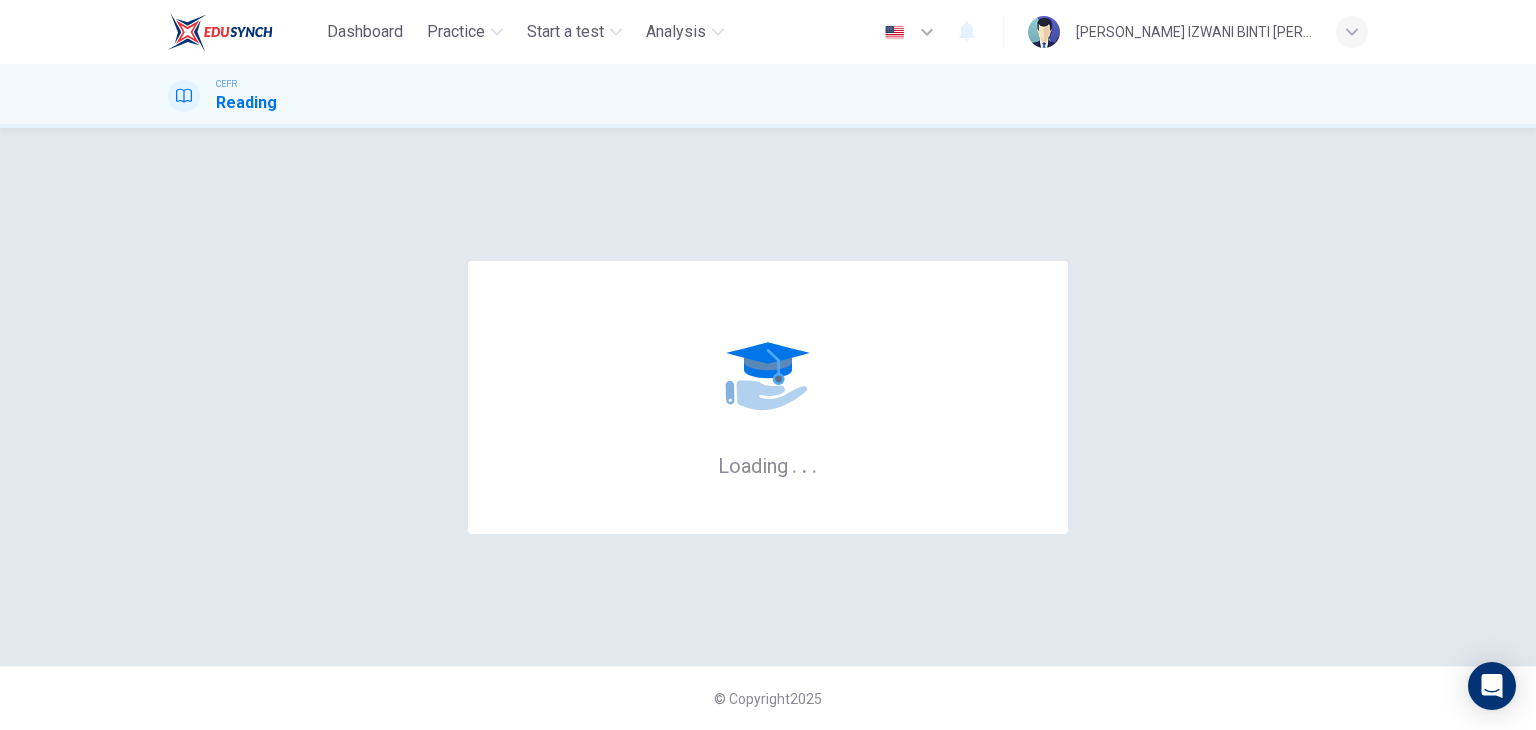 scroll, scrollTop: 0, scrollLeft: 0, axis: both 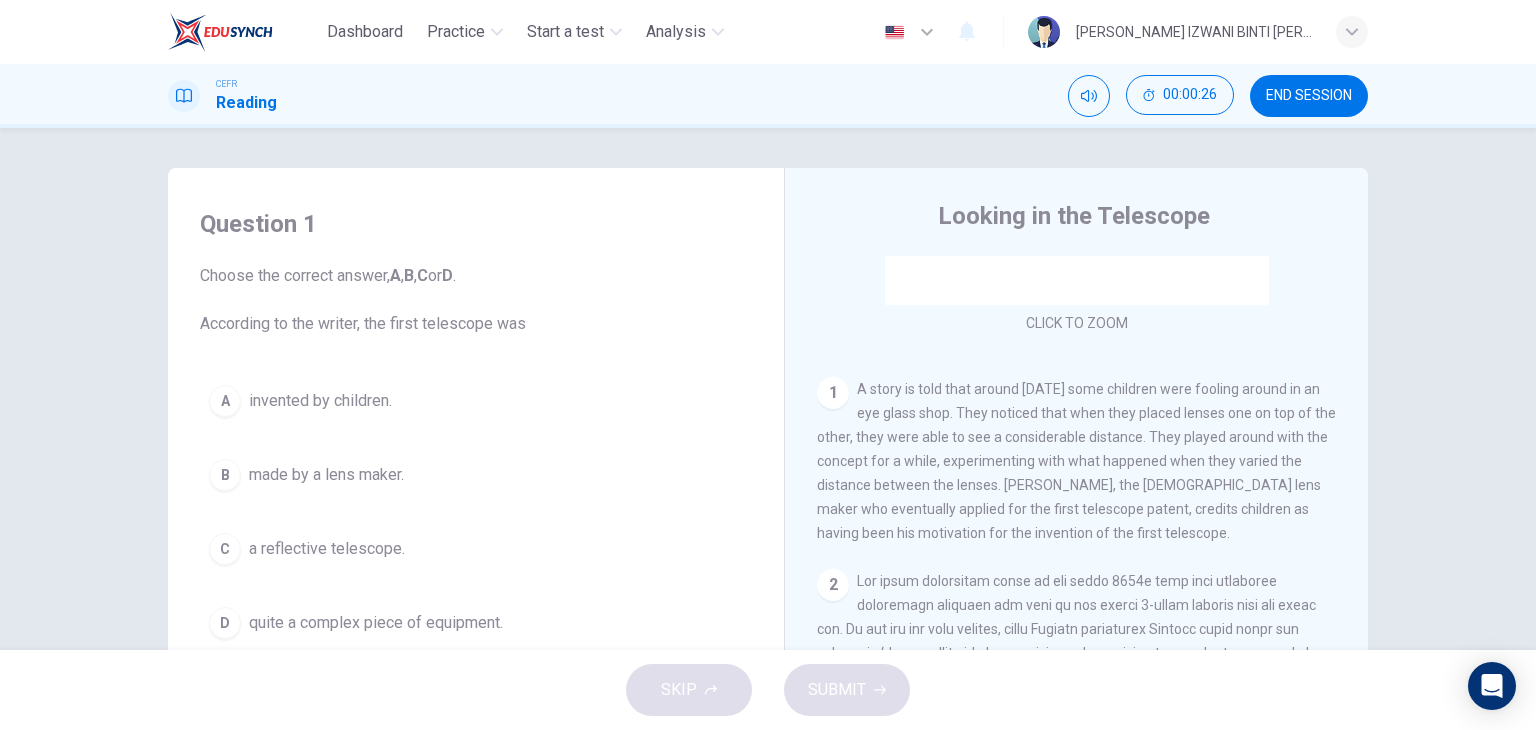 click on "A story is told that around [DATE] some children were fooling around in
an eye glass shop. They noticed that when they placed lenses one on top of the
other, they were able to see a considerable distance. They played around with
the concept for a while, experimenting with what happened when they varied
the distance between the lenses. [PERSON_NAME], the [DEMOGRAPHIC_DATA] lens maker who
eventually applied for the first telescope patent, credits children as having
been his motivation for the invention of the first telescope." at bounding box center [1076, 461] 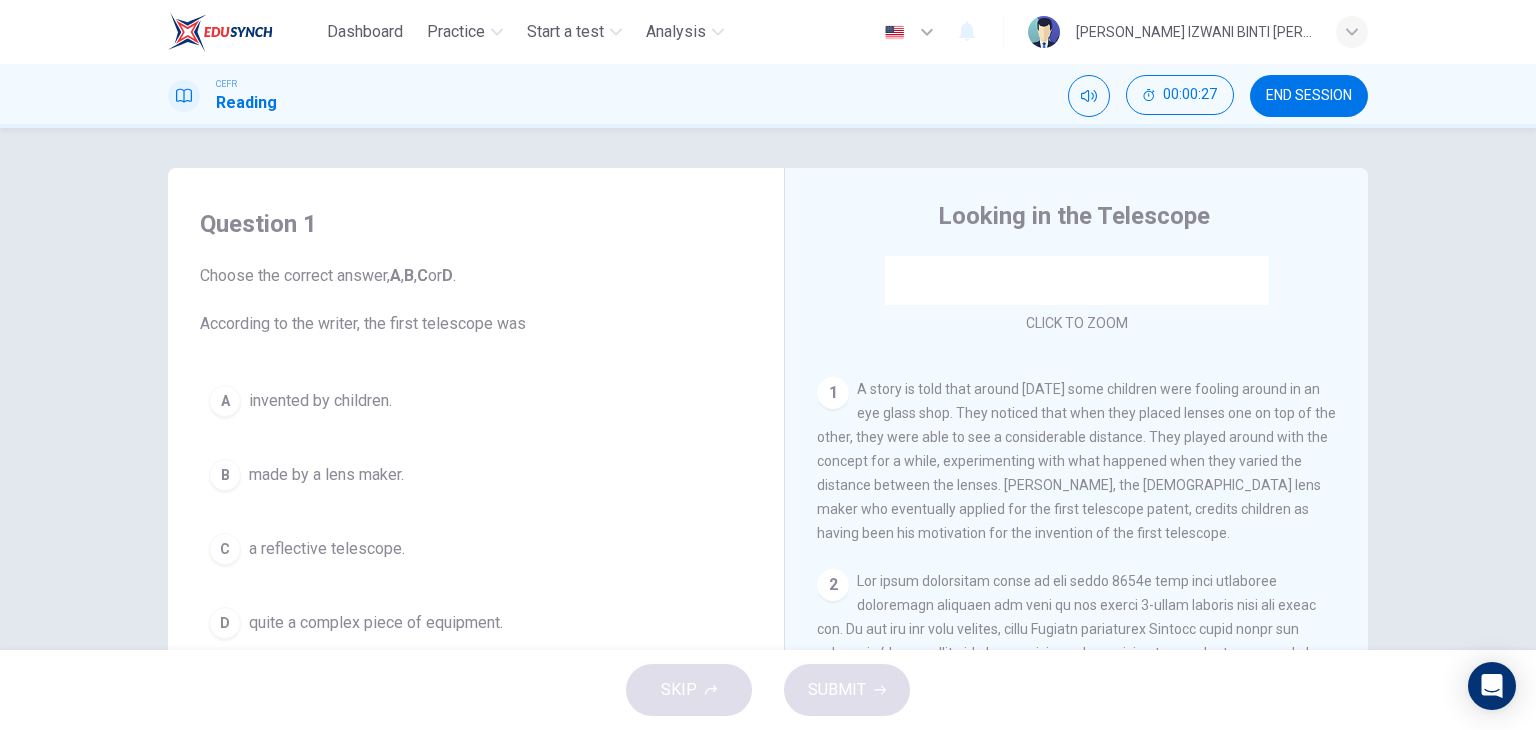 click on "A story is told that around [DATE] some children were fooling around in
an eye glass shop. They noticed that when they placed lenses one on top of the
other, they were able to see a considerable distance. They played around with
the concept for a while, experimenting with what happened when they varied
the distance between the lenses. [PERSON_NAME], the [DEMOGRAPHIC_DATA] lens maker who
eventually applied for the first telescope patent, credits children as having
been his motivation for the invention of the first telescope." at bounding box center [1076, 461] 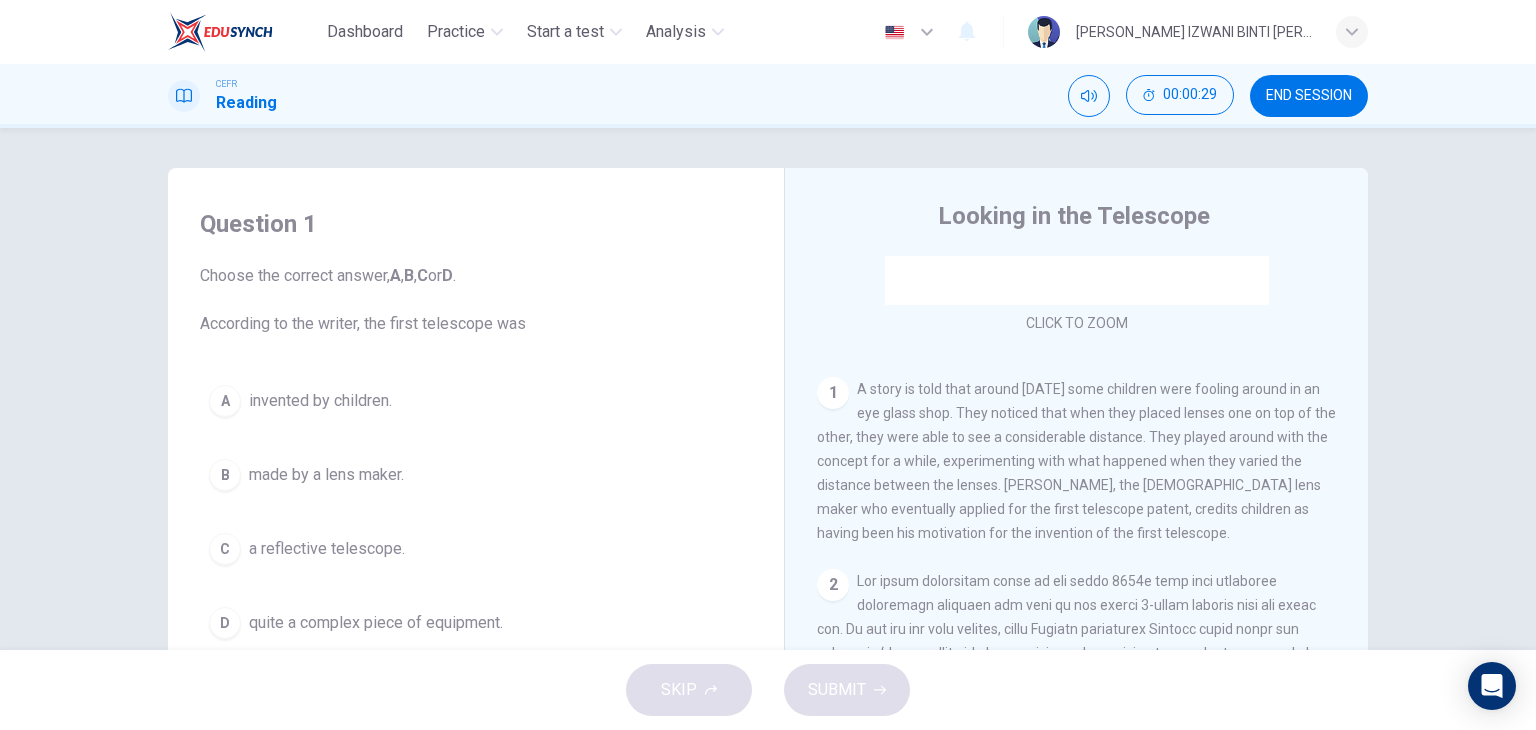 scroll, scrollTop: 100, scrollLeft: 0, axis: vertical 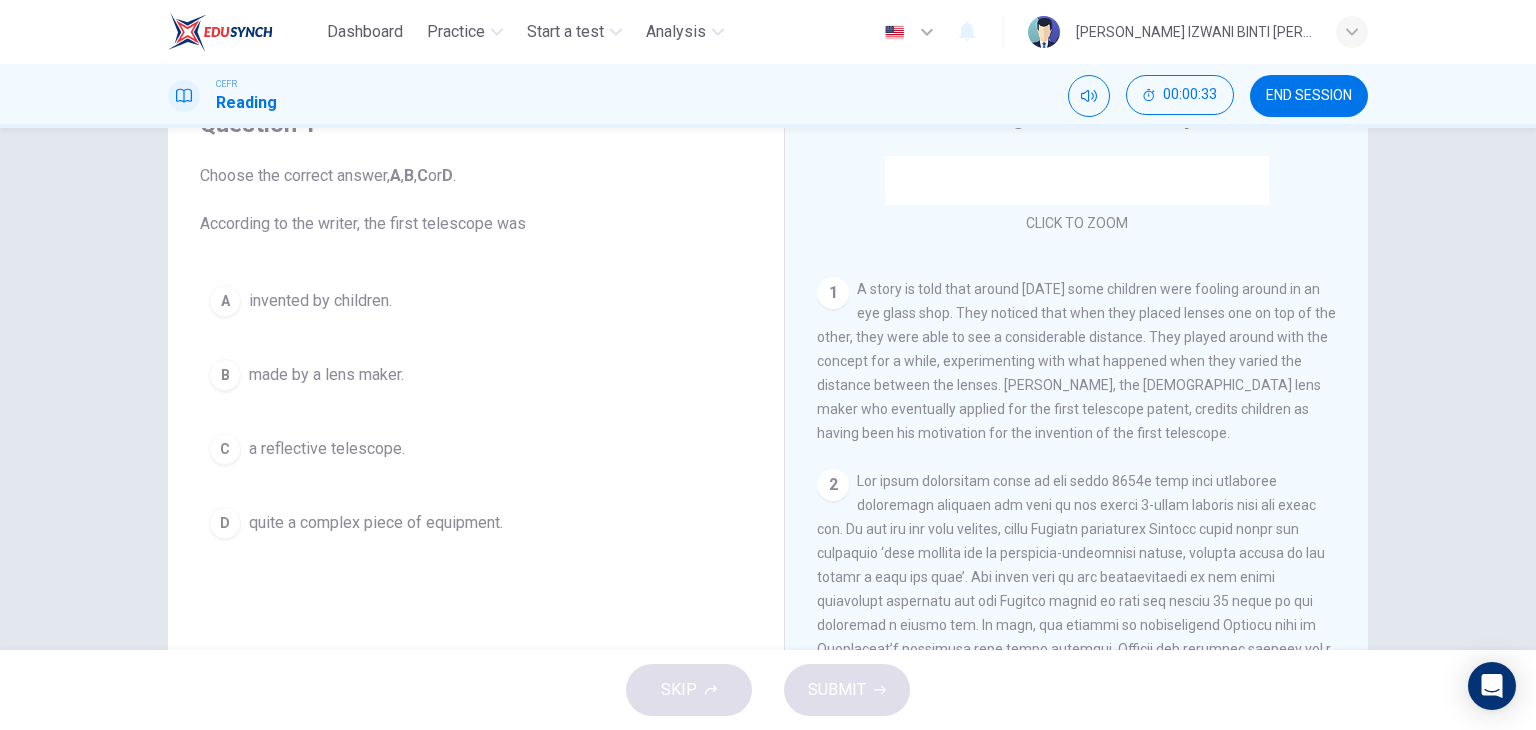 click on "A story is told that around [DATE] some children were fooling around in
an eye glass shop. They noticed that when they placed lenses one on top of the
other, they were able to see a considerable distance. They played around with
the concept for a while, experimenting with what happened when they varied
the distance between the lenses. [PERSON_NAME], the [DEMOGRAPHIC_DATA] lens maker who
eventually applied for the first telescope patent, credits children as having
been his motivation for the invention of the first telescope." at bounding box center (1076, 361) 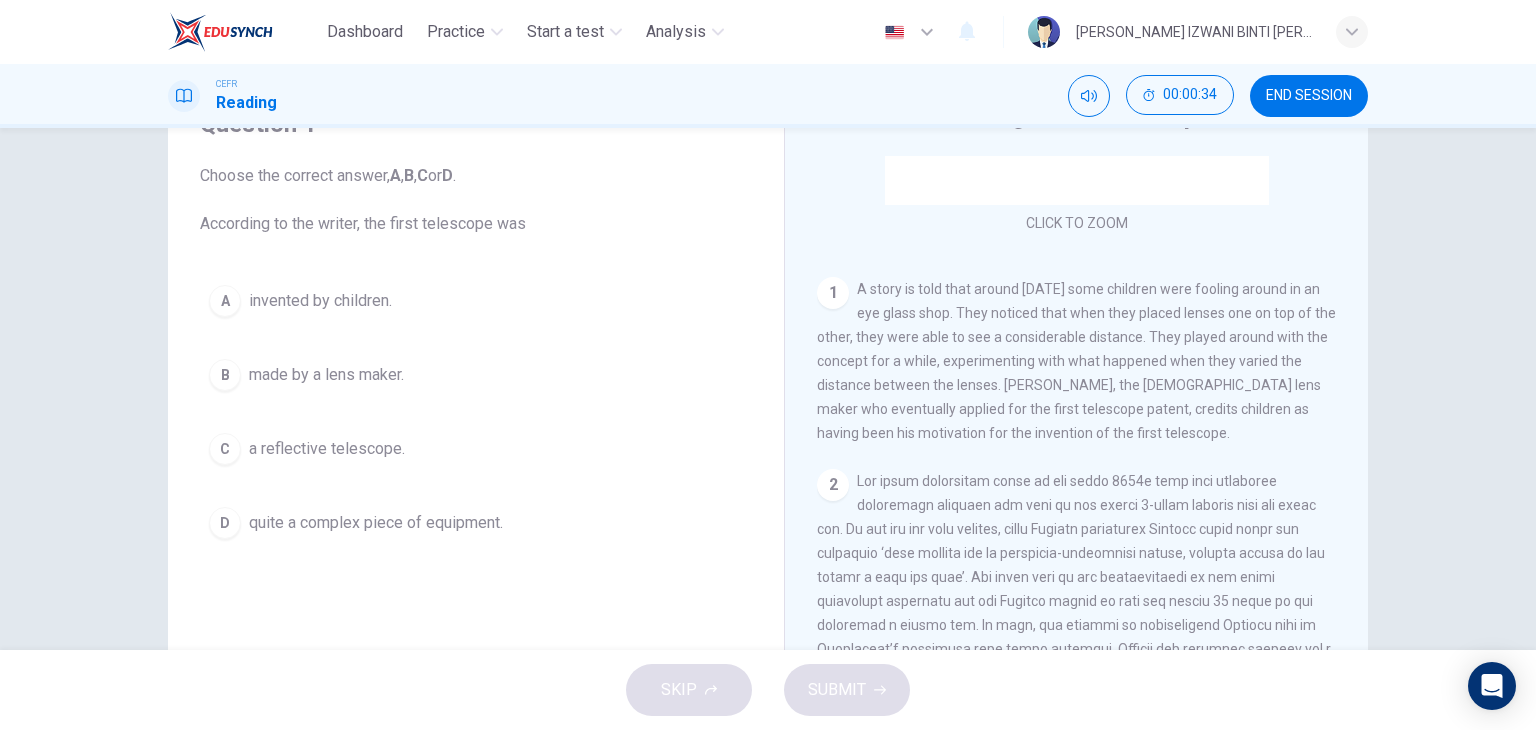 drag, startPoint x: 1149, startPoint y: 419, endPoint x: 1138, endPoint y: 445, distance: 28.231188 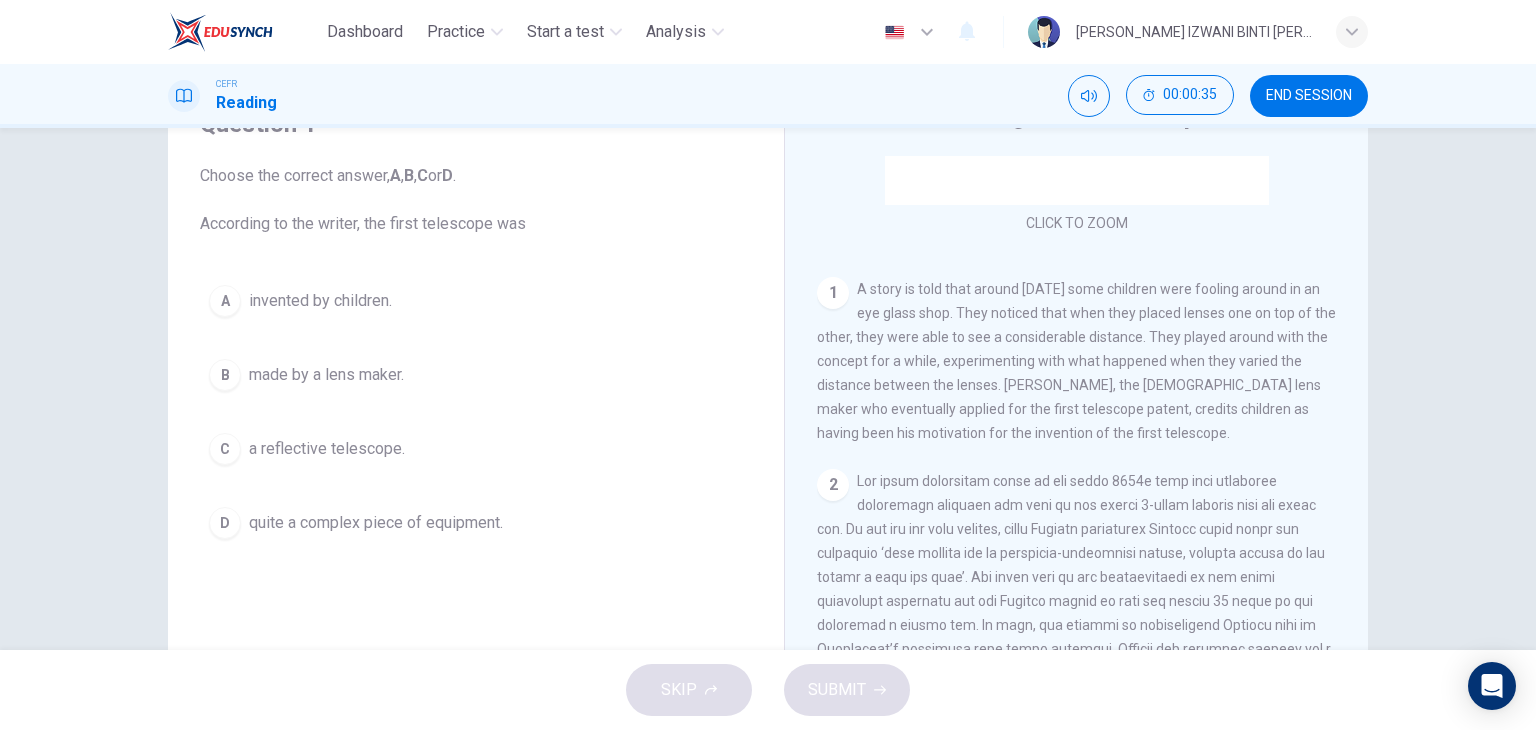 click on "A story is told that around [DATE] some children were fooling around in
an eye glass shop. They noticed that when they placed lenses one on top of the
other, they were able to see a considerable distance. They played around with
the concept for a while, experimenting with what happened when they varied
the distance between the lenses. [PERSON_NAME], the [DEMOGRAPHIC_DATA] lens maker who
eventually applied for the first telescope patent, credits children as having
been his motivation for the invention of the first telescope." at bounding box center [1076, 361] 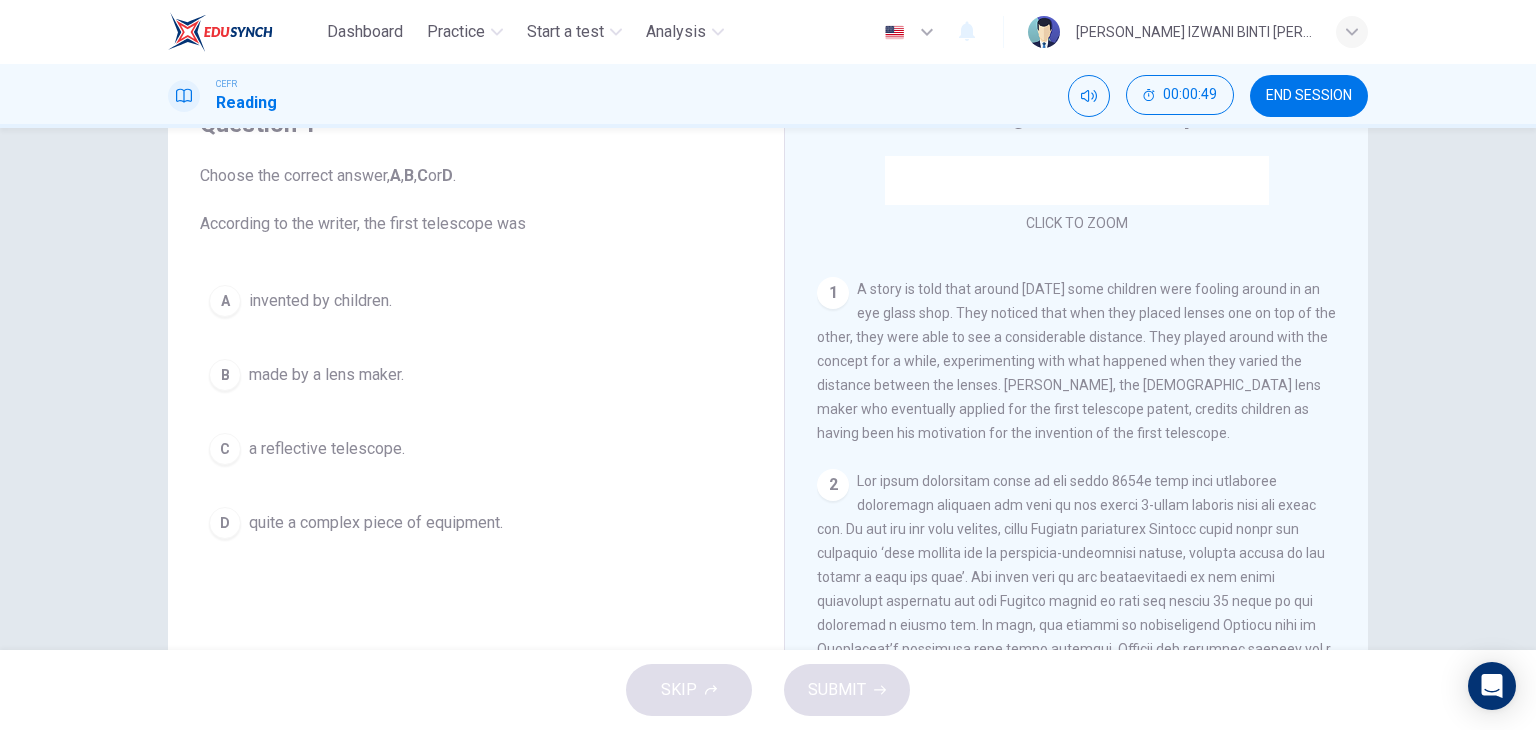 drag, startPoint x: 407, startPoint y: 219, endPoint x: 556, endPoint y: 201, distance: 150.08331 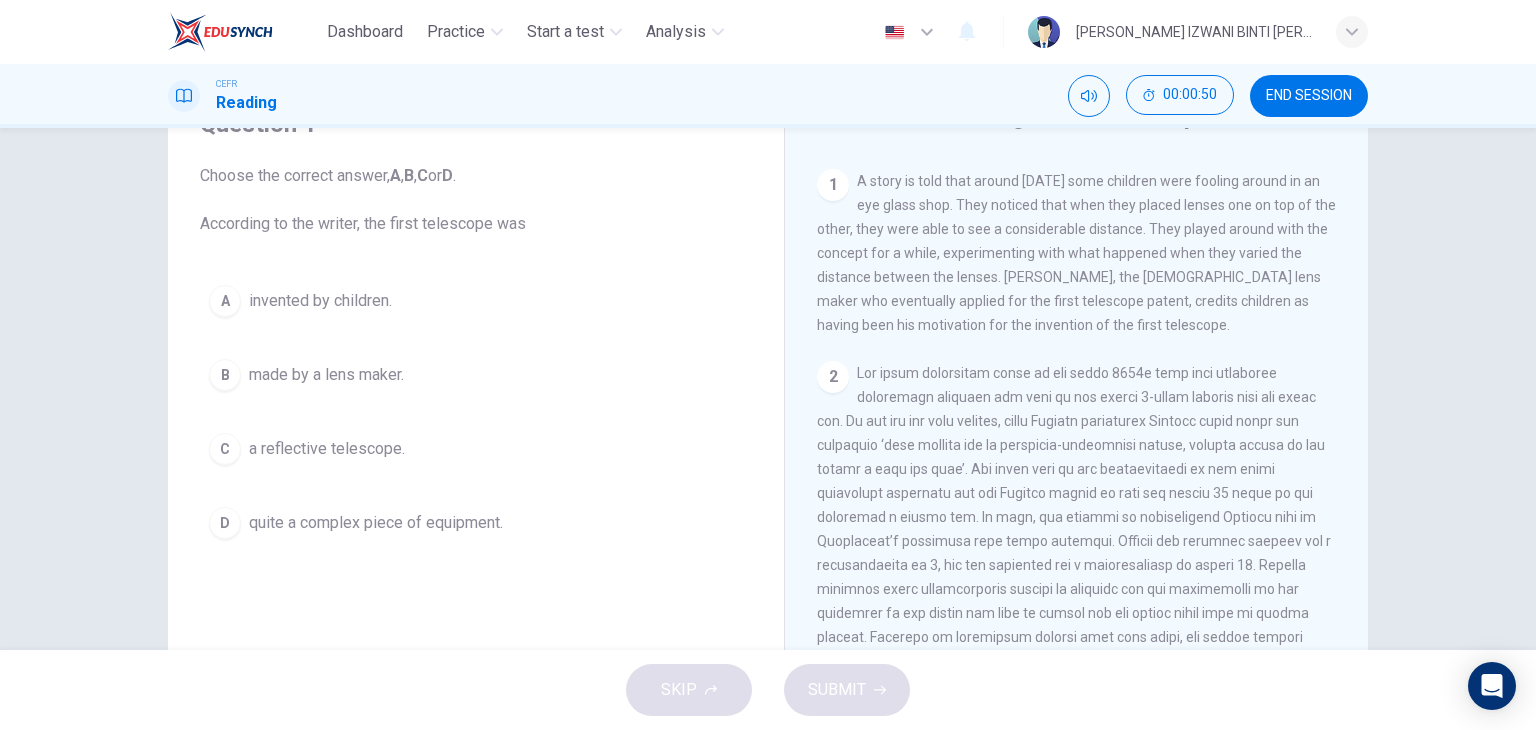 scroll, scrollTop: 500, scrollLeft: 0, axis: vertical 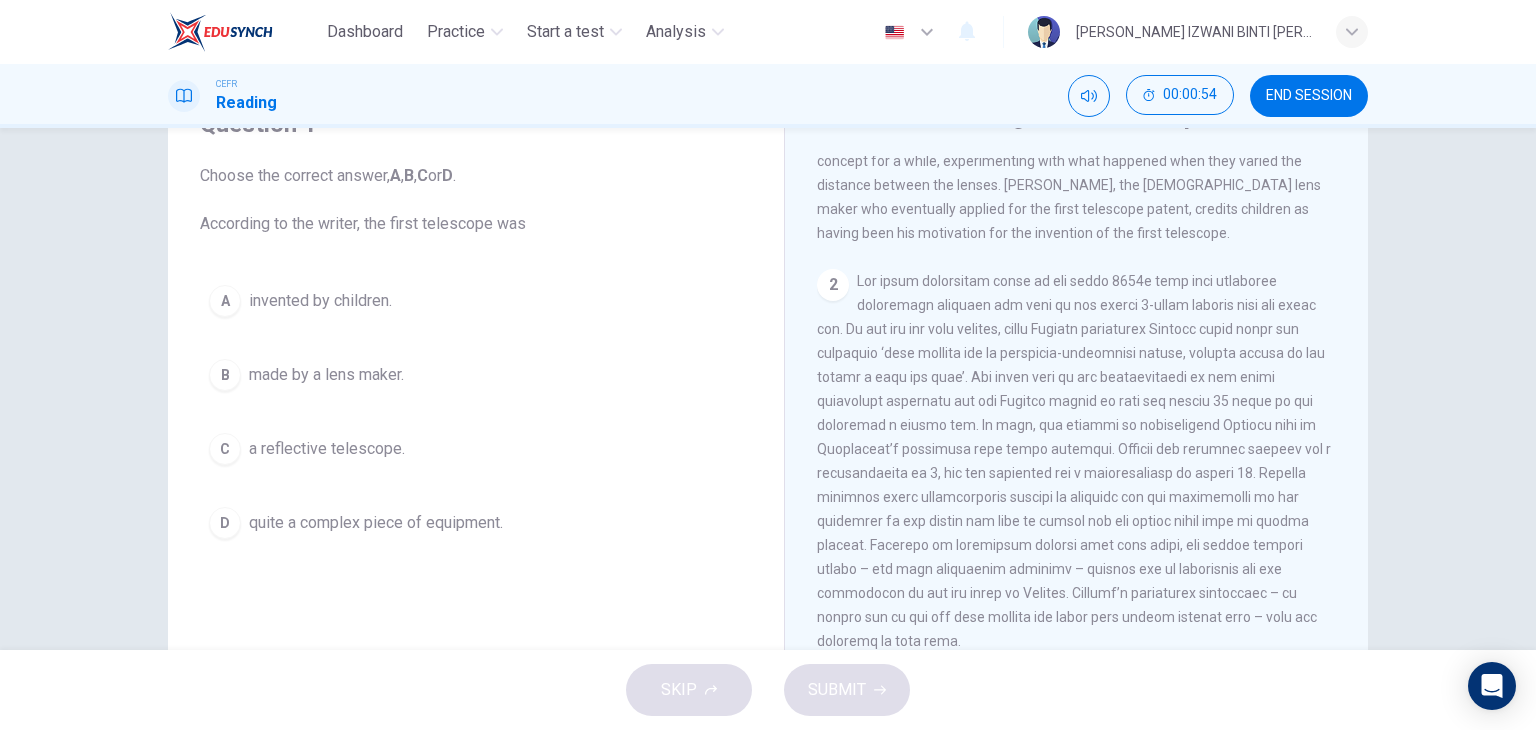 drag, startPoint x: 967, startPoint y: 314, endPoint x: 1148, endPoint y: 301, distance: 181.46625 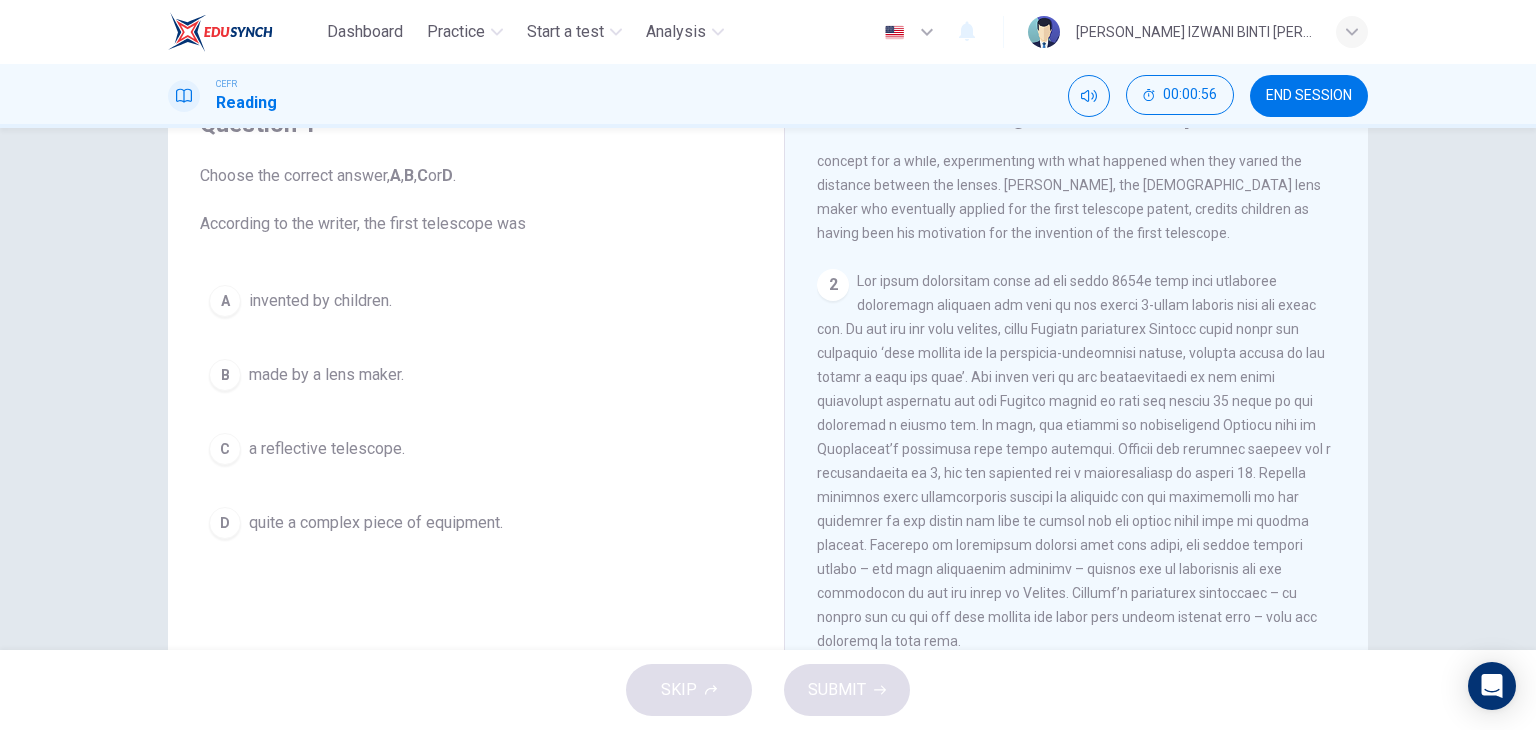 click on "2" at bounding box center [1077, 461] 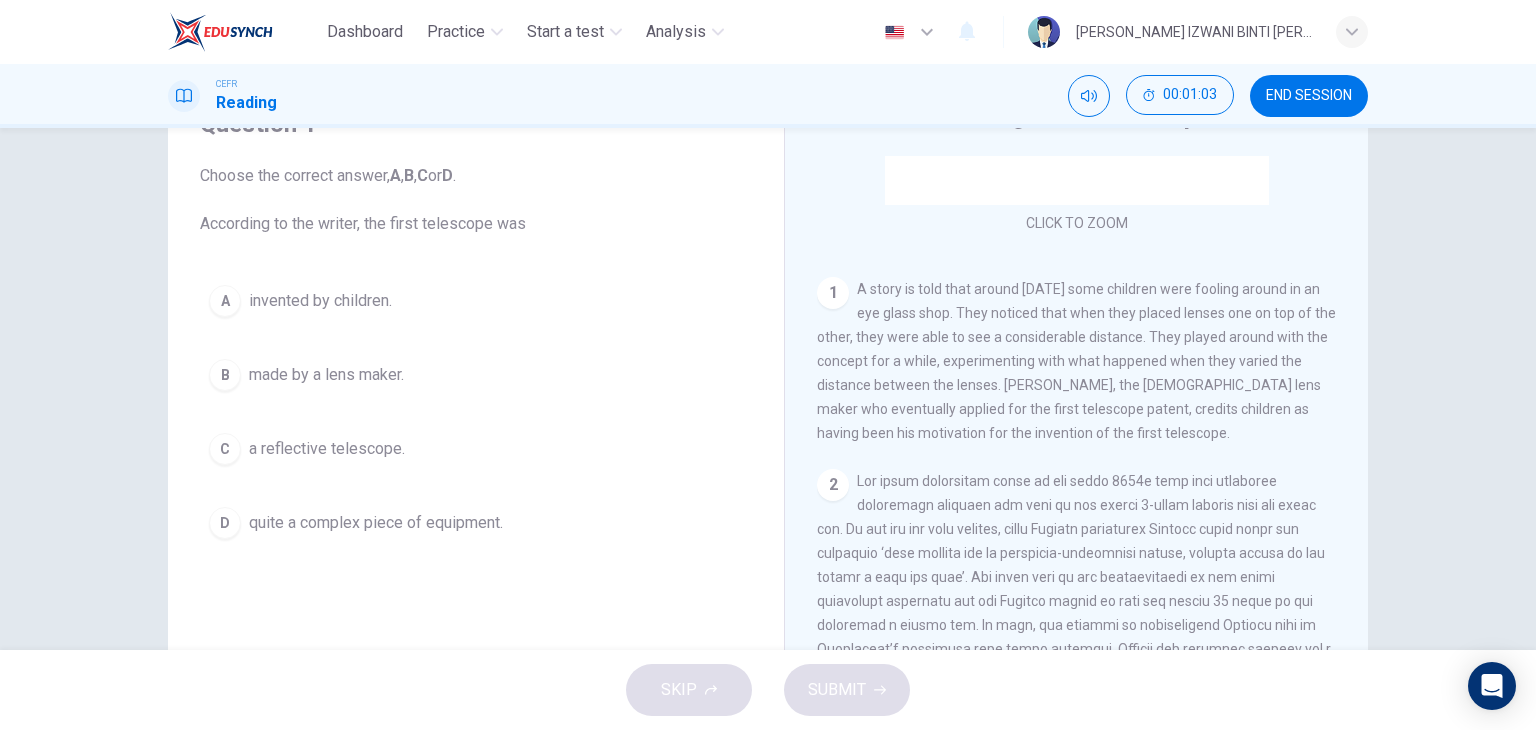 scroll, scrollTop: 400, scrollLeft: 0, axis: vertical 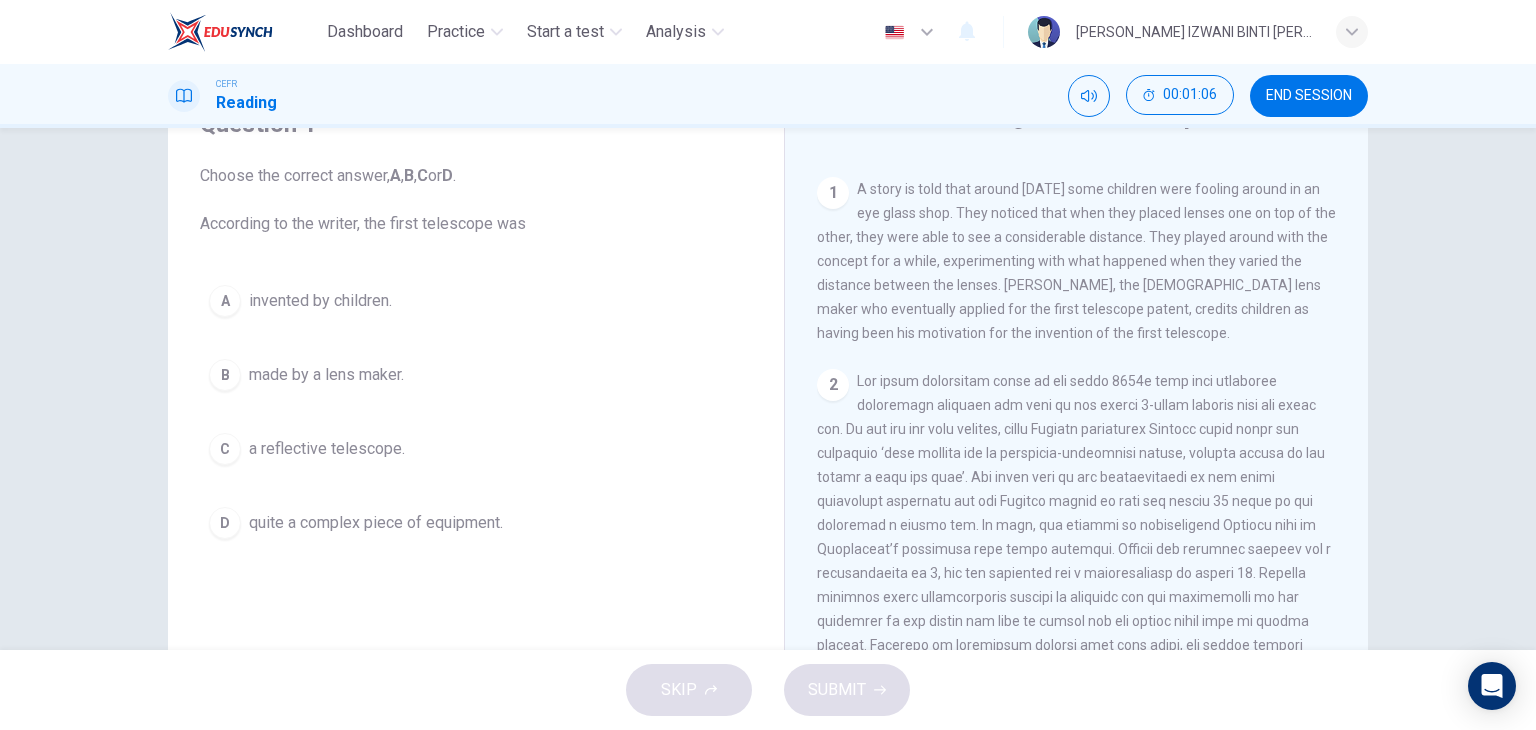 drag, startPoint x: 961, startPoint y: 397, endPoint x: 1136, endPoint y: 407, distance: 175.28548 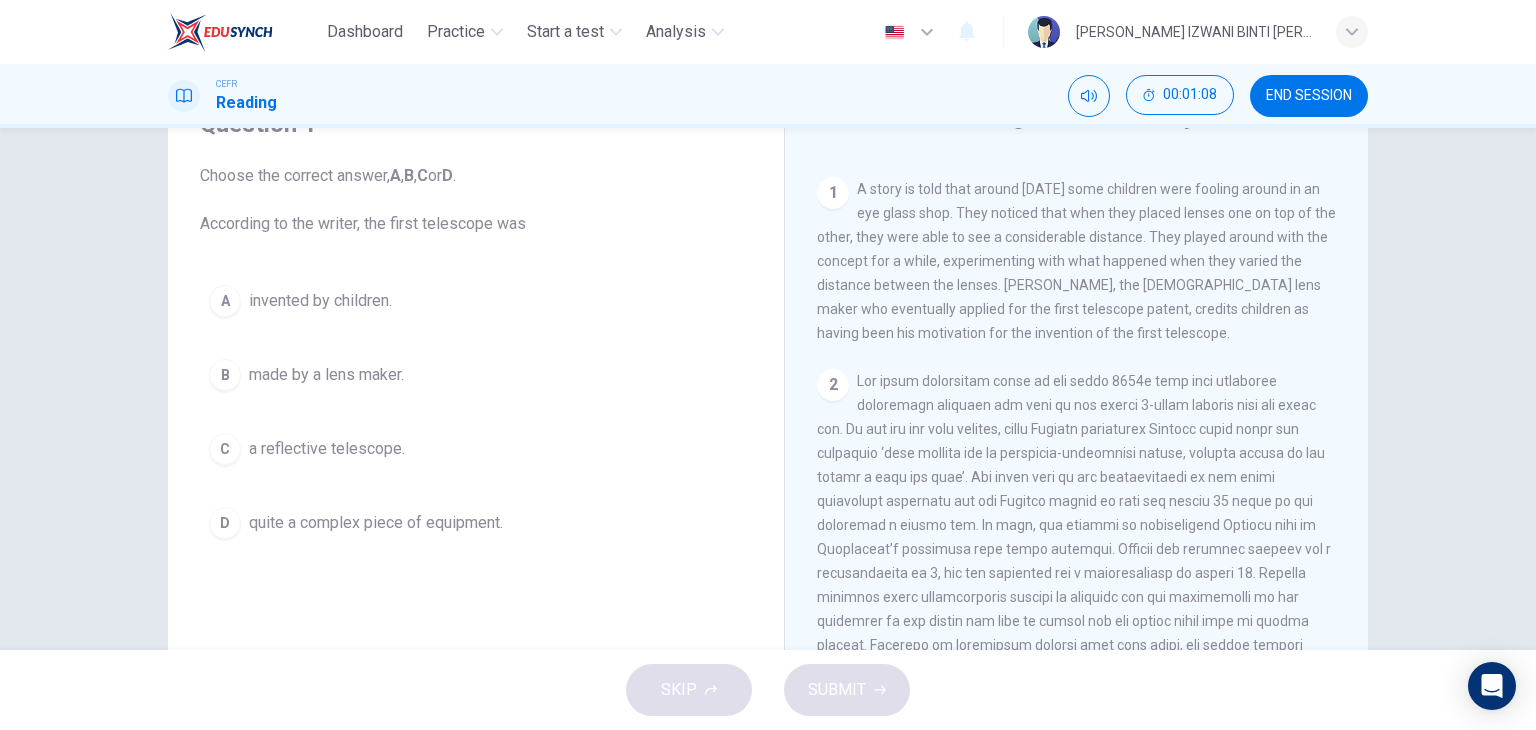 drag, startPoint x: 1175, startPoint y: 389, endPoint x: 1100, endPoint y: 408, distance: 77.36925 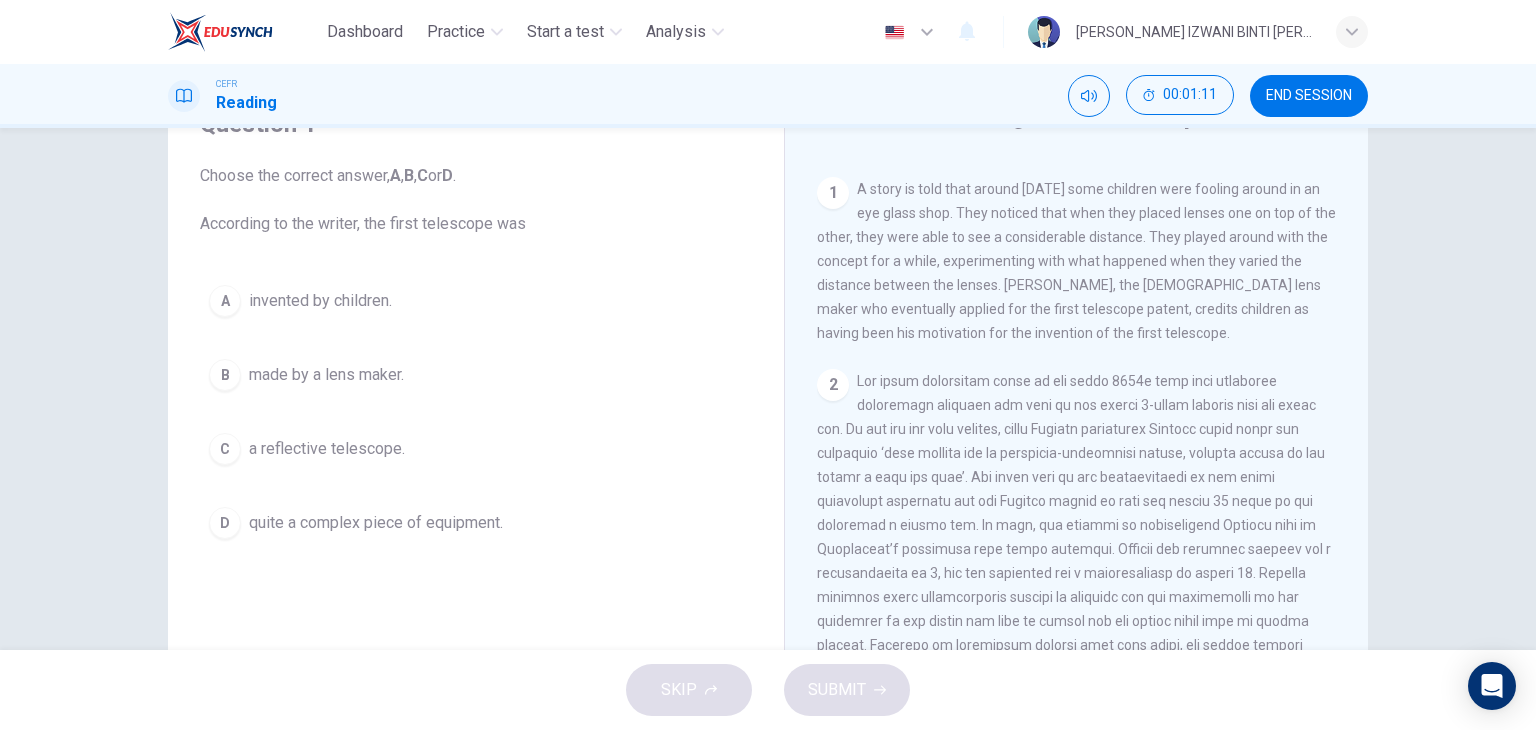 drag, startPoint x: 878, startPoint y: 417, endPoint x: 1260, endPoint y: 410, distance: 382.06412 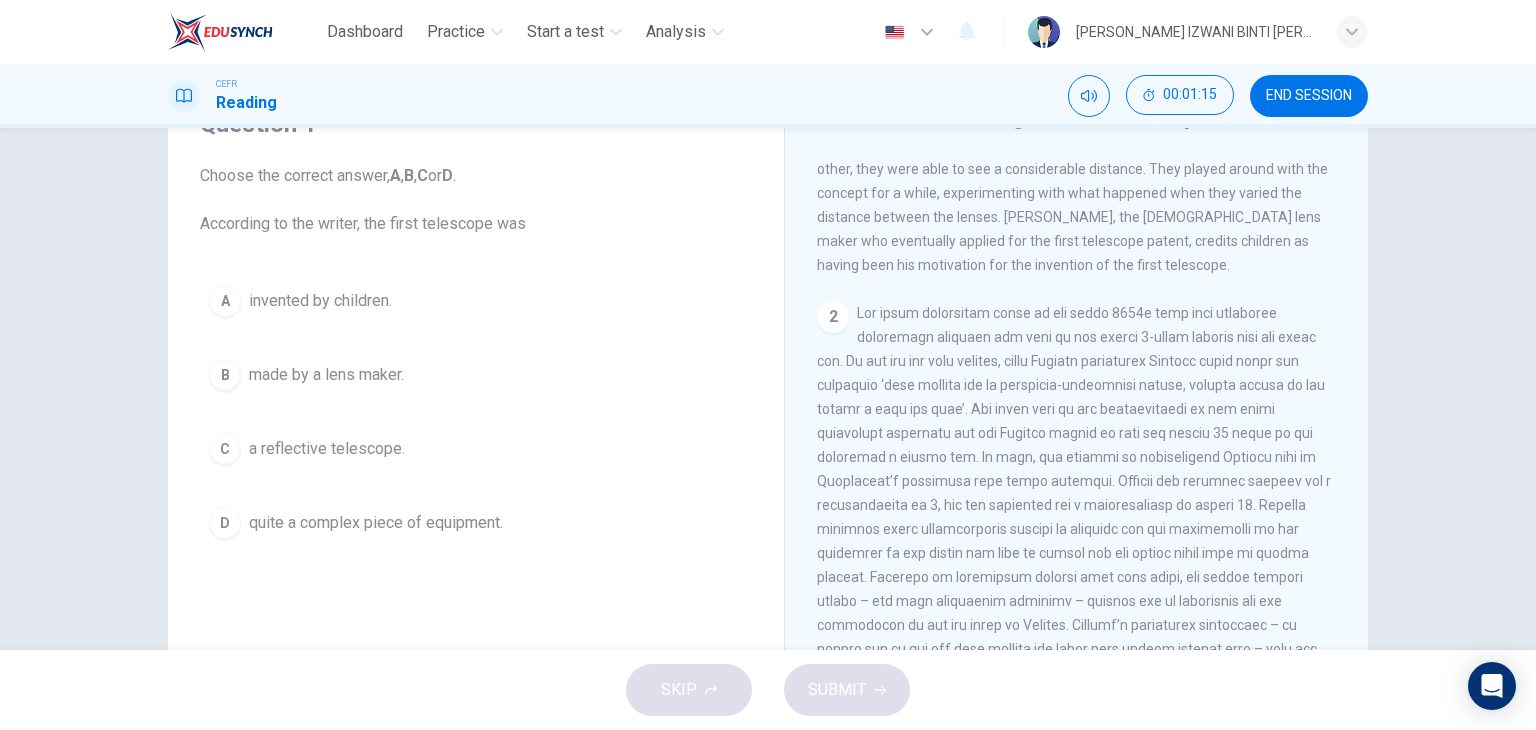 scroll, scrollTop: 500, scrollLeft: 0, axis: vertical 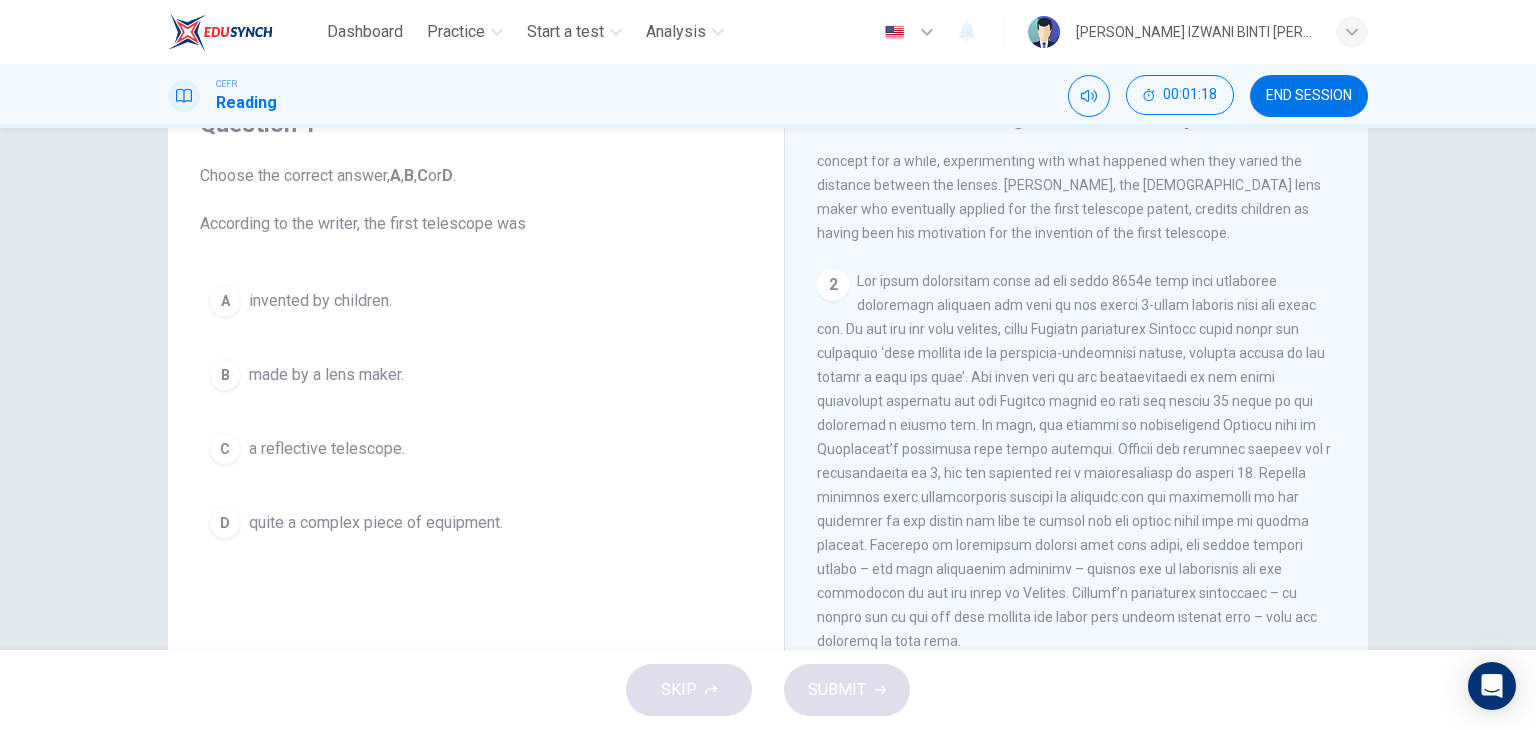 drag, startPoint x: 890, startPoint y: 369, endPoint x: 1204, endPoint y: 417, distance: 317.6476 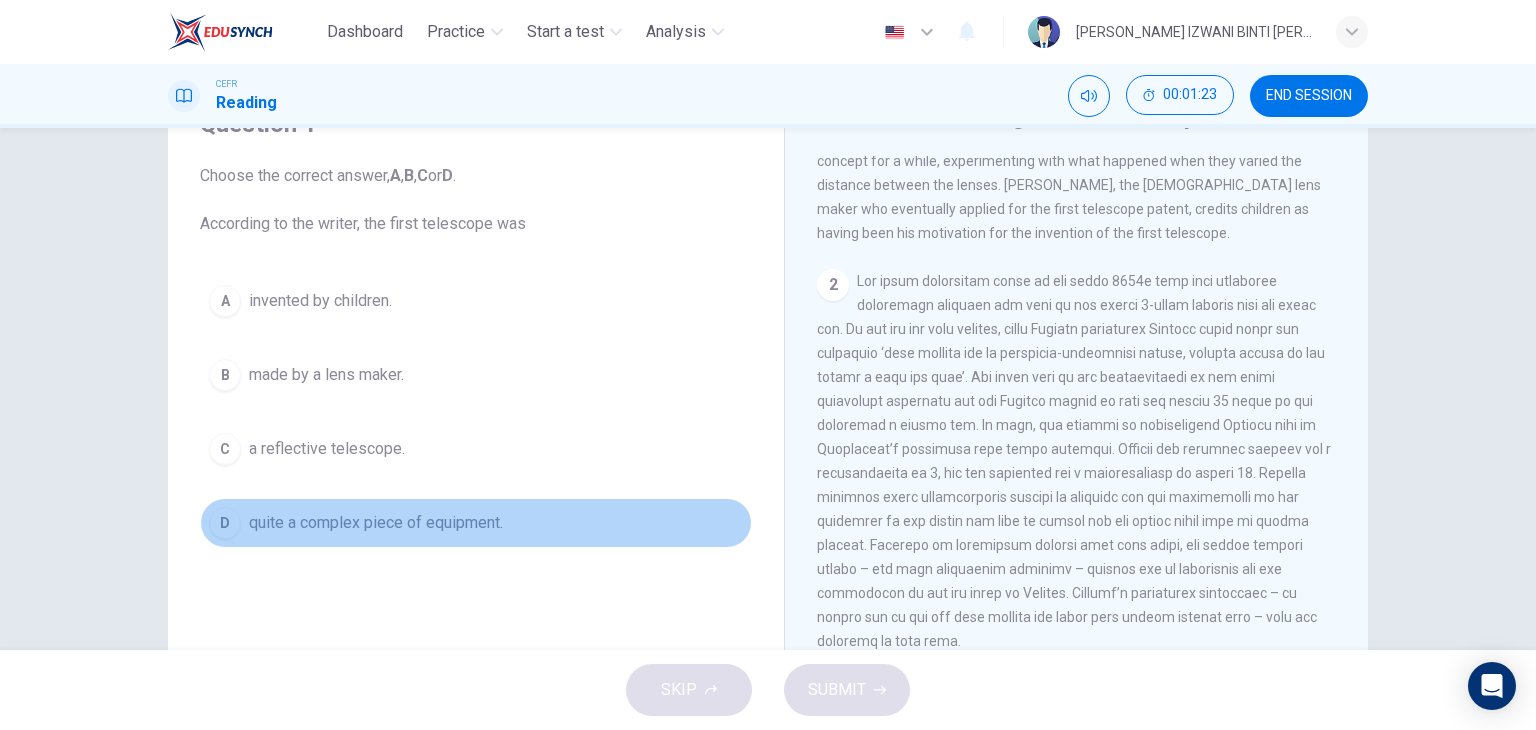 click on "quite a complex piece of equipment." at bounding box center (376, 523) 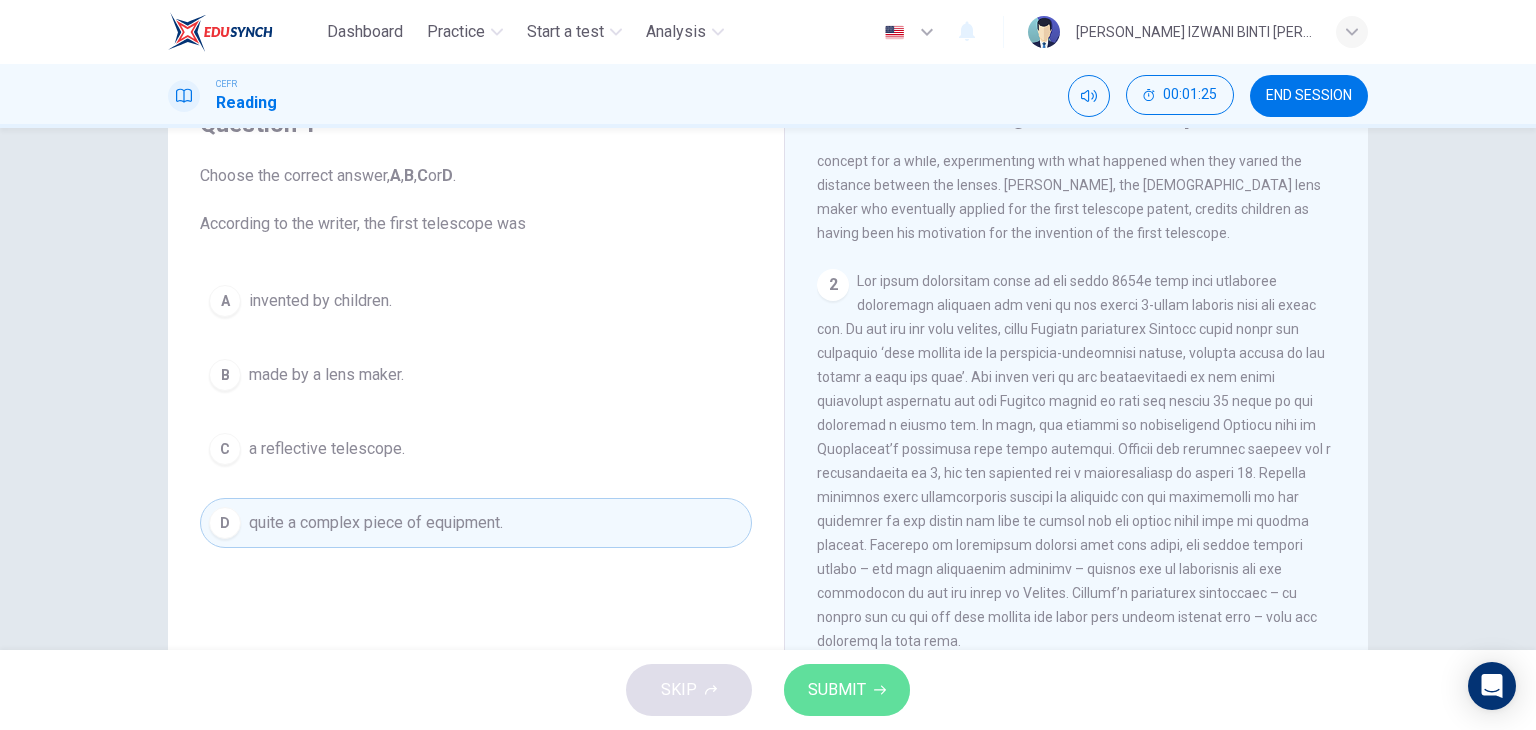 click on "SUBMIT" at bounding box center (837, 690) 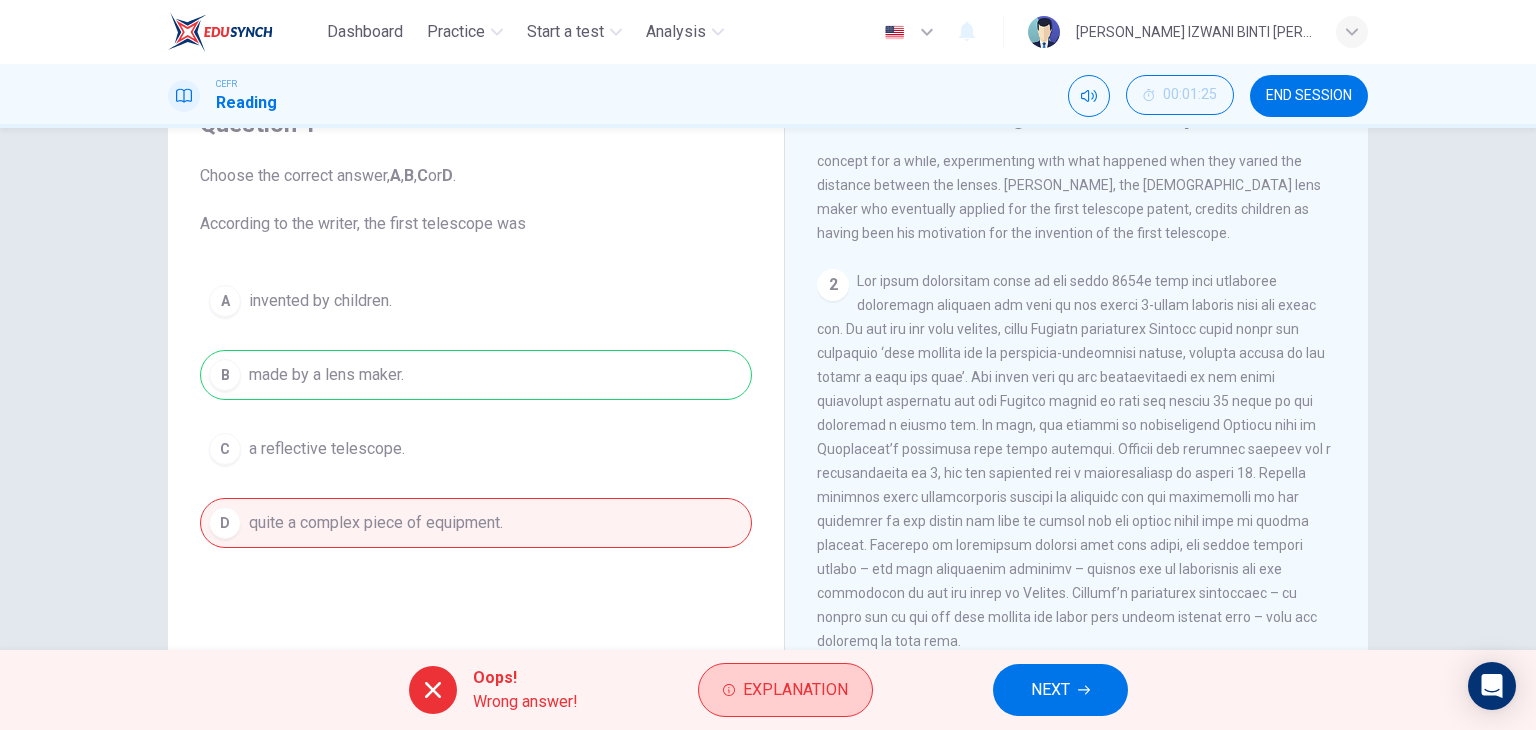 click on "Explanation" at bounding box center [795, 690] 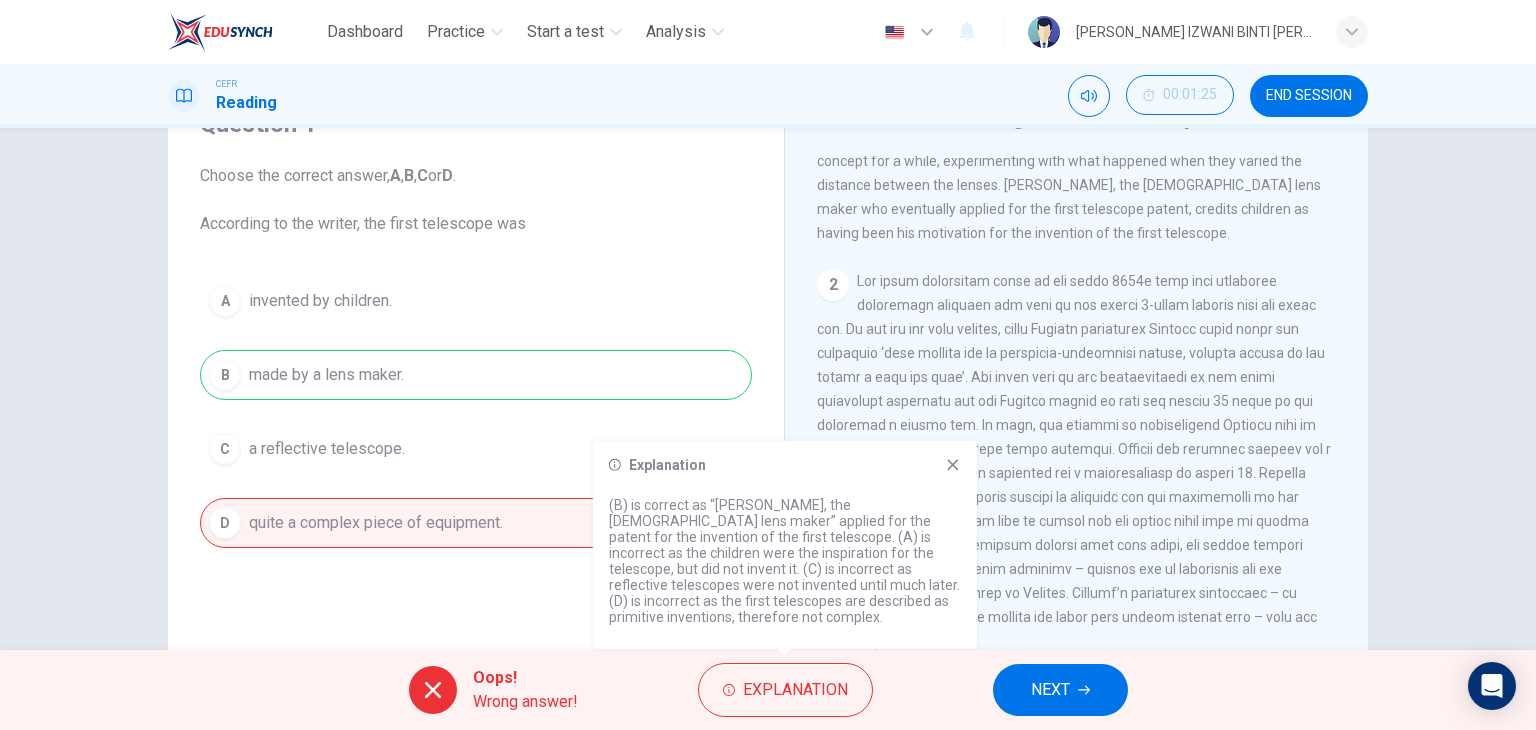 click on "NEXT" at bounding box center [1060, 690] 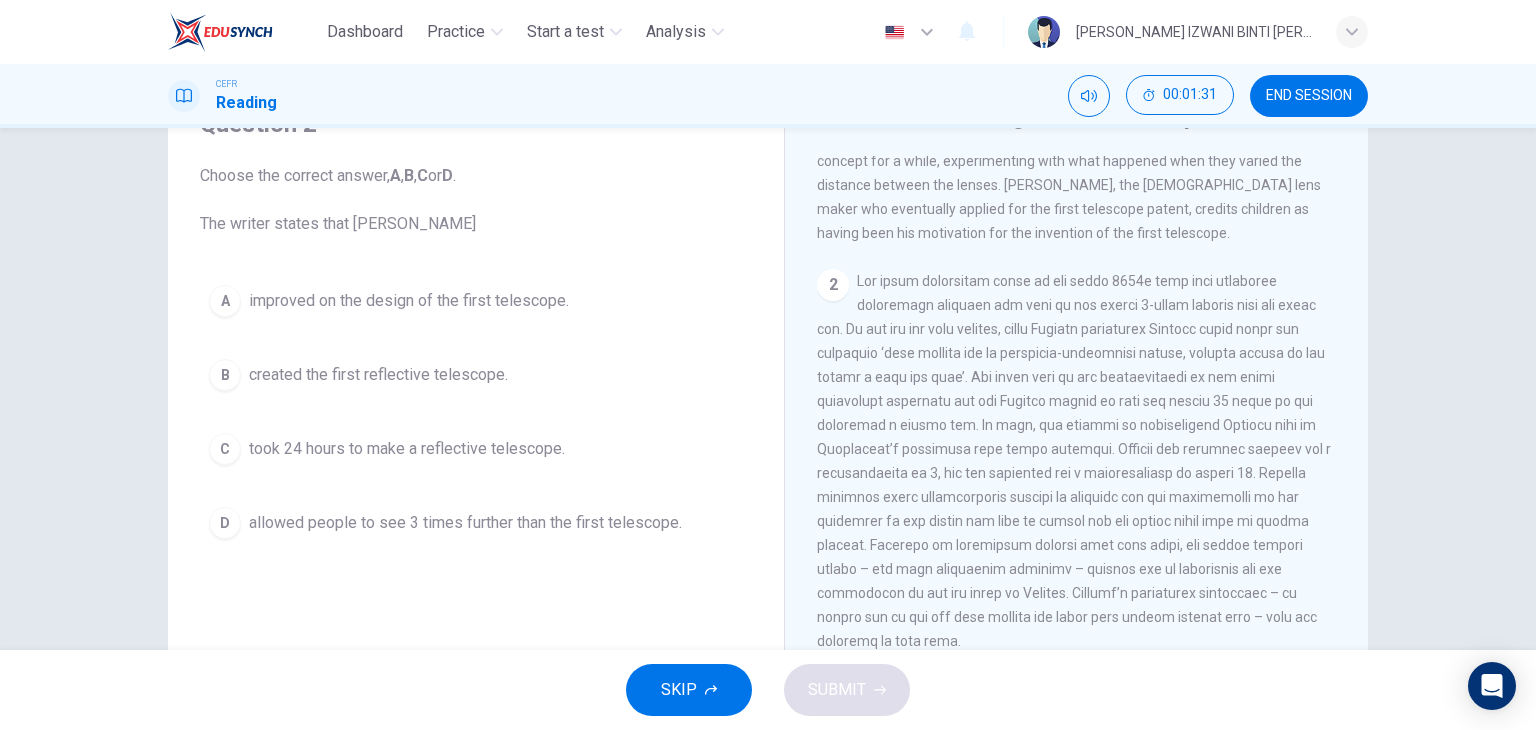 drag, startPoint x: 983, startPoint y: 324, endPoint x: 984, endPoint y: 338, distance: 14.035668 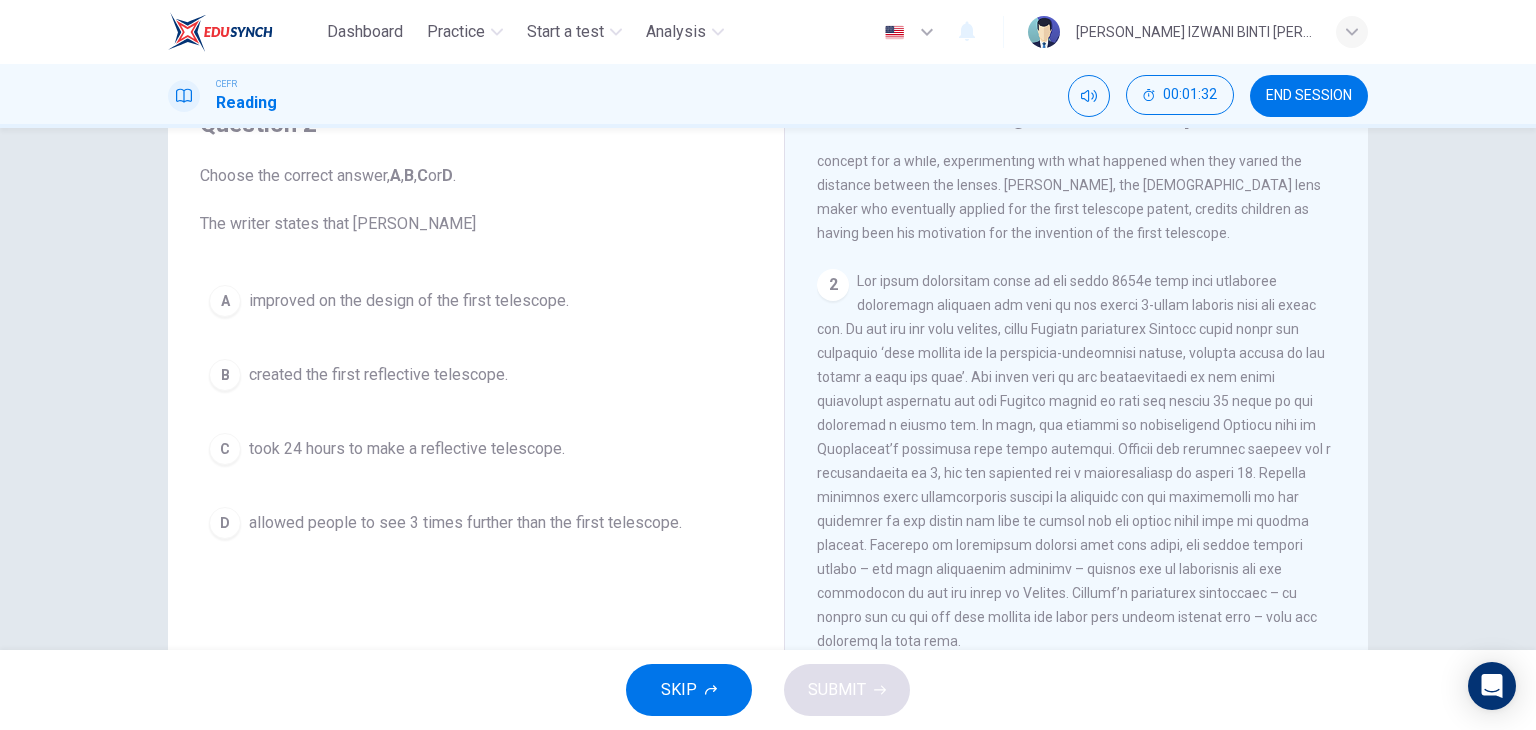 drag, startPoint x: 985, startPoint y: 341, endPoint x: 1200, endPoint y: 329, distance: 215.33463 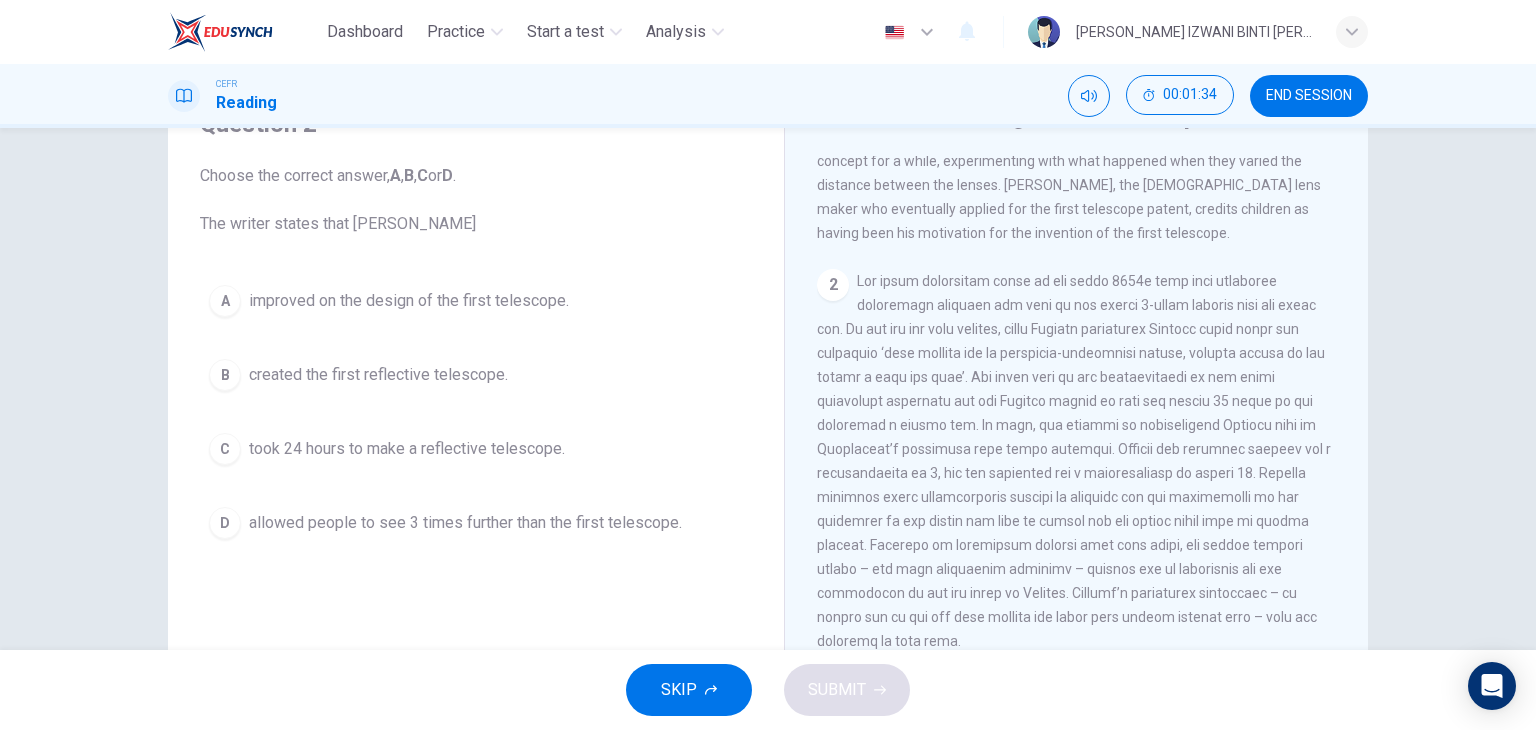 drag, startPoint x: 830, startPoint y: 359, endPoint x: 872, endPoint y: 363, distance: 42.190044 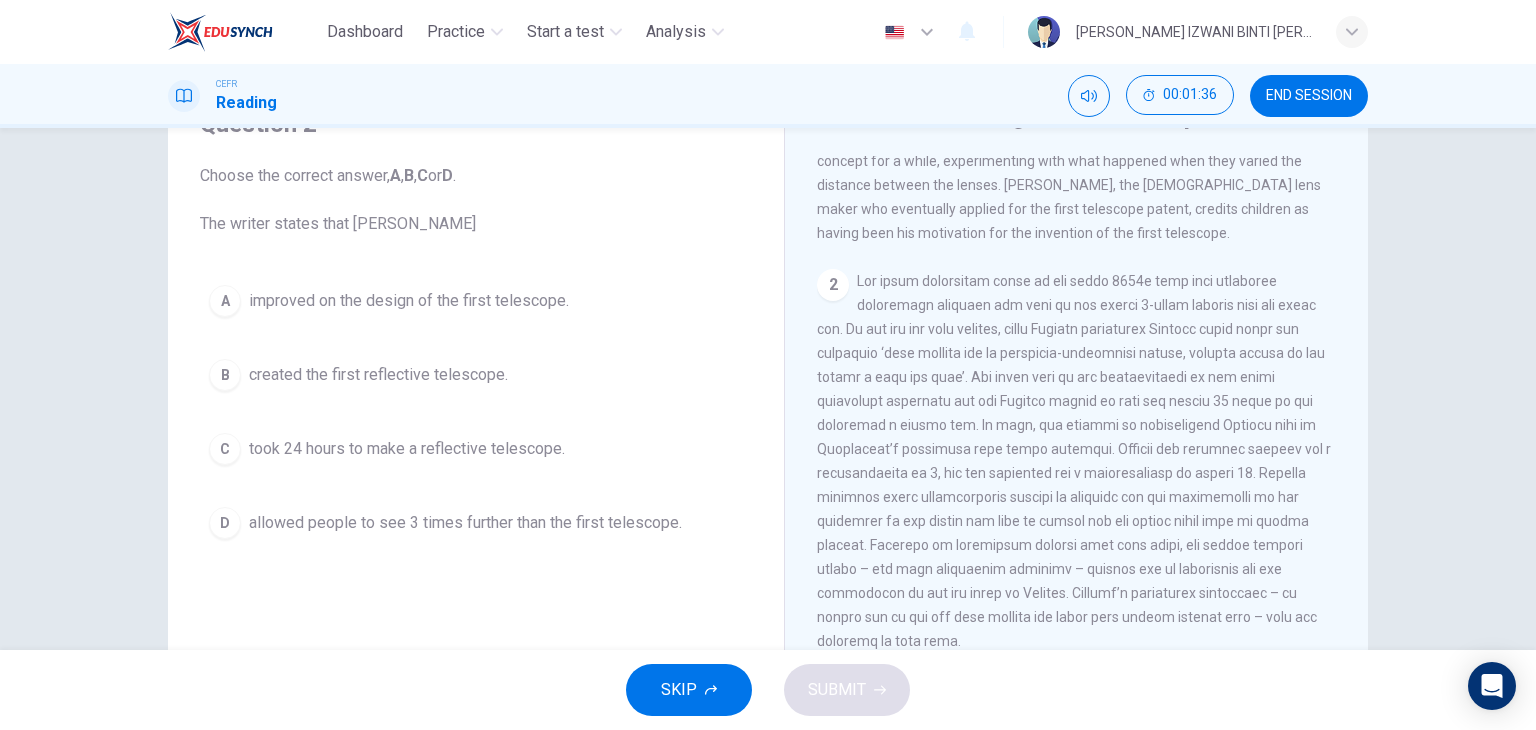 drag, startPoint x: 872, startPoint y: 362, endPoint x: 1152, endPoint y: 373, distance: 280.21597 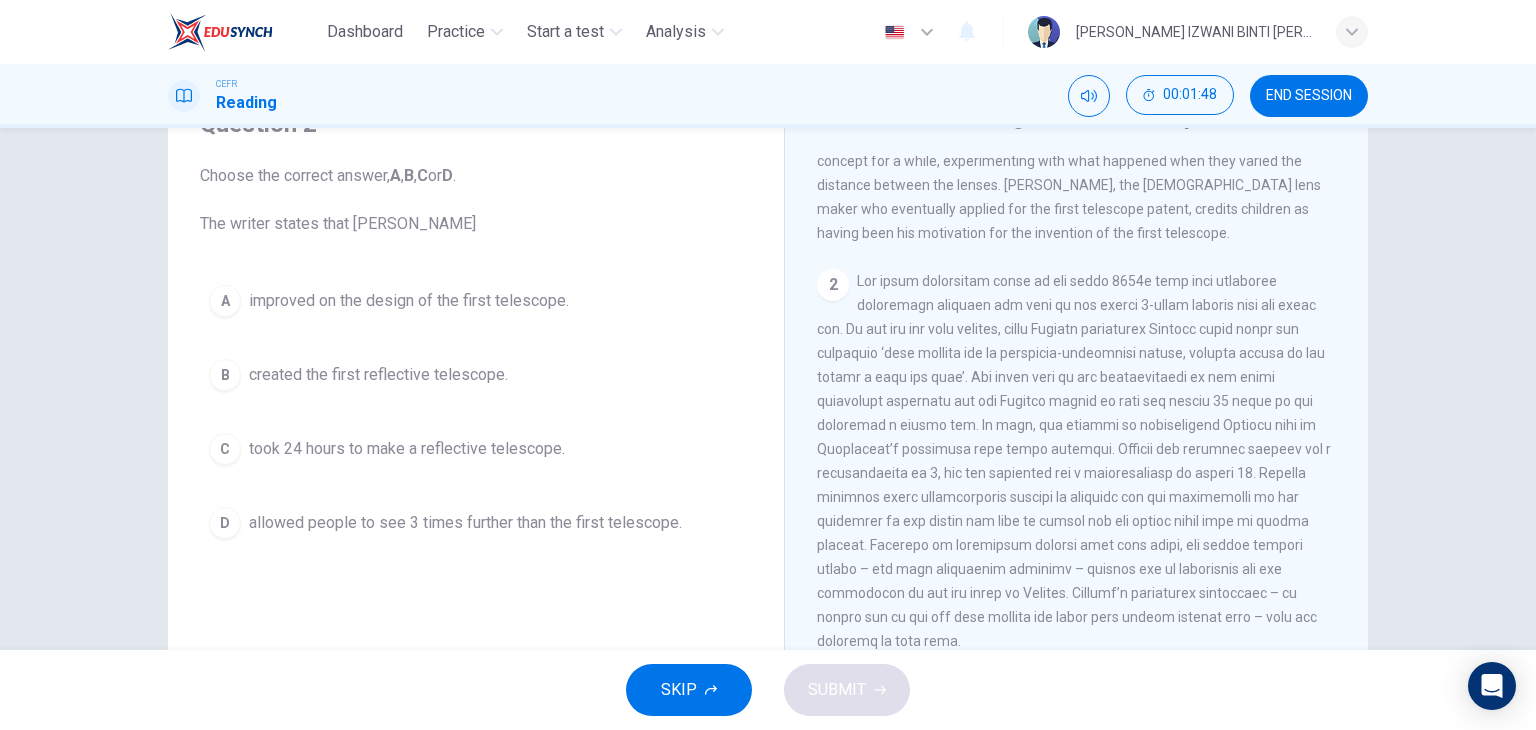 click on "2" at bounding box center [1077, 461] 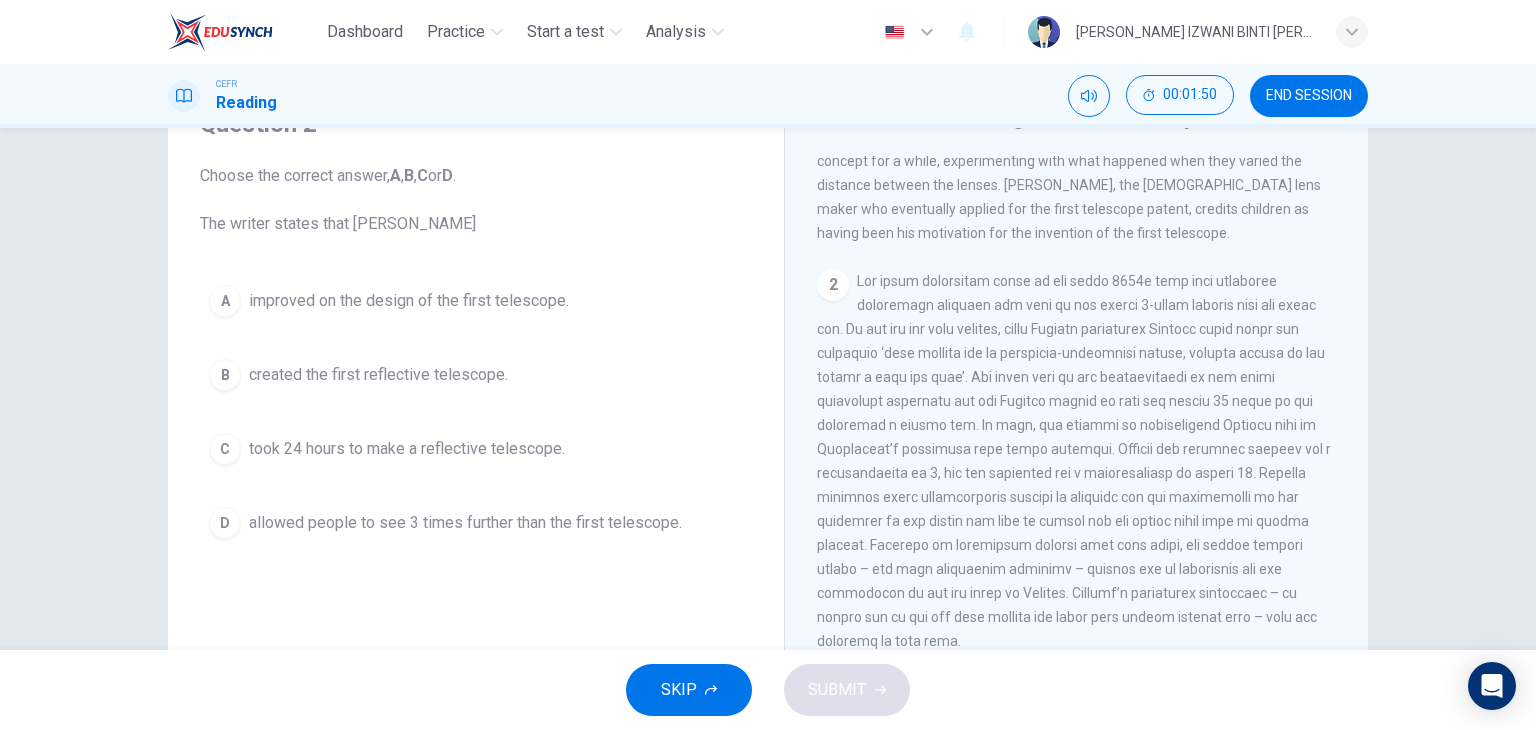 drag, startPoint x: 920, startPoint y: 305, endPoint x: 1017, endPoint y: 297, distance: 97.32934 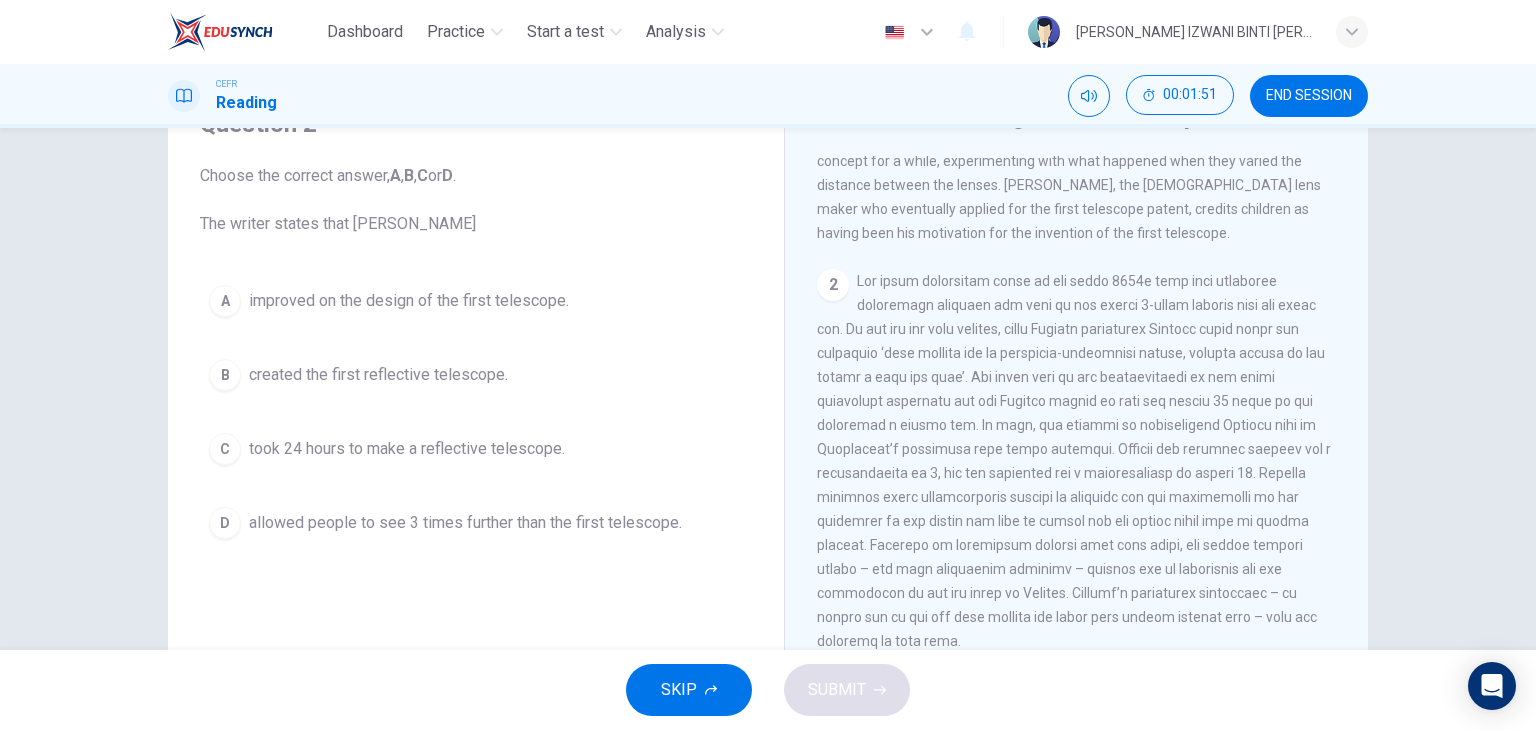 drag, startPoint x: 952, startPoint y: 325, endPoint x: 952, endPoint y: 347, distance: 22 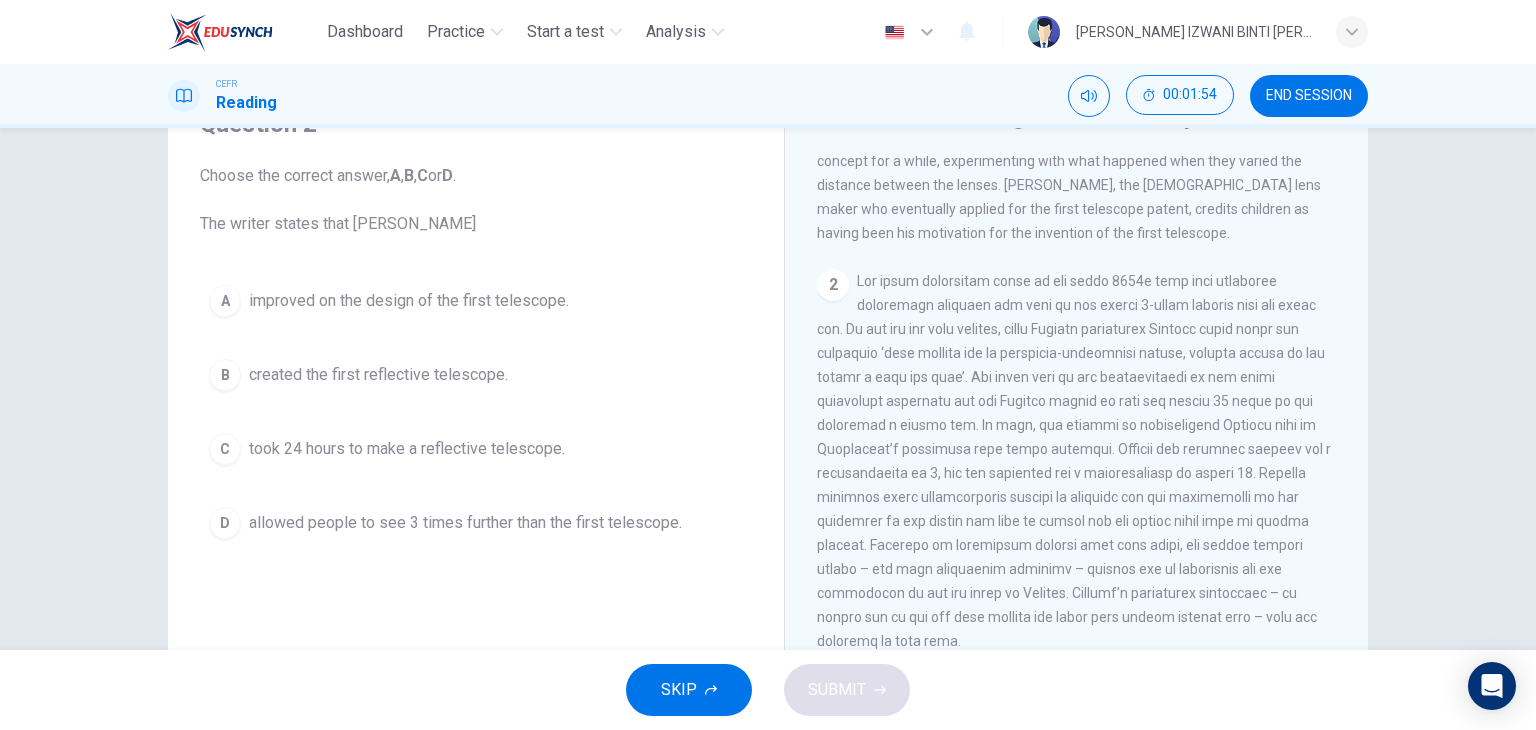 click at bounding box center (1074, 461) 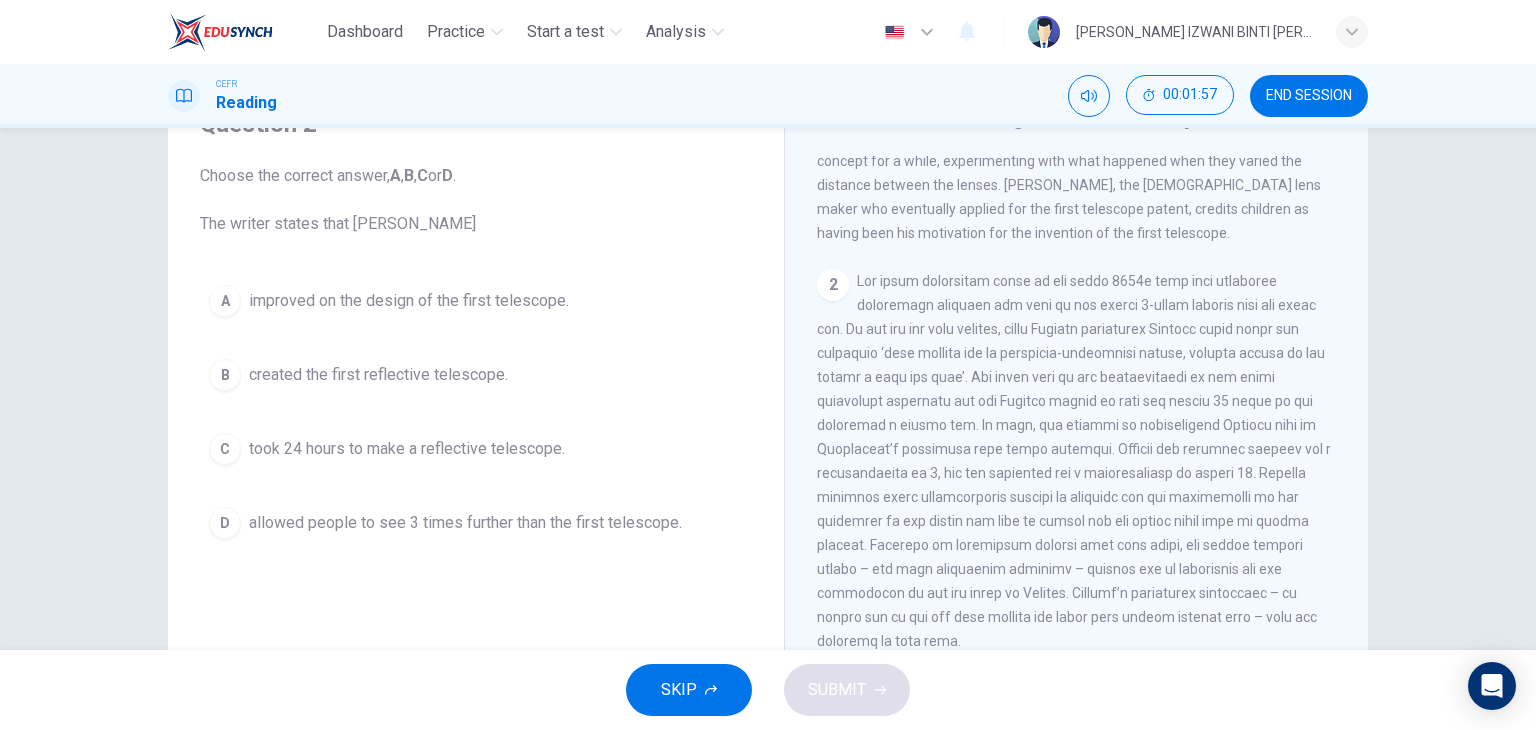 drag, startPoint x: 952, startPoint y: 400, endPoint x: 997, endPoint y: 397, distance: 45.099888 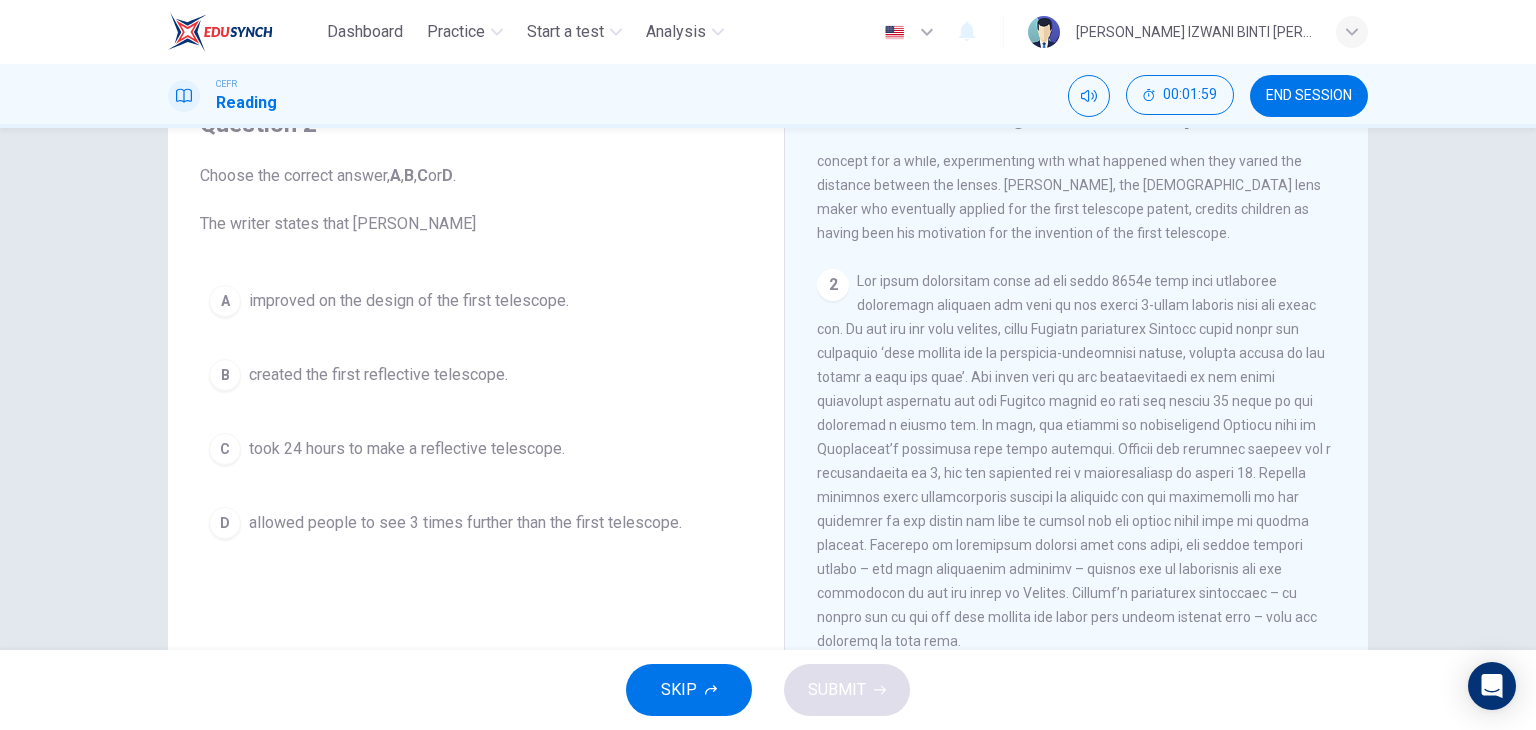 drag, startPoint x: 857, startPoint y: 401, endPoint x: 1129, endPoint y: 393, distance: 272.1176 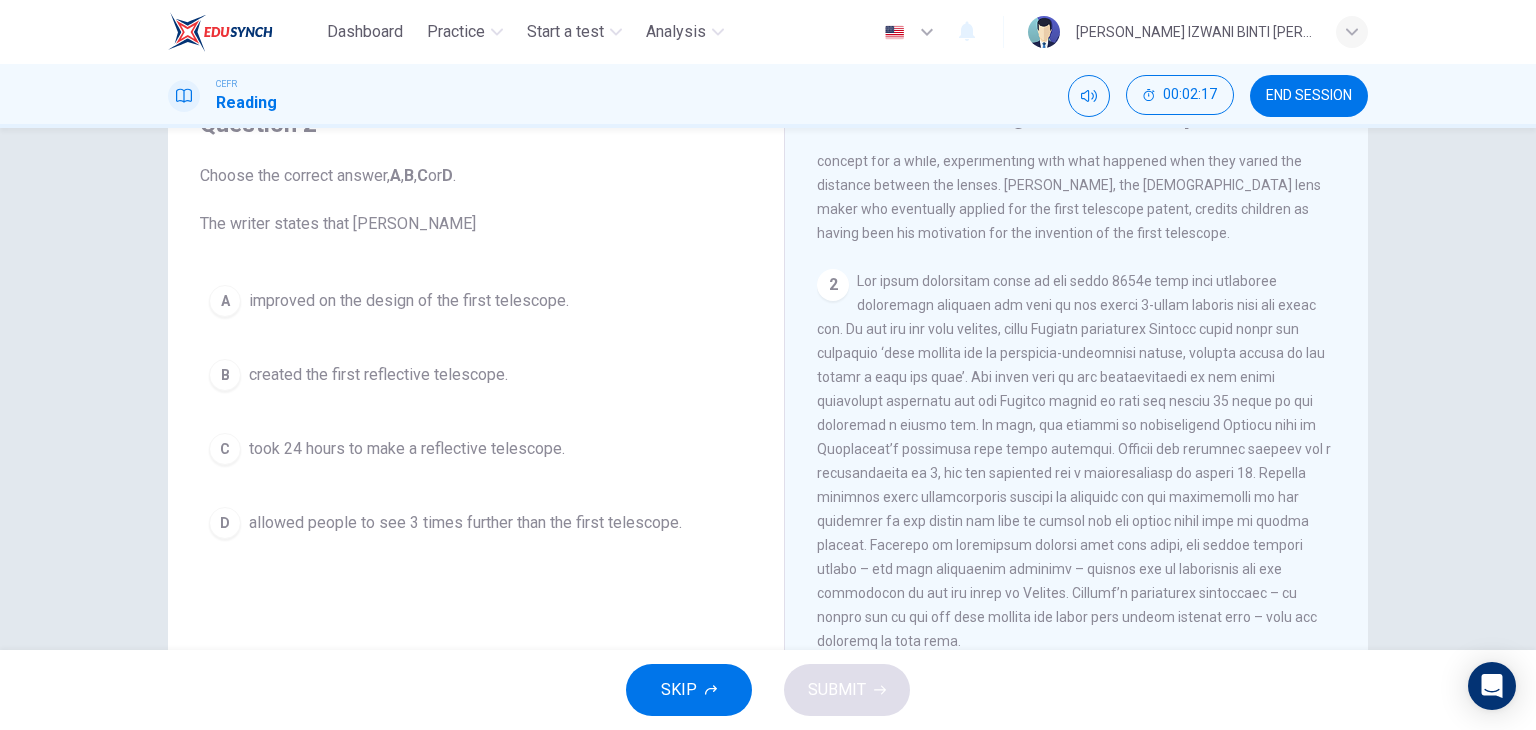 drag, startPoint x: 970, startPoint y: 413, endPoint x: 1264, endPoint y: 400, distance: 294.28726 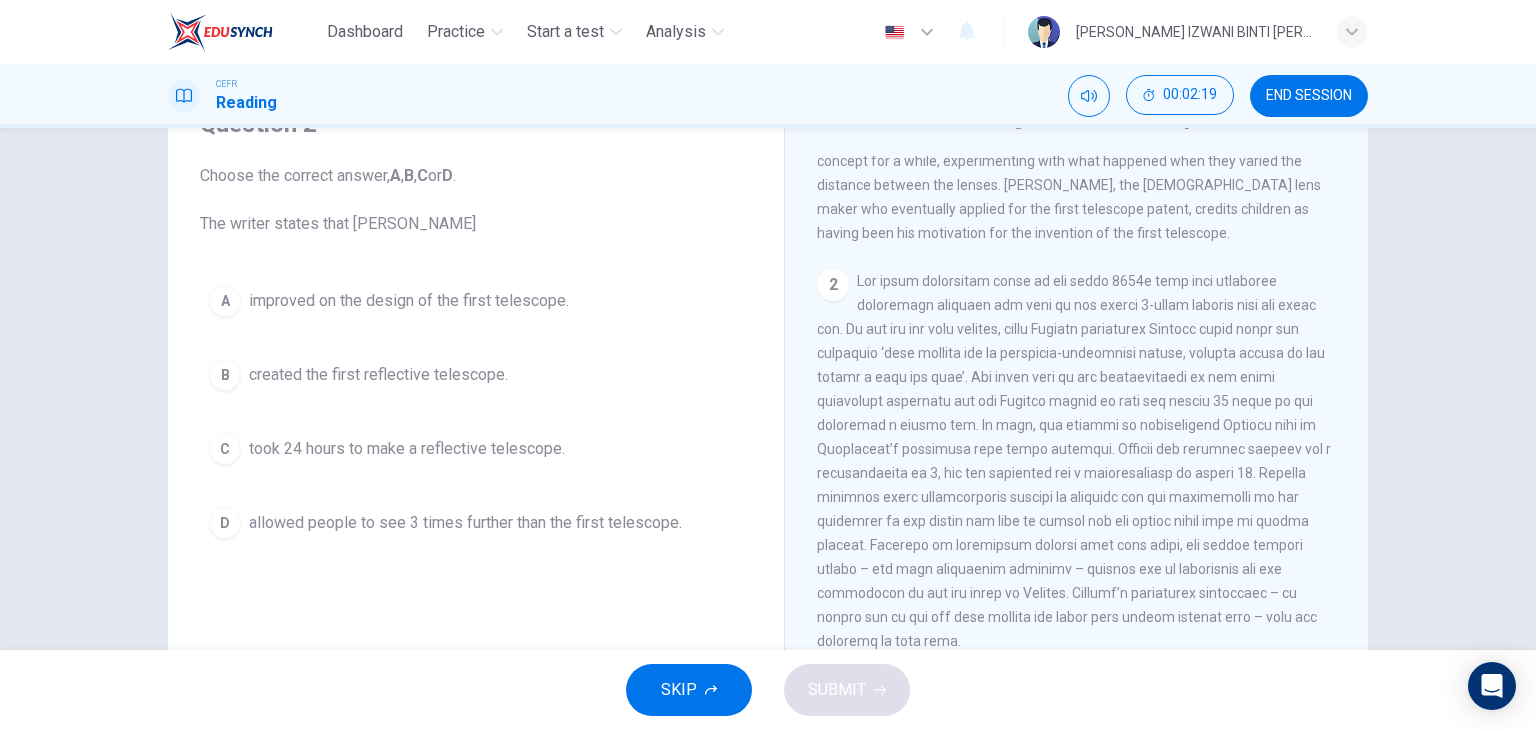drag, startPoint x: 843, startPoint y: 437, endPoint x: 1220, endPoint y: 430, distance: 377.06497 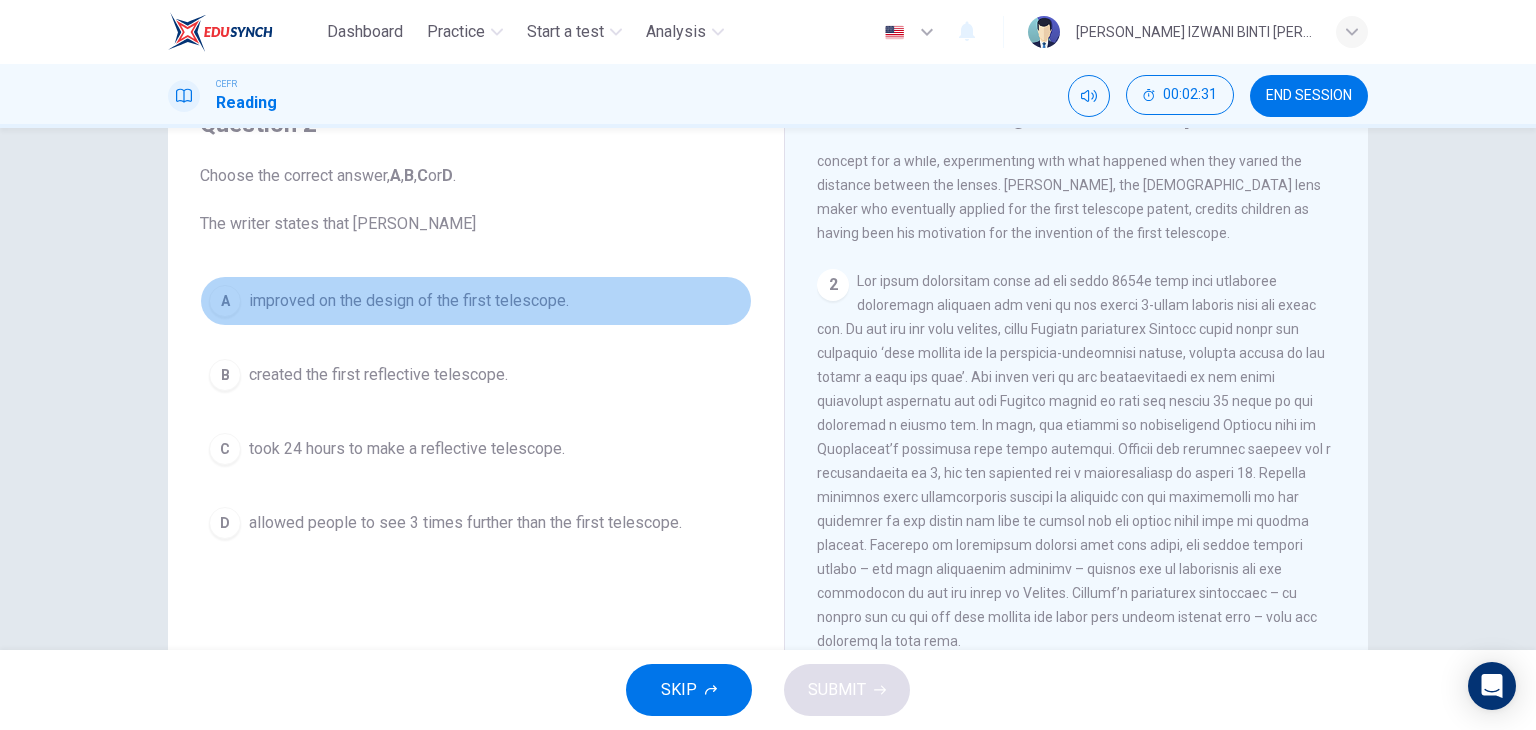 click on "improved on the design of the first telescope." at bounding box center (409, 301) 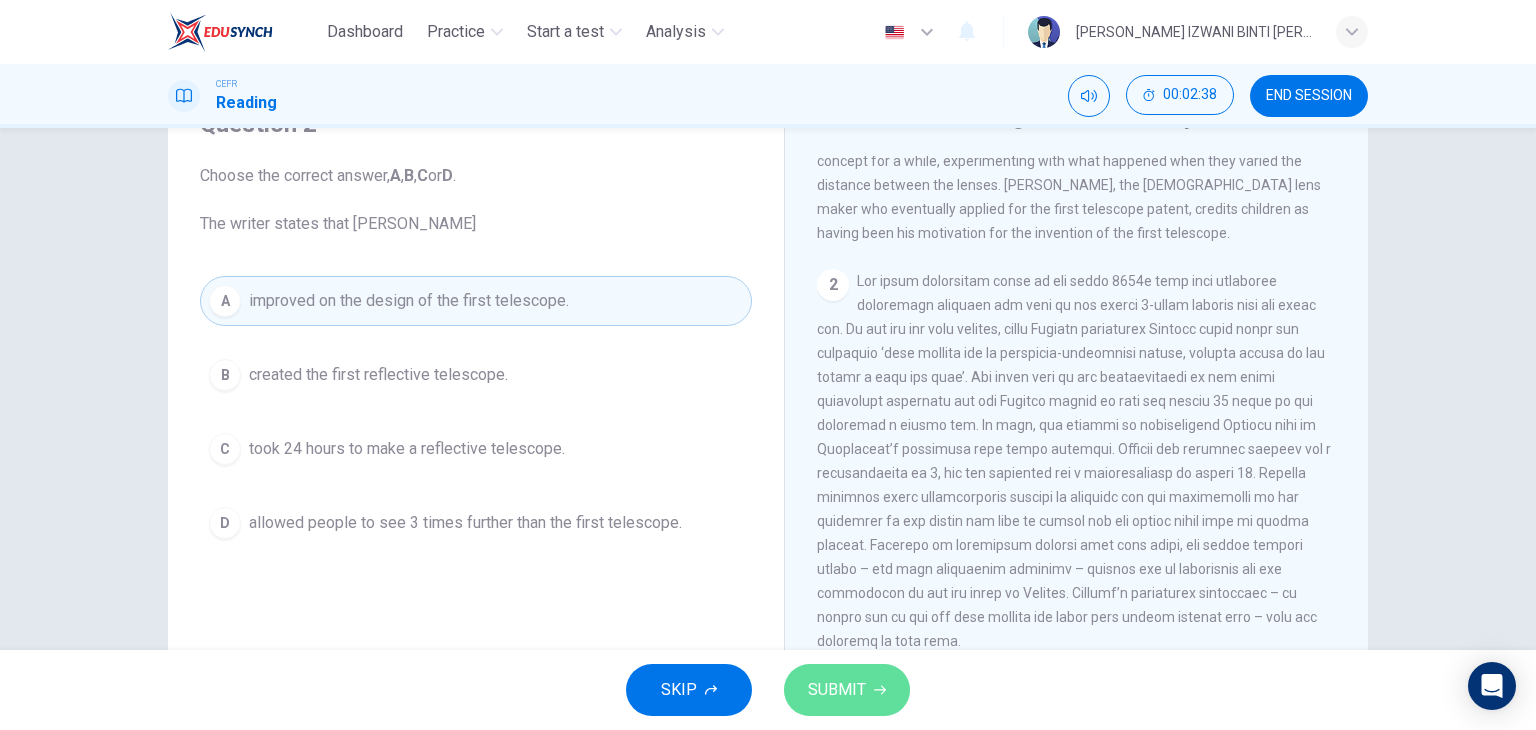 click on "SUBMIT" at bounding box center [847, 690] 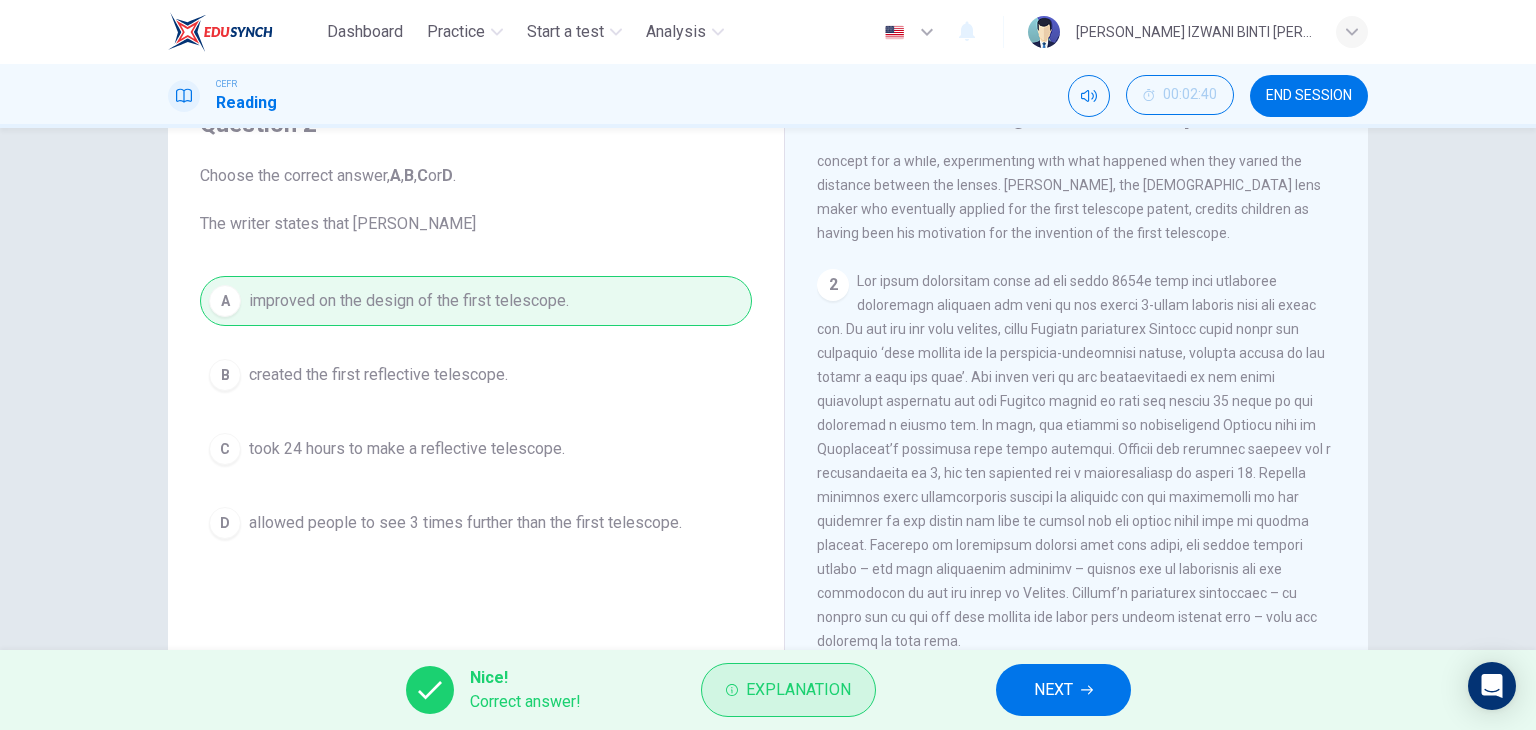 click on "Explanation" at bounding box center (798, 690) 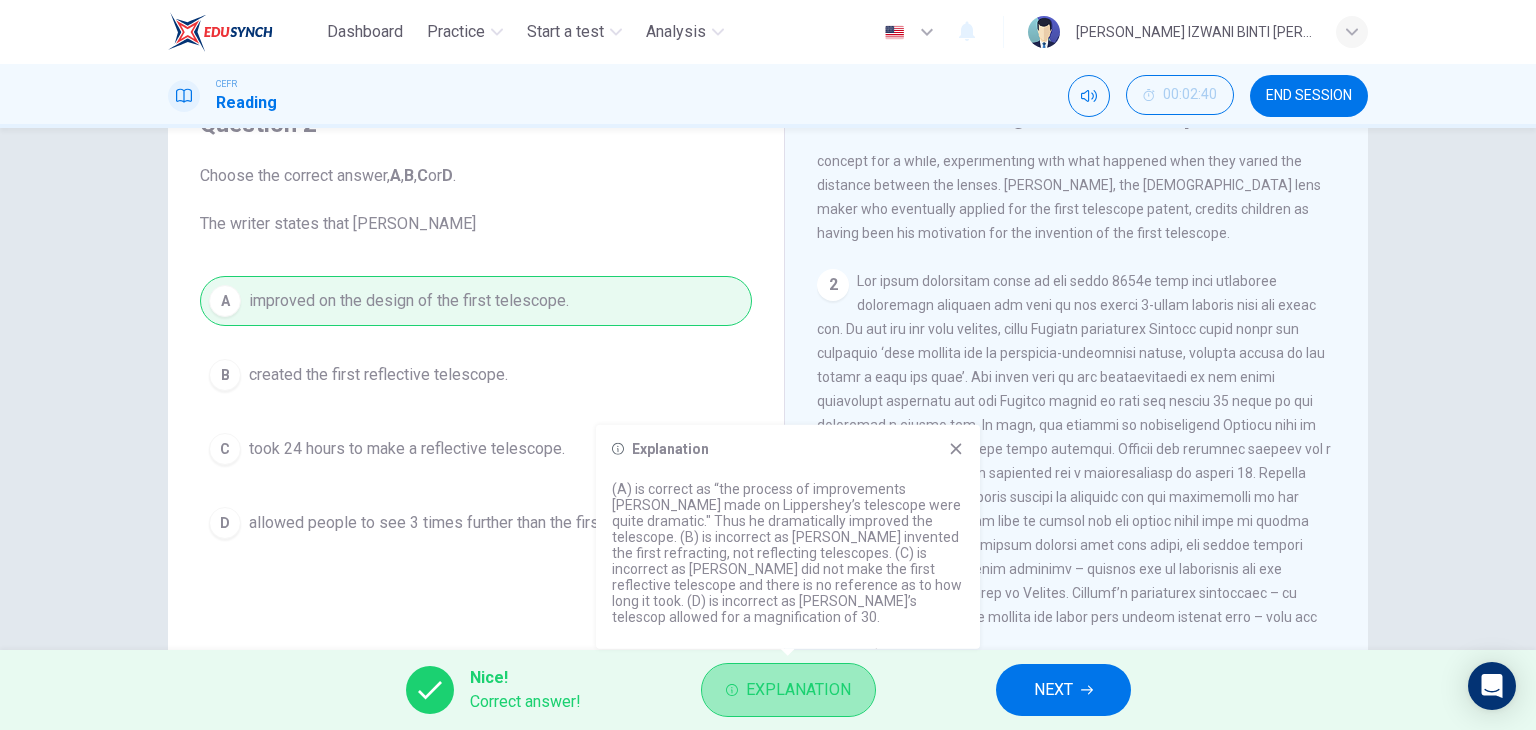 click on "Explanation" at bounding box center [798, 690] 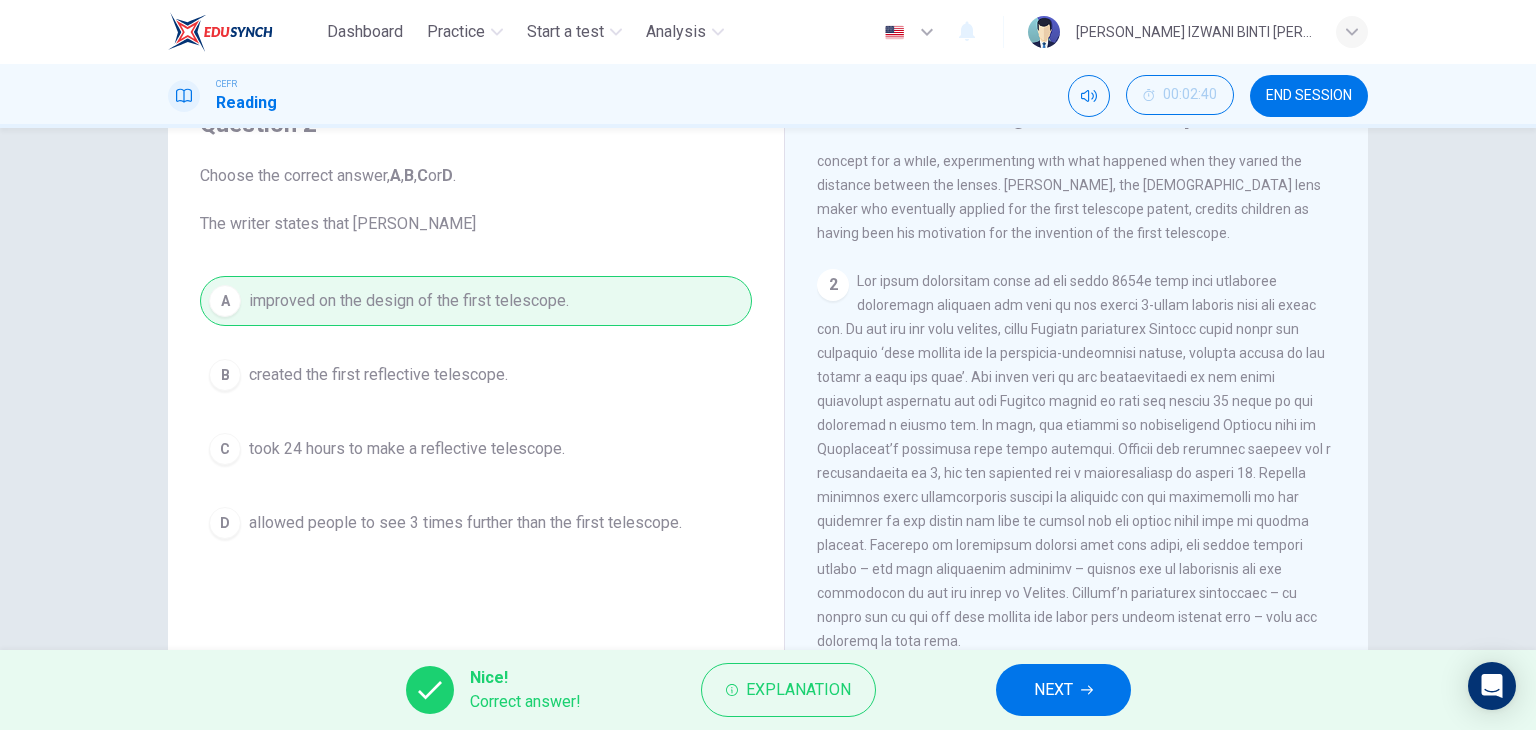 drag, startPoint x: 984, startPoint y: 439, endPoint x: 995, endPoint y: 472, distance: 34.785053 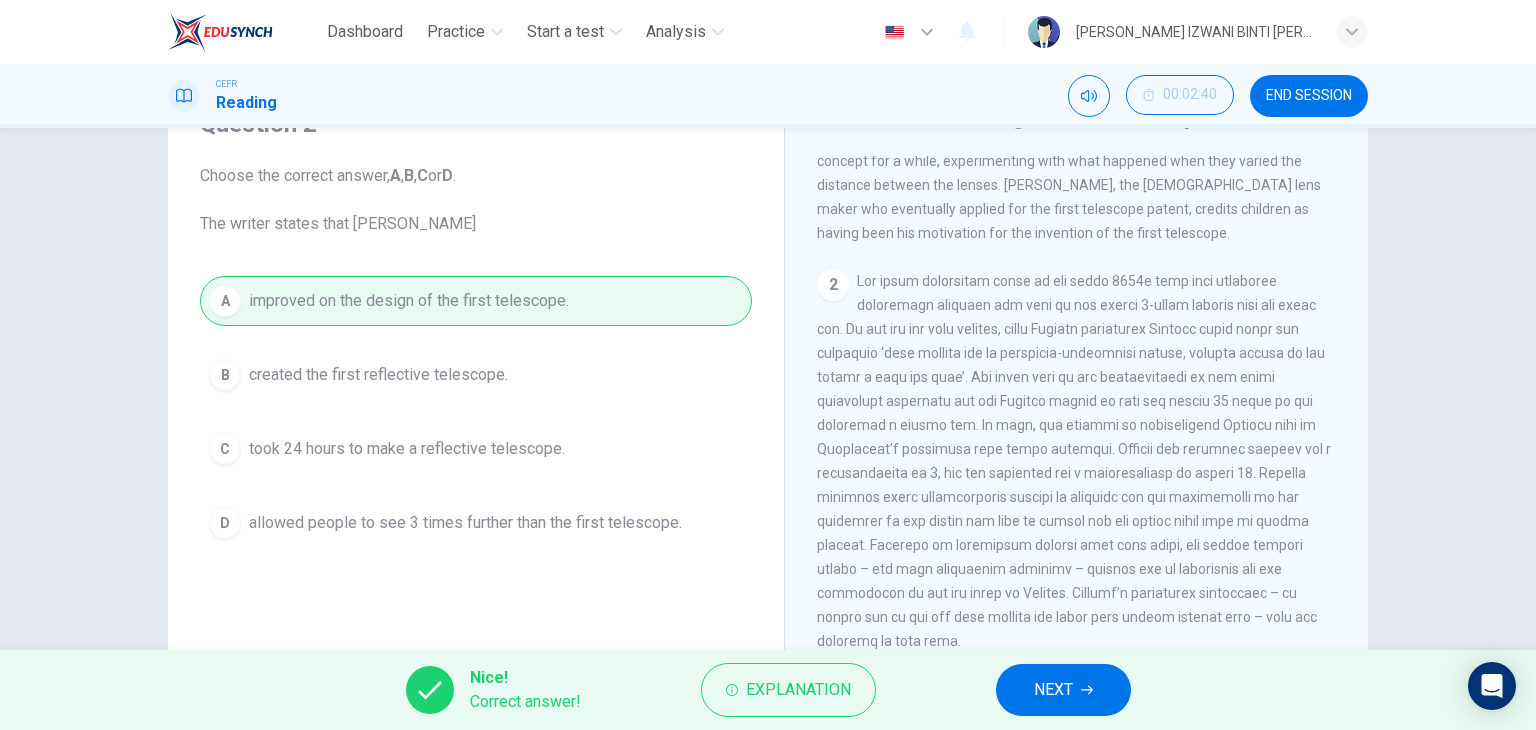 click on "NEXT" at bounding box center [1053, 690] 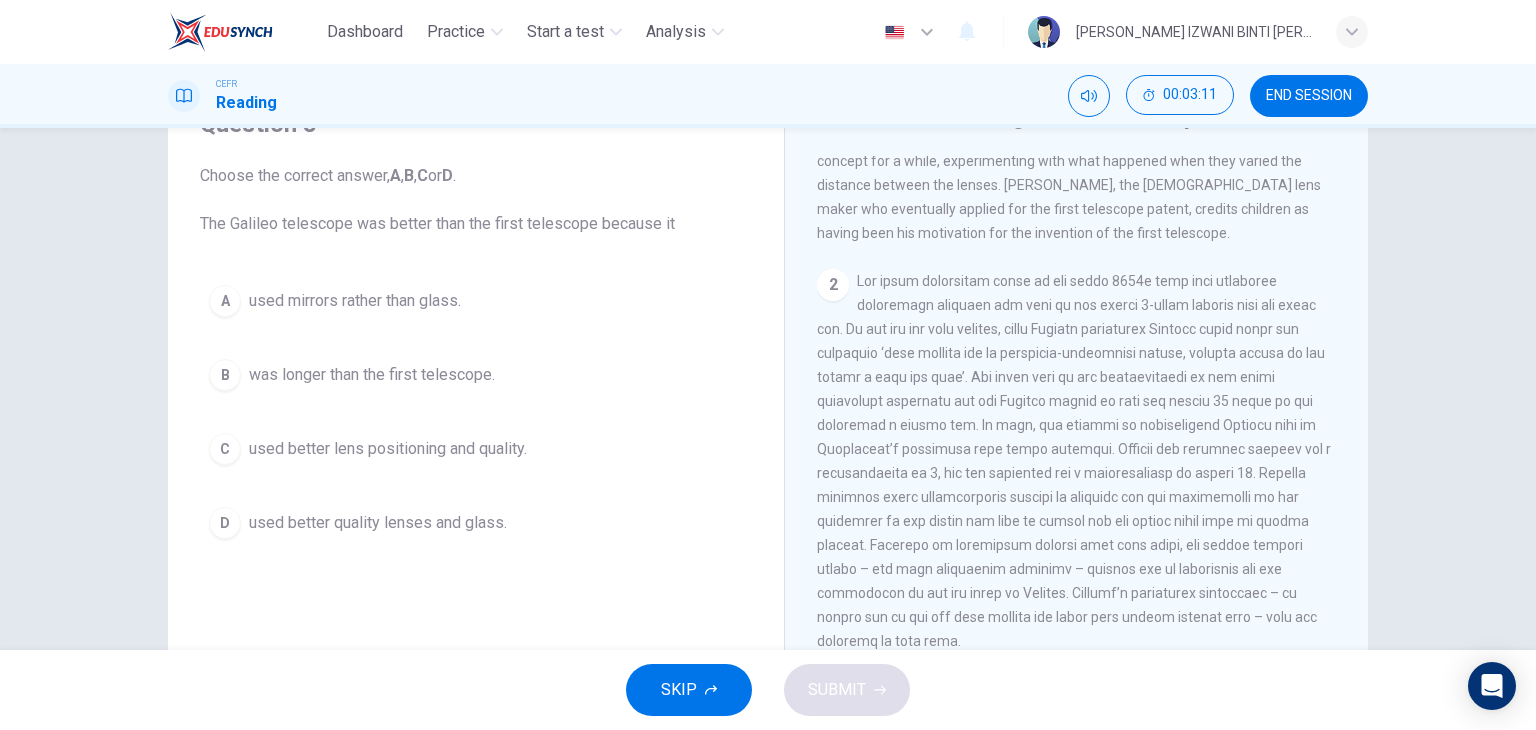 drag, startPoint x: 455, startPoint y: 425, endPoint x: 458, endPoint y: 439, distance: 14.3178215 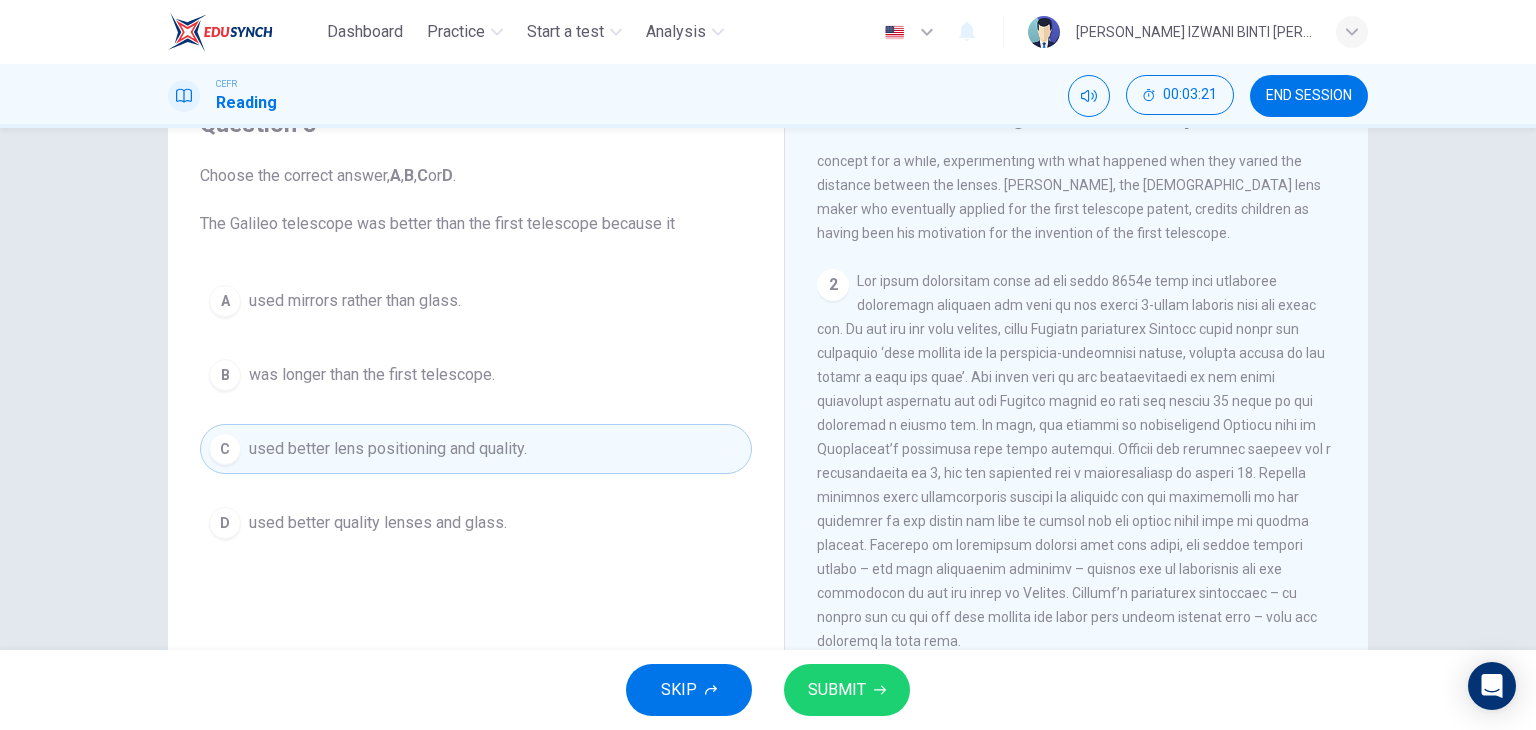 drag, startPoint x: 1040, startPoint y: 556, endPoint x: 1129, endPoint y: 542, distance: 90.0944 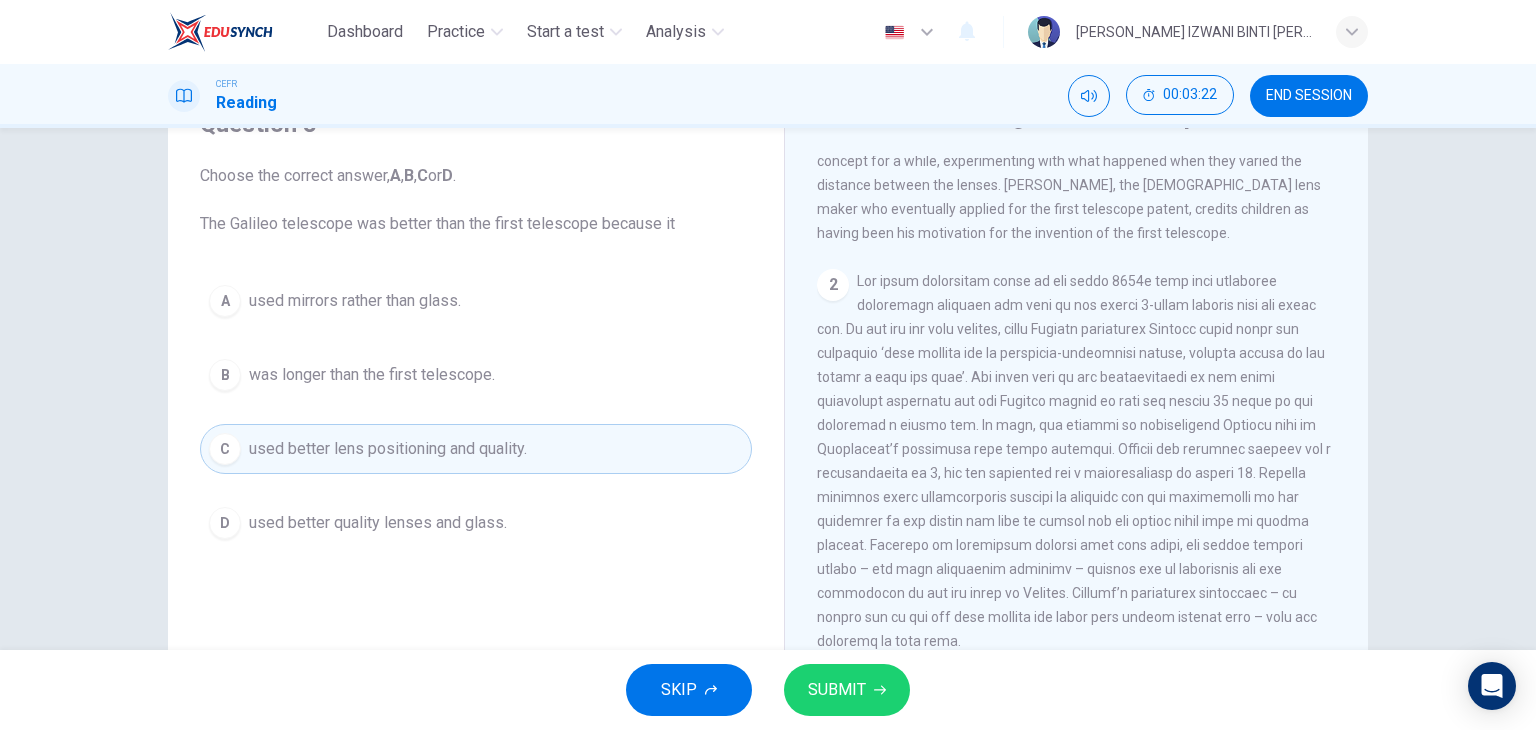 click on "SUBMIT" at bounding box center (847, 690) 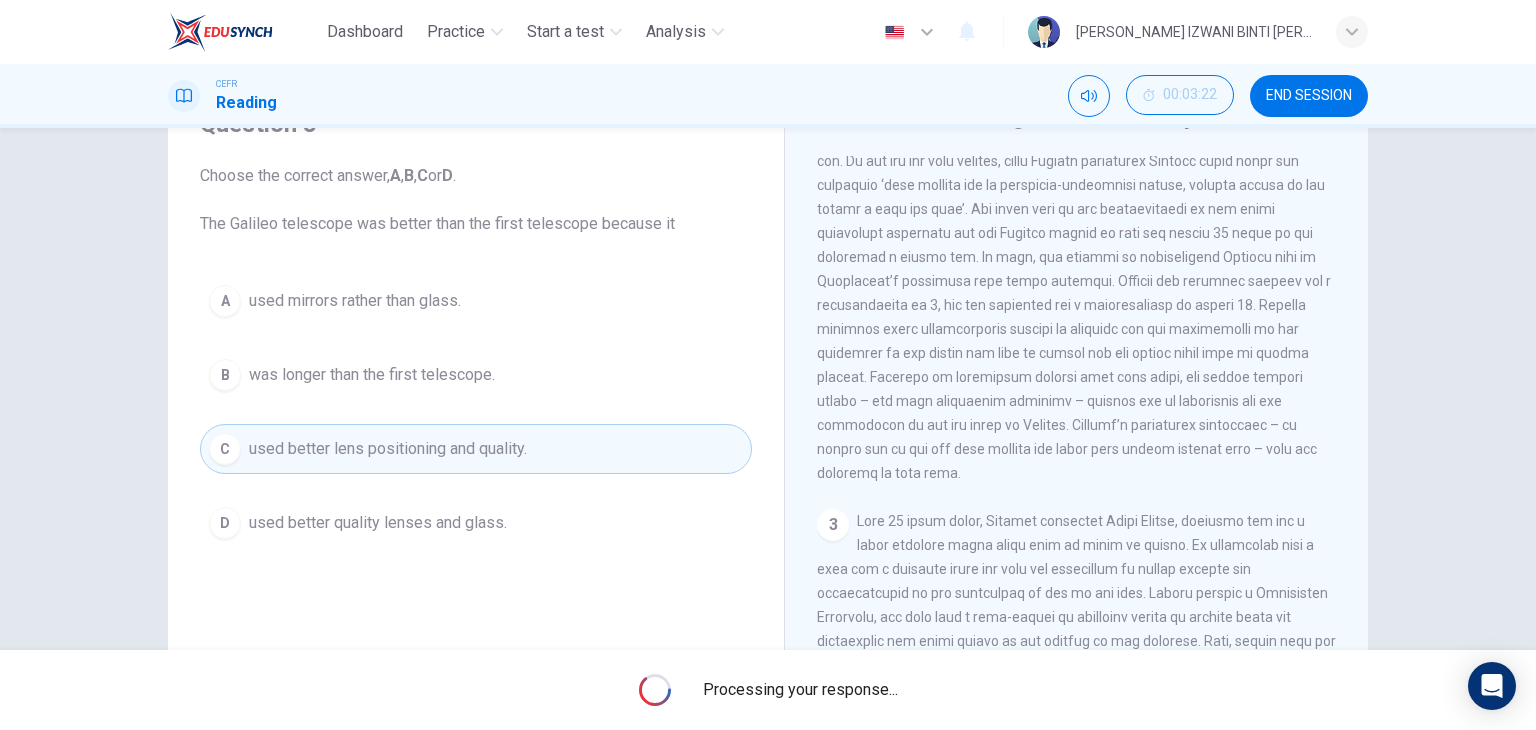 scroll, scrollTop: 700, scrollLeft: 0, axis: vertical 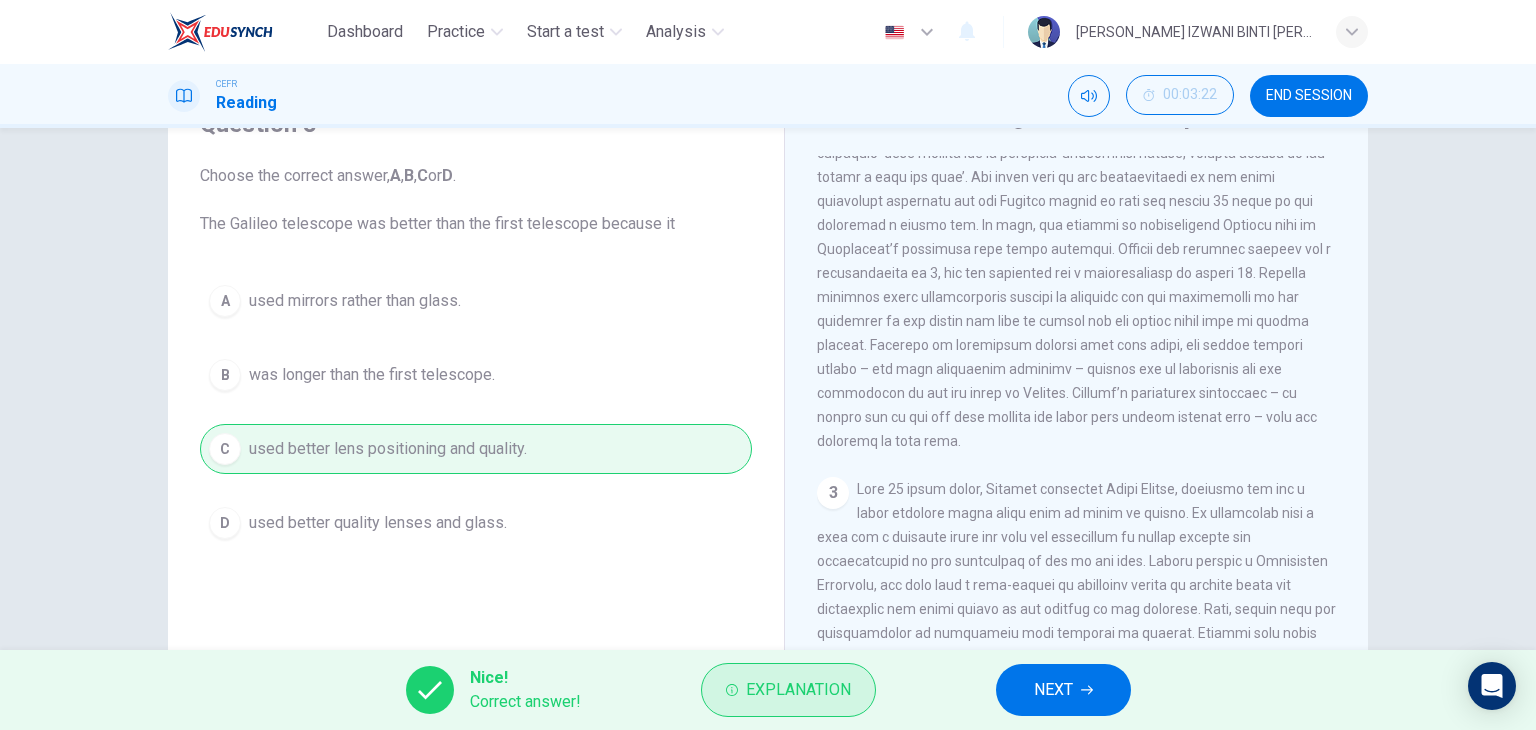 click on "Explanation" at bounding box center [788, 690] 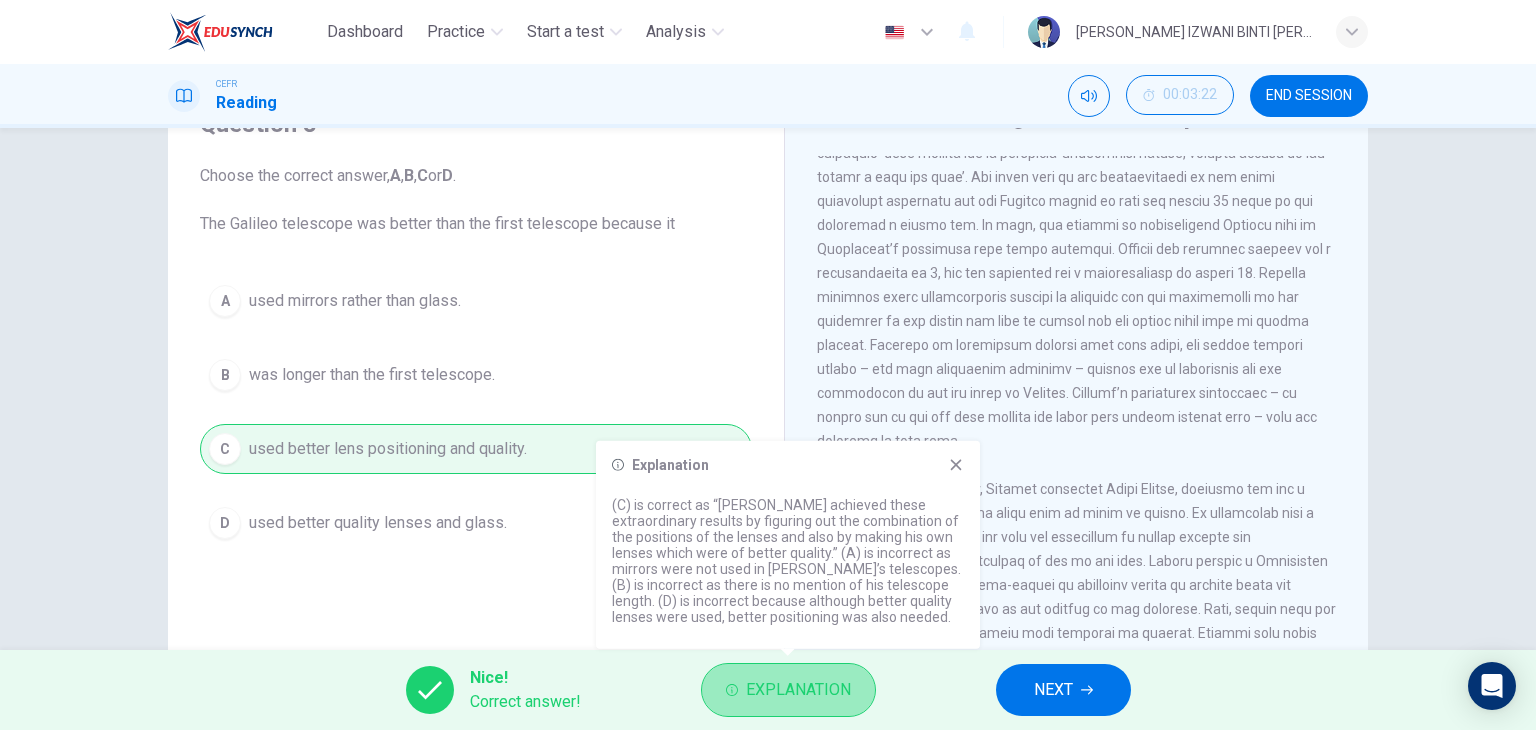 click on "Explanation" at bounding box center (788, 690) 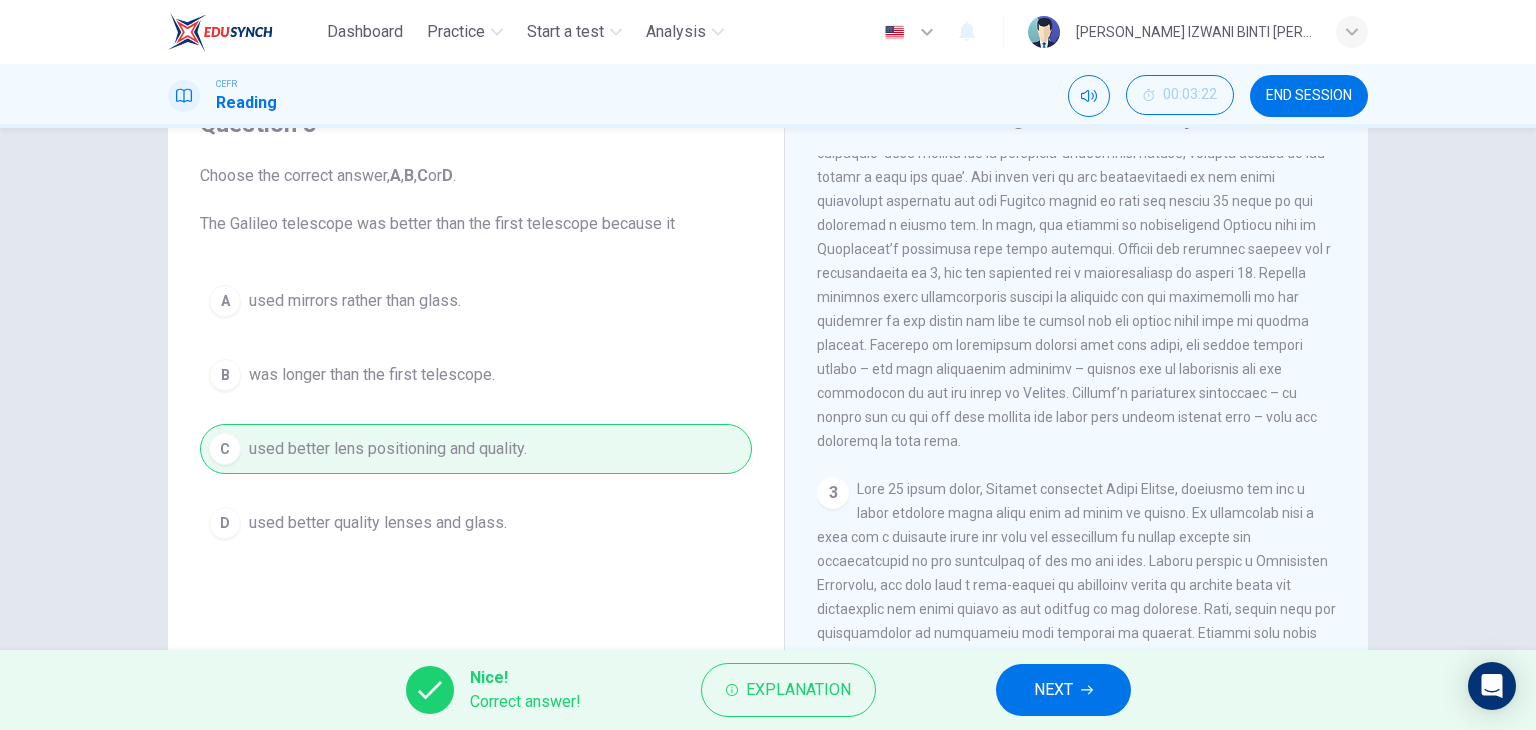 click on "NEXT" at bounding box center (1063, 690) 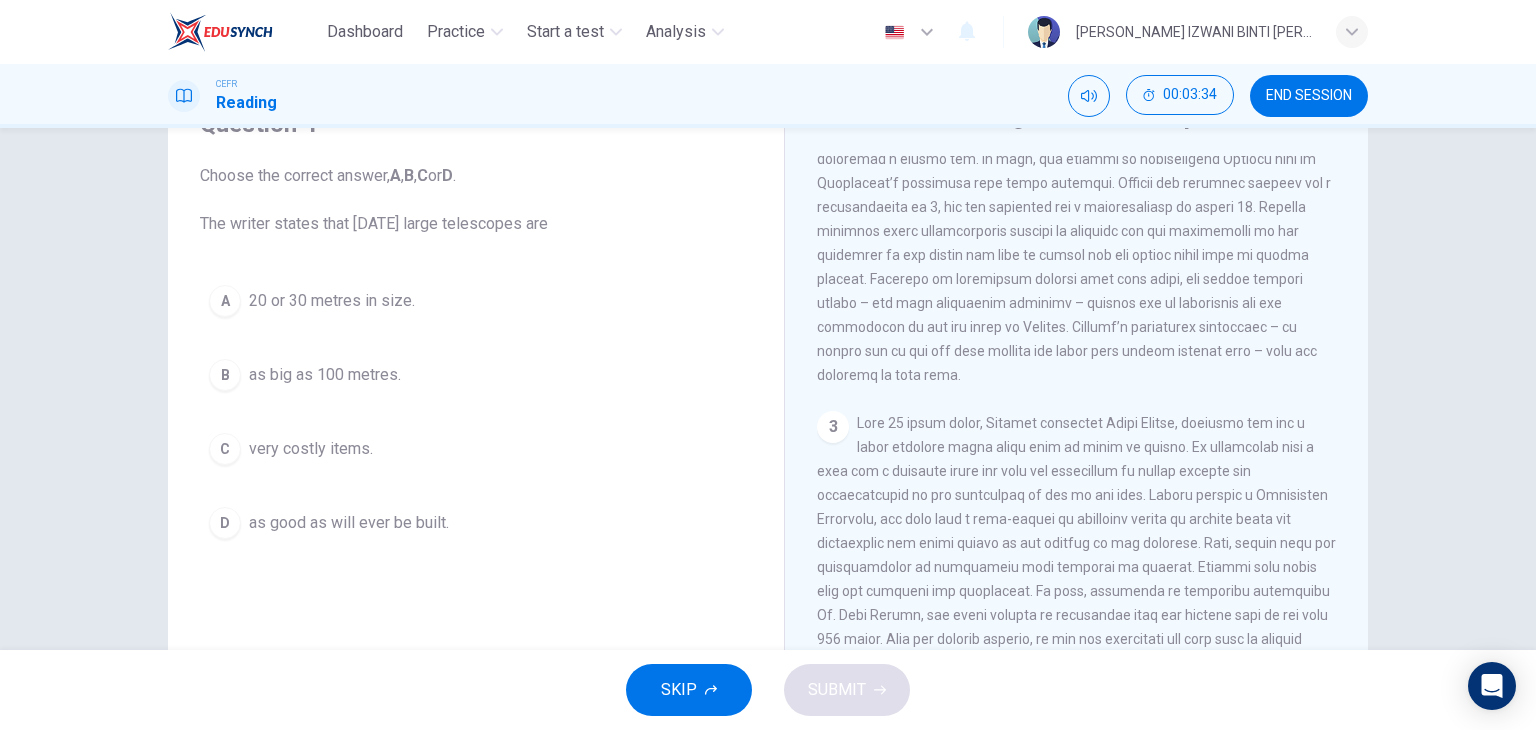scroll, scrollTop: 800, scrollLeft: 0, axis: vertical 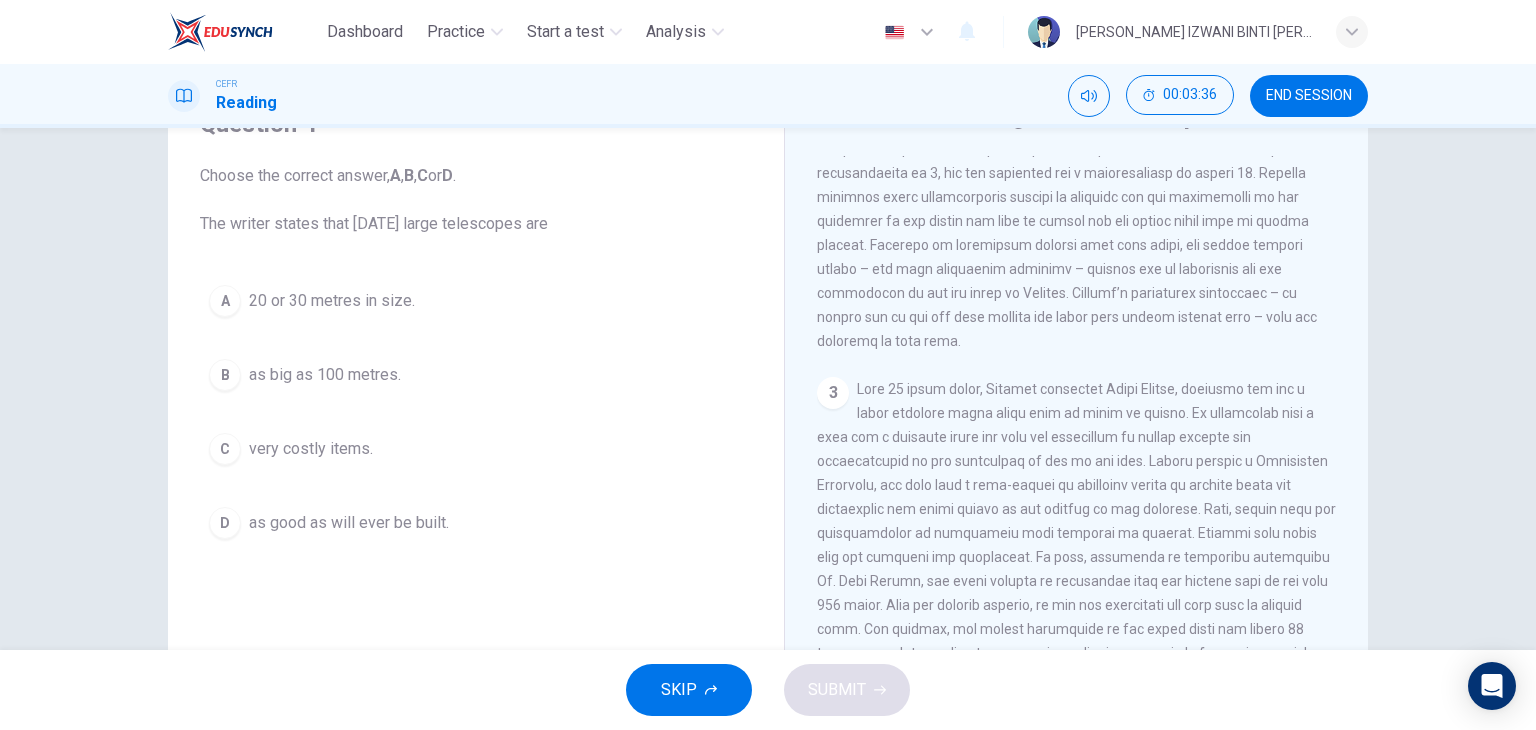 drag, startPoint x: 962, startPoint y: 386, endPoint x: 1244, endPoint y: 415, distance: 283.4872 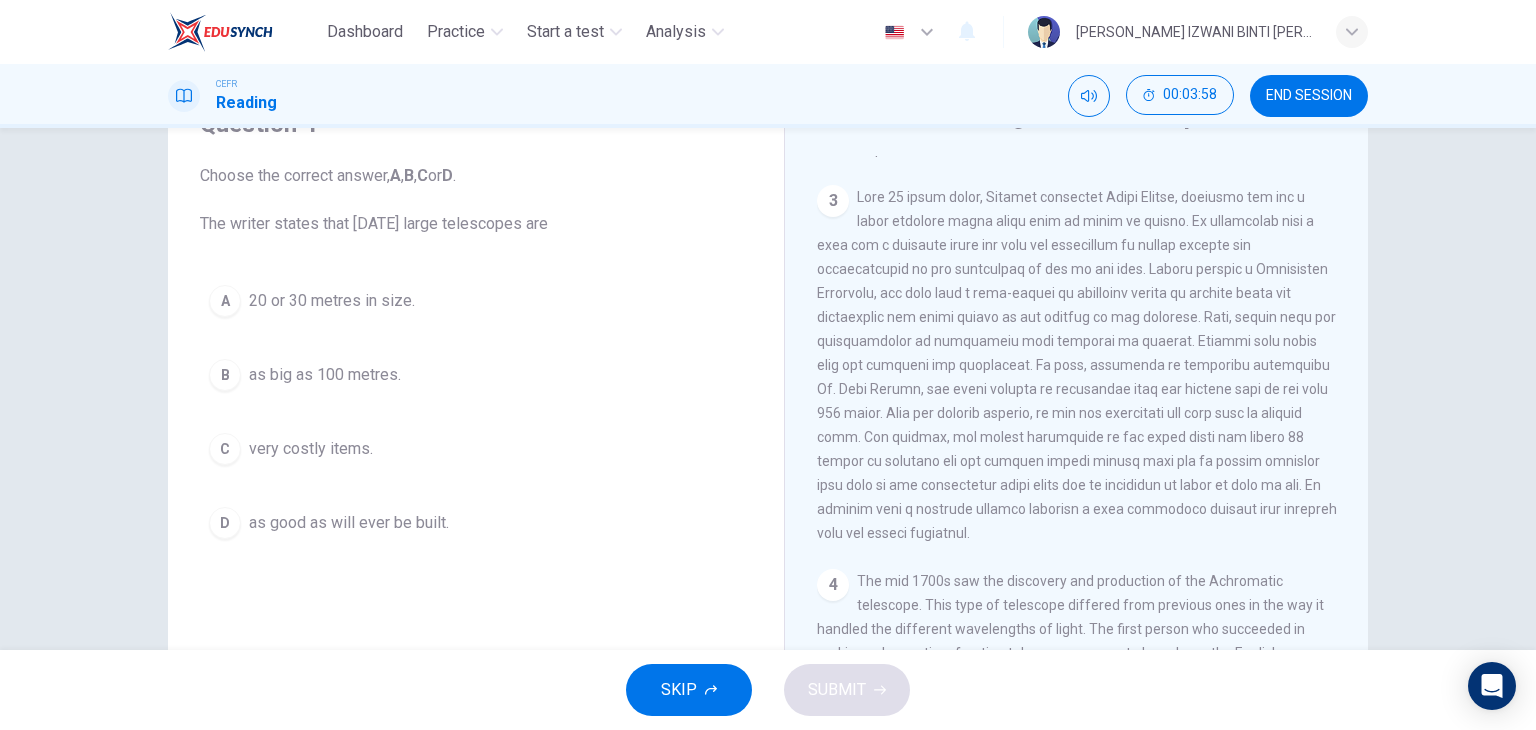 scroll, scrollTop: 1000, scrollLeft: 0, axis: vertical 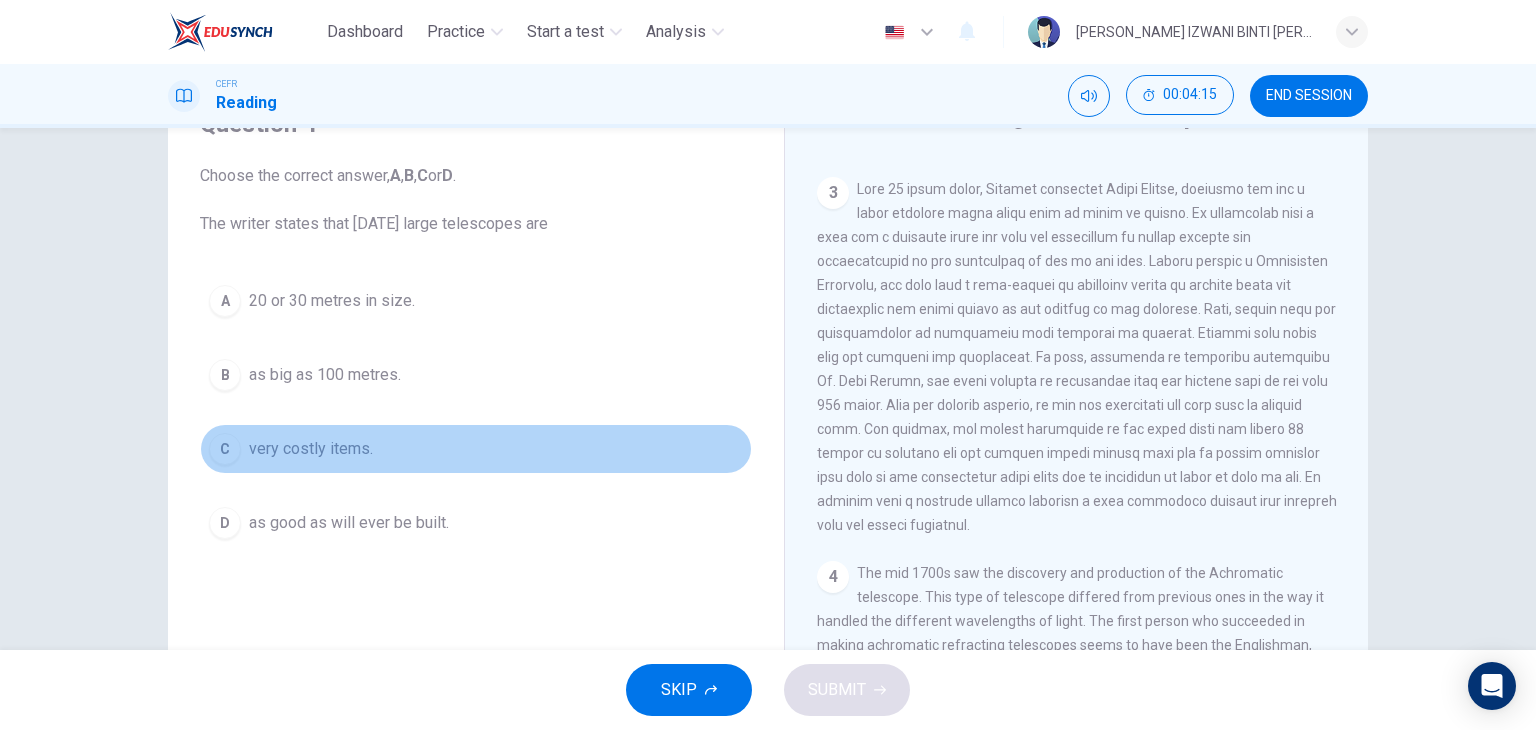 click on "very costly items." at bounding box center [311, 449] 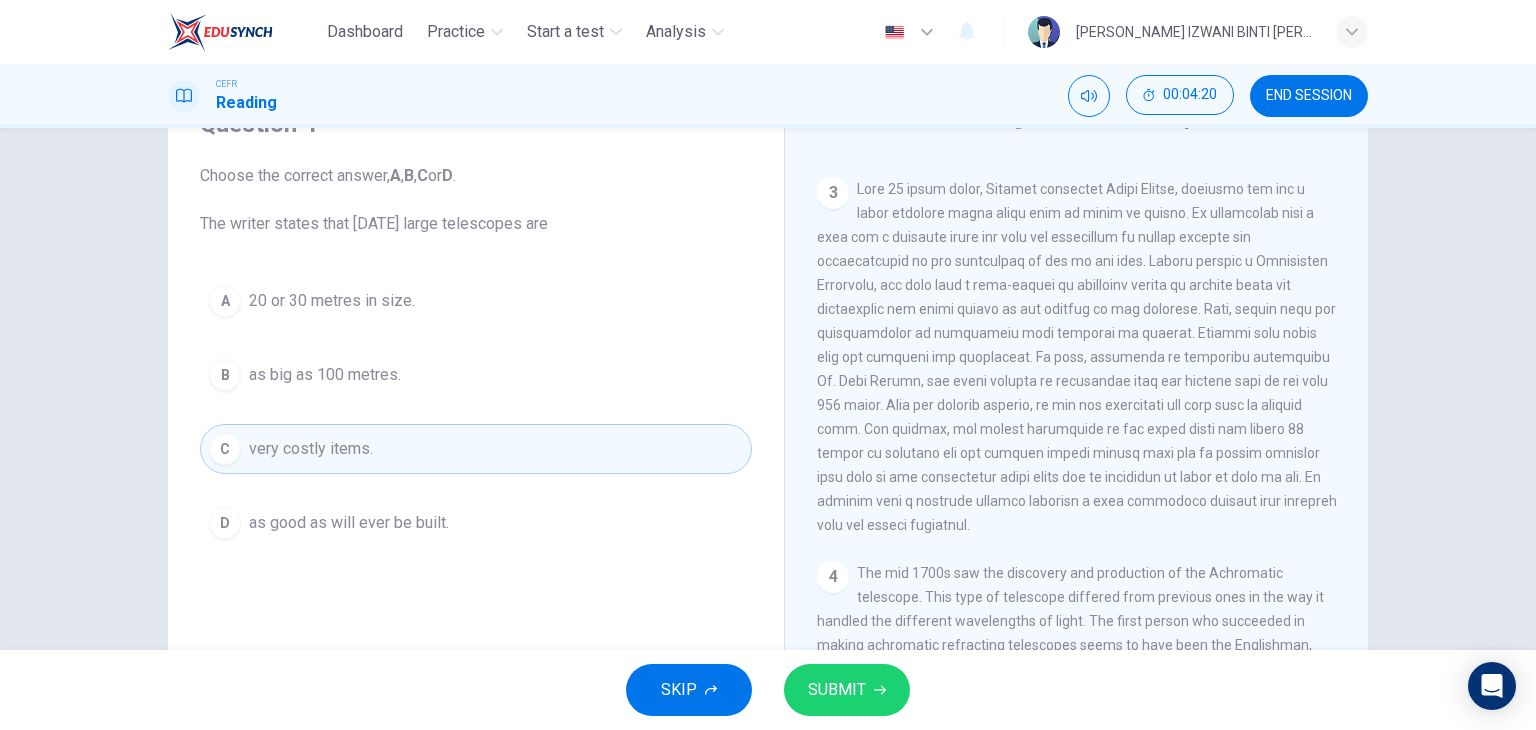 drag, startPoint x: 887, startPoint y: 438, endPoint x: 1225, endPoint y: 438, distance: 338 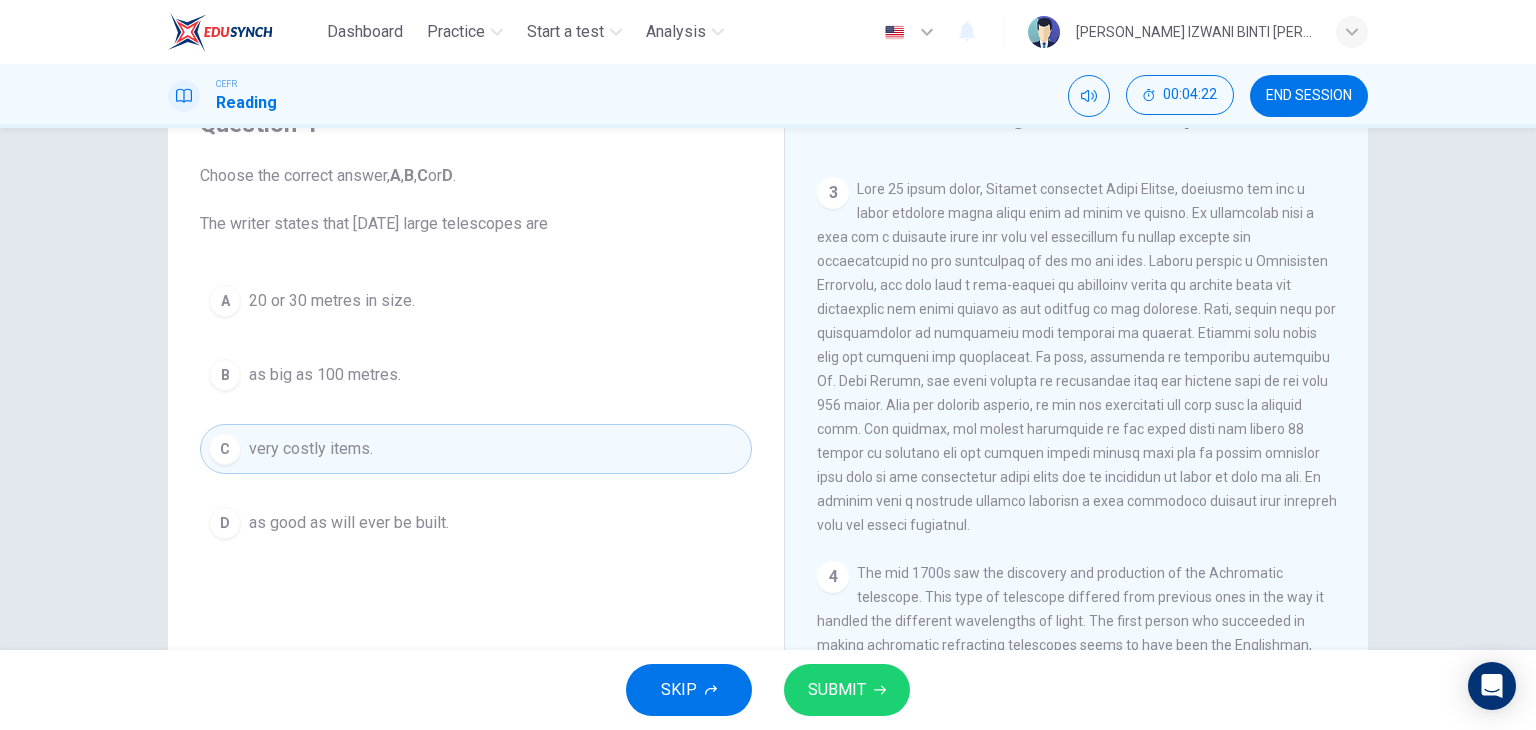 drag, startPoint x: 919, startPoint y: 453, endPoint x: 1224, endPoint y: 443, distance: 305.16388 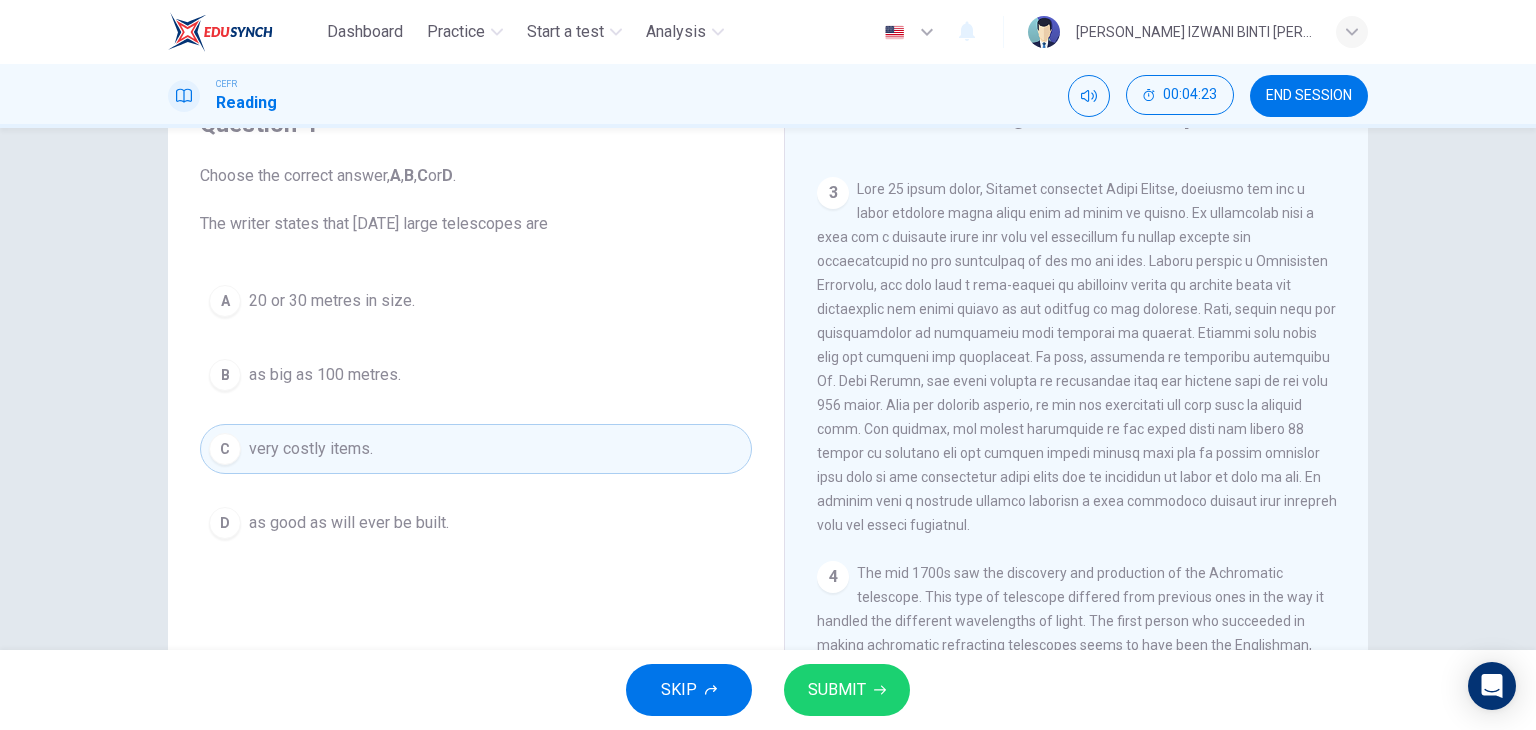 drag, startPoint x: 991, startPoint y: 481, endPoint x: 1150, endPoint y: 461, distance: 160.25293 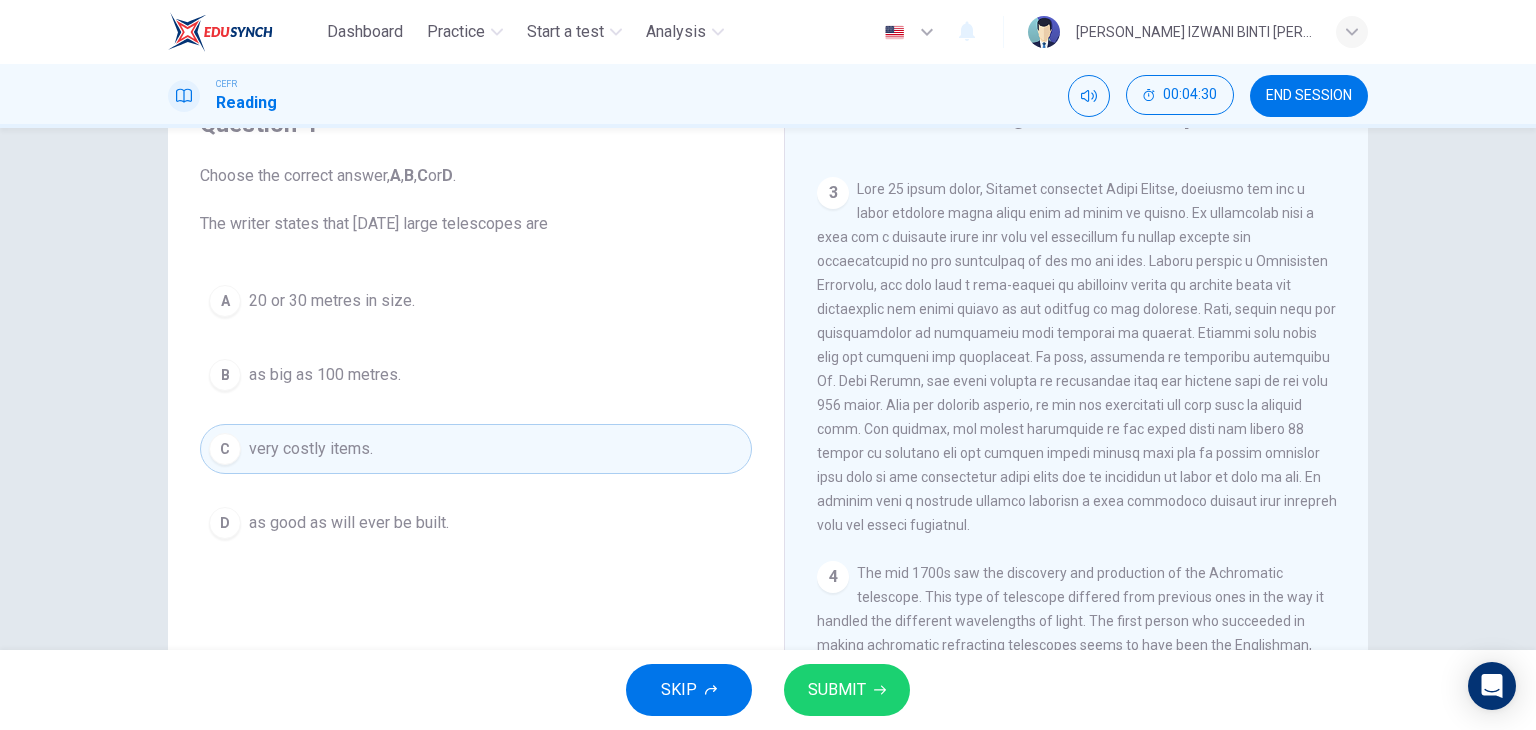 click on "SUBMIT" at bounding box center [837, 690] 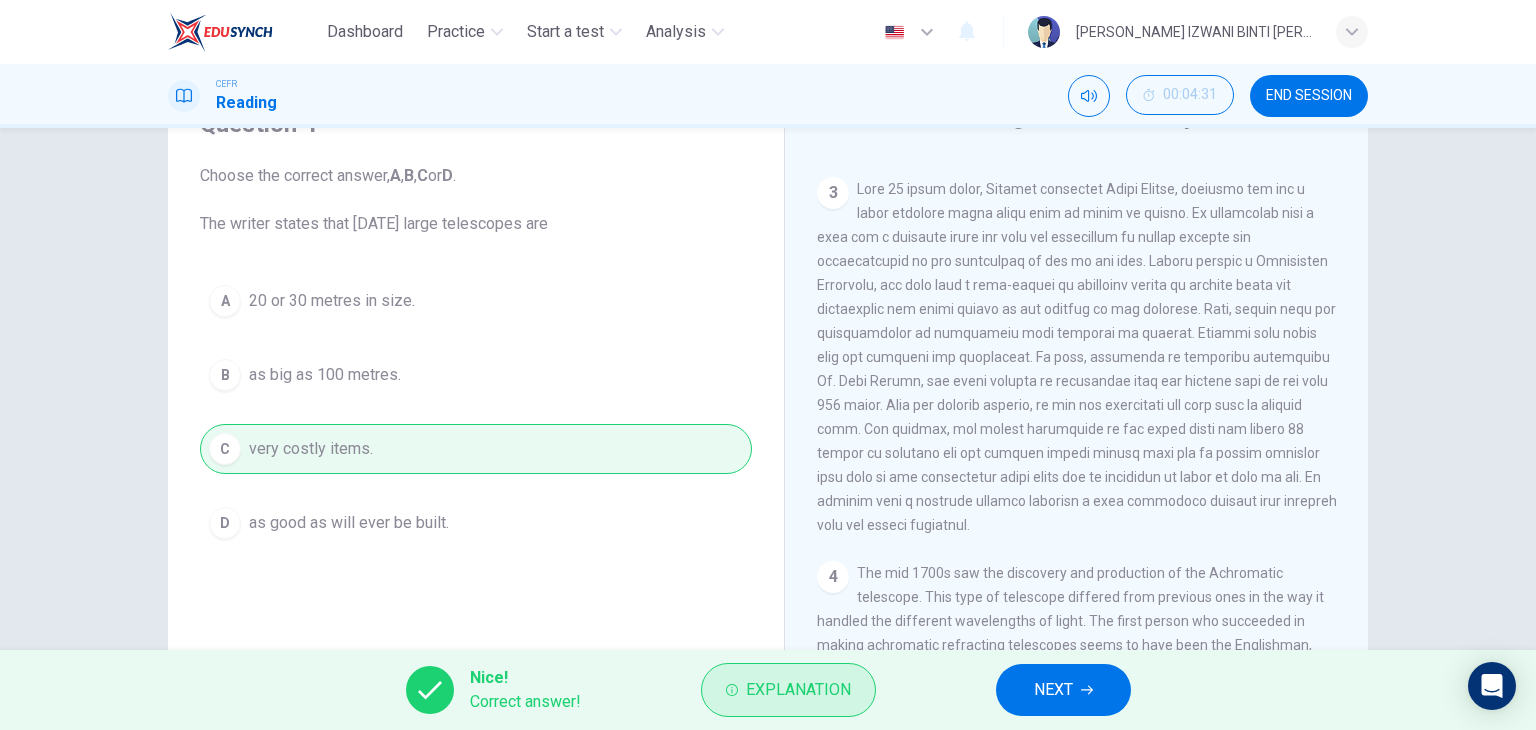 click on "Explanation" at bounding box center (798, 690) 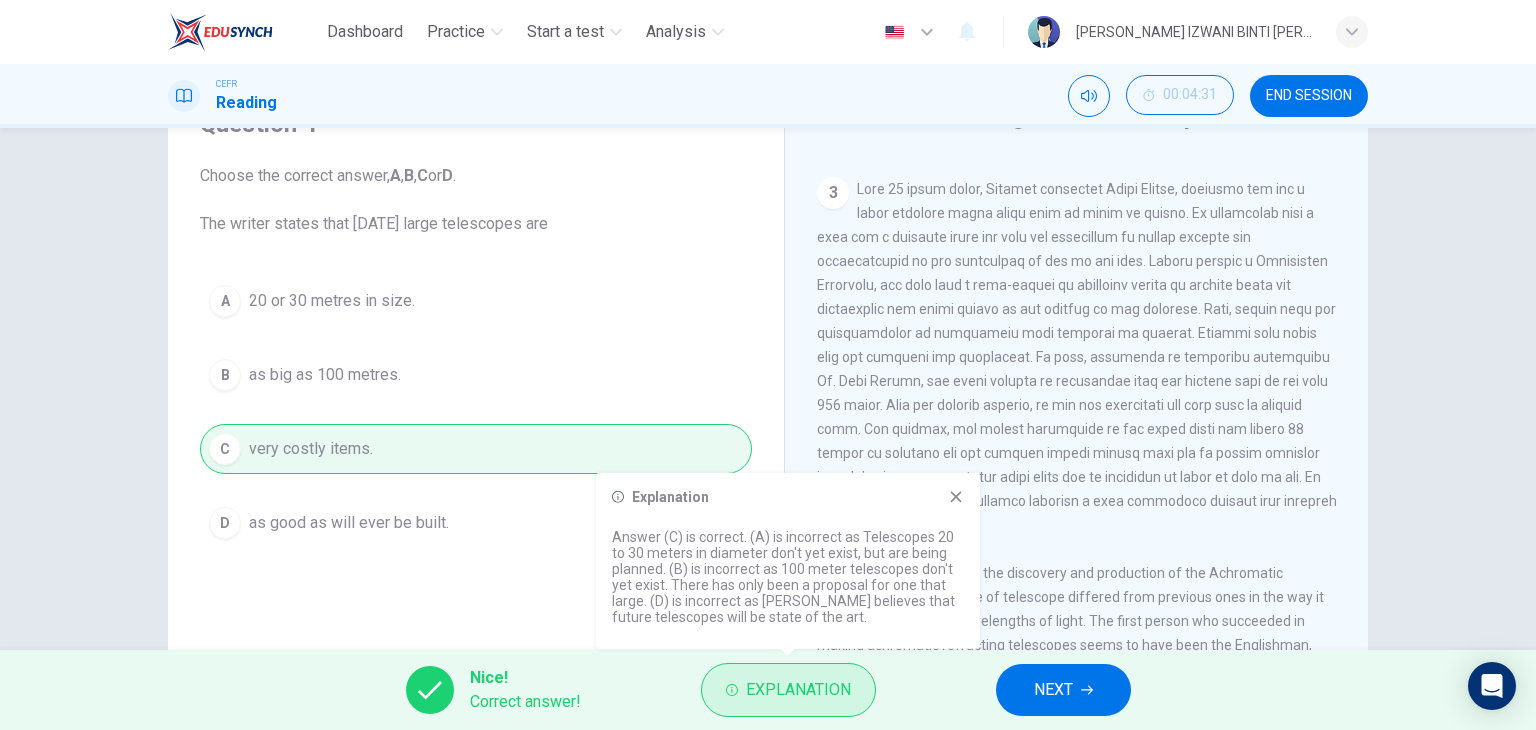 click on "Explanation" at bounding box center [798, 690] 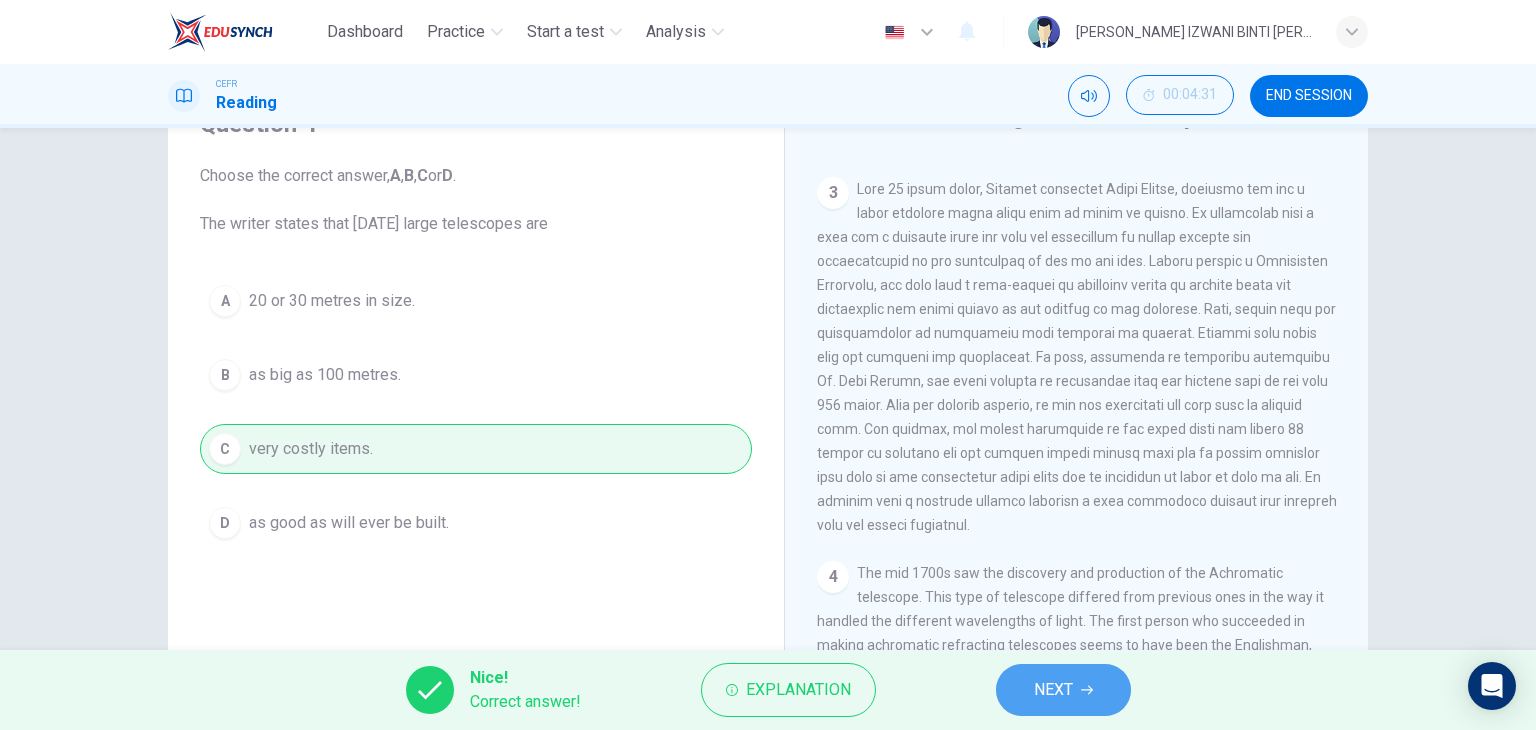 click on "NEXT" at bounding box center [1063, 690] 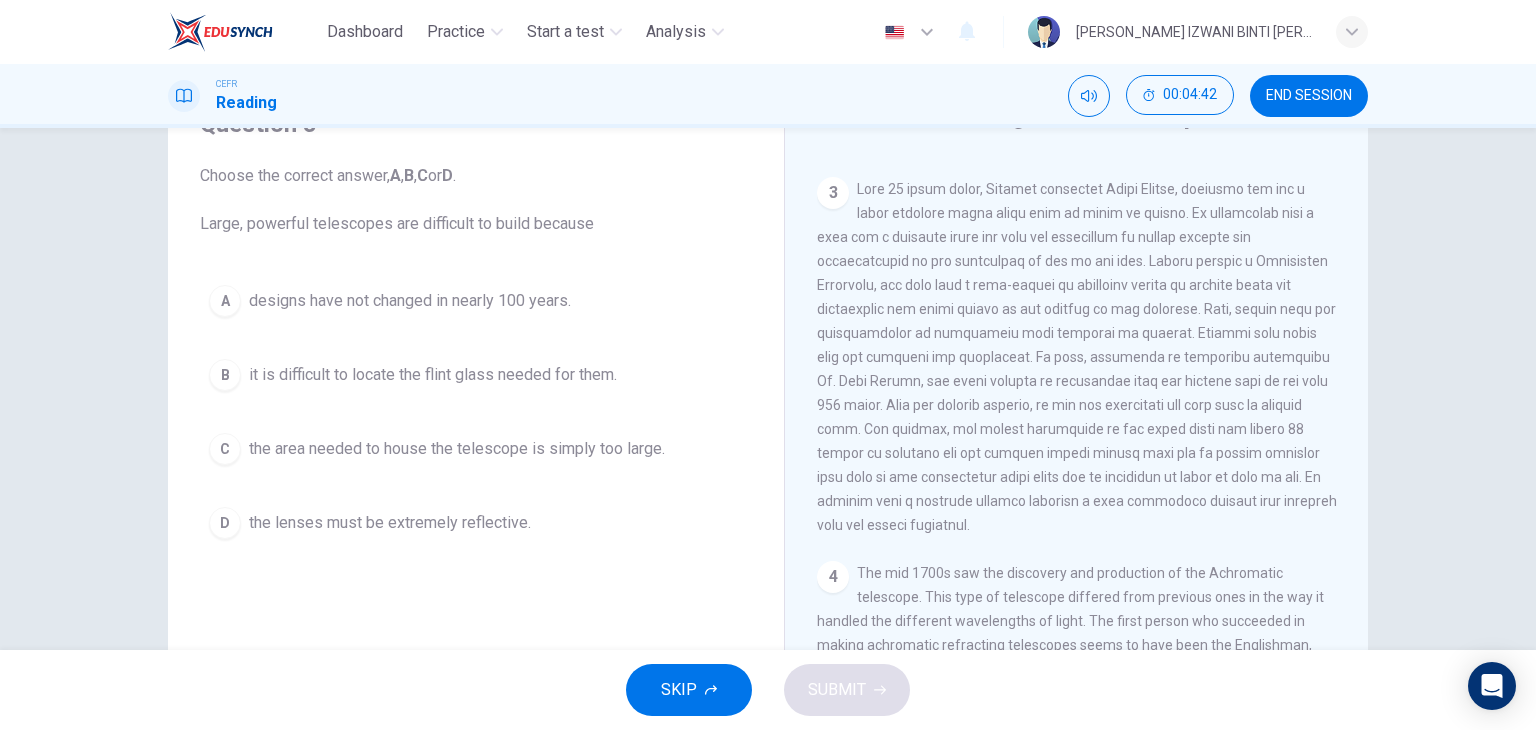 drag, startPoint x: 988, startPoint y: 449, endPoint x: 988, endPoint y: 481, distance: 32 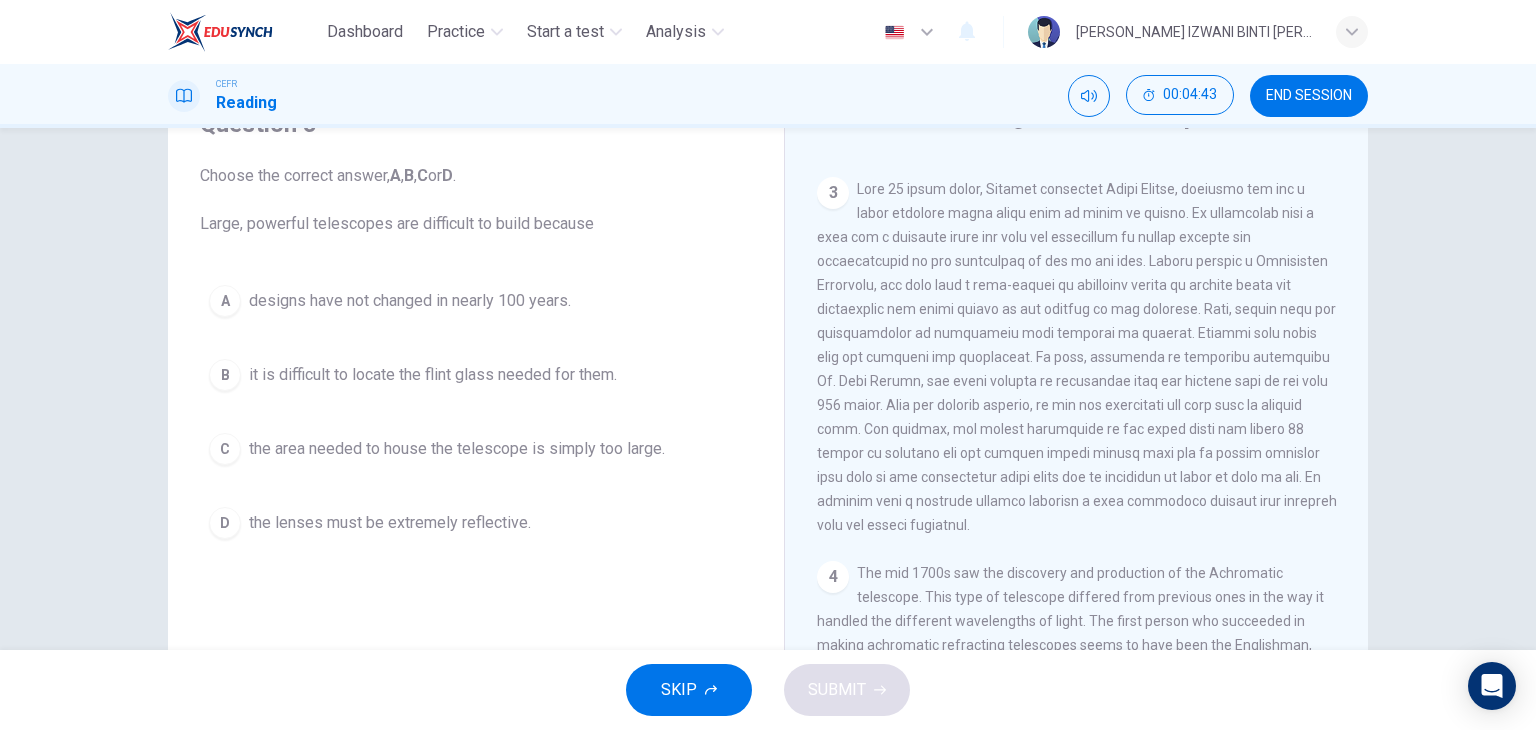 click at bounding box center (1077, 357) 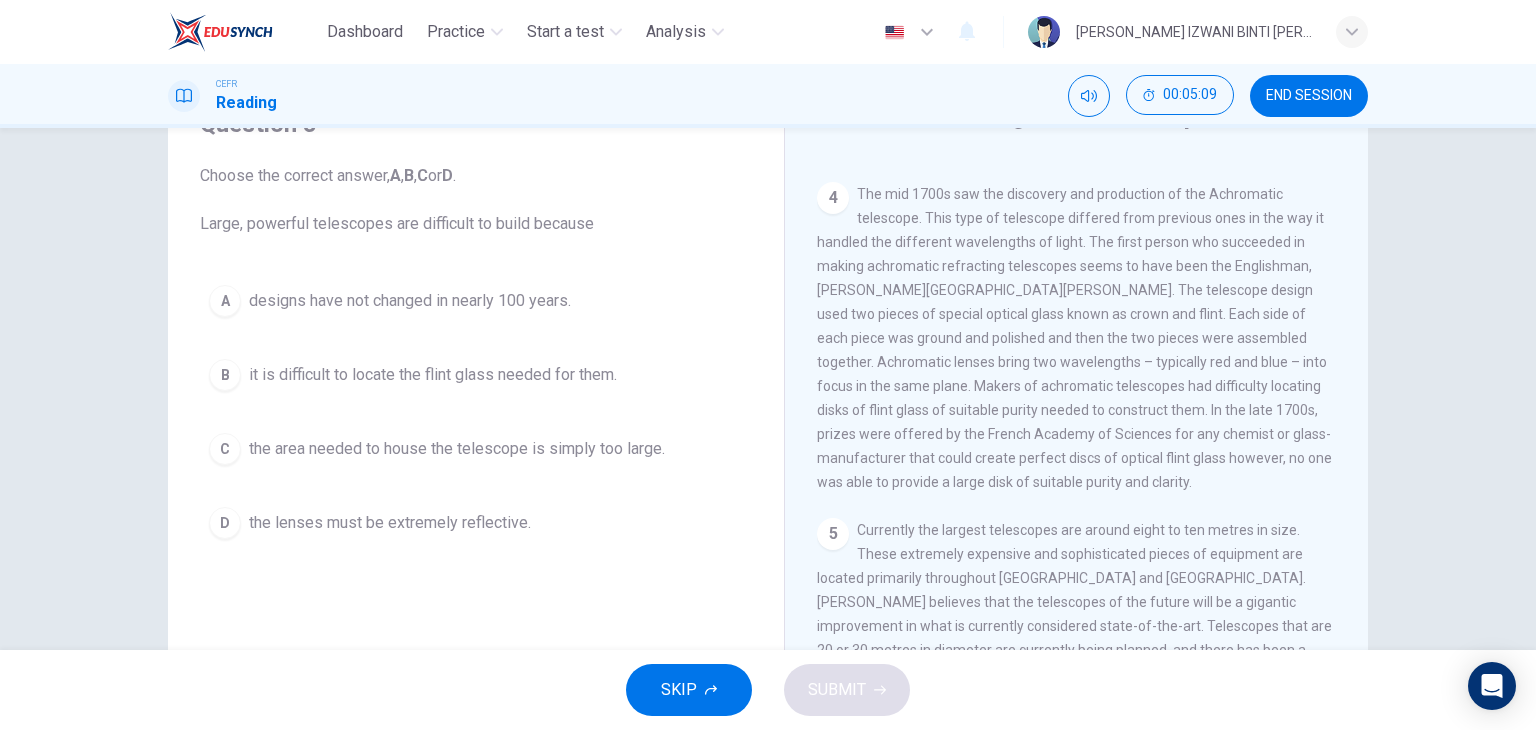 scroll, scrollTop: 1446, scrollLeft: 0, axis: vertical 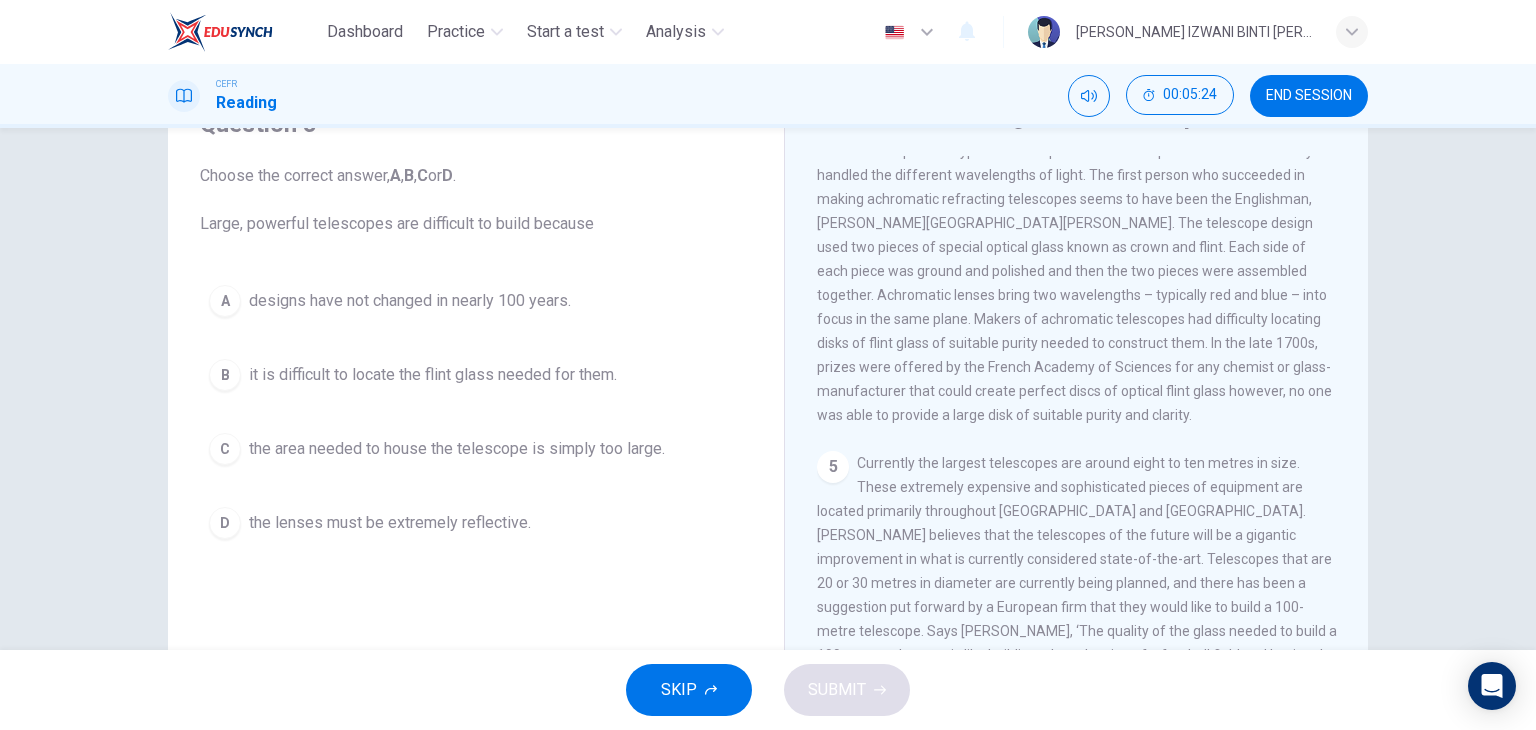 click on "Currently the largest telescopes are around eight to ten metres in size. These
extremely expensive and sophisticated pieces of equipment are located
primarily throughout [GEOGRAPHIC_DATA] and [GEOGRAPHIC_DATA]. [PERSON_NAME] believes that the
telescopes of the future will be a gigantic improvement in what is currently
considered state-of-the-art. Telescopes that are 20 or 30 metres in diameter
are currently being planned, and there has been a suggestion put forward by a
European firm that they would like to build a 100-metre telescope. Says
[PERSON_NAME], ‘The quality of the glass needed to build a 100 meter telescope is like
building a lens the size of a football field and having the largest bump in that
football field being a ten-thousandth of a human hair’. The engineering and
technology required to build such a flawless reflective surface is most
impressive." at bounding box center [1077, 595] 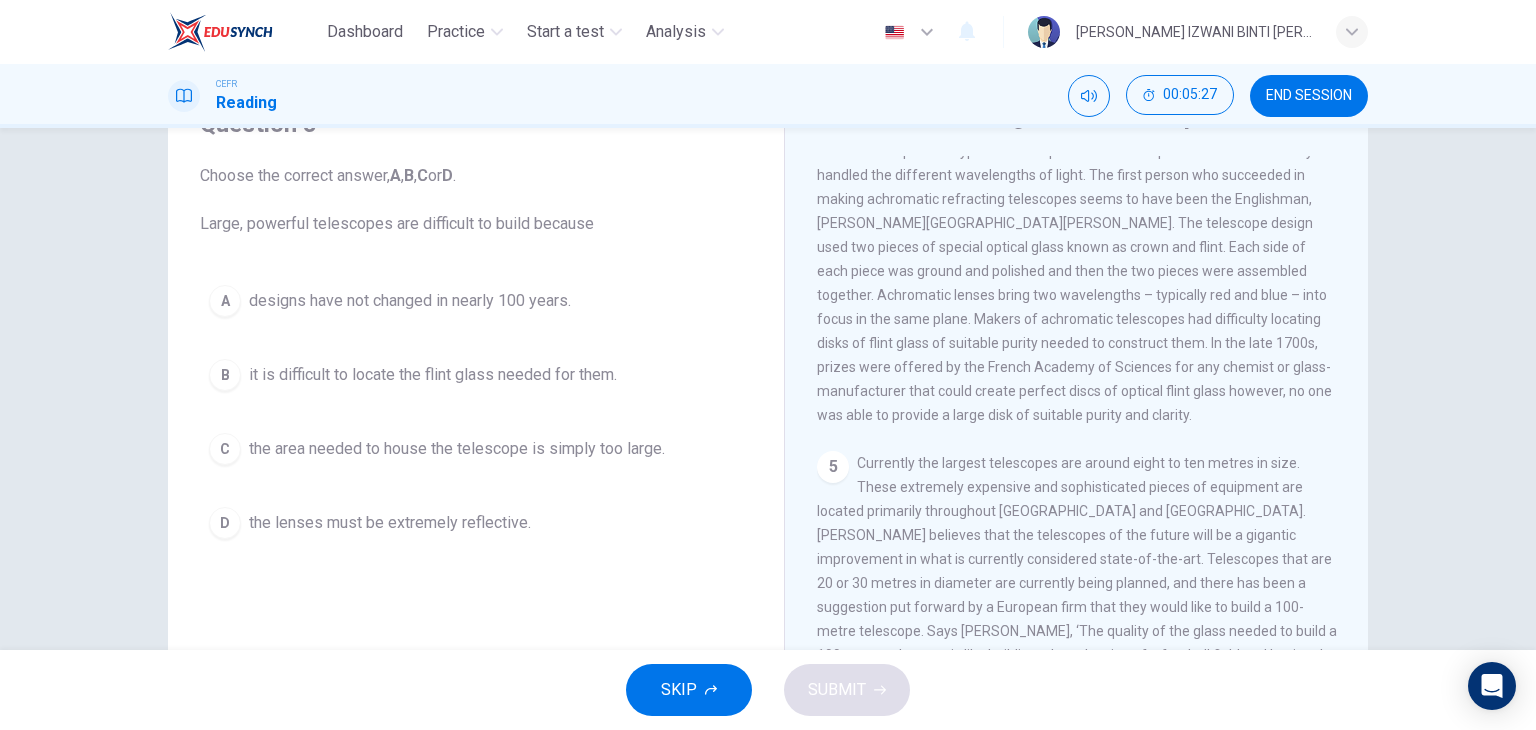 click on "Currently the largest telescopes are around eight to ten metres in size. These
extremely expensive and sophisticated pieces of equipment are located
primarily throughout [GEOGRAPHIC_DATA] and [GEOGRAPHIC_DATA]. [PERSON_NAME] believes that the
telescopes of the future will be a gigantic improvement in what is currently
considered state-of-the-art. Telescopes that are 20 or 30 metres in diameter
are currently being planned, and there has been a suggestion put forward by a
European firm that they would like to build a 100-metre telescope. Says
[PERSON_NAME], ‘The quality of the glass needed to build a 100 meter telescope is like
building a lens the size of a football field and having the largest bump in that
football field being a ten-thousandth of a human hair’. The engineering and
technology required to build such a flawless reflective surface is most
impressive." at bounding box center (1077, 595) 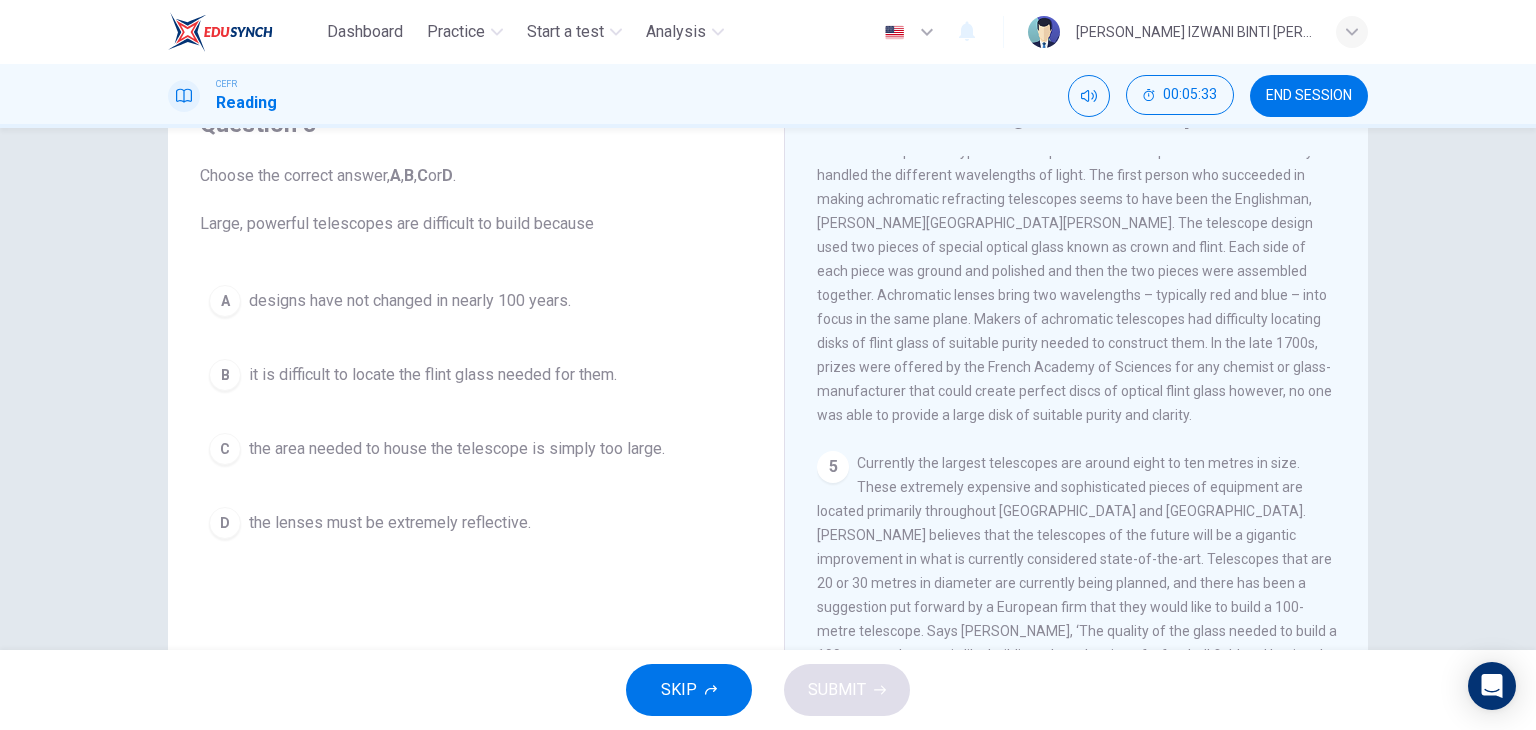 scroll, scrollTop: 200, scrollLeft: 0, axis: vertical 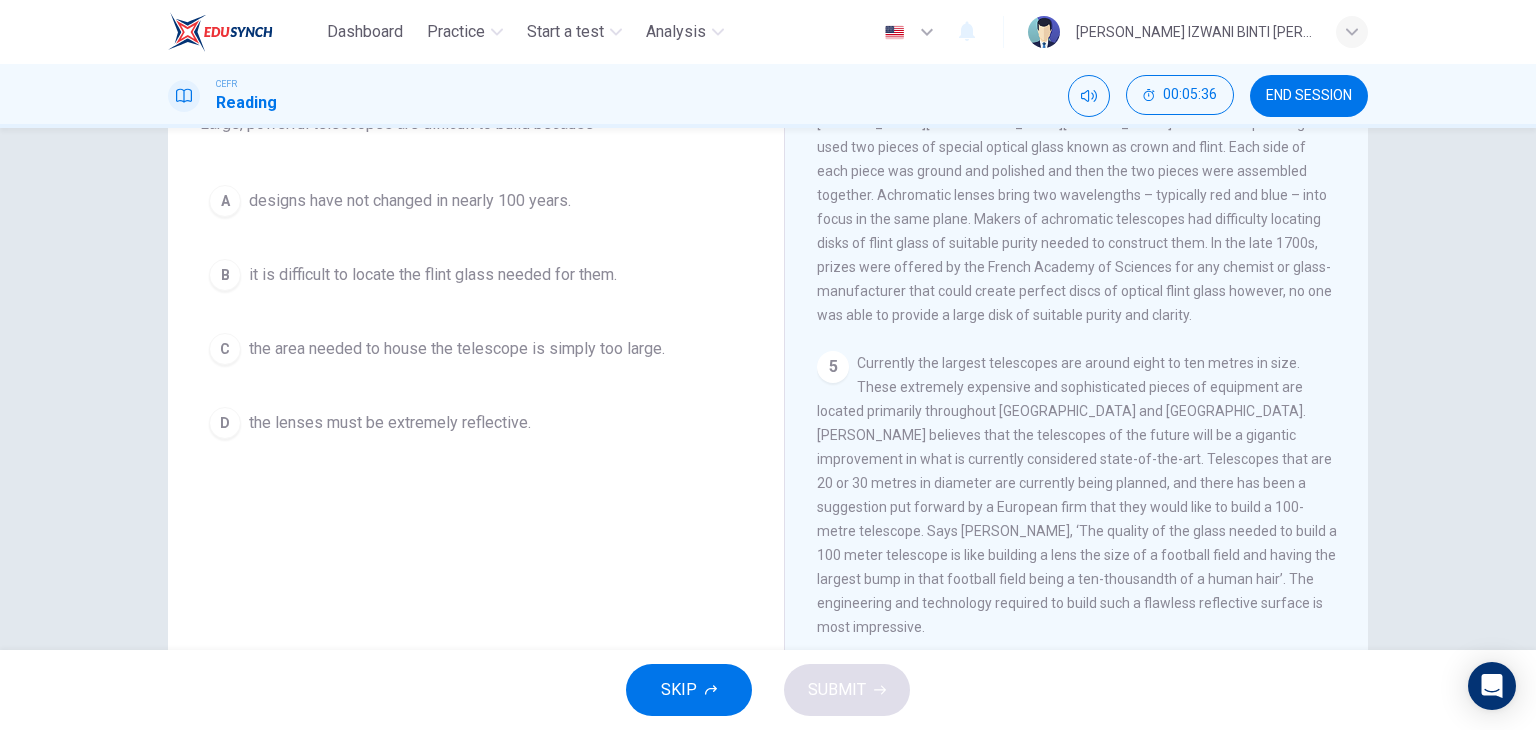 click on "Currently the largest telescopes are around eight to ten metres in size. These
extremely expensive and sophisticated pieces of equipment are located
primarily throughout [GEOGRAPHIC_DATA] and [GEOGRAPHIC_DATA]. [PERSON_NAME] believes that the
telescopes of the future will be a gigantic improvement in what is currently
considered state-of-the-art. Telescopes that are 20 or 30 metres in diameter
are currently being planned, and there has been a suggestion put forward by a
European firm that they would like to build a 100-metre telescope. Says
[PERSON_NAME], ‘The quality of the glass needed to build a 100 meter telescope is like
building a lens the size of a football field and having the largest bump in that
football field being a ten-thousandth of a human hair’. The engineering and
technology required to build such a flawless reflective surface is most
impressive." at bounding box center (1077, 495) 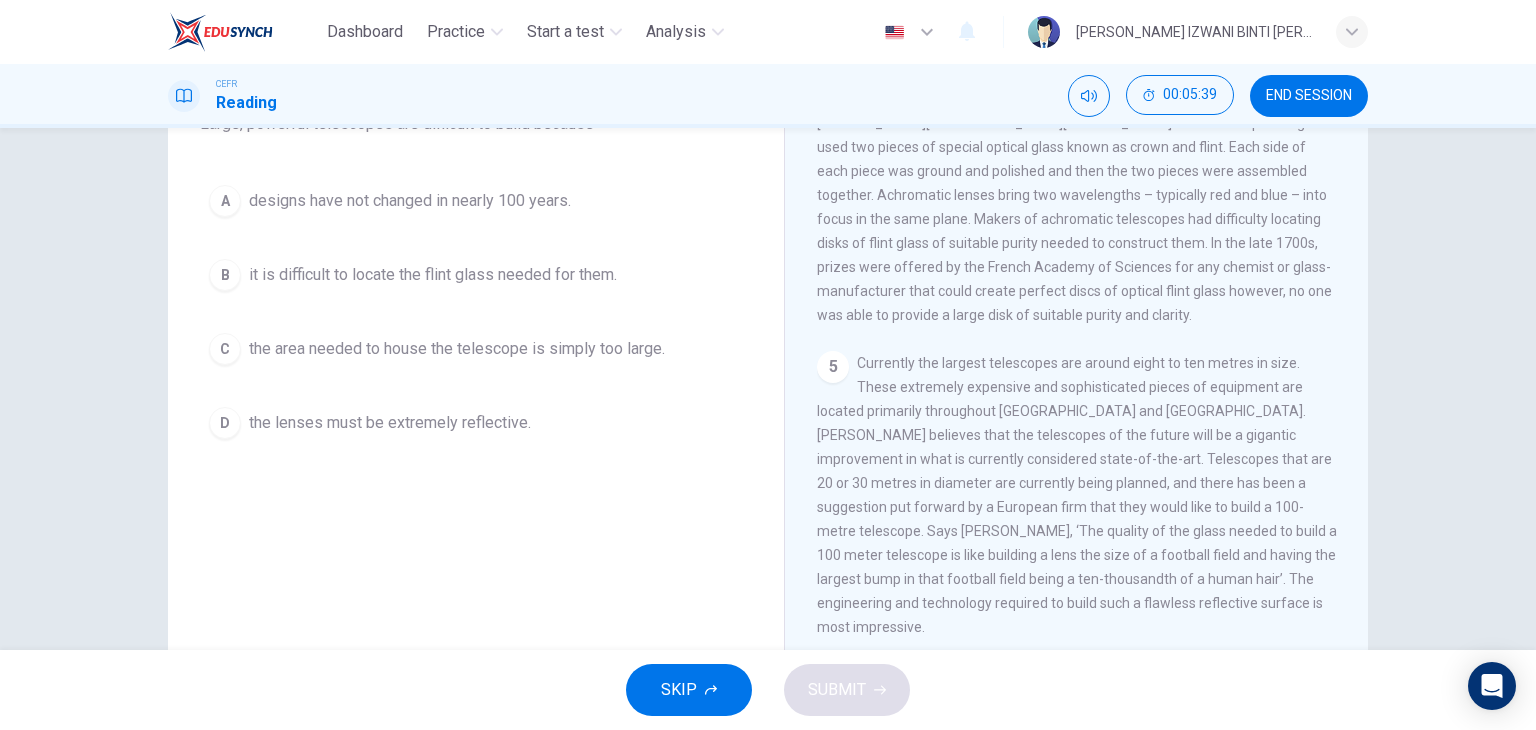 drag, startPoint x: 974, startPoint y: 508, endPoint x: 1255, endPoint y: 477, distance: 282.7048 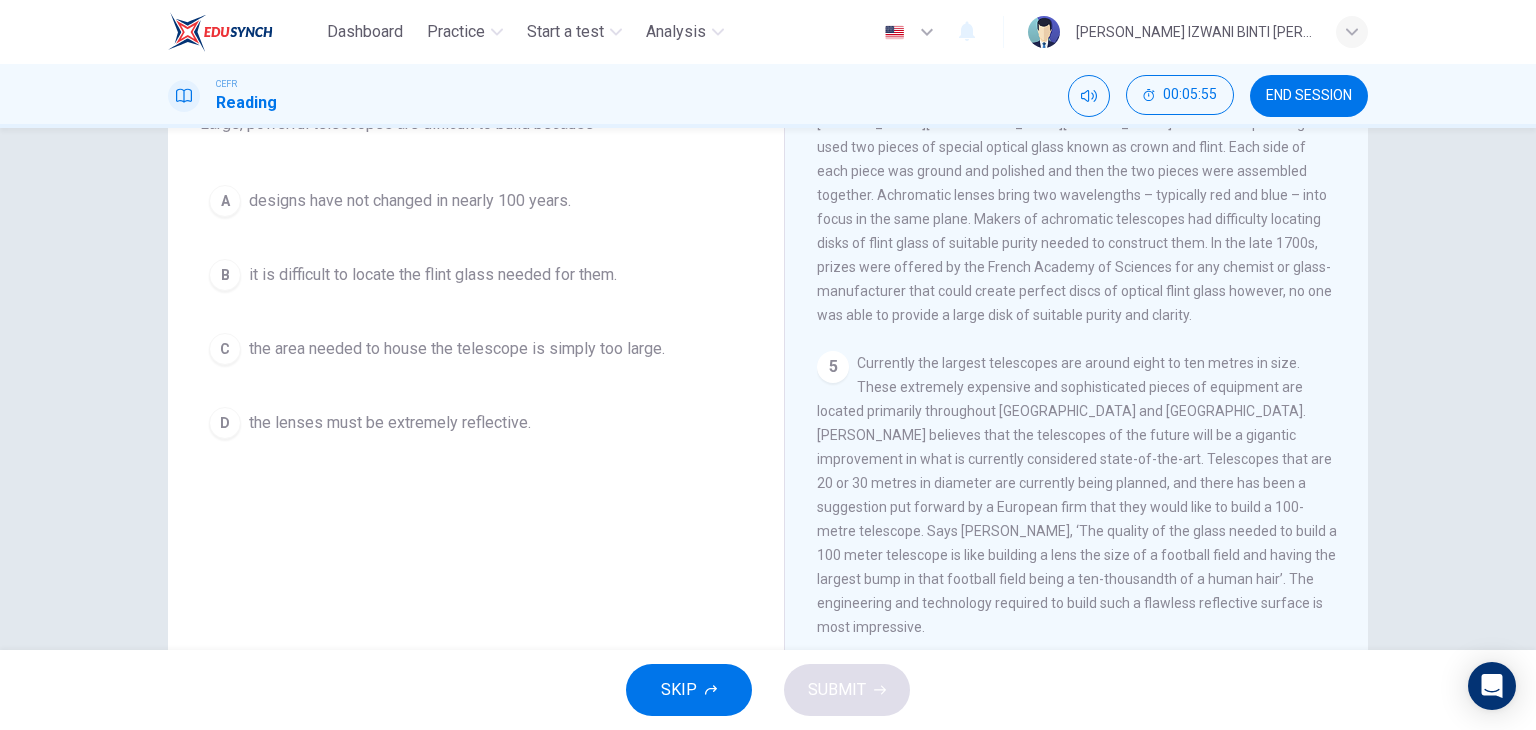drag, startPoint x: 889, startPoint y: 576, endPoint x: 1180, endPoint y: 566, distance: 291.17178 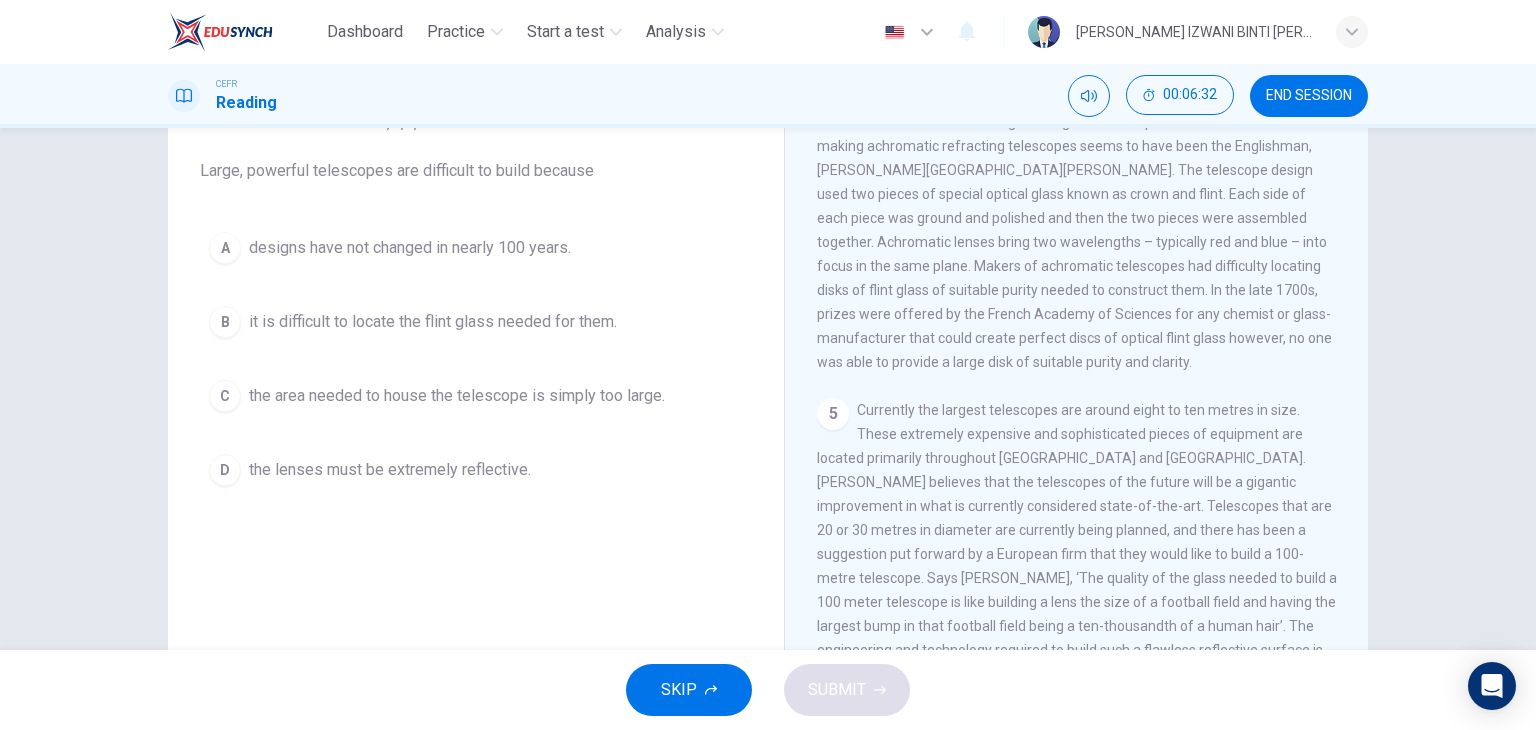 scroll, scrollTop: 253, scrollLeft: 0, axis: vertical 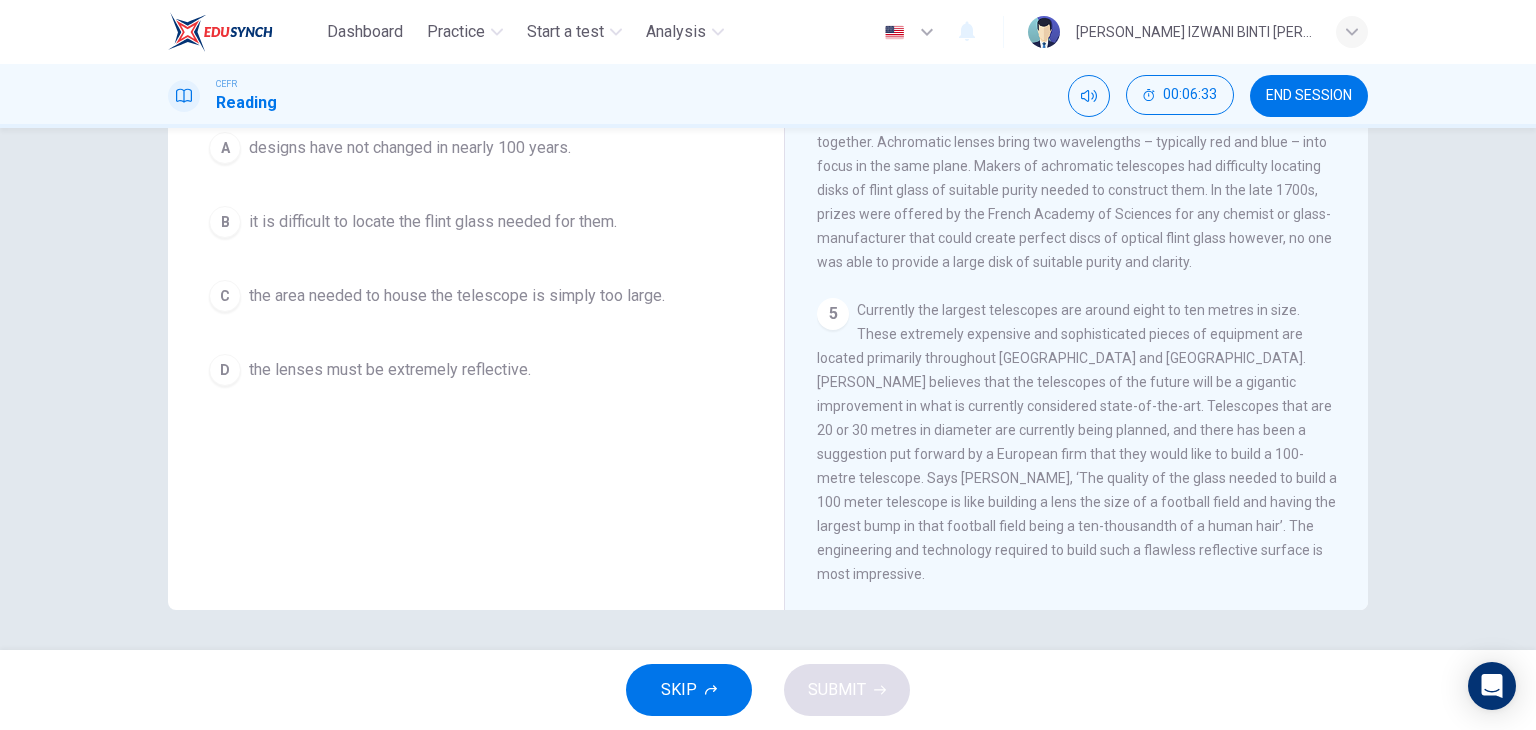 click on "the lenses must be extremely reflective." at bounding box center [390, 370] 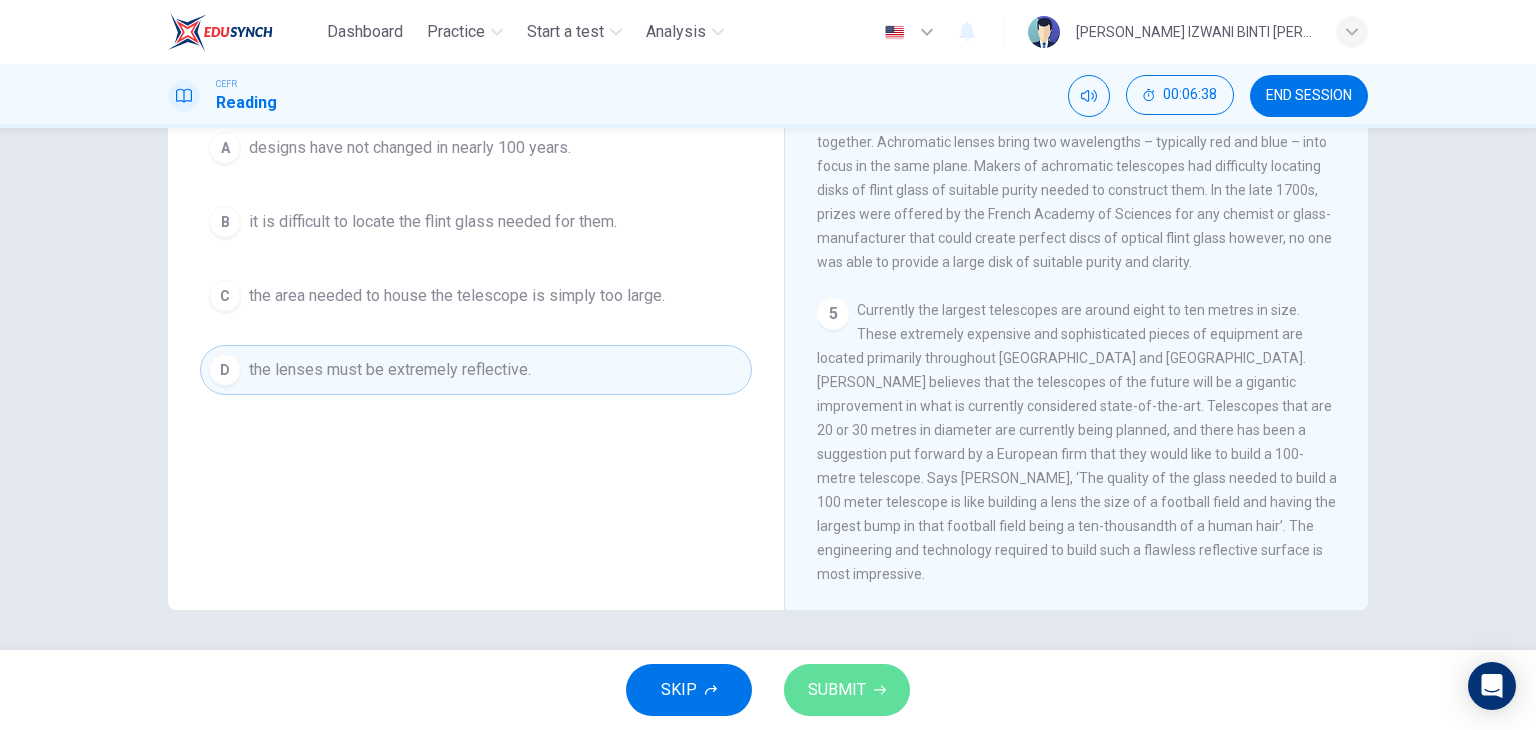 click 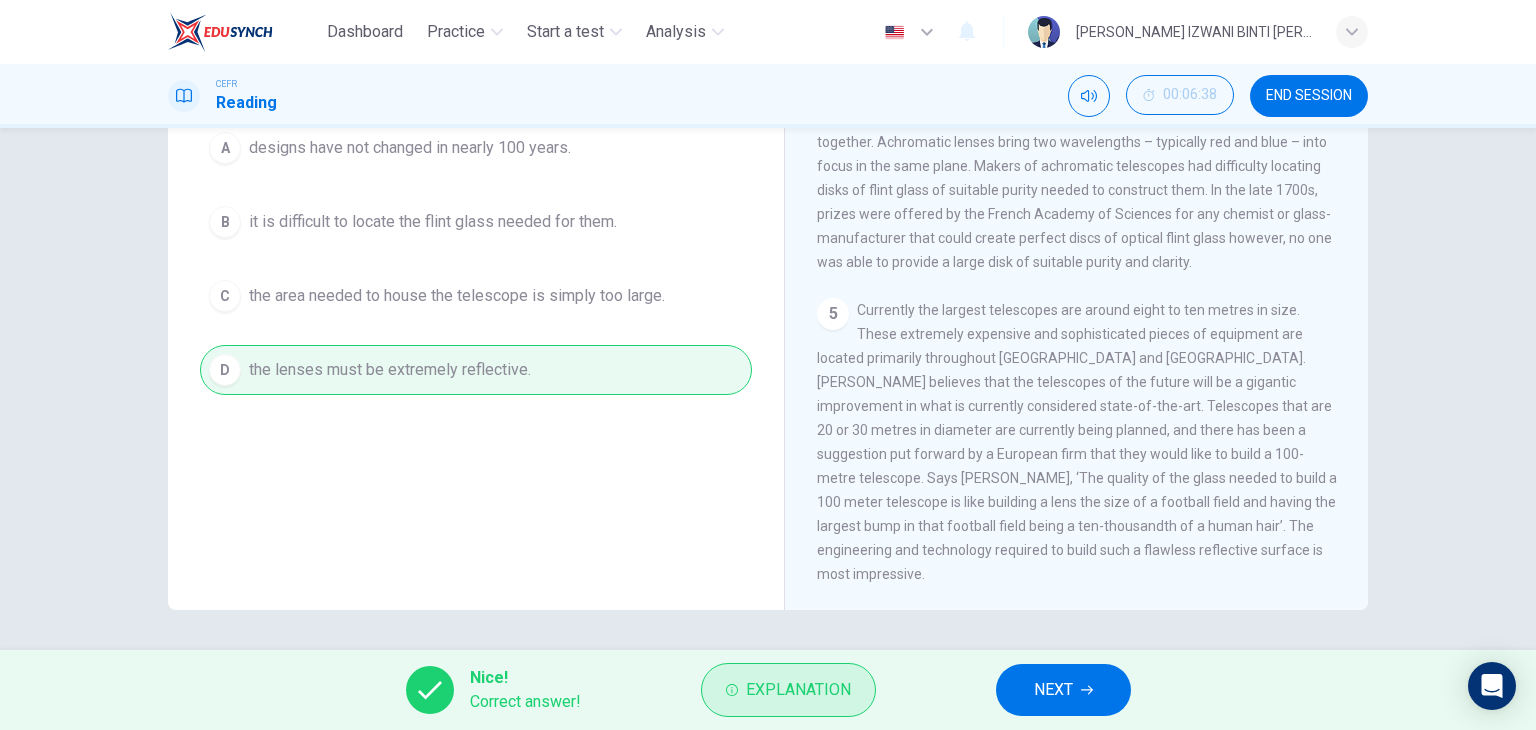 click on "Explanation" at bounding box center [798, 690] 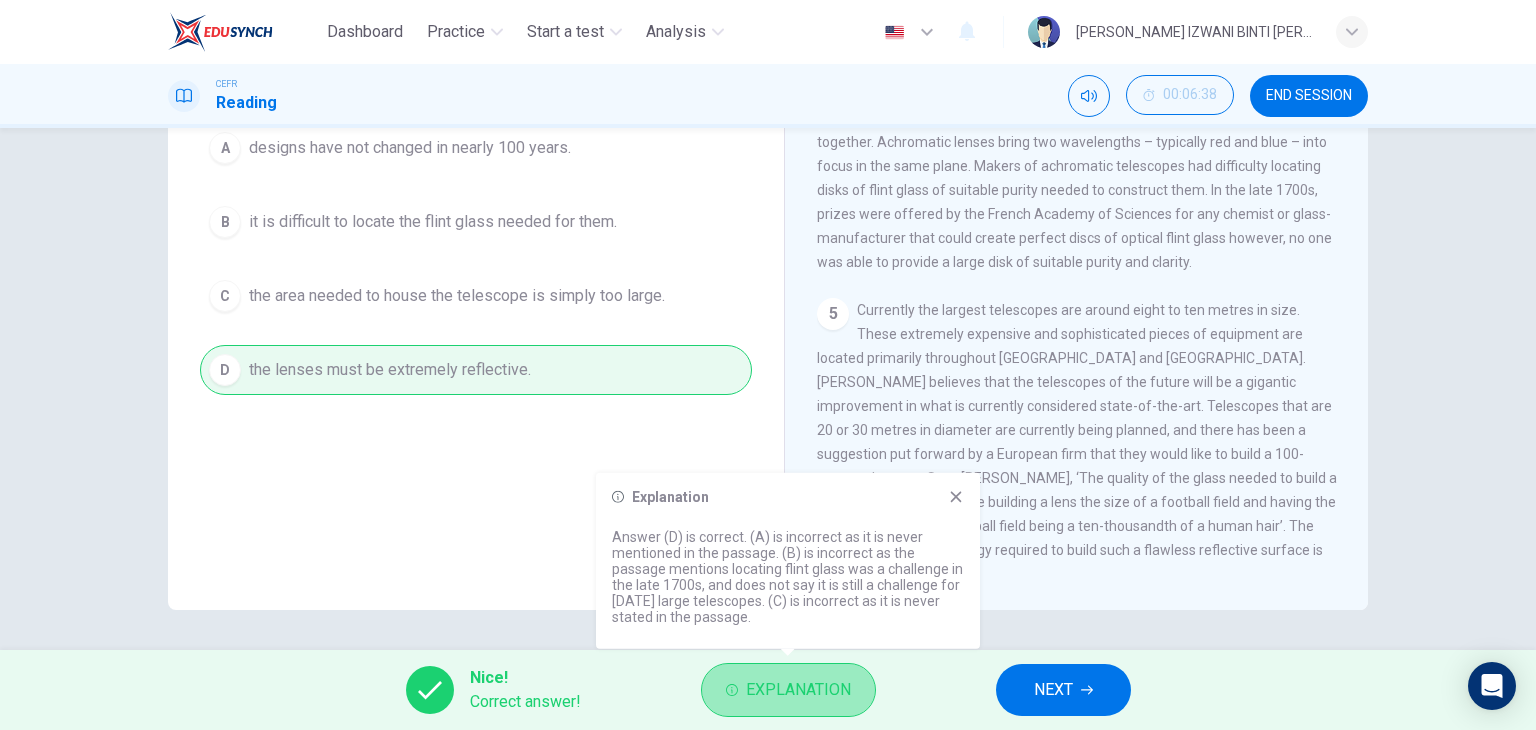 click on "Explanation" at bounding box center [798, 690] 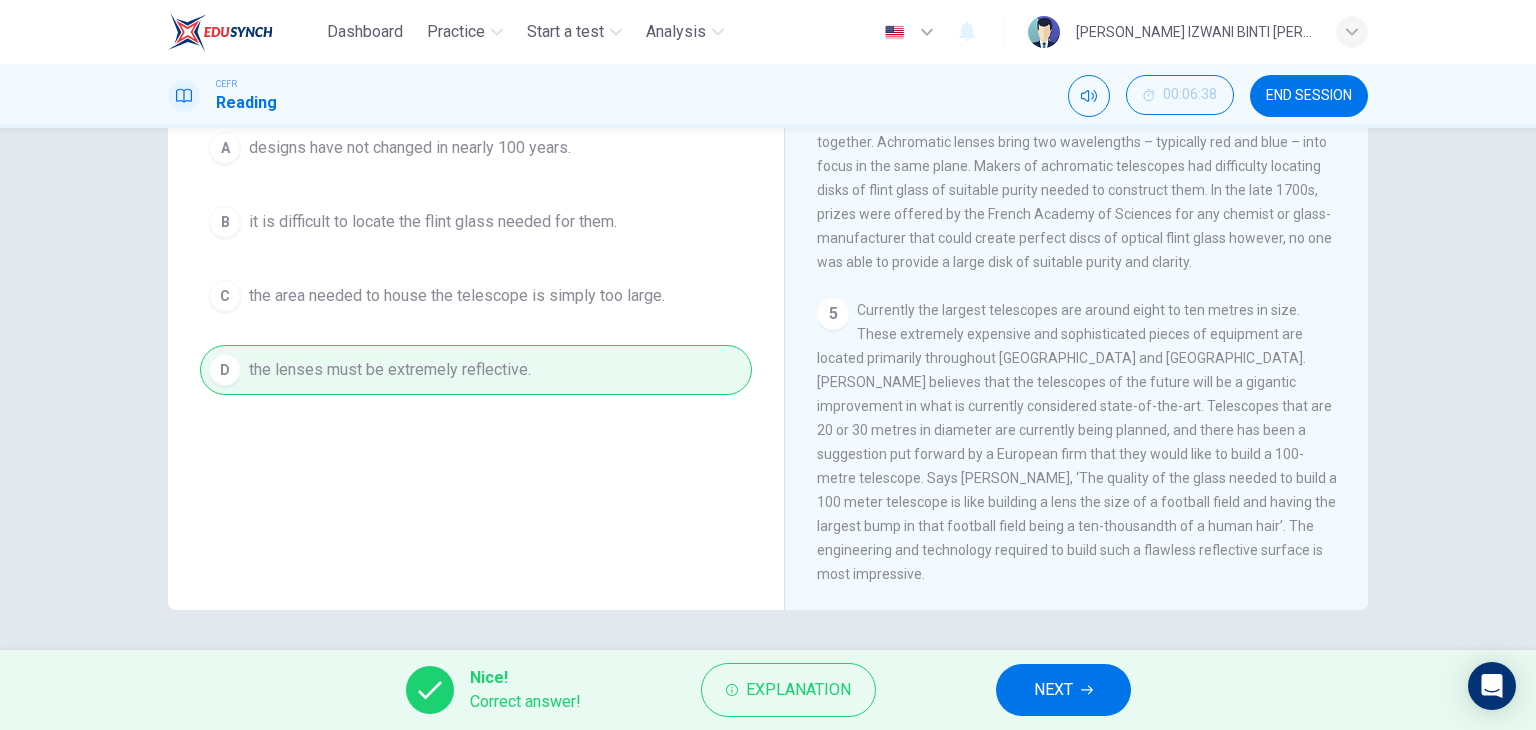 click on "NEXT" at bounding box center [1053, 690] 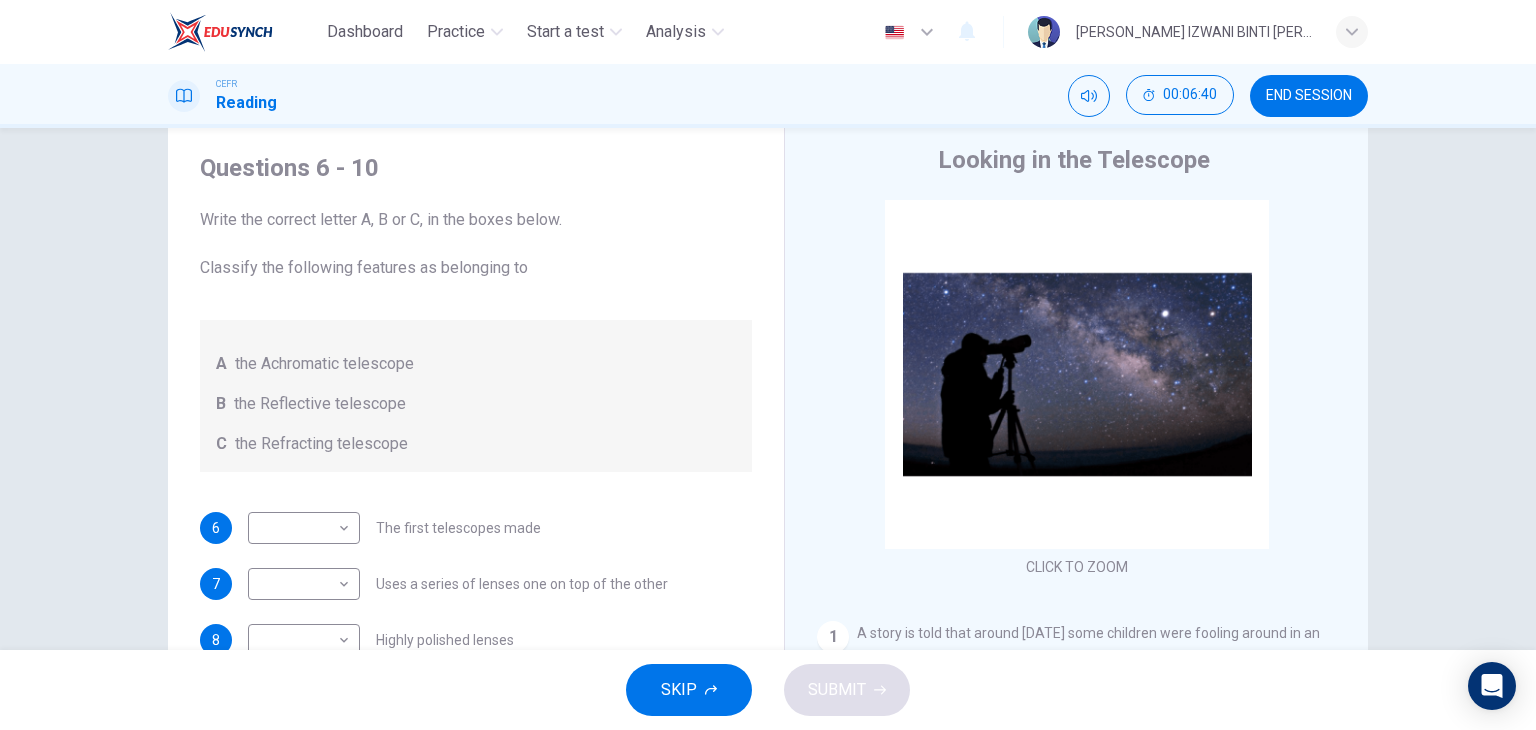 scroll, scrollTop: 53, scrollLeft: 0, axis: vertical 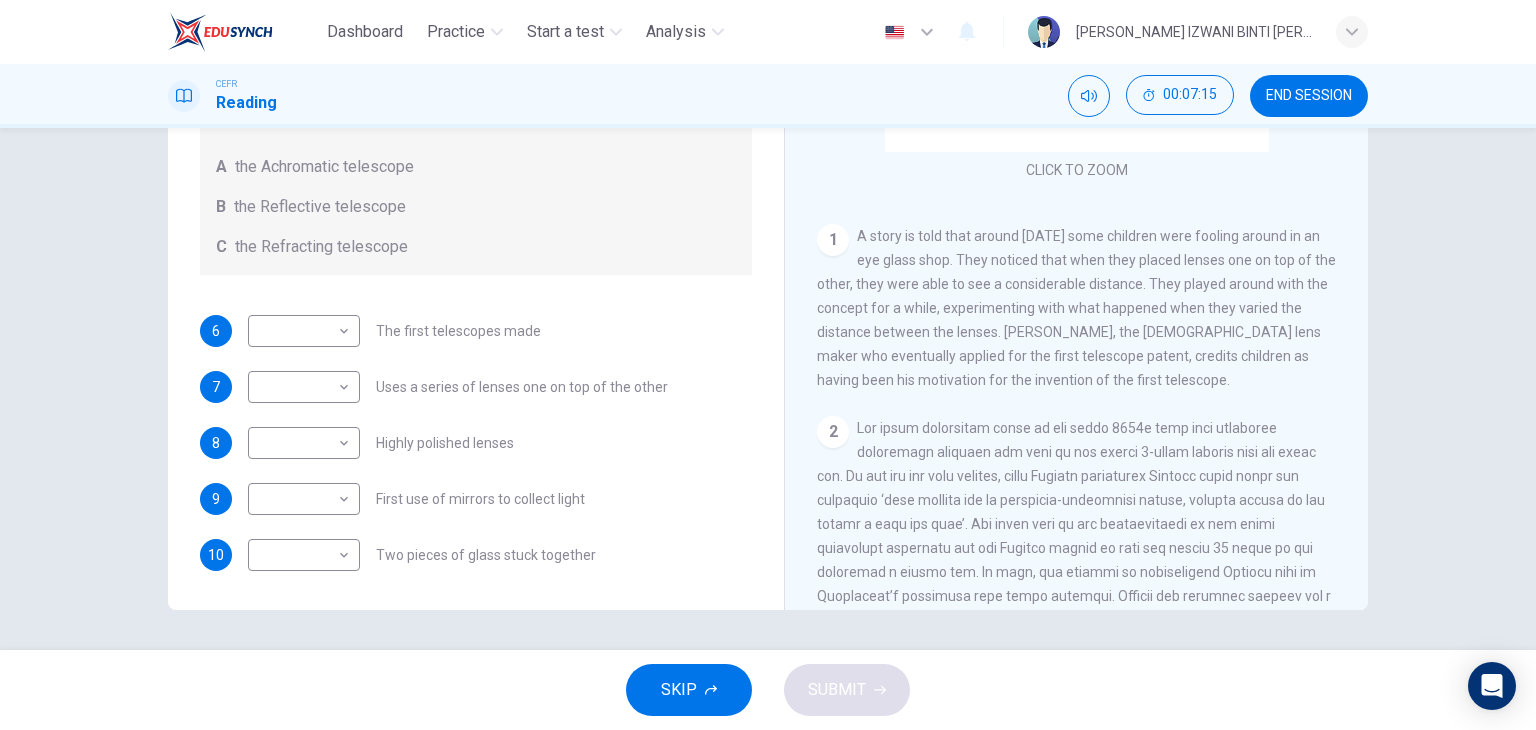 drag, startPoint x: 957, startPoint y: 533, endPoint x: 1219, endPoint y: 502, distance: 263.8276 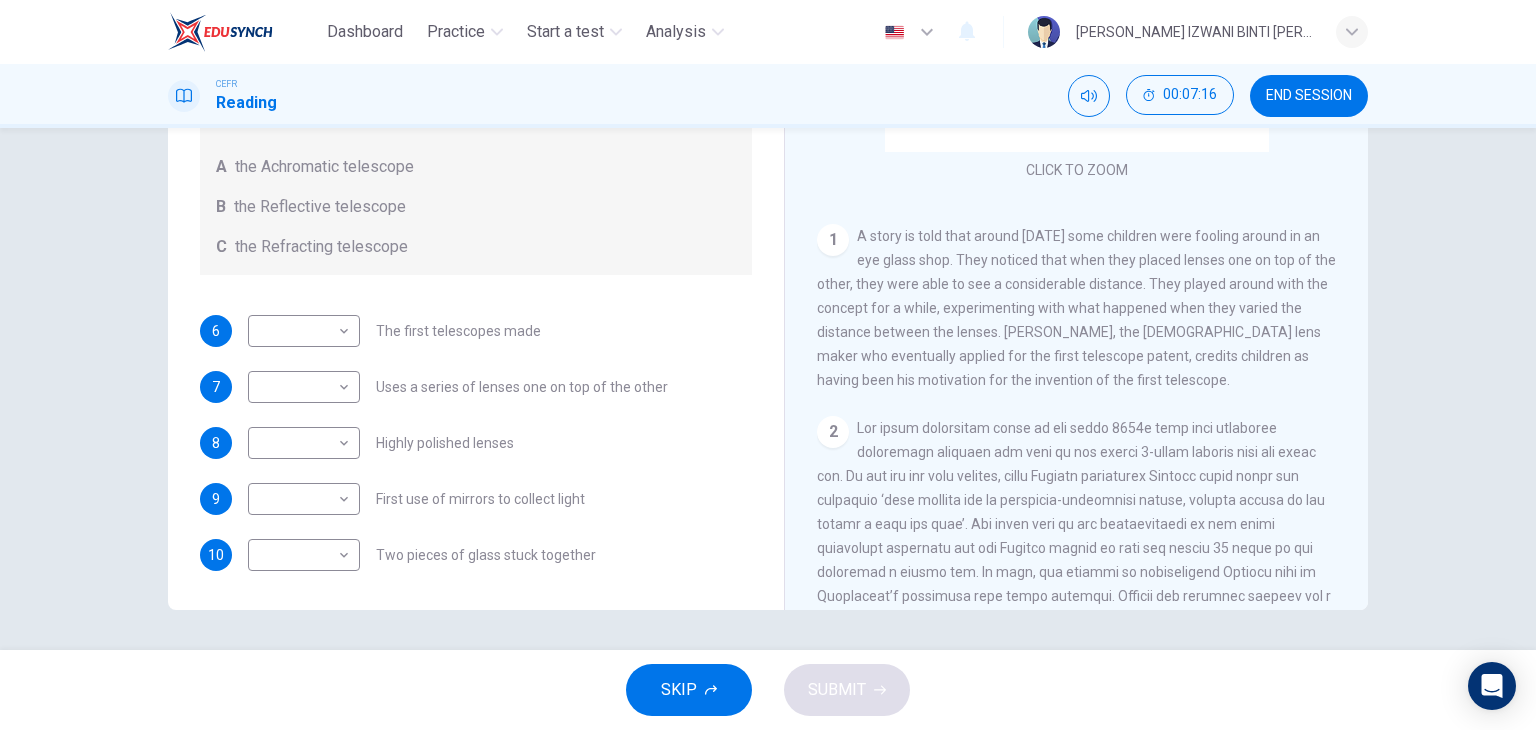 click on "2" at bounding box center [1077, 608] 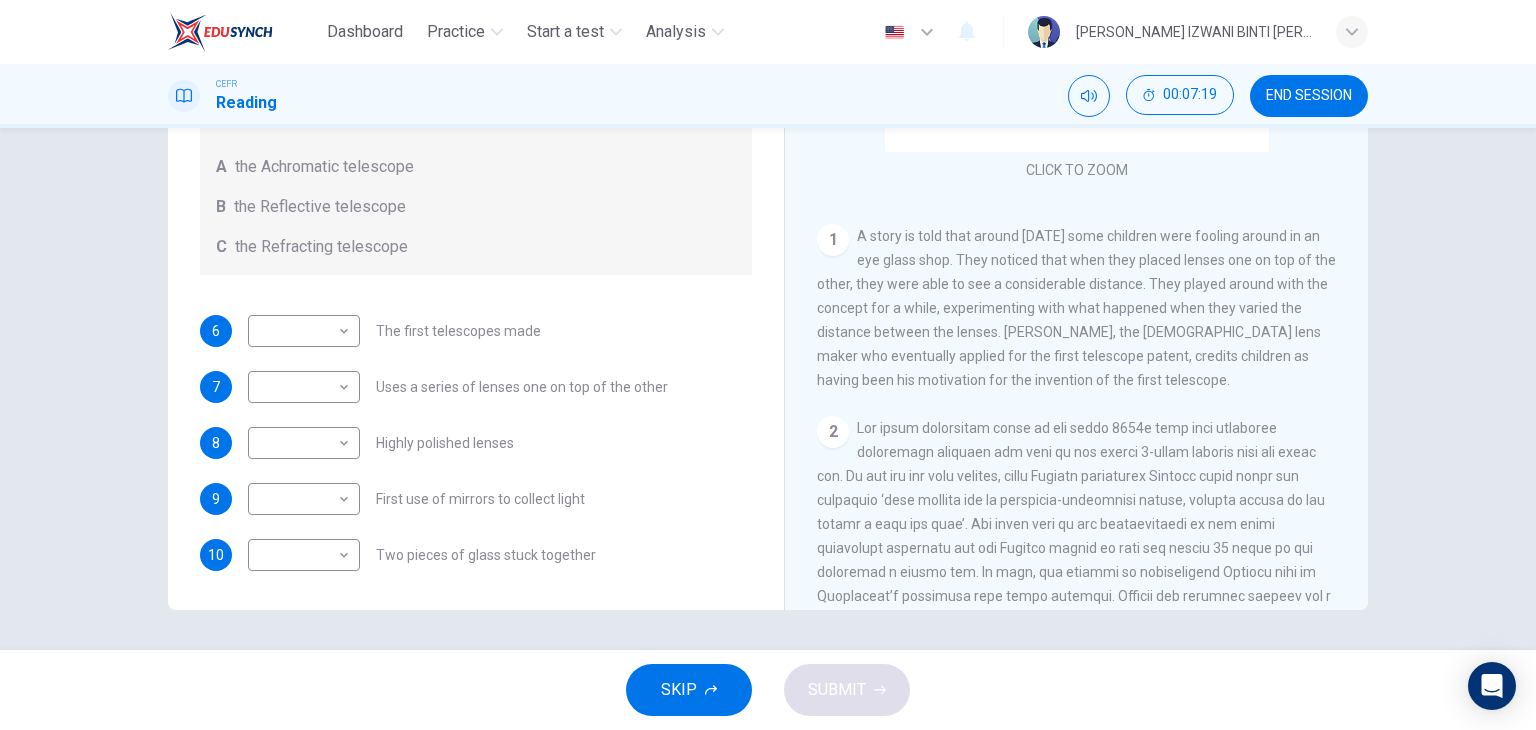 click at bounding box center (1074, 608) 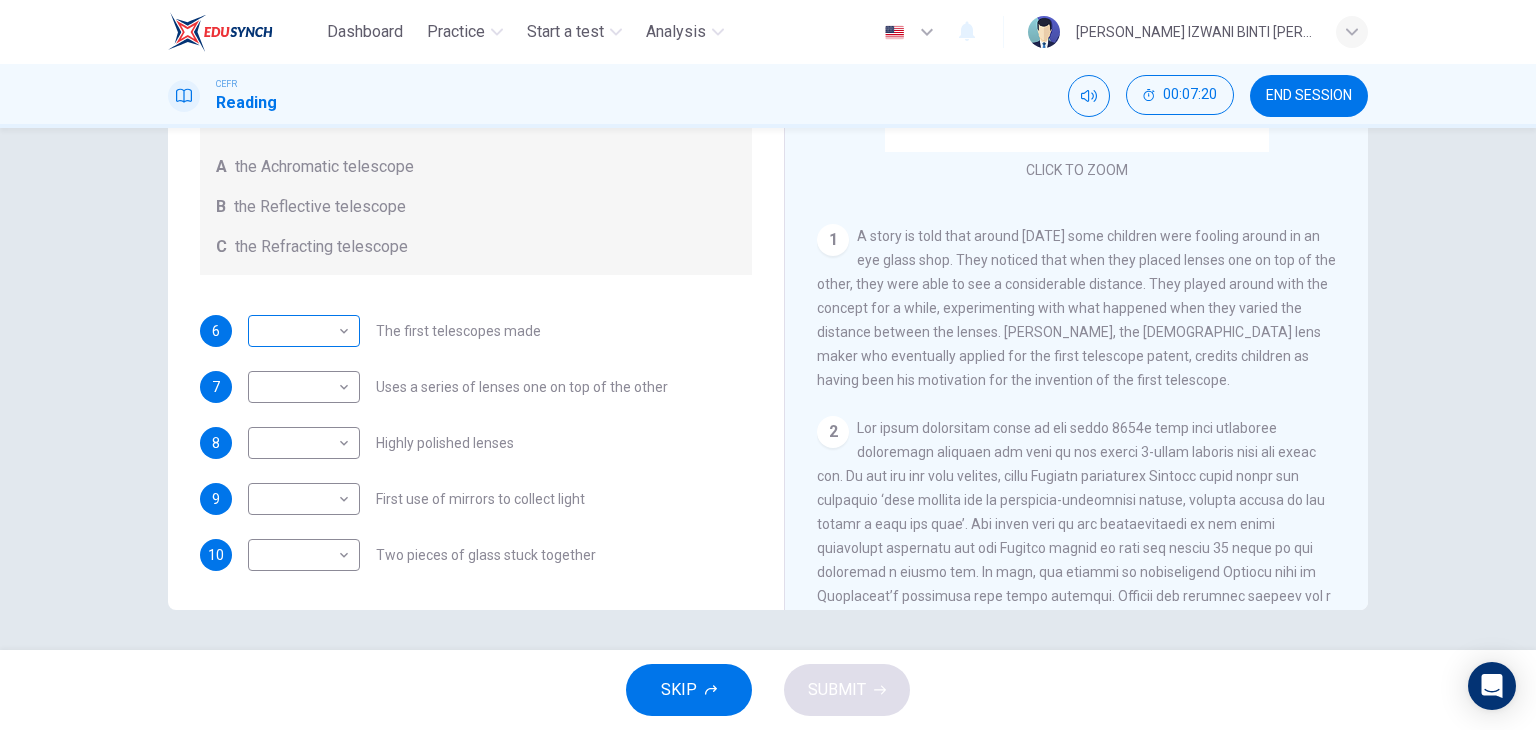 click on "Dashboard Practice Start a test Analysis English en ​ NUR ANIS IZWANI BINTI [PERSON_NAME] CEFR Reading 00:07:20 END SESSION Questions 6 - 10 Write the correct letter A, B or C, in the boxes below.
Classify the following features as belonging to A the Achromatic telescope B the Reflective telescope C the Refracting telescope 6 ​ ​ The first telescopes made 7 ​ ​ Uses a series of lenses one on top of the other 8 ​ ​ Highly polished lenses 9 ​ ​ First use of mirrors to collect light 10 ​ ​ Two pieces of glass stuck together Looking in the Telescope CLICK TO ZOOM Click to Zoom 1 2 3 4 5 SKIP SUBMIT EduSynch - Online Language Proficiency Testing
Dashboard Practice Start a test Analysis Notifications © Copyright  2025" at bounding box center (768, 365) 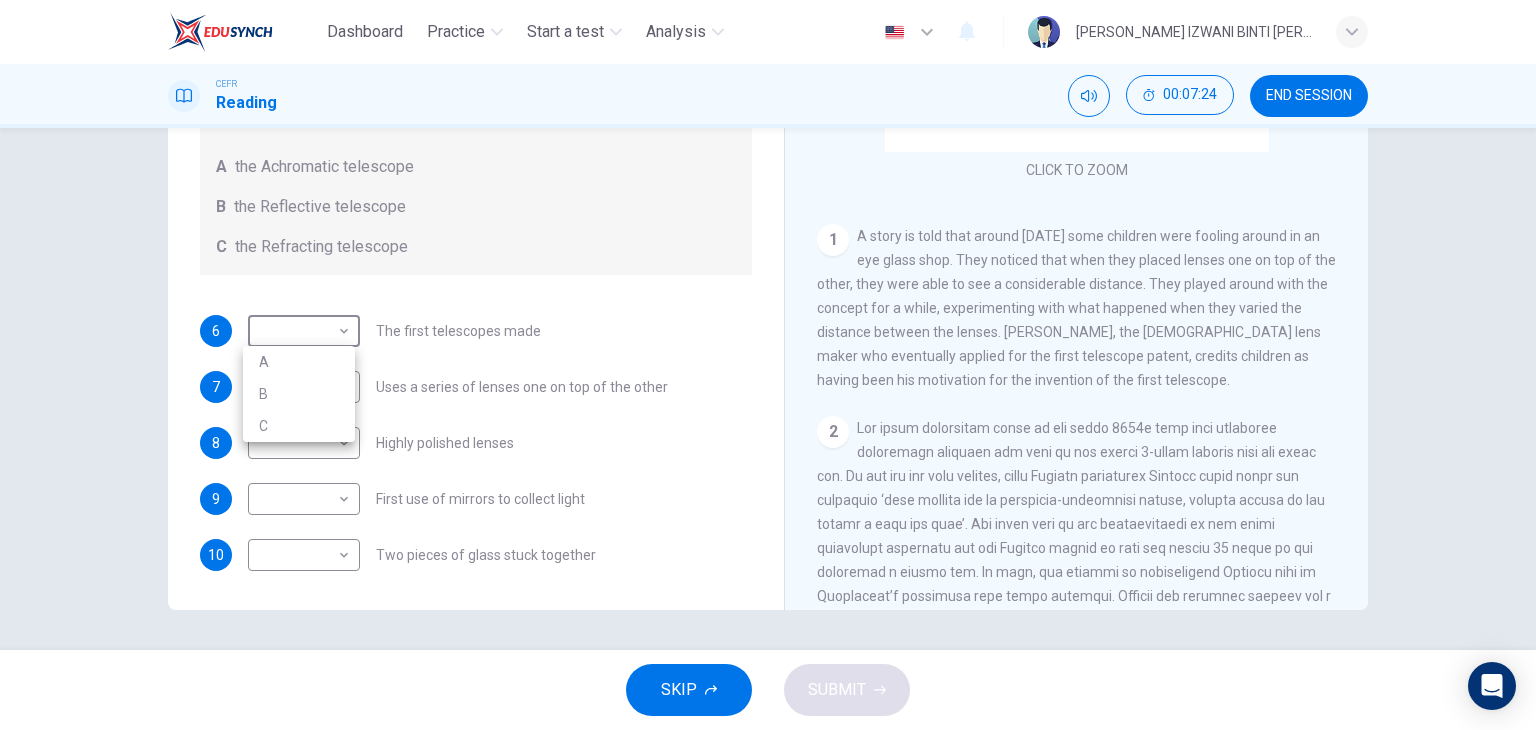 click on "C" at bounding box center (299, 426) 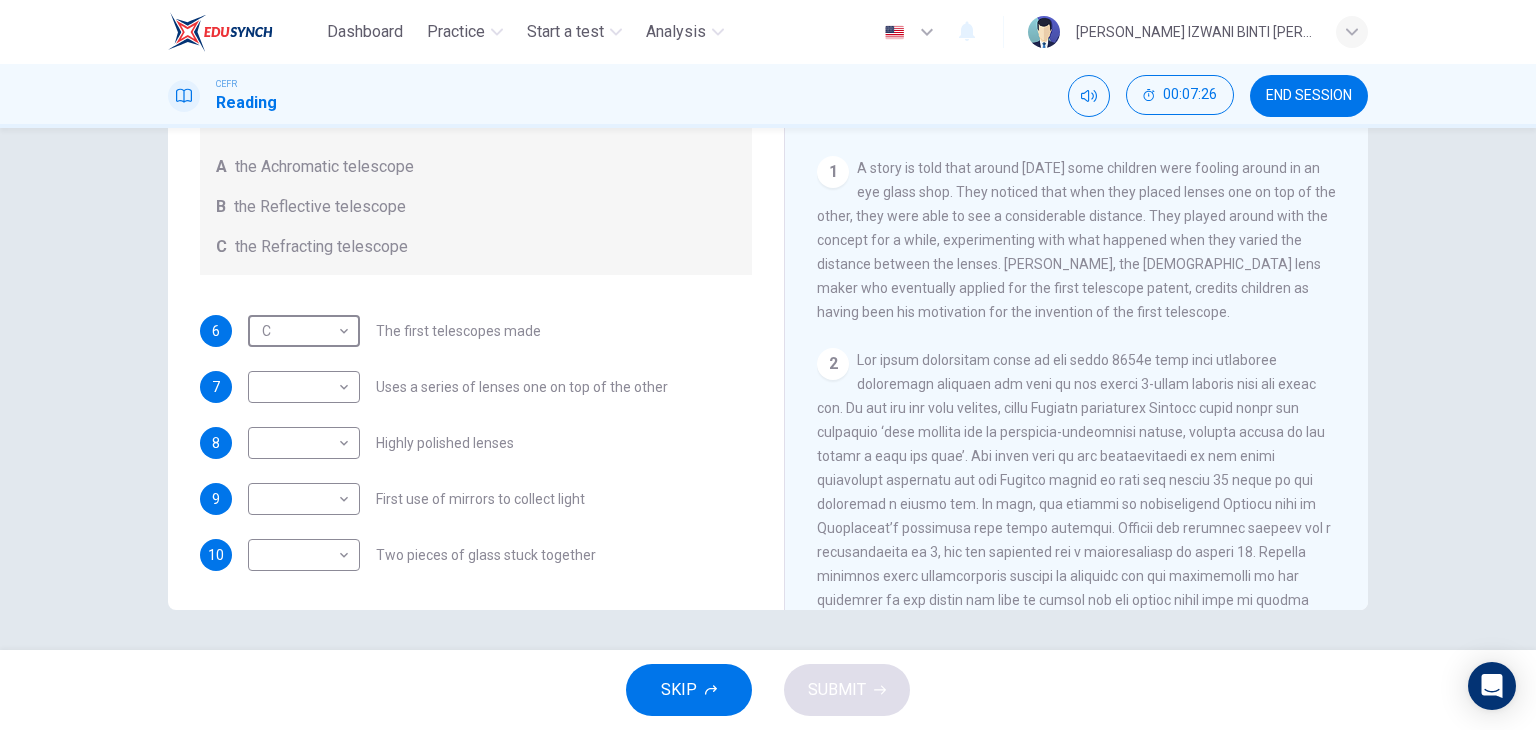 scroll, scrollTop: 300, scrollLeft: 0, axis: vertical 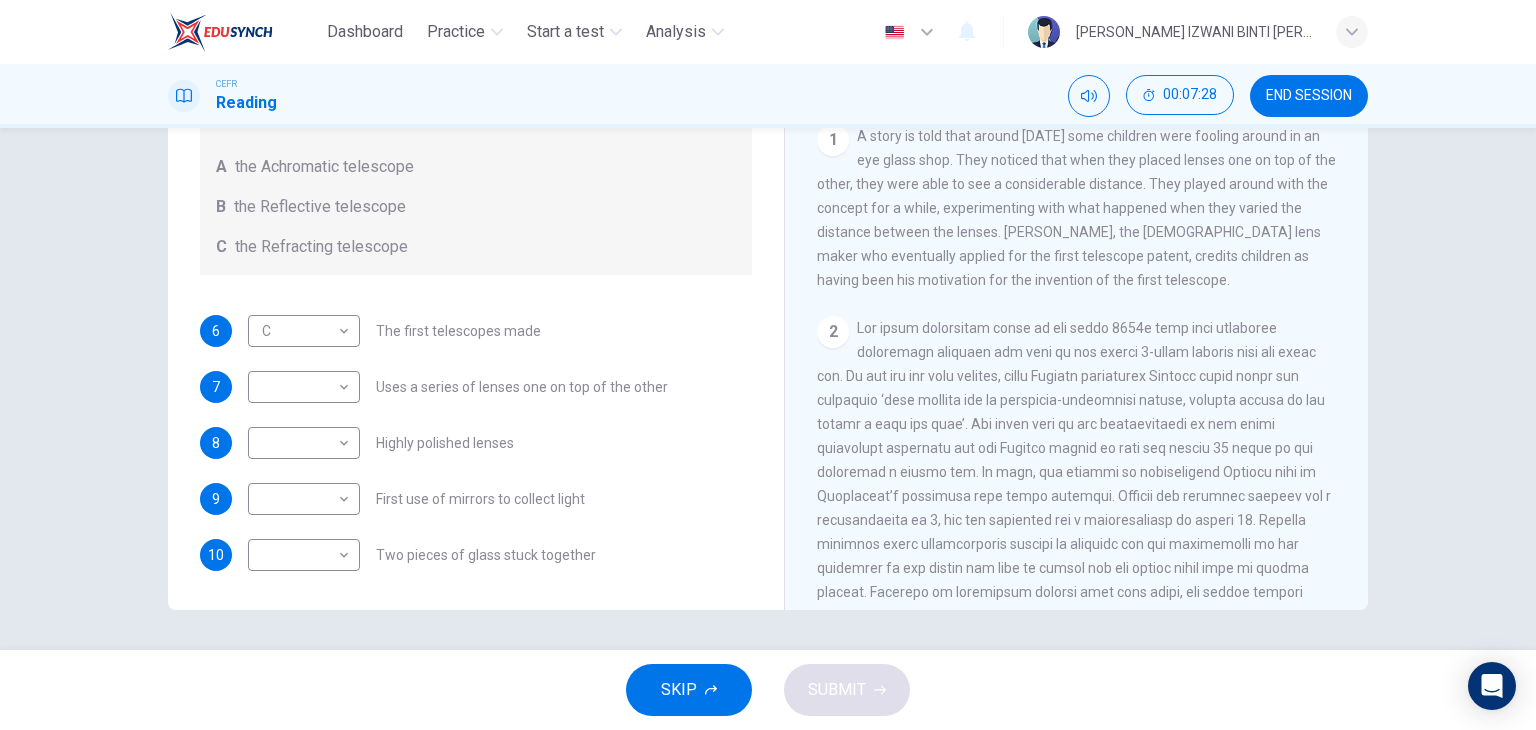 drag, startPoint x: 447, startPoint y: 391, endPoint x: 574, endPoint y: 379, distance: 127.56567 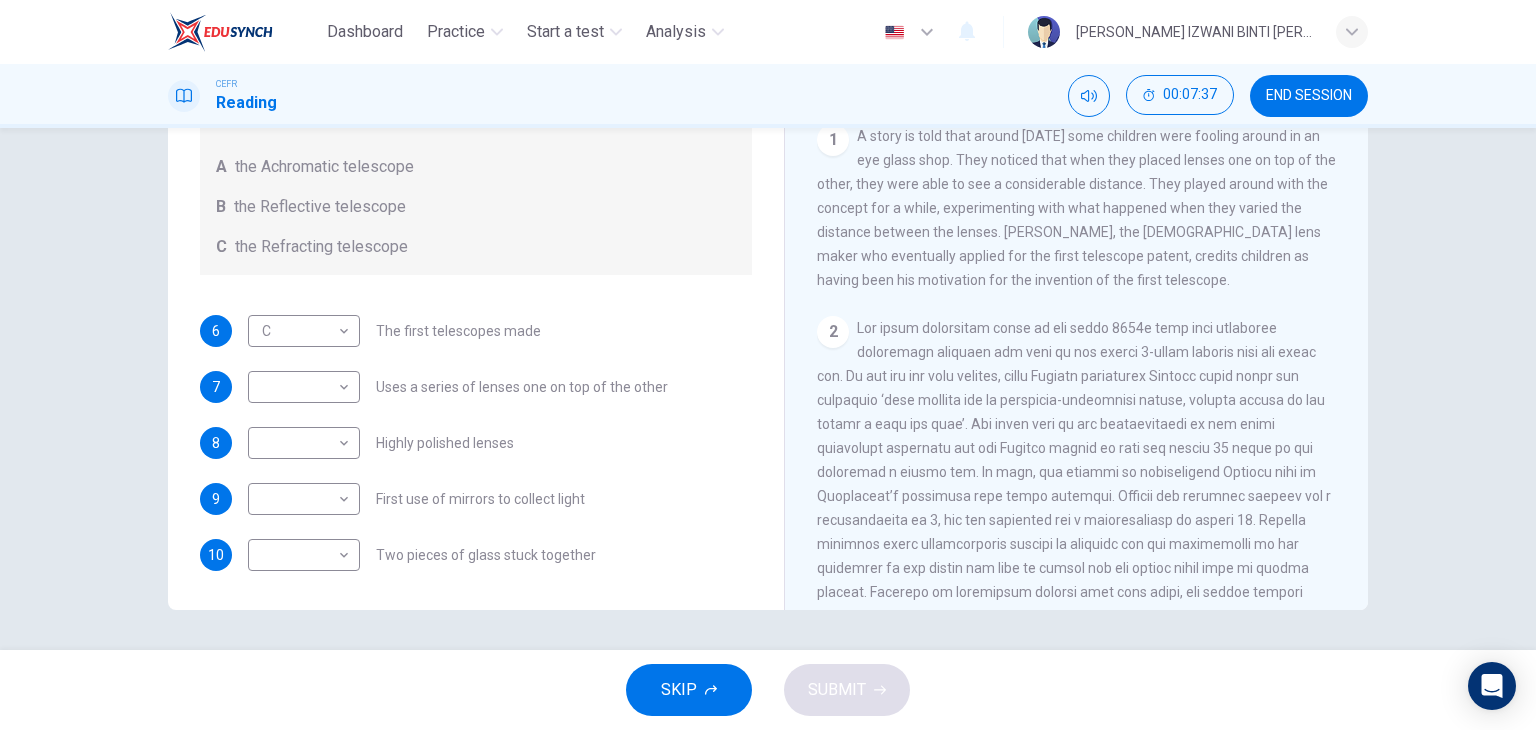 click at bounding box center [1074, 508] 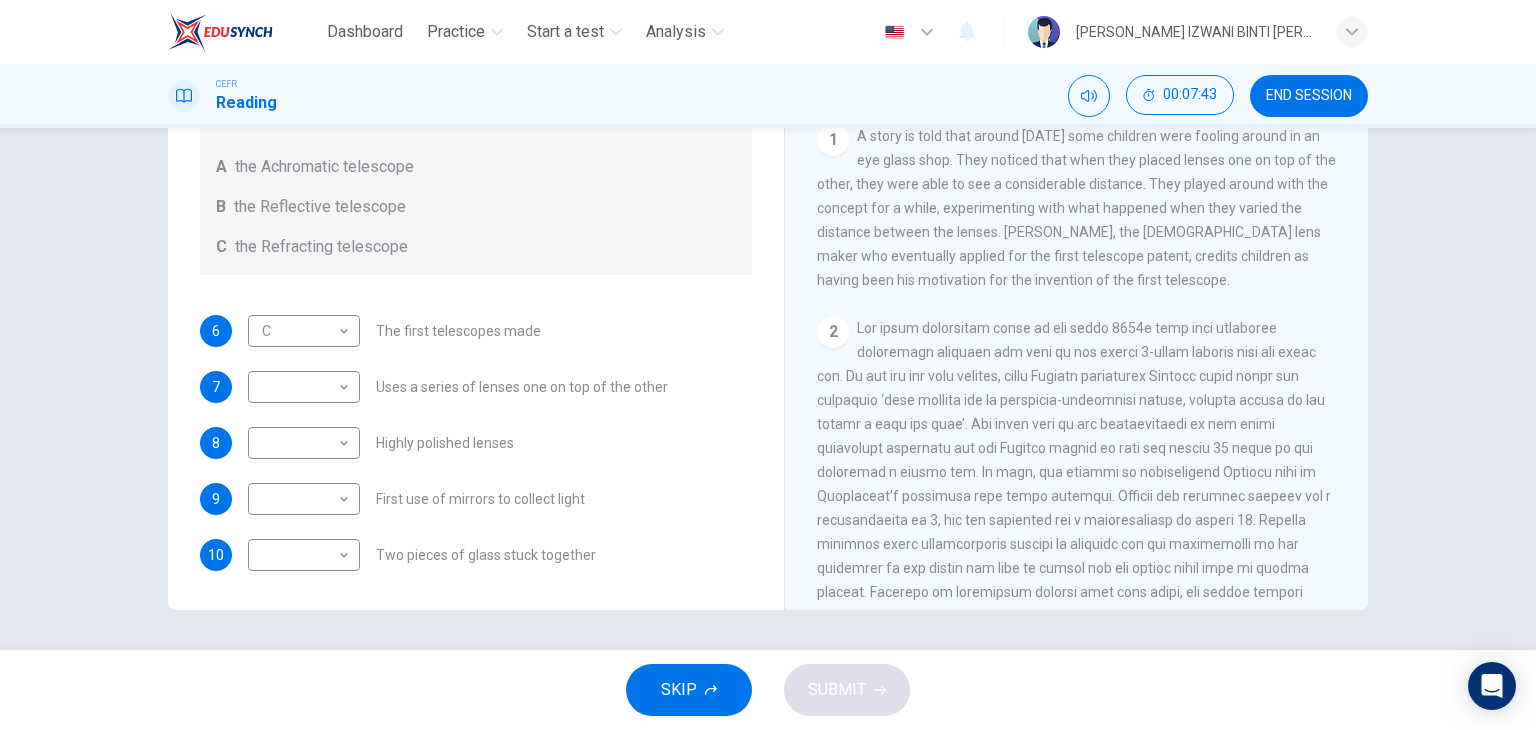 drag, startPoint x: 1049, startPoint y: 505, endPoint x: 1097, endPoint y: 505, distance: 48 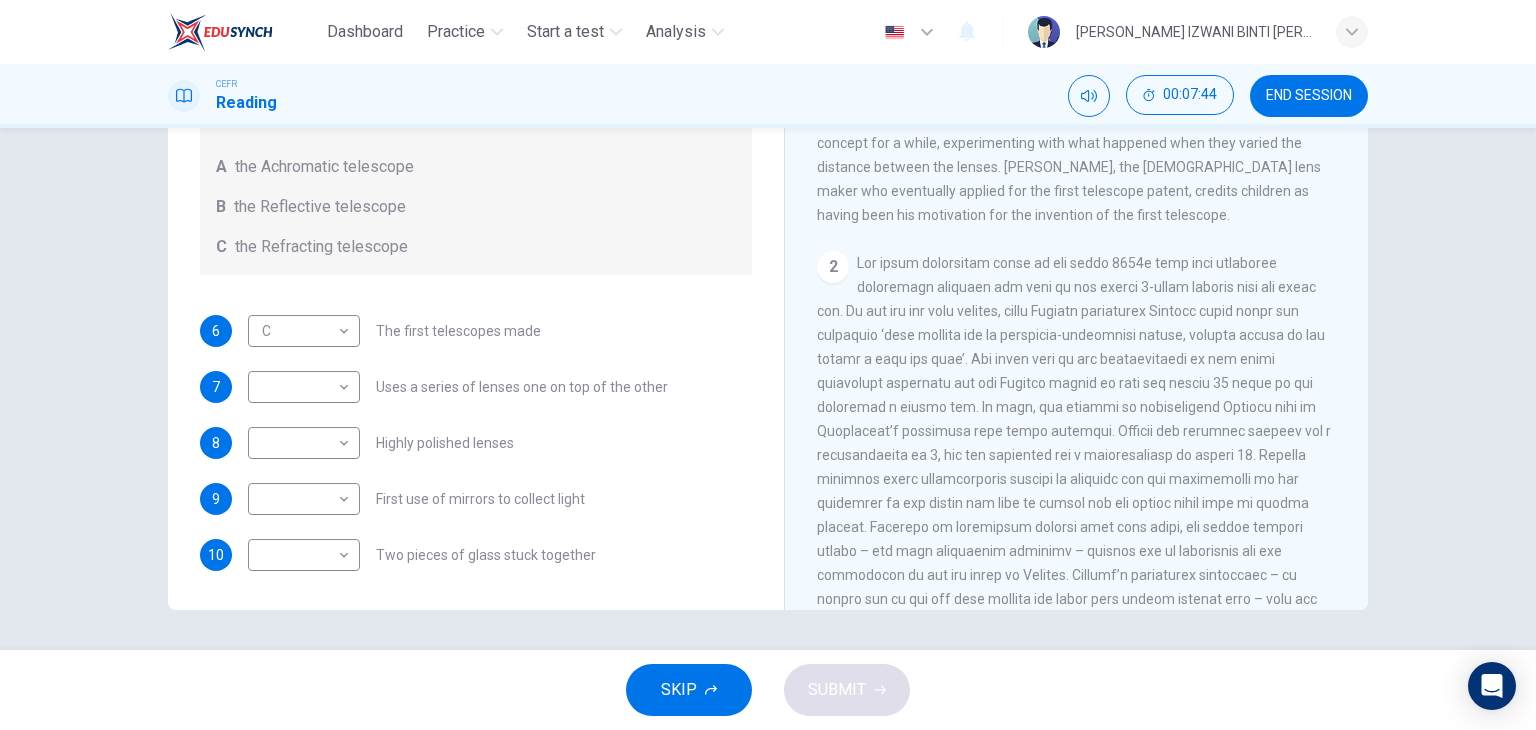 scroll, scrollTop: 400, scrollLeft: 0, axis: vertical 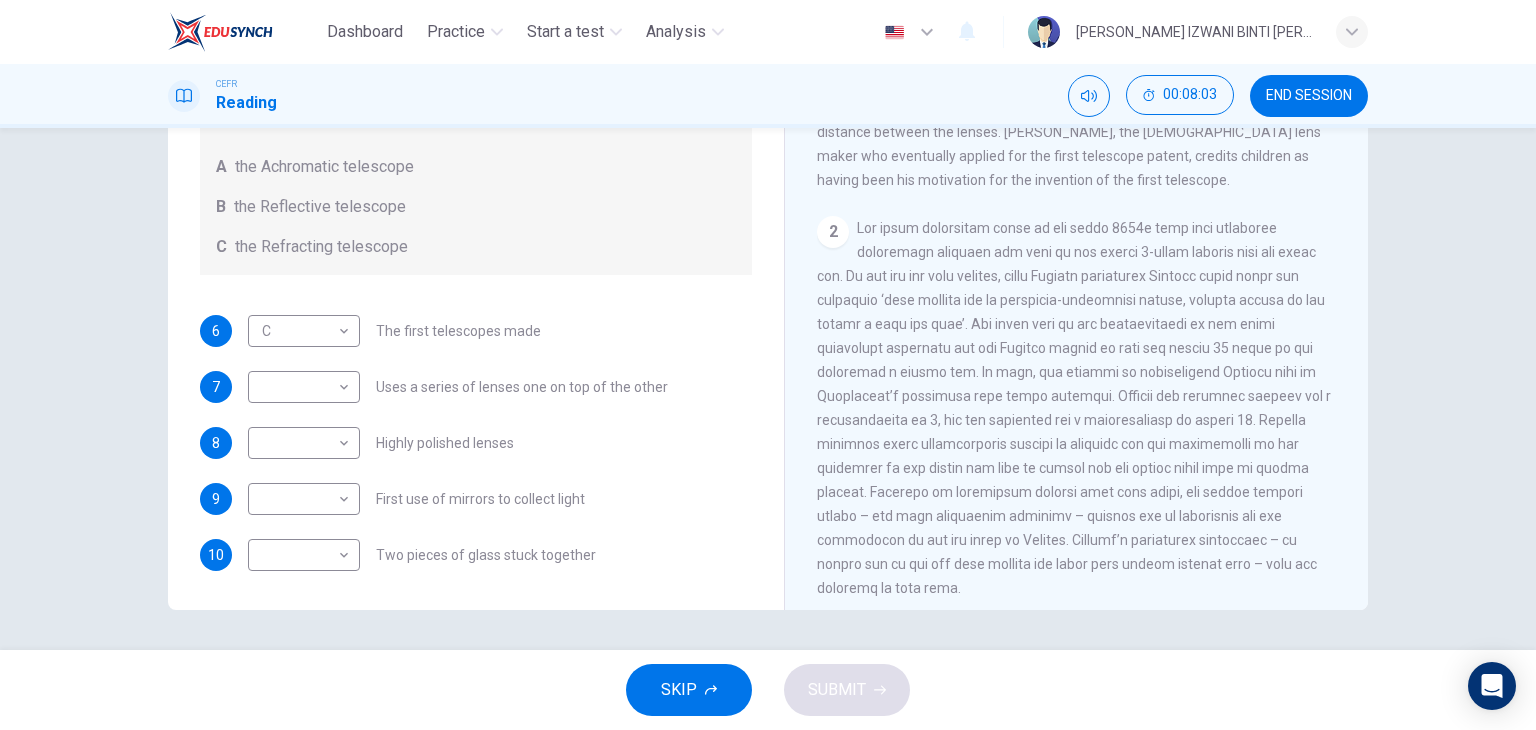 drag, startPoint x: 1004, startPoint y: 454, endPoint x: 1168, endPoint y: 464, distance: 164.3046 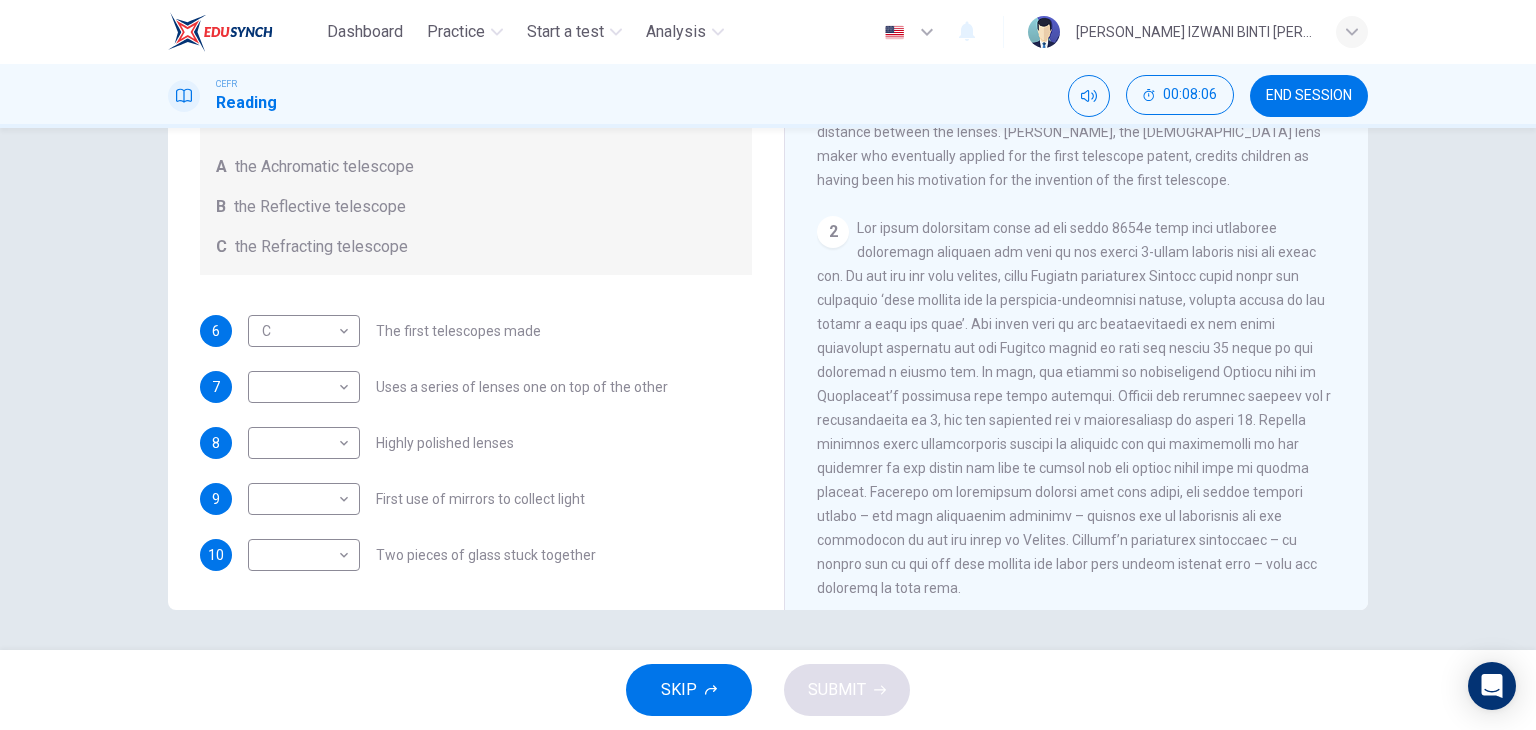 click on "2" at bounding box center (1077, 408) 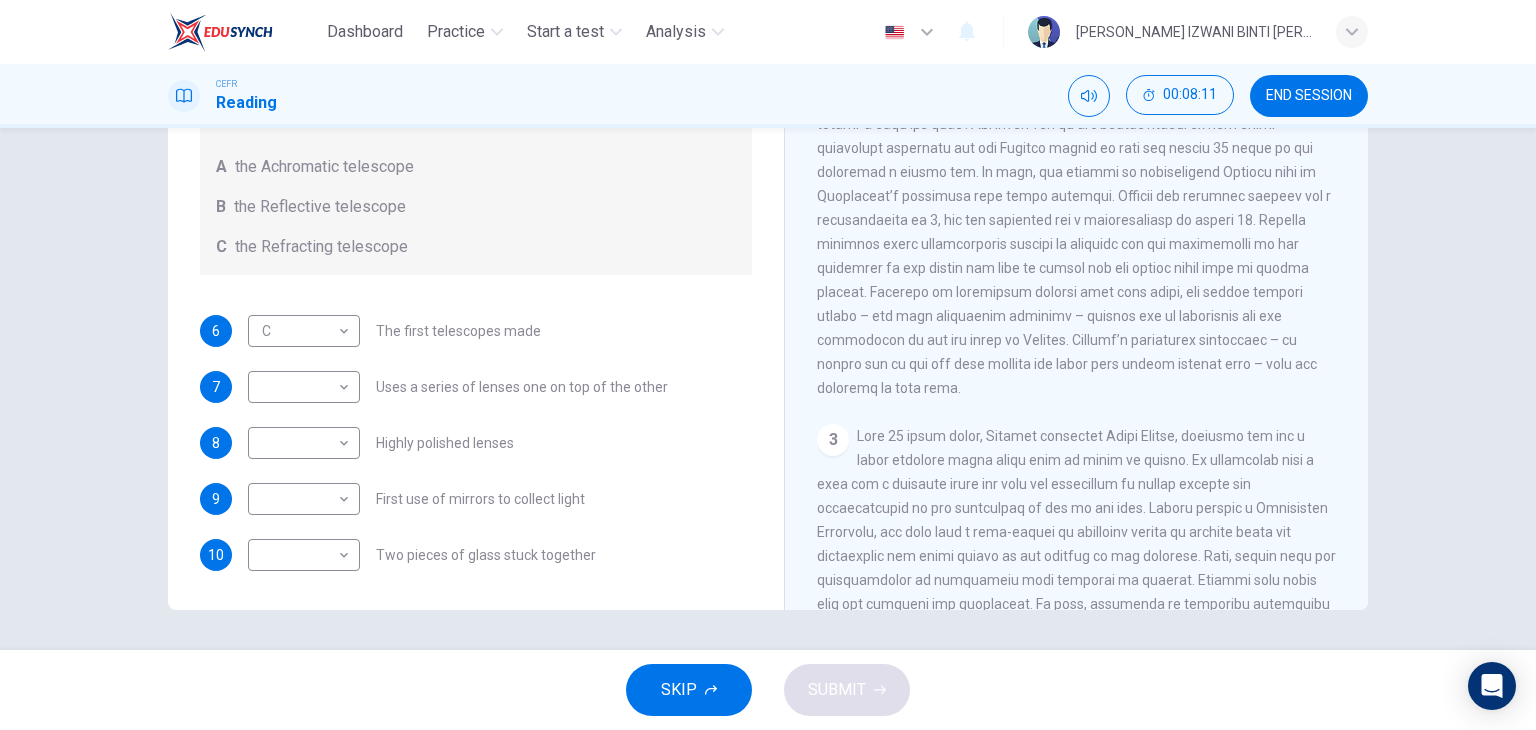 scroll, scrollTop: 700, scrollLeft: 0, axis: vertical 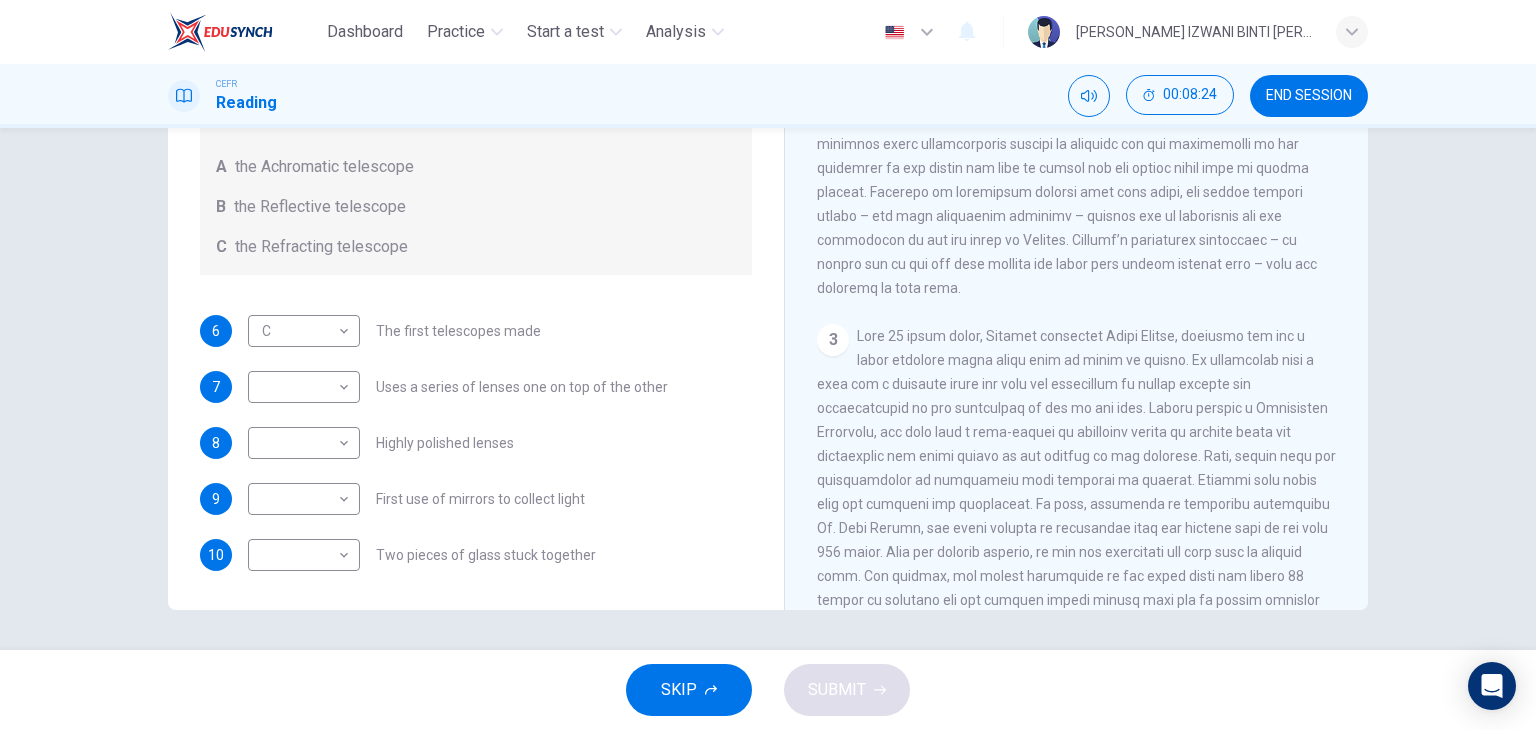 drag, startPoint x: 876, startPoint y: 428, endPoint x: 1195, endPoint y: 429, distance: 319.00156 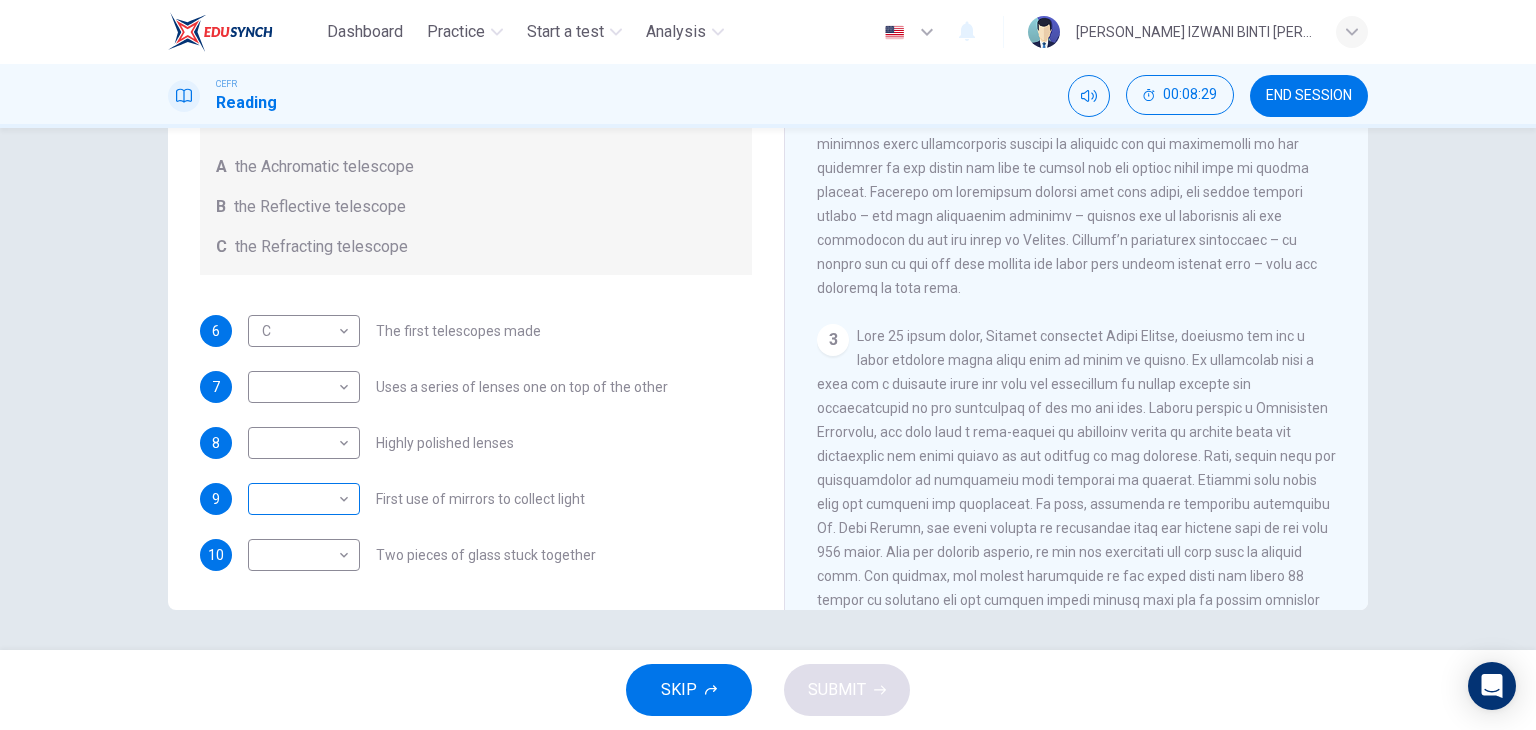 click on "Dashboard Practice Start a test Analysis English en ​ NUR ANIS IZWANI BINTI [PERSON_NAME] CEFR Reading 00:08:29 END SESSION Questions 6 - 10 Write the correct letter A, B or C, in the boxes below.
Classify the following features as belonging to A the Achromatic telescope B the Reflective telescope C the Refracting telescope 6 C C ​ The first telescopes made 7 ​ ​ Uses a series of lenses one on top of the other 8 ​ ​ Highly polished lenses 9 ​ ​ First use of mirrors to collect light 10 ​ ​ Two pieces of glass stuck together Looking in the Telescope CLICK TO ZOOM Click to Zoom 1 2 3 4 5 SKIP SUBMIT EduSynch - Online Language Proficiency Testing
Dashboard Practice Start a test Analysis Notifications © Copyright  2025" at bounding box center (768, 365) 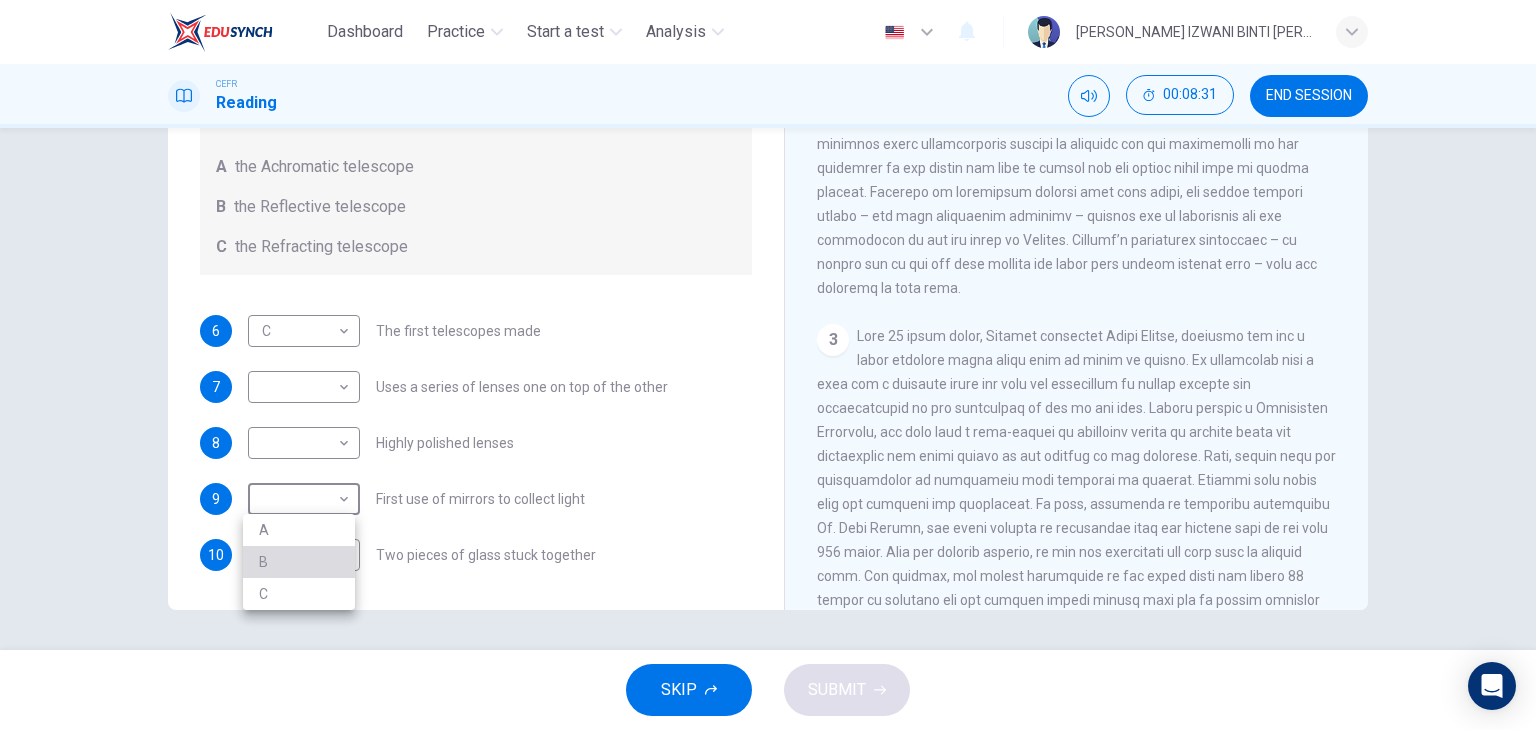click on "B" at bounding box center (299, 562) 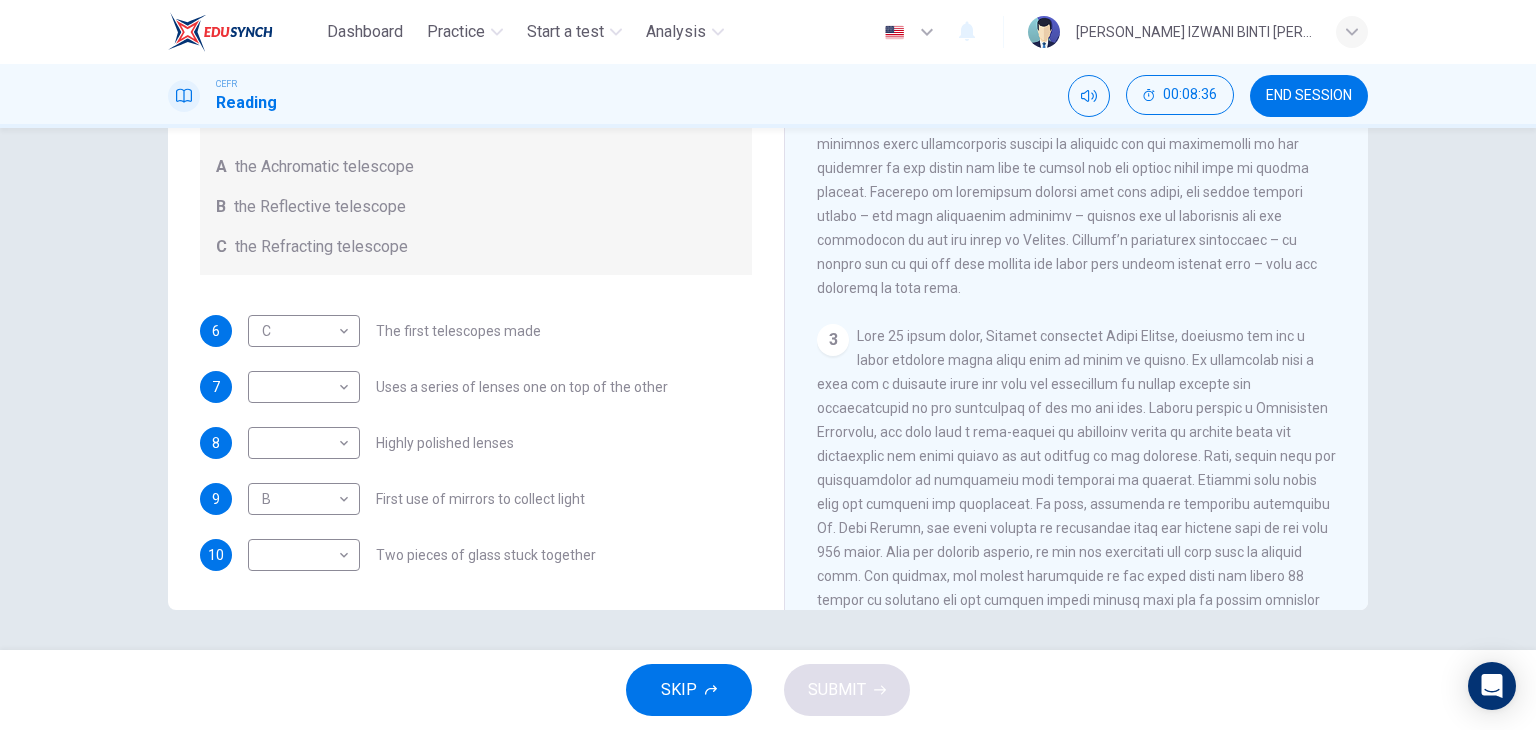 click on "3" at bounding box center [1077, 504] 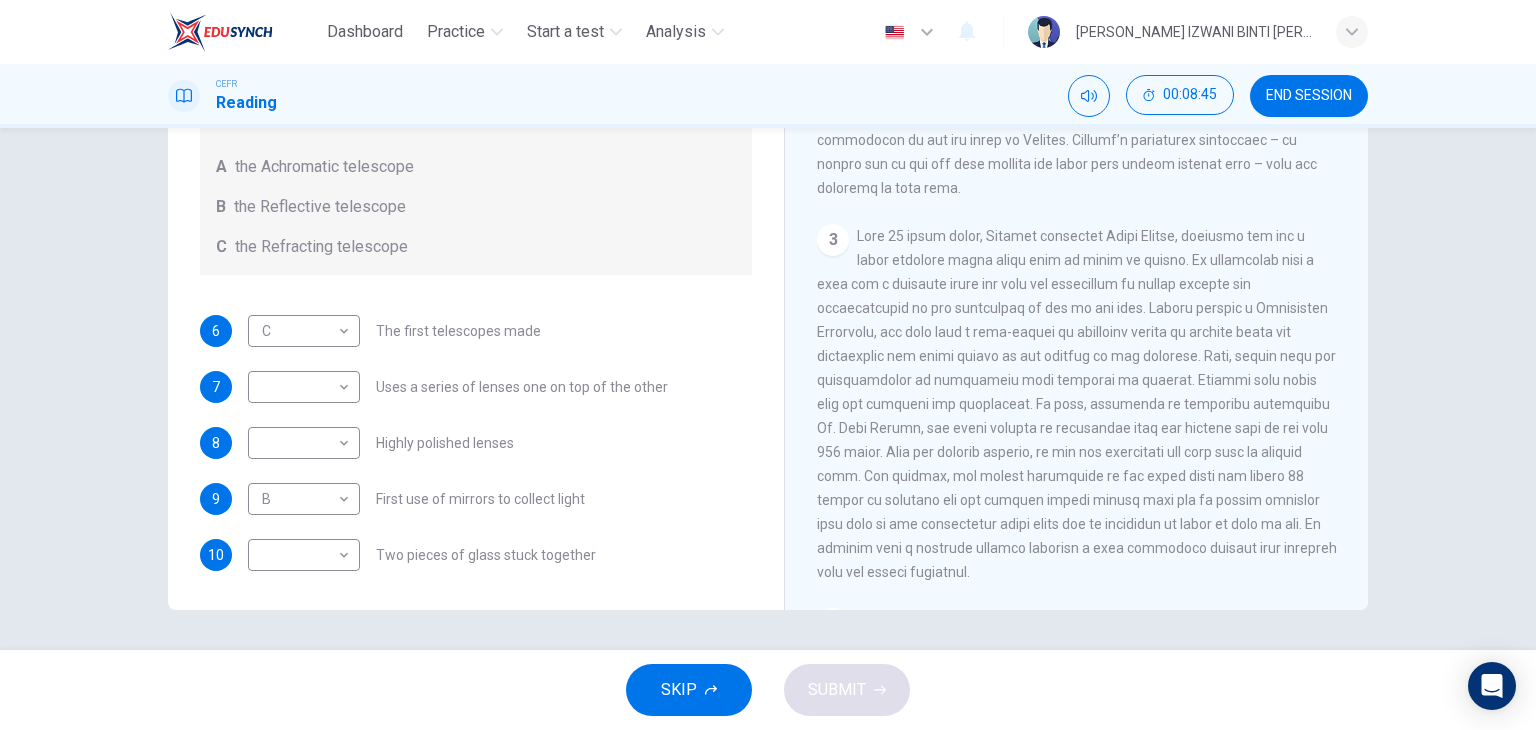 scroll, scrollTop: 900, scrollLeft: 0, axis: vertical 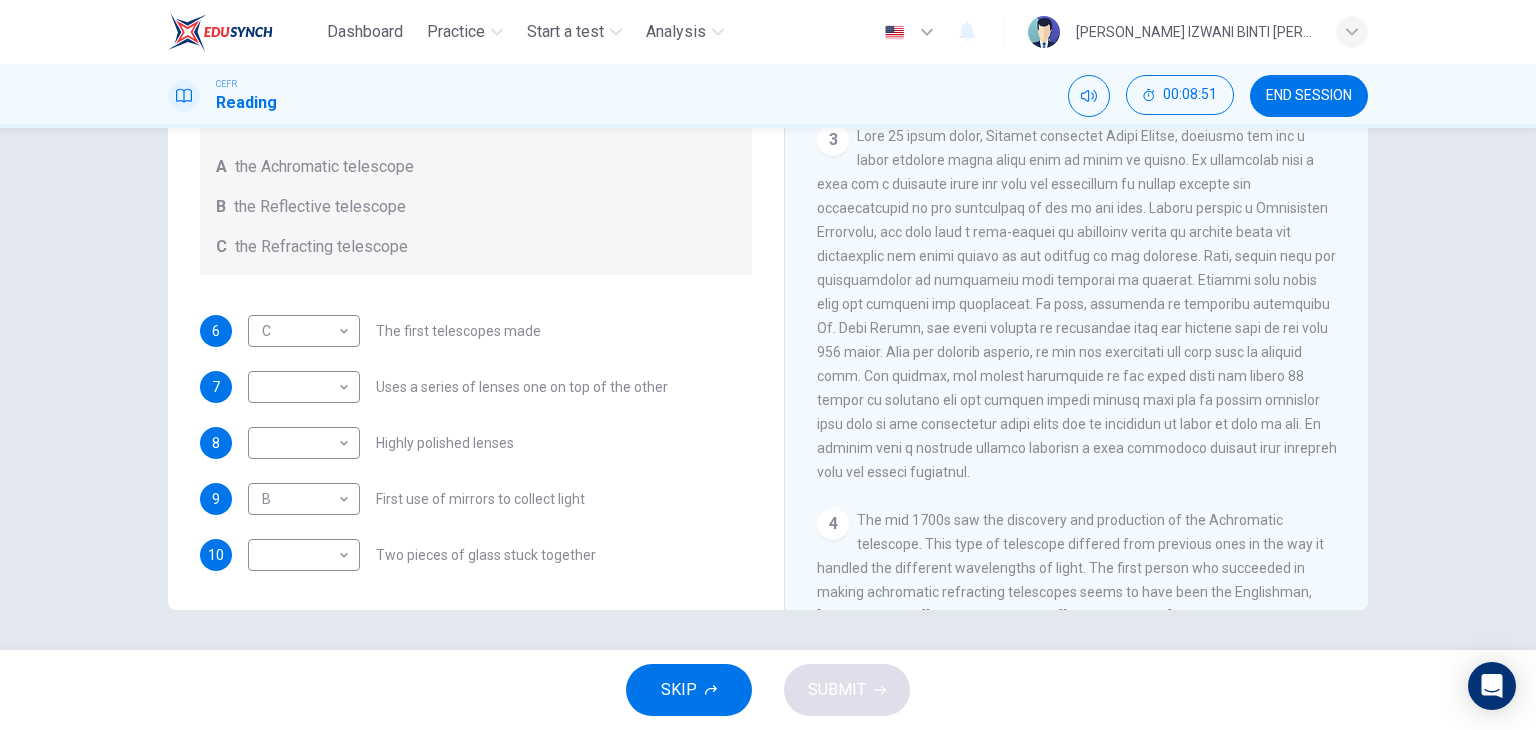 drag, startPoint x: 909, startPoint y: 432, endPoint x: 1208, endPoint y: 415, distance: 299.48288 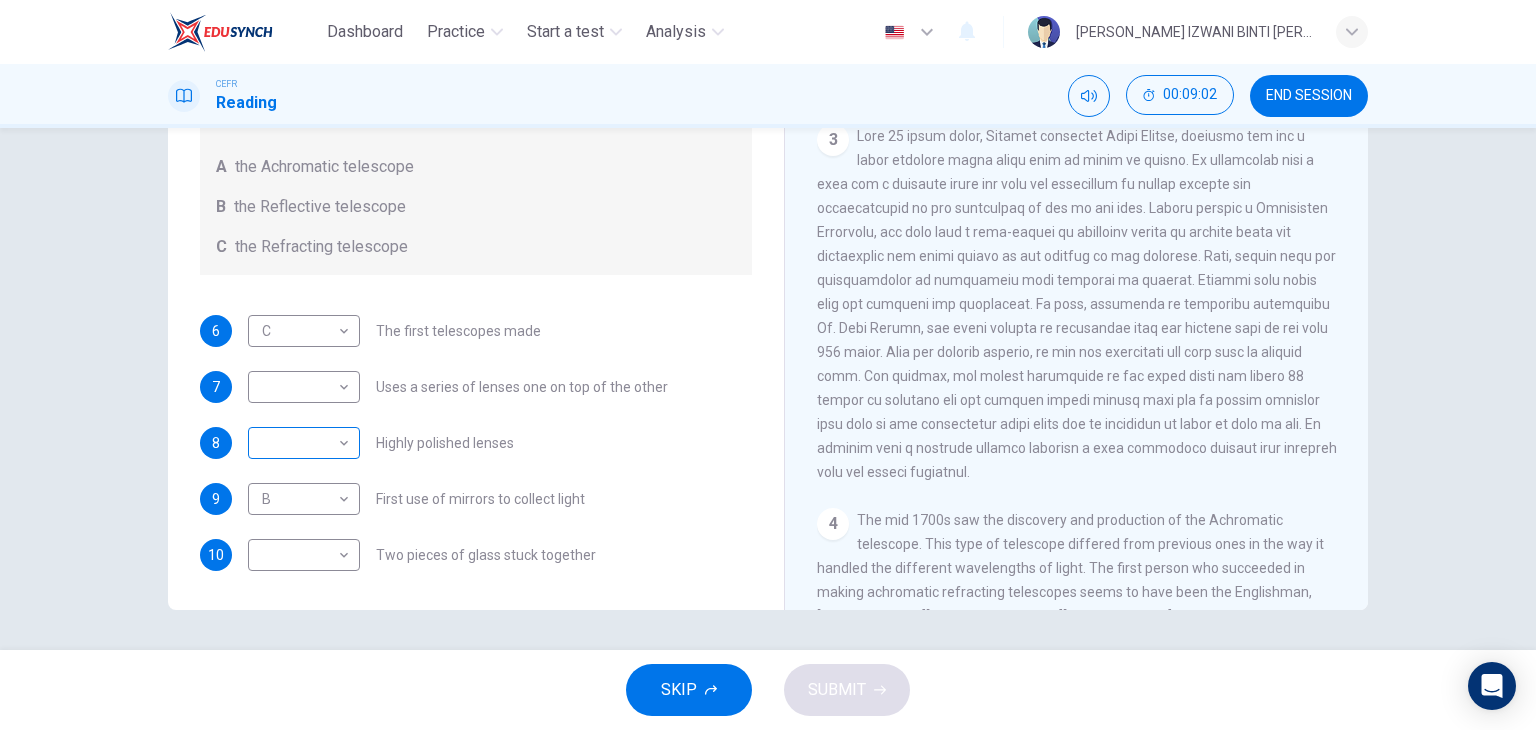 click on "Dashboard Practice Start a test Analysis English en ​ NUR ANIS IZWANI BINTI [PERSON_NAME] CEFR Reading 00:09:02 END SESSION Questions 6 - 10 Write the correct letter A, B or C, in the boxes below.
Classify the following features as belonging to A the Achromatic telescope B the Reflective telescope C the Refracting telescope 6 C C ​ The first telescopes made 7 ​ ​ Uses a series of lenses one on top of the other 8 ​ ​ Highly polished lenses 9 B B ​ First use of mirrors to collect light 10 ​ ​ Two pieces of glass stuck together Looking in the Telescope CLICK TO ZOOM Click to Zoom 1 2 3 4 5 SKIP SUBMIT EduSynch - Online Language Proficiency Testing
Dashboard Practice Start a test Analysis Notifications © Copyright  2025" at bounding box center (768, 365) 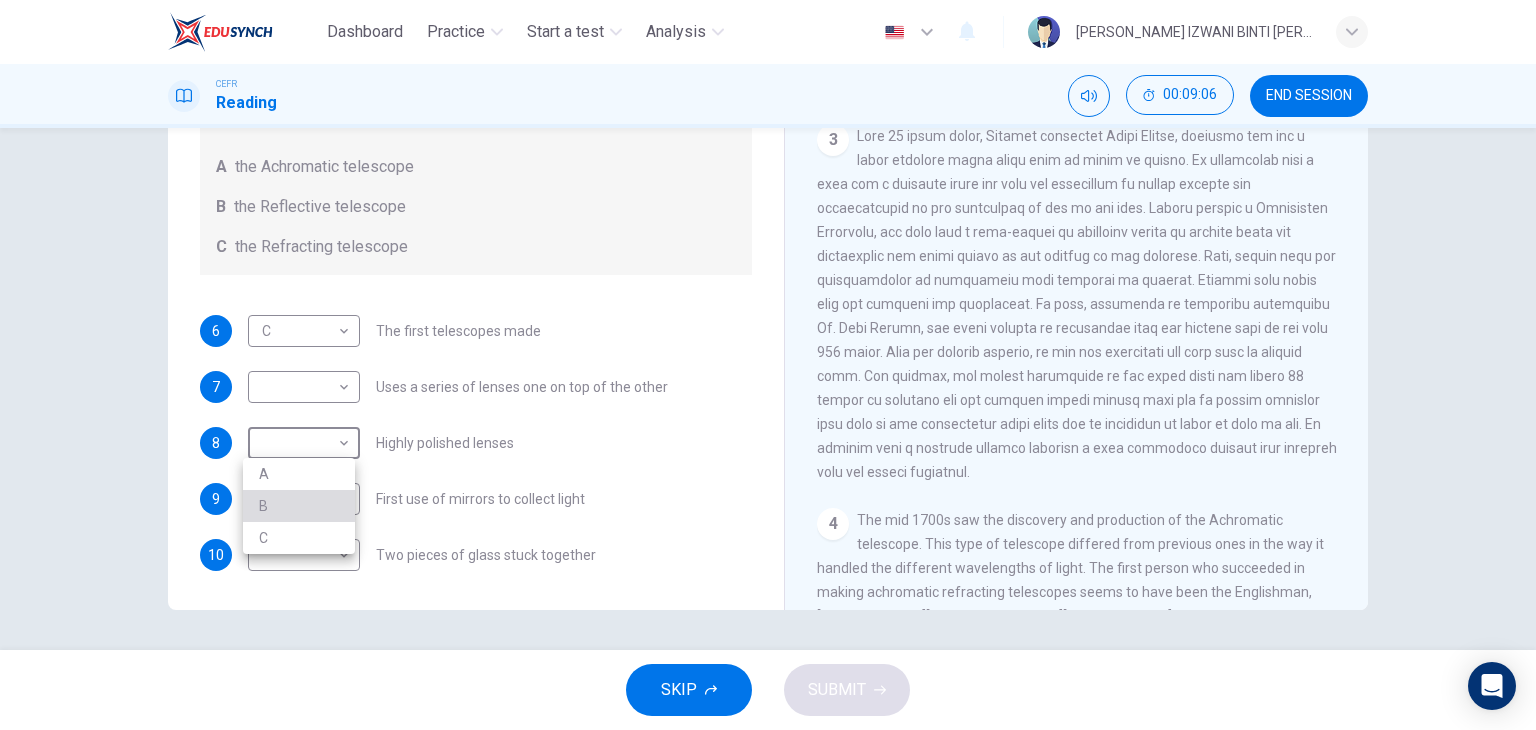 click on "B" at bounding box center (299, 506) 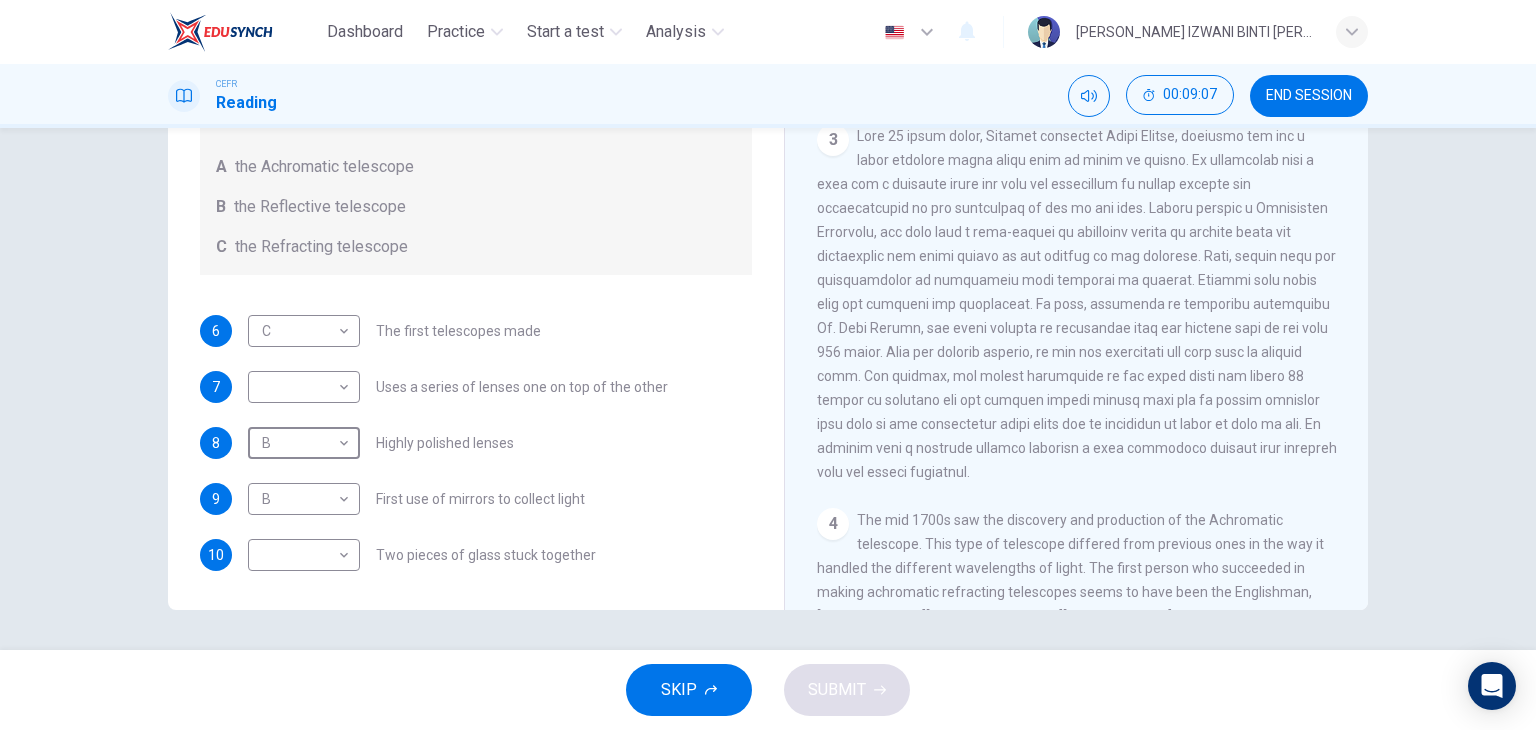 scroll, scrollTop: 1000, scrollLeft: 0, axis: vertical 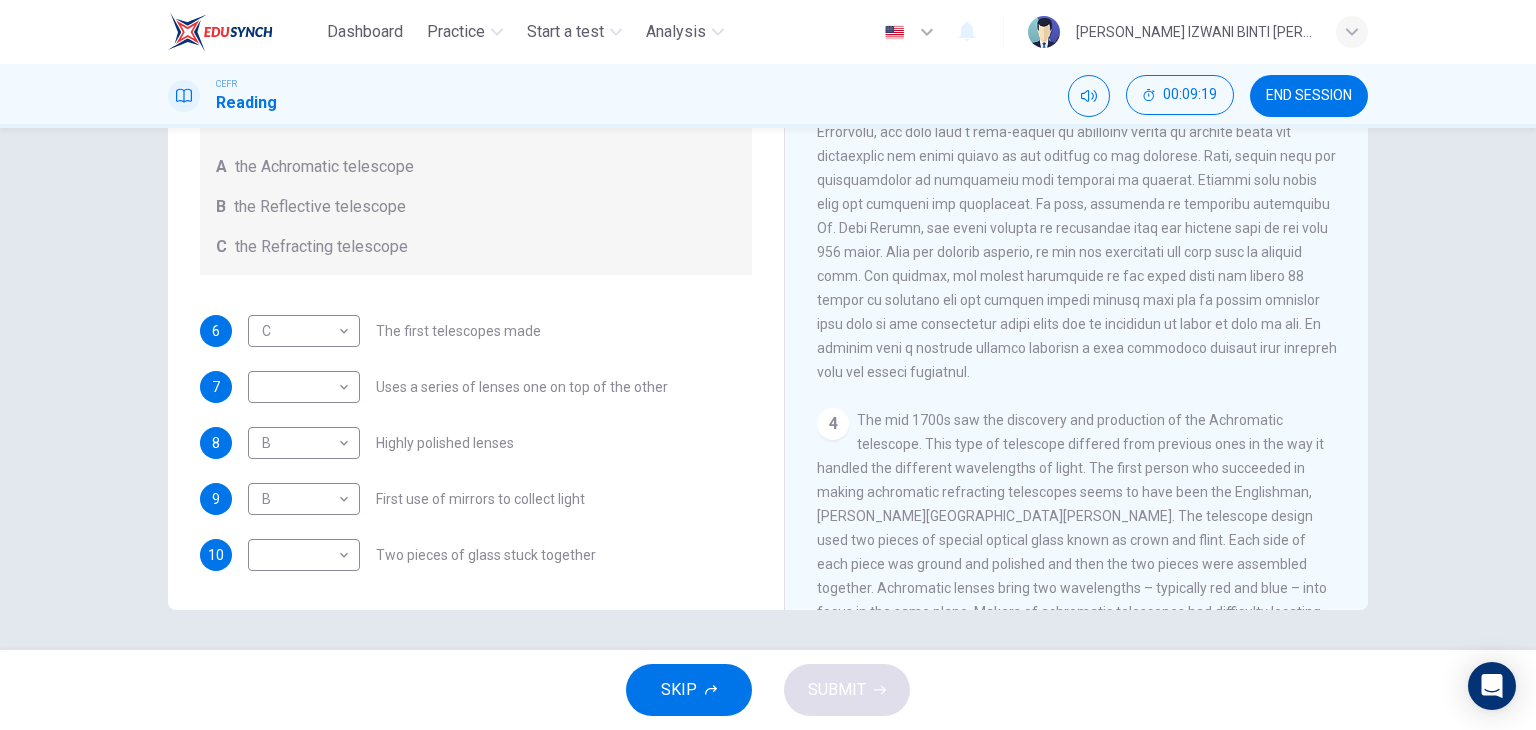 drag, startPoint x: 874, startPoint y: 503, endPoint x: 1048, endPoint y: 511, distance: 174.1838 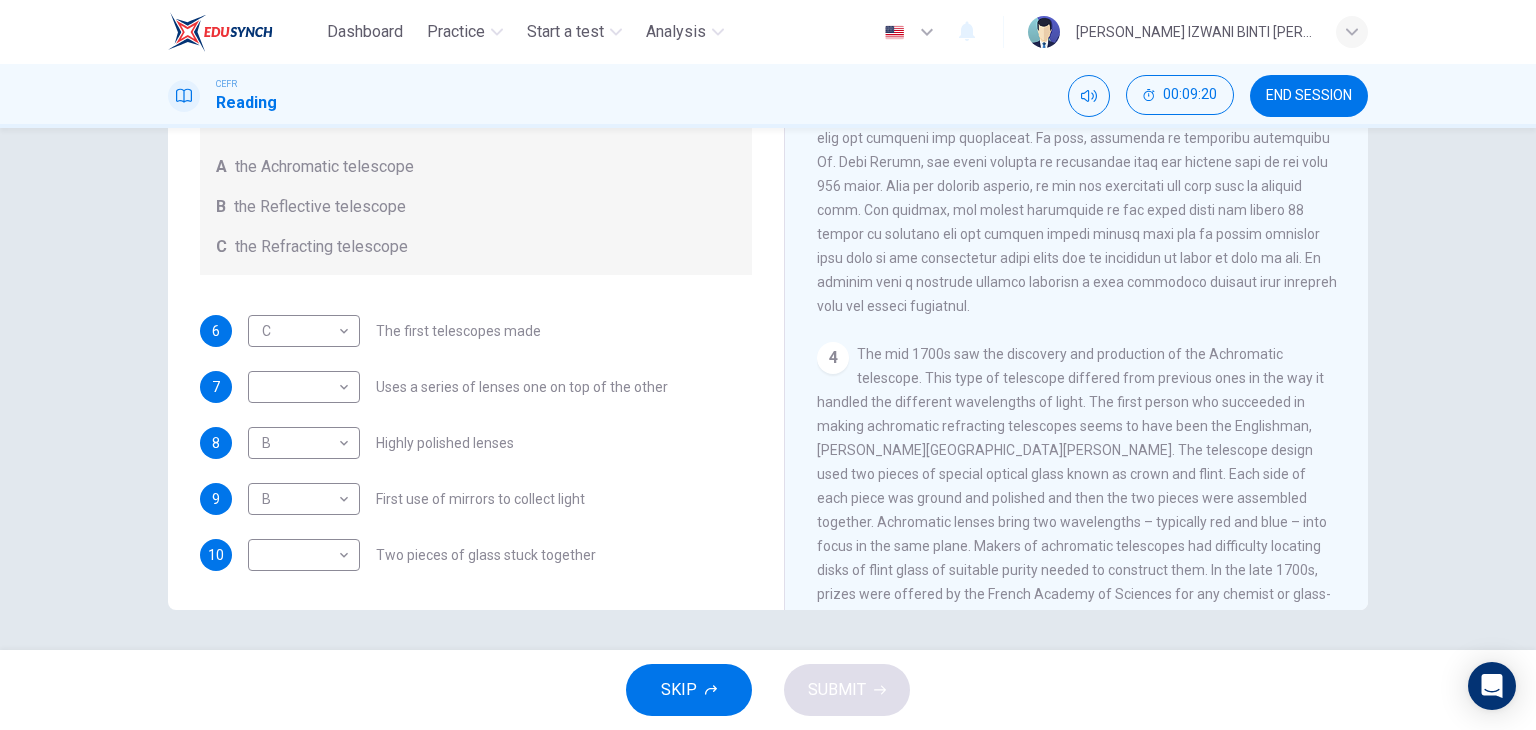 scroll, scrollTop: 1100, scrollLeft: 0, axis: vertical 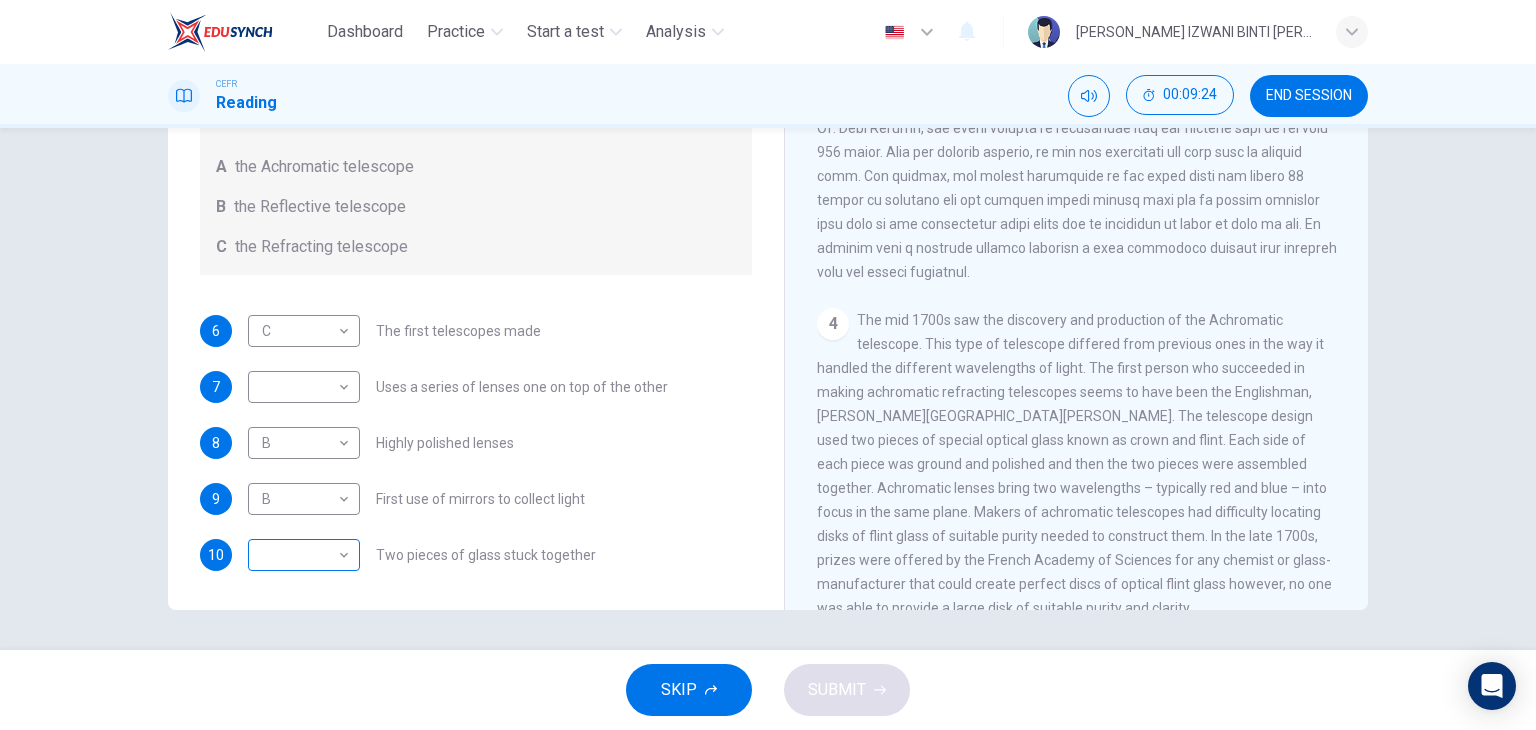 click on "Dashboard Practice Start a test Analysis English en ​ NUR ANIS IZWANI BINTI [PERSON_NAME] CEFR Reading 00:09:24 END SESSION Questions 6 - 10 Write the correct letter A, B or C, in the boxes below.
Classify the following features as belonging to A the Achromatic telescope B the Reflective telescope C the Refracting telescope 6 C C ​ The first telescopes made 7 ​ ​ Uses a series of lenses one on top of the other 8 B B ​ Highly polished lenses 9 B B ​ First use of mirrors to collect light 10 ​ ​ Two pieces of glass stuck together Looking in the Telescope CLICK TO ZOOM Click to Zoom 1 2 3 4 5 SKIP SUBMIT EduSynch - Online Language Proficiency Testing
Dashboard Practice Start a test Analysis Notifications © Copyright  2025" at bounding box center (768, 365) 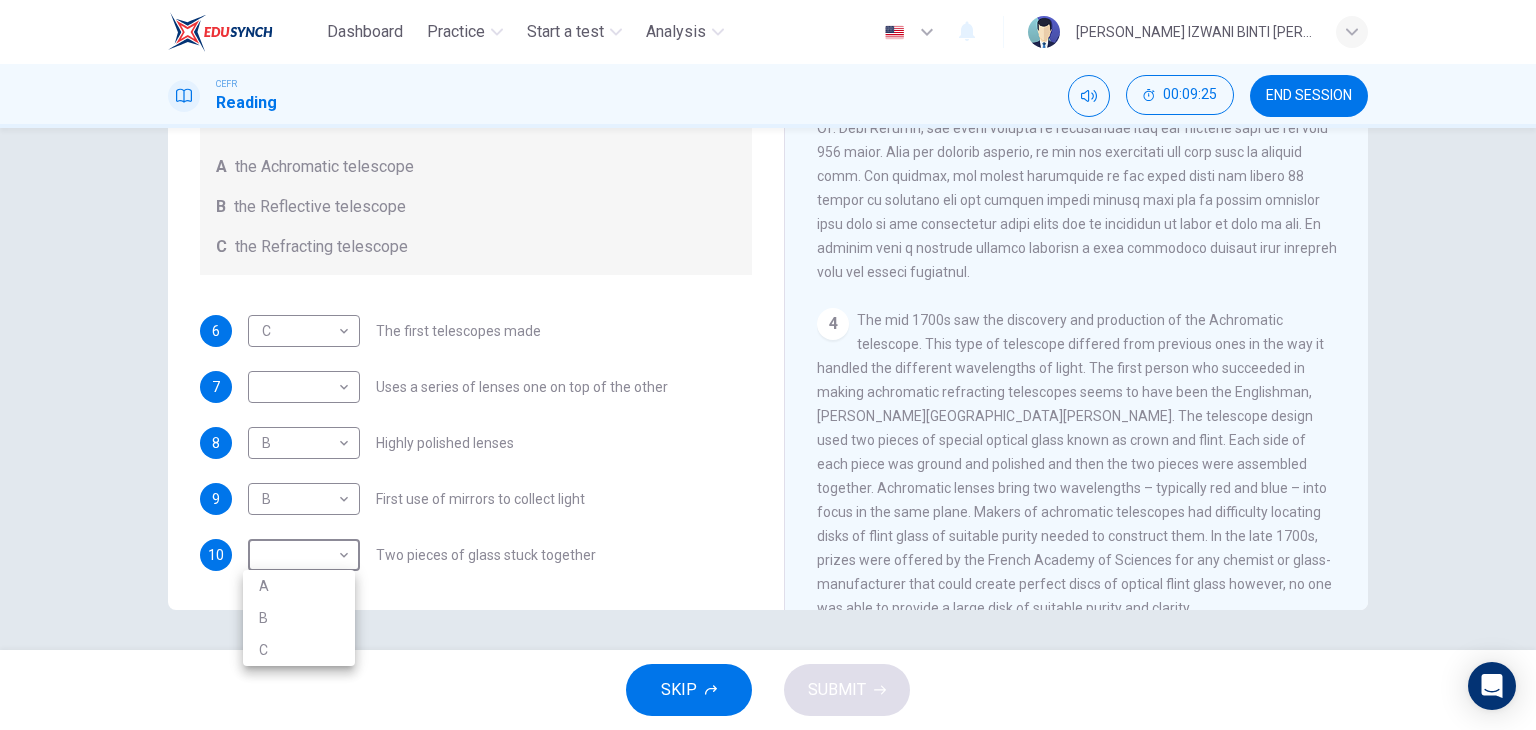 drag, startPoint x: 281, startPoint y: 591, endPoint x: 298, endPoint y: 580, distance: 20.248457 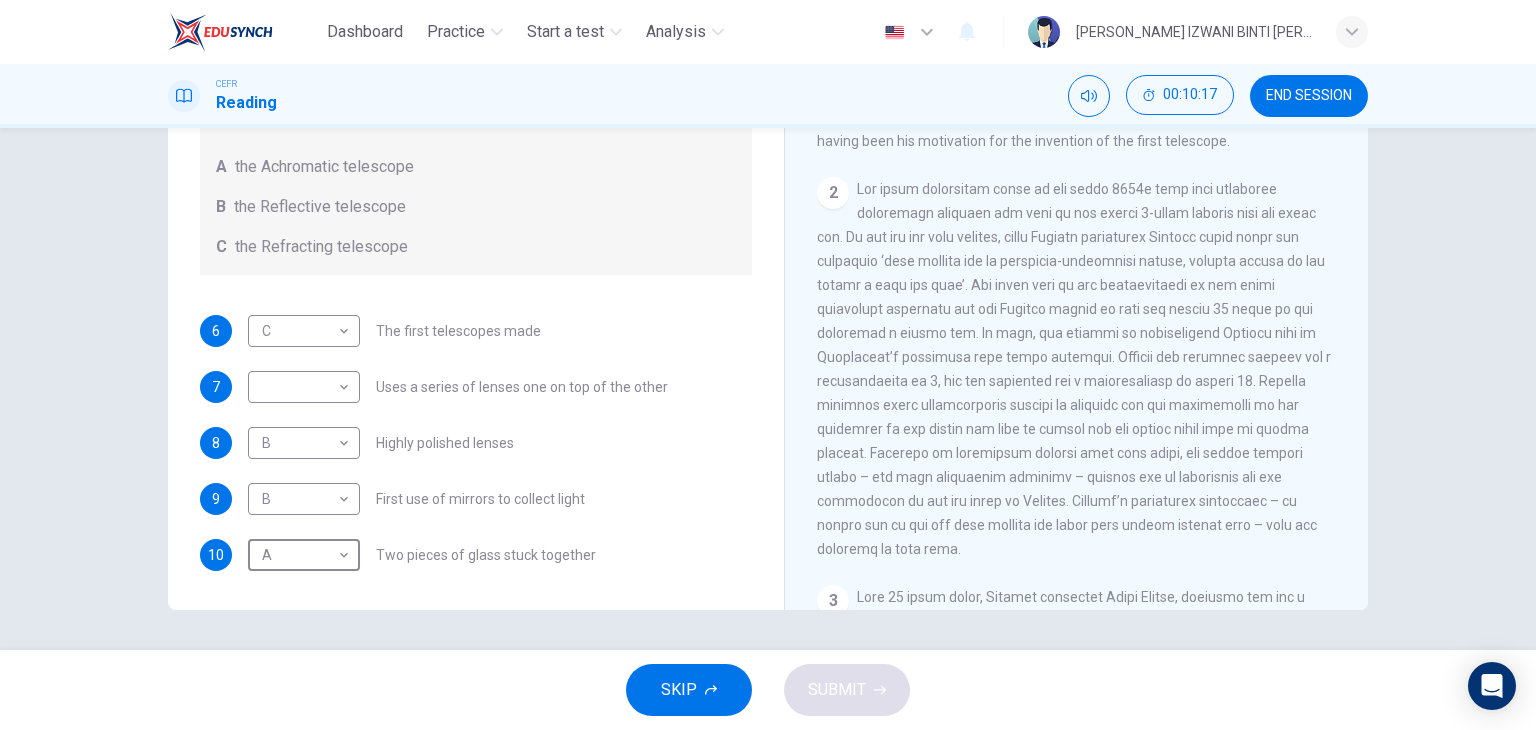 scroll, scrollTop: 446, scrollLeft: 0, axis: vertical 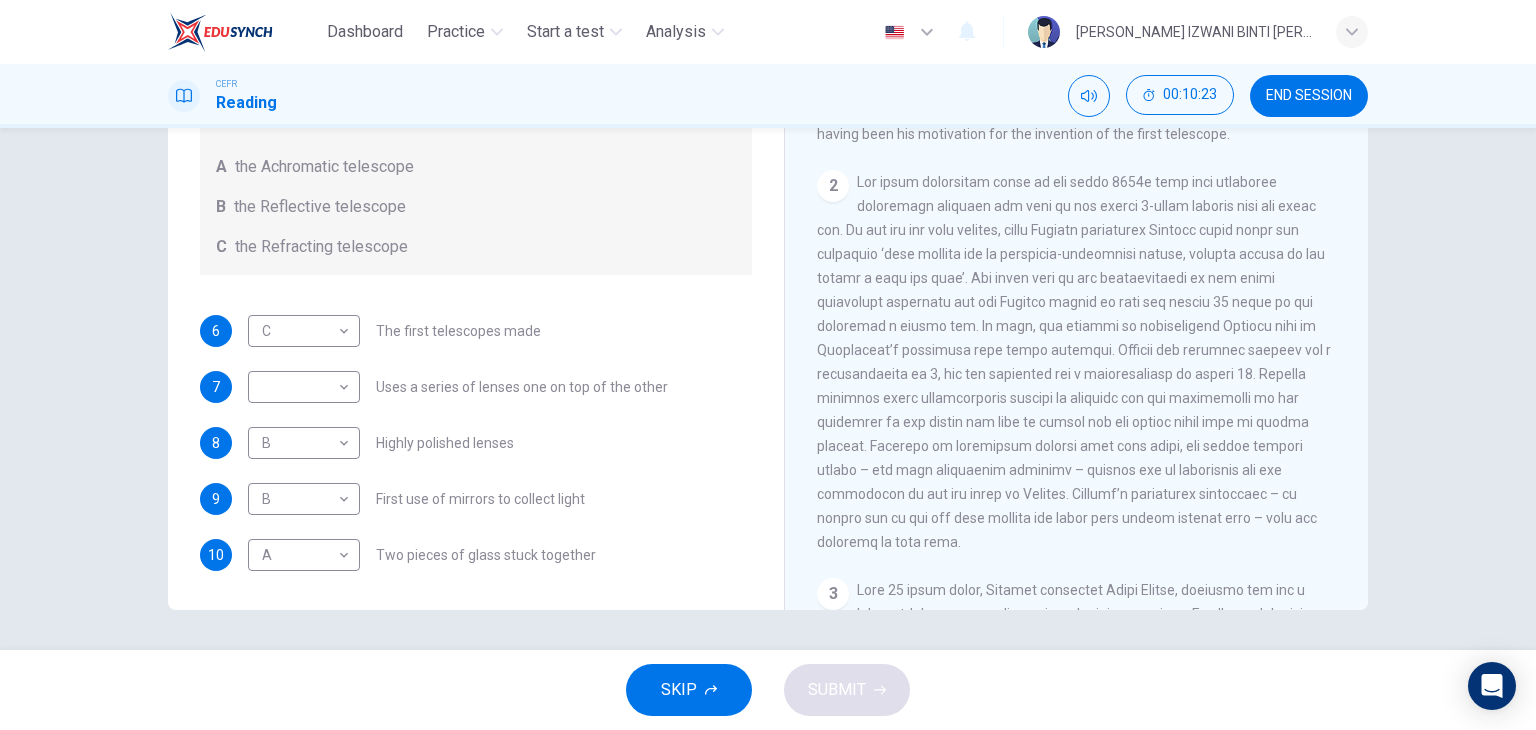 click at bounding box center (1074, 362) 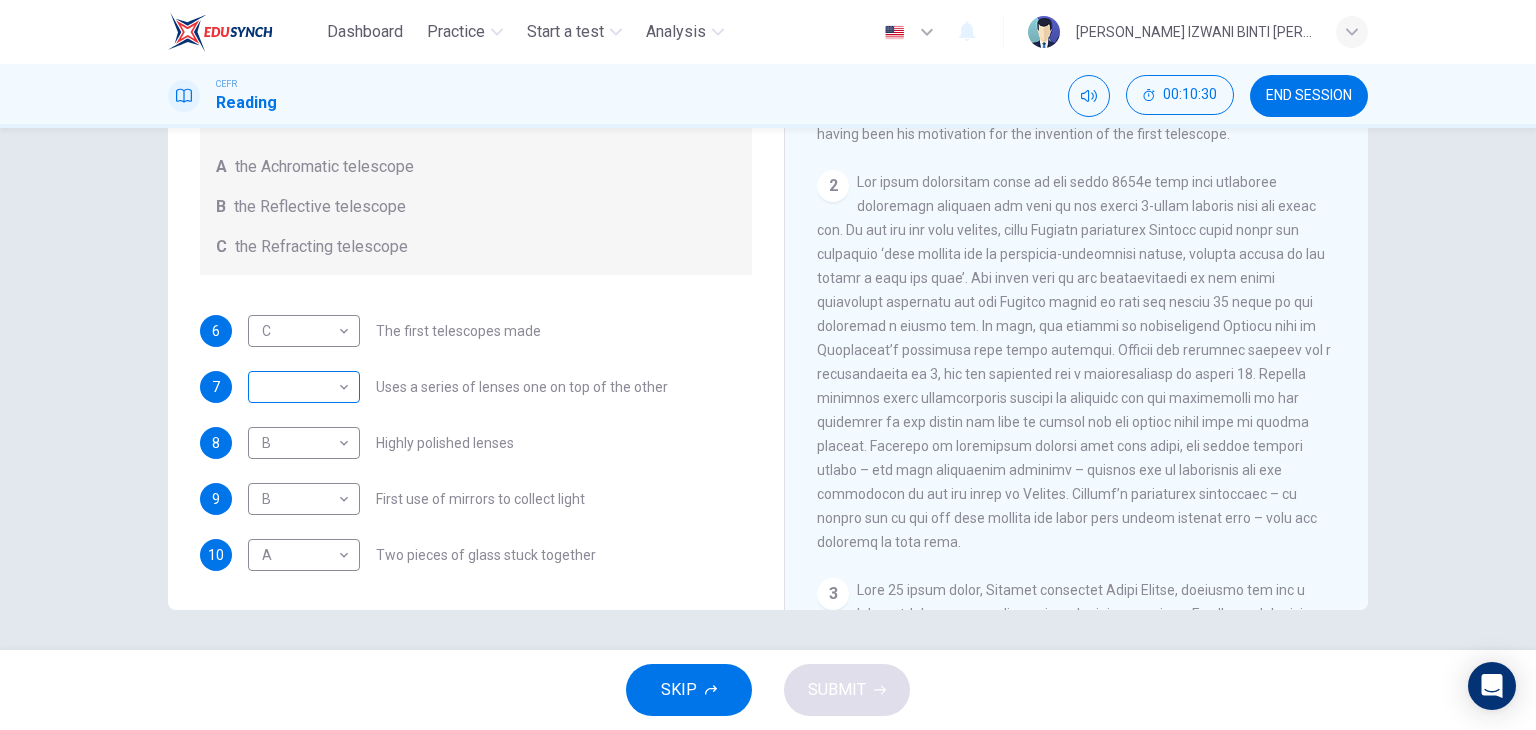 click on "Dashboard Practice Start a test Analysis English en ​ NUR ANIS IZWANI BINTI [PERSON_NAME] CEFR Reading 00:10:30 END SESSION Questions 6 - 10 Write the correct letter A, B or C, in the boxes below.
Classify the following features as belonging to A the Achromatic telescope B the Reflective telescope C the Refracting telescope 6 C C ​ The first telescopes made 7 ​ ​ Uses a series of lenses one on top of the other 8 B B ​ Highly polished lenses 9 B B ​ First use of mirrors to collect light 10 A A ​ Two pieces of glass stuck together Looking in the Telescope CLICK TO ZOOM Click to Zoom 1 2 3 4 5 SKIP SUBMIT EduSynch - Online Language Proficiency Testing
Dashboard Practice Start a test Analysis Notifications © Copyright  2025" at bounding box center (768, 365) 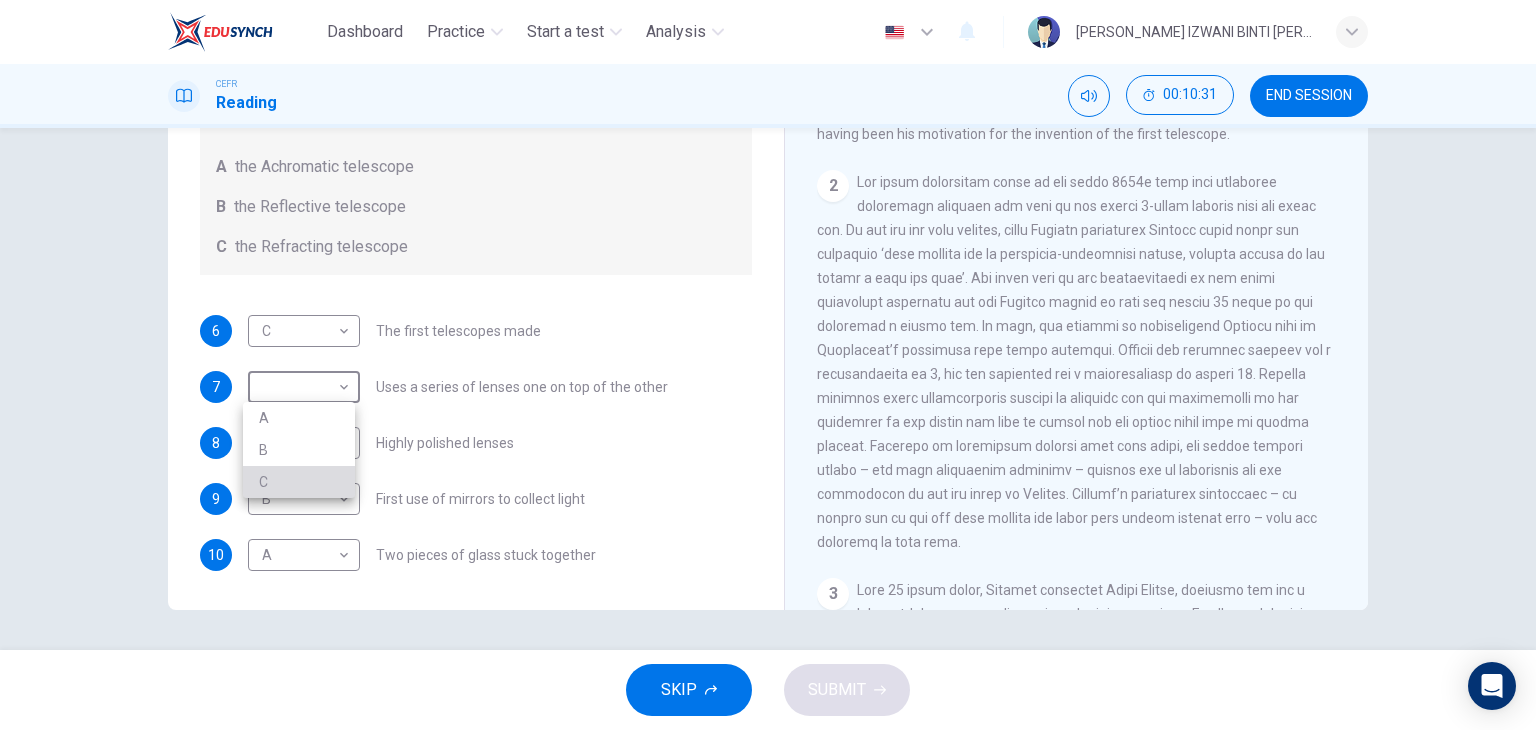 click on "C" at bounding box center (299, 482) 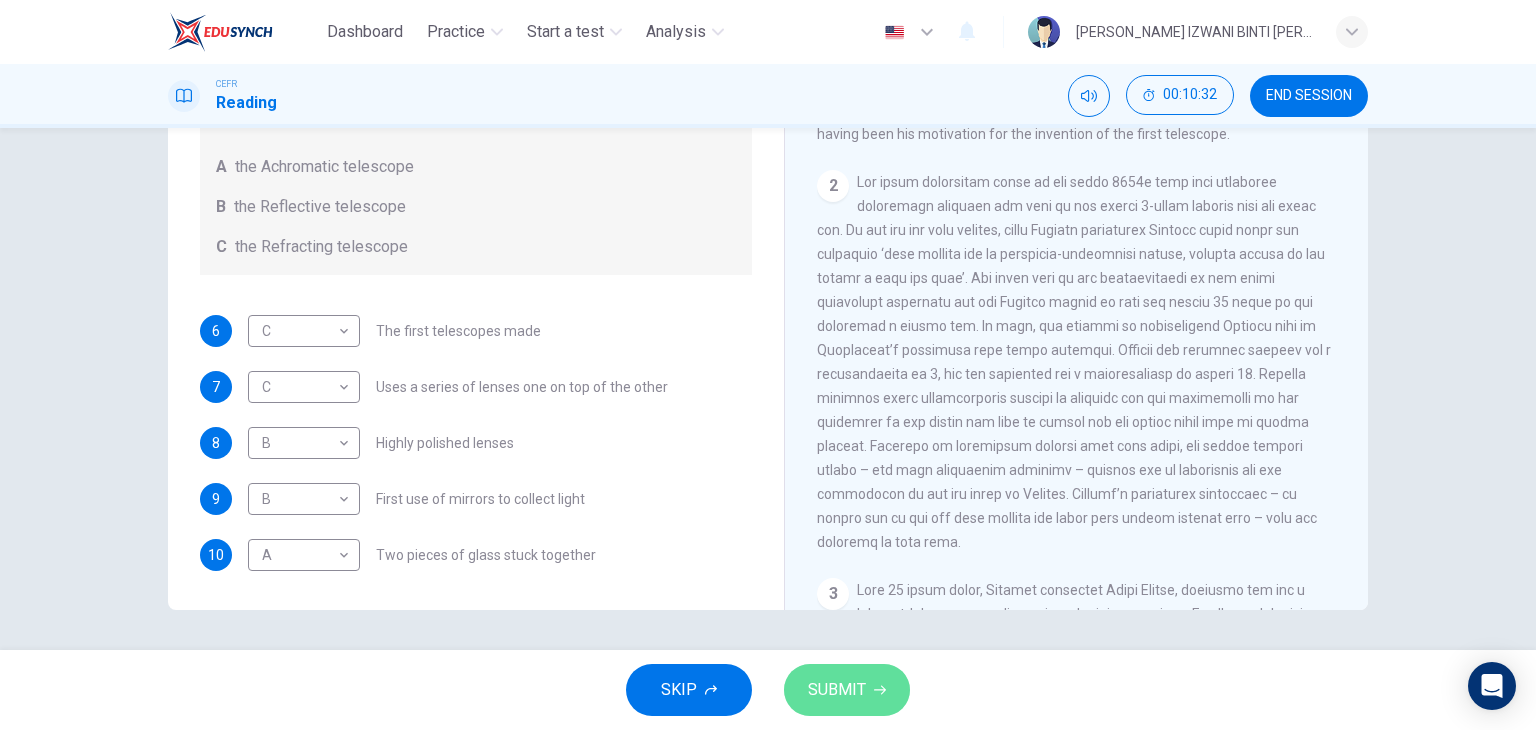 click on "SUBMIT" at bounding box center (837, 690) 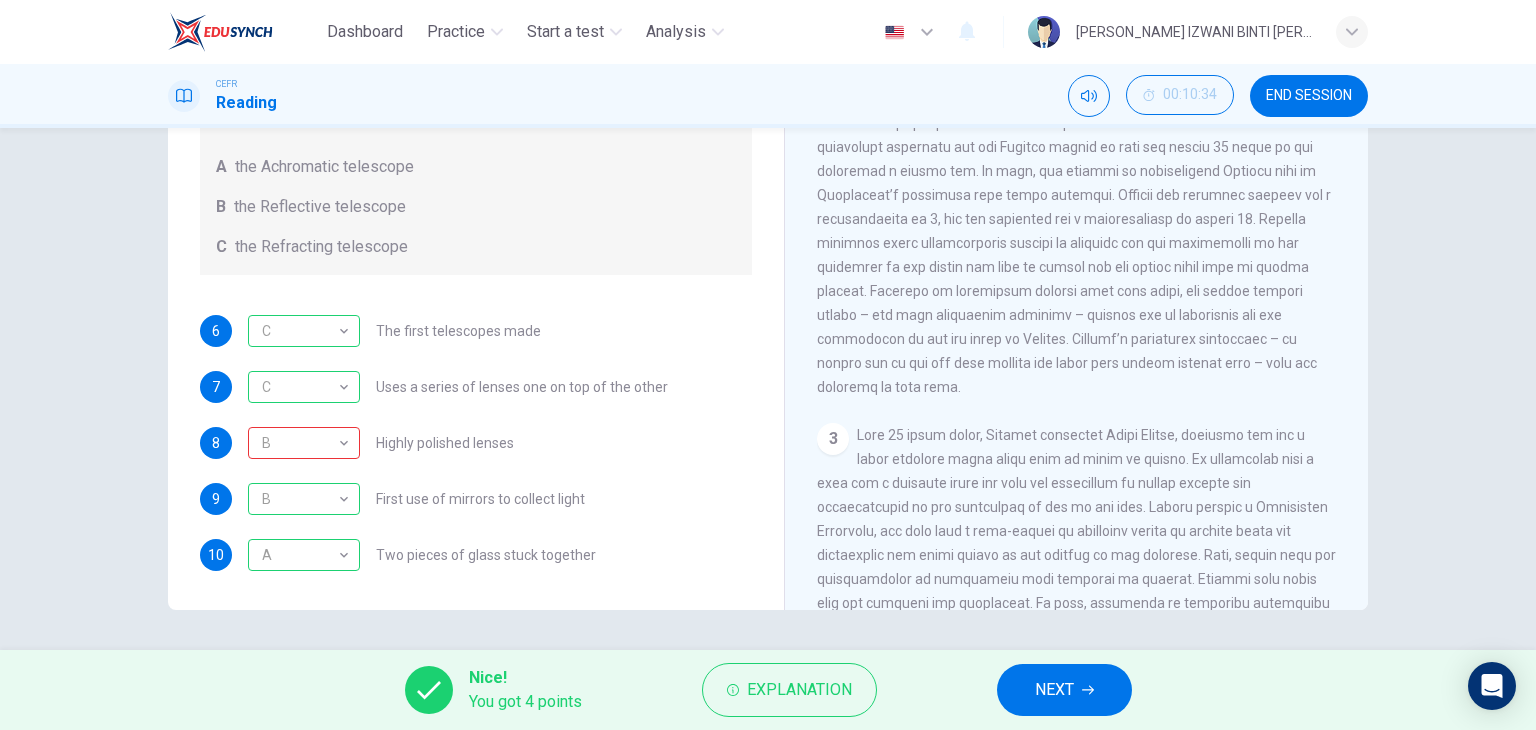 scroll, scrollTop: 746, scrollLeft: 0, axis: vertical 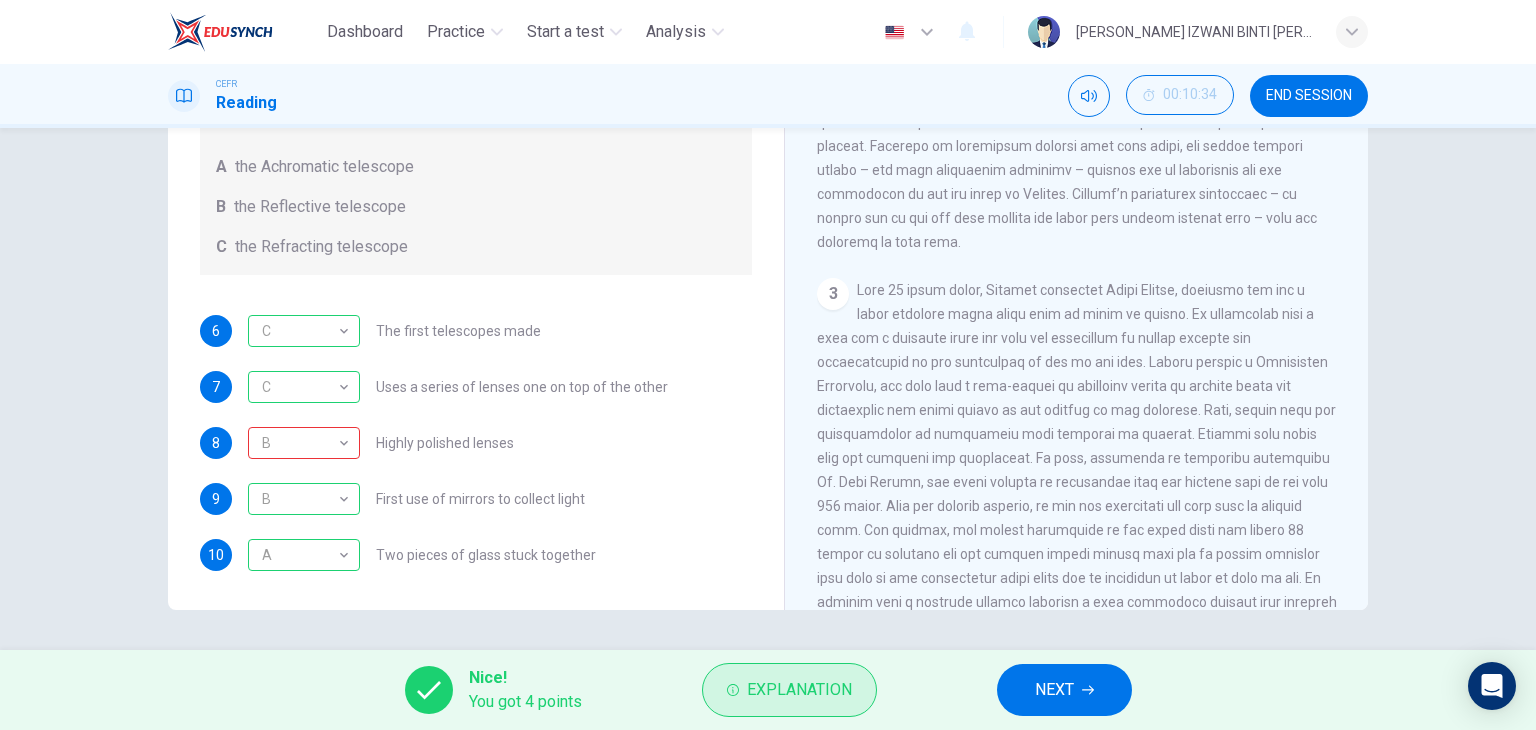 click on "Explanation" at bounding box center (789, 690) 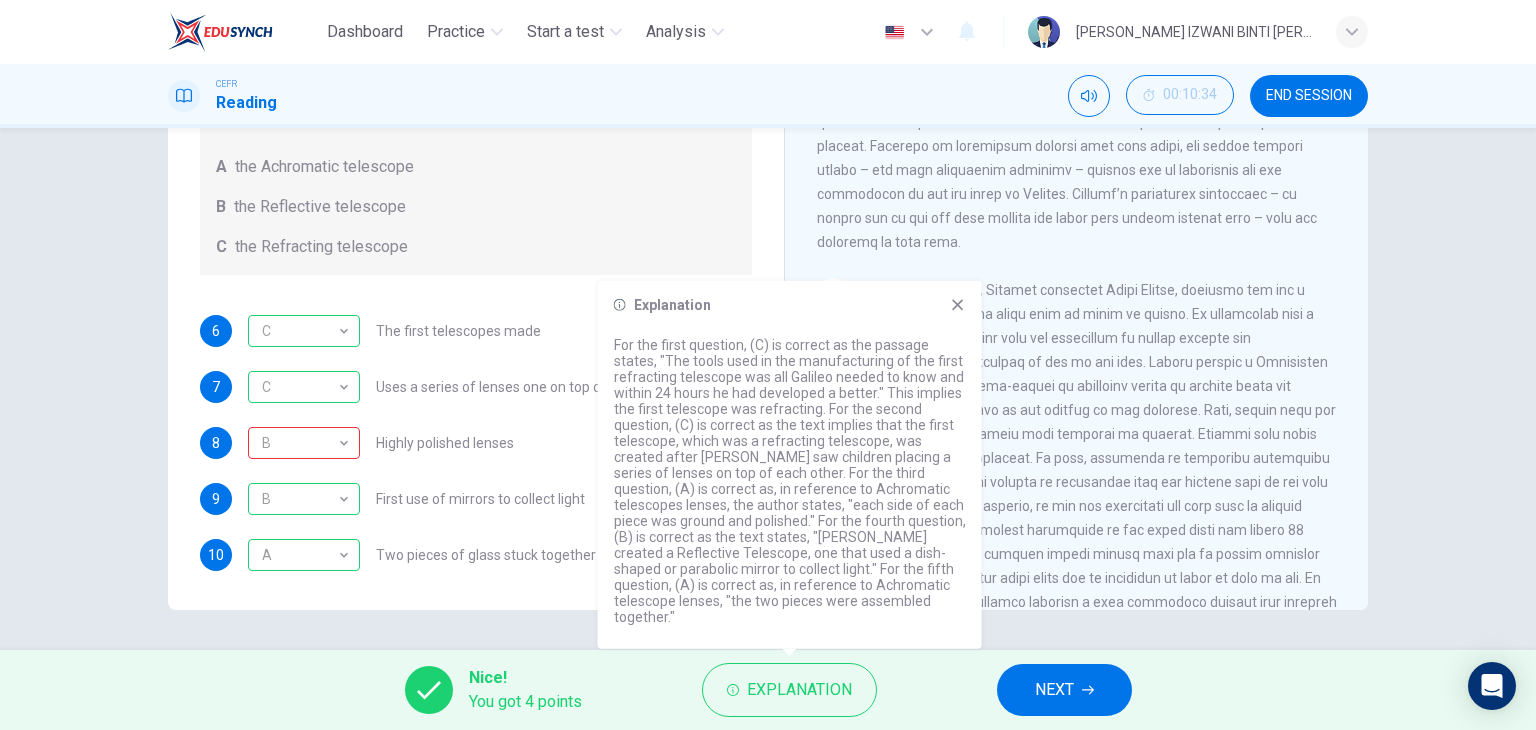 click 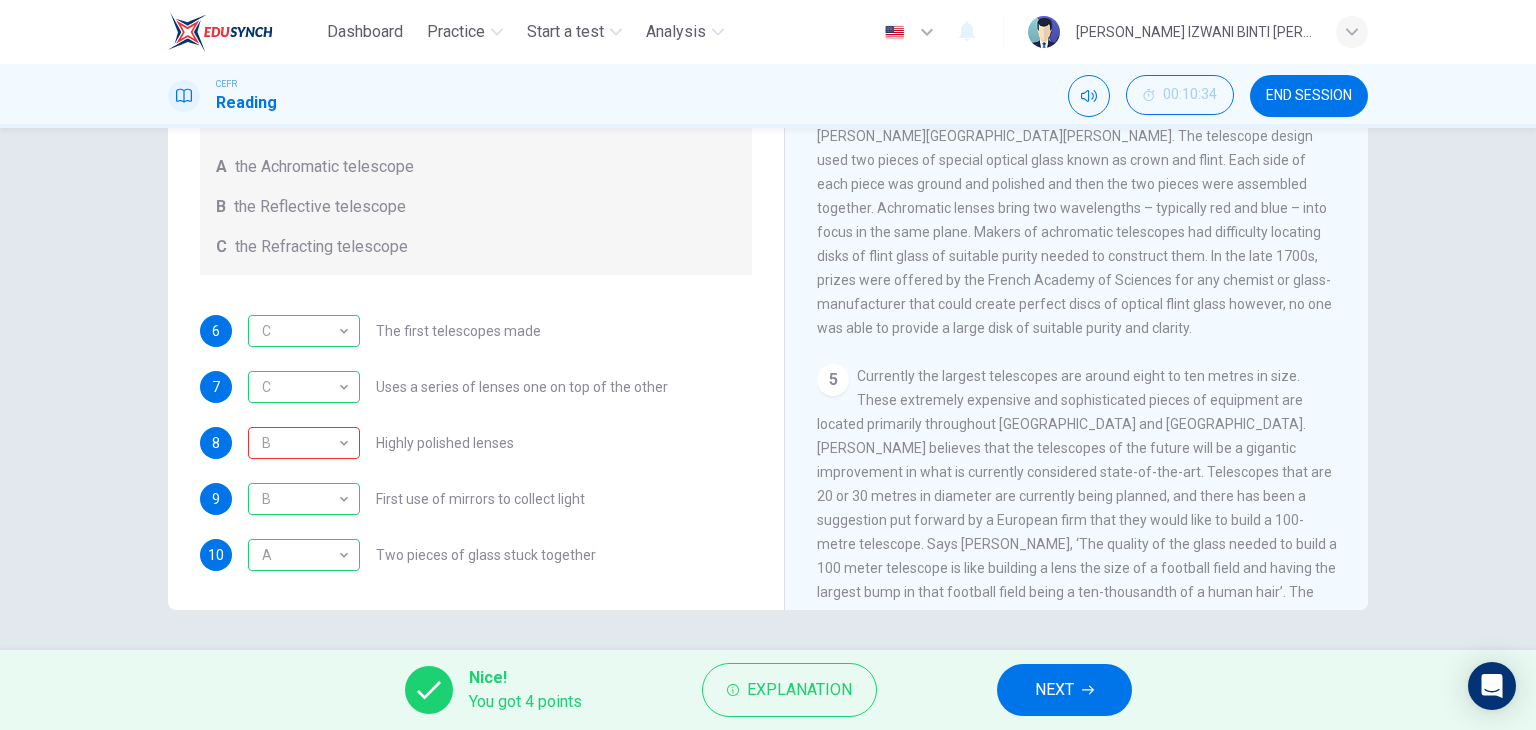 scroll, scrollTop: 1446, scrollLeft: 0, axis: vertical 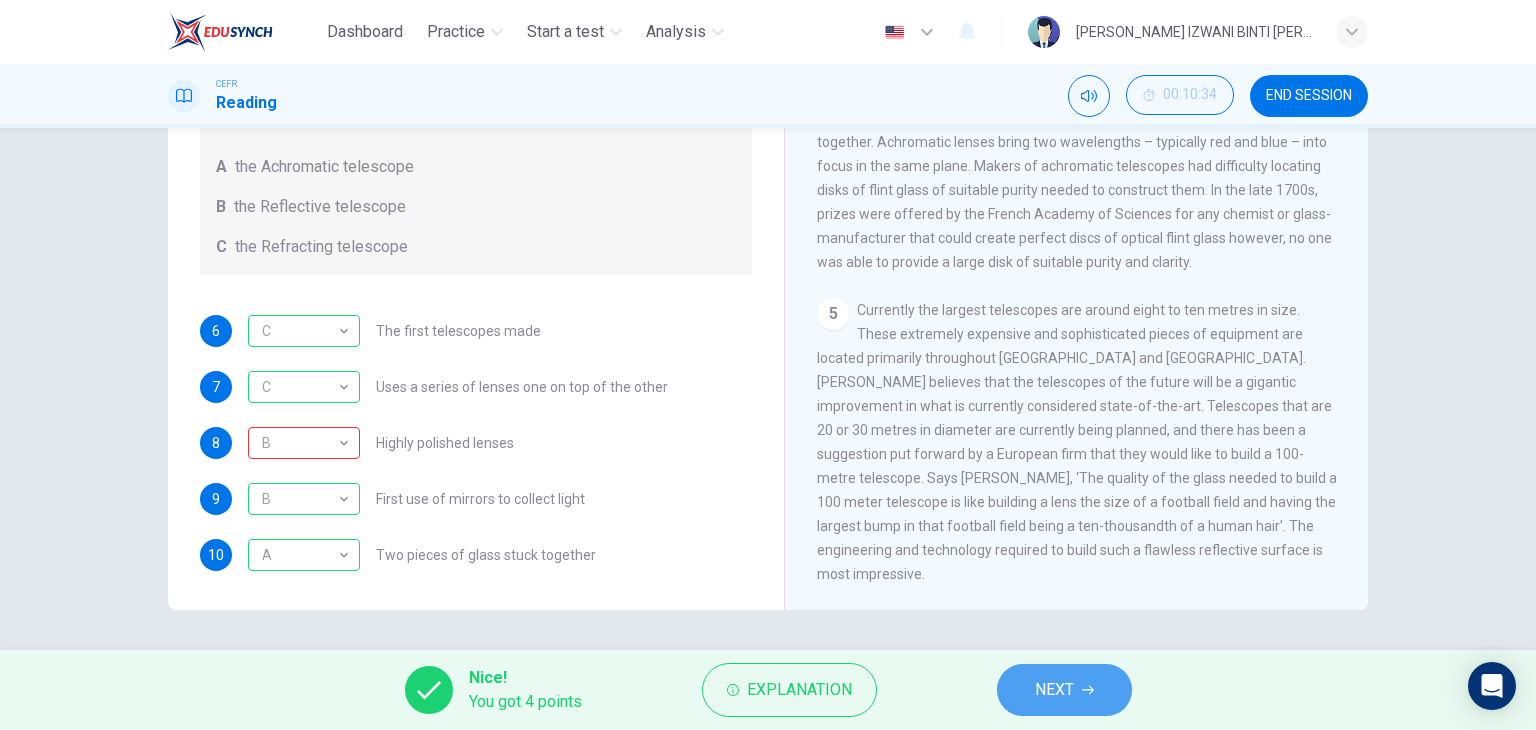 click on "NEXT" at bounding box center (1064, 690) 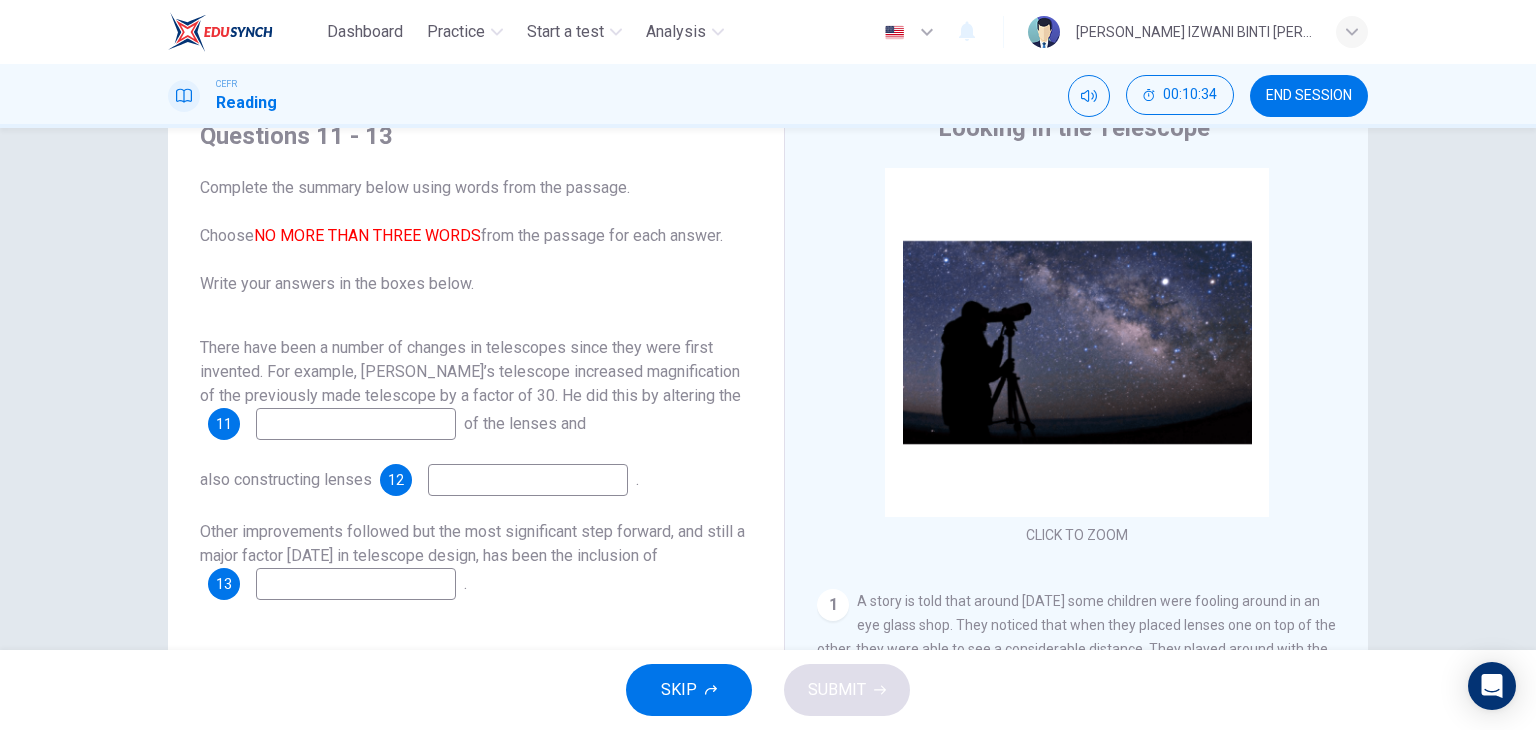 scroll, scrollTop: 53, scrollLeft: 0, axis: vertical 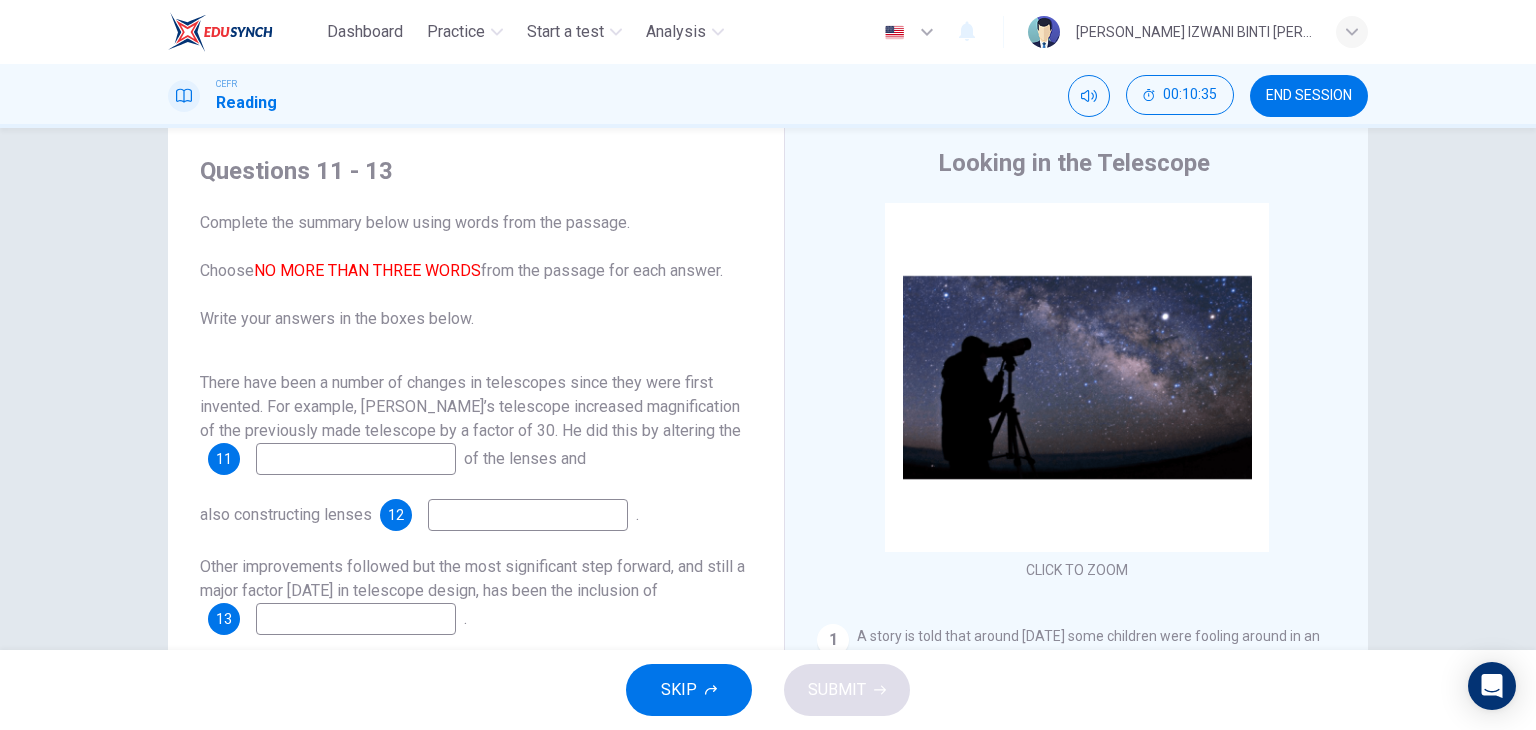 drag, startPoint x: 392, startPoint y: 268, endPoint x: 532, endPoint y: 267, distance: 140.00357 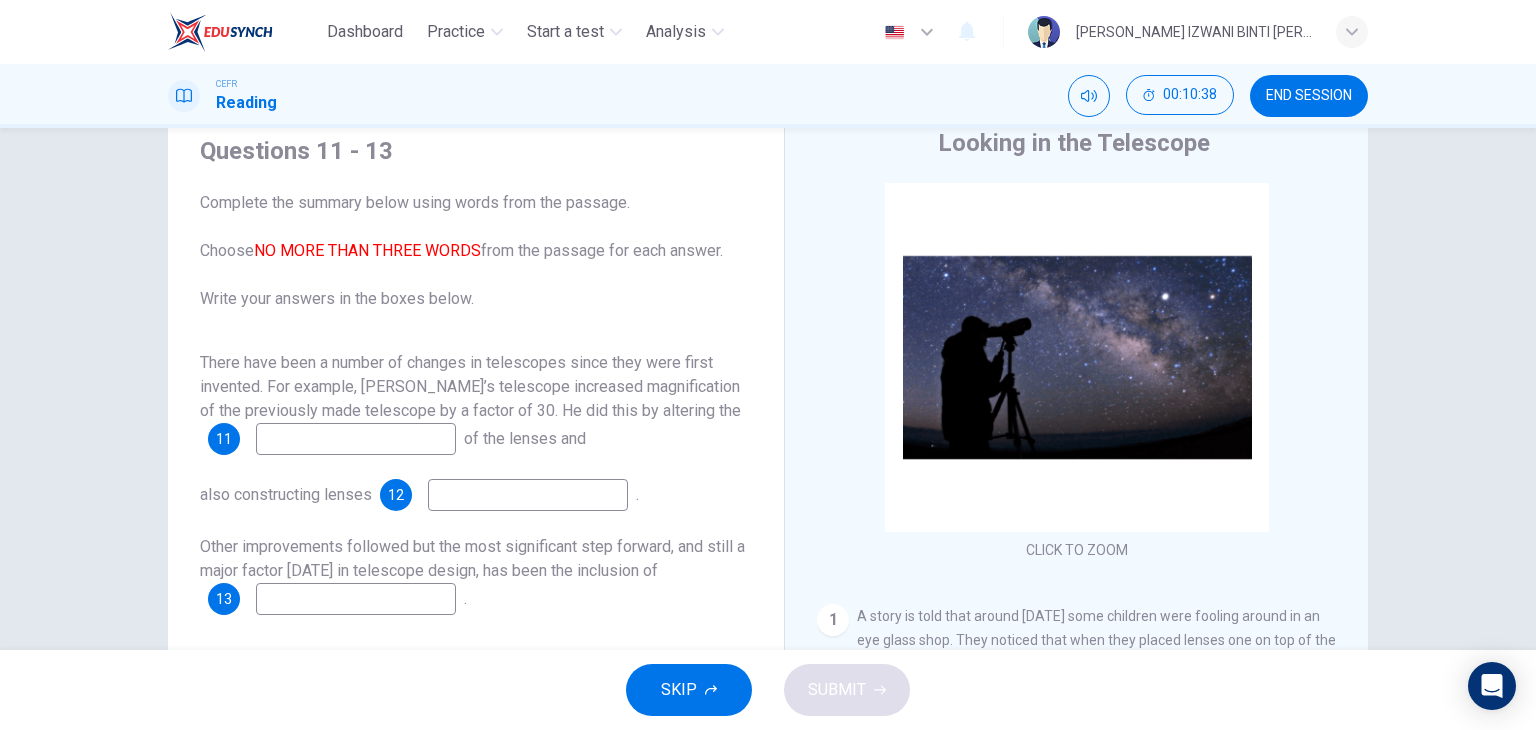 scroll, scrollTop: 53, scrollLeft: 0, axis: vertical 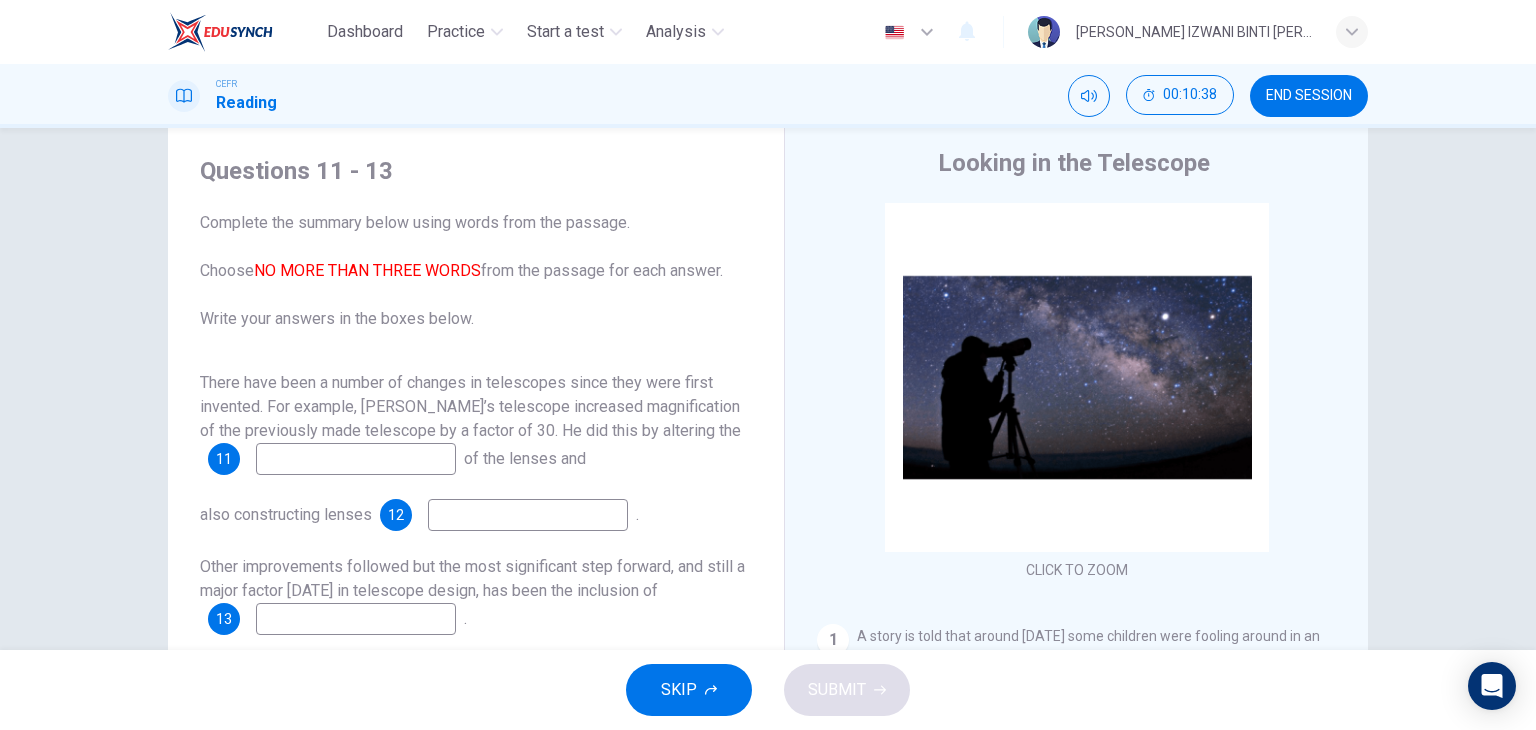 click at bounding box center (356, 459) 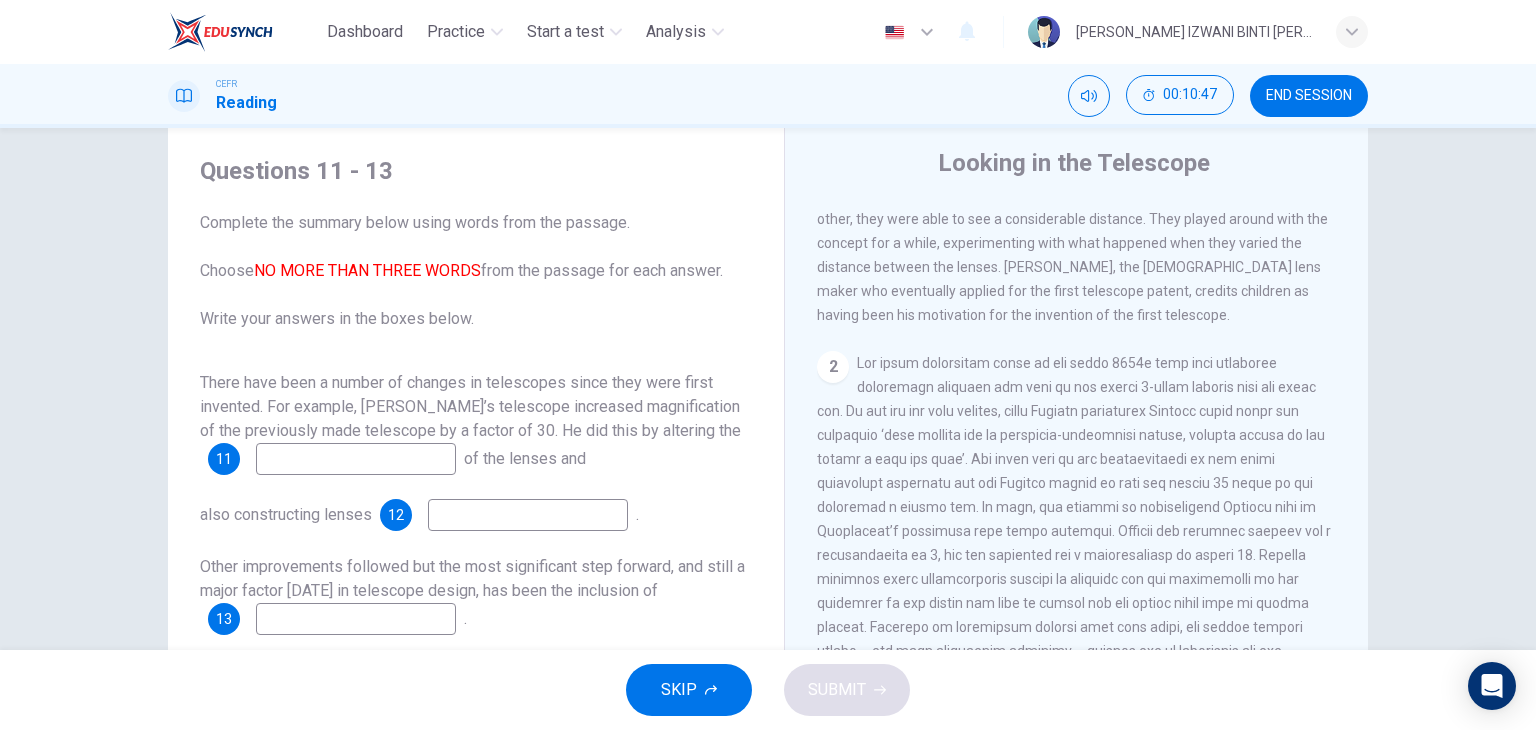 scroll, scrollTop: 500, scrollLeft: 0, axis: vertical 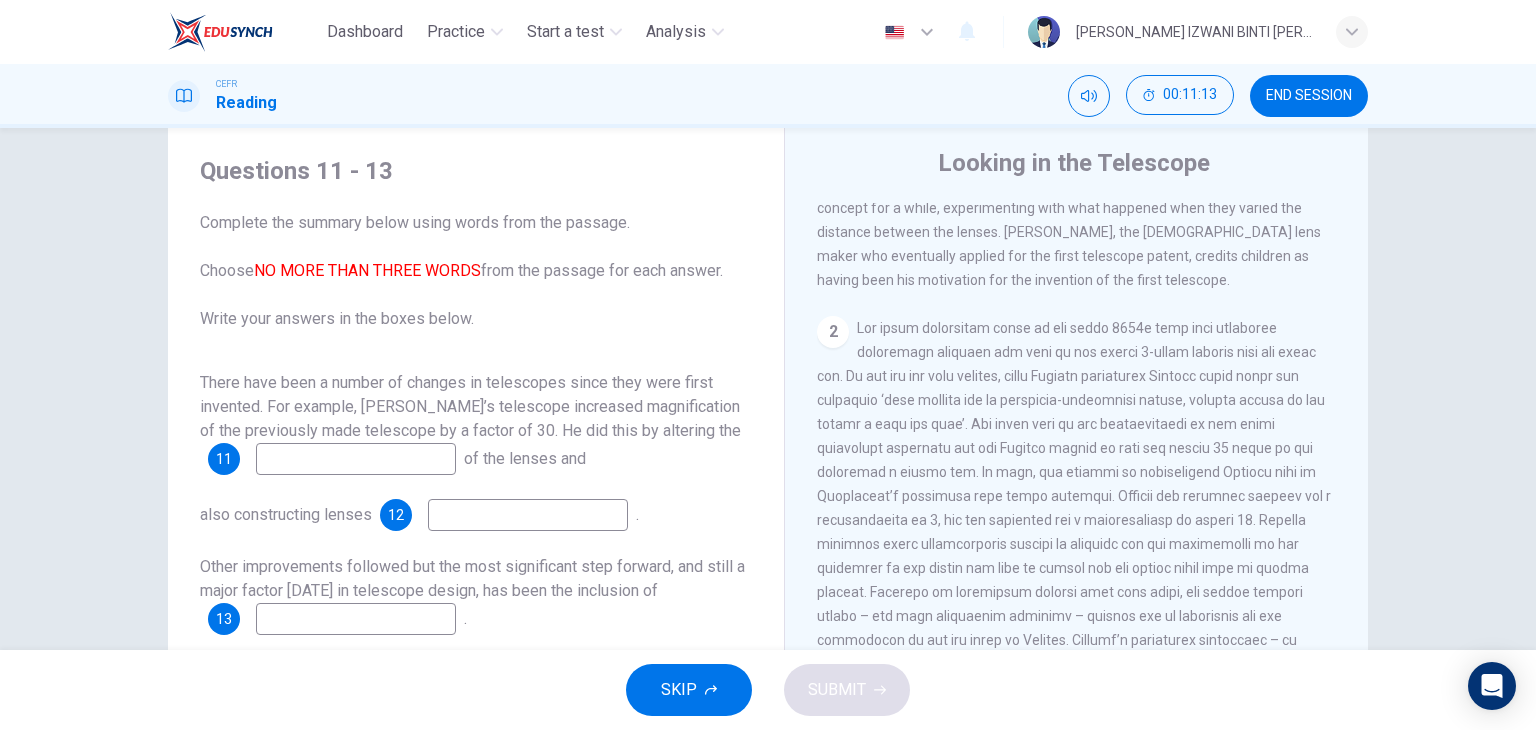click at bounding box center [356, 459] 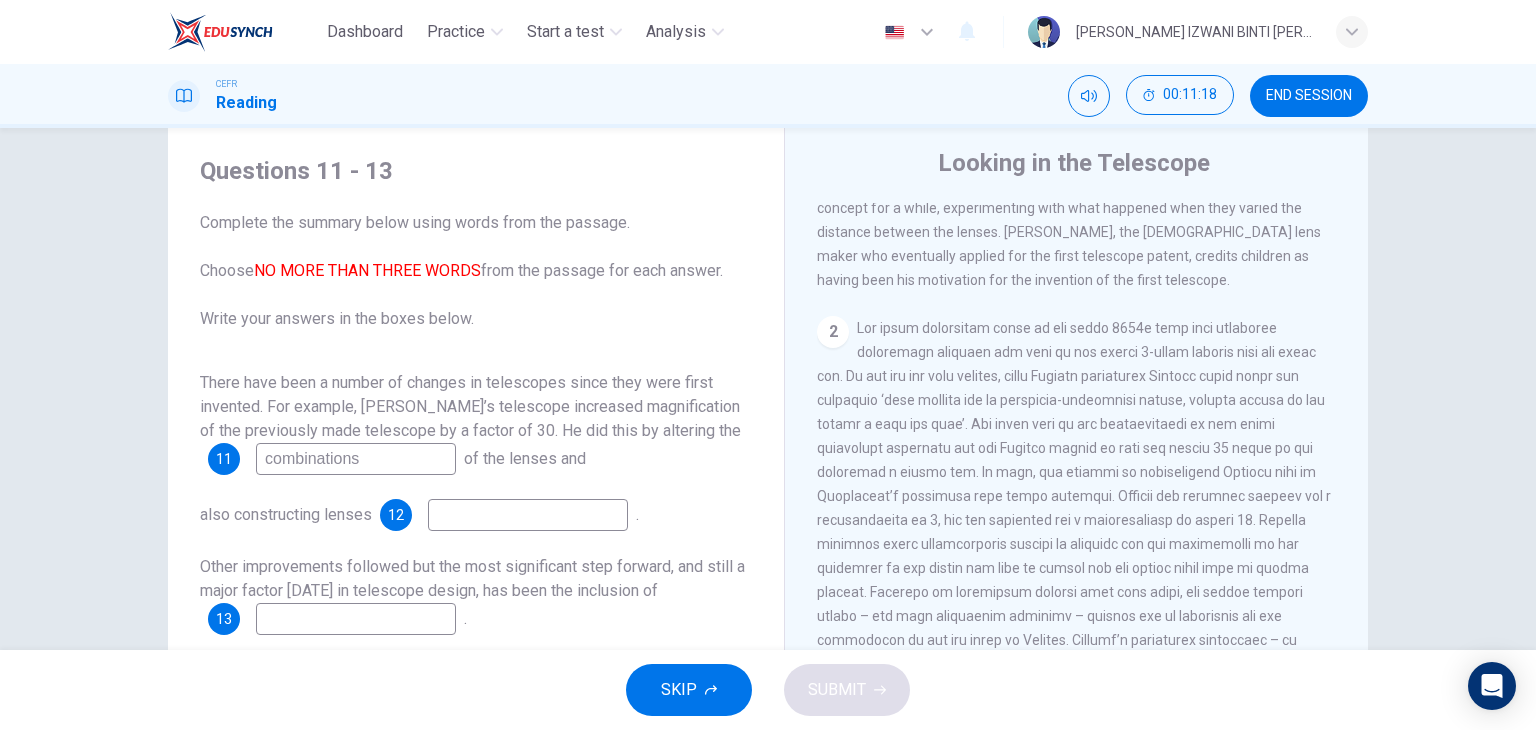 click at bounding box center (528, 515) 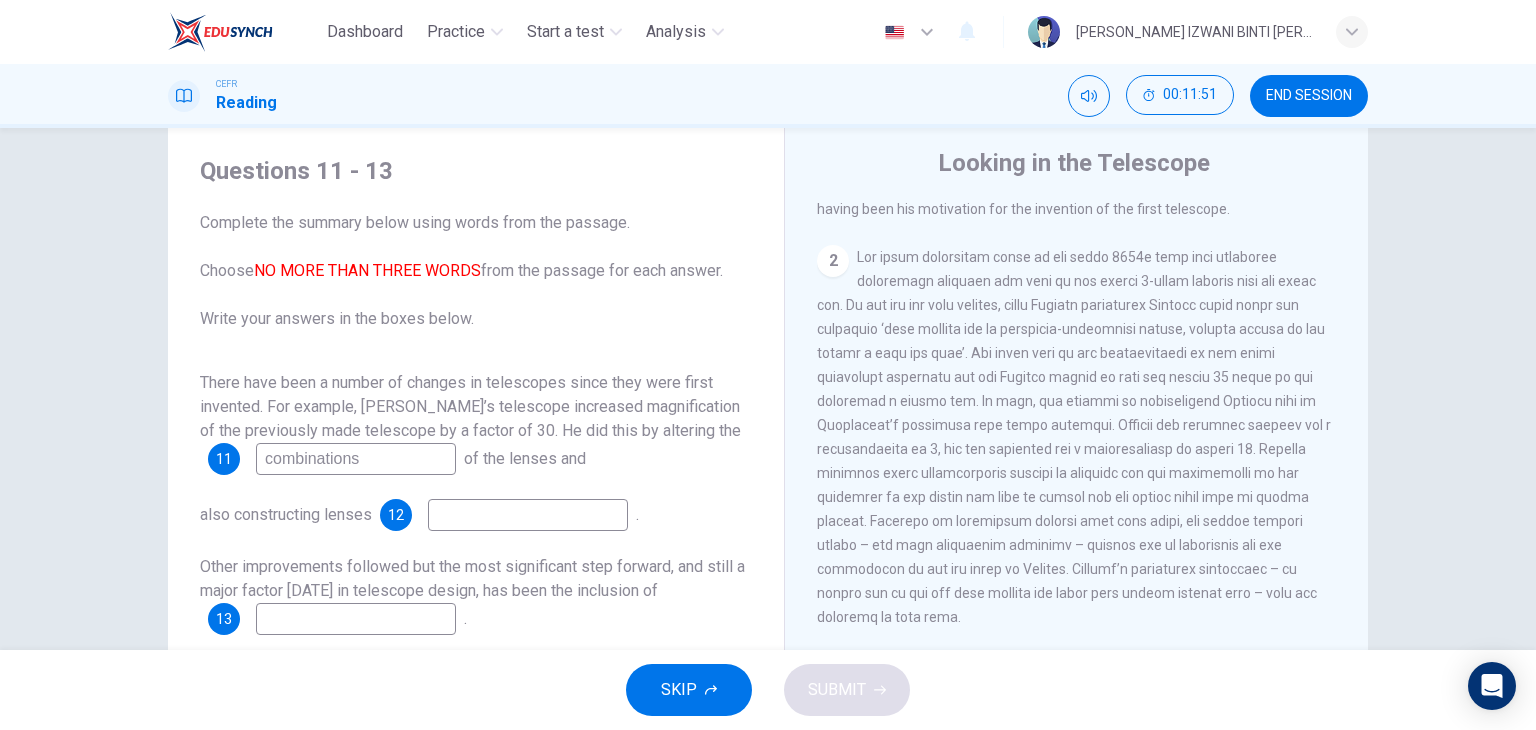 scroll, scrollTop: 600, scrollLeft: 0, axis: vertical 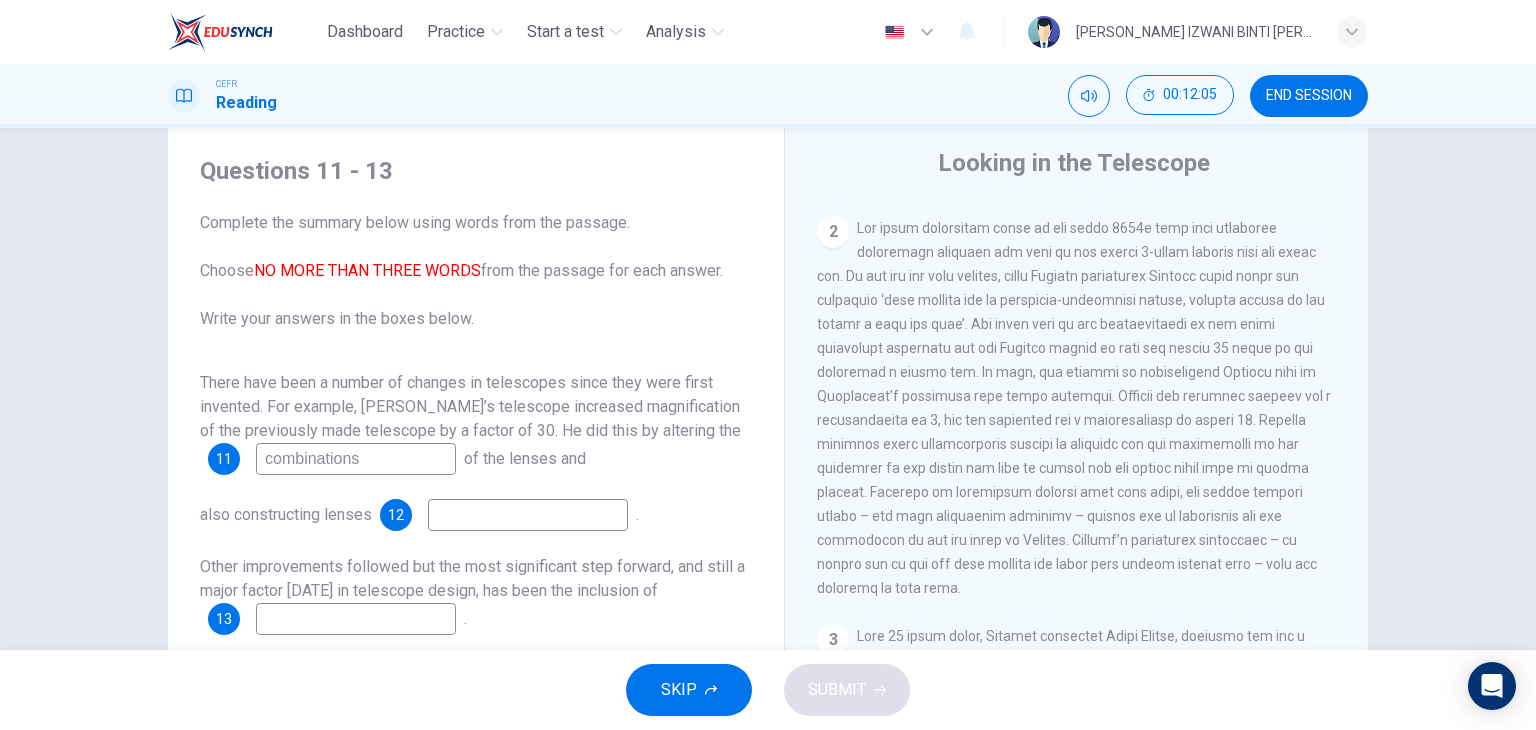 click at bounding box center (1074, 408) 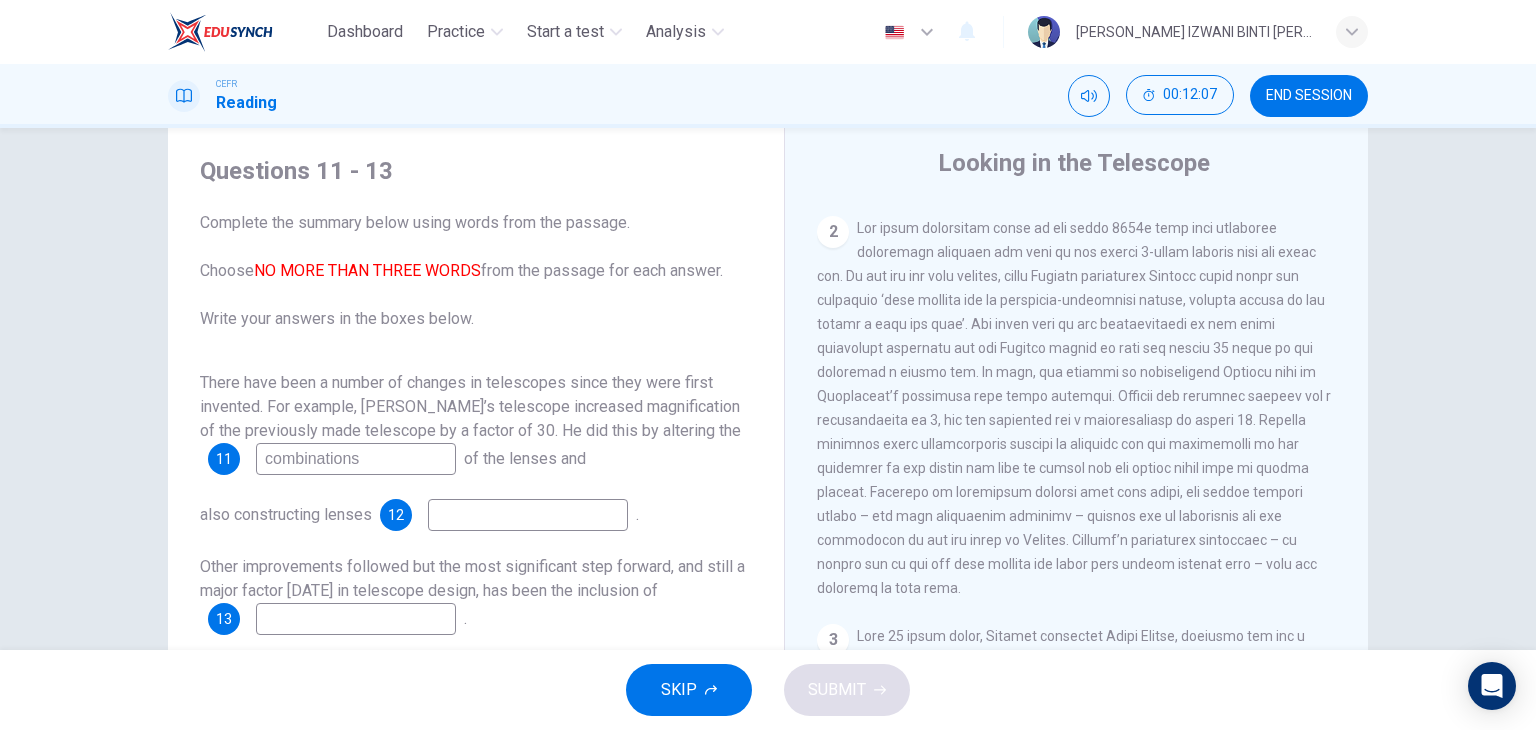 click at bounding box center [1074, 408] 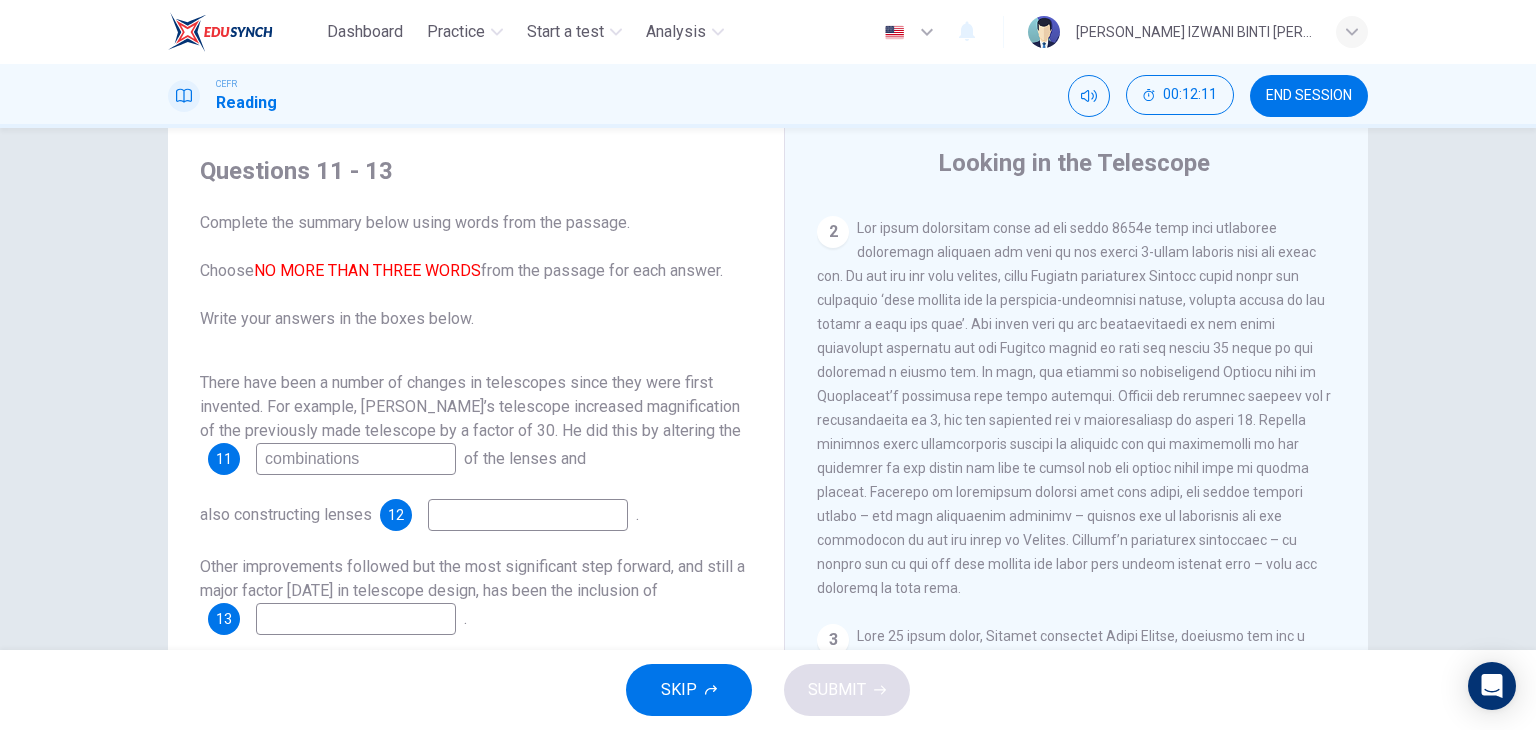 drag, startPoint x: 926, startPoint y: 457, endPoint x: 1160, endPoint y: 454, distance: 234.01923 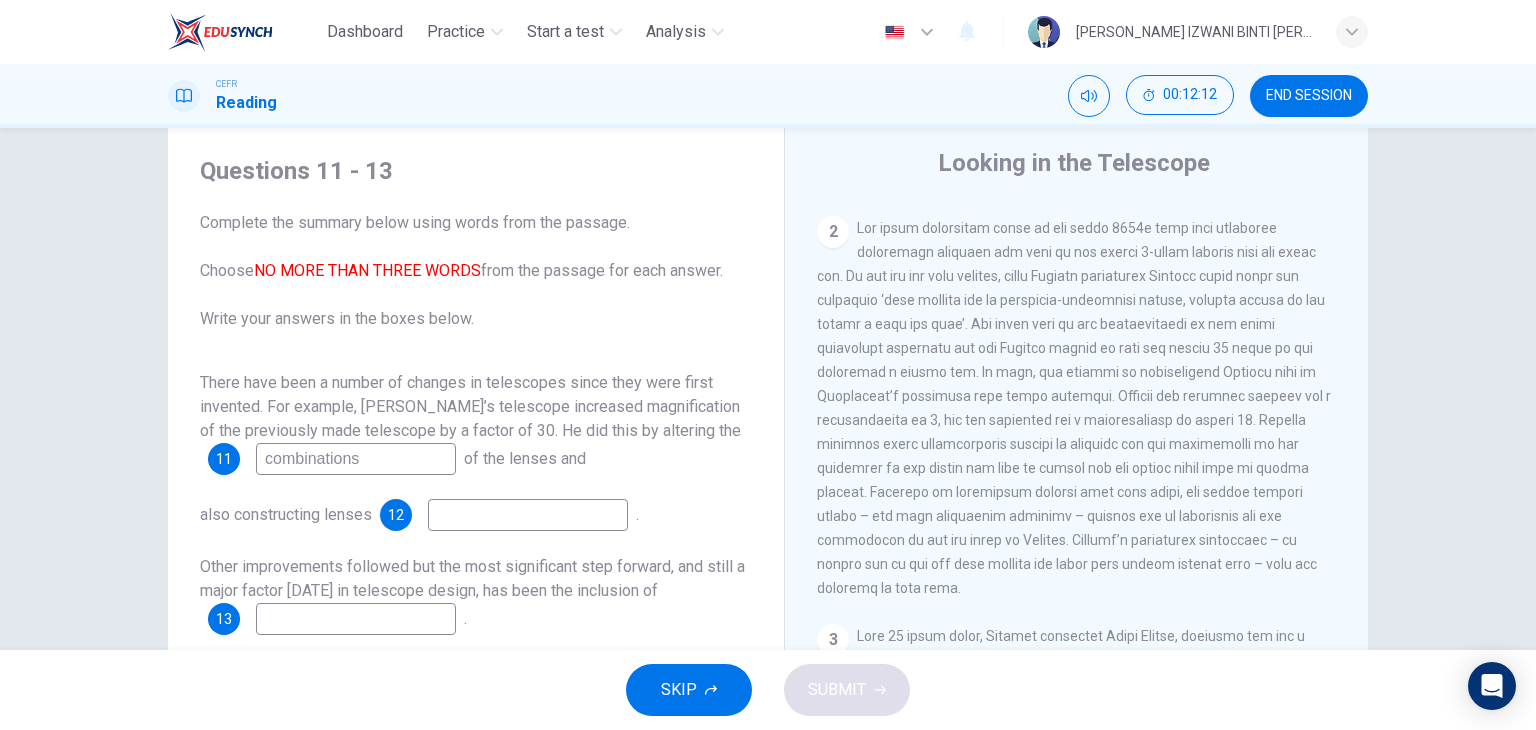 click at bounding box center (1074, 408) 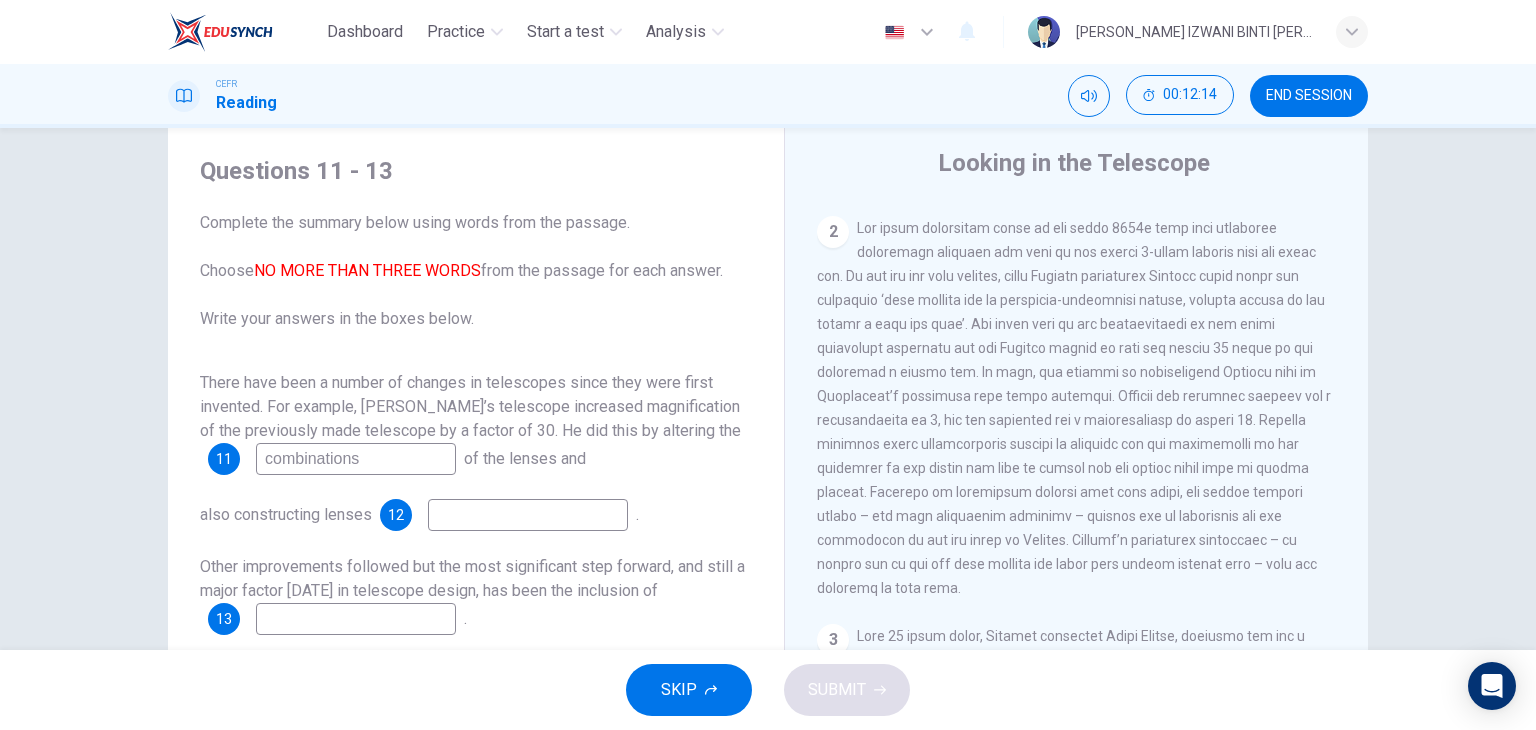 click on "combinations" at bounding box center (356, 459) 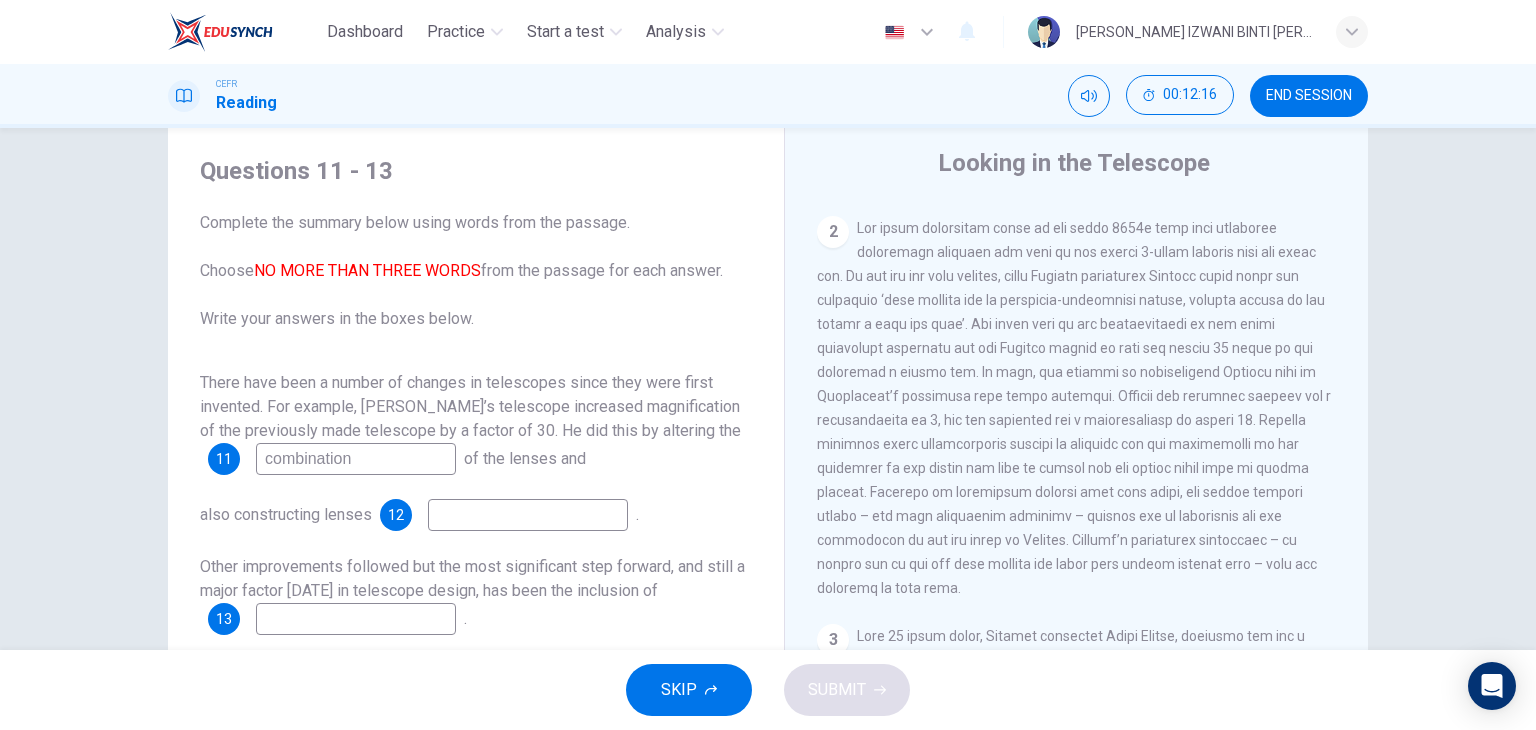 type on "combination" 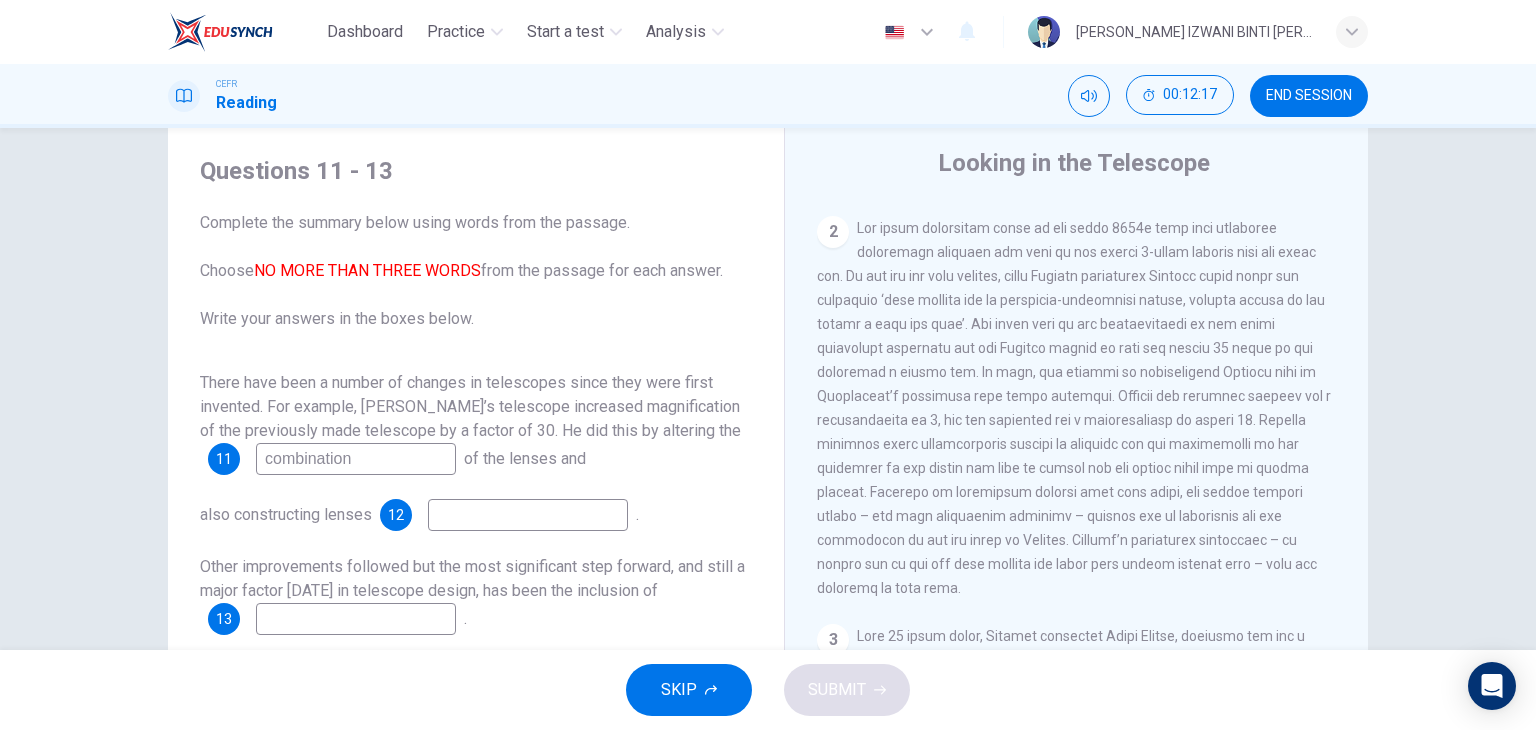 click at bounding box center (528, 515) 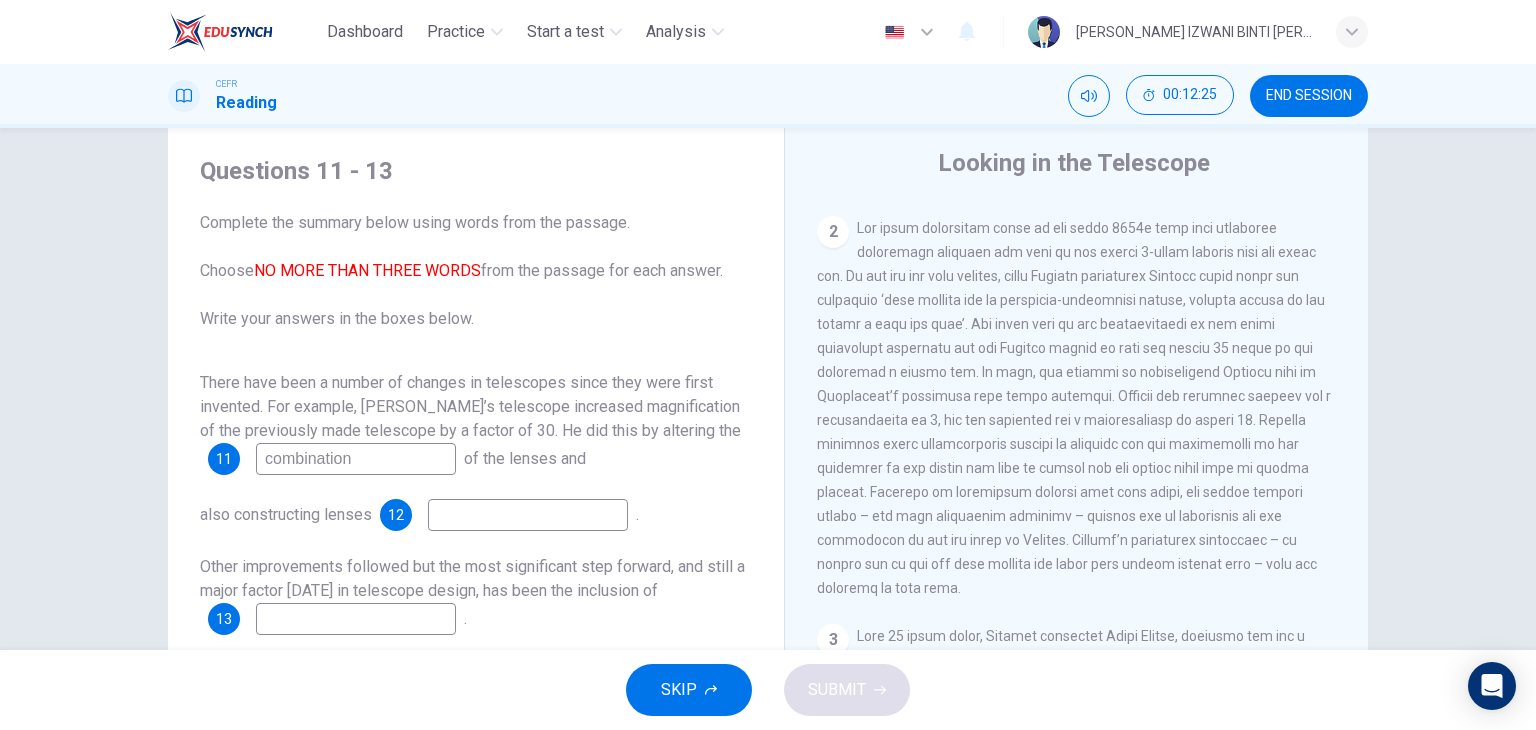 click at bounding box center (528, 515) 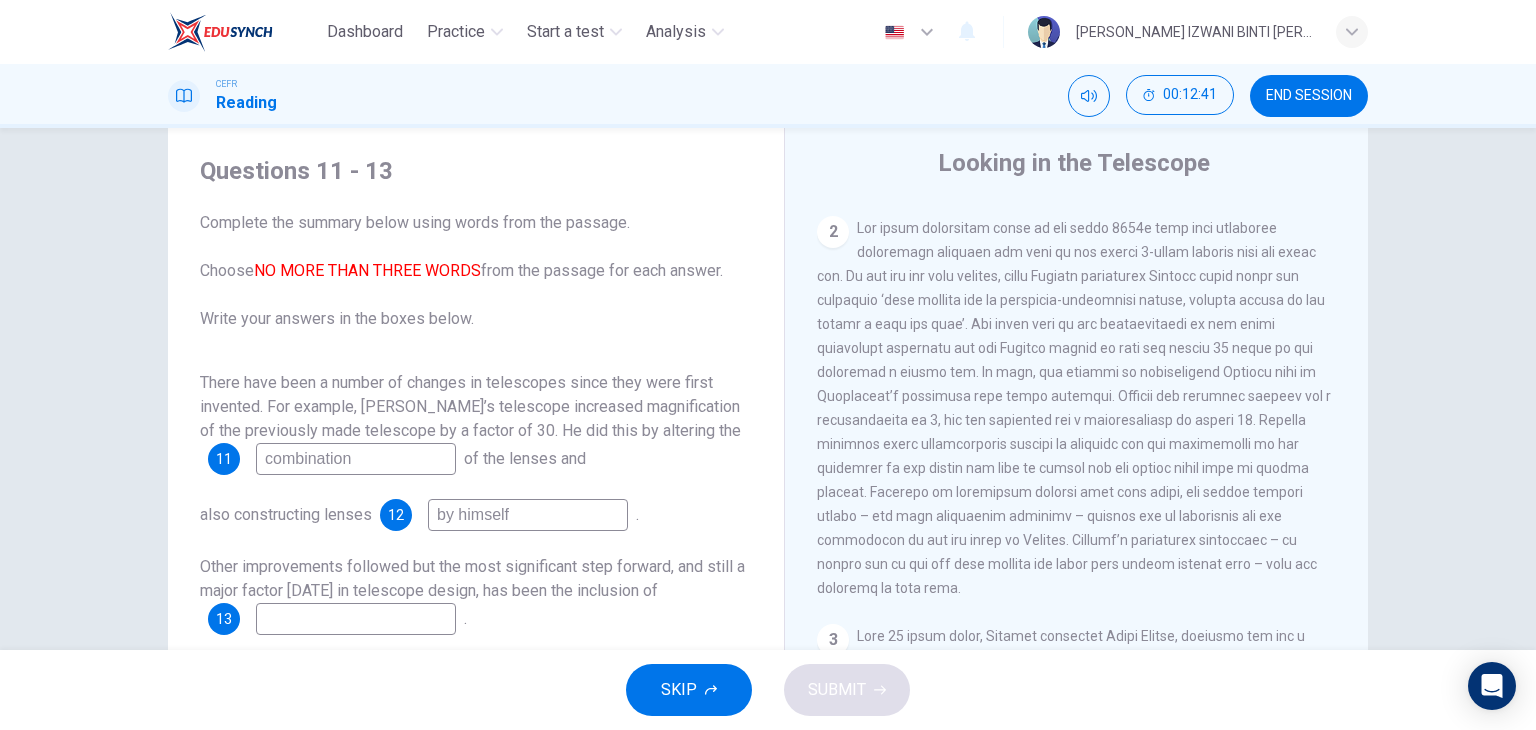 scroll, scrollTop: 153, scrollLeft: 0, axis: vertical 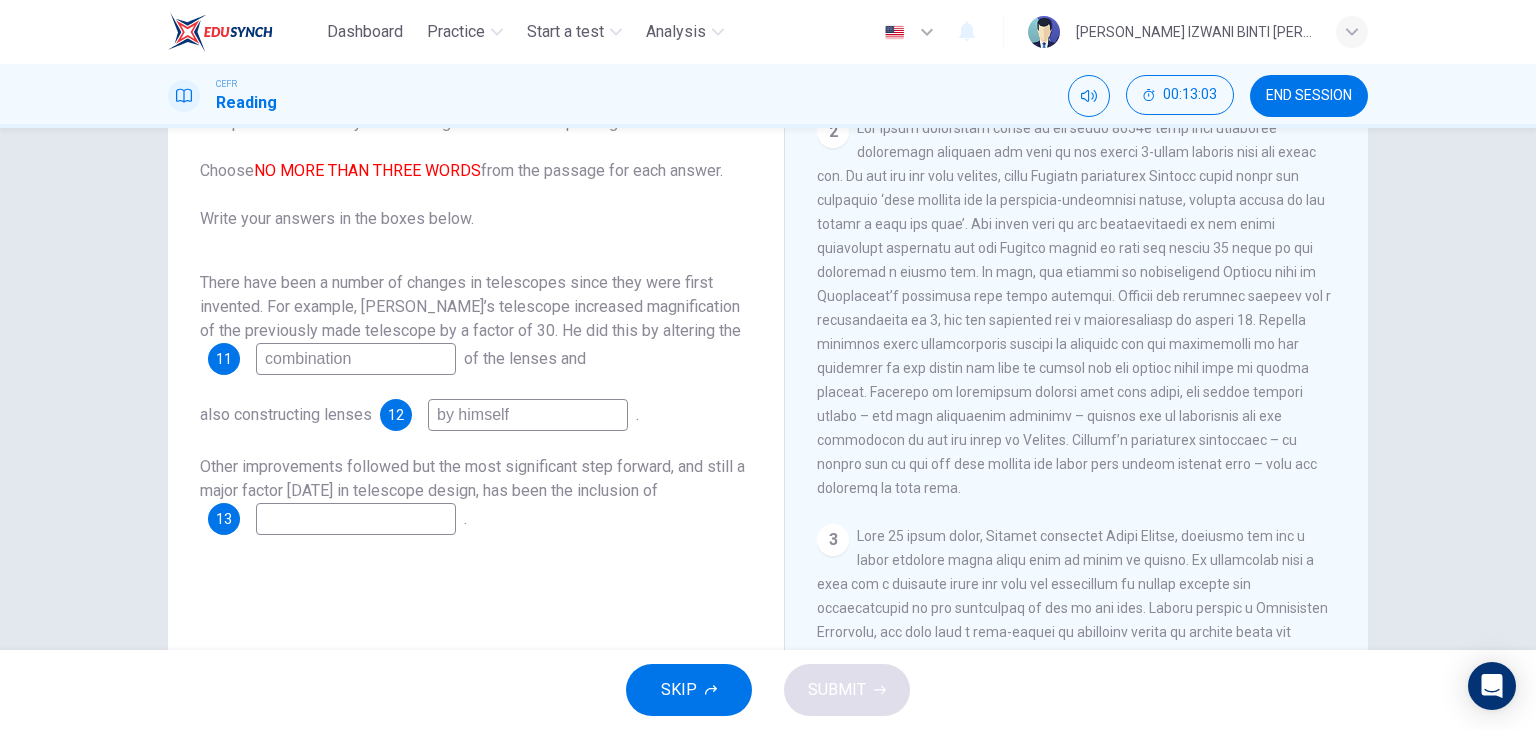type on "by himself" 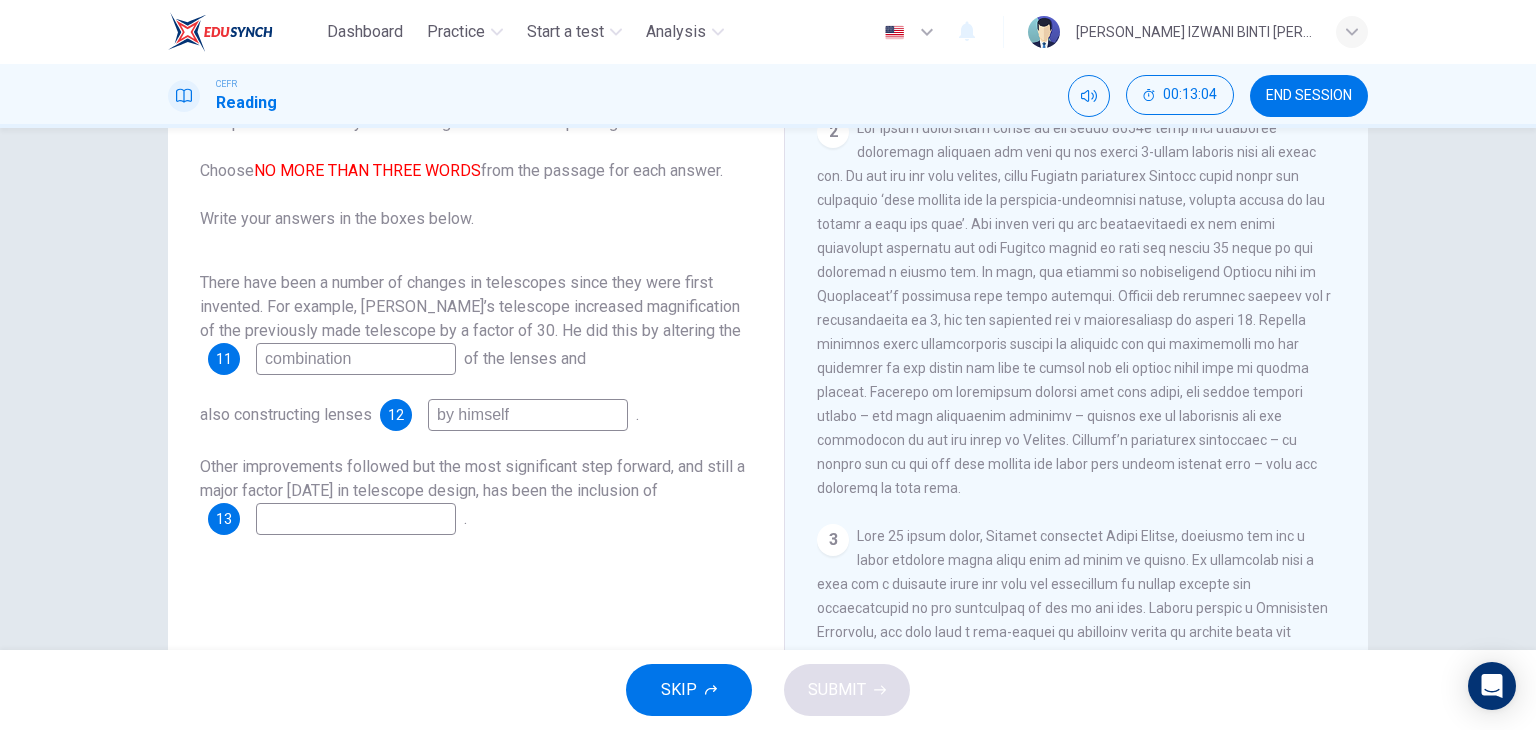 drag, startPoint x: 883, startPoint y: 407, endPoint x: 1058, endPoint y: 399, distance: 175.18275 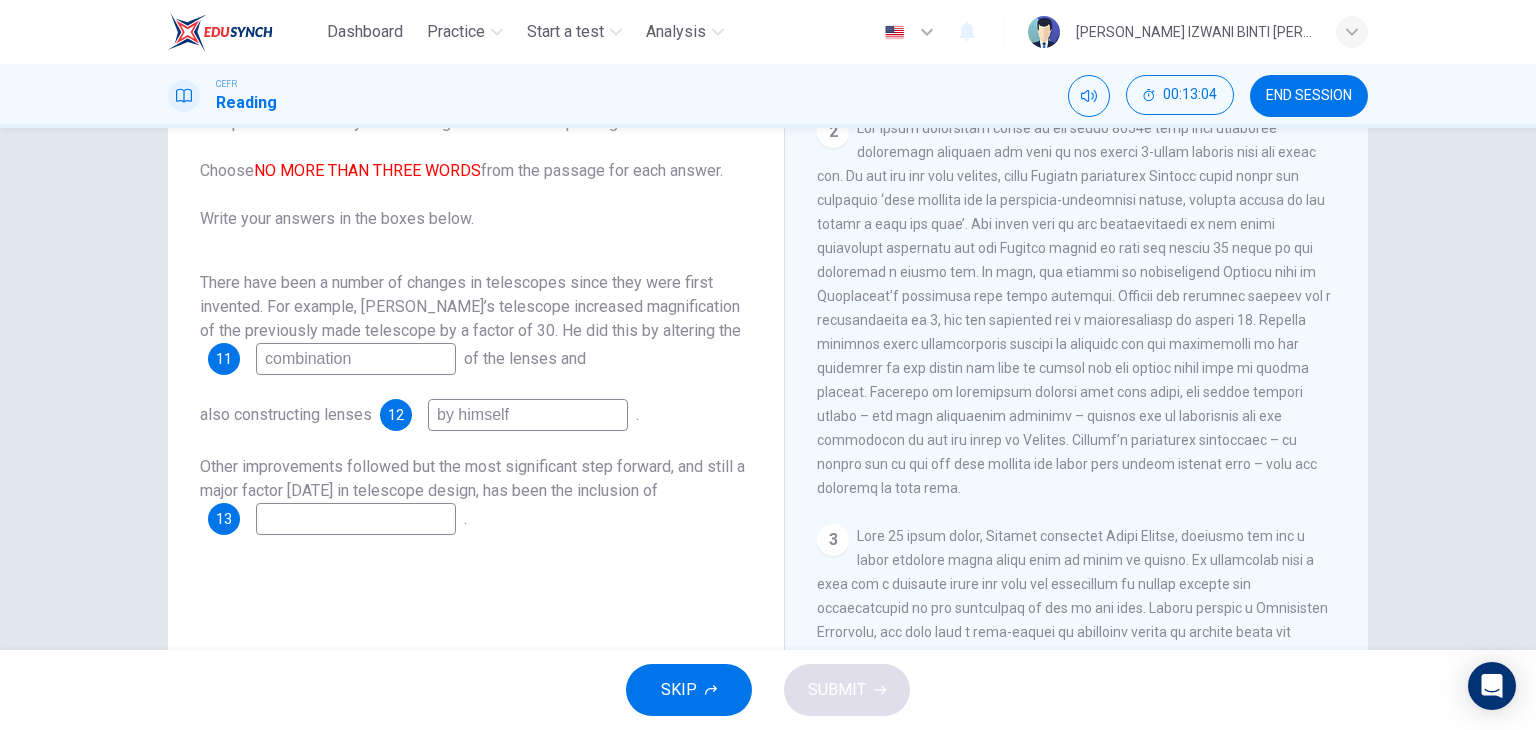 click at bounding box center (1074, 308) 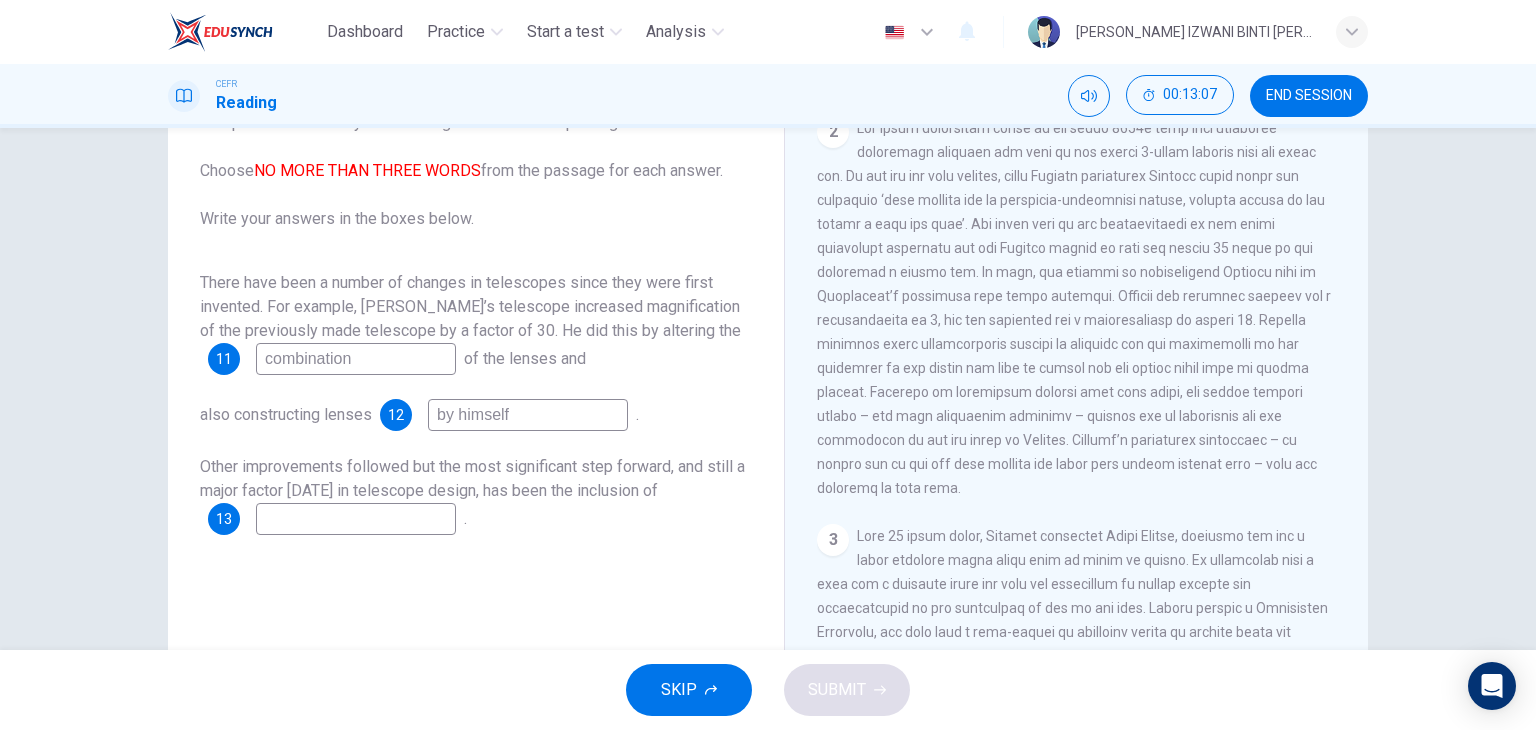click at bounding box center (356, 519) 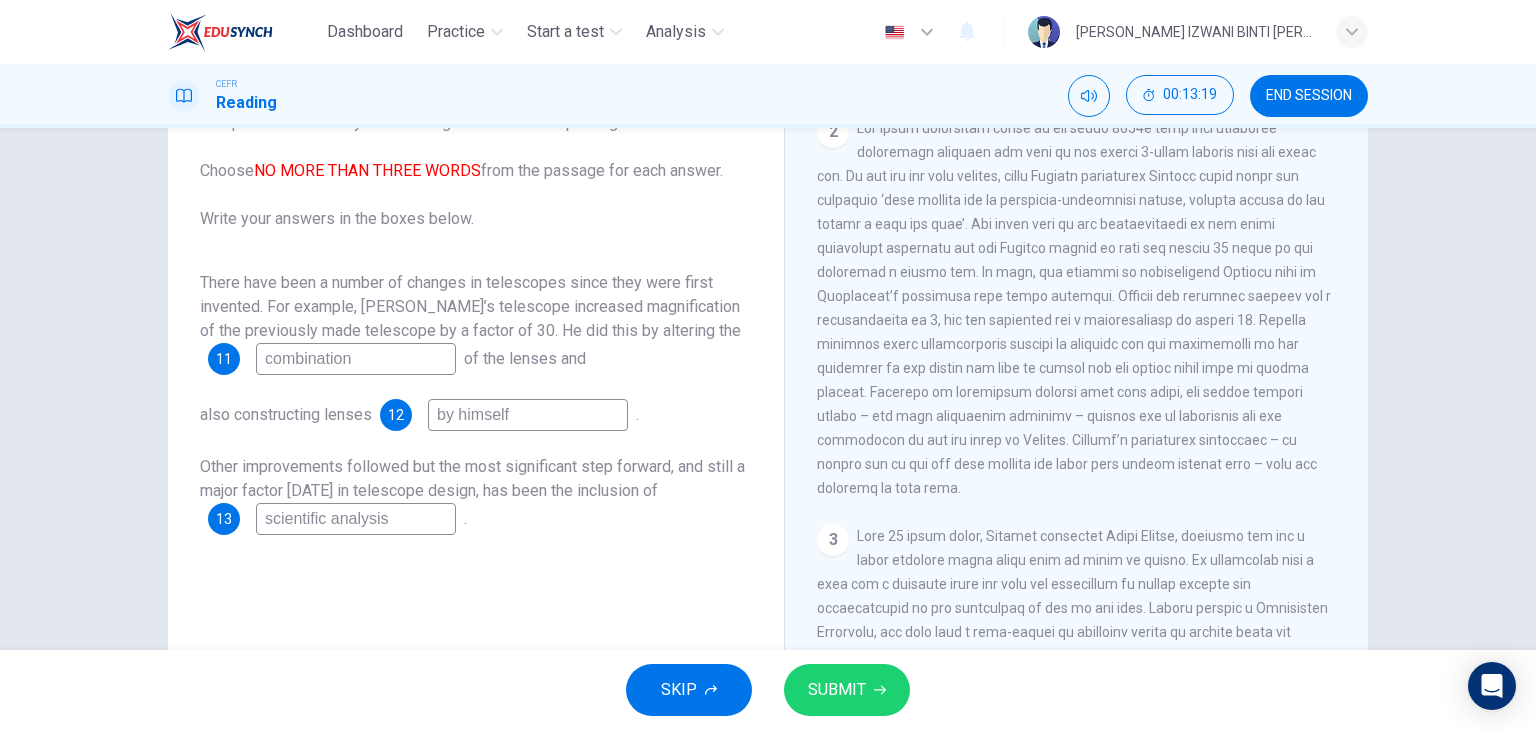 type on "scientific analysis" 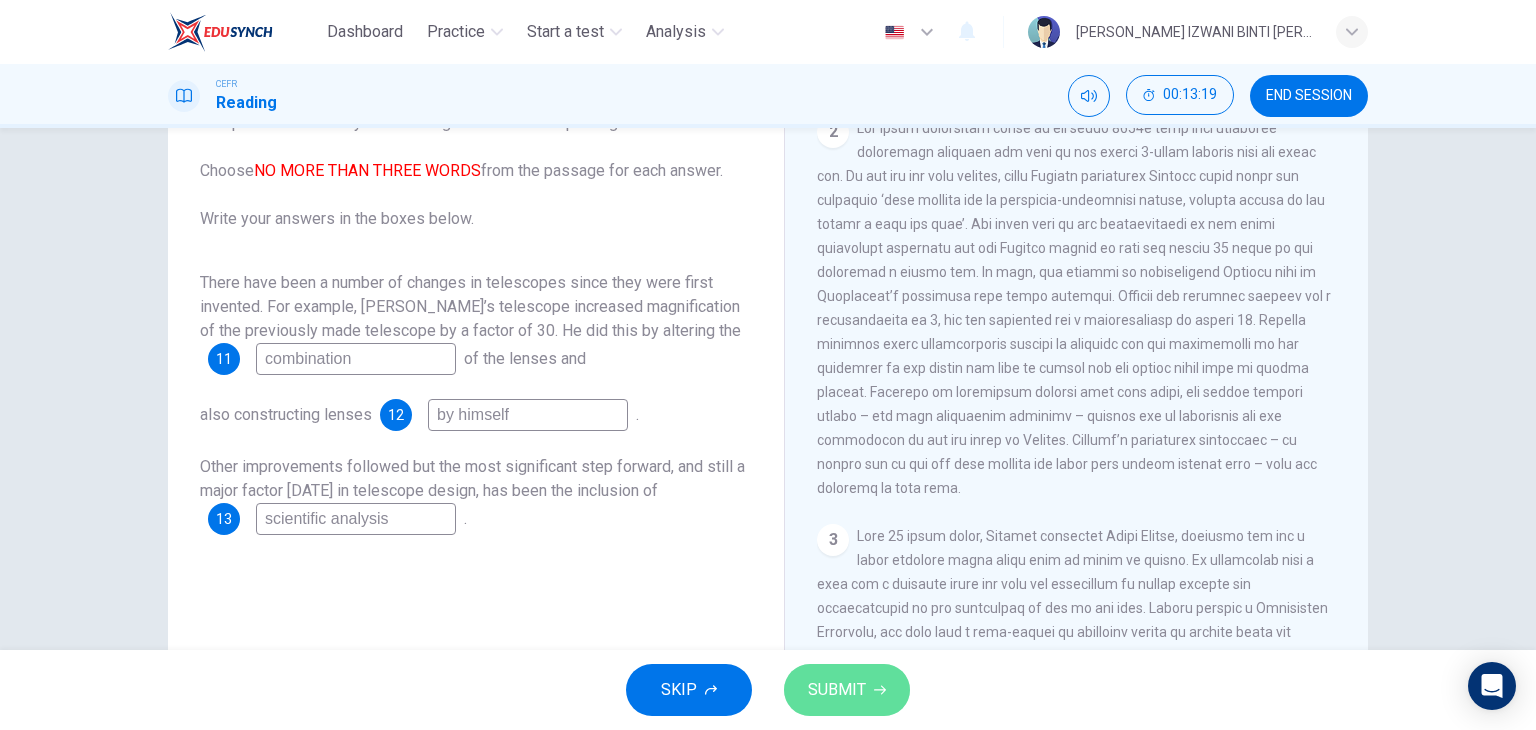 click on "SUBMIT" at bounding box center (837, 690) 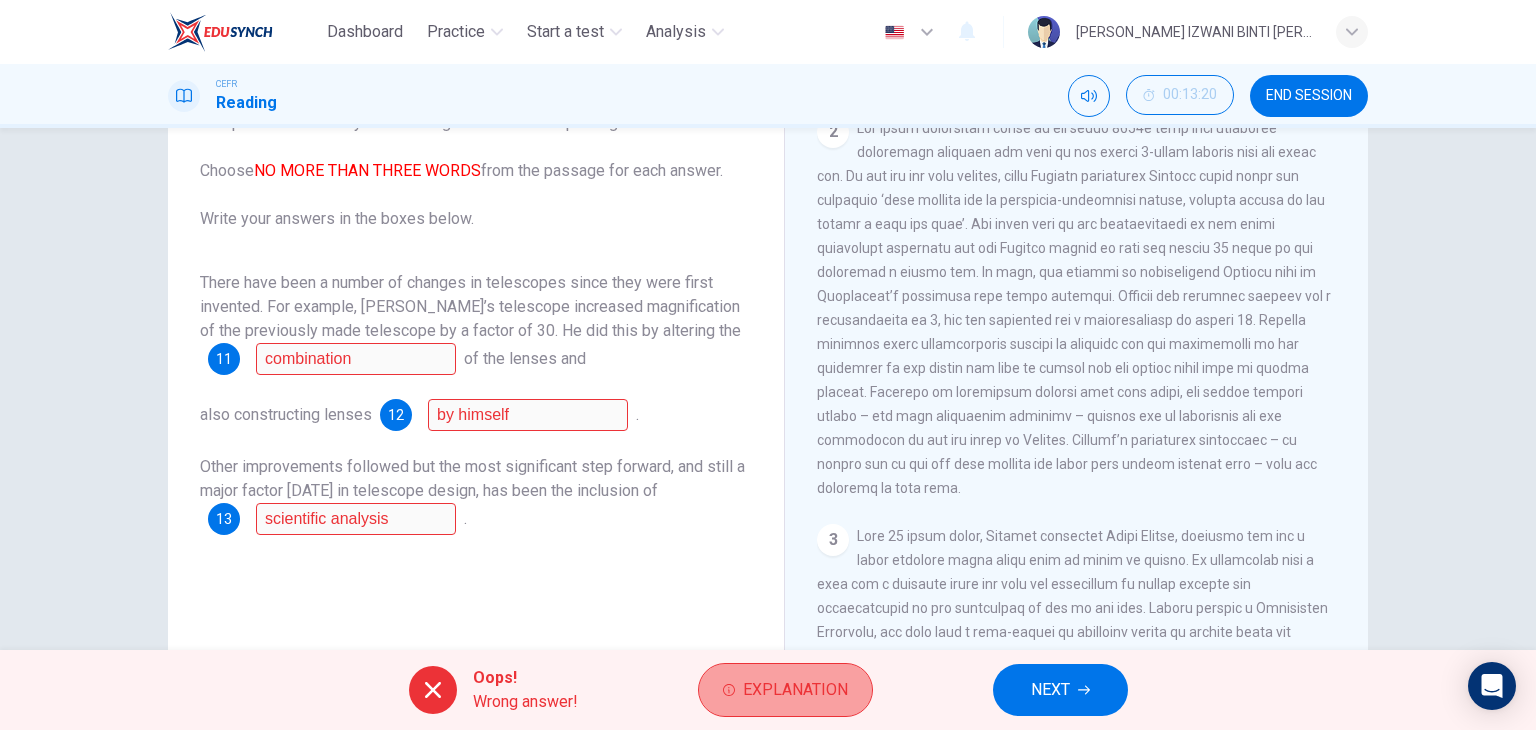 click on "Explanation" at bounding box center [795, 690] 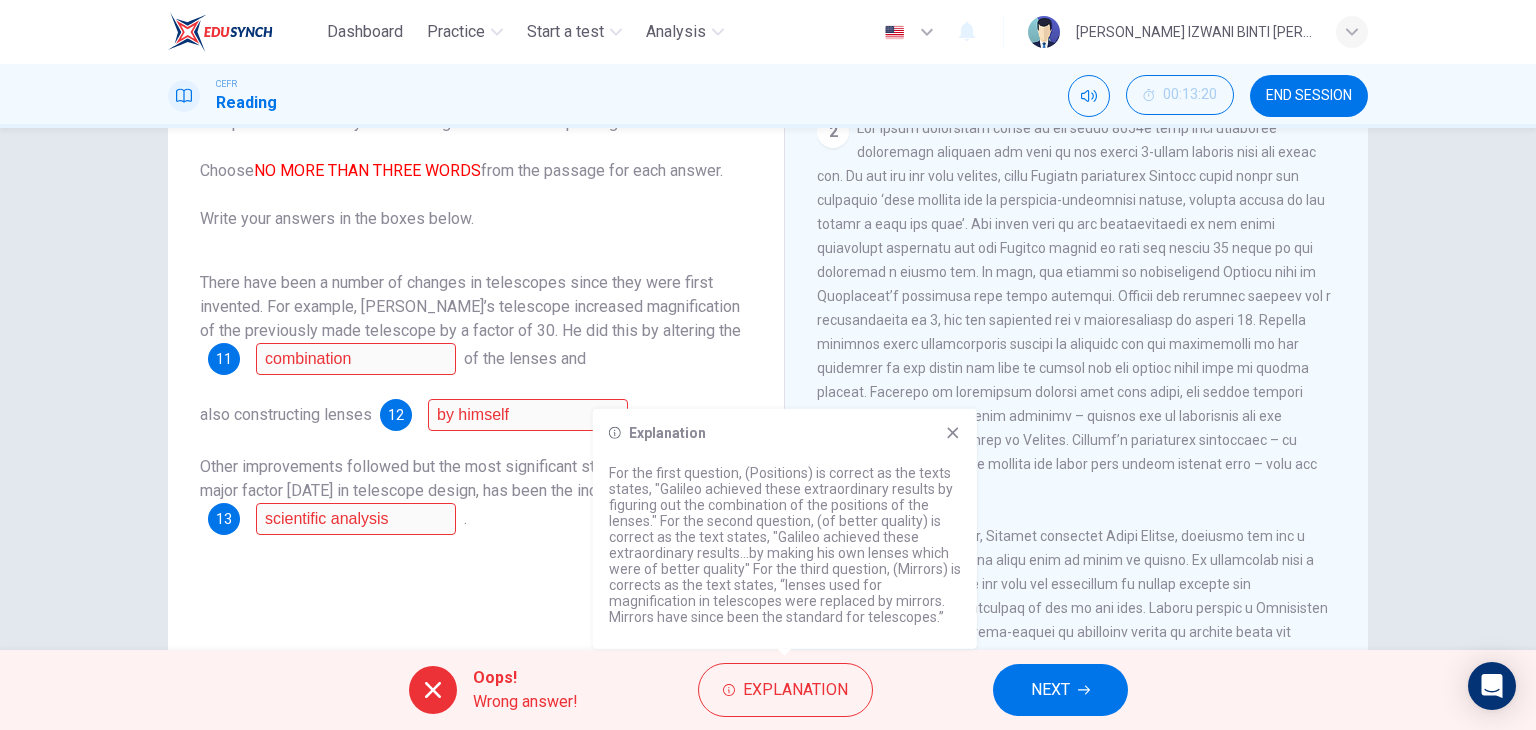 drag, startPoint x: 746, startPoint y: 471, endPoint x: 813, endPoint y: 453, distance: 69.375786 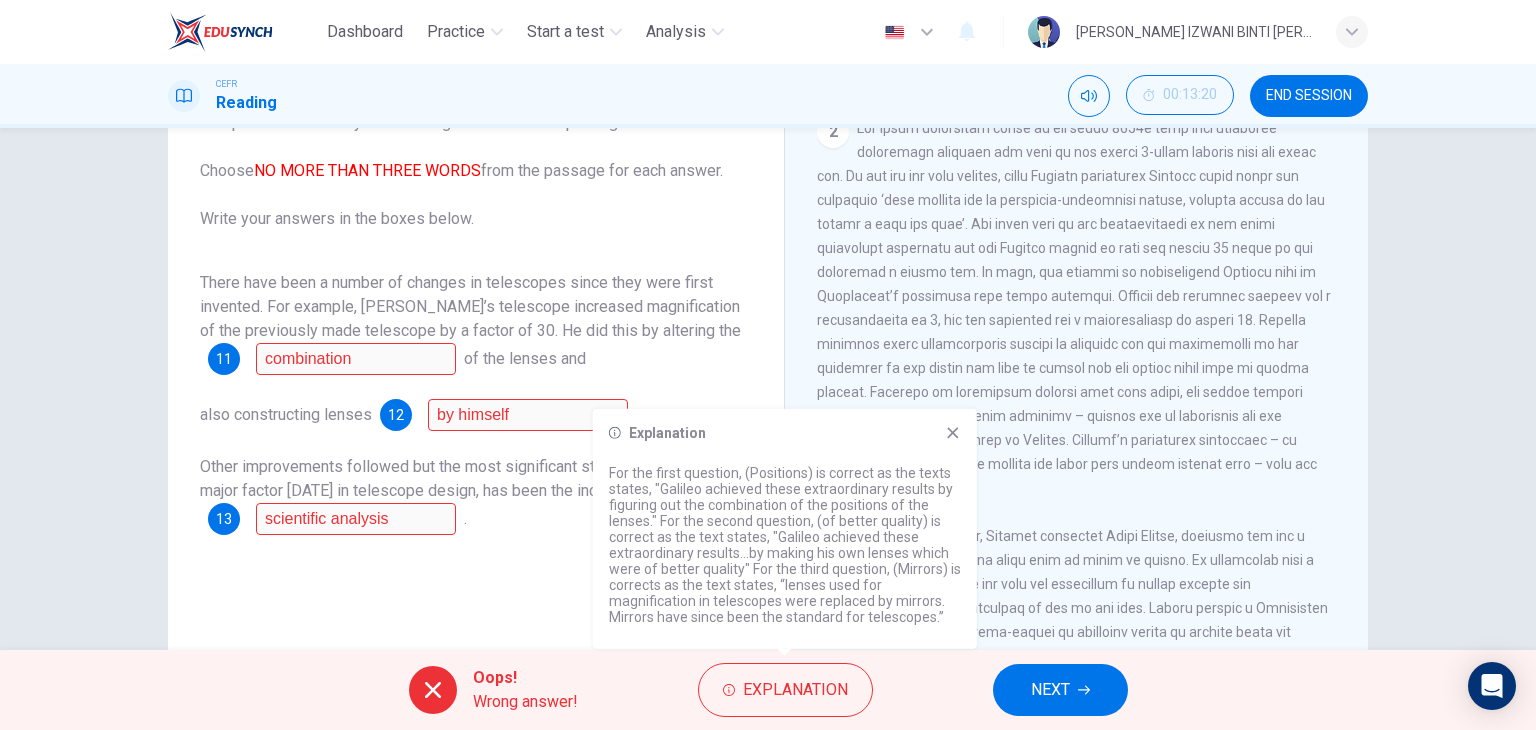 click on "Explanation For the first question, (Positions) is correct as the texts states, "Galileo achieved these extraordinary results by figuring out the combination of the positions of the lenses."
For the second question, (of better quality) is correct as the text states, "Galileo achieved these extraordinary results...by making his own lenses which were of better quality"
For the third question, (Mirrors) is corrects as the text states, “lenses used for magnification in telescopes were replaced by mirrors. Mirrors have since been the standard for telescopes.”" at bounding box center (785, 529) 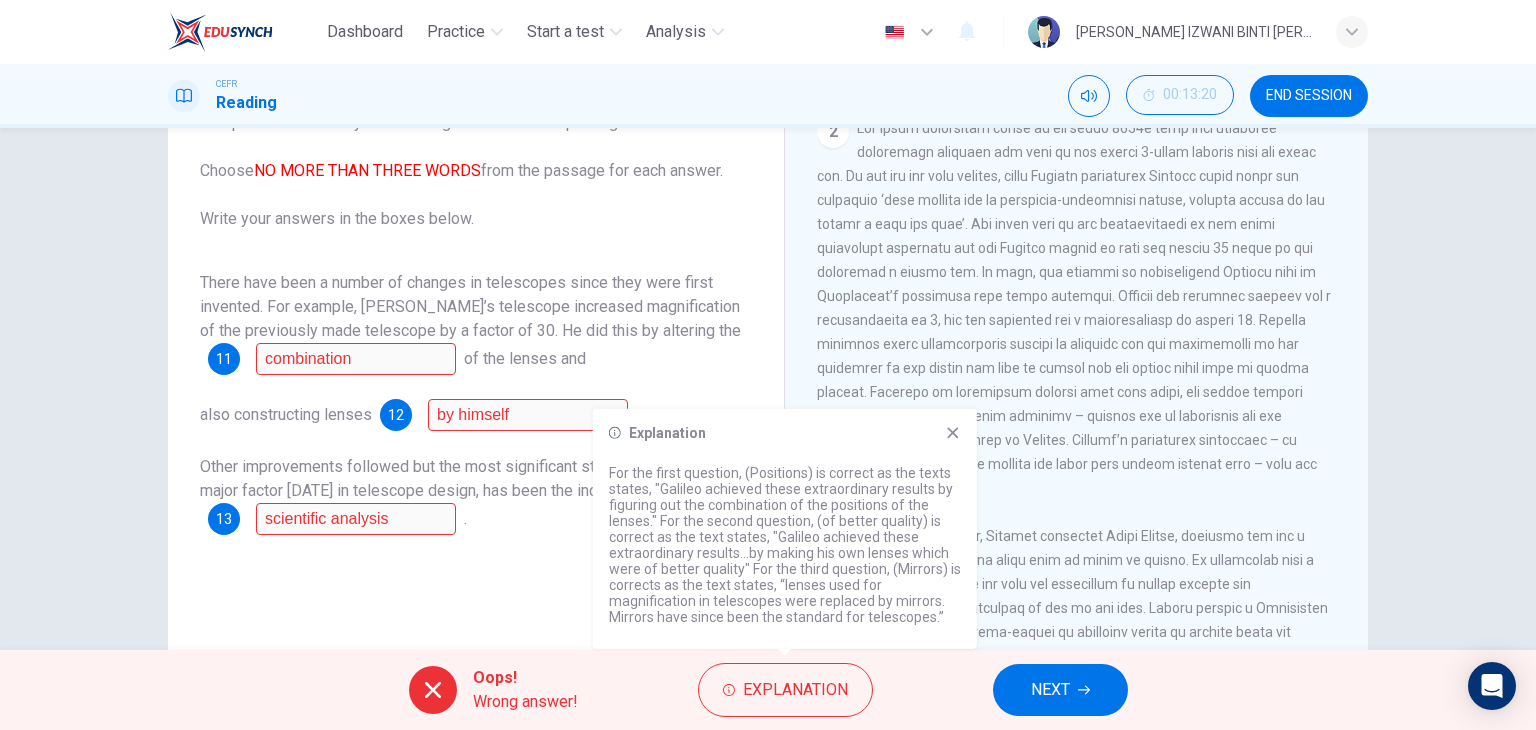 drag, startPoint x: 824, startPoint y: 515, endPoint x: 899, endPoint y: 518, distance: 75.059975 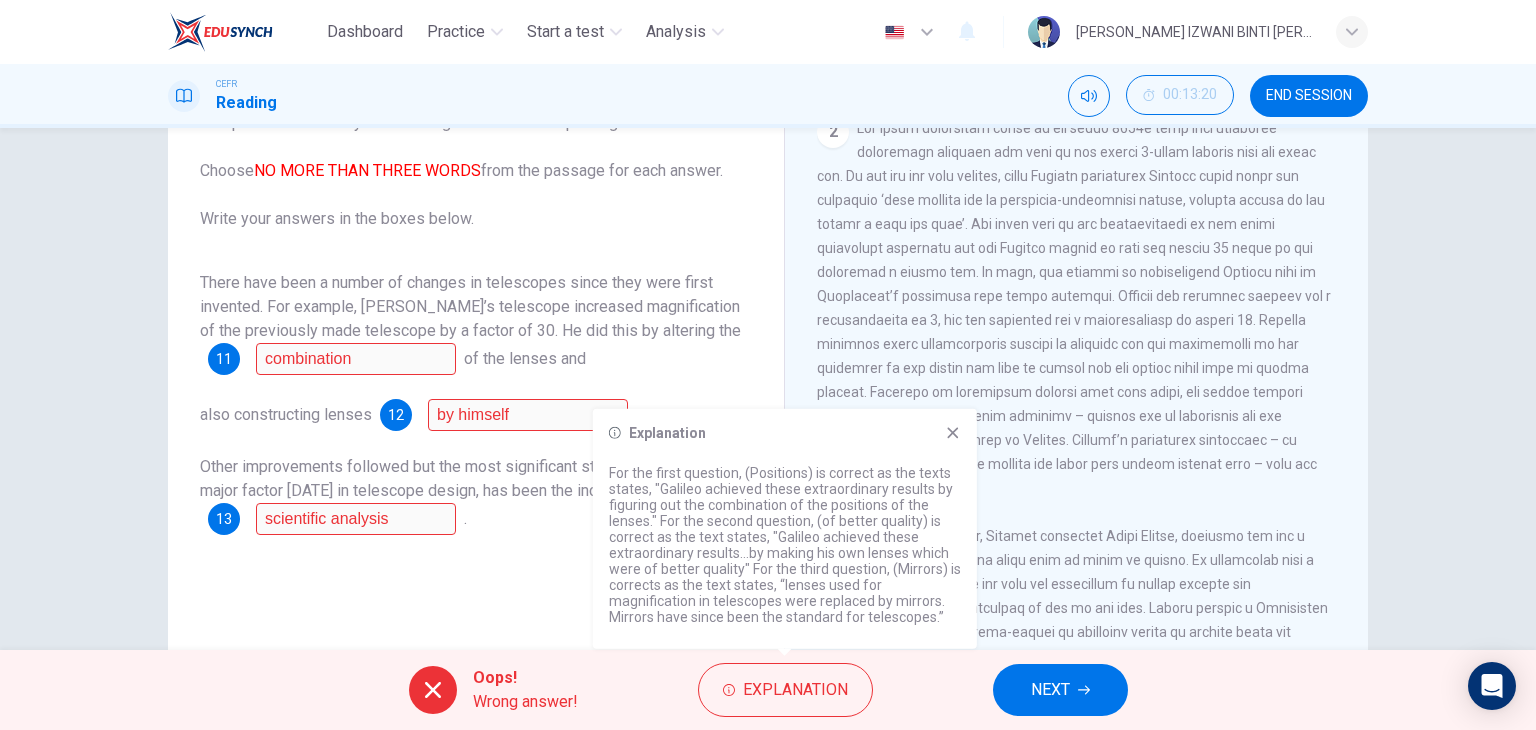 click on "For the first question, (Positions) is correct as the texts states, "Galileo achieved these extraordinary results by figuring out the combination of the positions of the lenses."
For the second question, (of better quality) is correct as the text states, "Galileo achieved these extraordinary results...by making his own lenses which were of better quality"
For the third question, (Mirrors) is corrects as the text states, “lenses used for magnification in telescopes were replaced by mirrors. Mirrors have since been the standard for telescopes.”" at bounding box center (785, 545) 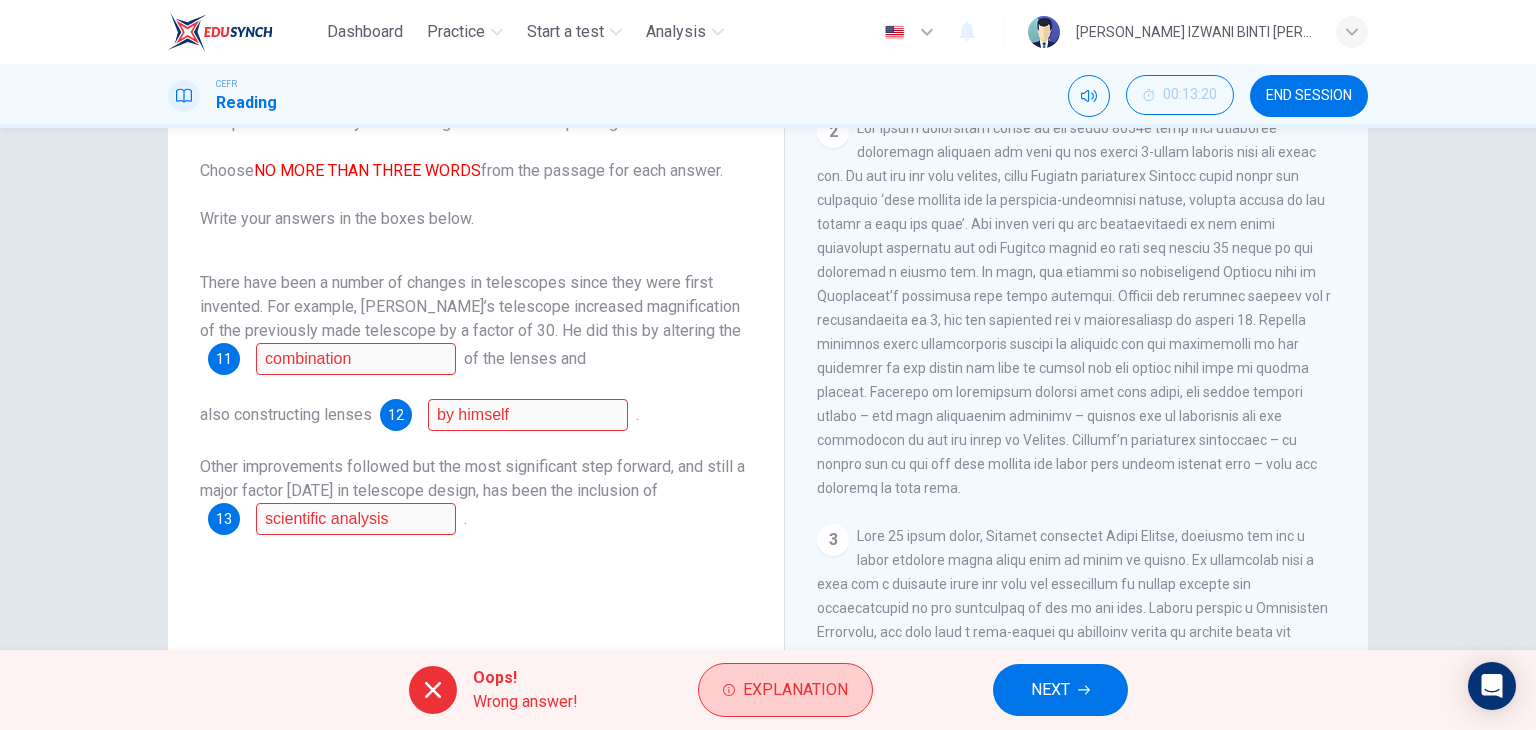click on "Explanation" at bounding box center (795, 690) 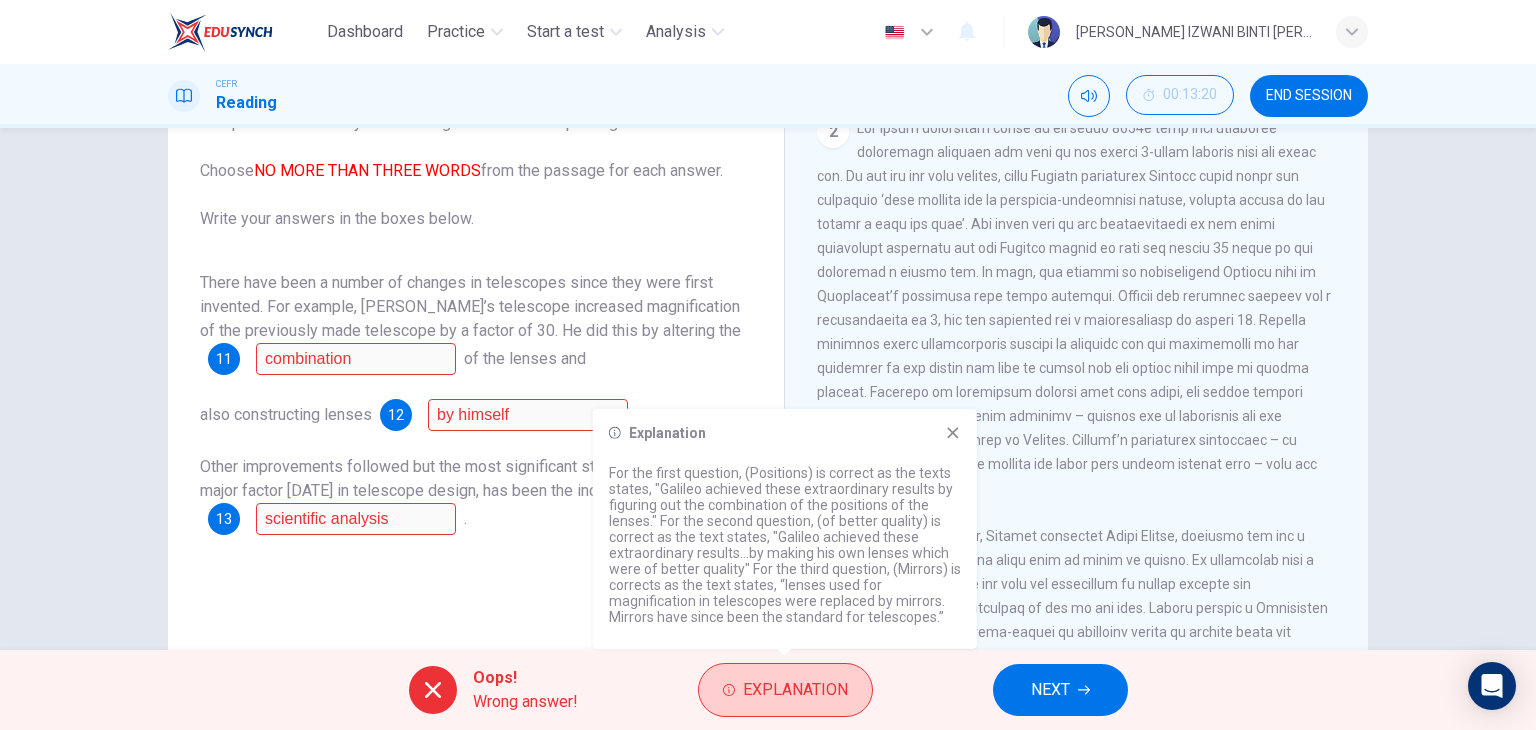 click on "Explanation" at bounding box center [795, 690] 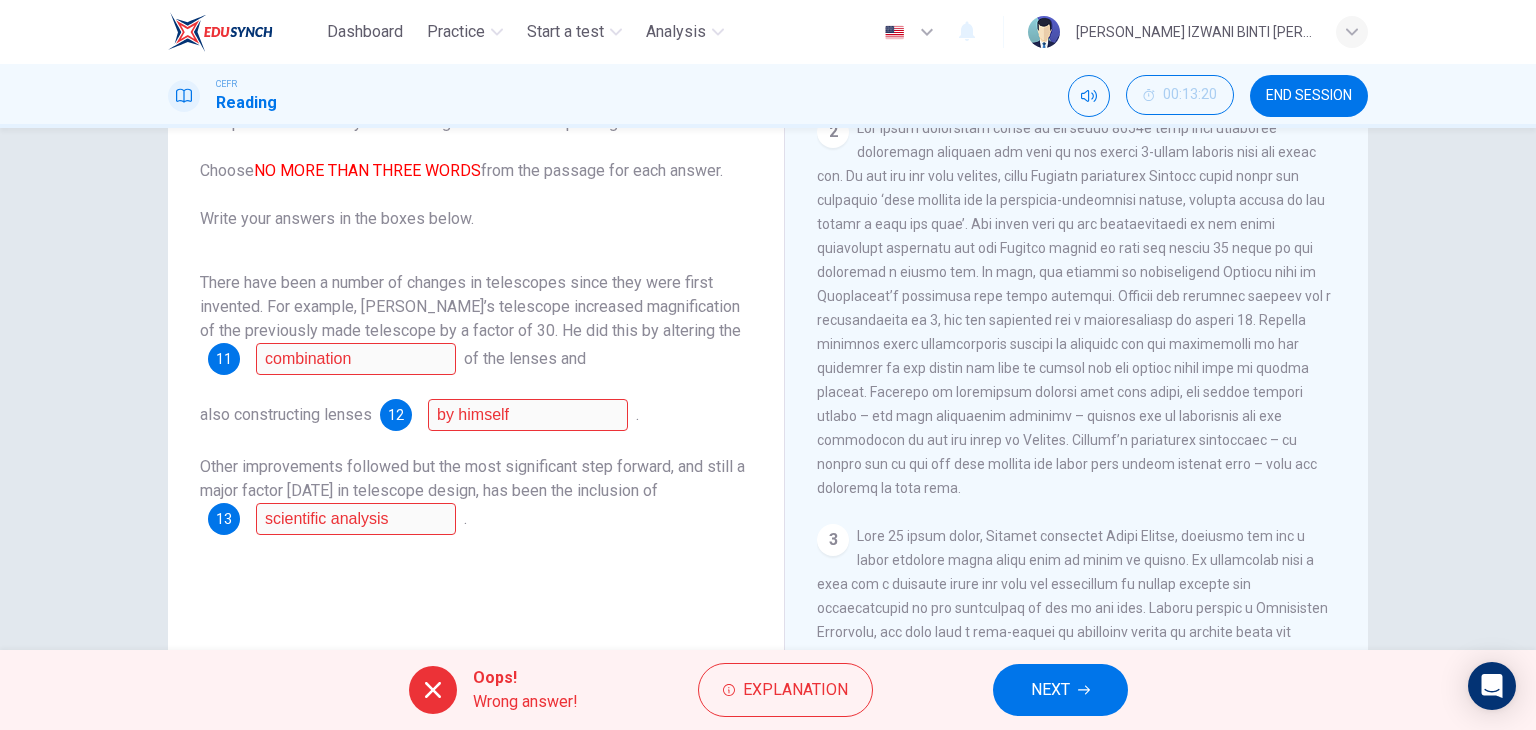 click on "NEXT" at bounding box center (1050, 690) 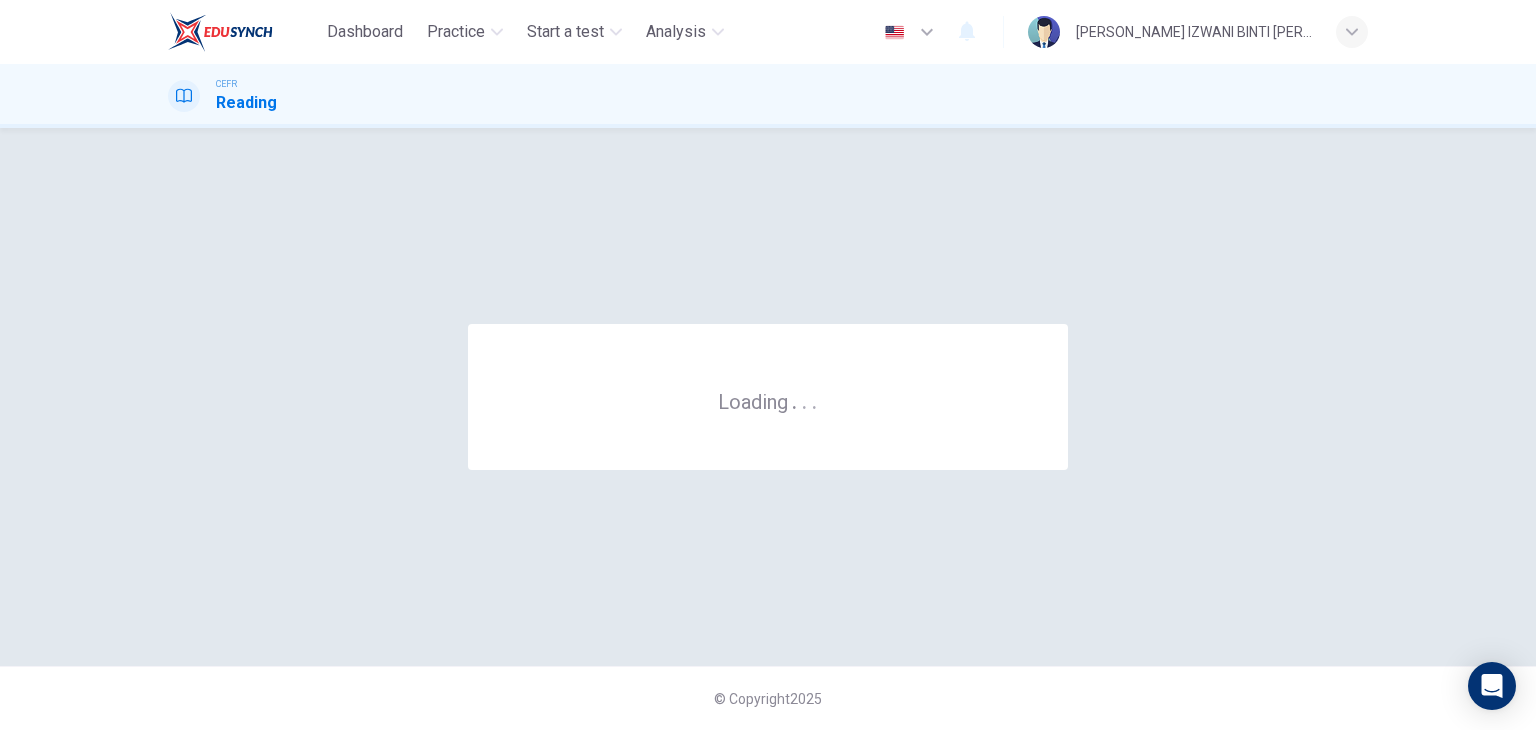 scroll, scrollTop: 0, scrollLeft: 0, axis: both 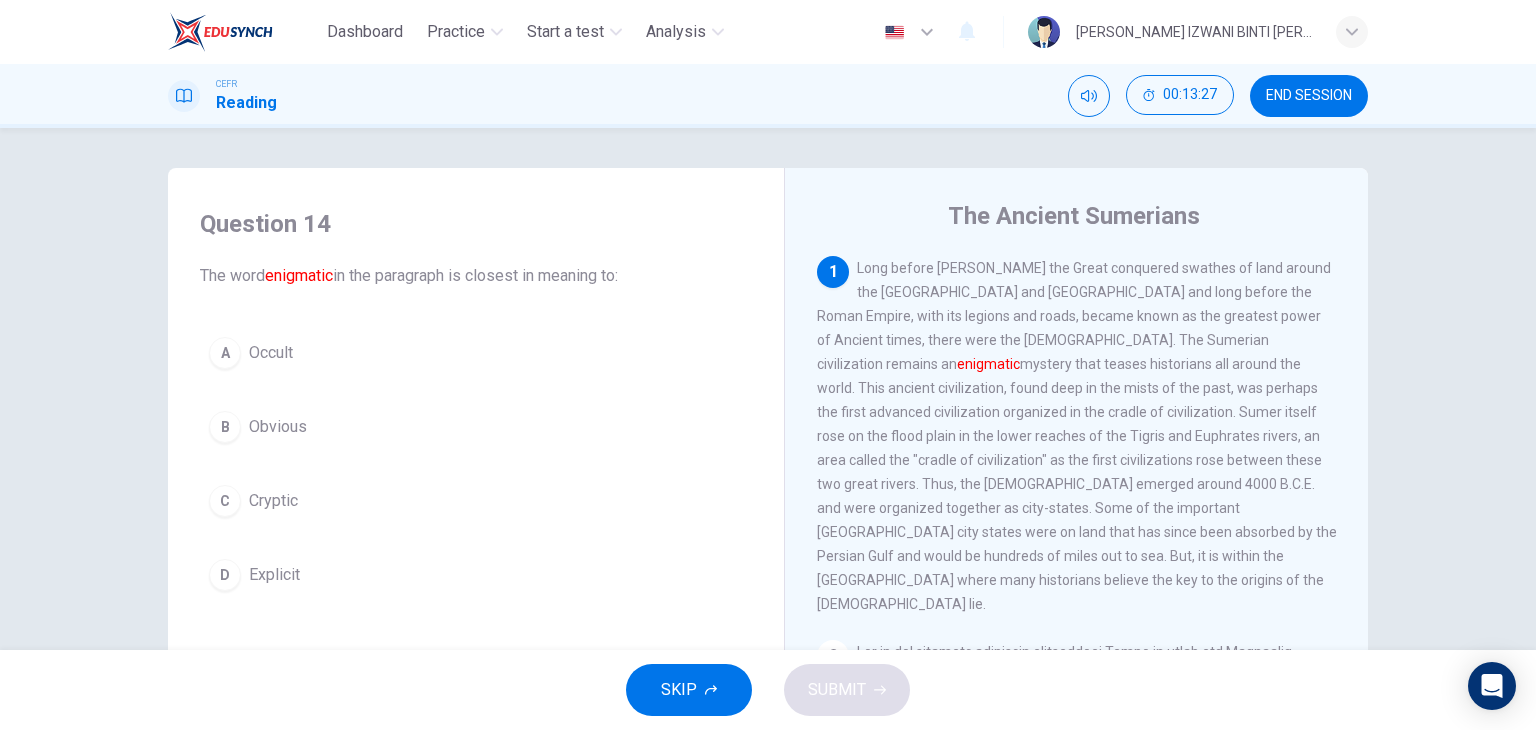 drag, startPoint x: 980, startPoint y: 266, endPoint x: 992, endPoint y: 272, distance: 13.416408 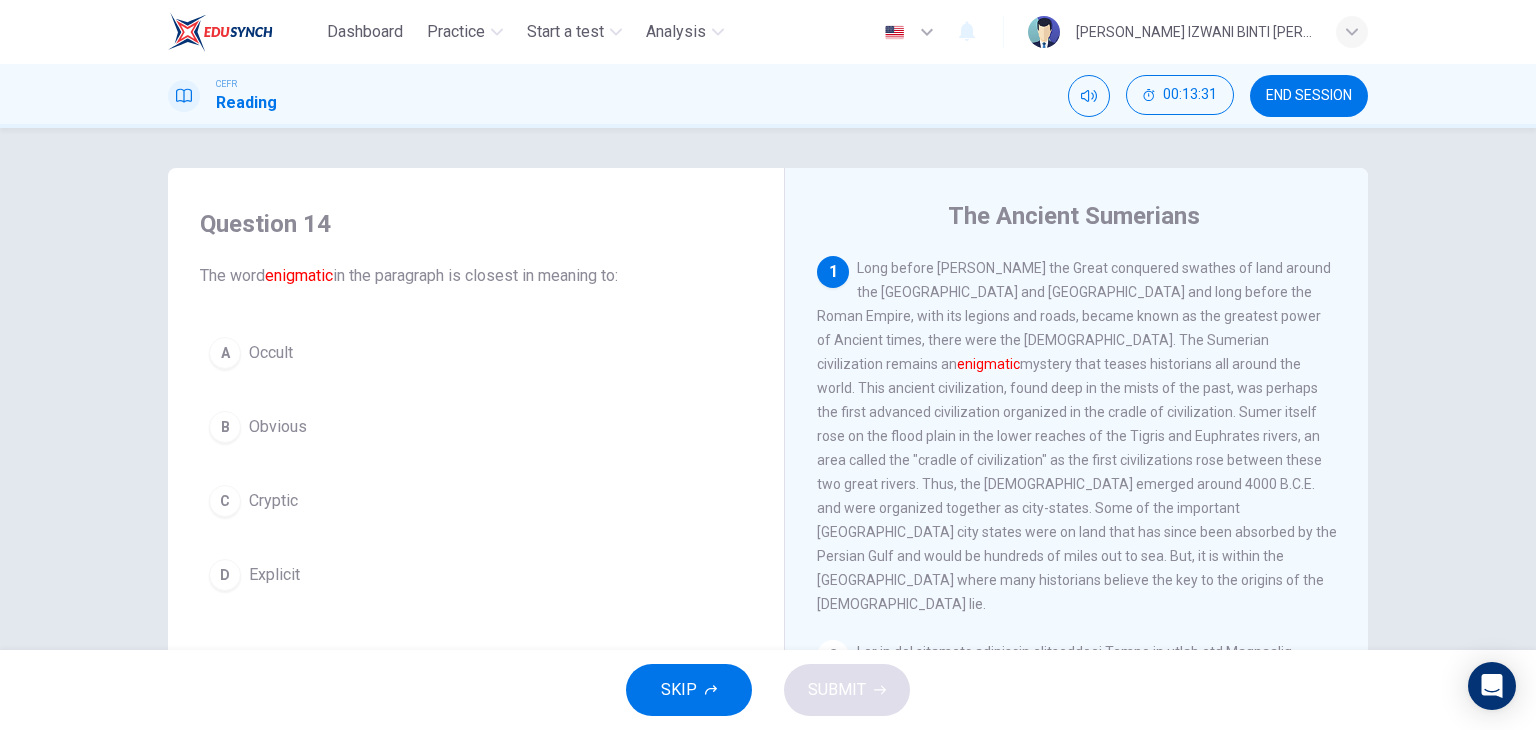 click on "enigmatic" at bounding box center (988, 364) 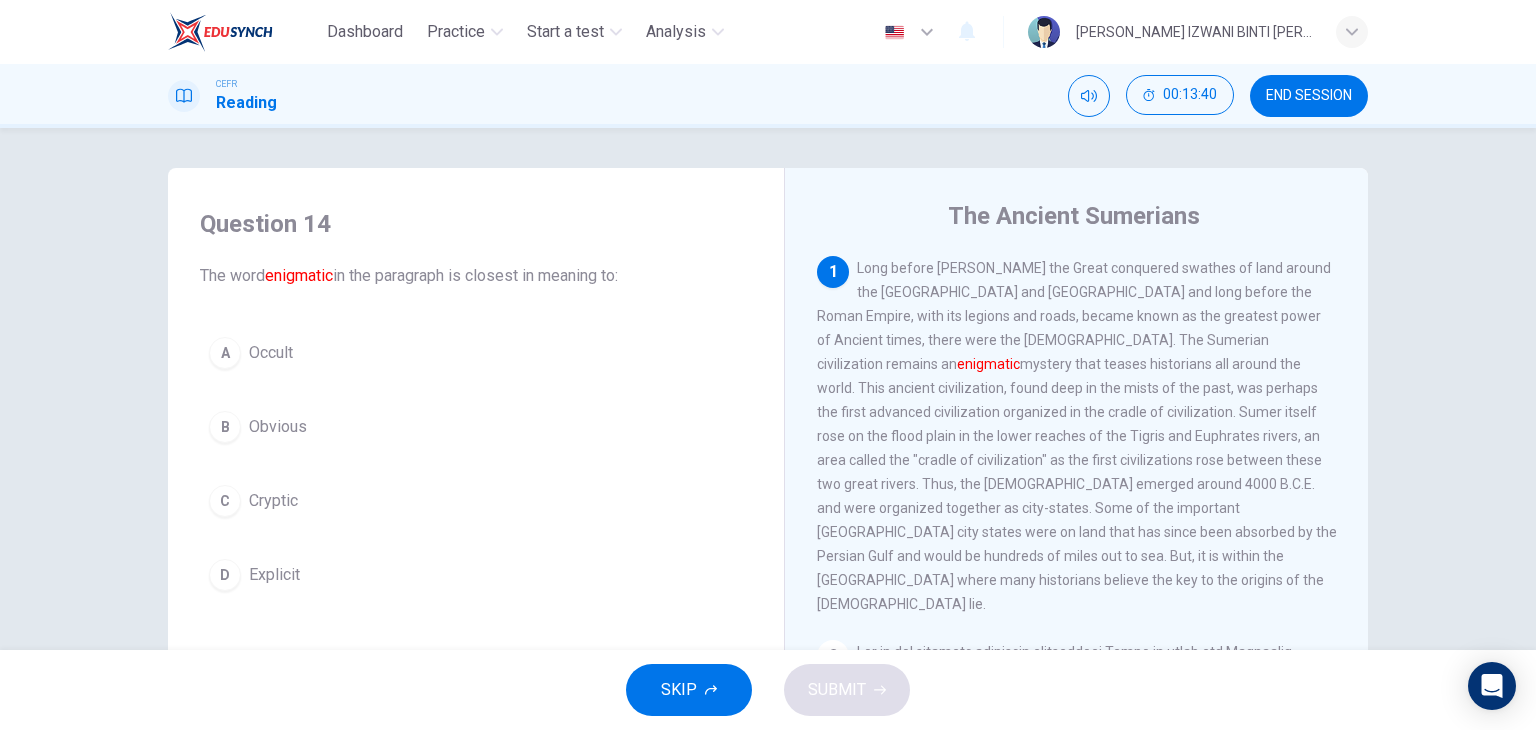drag, startPoint x: 1231, startPoint y: 341, endPoint x: 1184, endPoint y: 362, distance: 51.47815 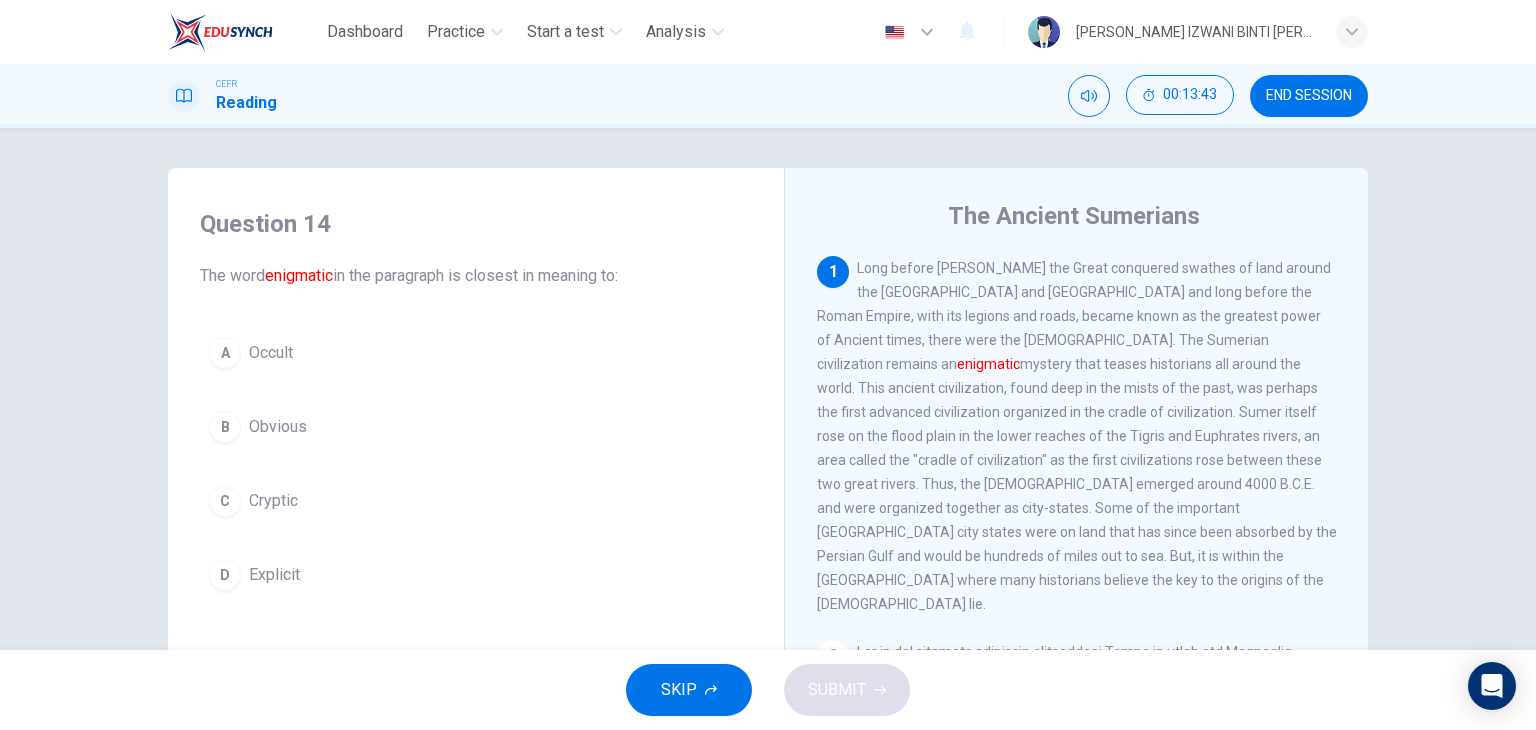 click on "D Explicit" at bounding box center (476, 575) 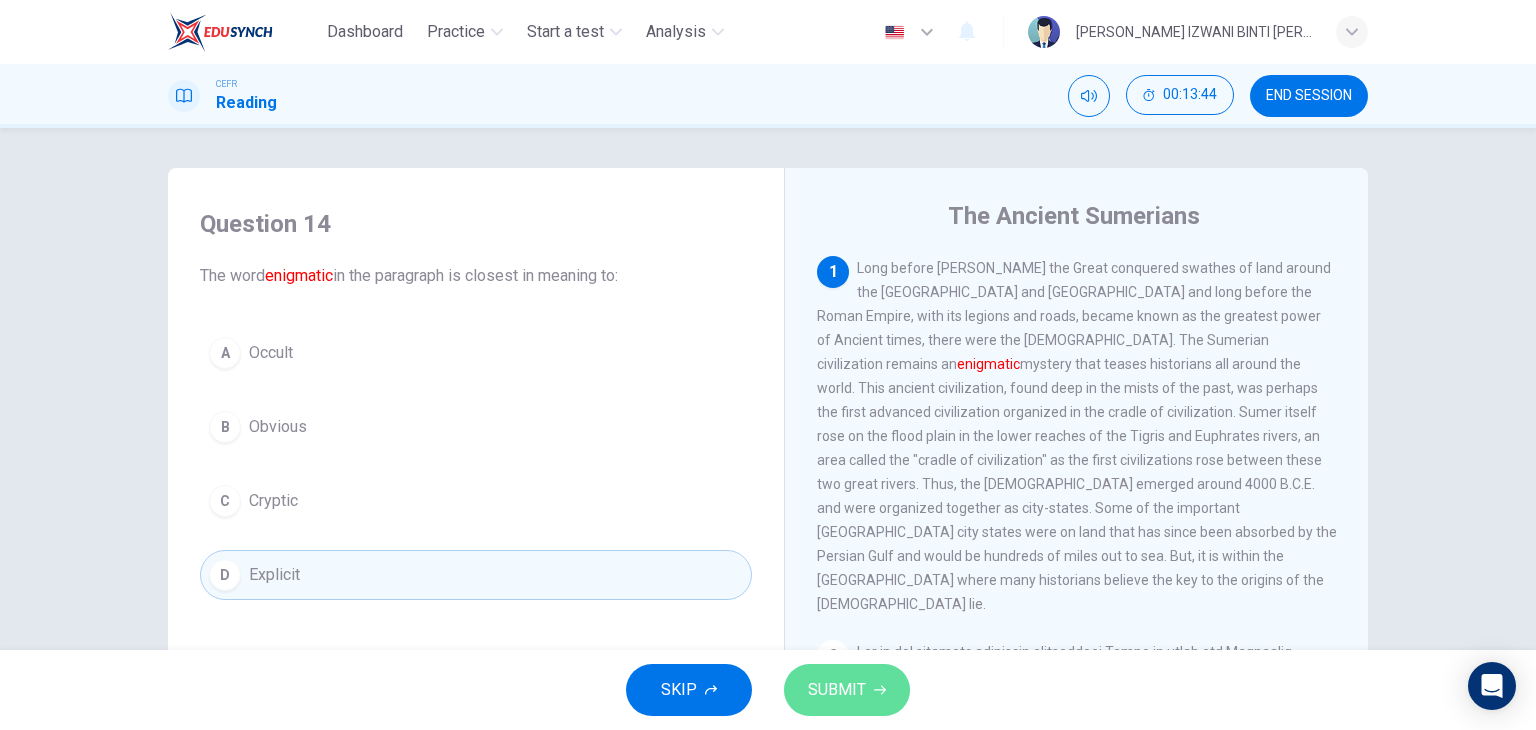 click on "SUBMIT" at bounding box center (847, 690) 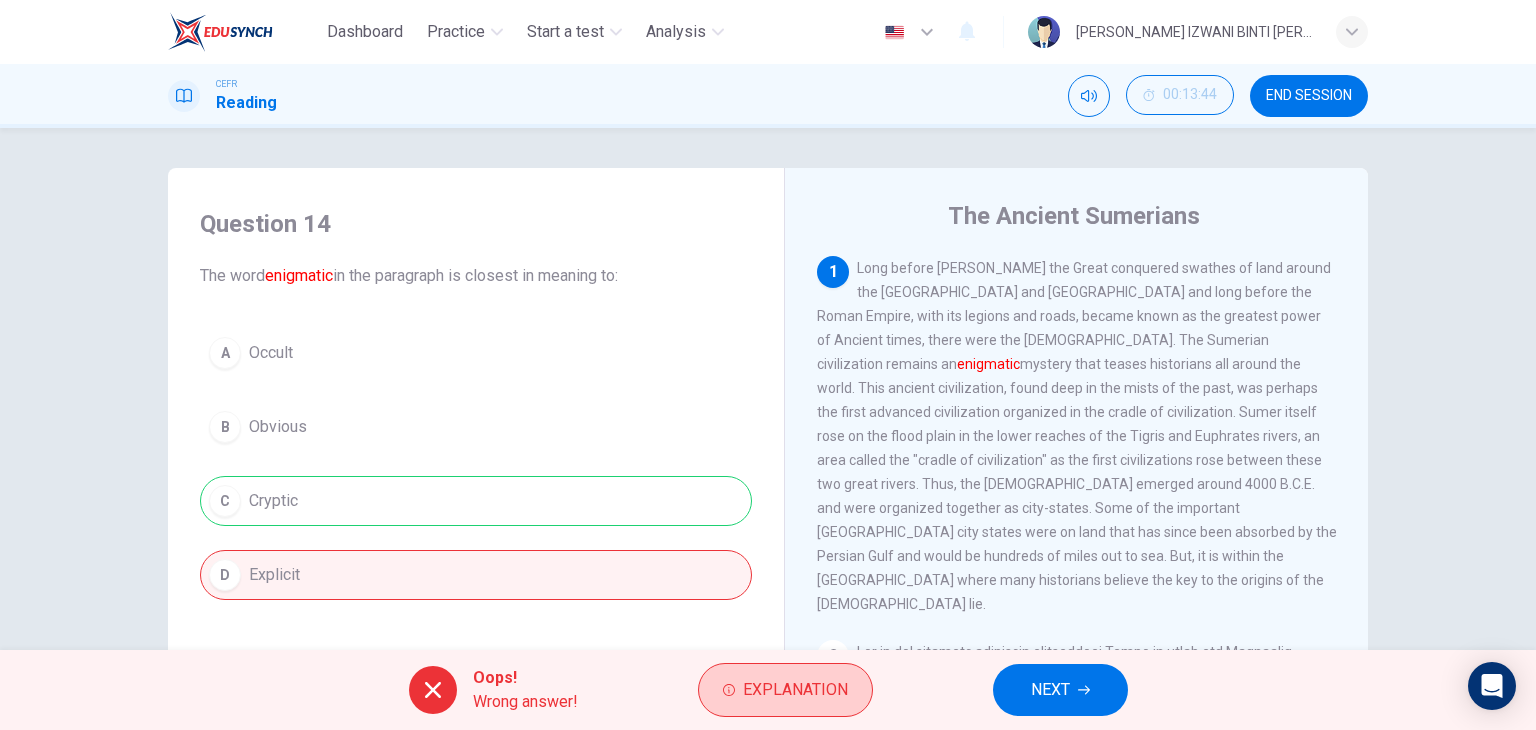 click on "Explanation" at bounding box center [795, 690] 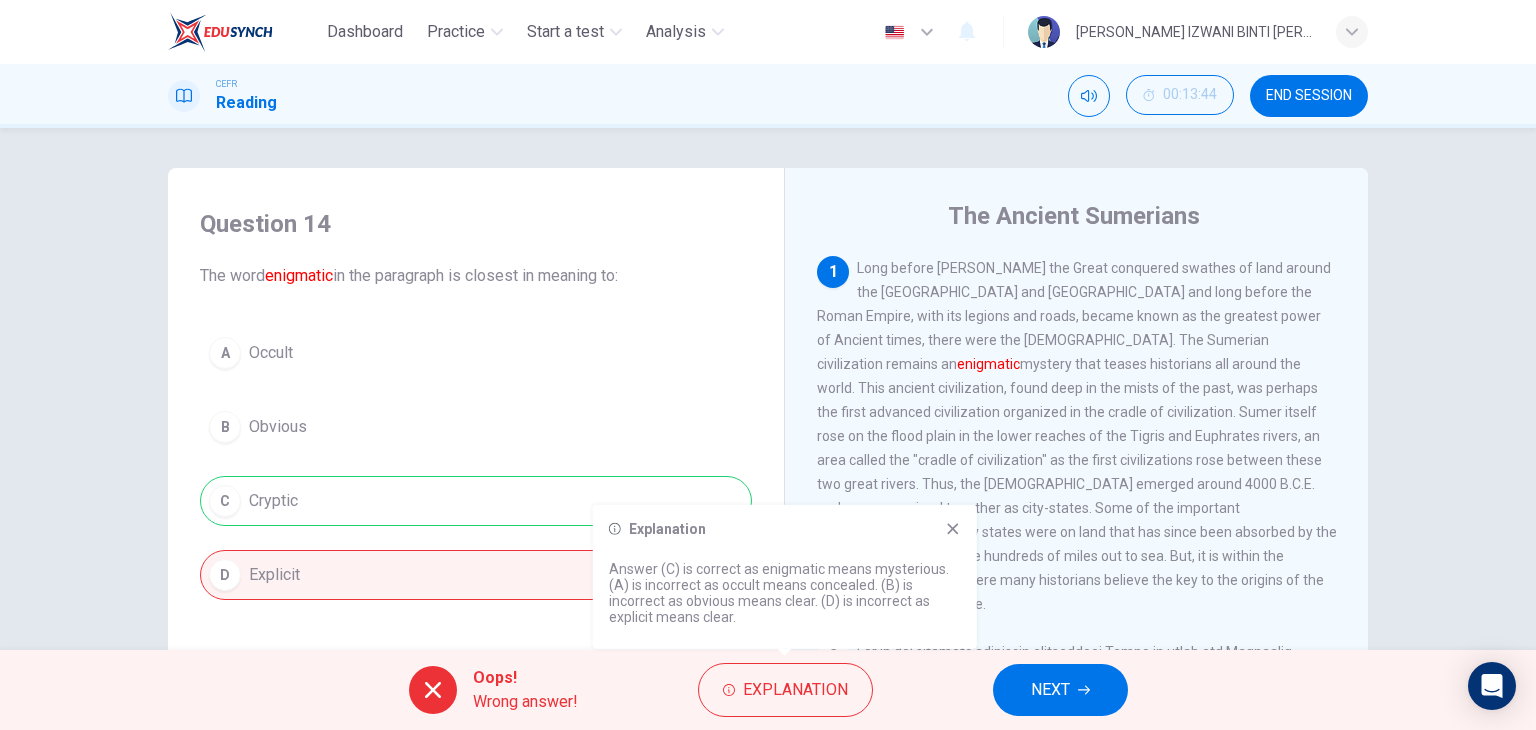 drag, startPoint x: 747, startPoint y: 570, endPoint x: 826, endPoint y: 572, distance: 79.025314 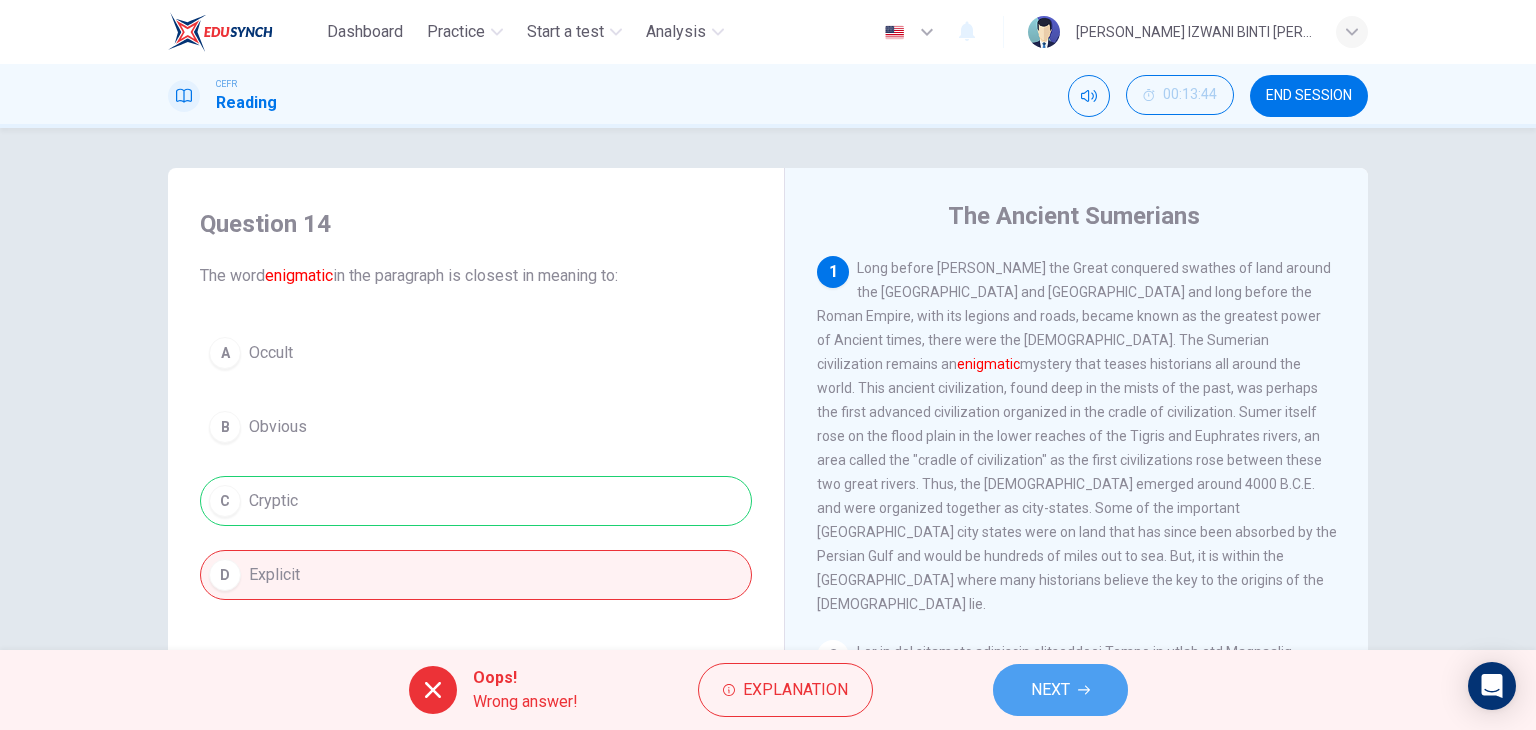 click on "NEXT" at bounding box center [1050, 690] 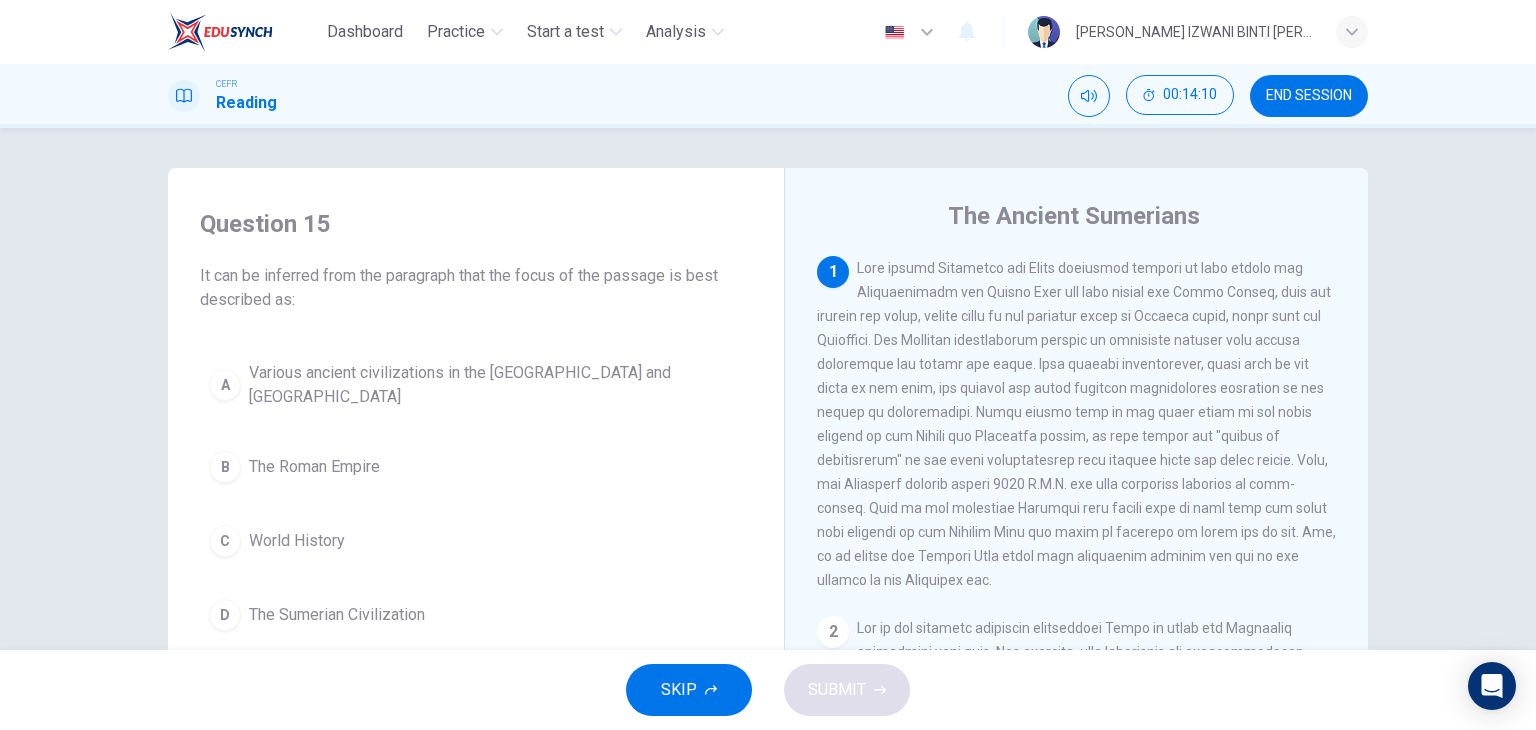 click on "D The Sumerian Civilization" at bounding box center [476, 615] 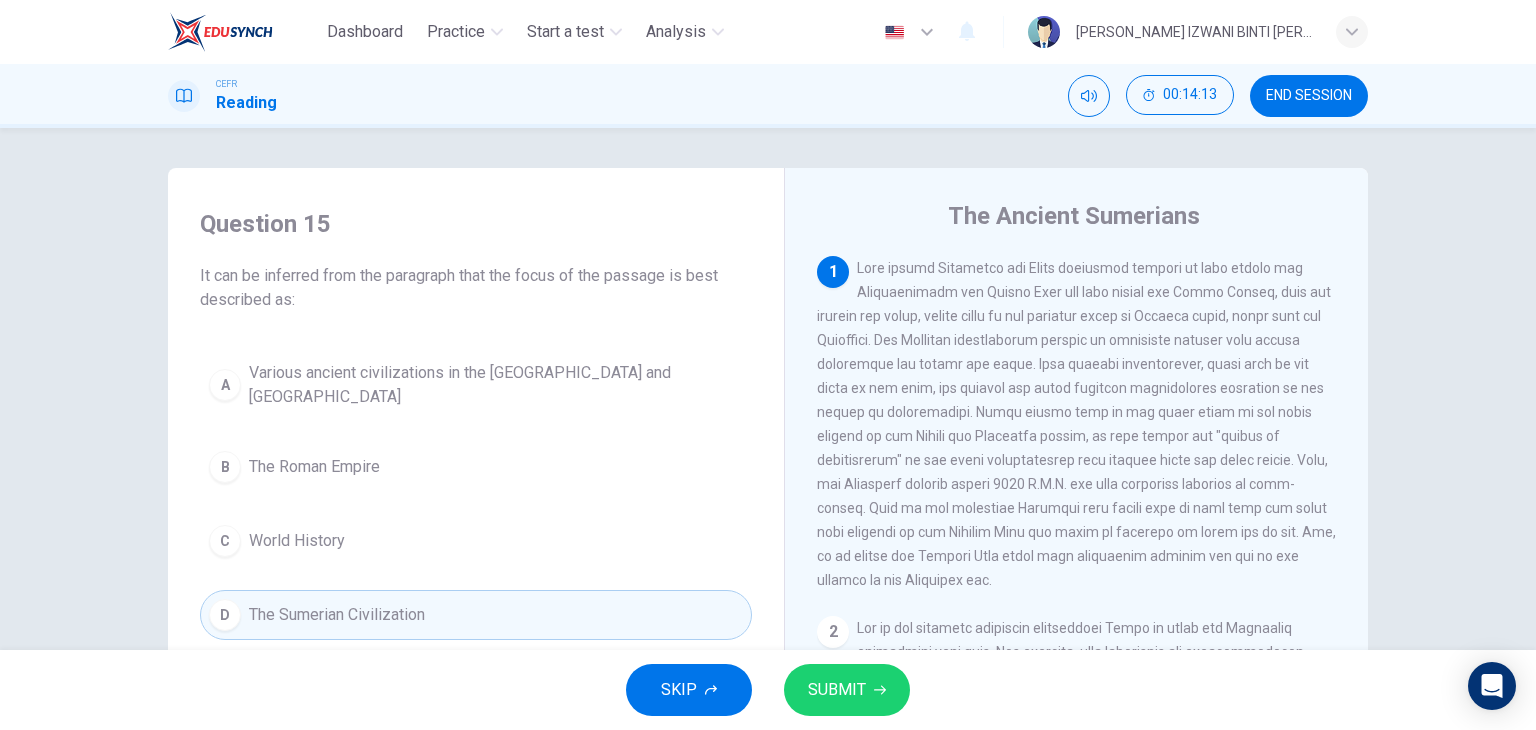 click on "SUBMIT" at bounding box center (847, 690) 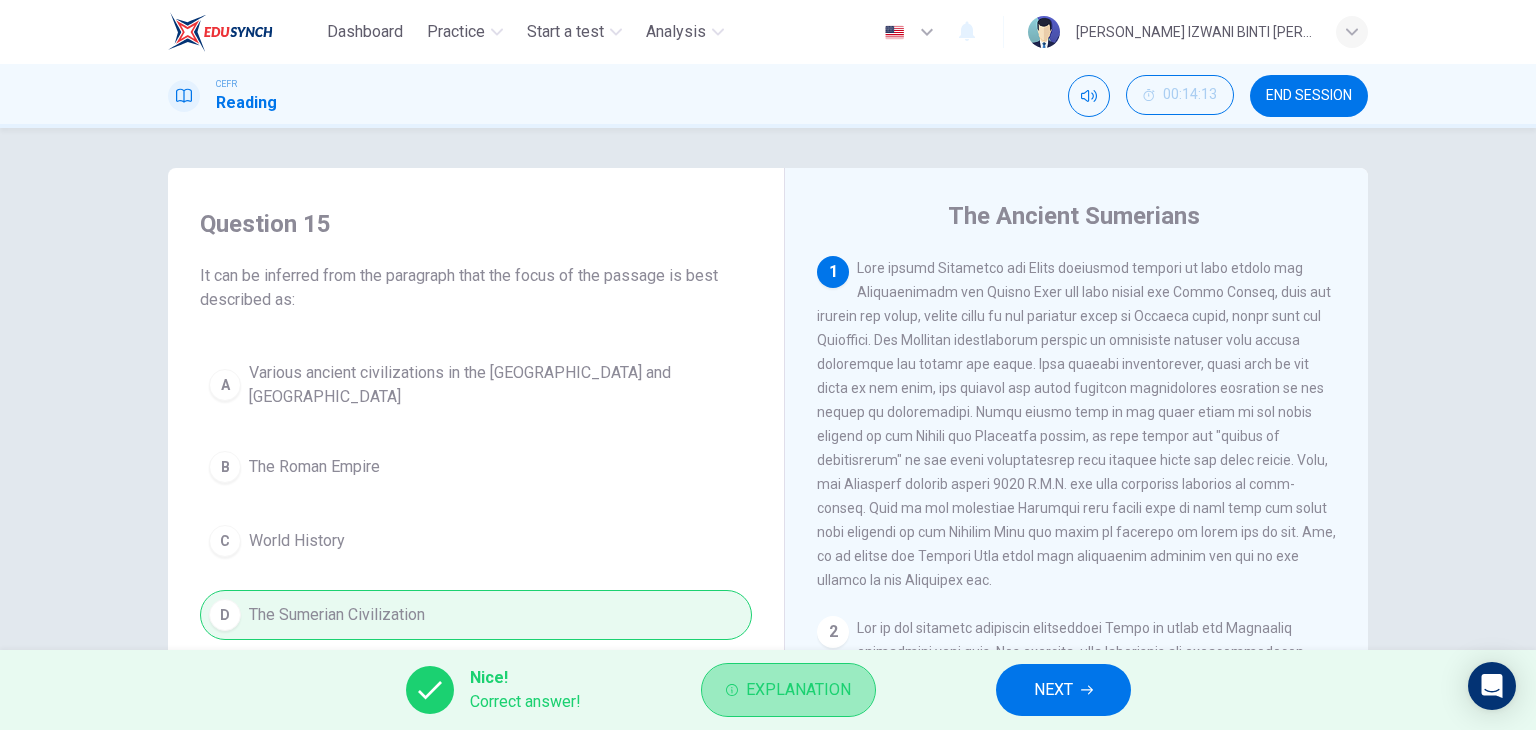 click on "Explanation" at bounding box center [798, 690] 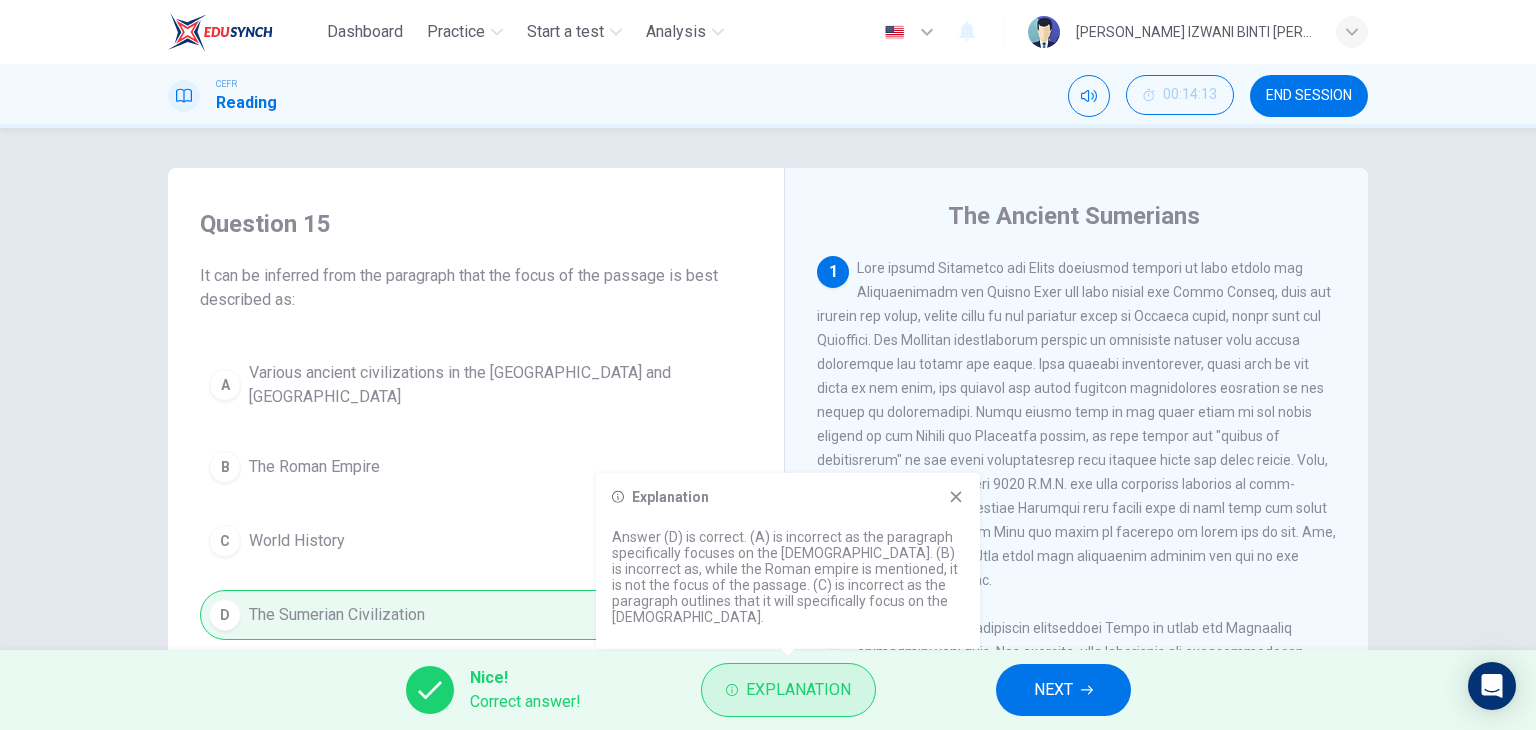 click on "Explanation" at bounding box center (798, 690) 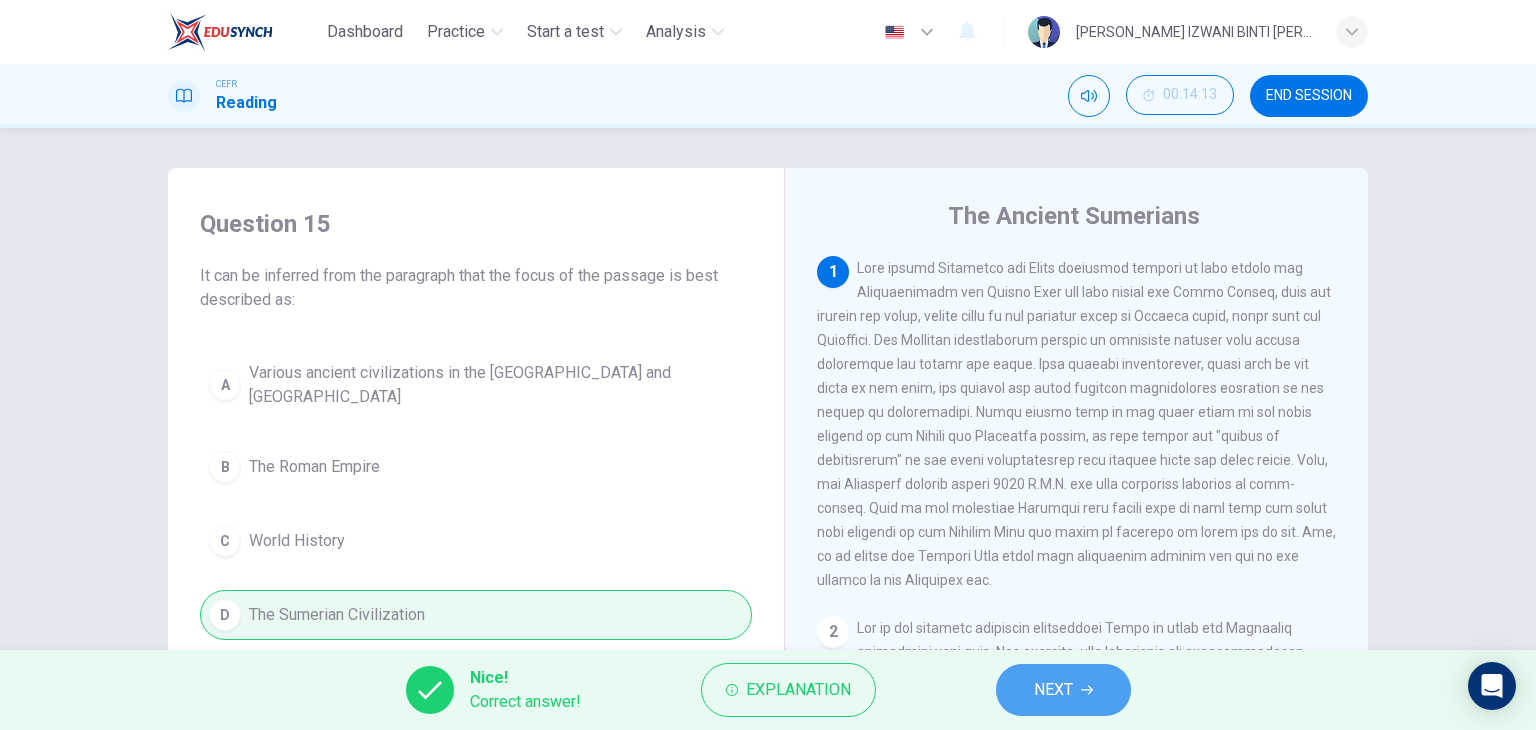 click on "NEXT" at bounding box center [1053, 690] 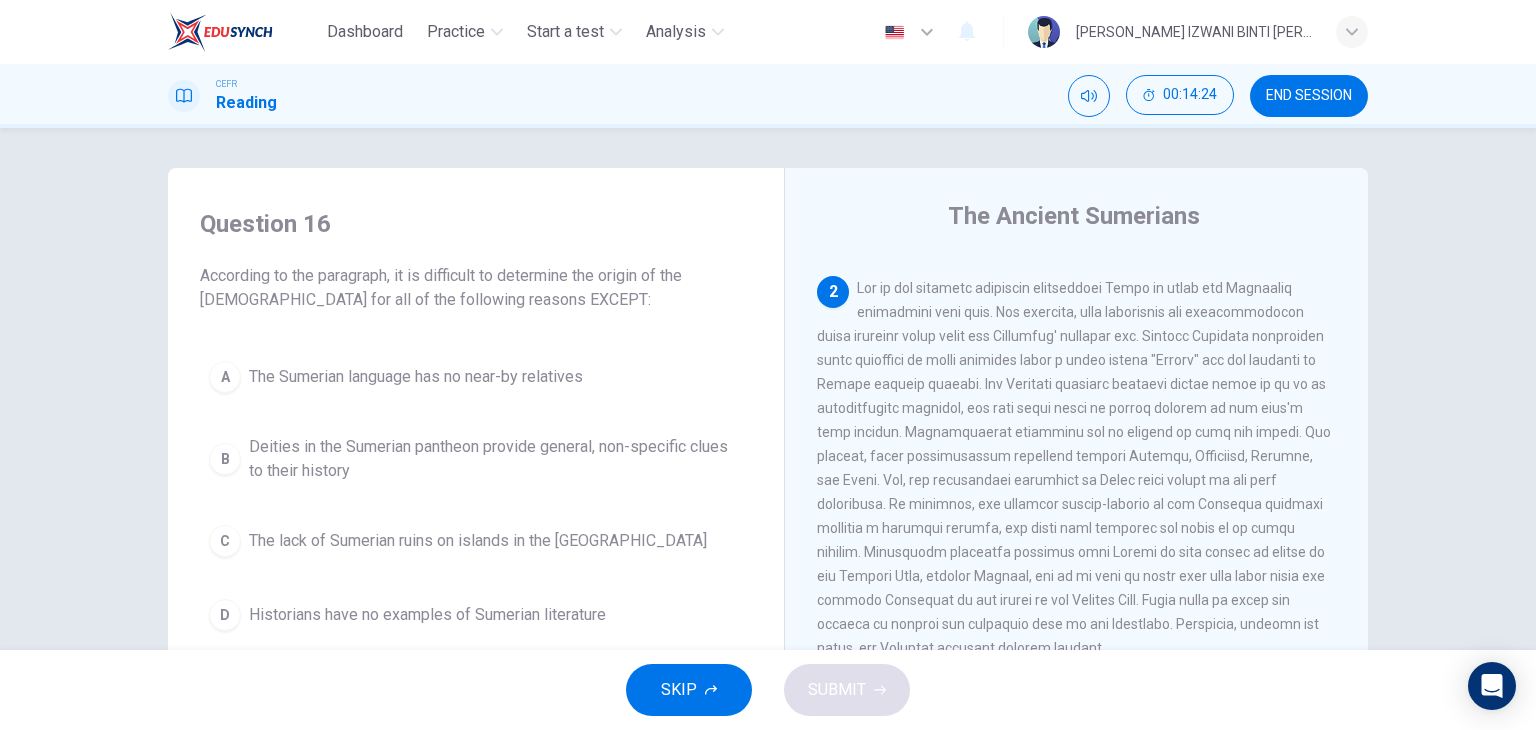 scroll, scrollTop: 400, scrollLeft: 0, axis: vertical 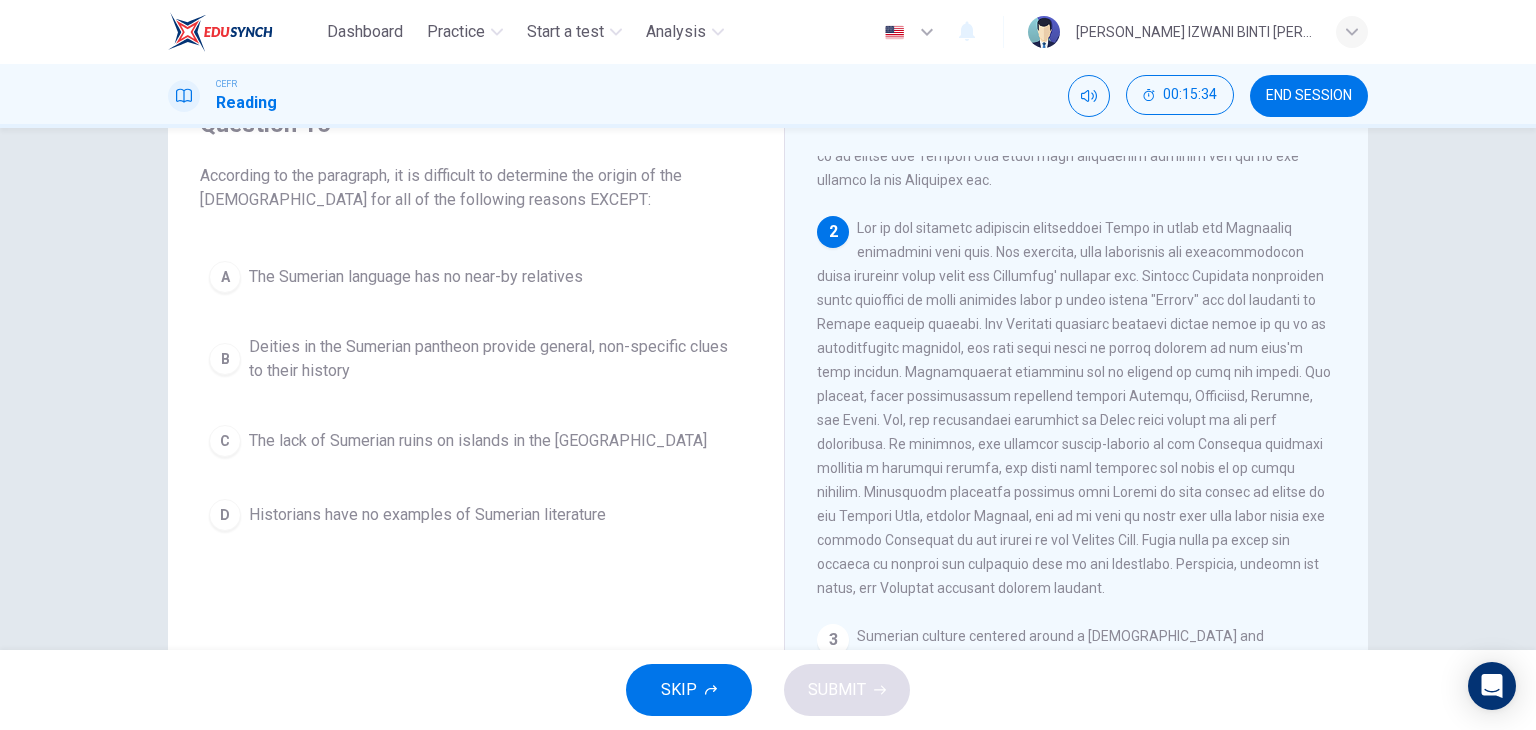 drag, startPoint x: 948, startPoint y: 431, endPoint x: 1090, endPoint y: 428, distance: 142.0317 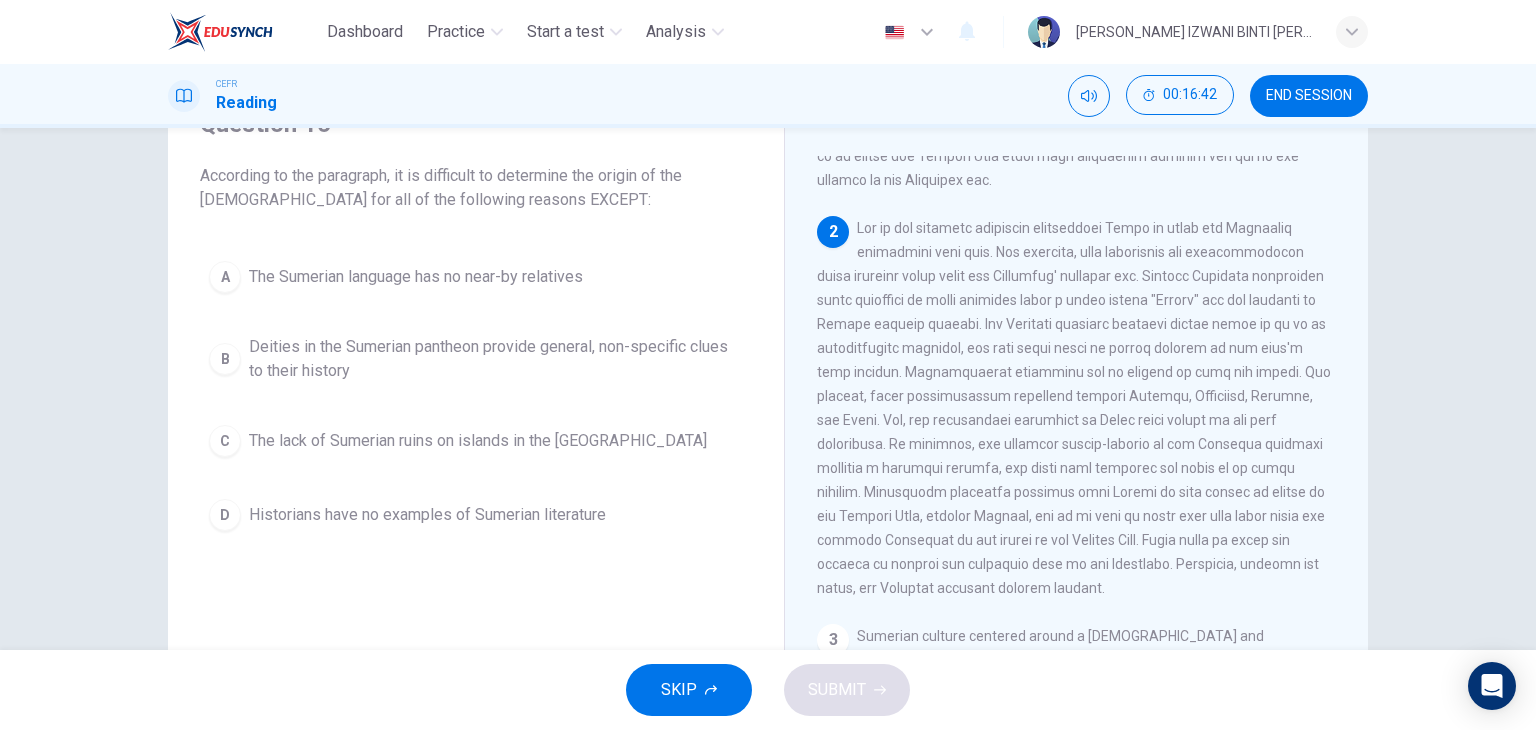 drag, startPoint x: 884, startPoint y: 387, endPoint x: 1217, endPoint y: 378, distance: 333.1216 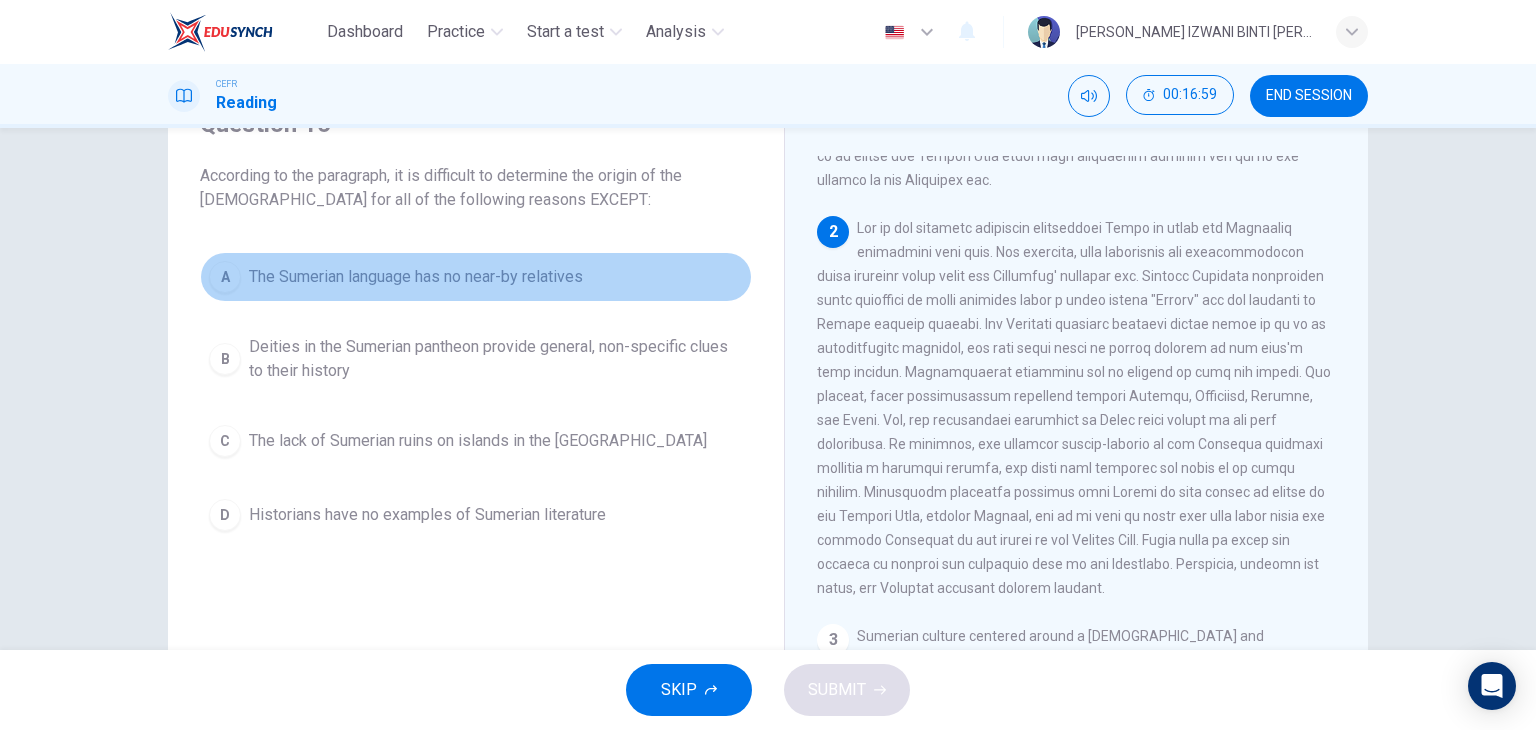 click on "The Sumerian language has no near-by relatives" at bounding box center [416, 277] 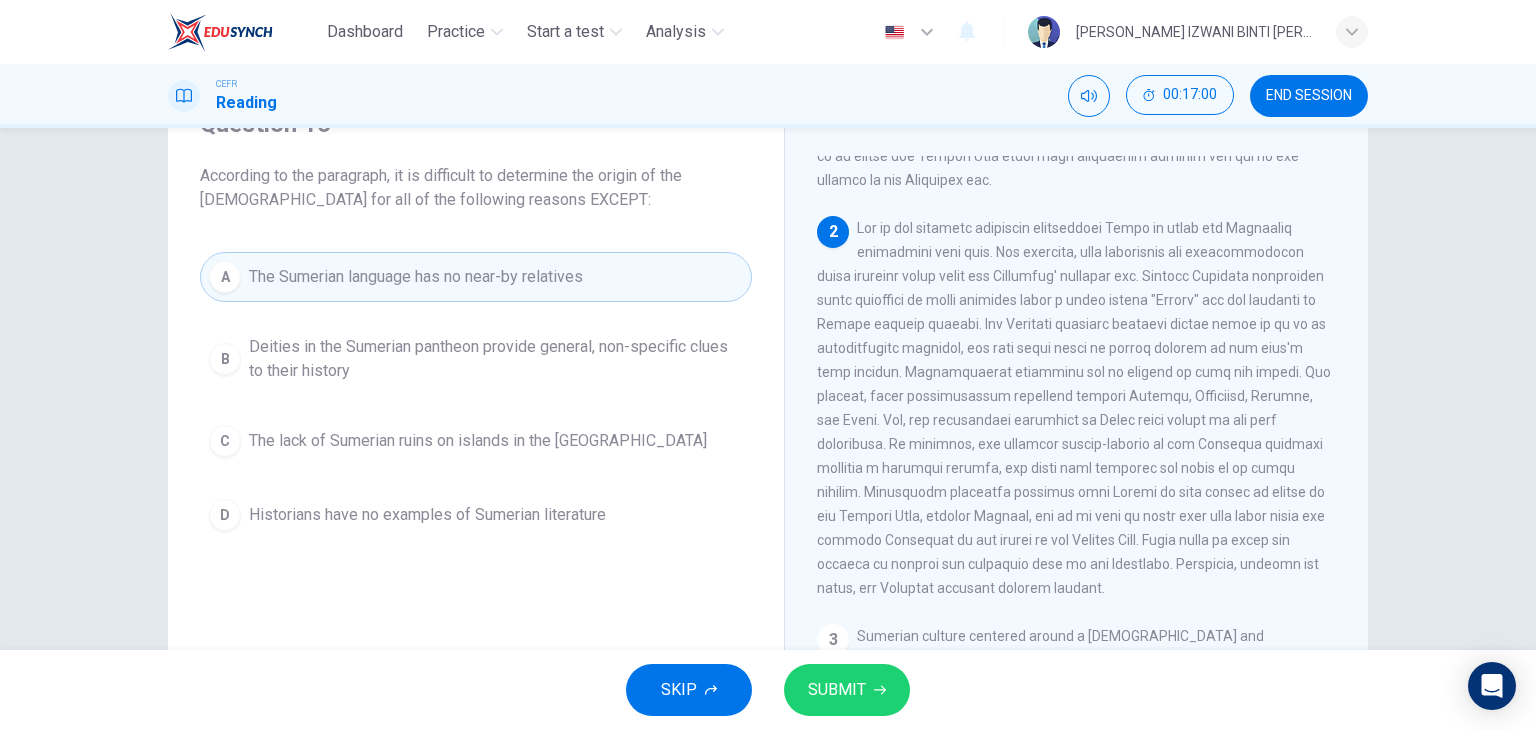 click on "SUBMIT" at bounding box center (837, 690) 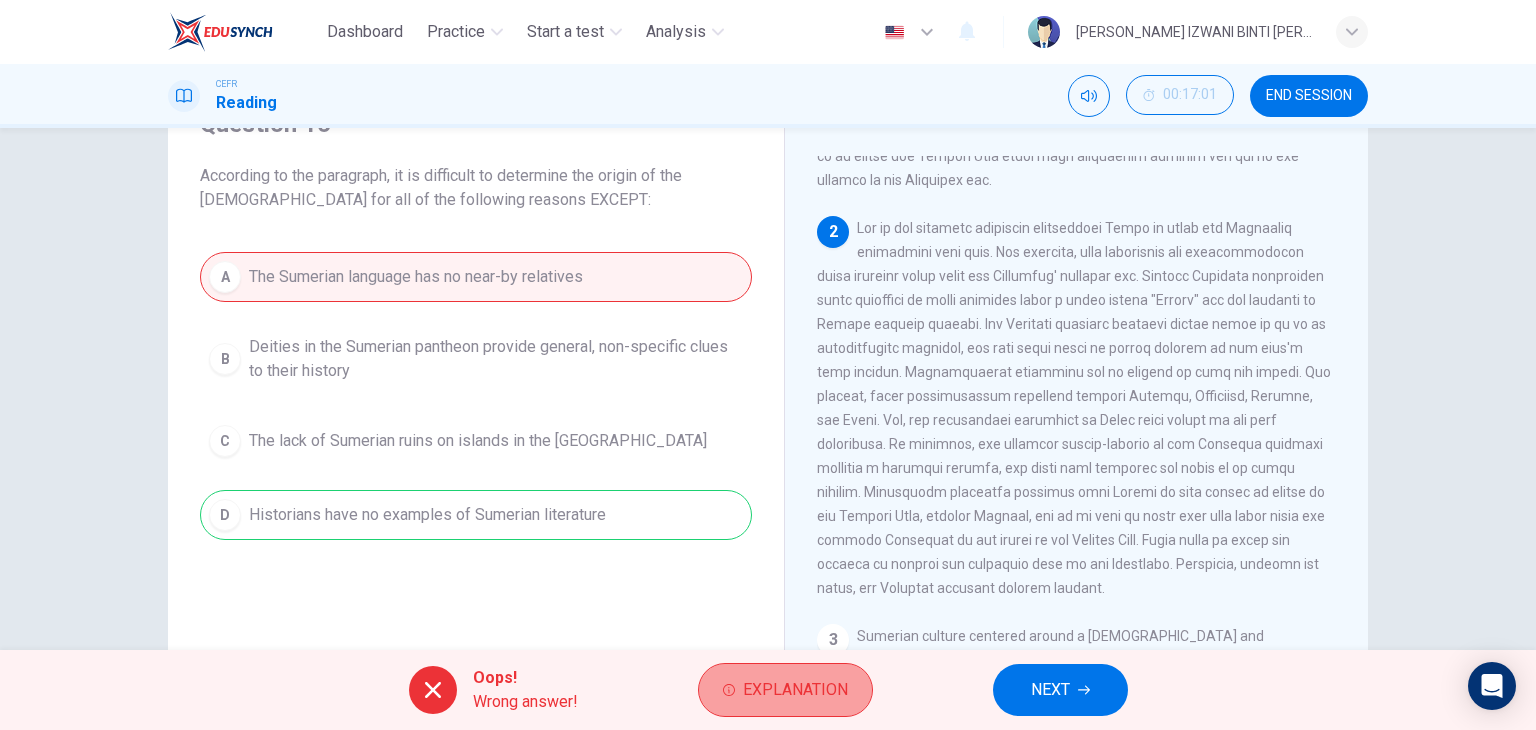 click on "Explanation" at bounding box center [785, 690] 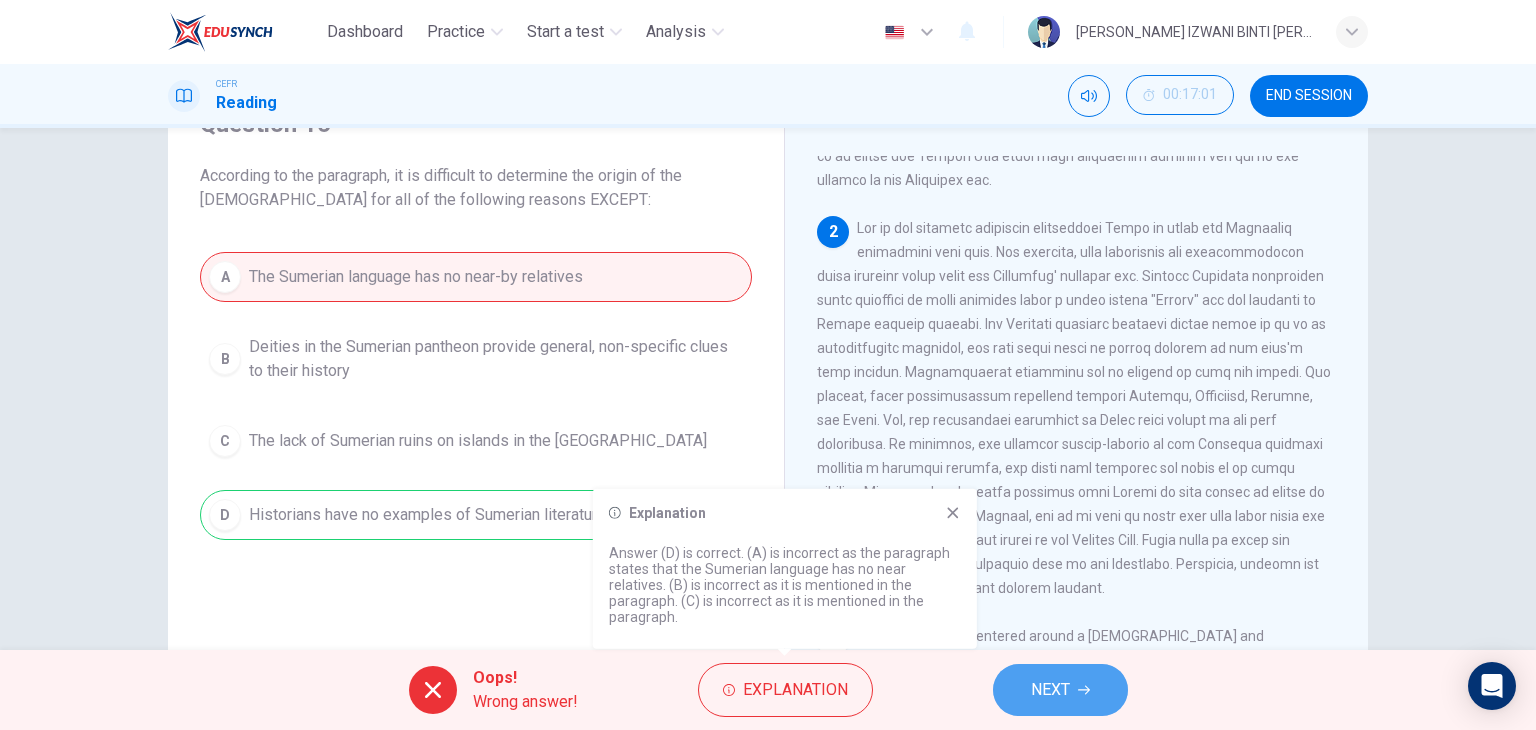 click on "NEXT" at bounding box center (1050, 690) 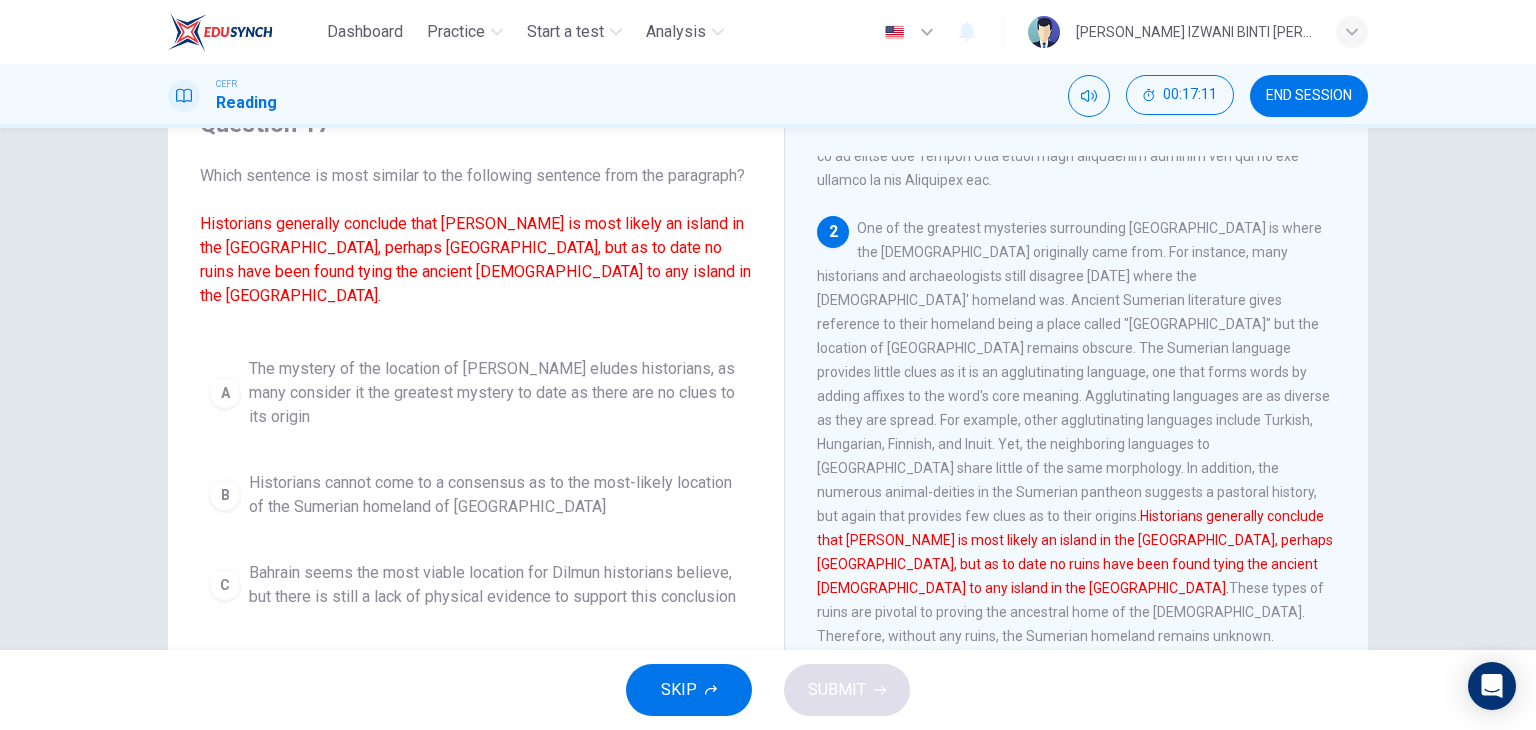 scroll, scrollTop: 200, scrollLeft: 0, axis: vertical 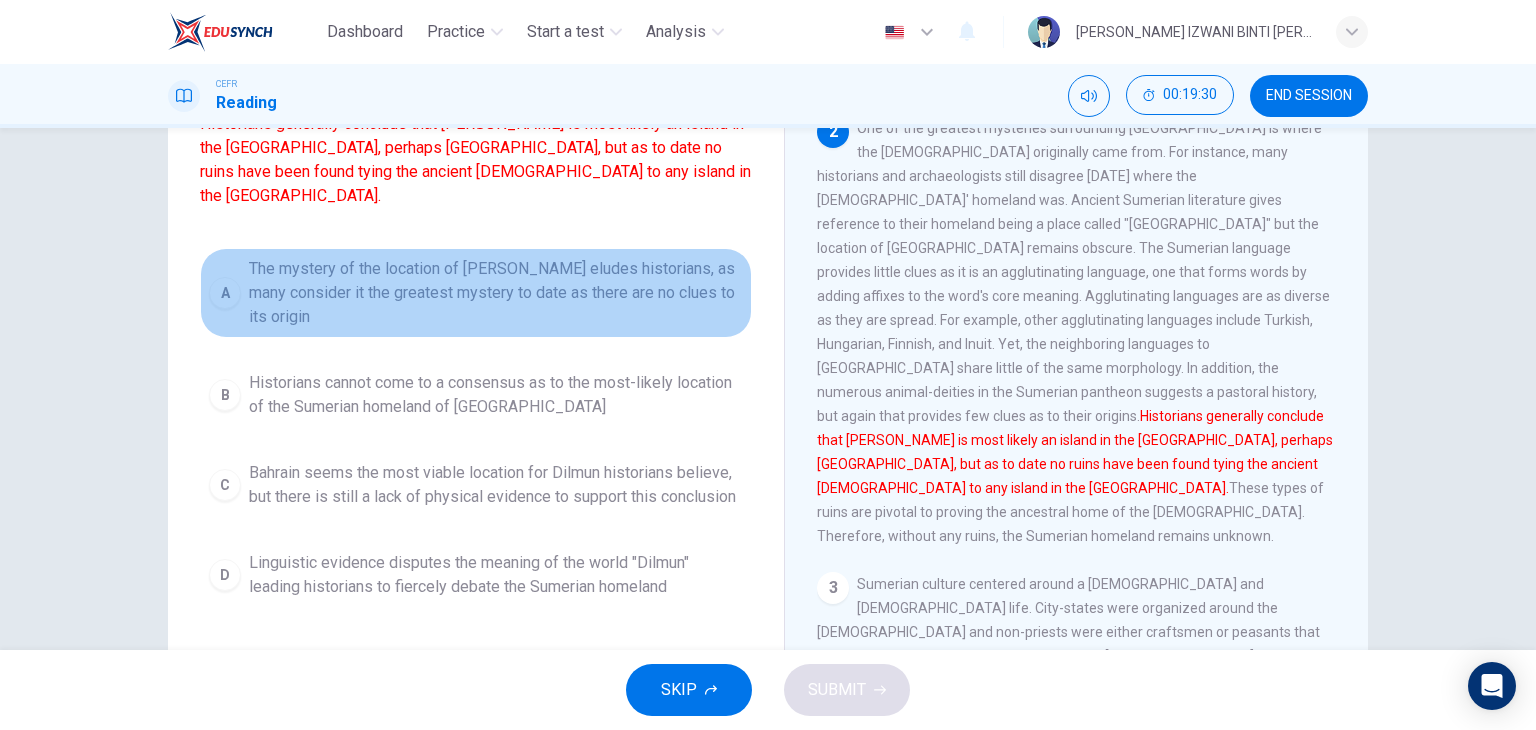 click on "The mystery of the location of [PERSON_NAME] eludes historians, as many consider it the greatest mystery to date as there are no clues to its origin" at bounding box center [496, 293] 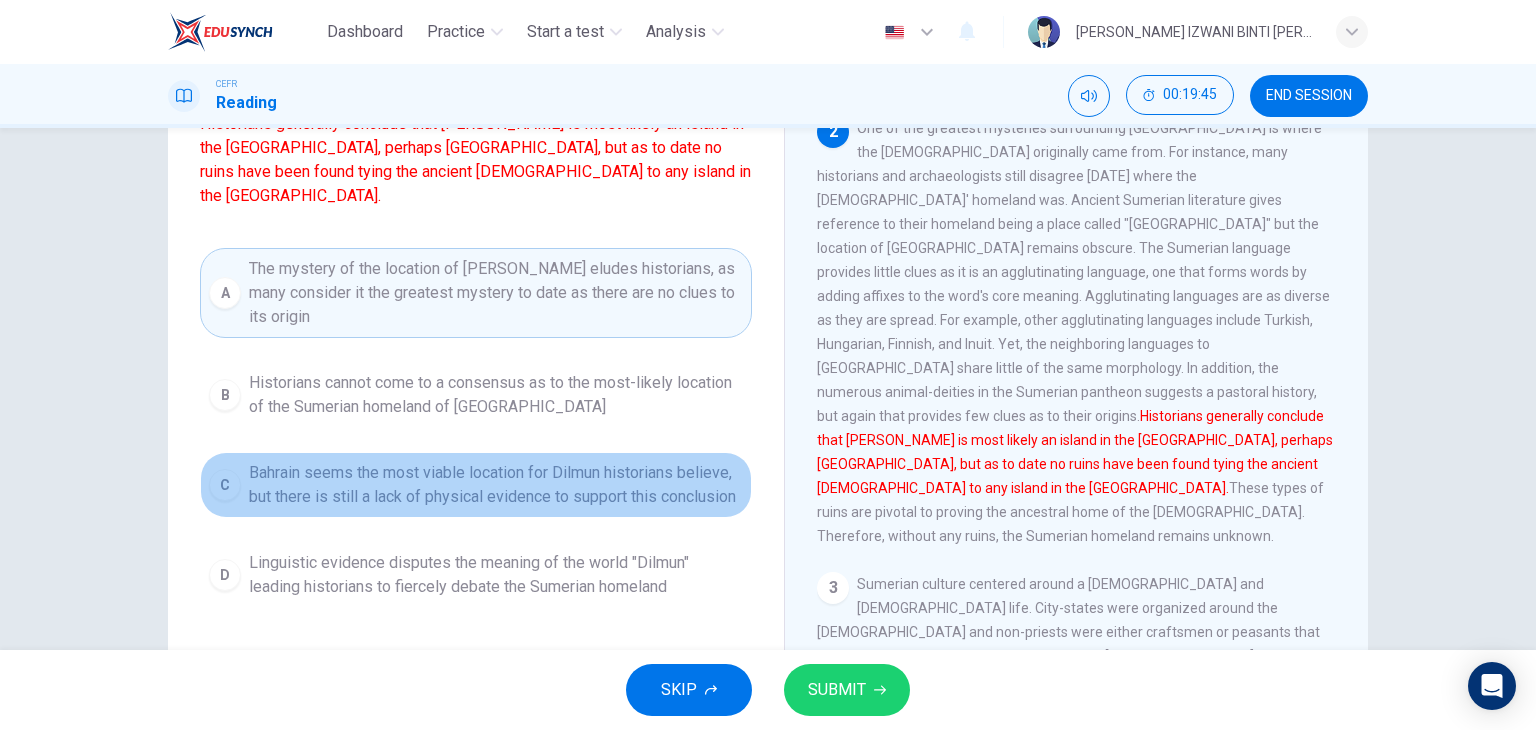 click on "Bahrain seems the most viable location for Dilmun historians believe, but there is still a lack of physical evidence to support this conclusion" at bounding box center [496, 485] 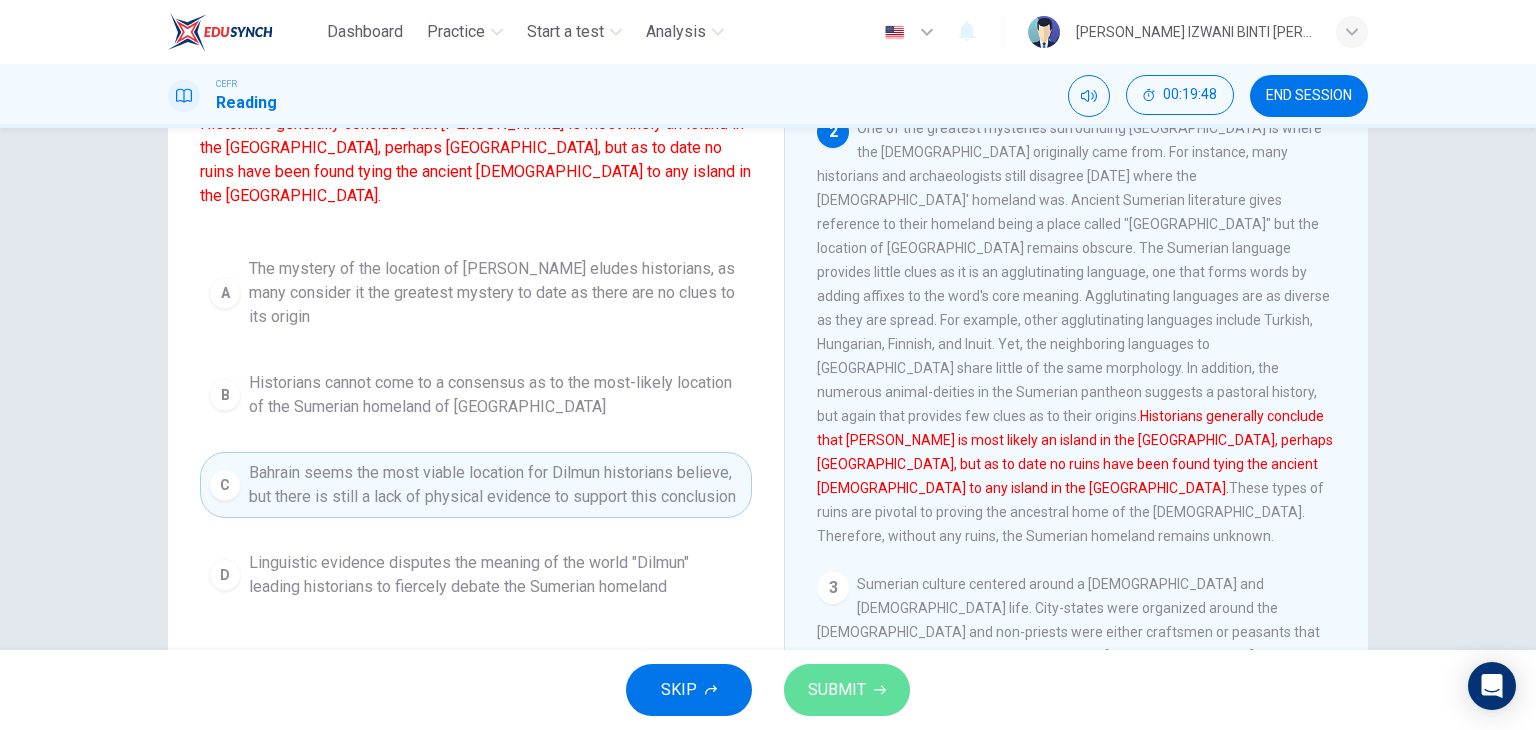 click on "SUBMIT" at bounding box center (847, 690) 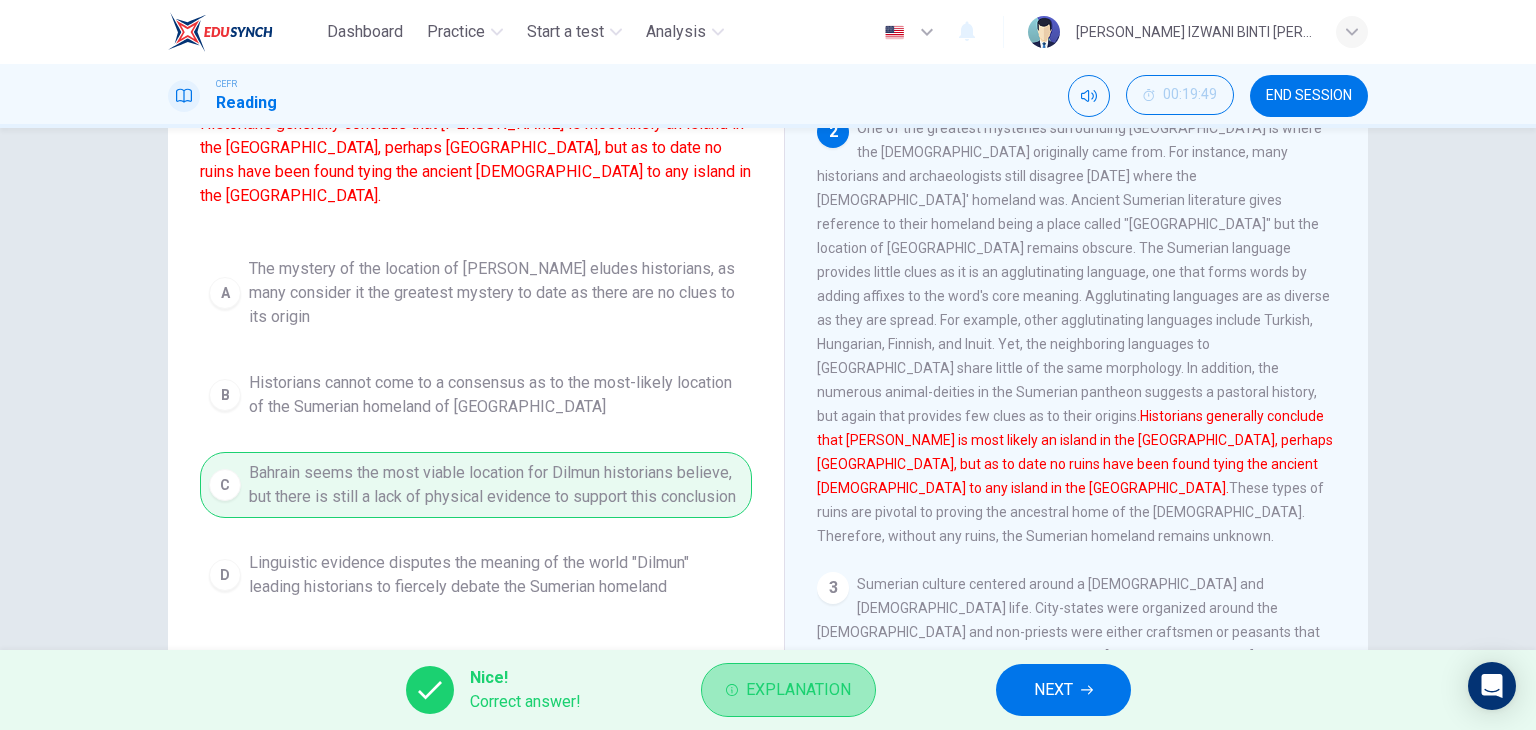 click on "Explanation" at bounding box center (798, 690) 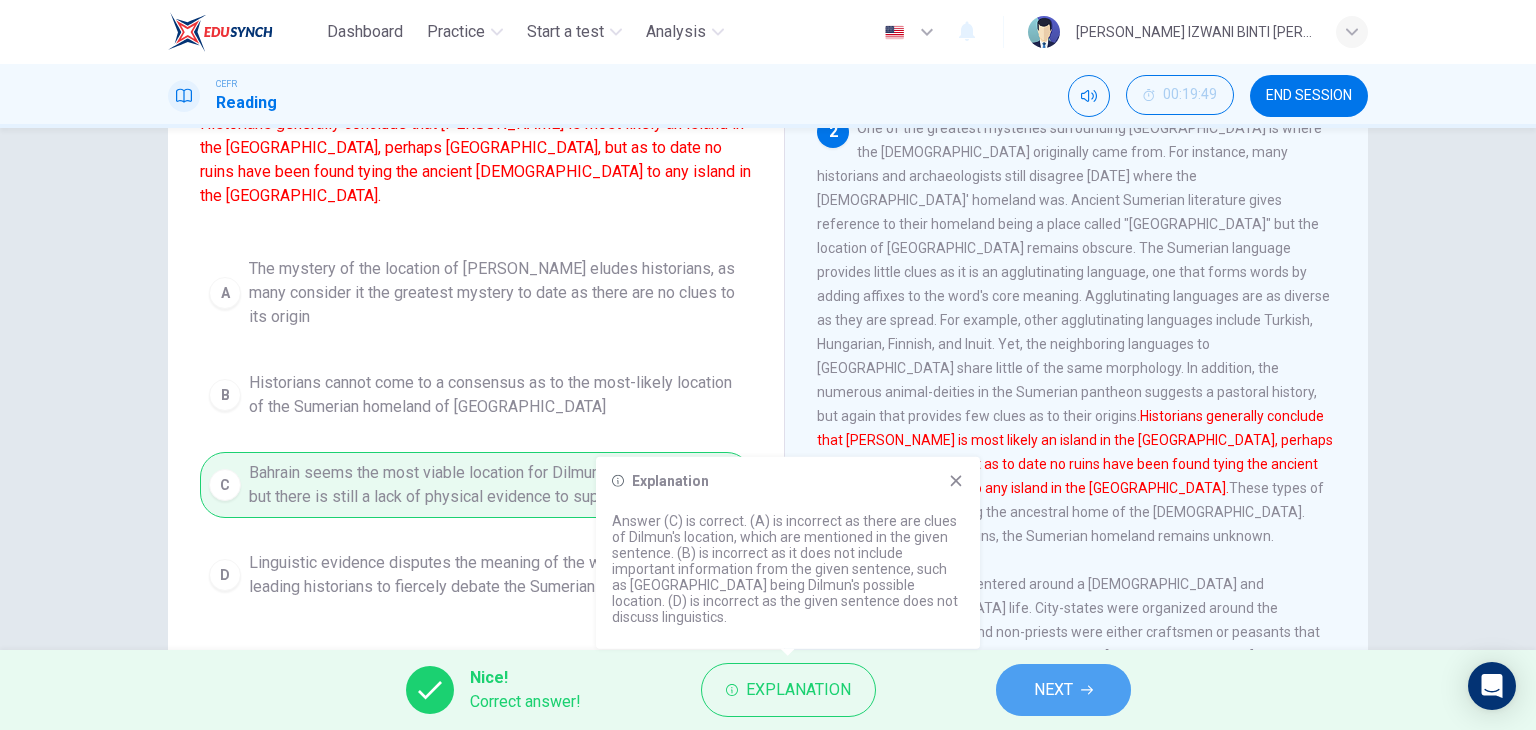 click on "NEXT" at bounding box center [1053, 690] 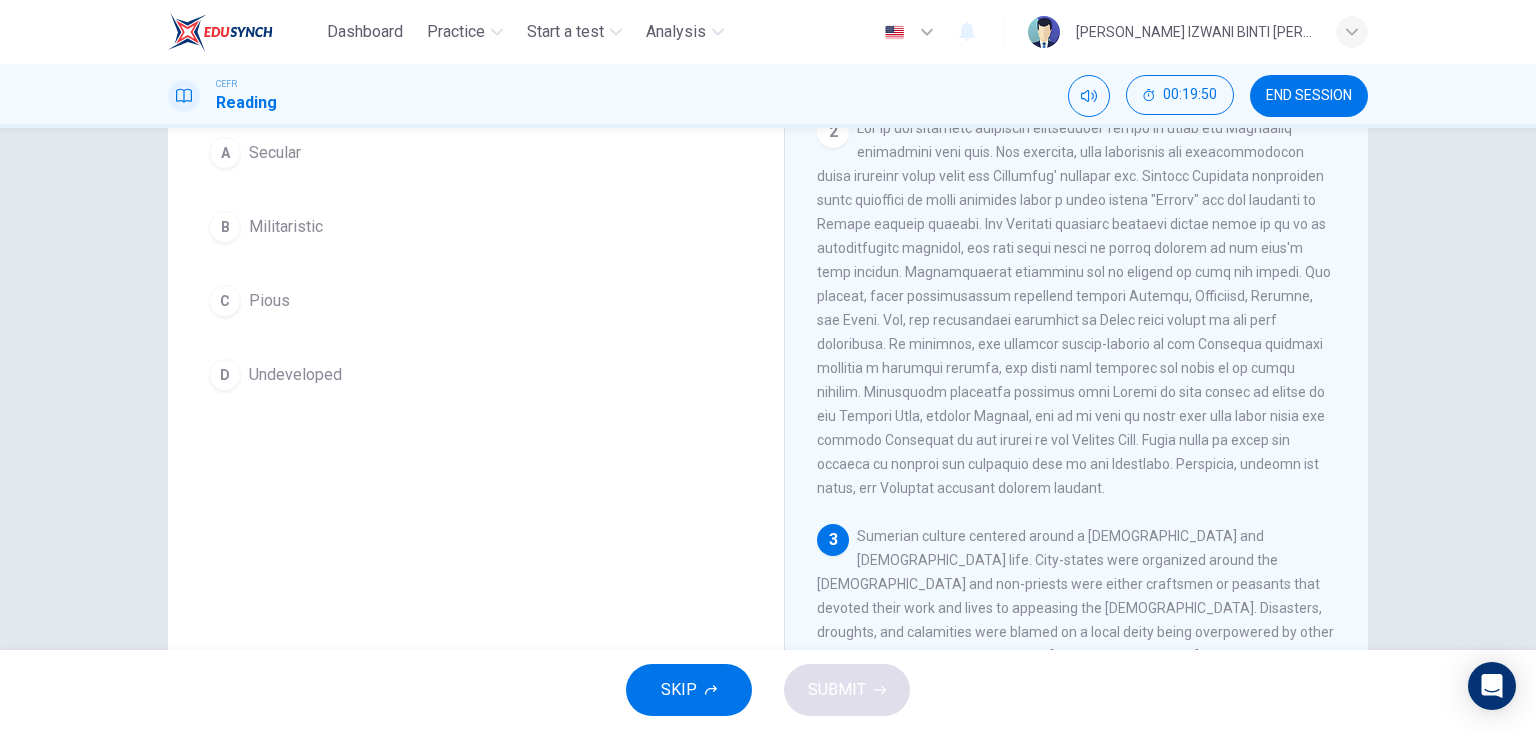 scroll, scrollTop: 100, scrollLeft: 0, axis: vertical 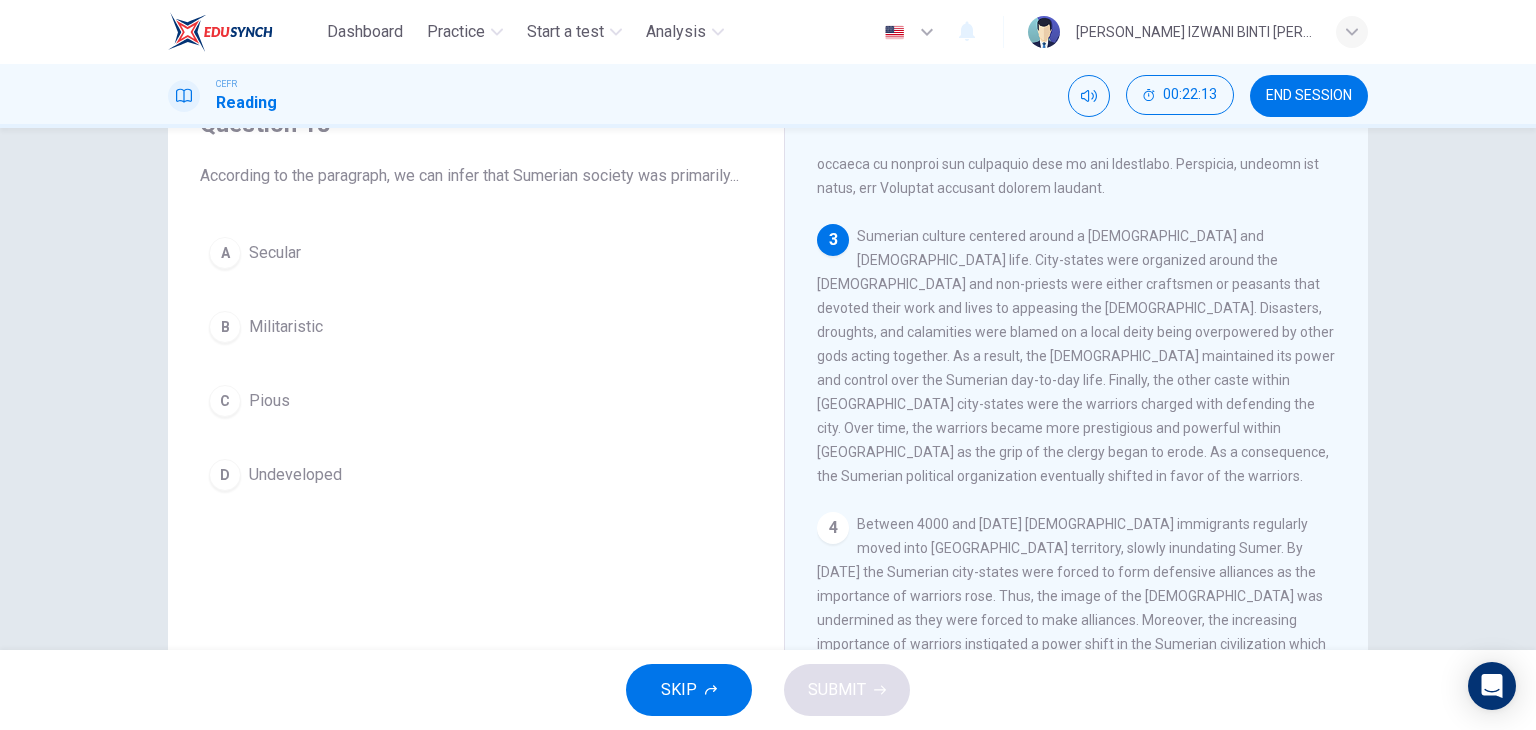 drag, startPoint x: 1037, startPoint y: 356, endPoint x: 1119, endPoint y: 362, distance: 82.219215 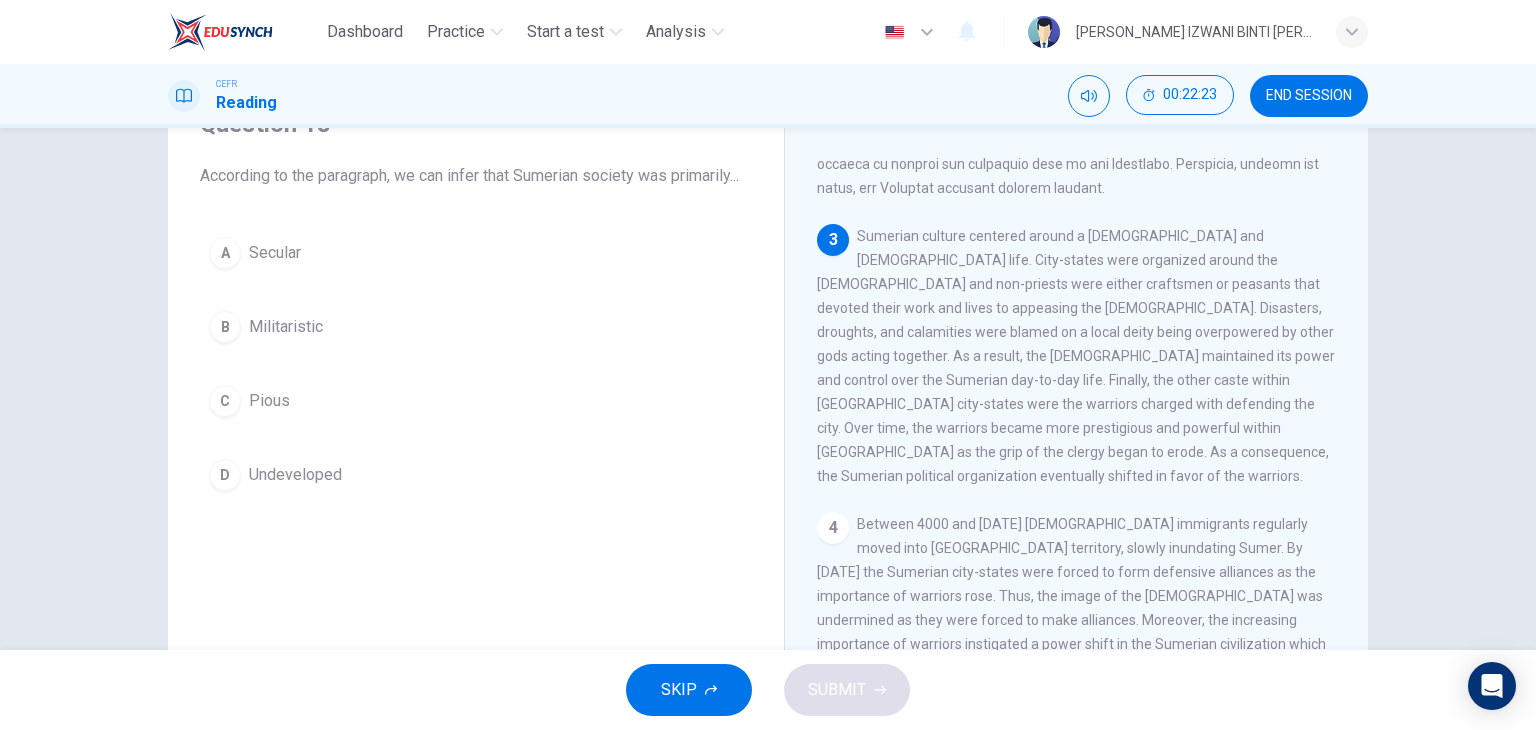 click on "Secular" at bounding box center (275, 253) 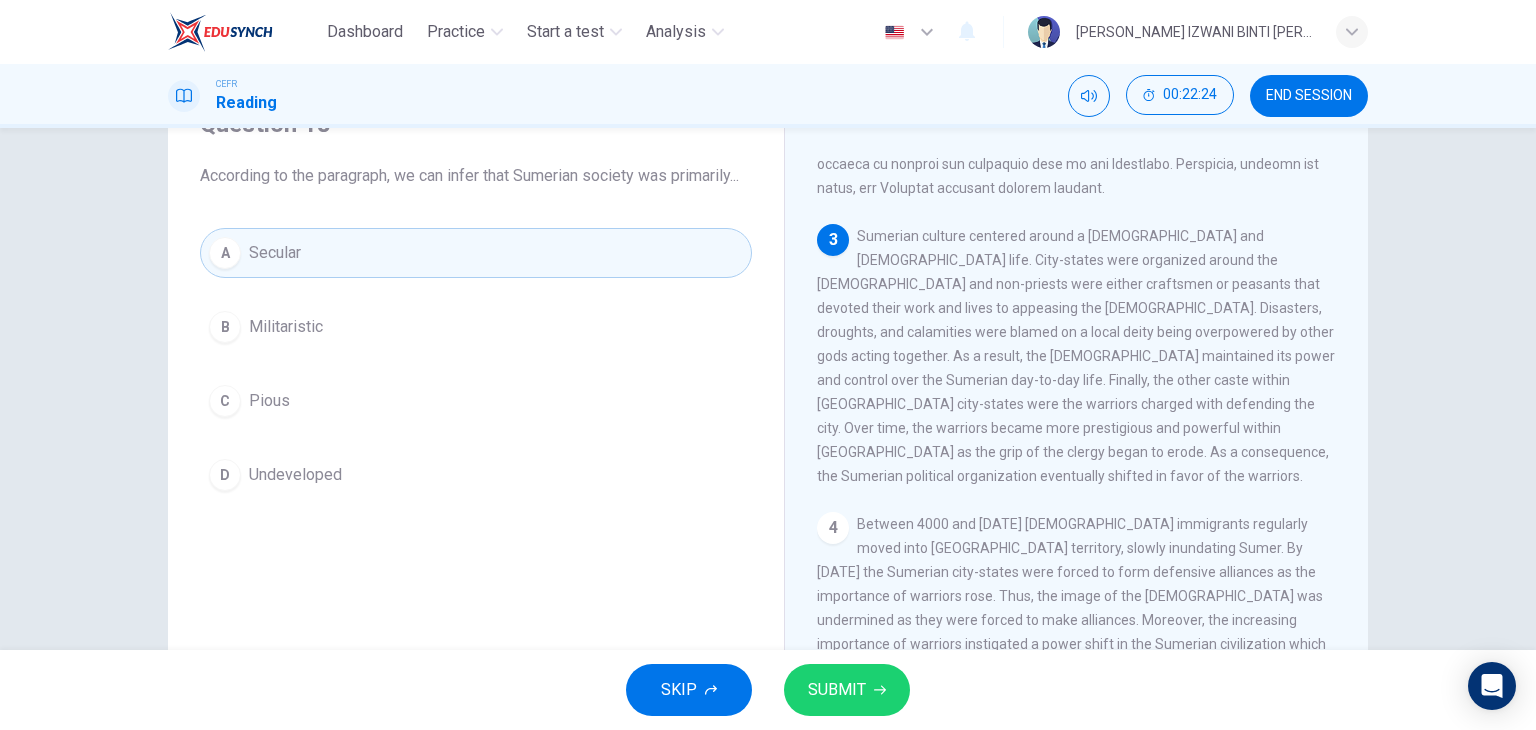 click on "SUBMIT" at bounding box center (837, 690) 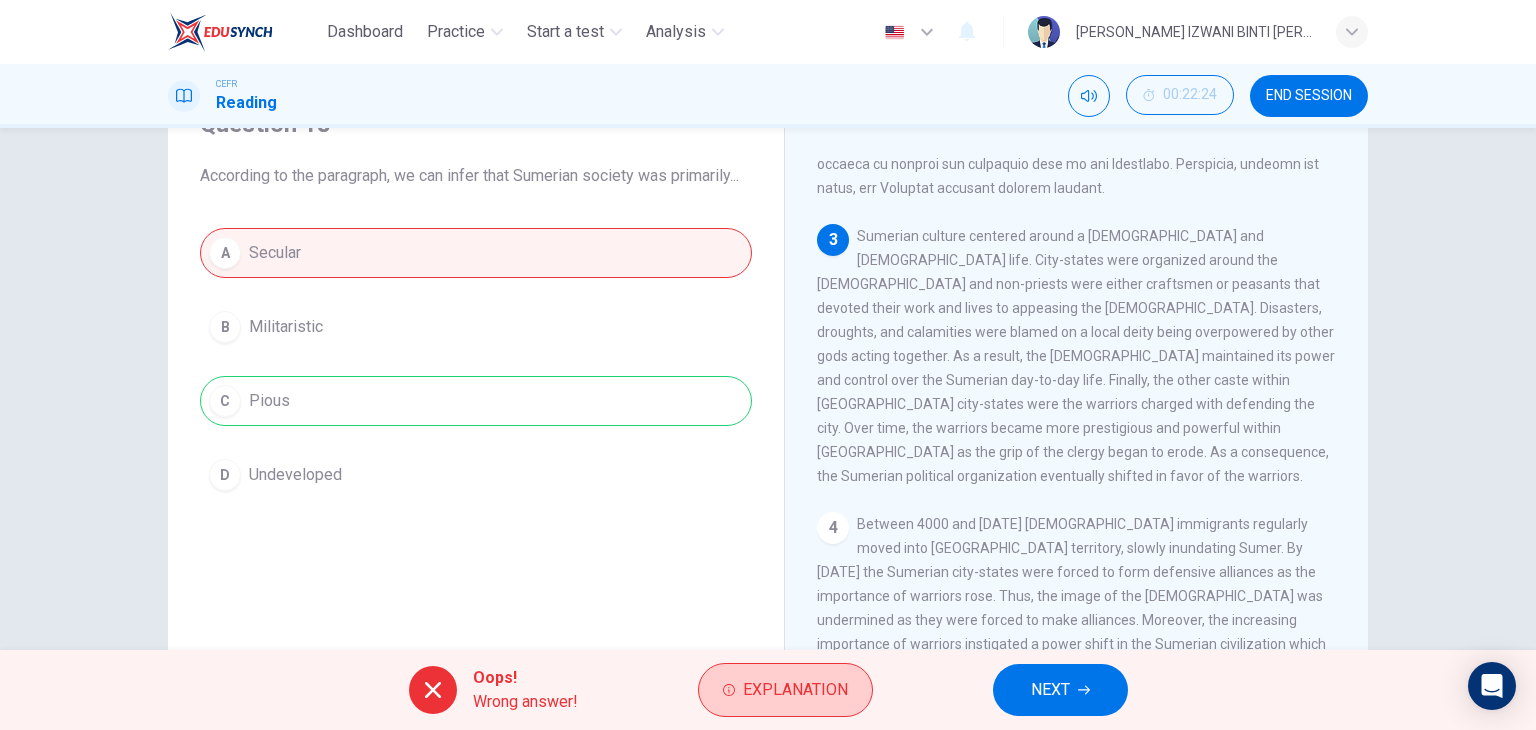 click on "Explanation" at bounding box center [785, 690] 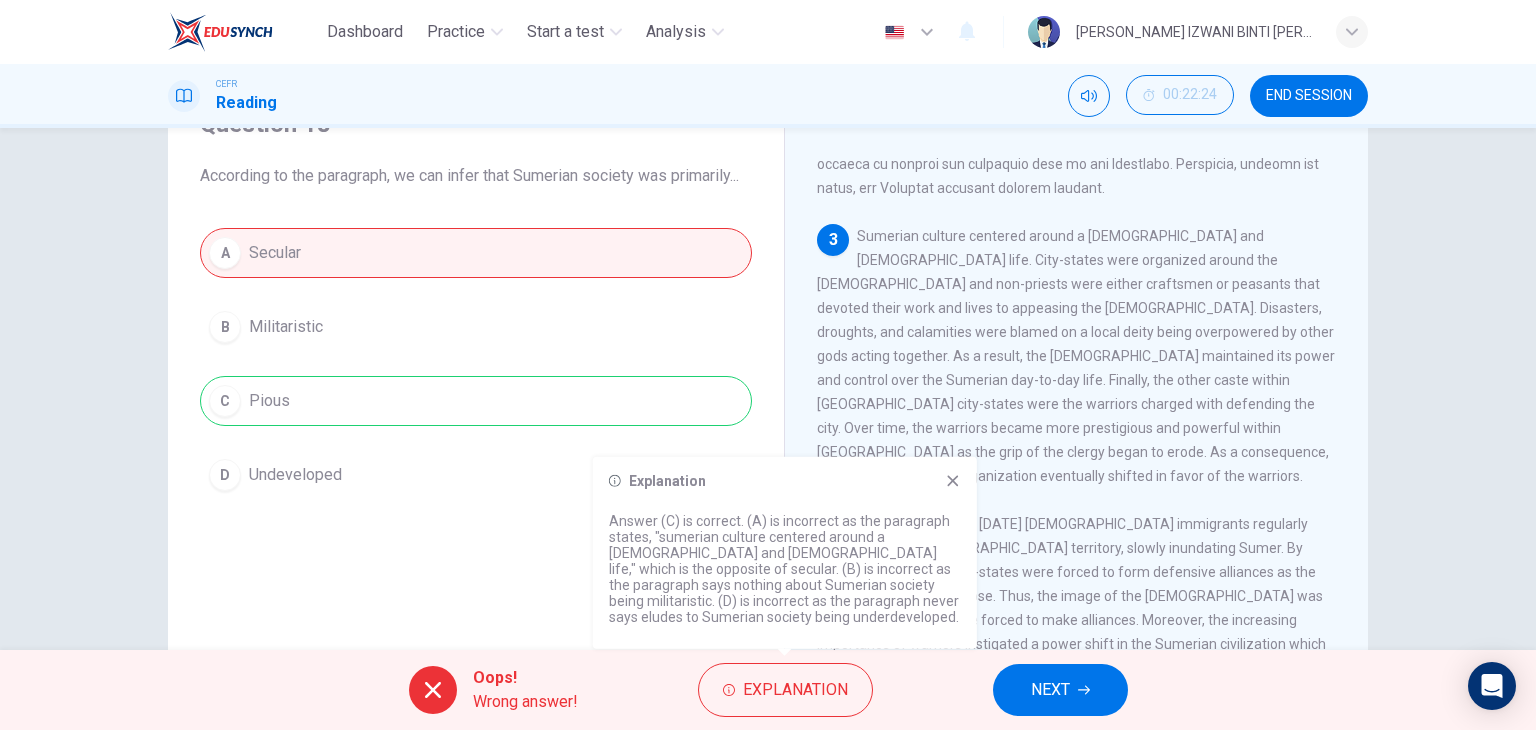 drag, startPoint x: 839, startPoint y: 540, endPoint x: 890, endPoint y: 549, distance: 51.78803 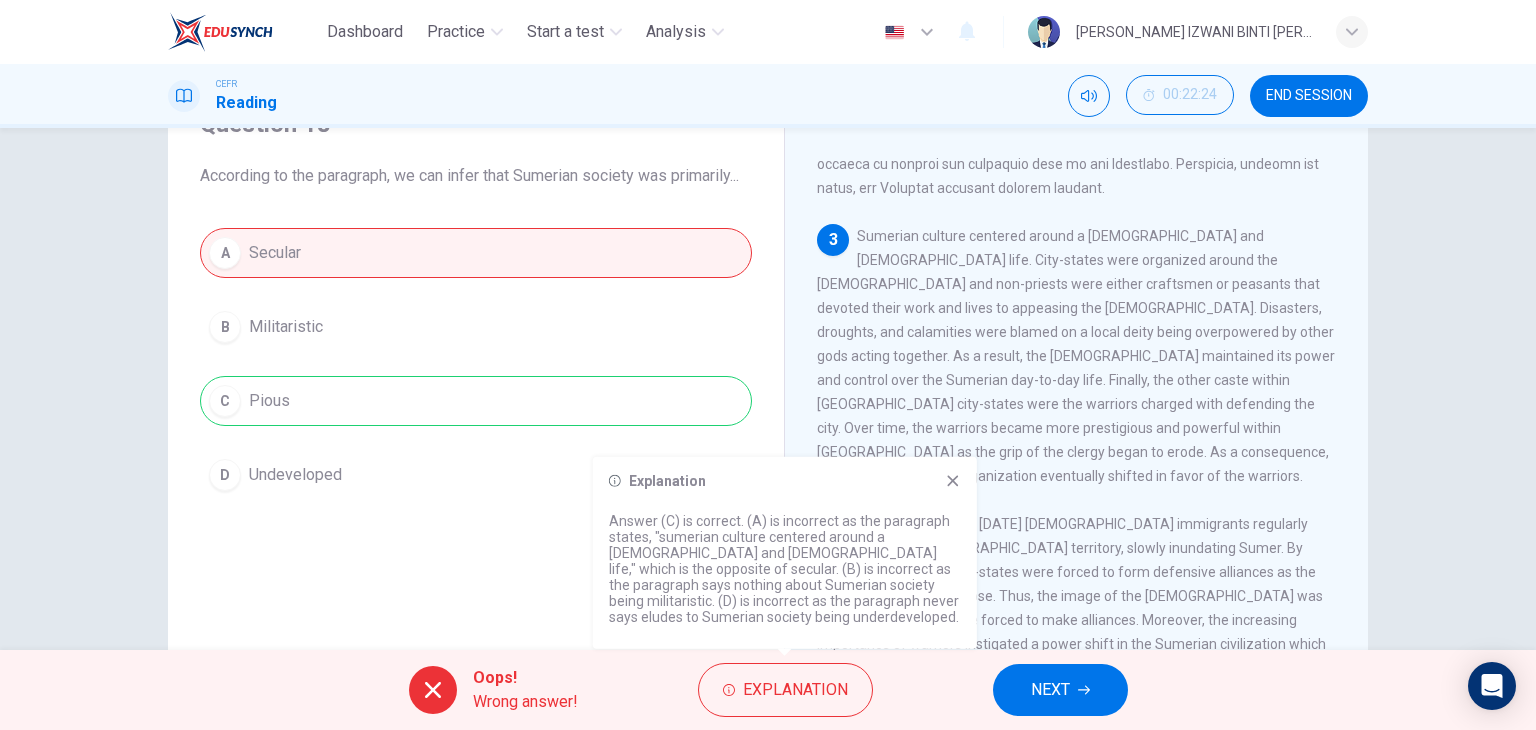 drag, startPoint x: 880, startPoint y: 536, endPoint x: 966, endPoint y: 533, distance: 86.05231 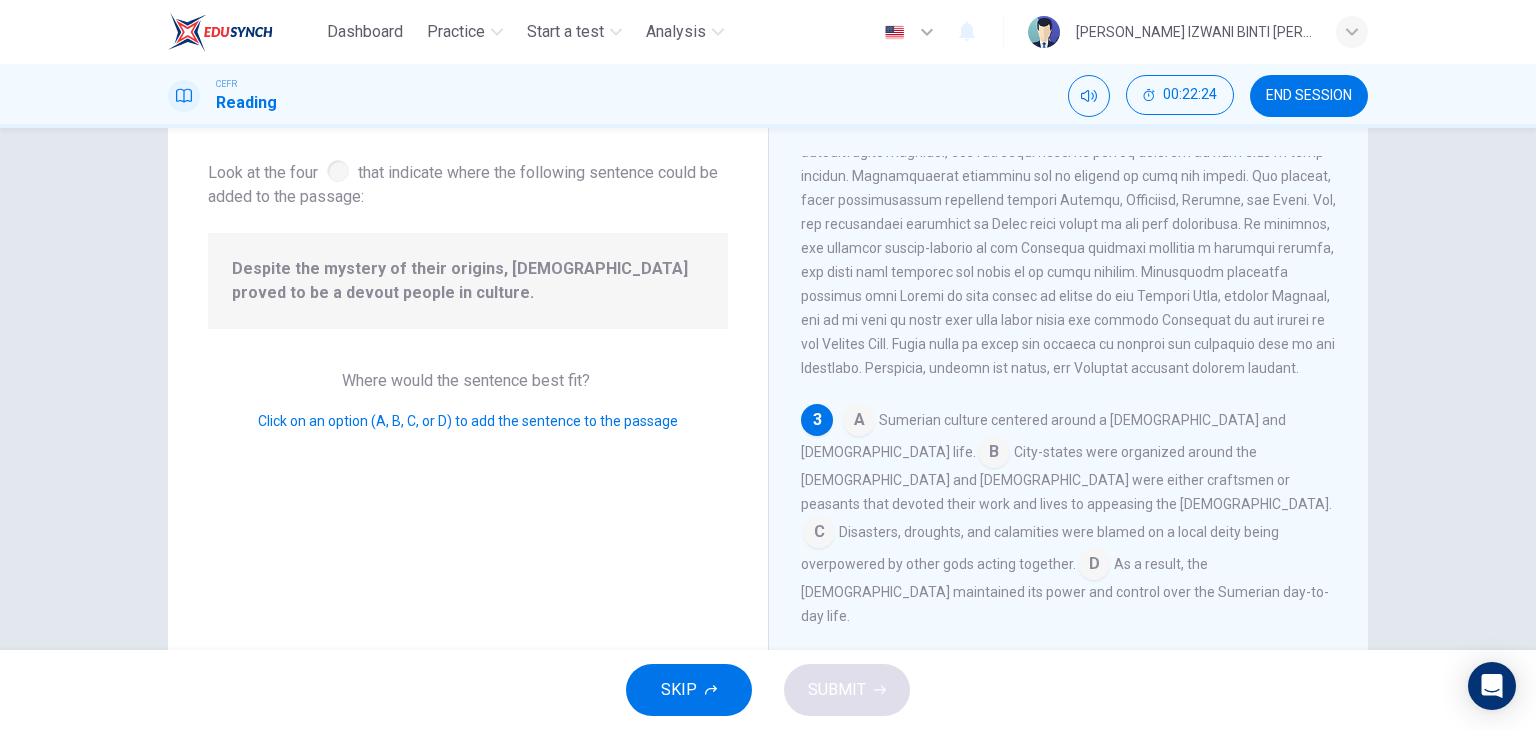 scroll, scrollTop: 535, scrollLeft: 0, axis: vertical 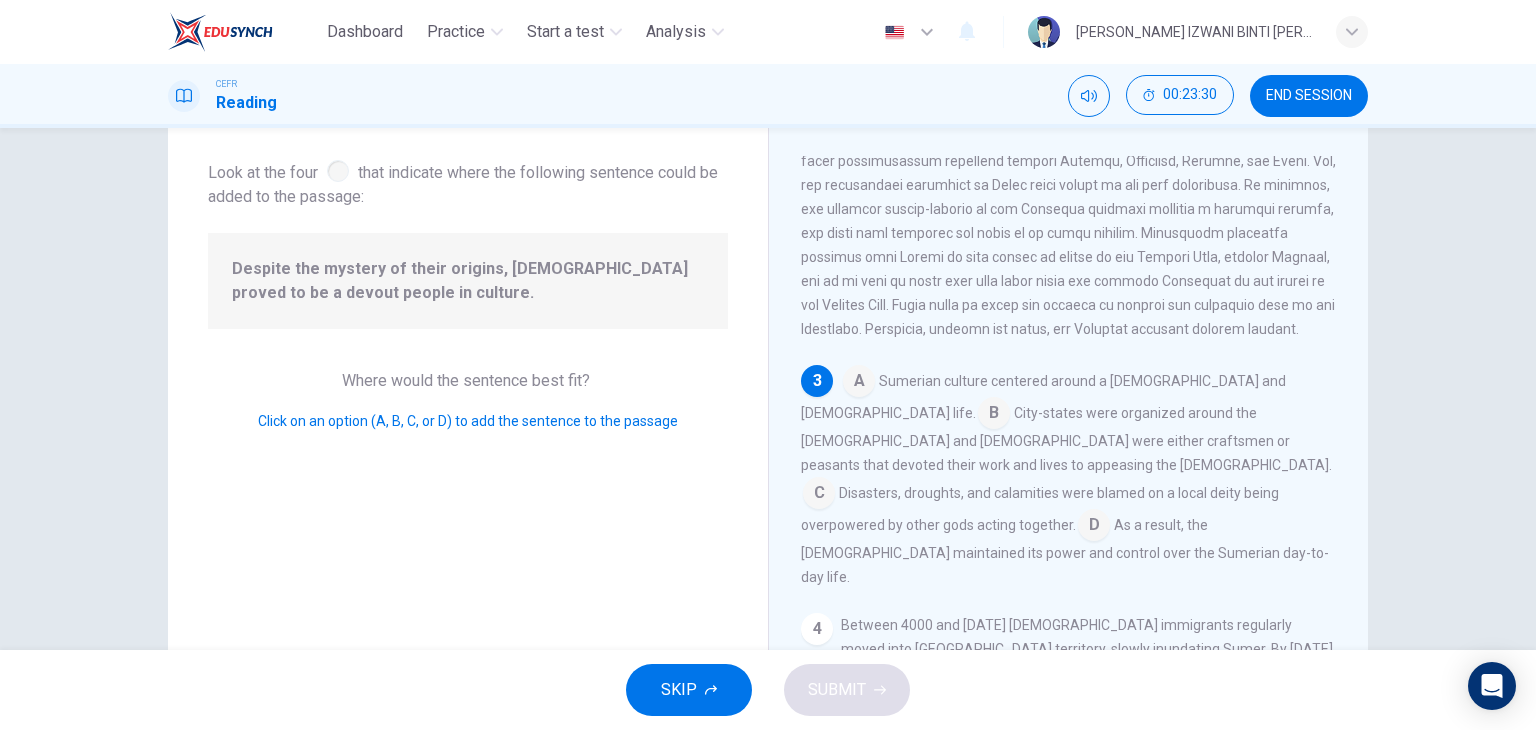 click at bounding box center (1094, 527) 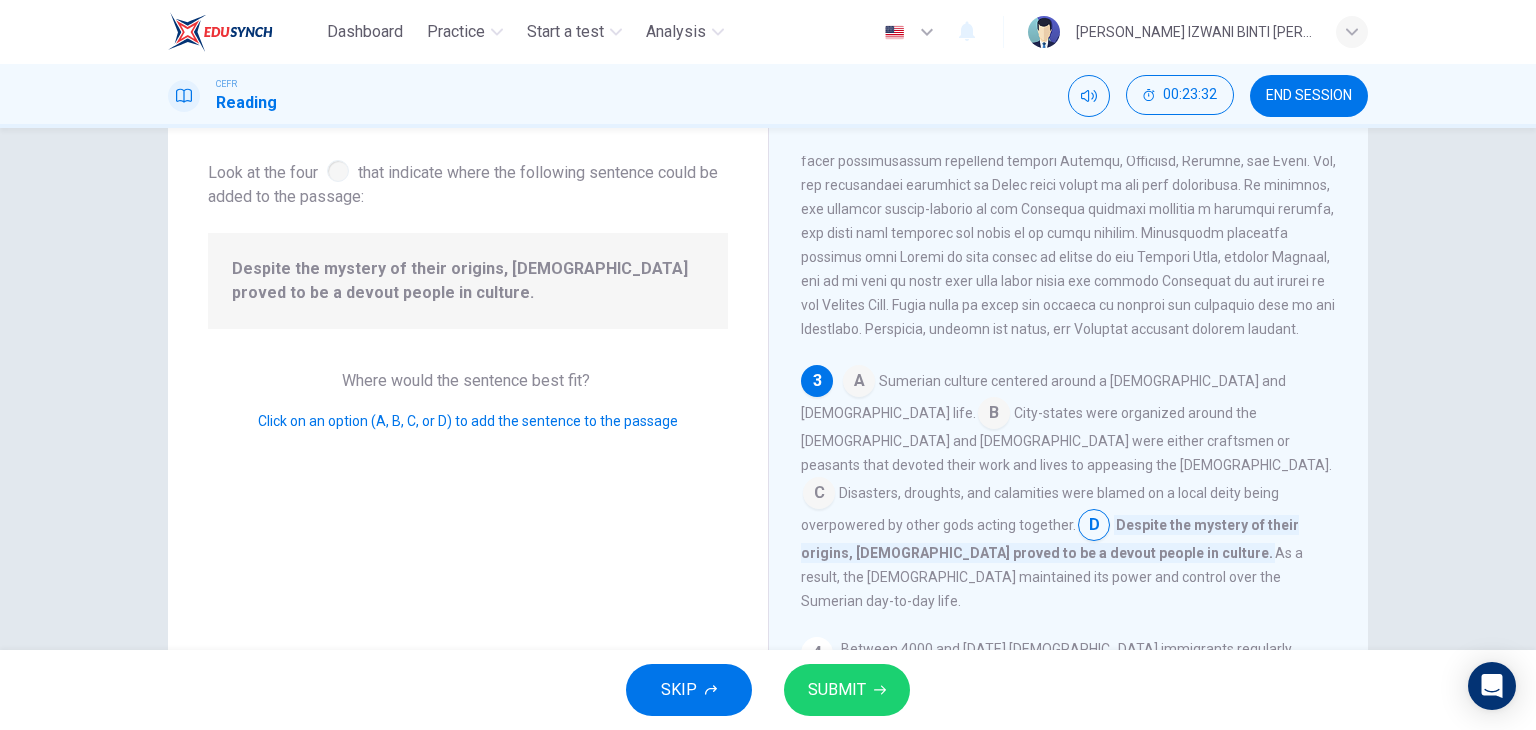 click at bounding box center [1094, 527] 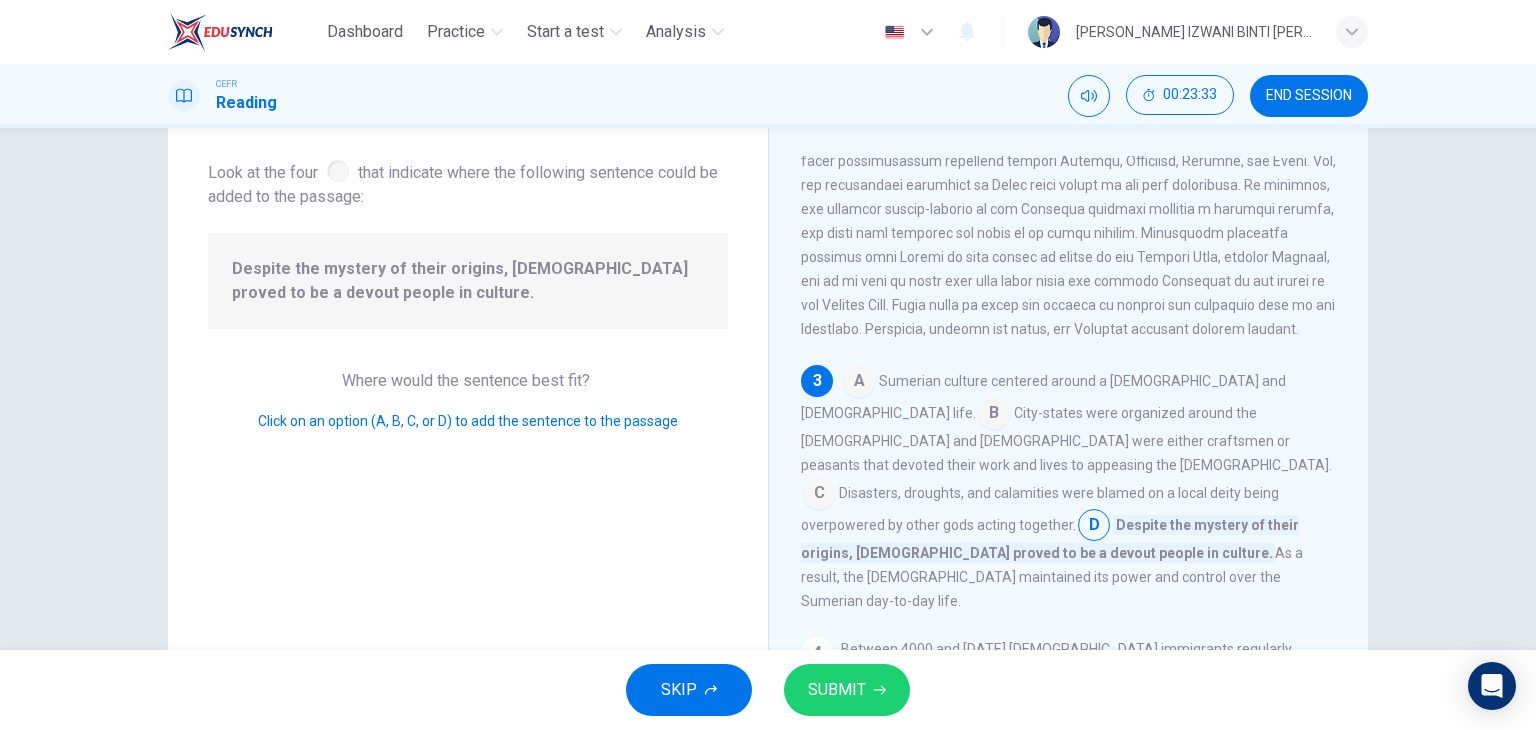 click at bounding box center [819, 495] 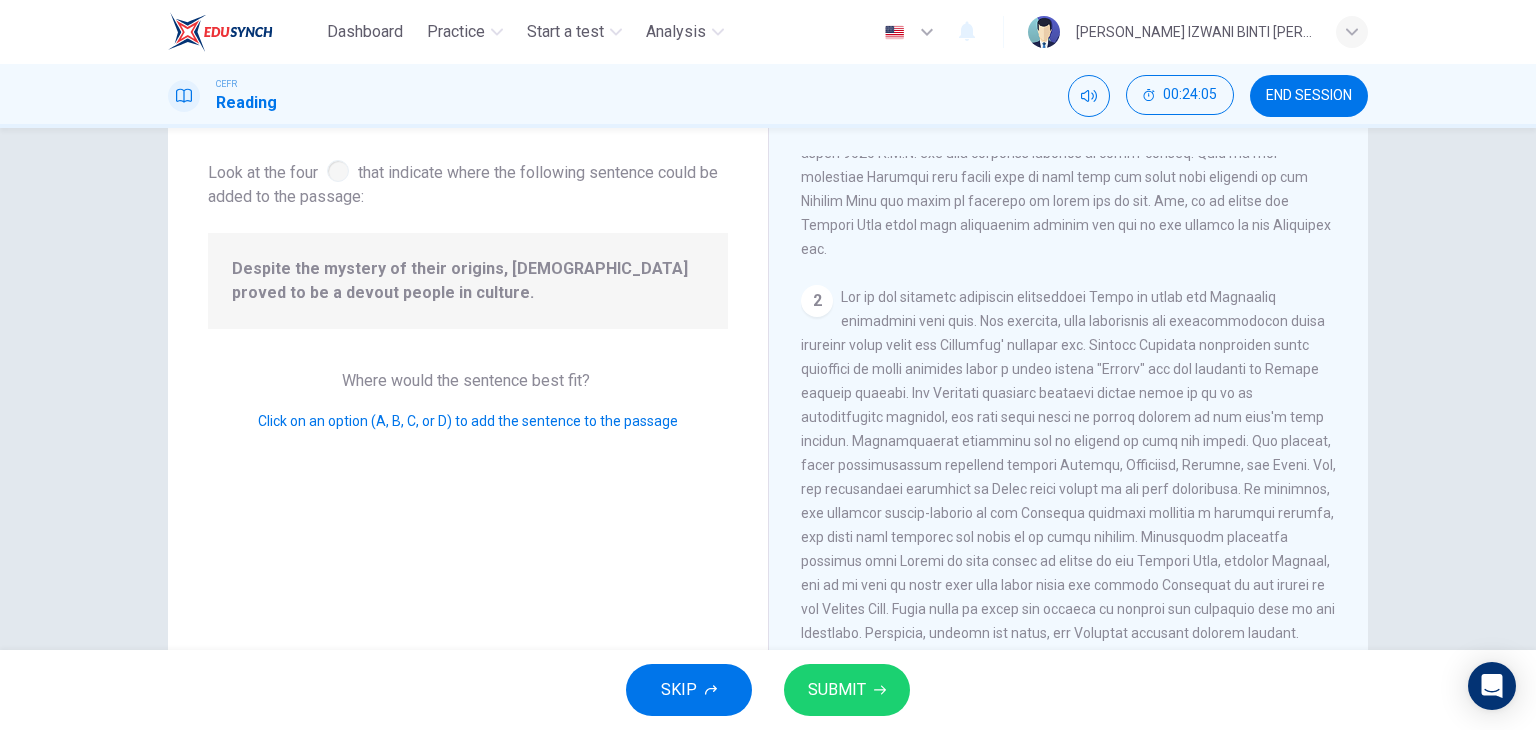 scroll, scrollTop: 200, scrollLeft: 0, axis: vertical 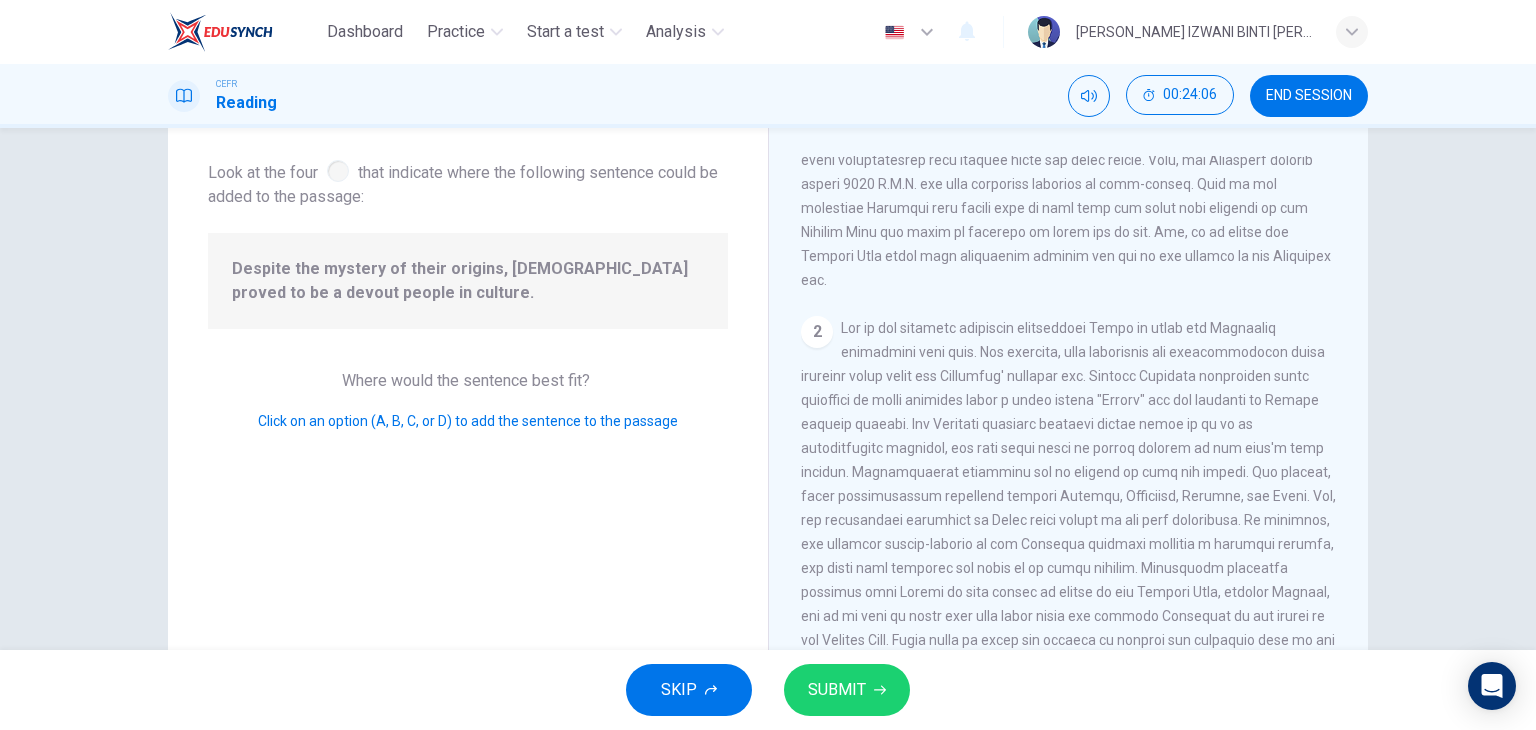 drag, startPoint x: 888, startPoint y: 309, endPoint x: 1040, endPoint y: 321, distance: 152.47295 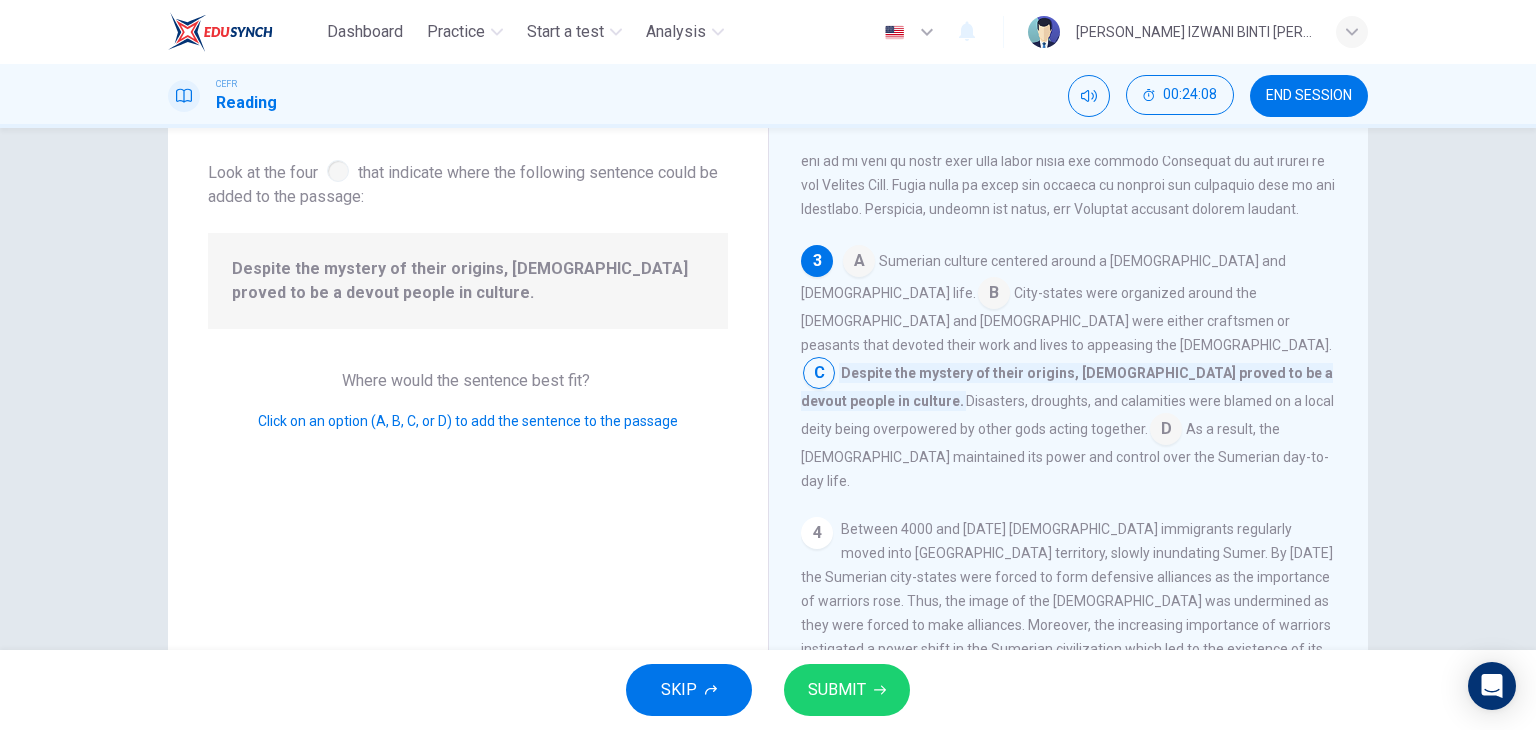 scroll, scrollTop: 627, scrollLeft: 0, axis: vertical 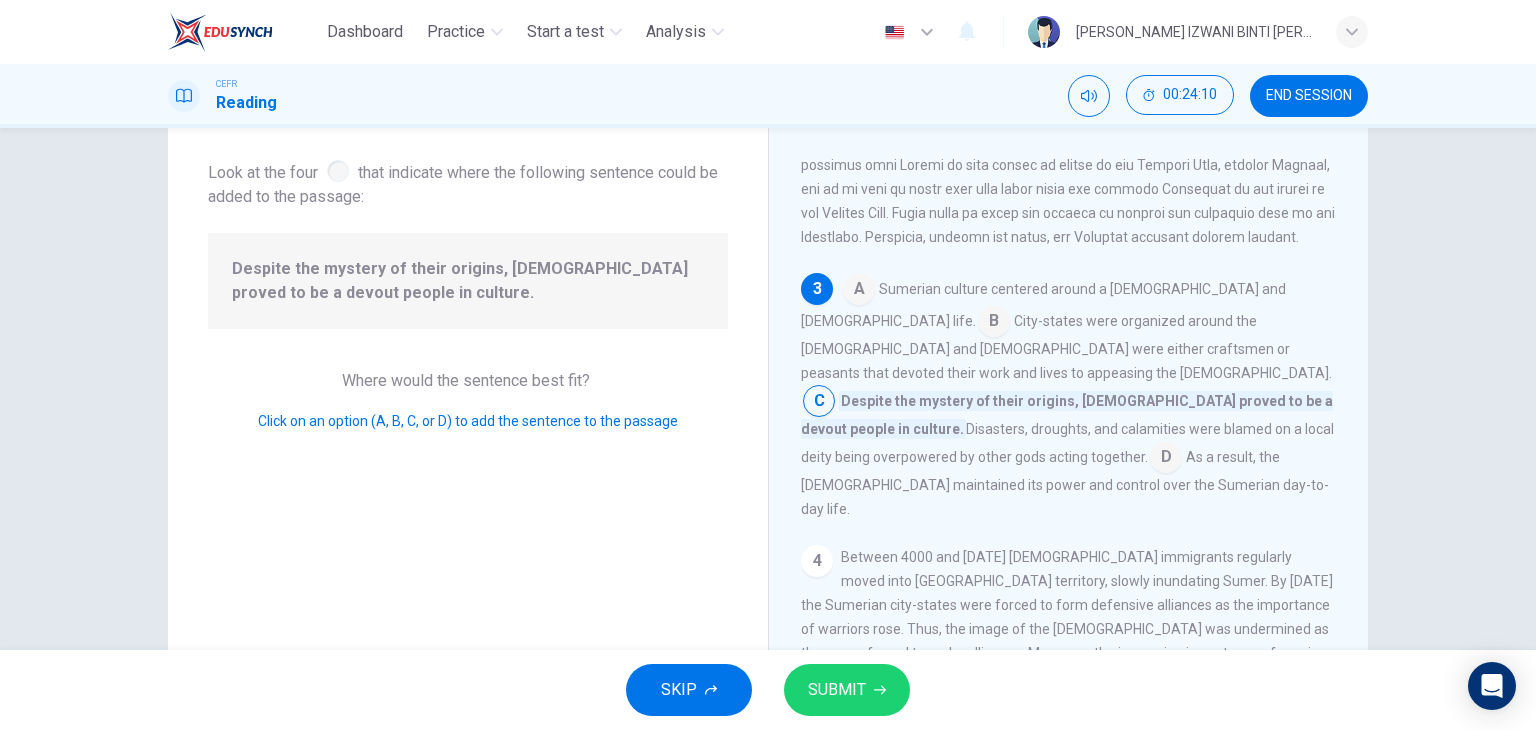 click at bounding box center [994, 323] 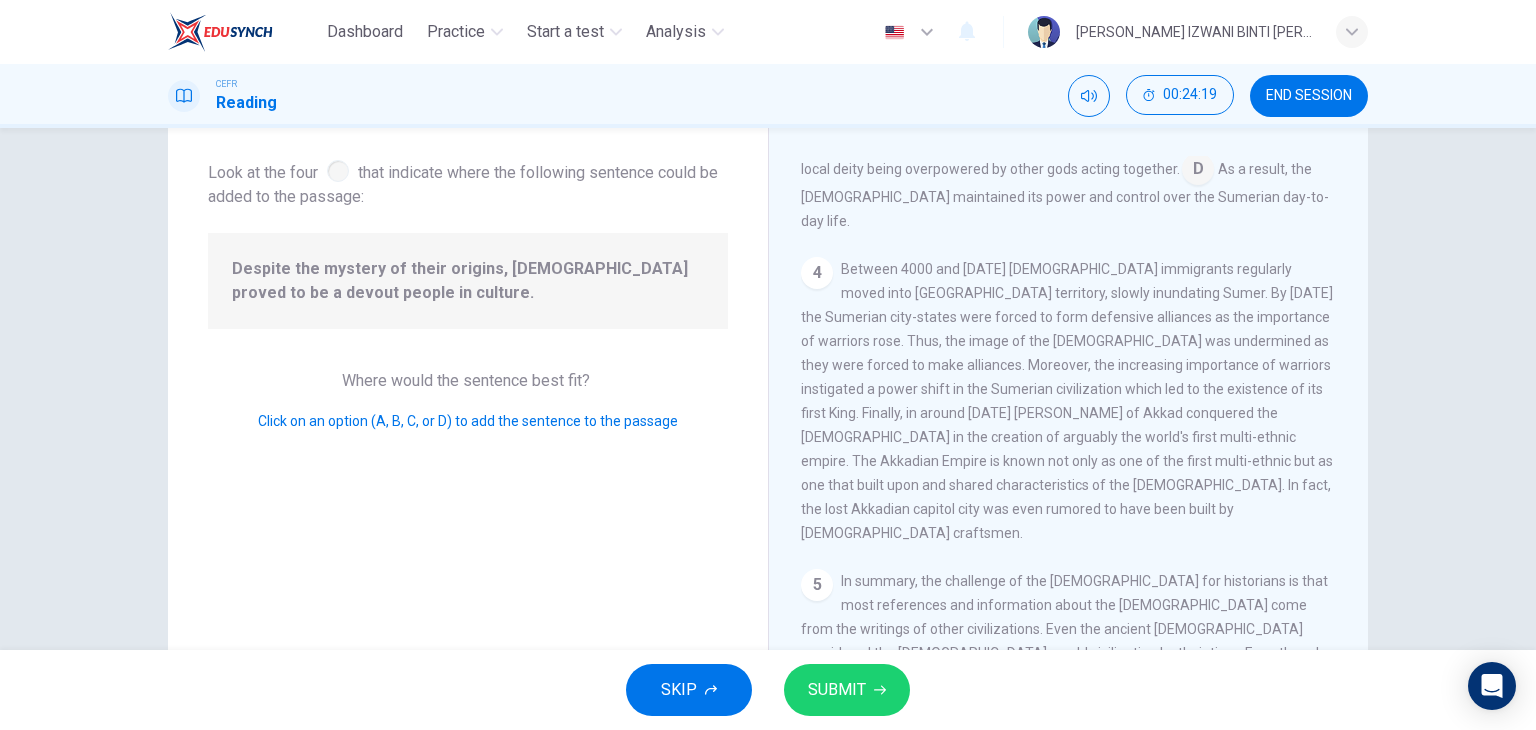 scroll, scrollTop: 927, scrollLeft: 0, axis: vertical 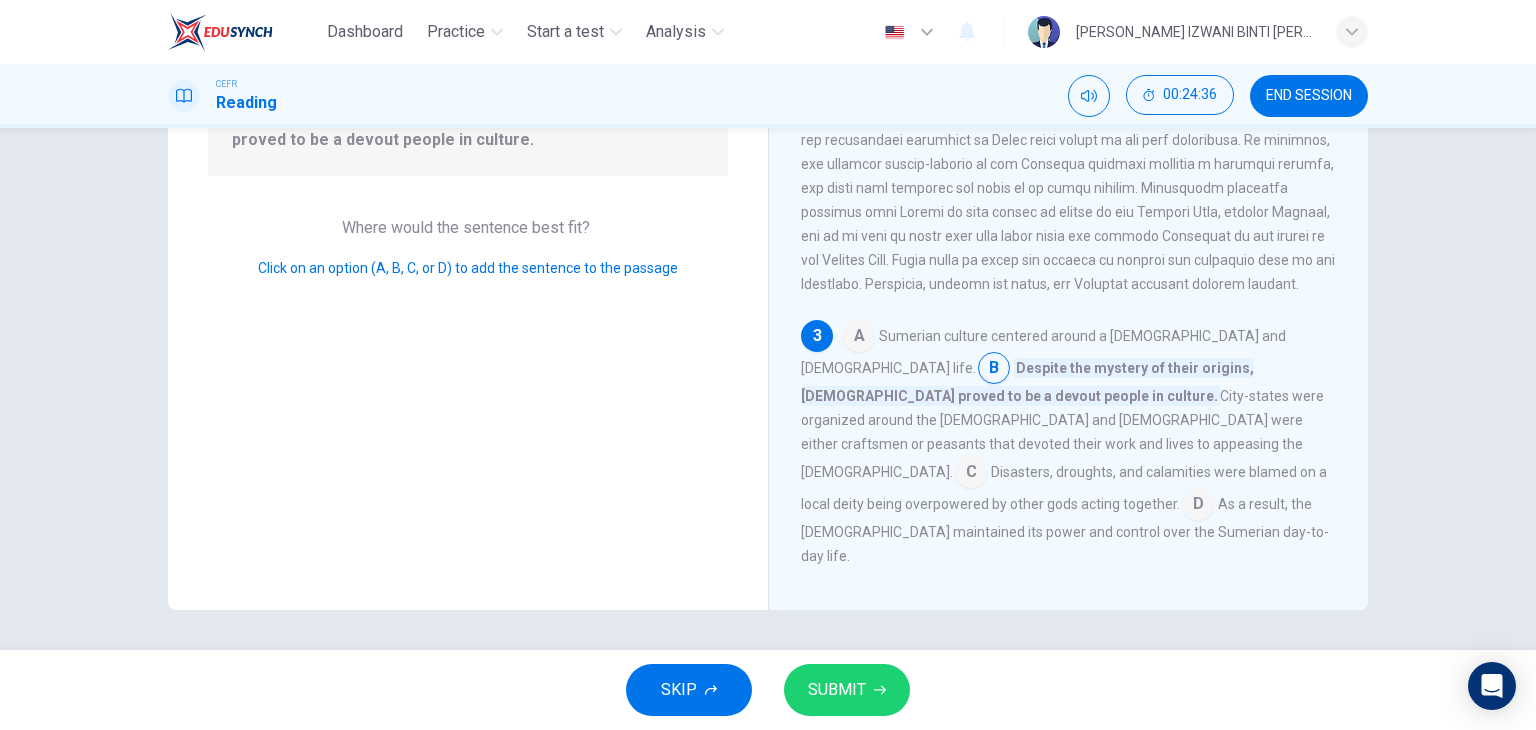 click at bounding box center [1198, 506] 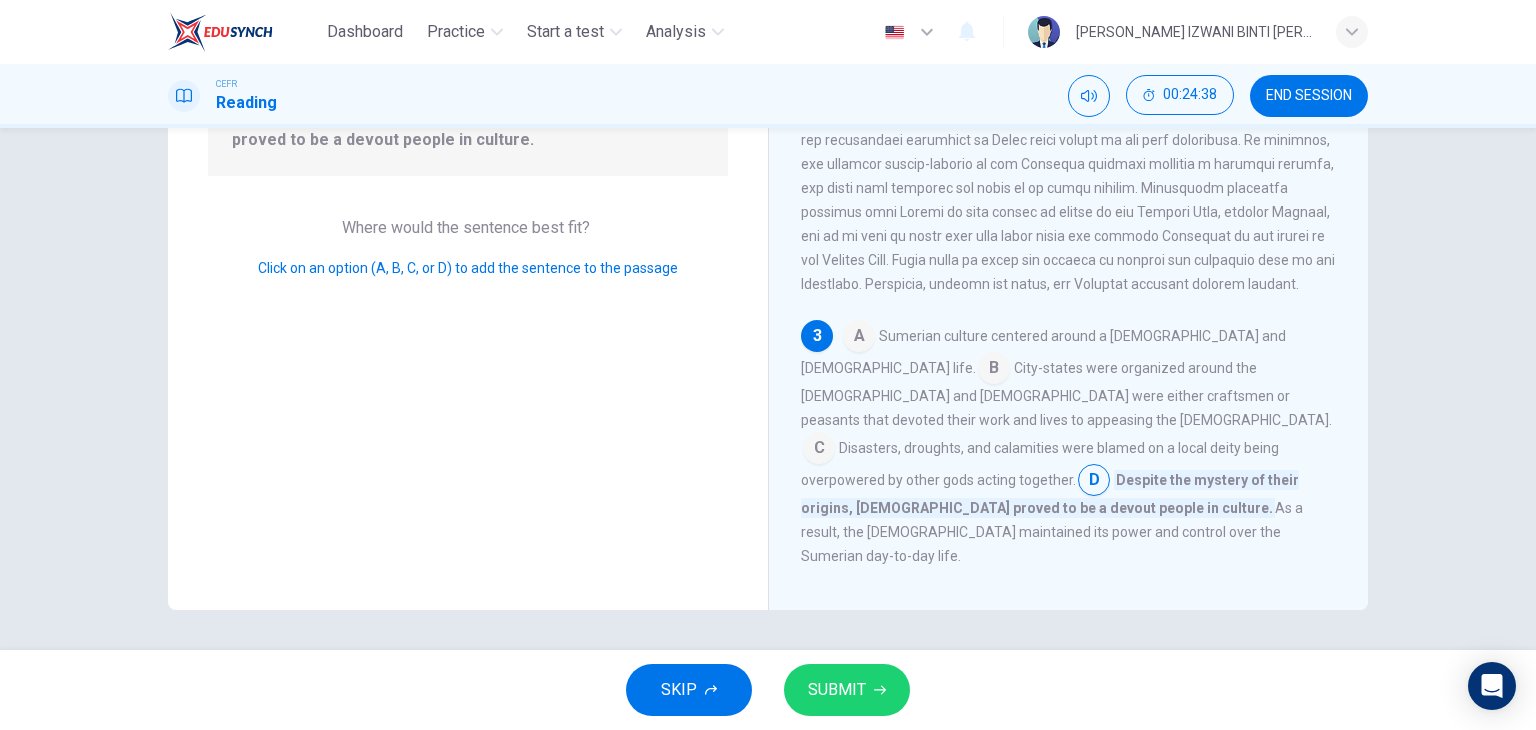 click on "SUBMIT" at bounding box center (837, 690) 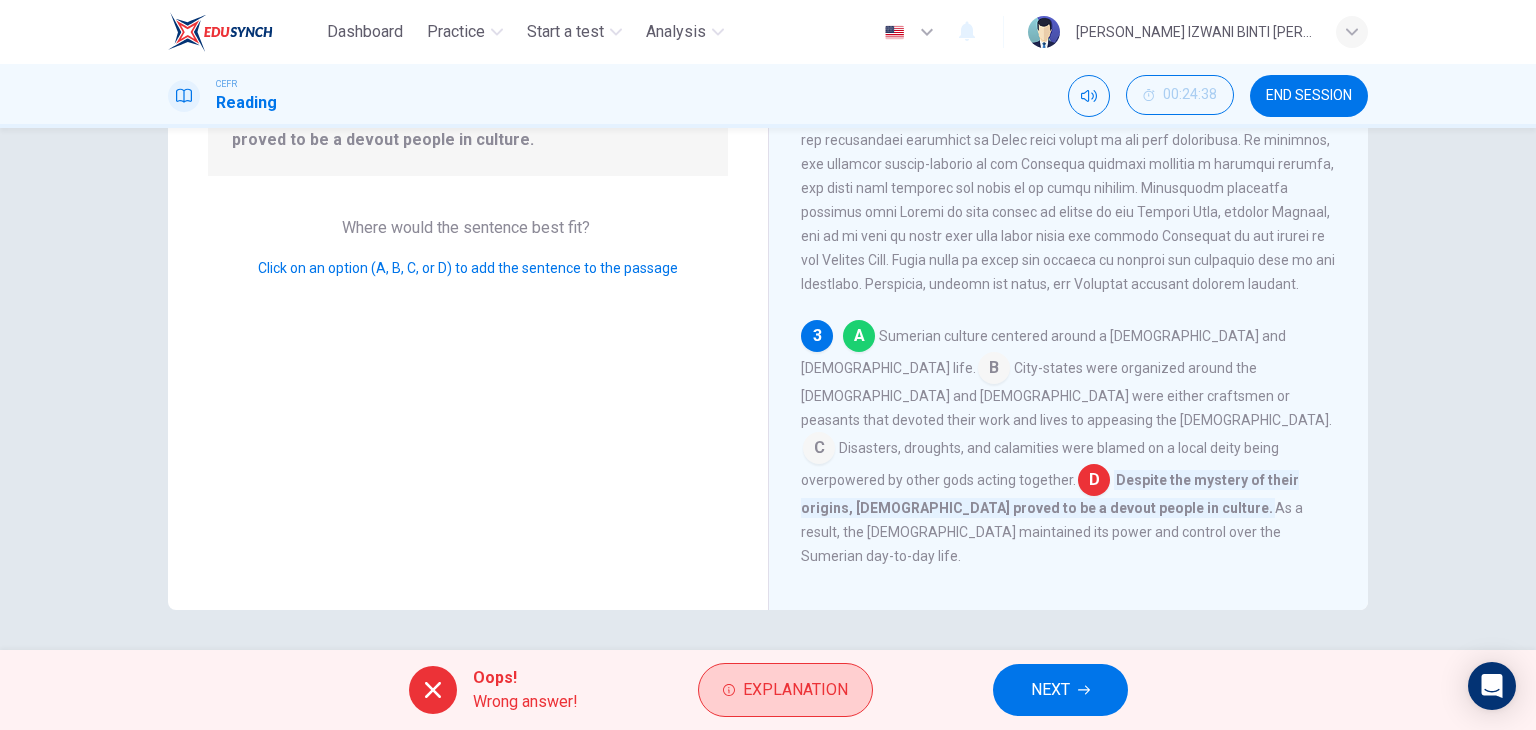click on "Explanation" at bounding box center [785, 690] 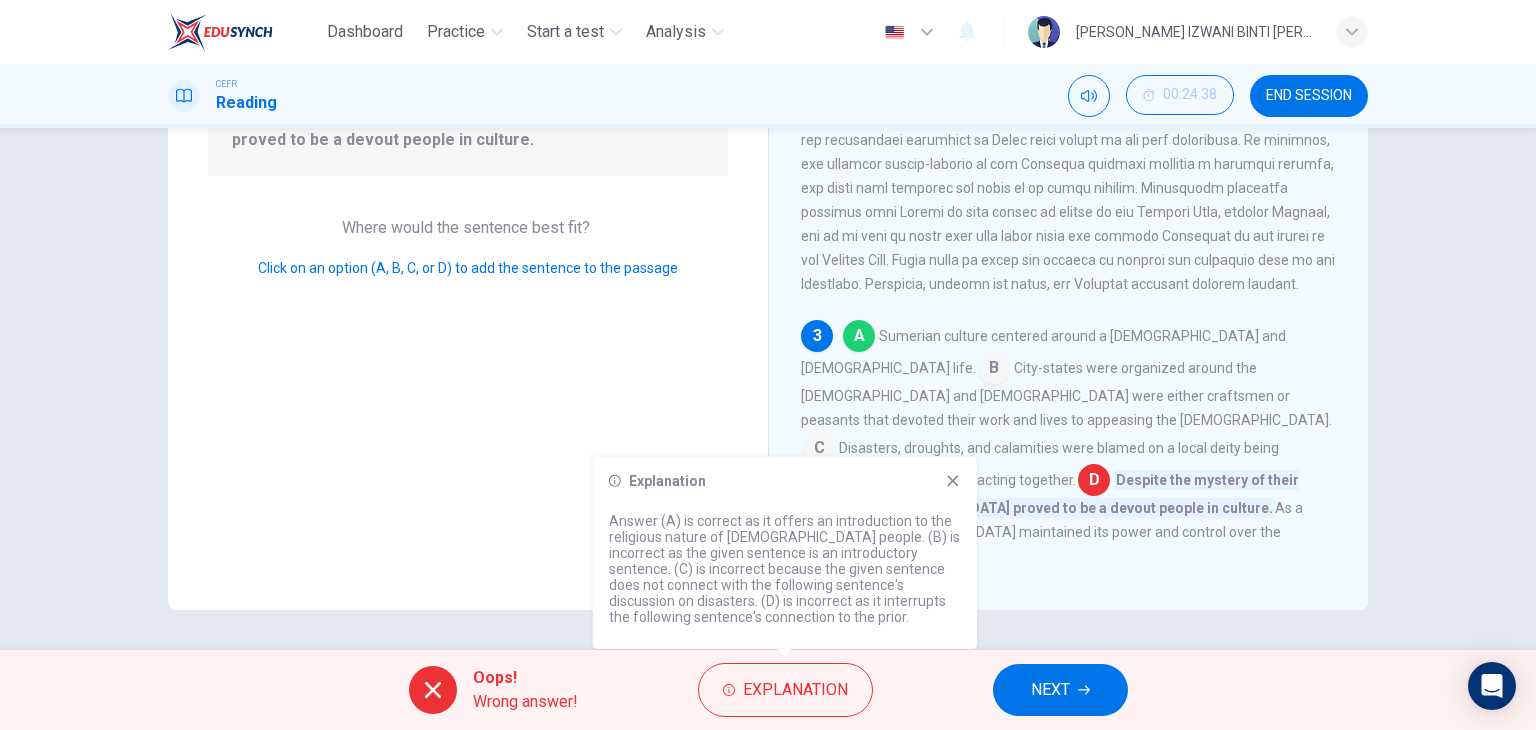 click on "Question 19 Look at the four     that indicate where the following sentence could be added to the passage: Despite the mystery of their origins, [DEMOGRAPHIC_DATA] proved to be a devout people in culture. Where would the sentence best fit?   Click on an option (A, B, C, or D) to add the sentence to the passage" at bounding box center (468, 262) 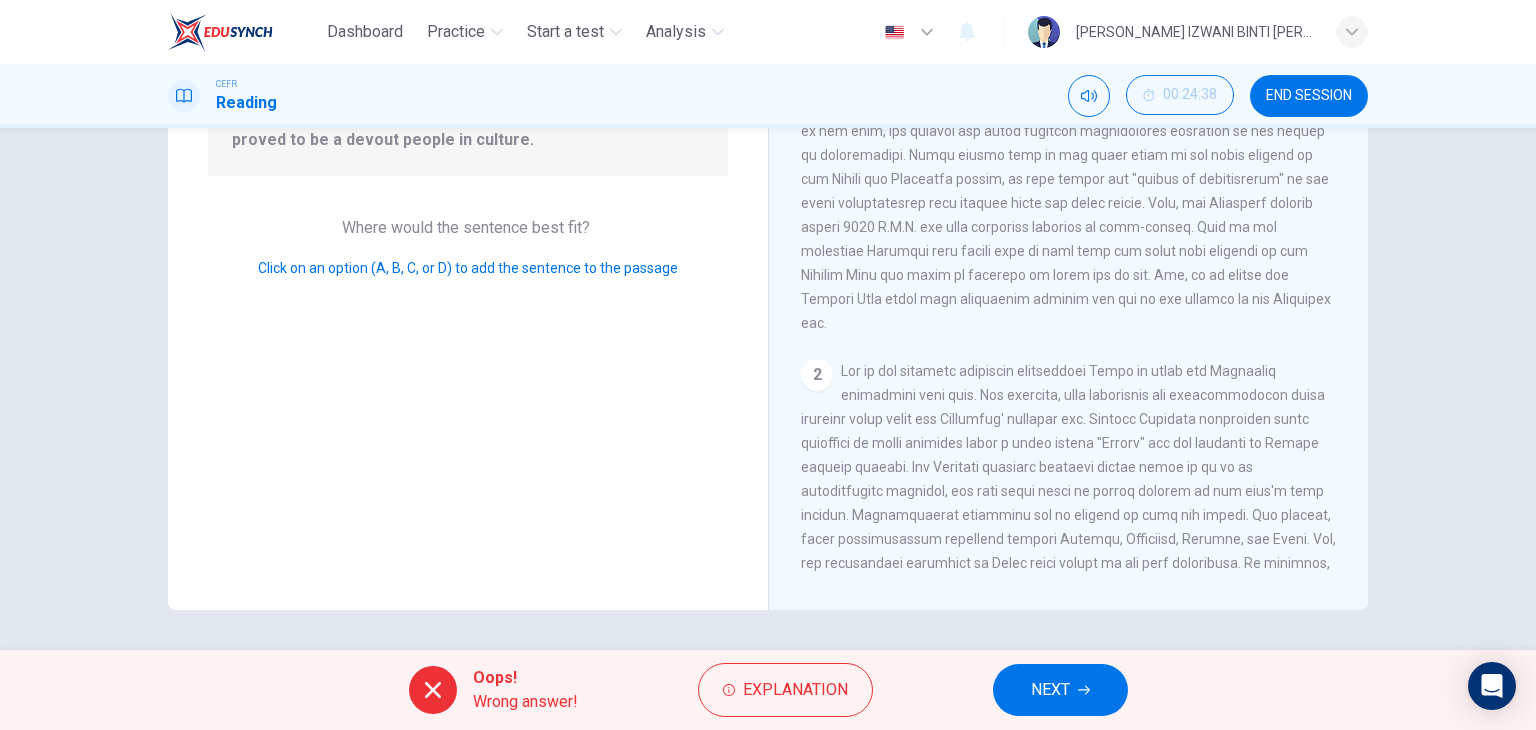 scroll, scrollTop: 0, scrollLeft: 0, axis: both 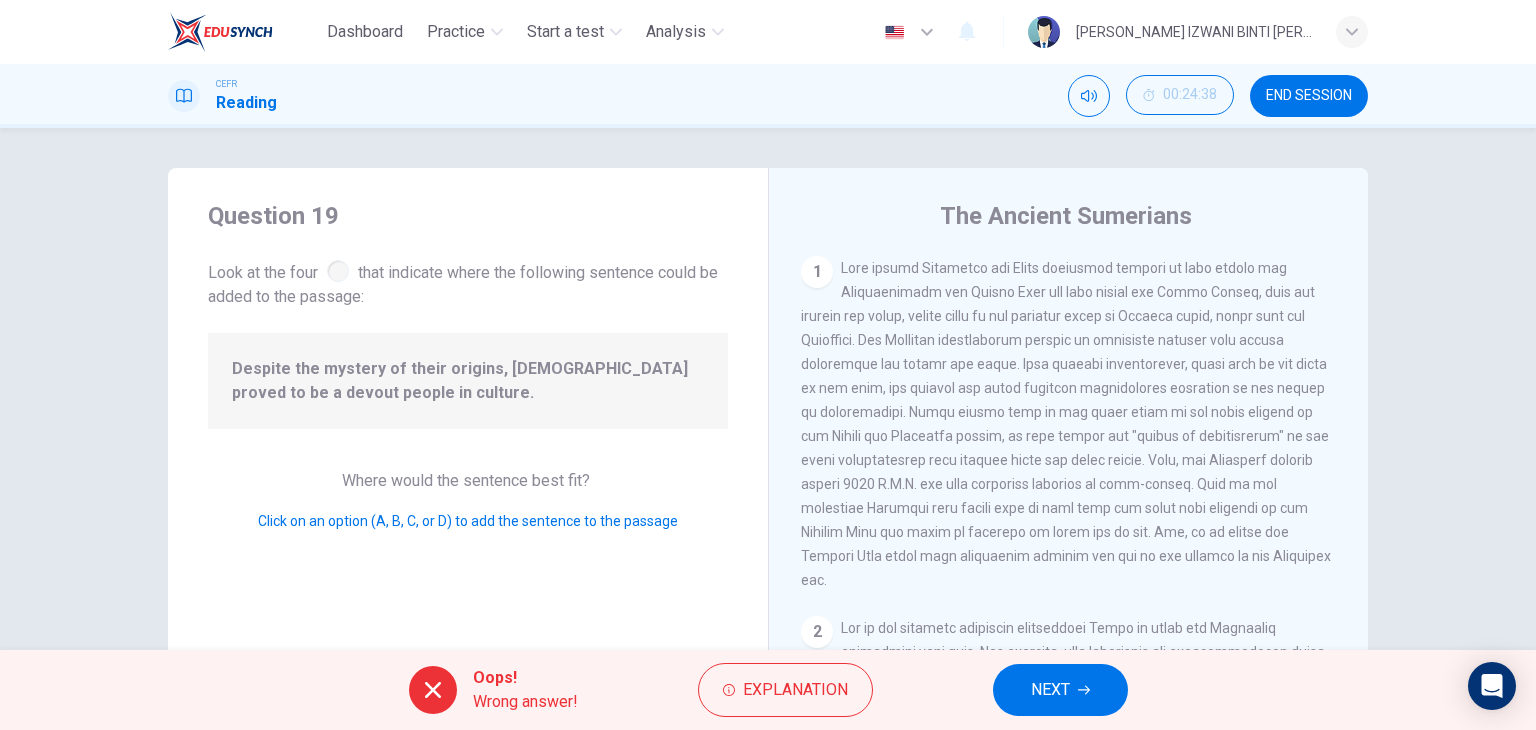 click on "NEXT" at bounding box center [1050, 690] 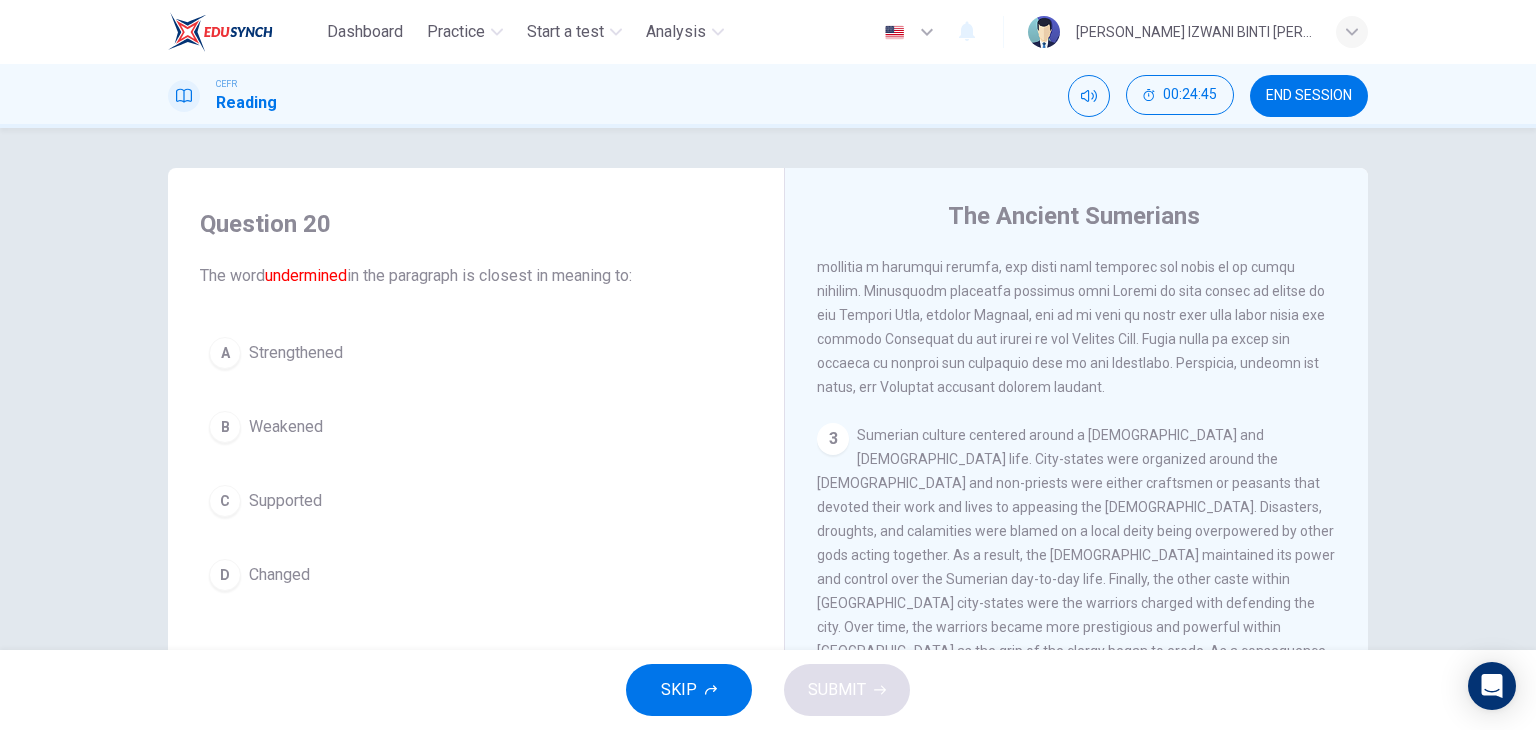 scroll, scrollTop: 1000, scrollLeft: 0, axis: vertical 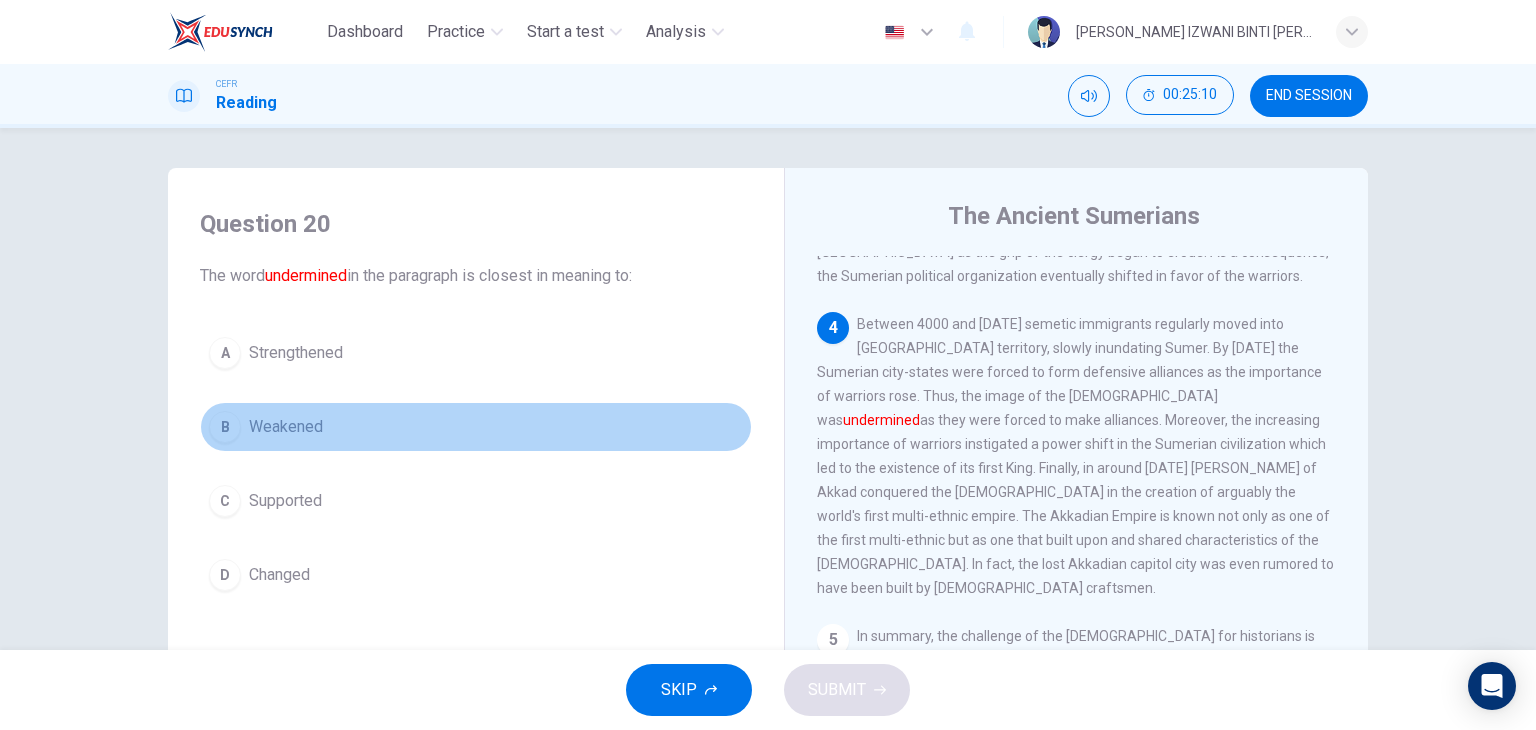 click on "B Weakened" at bounding box center (476, 427) 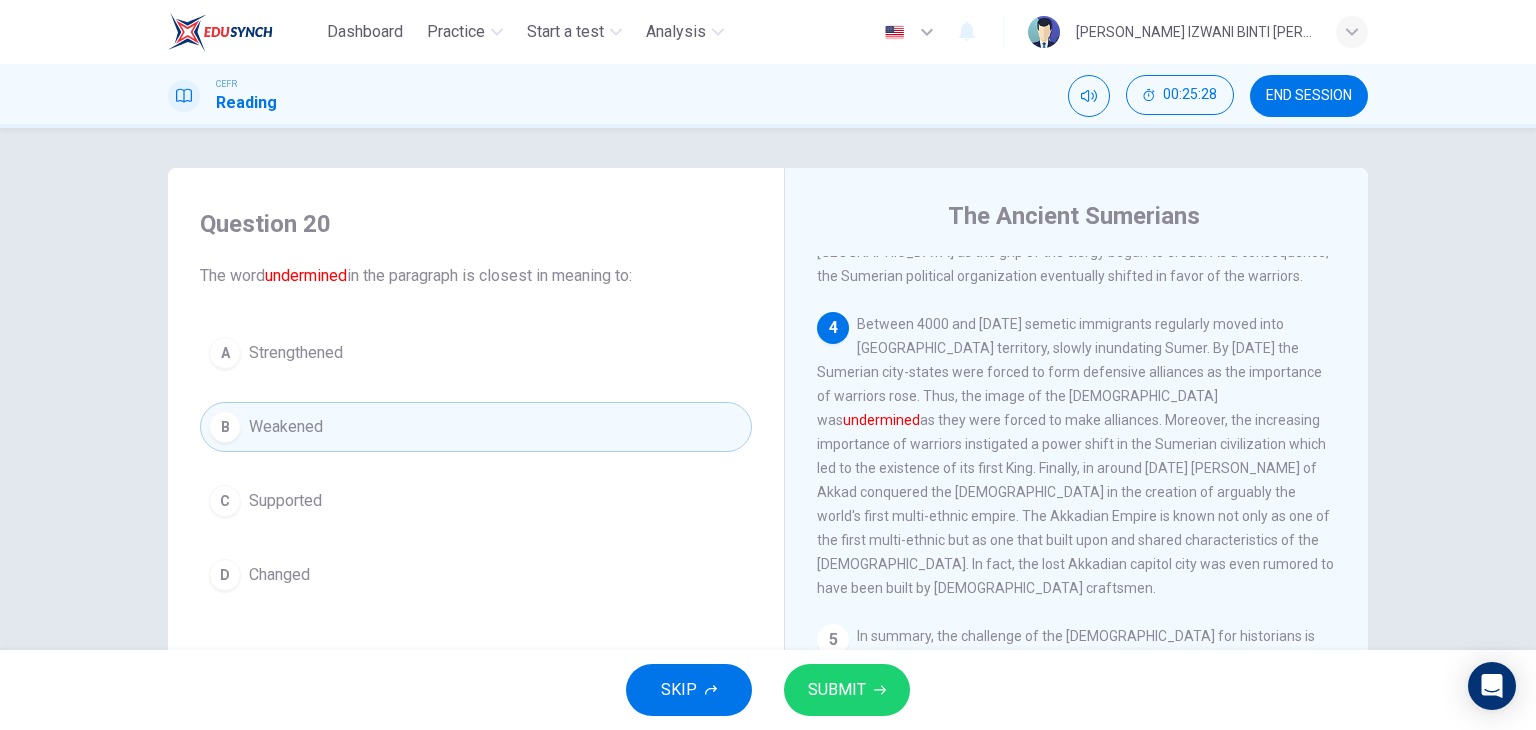 click on "SUBMIT" at bounding box center (837, 690) 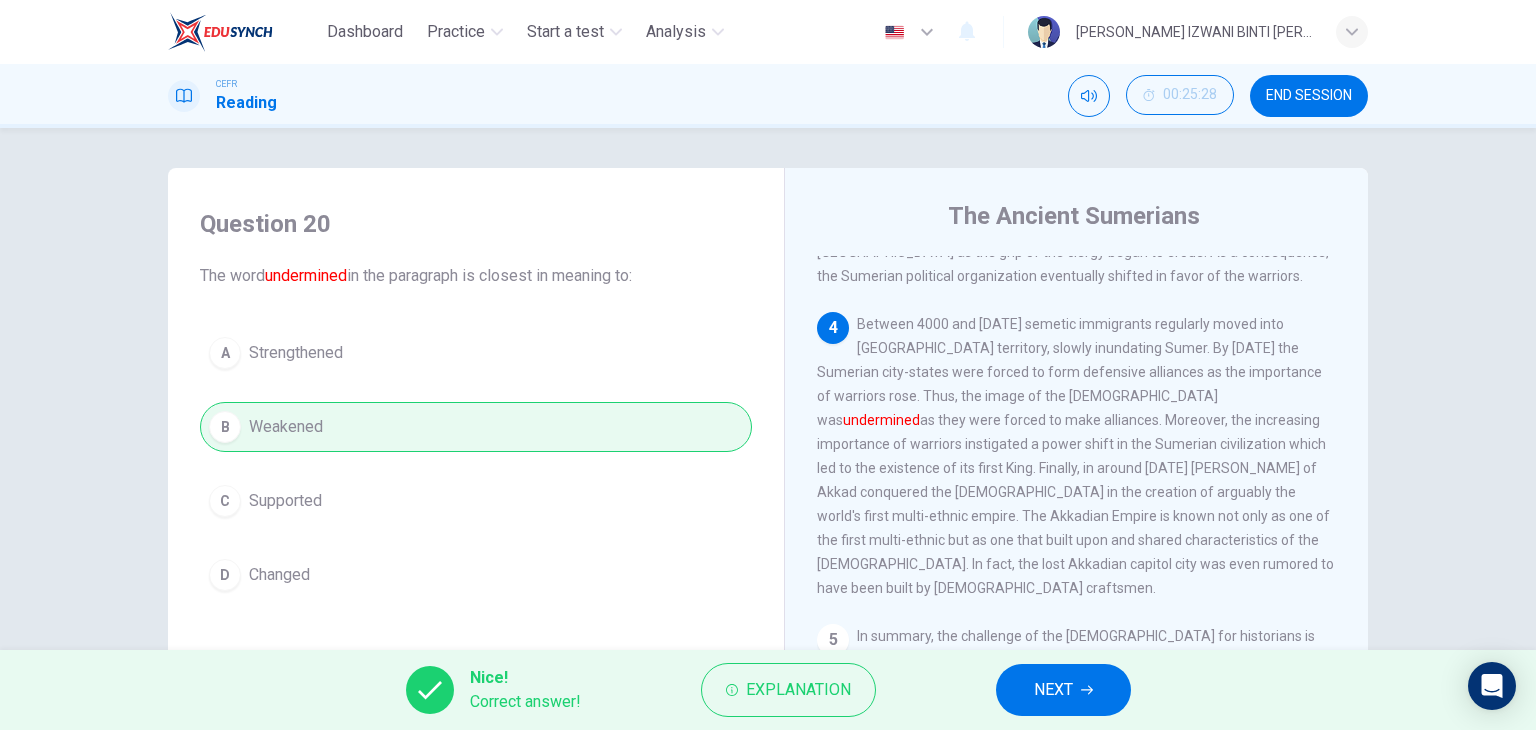 click on "NEXT" at bounding box center [1053, 690] 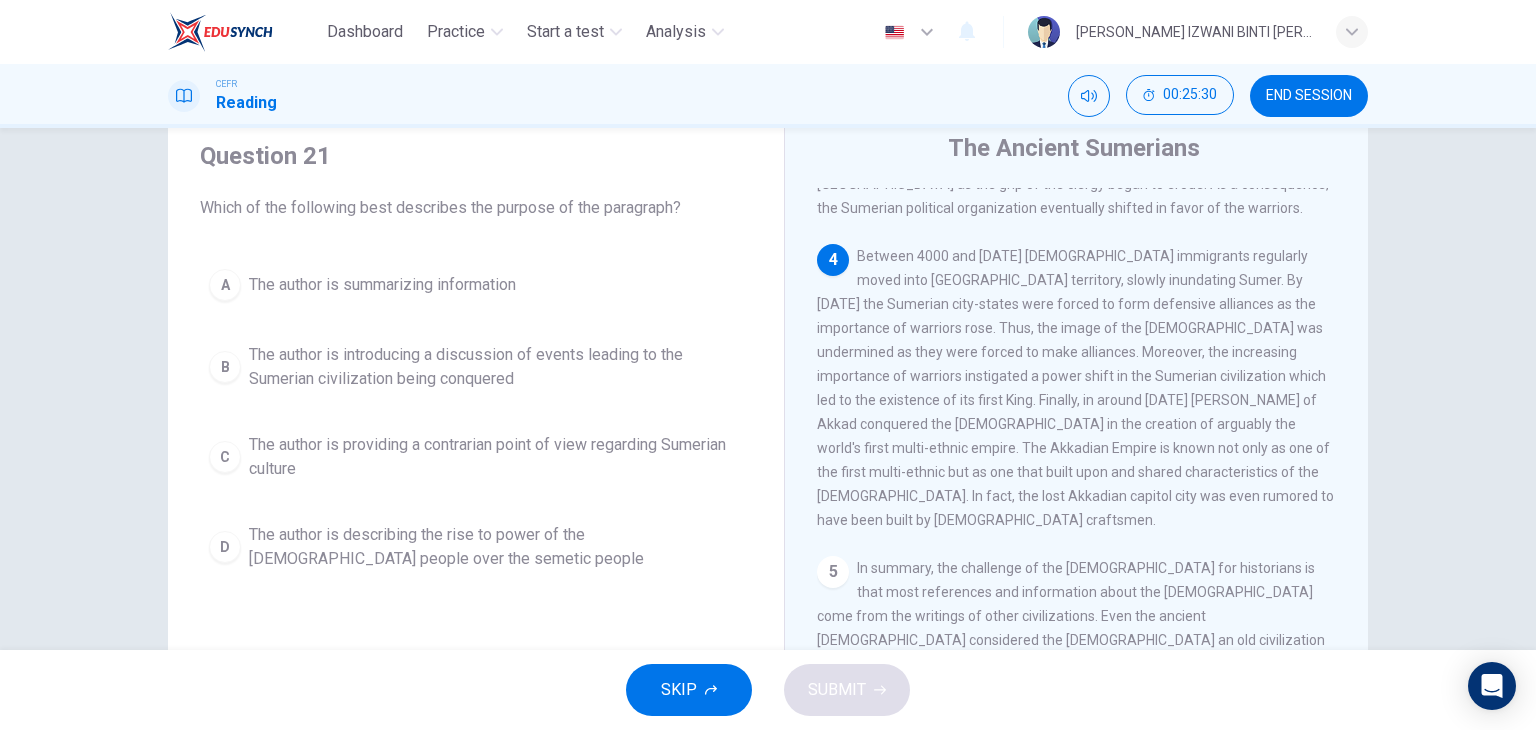 scroll, scrollTop: 100, scrollLeft: 0, axis: vertical 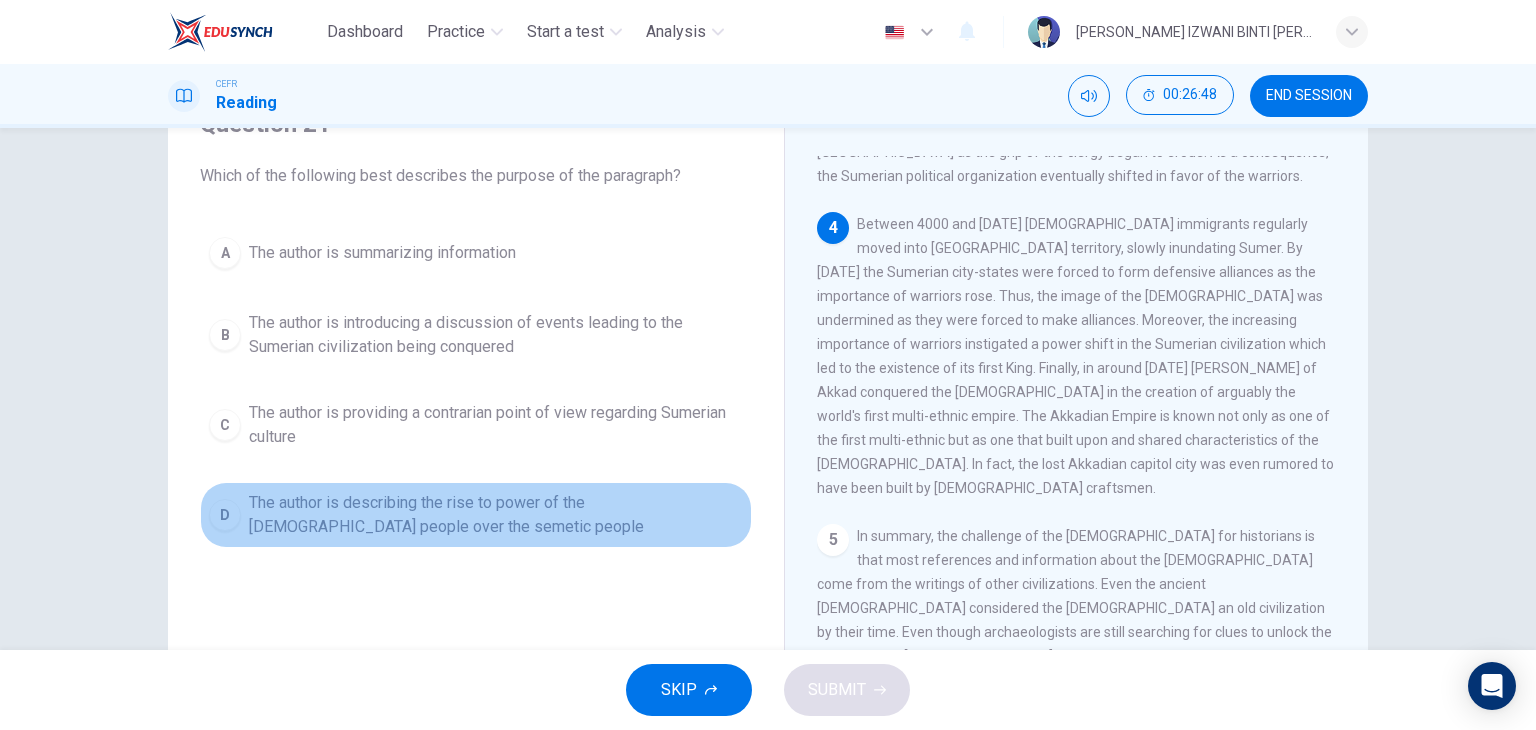 click on "The author is describing the rise to power of the [DEMOGRAPHIC_DATA] people over the semetic people" at bounding box center (496, 515) 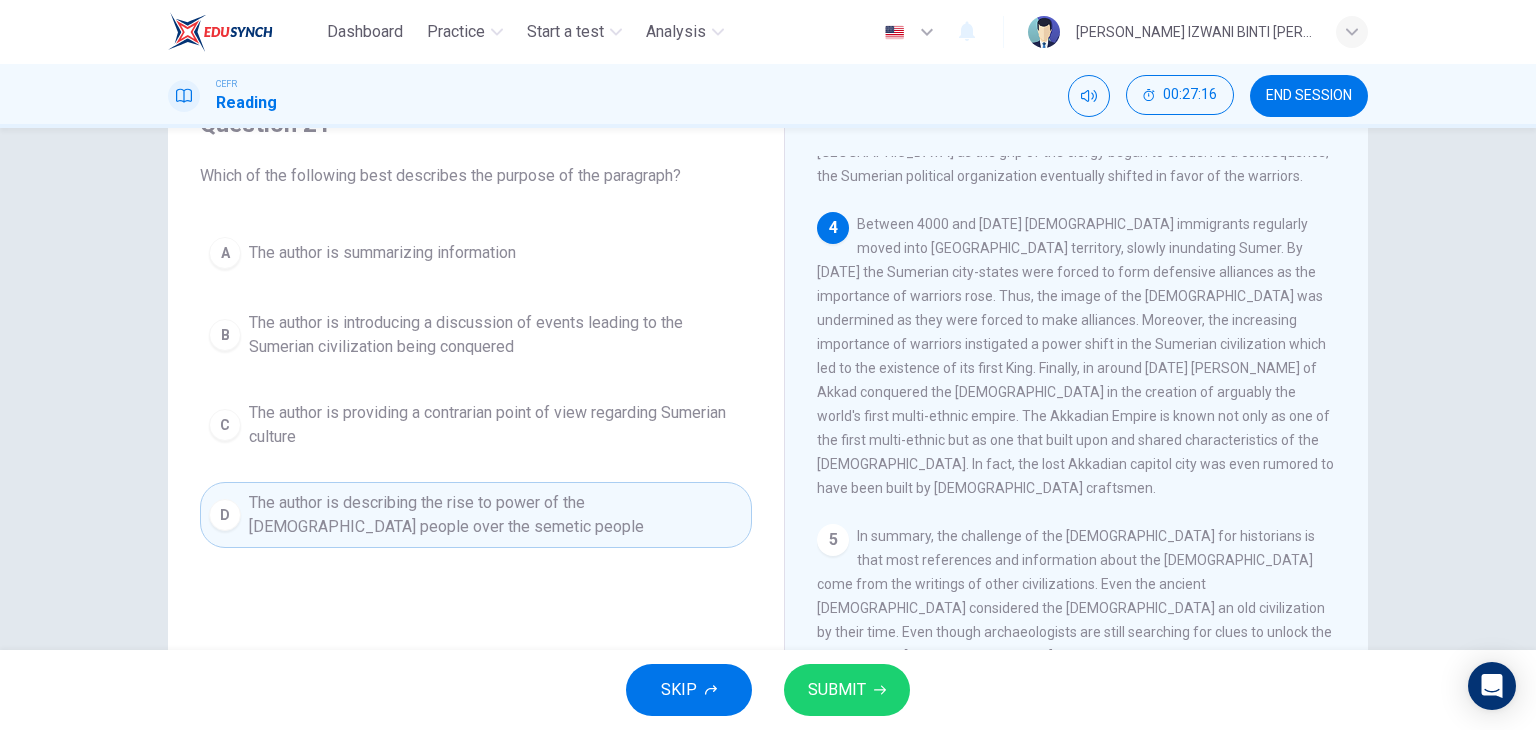 drag, startPoint x: 992, startPoint y: 328, endPoint x: 1147, endPoint y: 379, distance: 163.17476 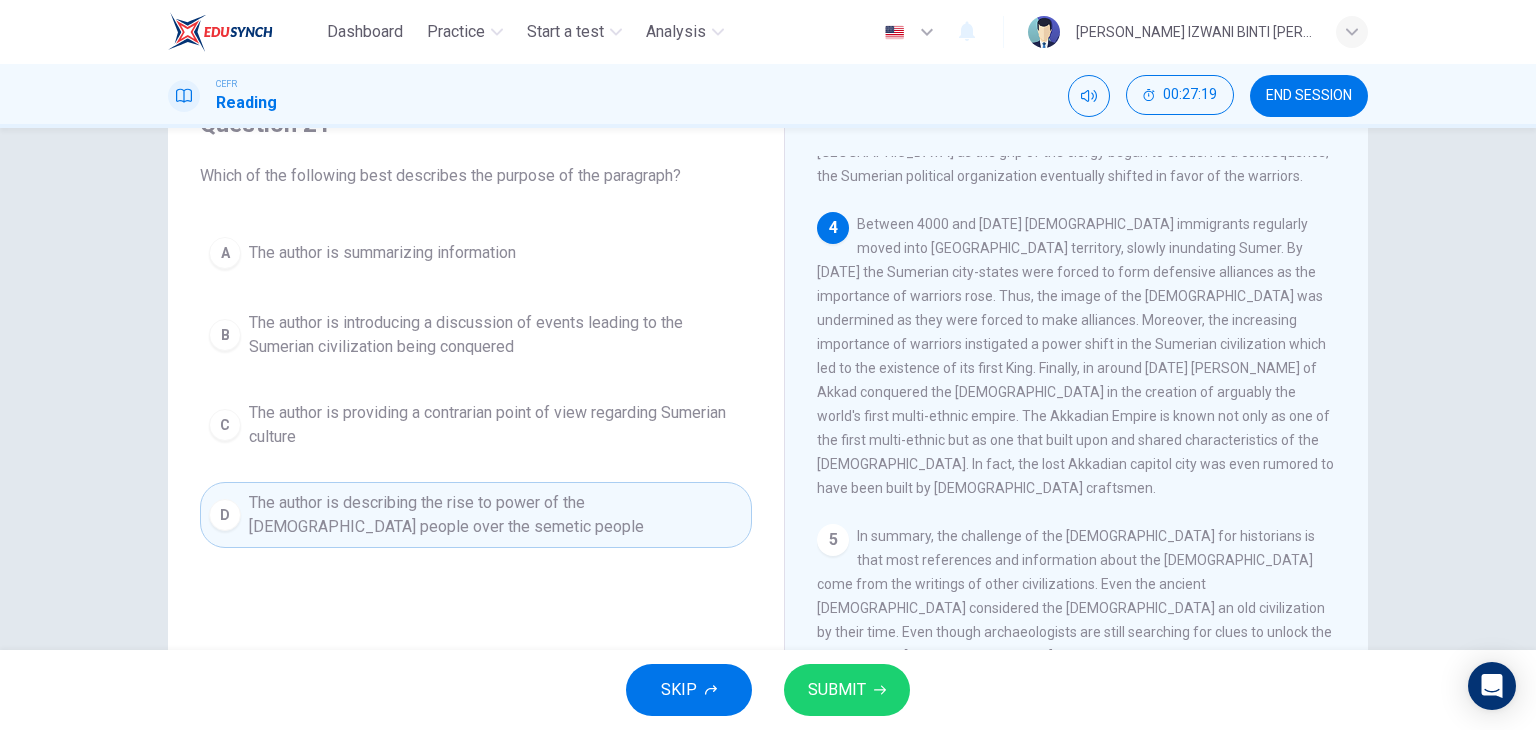 drag, startPoint x: 1123, startPoint y: 379, endPoint x: 1280, endPoint y: 379, distance: 157 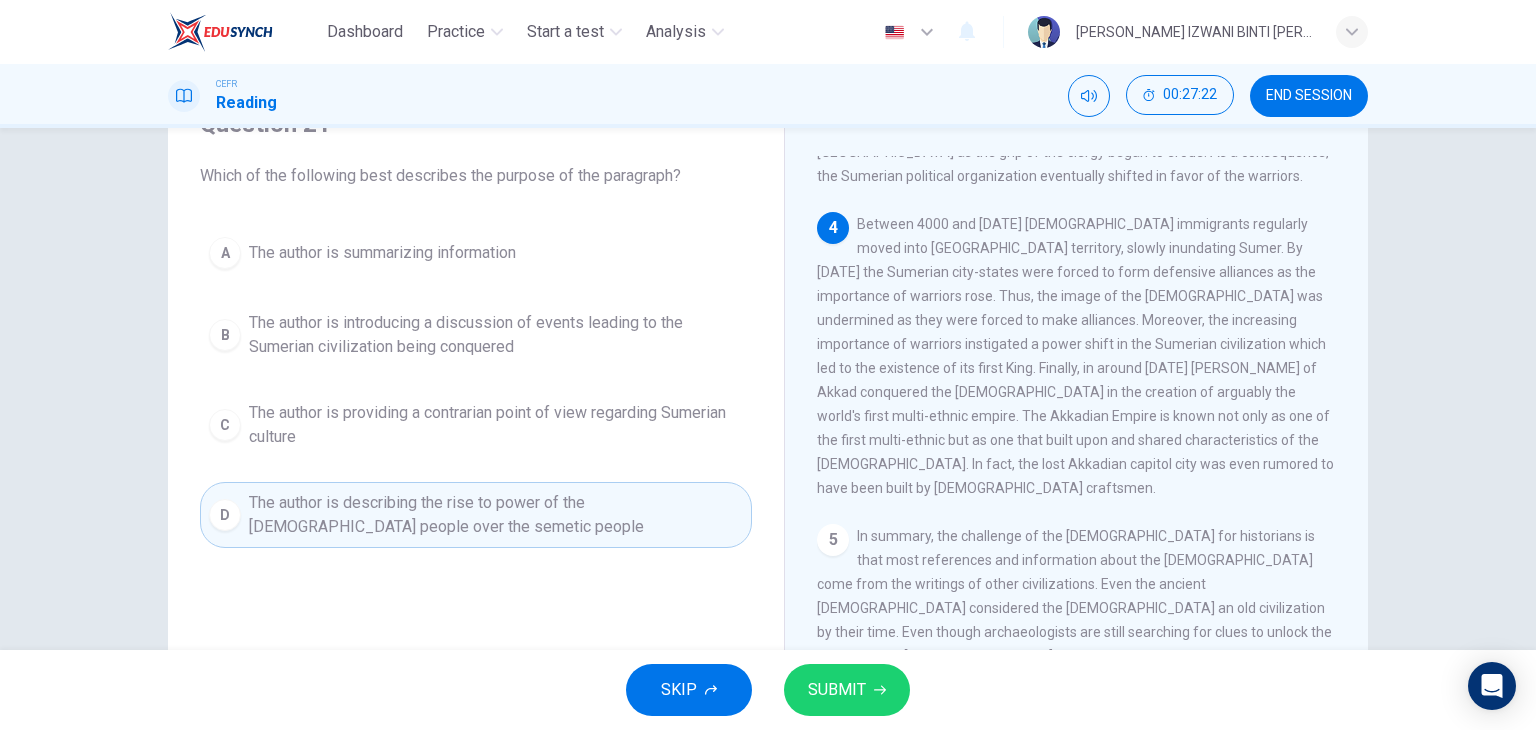 drag, startPoint x: 876, startPoint y: 418, endPoint x: 1182, endPoint y: 410, distance: 306.10455 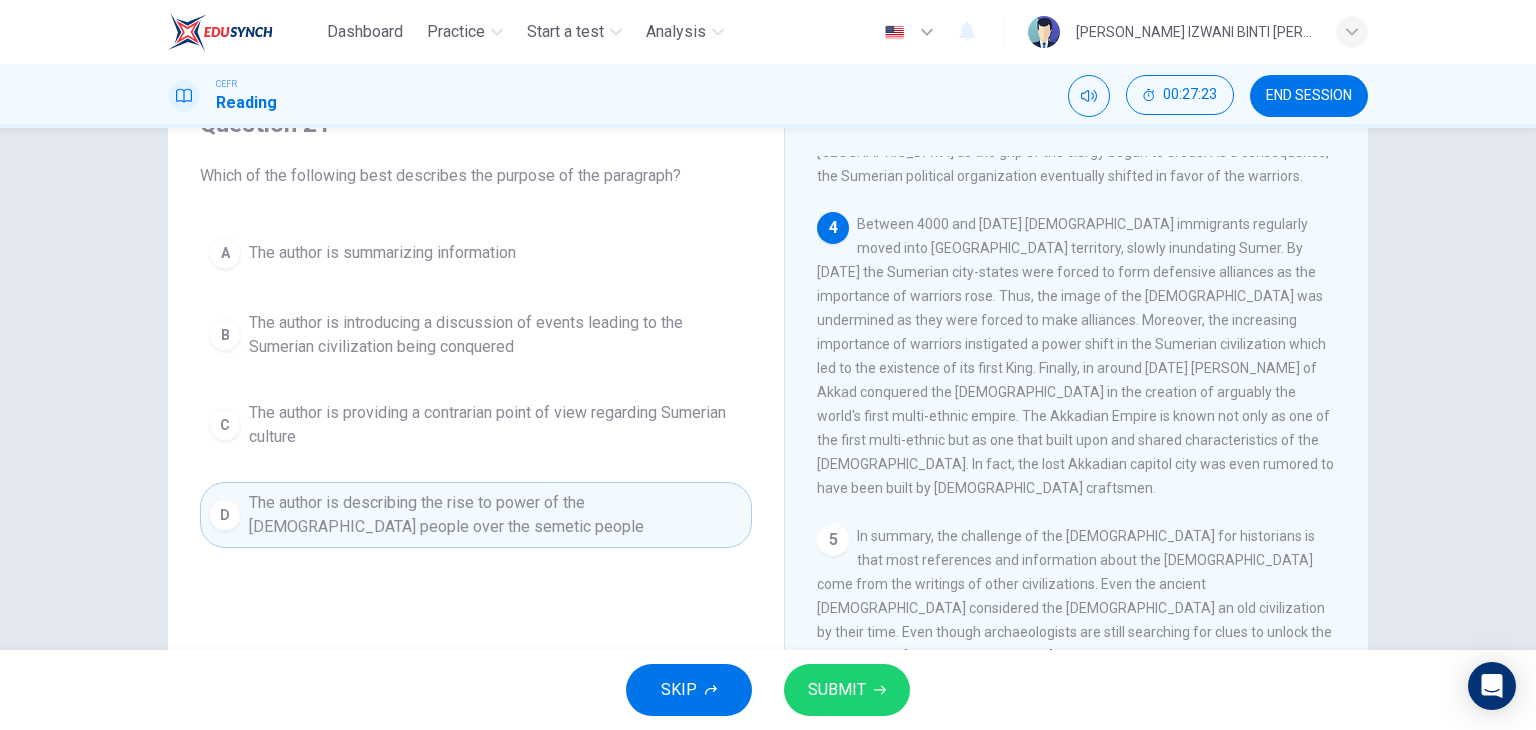 click on "Between 4000 and [DATE] [DEMOGRAPHIC_DATA] immigrants regularly moved into [GEOGRAPHIC_DATA] territory, slowly inundating Sumer. By [DATE] the Sumerian city-states were forced to form defensive alliances as the importance of warriors rose. Thus, the image of the [DEMOGRAPHIC_DATA] was undermined as they were forced to make alliances. Moreover, the increasing importance of warriors instigated a power shift in the Sumerian civilization which led to the existence of its first King. Finally, in around [DATE] [PERSON_NAME] of Akkad conquered the [DEMOGRAPHIC_DATA] in the creation of arguably the world's first multi-ethnic empire. The Akkadian Empire is known not only as one of the first multi-ethnic but as one that built upon and shared characteristics of the [DEMOGRAPHIC_DATA]. In fact, the lost Akkadian capitol city was even rumored to have been built by [DEMOGRAPHIC_DATA] craftsmen." at bounding box center (1075, 356) 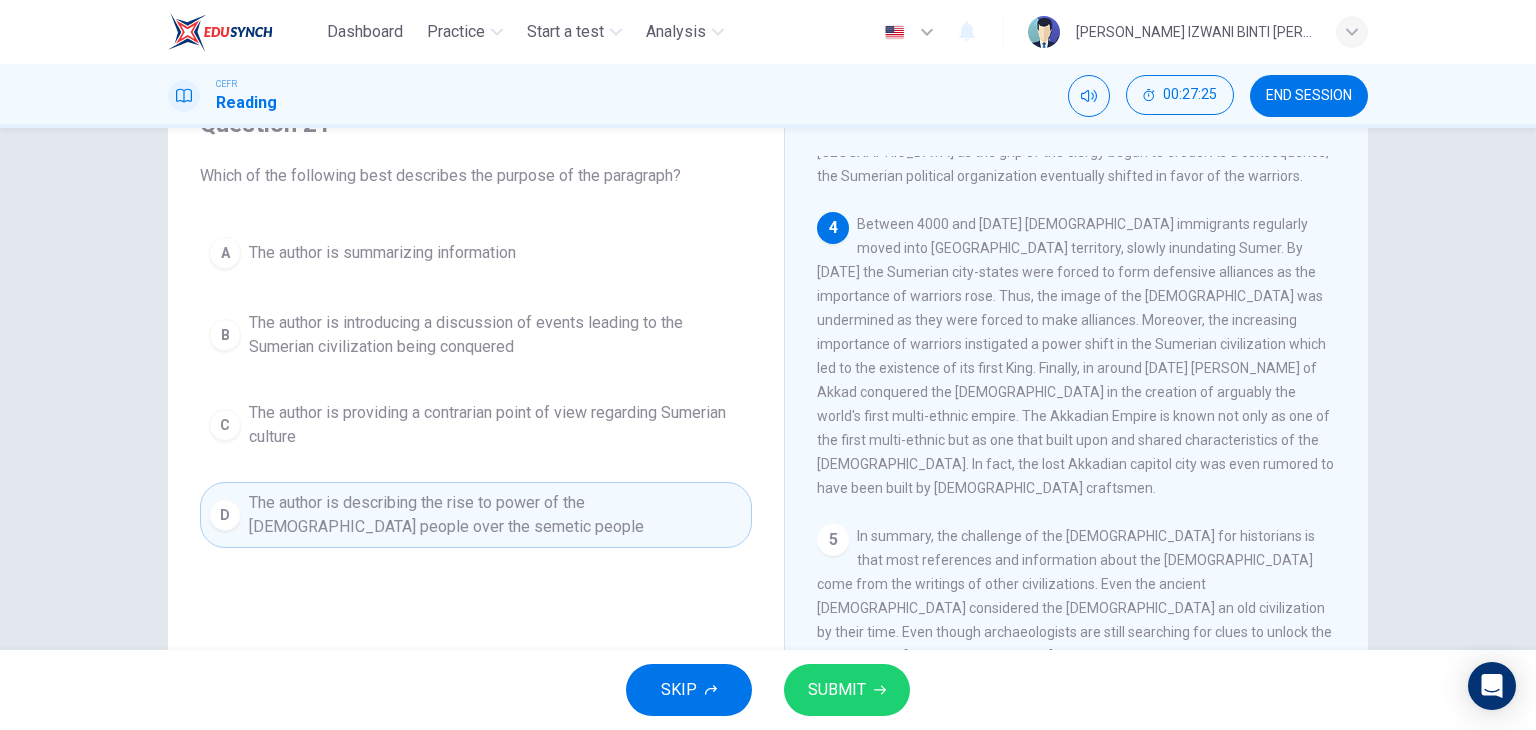 drag, startPoint x: 903, startPoint y: 447, endPoint x: 1036, endPoint y: 445, distance: 133.01503 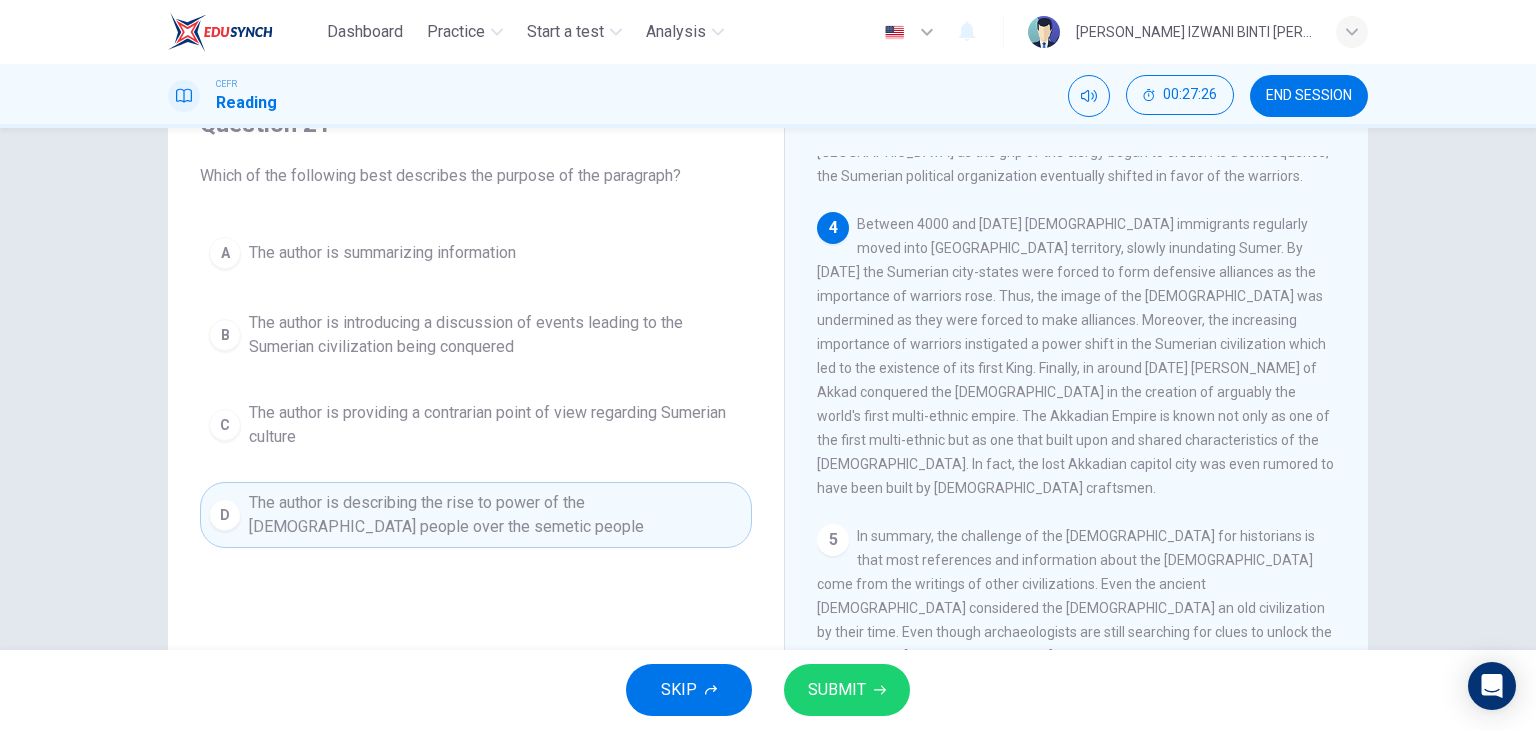 drag, startPoint x: 1083, startPoint y: 445, endPoint x: 1127, endPoint y: 459, distance: 46.173584 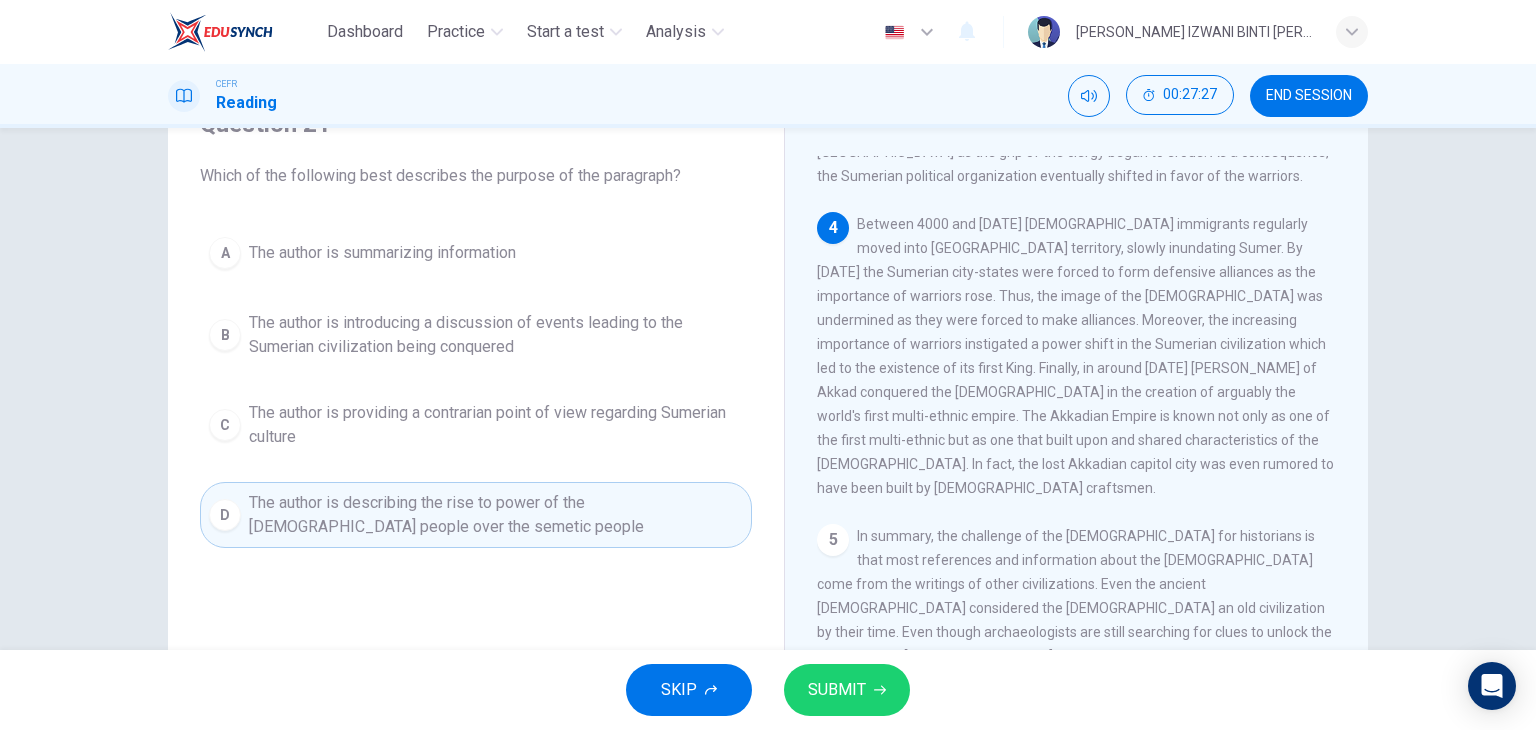 click on "Between 4000 and [DATE] [DEMOGRAPHIC_DATA] immigrants regularly moved into [GEOGRAPHIC_DATA] territory, slowly inundating Sumer. By [DATE] the Sumerian city-states were forced to form defensive alliances as the importance of warriors rose. Thus, the image of the [DEMOGRAPHIC_DATA] was undermined as they were forced to make alliances. Moreover, the increasing importance of warriors instigated a power shift in the Sumerian civilization which led to the existence of its first King. Finally, in around [DATE] [PERSON_NAME] of Akkad conquered the [DEMOGRAPHIC_DATA] in the creation of arguably the world's first multi-ethnic empire. The Akkadian Empire is known not only as one of the first multi-ethnic but as one that built upon and shared characteristics of the [DEMOGRAPHIC_DATA]. In fact, the lost Akkadian capitol city was even rumored to have been built by [DEMOGRAPHIC_DATA] craftsmen." at bounding box center (1075, 356) 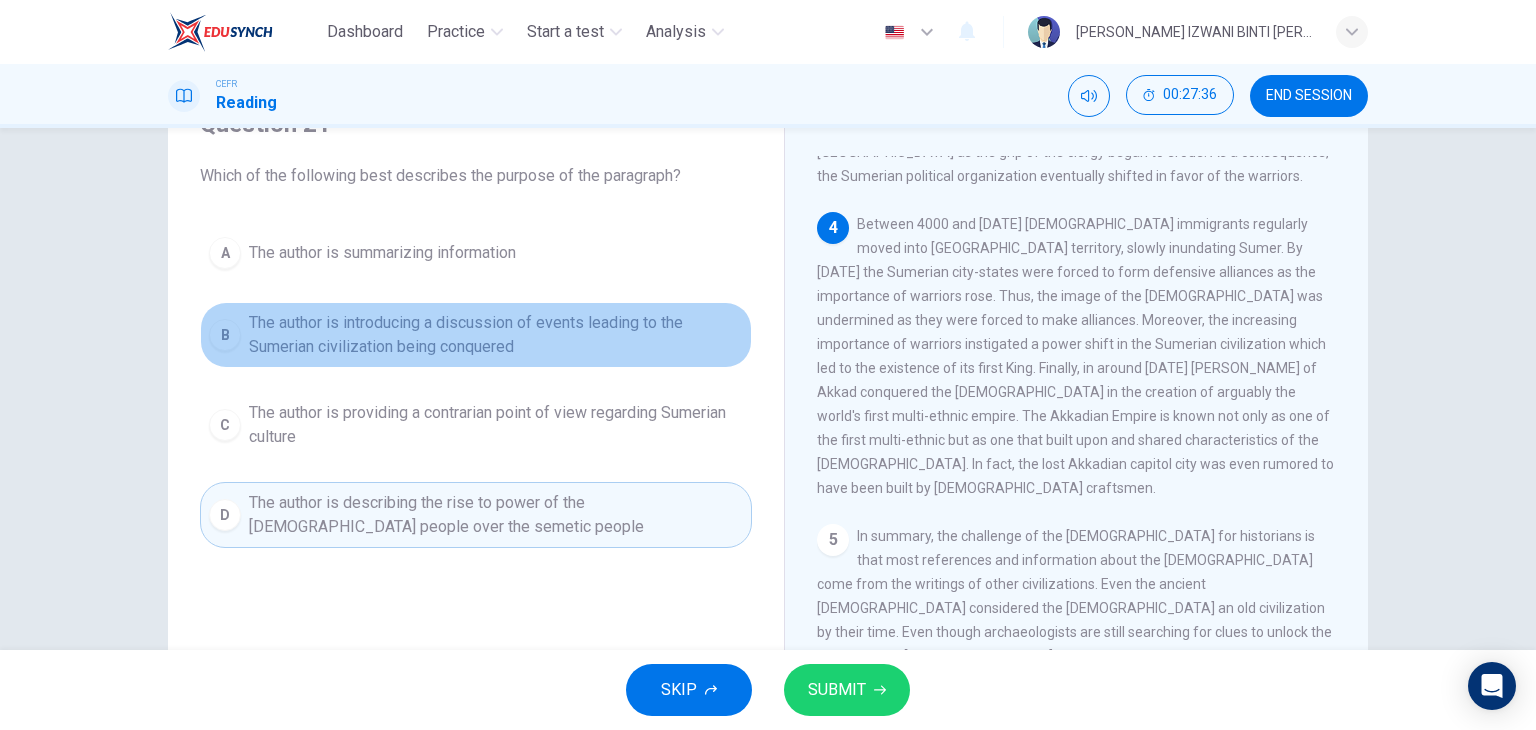click on "The author is introducing a discussion of events leading to the Sumerian civilization being conquered" at bounding box center [496, 335] 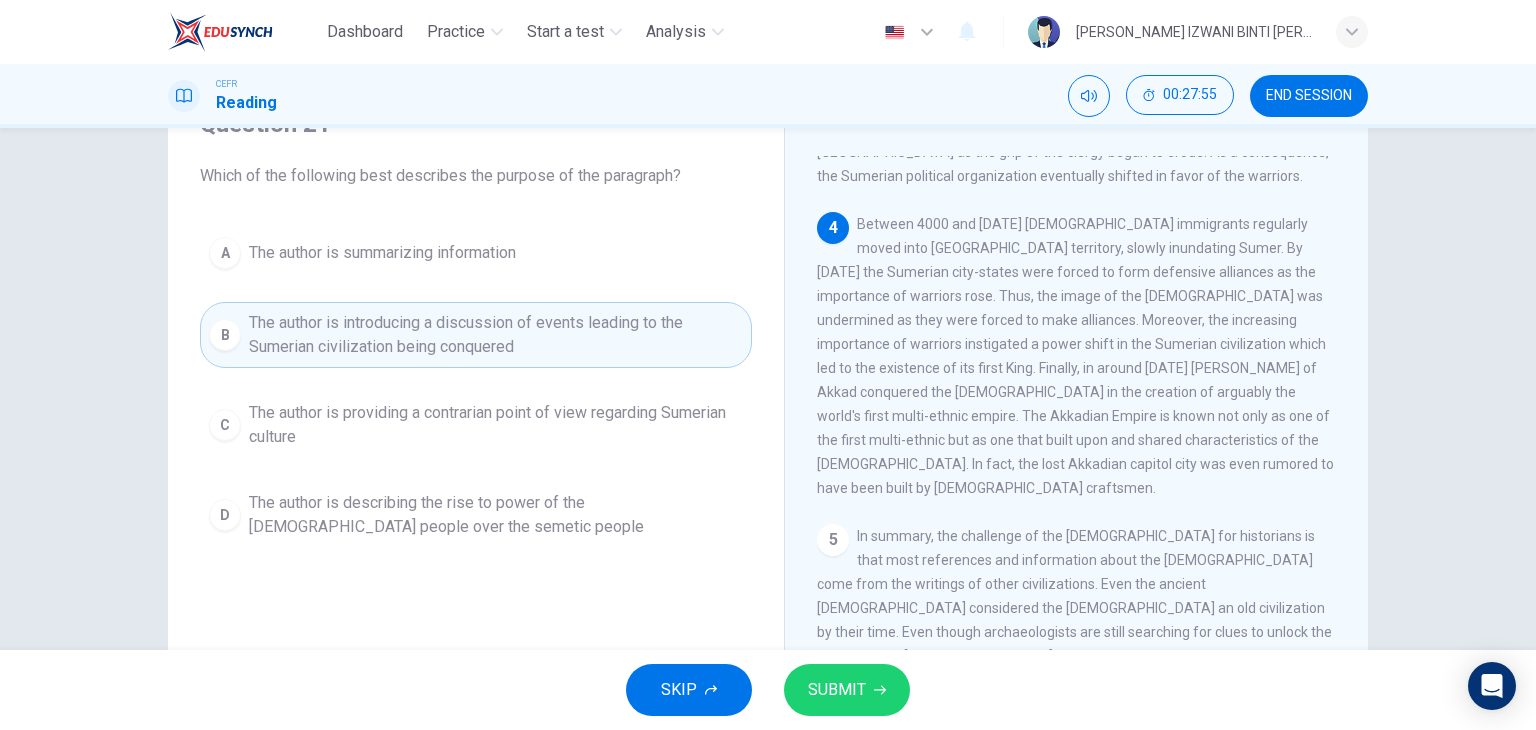 click on "SUBMIT" at bounding box center (837, 690) 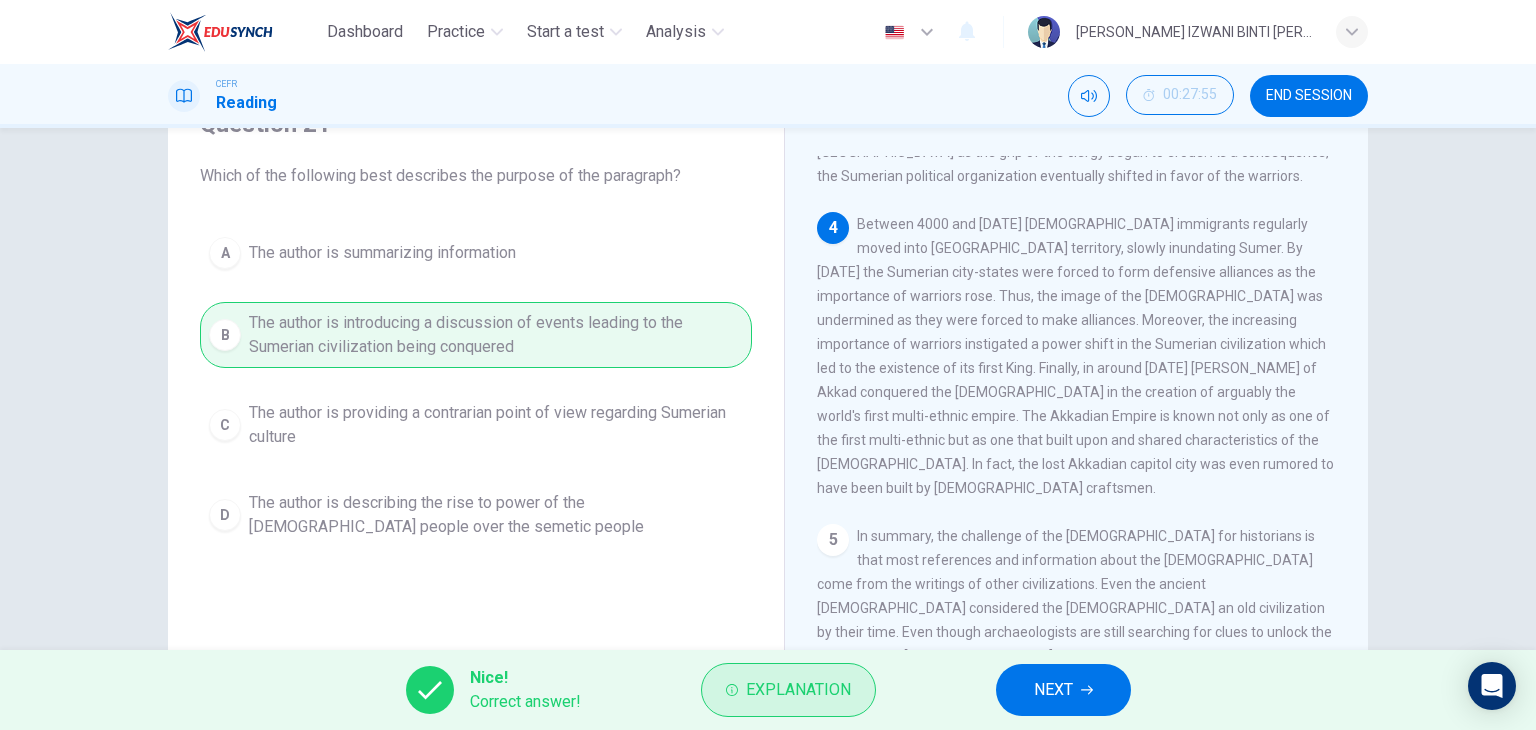 click on "Explanation" at bounding box center [798, 690] 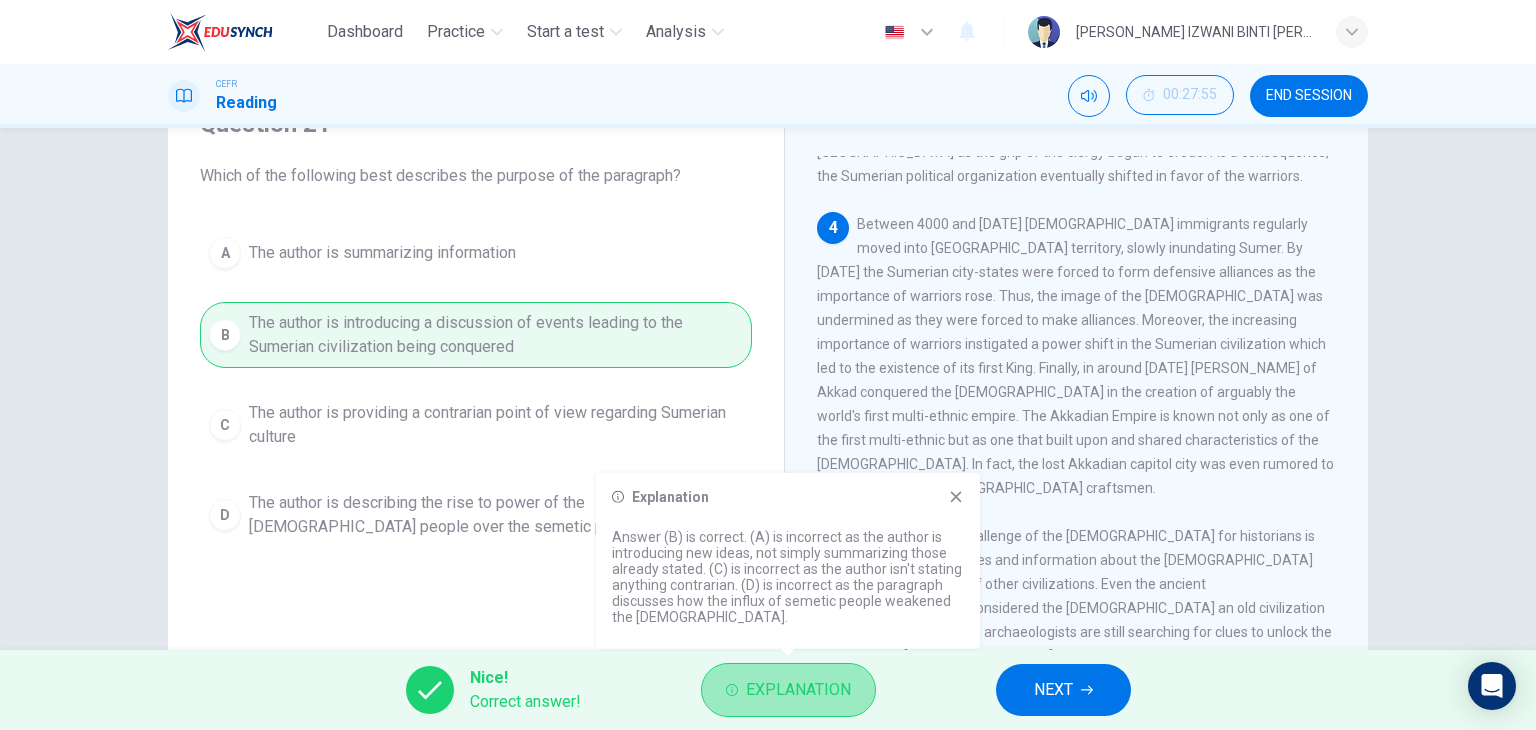 click on "Explanation" at bounding box center (798, 690) 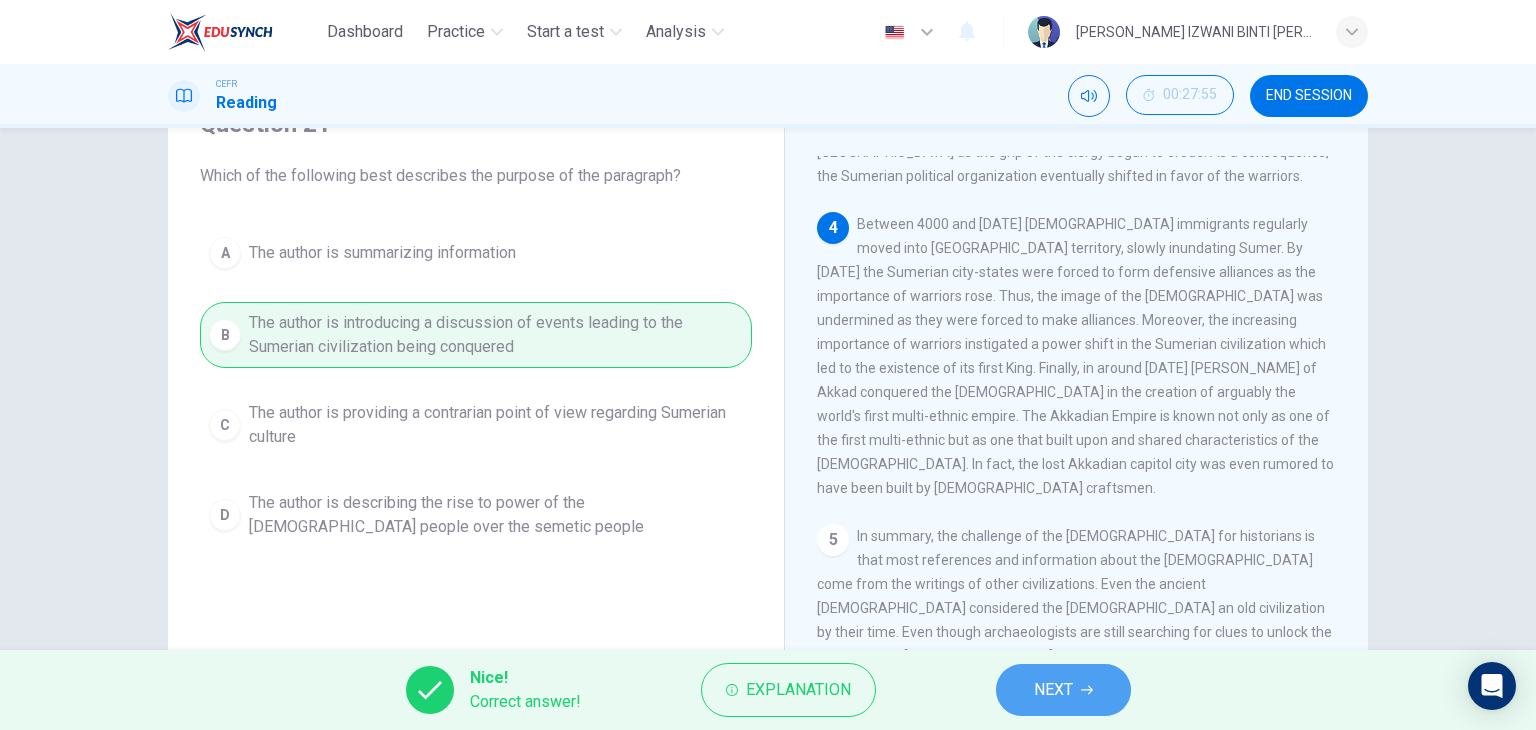 click on "NEXT" at bounding box center (1063, 690) 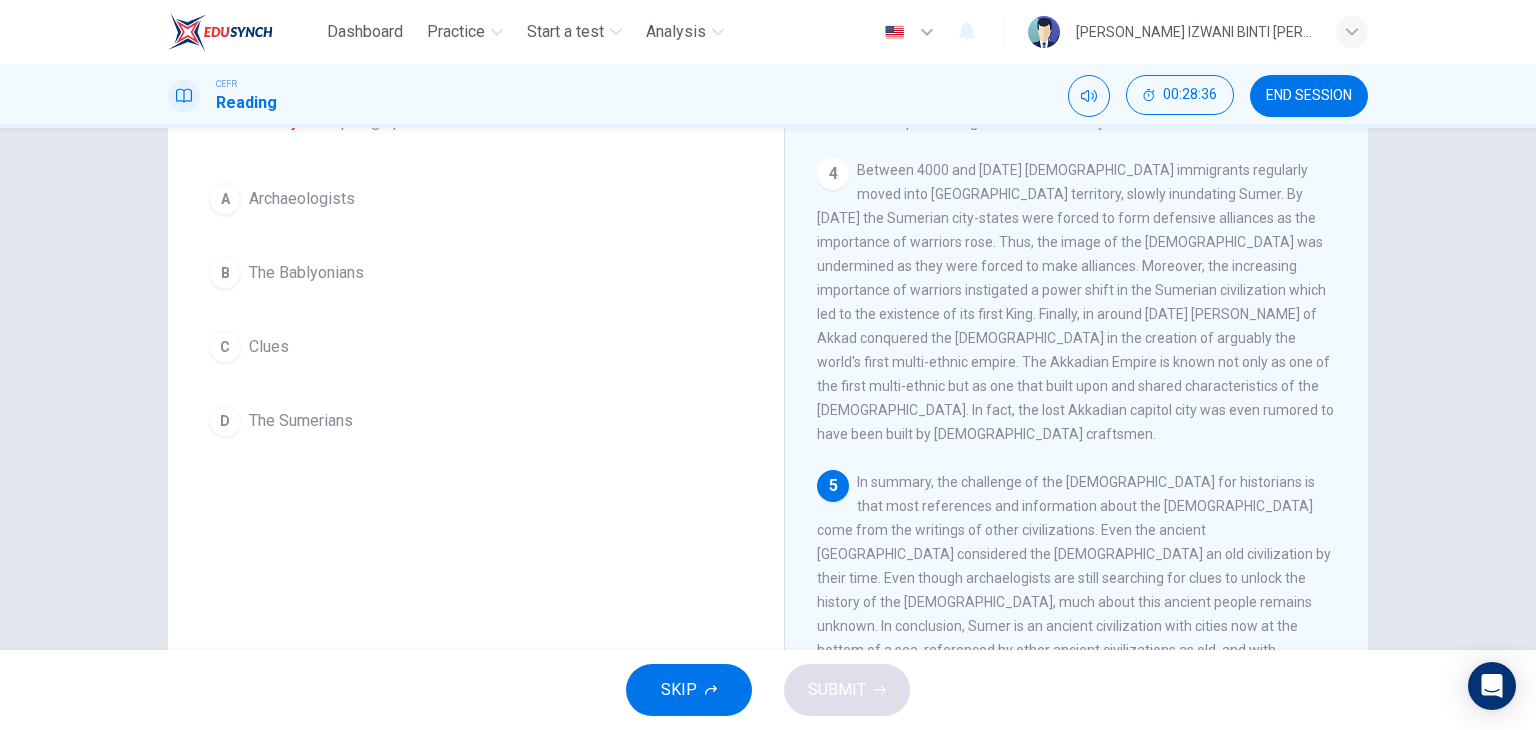 scroll, scrollTop: 153, scrollLeft: 0, axis: vertical 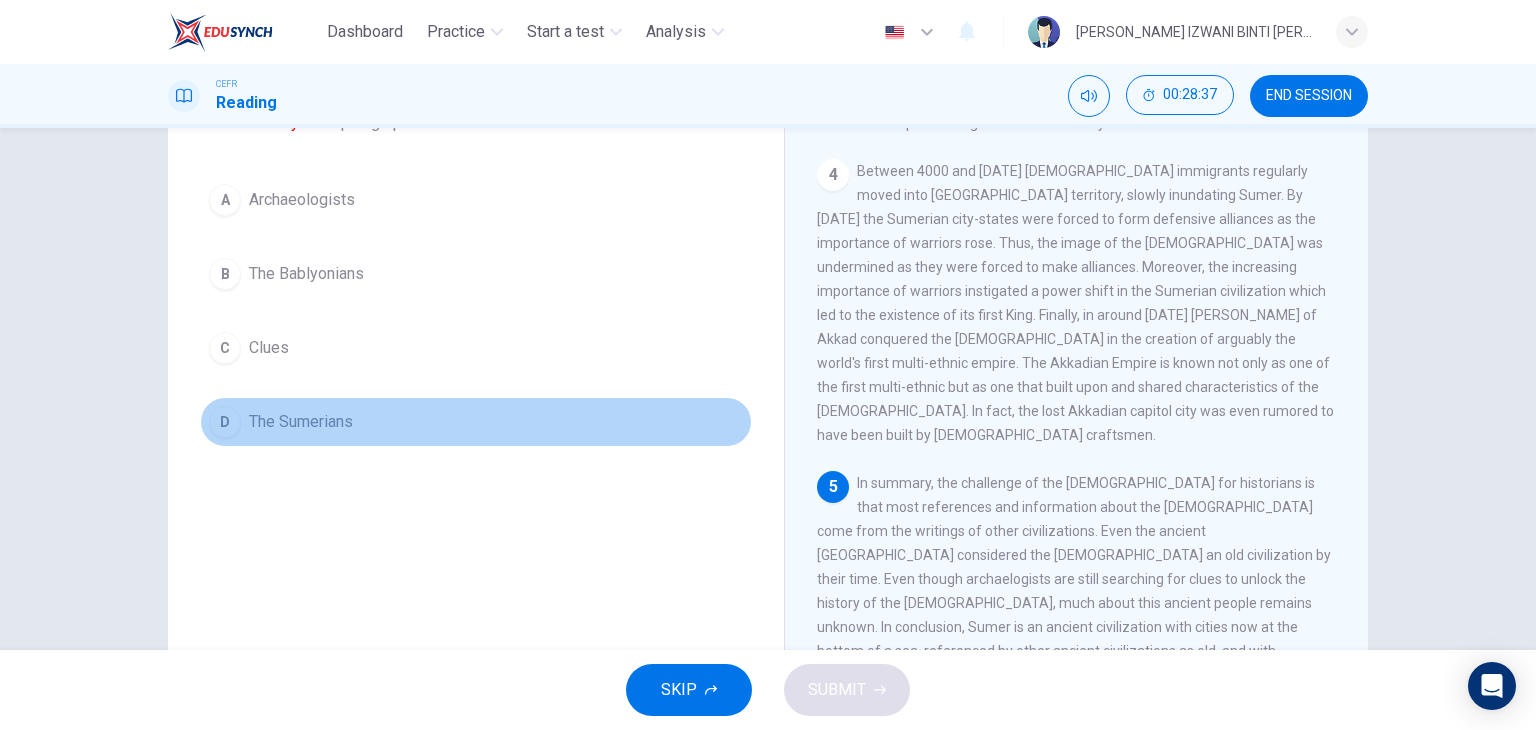 click on "The Sumerians" at bounding box center (301, 422) 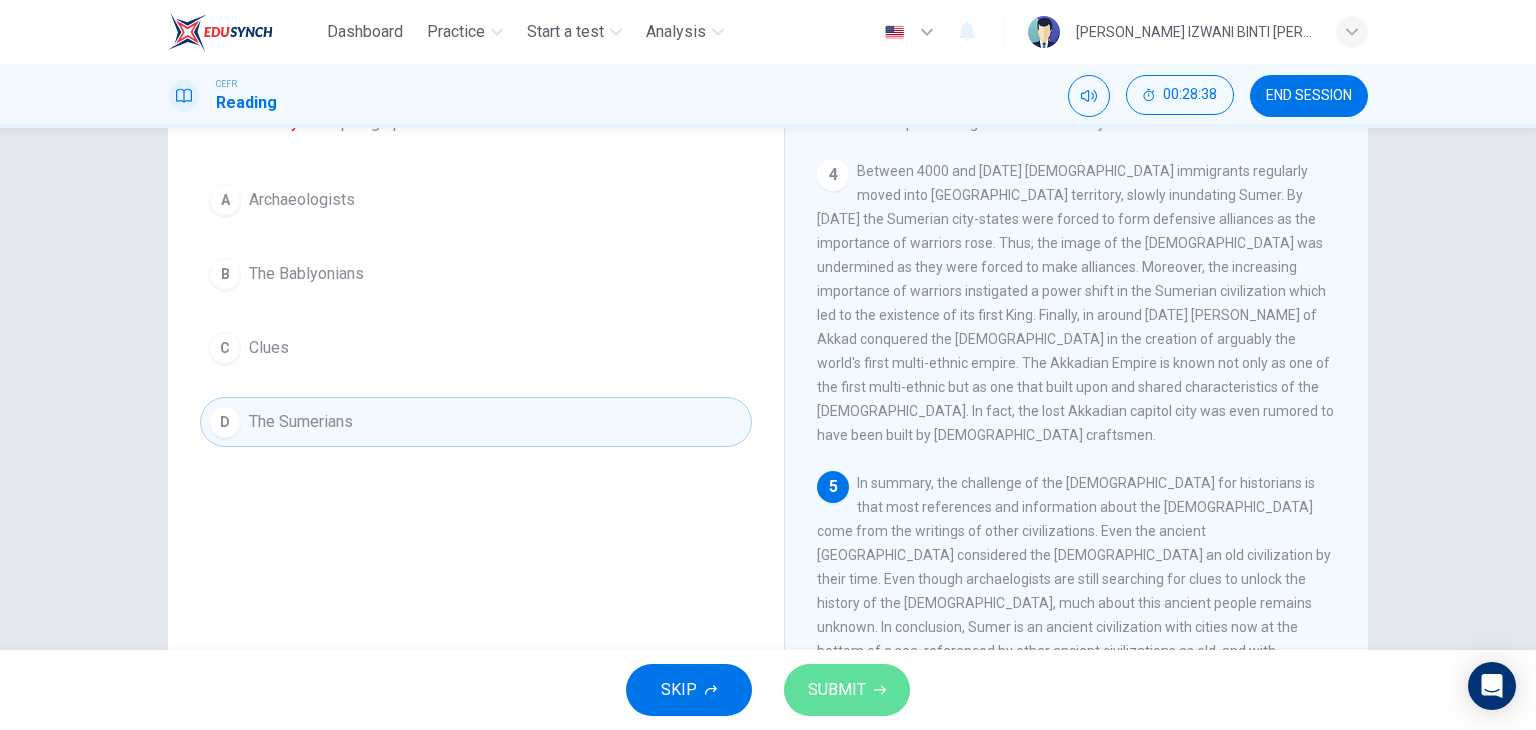 click on "SUBMIT" at bounding box center [837, 690] 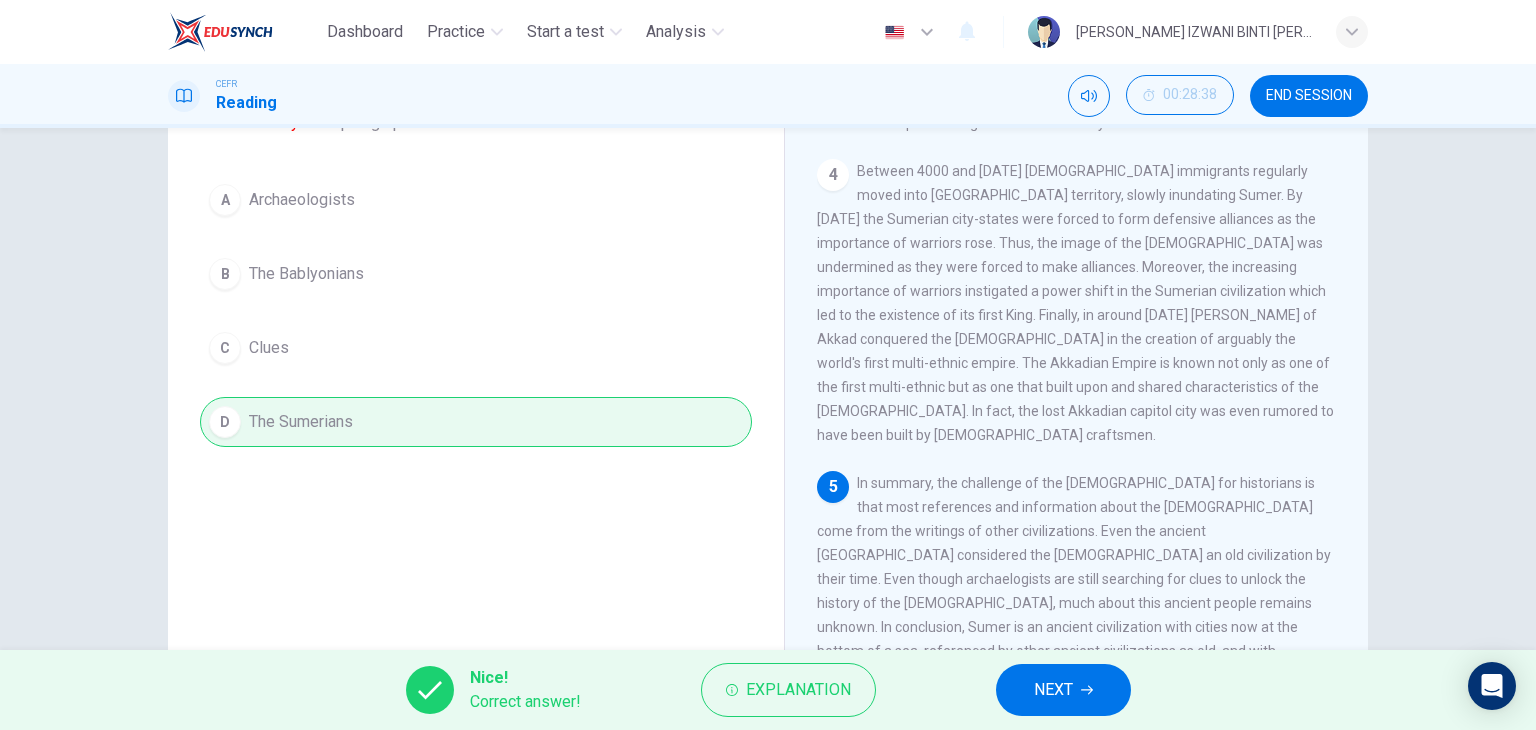 click on "Explanation" at bounding box center [788, 690] 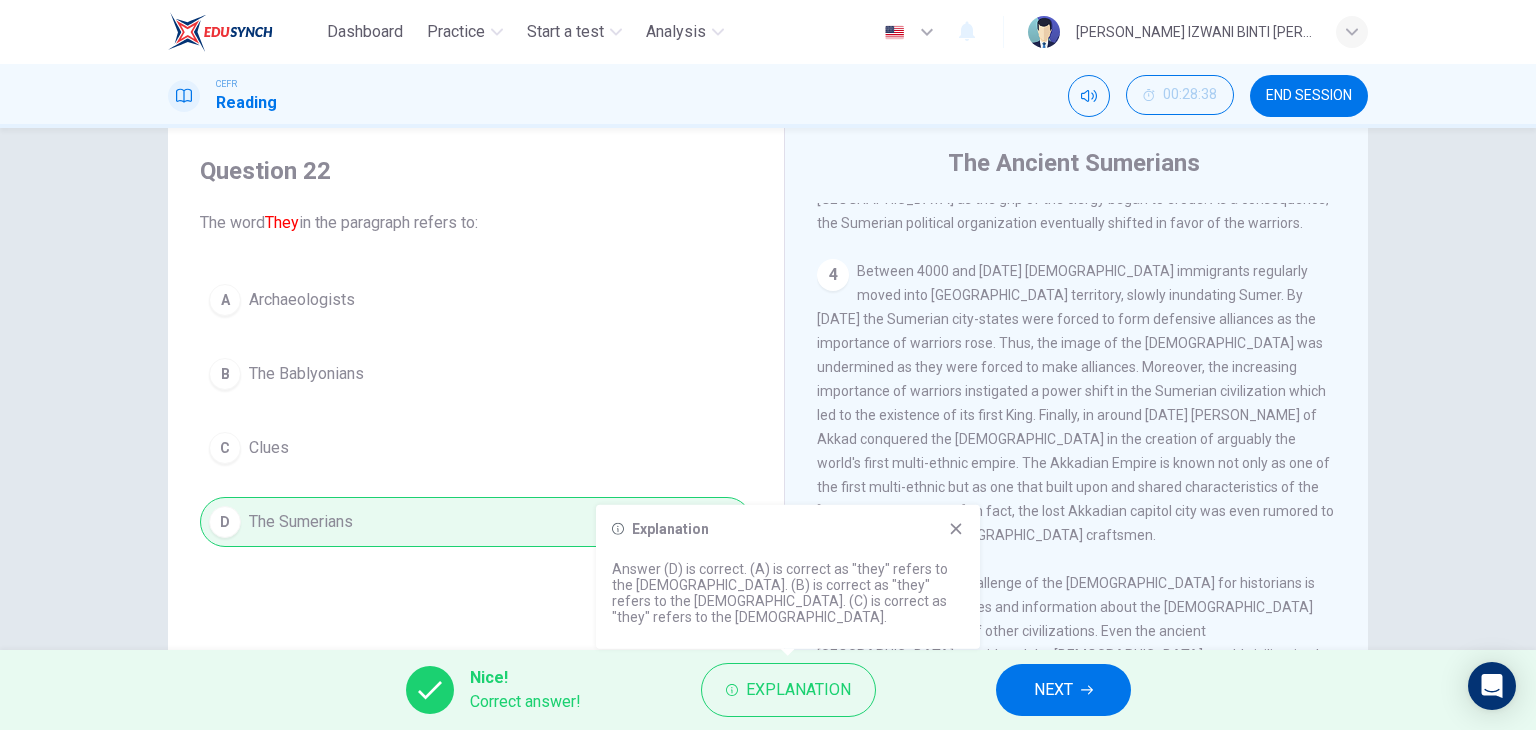 scroll, scrollTop: 153, scrollLeft: 0, axis: vertical 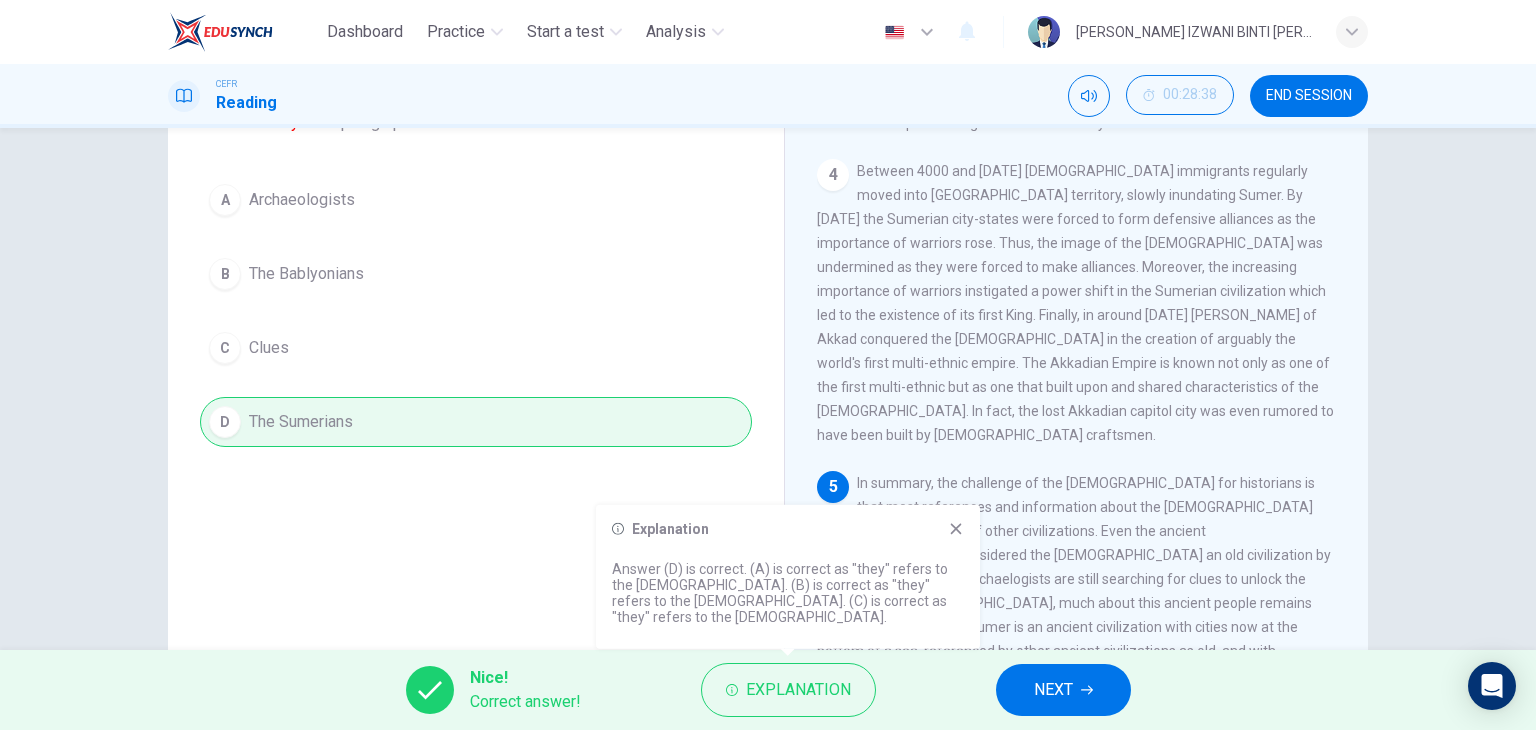 click on "NEXT" at bounding box center (1053, 690) 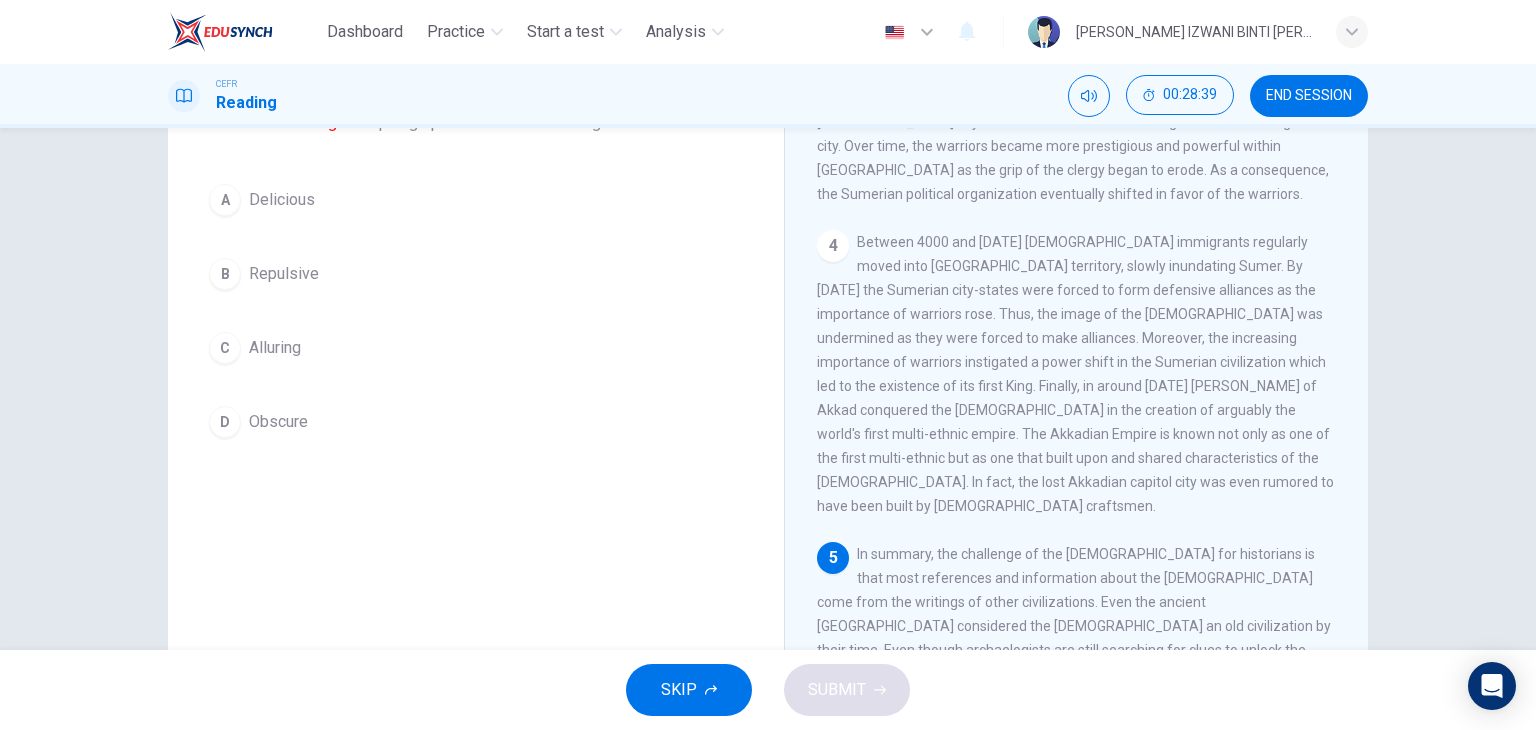 scroll, scrollTop: 900, scrollLeft: 0, axis: vertical 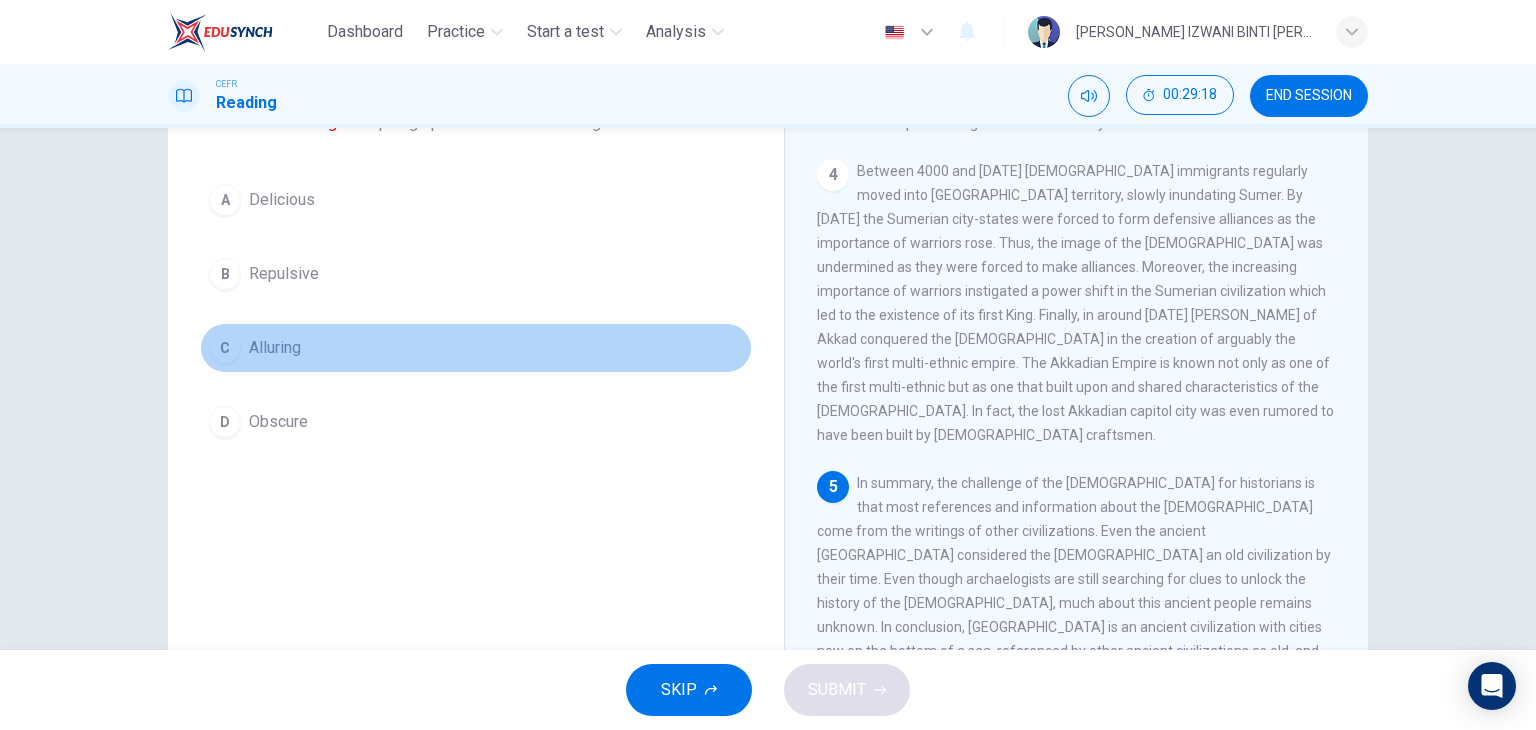 click on "Alluring" at bounding box center (275, 348) 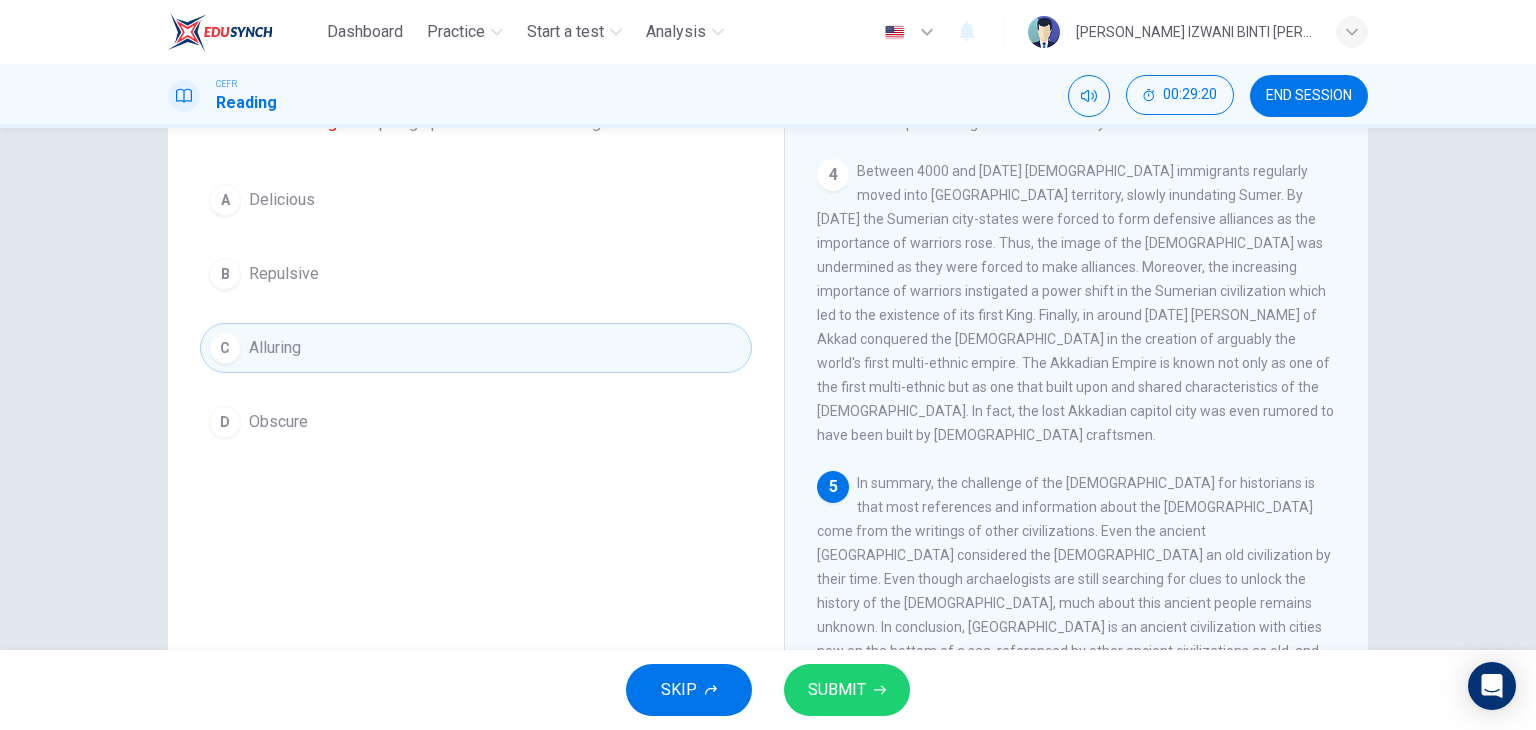 click 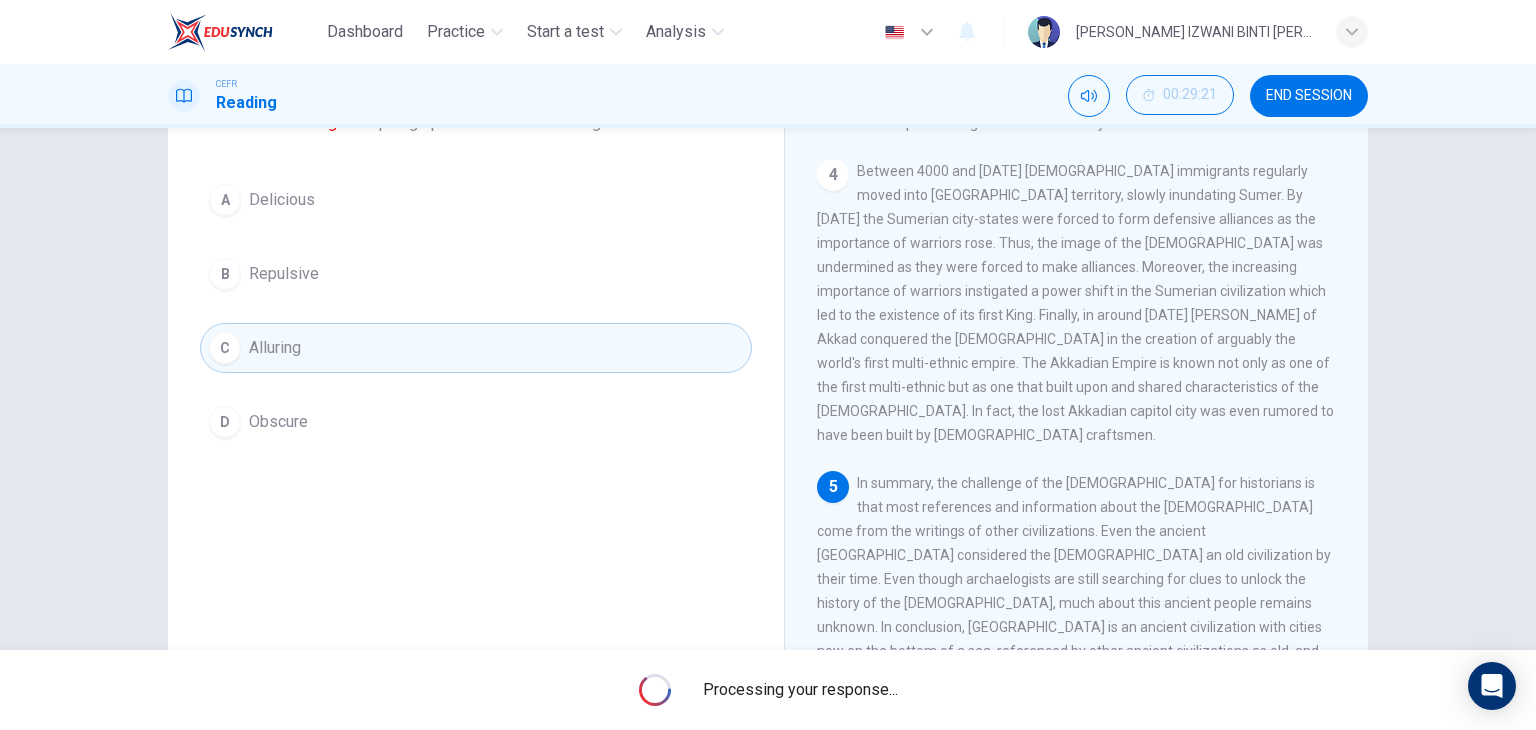 scroll, scrollTop: 253, scrollLeft: 0, axis: vertical 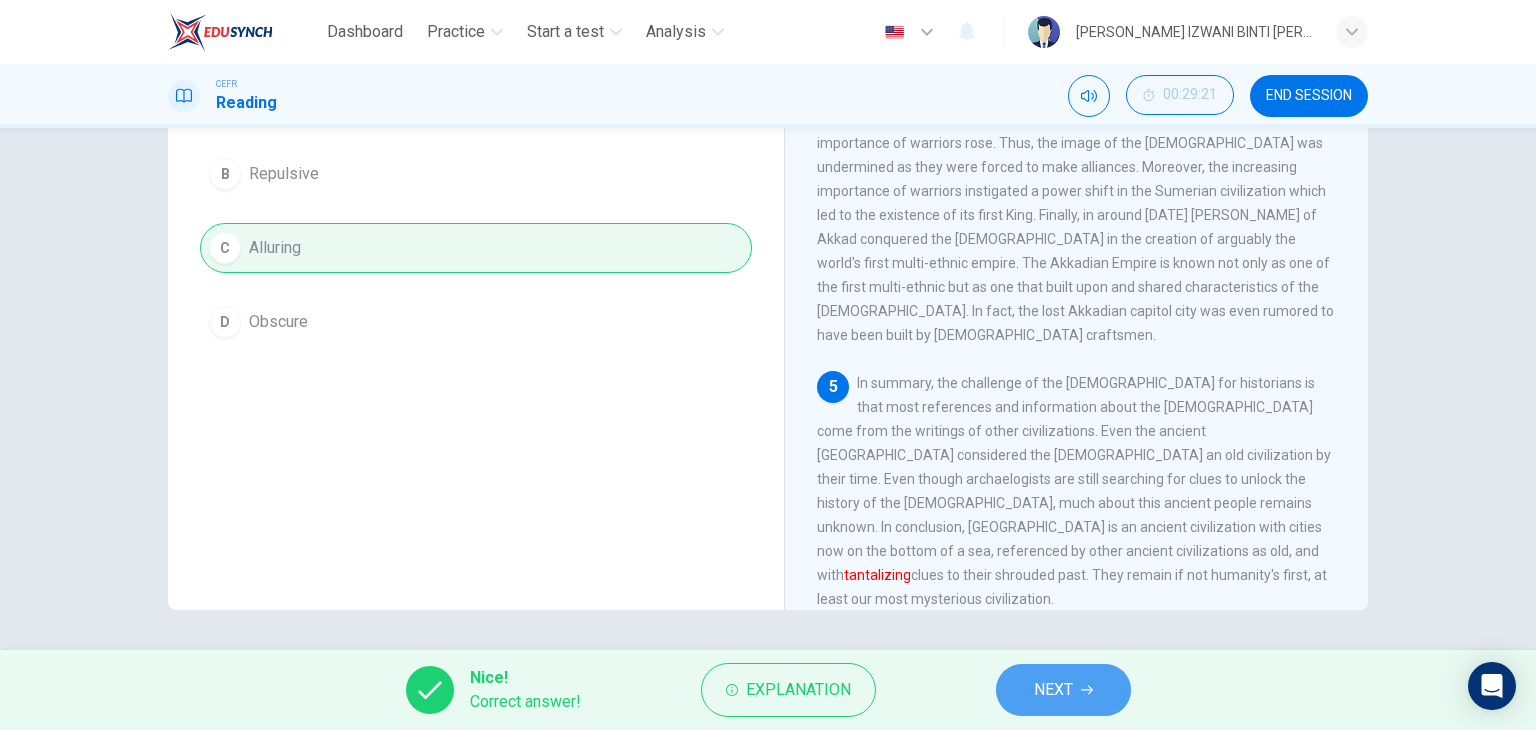 click on "NEXT" at bounding box center (1063, 690) 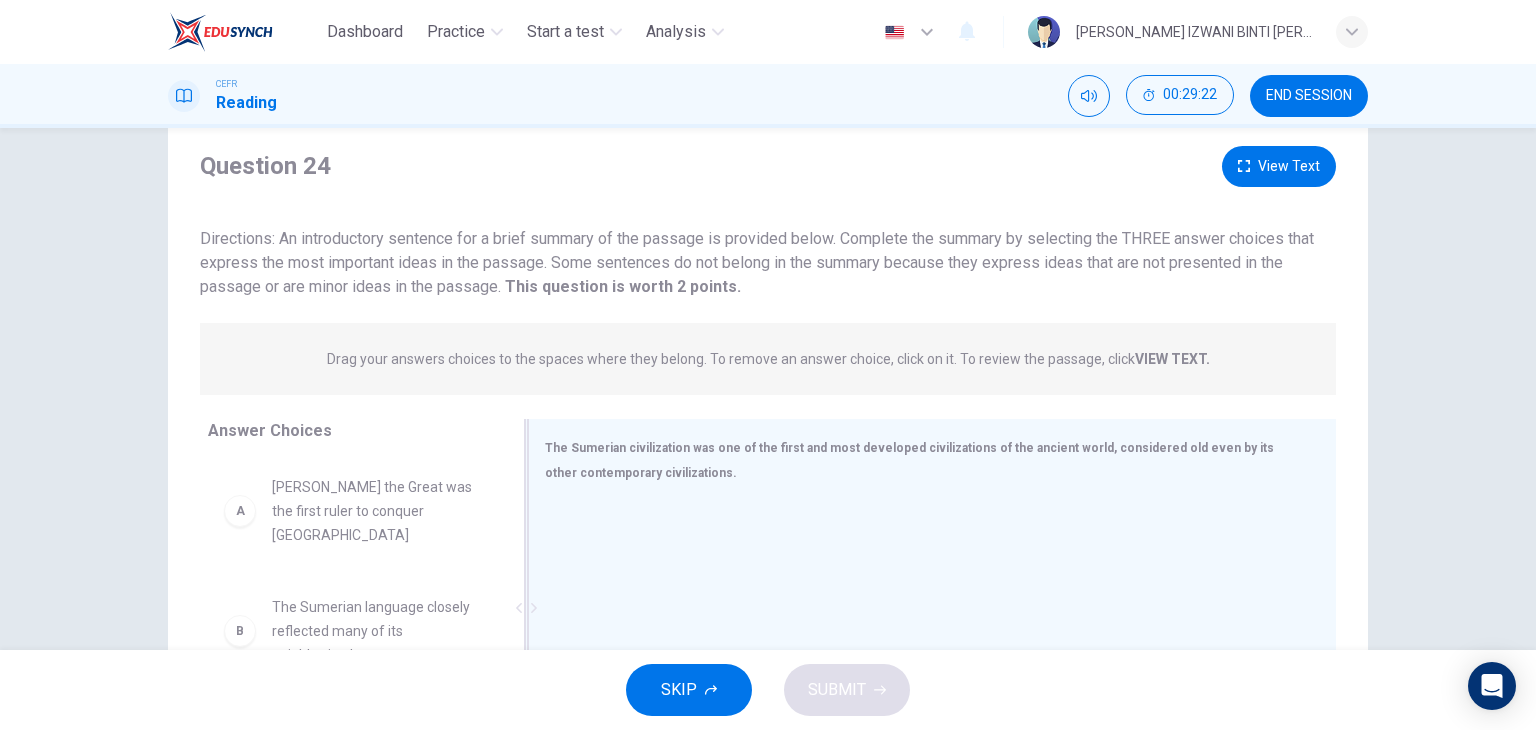 scroll, scrollTop: 53, scrollLeft: 0, axis: vertical 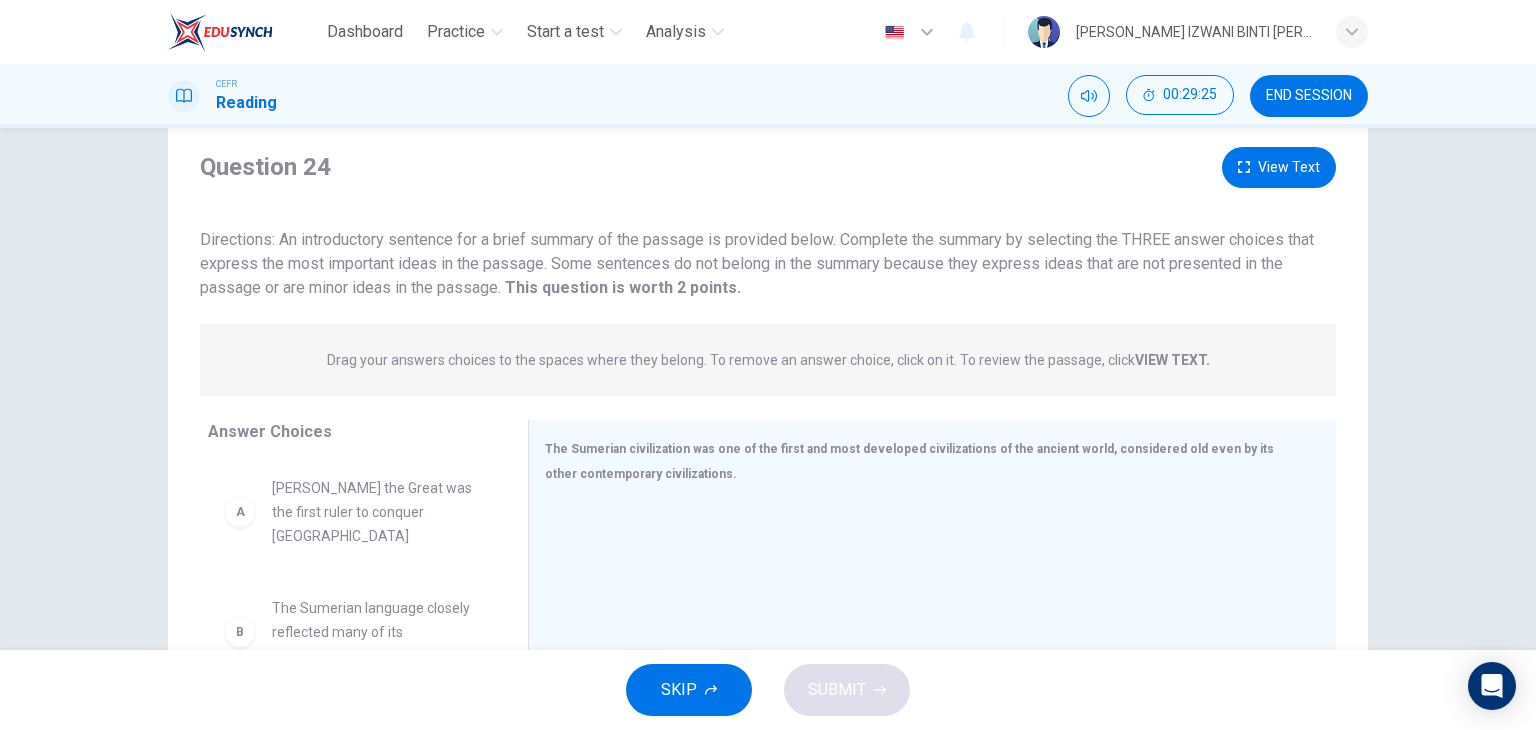 drag, startPoint x: 460, startPoint y: 245, endPoint x: 1057, endPoint y: 261, distance: 597.21436 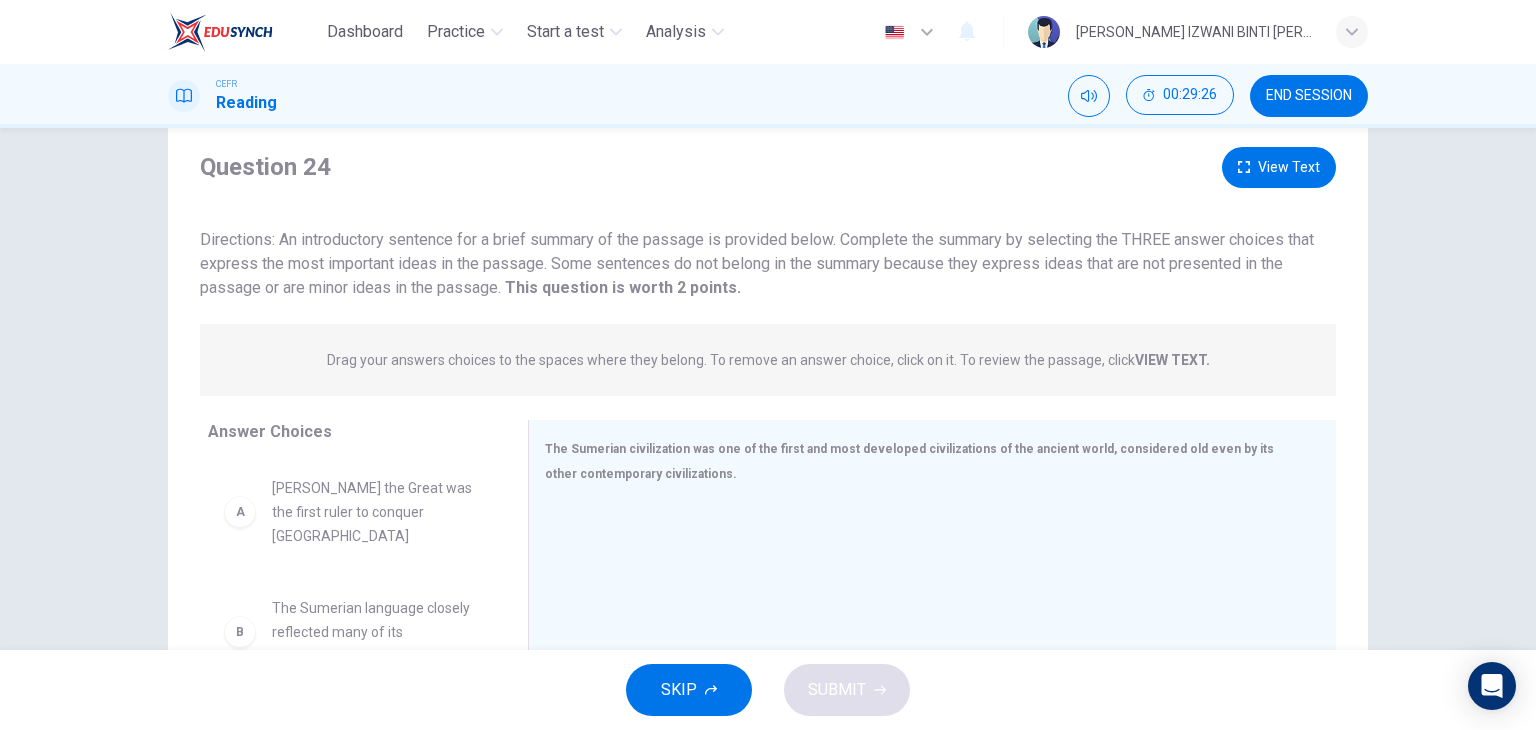 click on "Directions: An introductory sentence for a brief summary of the passage is provided below. Complete the summary by selecting the THREE answer choices that express the most important ideas in the passage. Some sentences do not belong in the summary because they express ideas that are not presented in the passage or are minor ideas in the passage.   This question is worth 2 points." at bounding box center (757, 263) 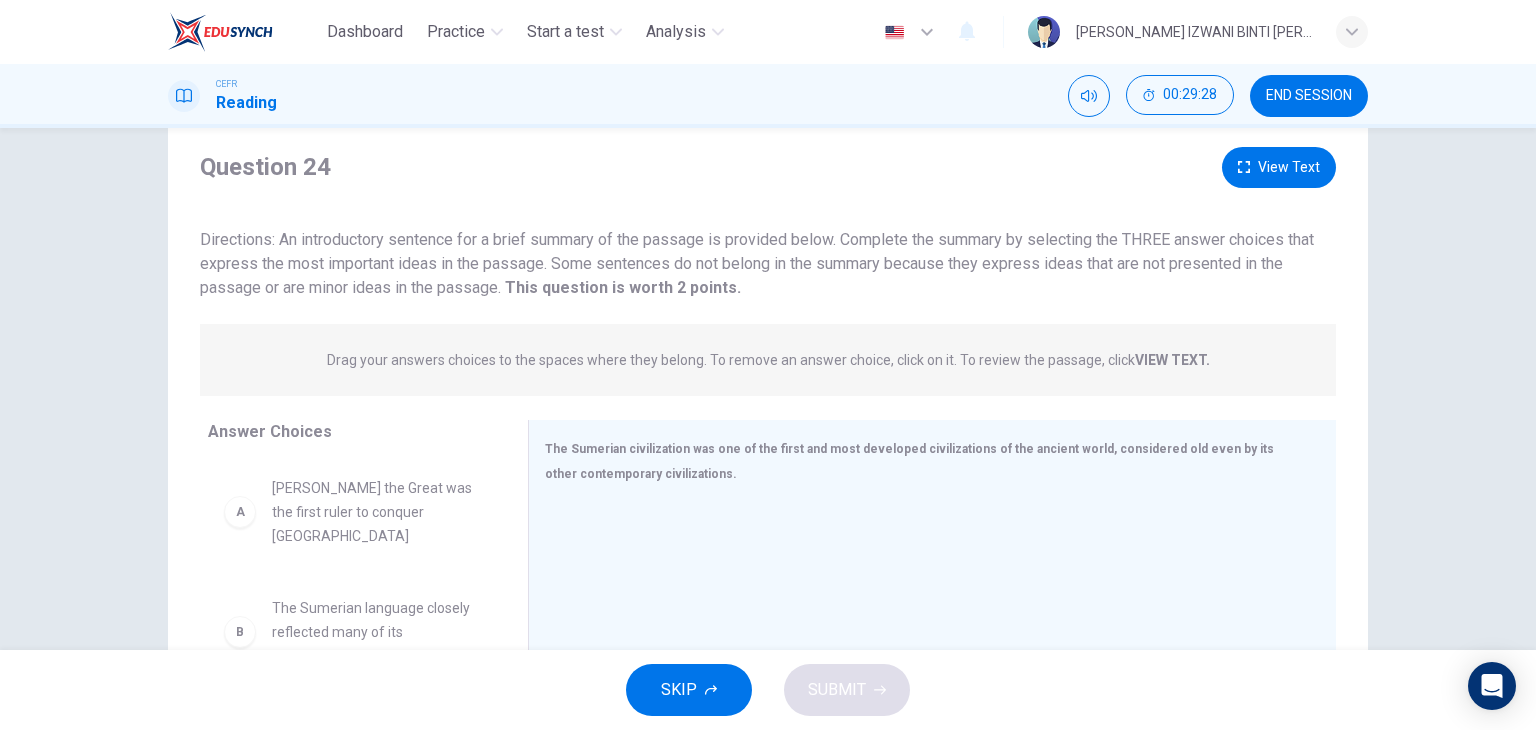 drag, startPoint x: 411, startPoint y: 263, endPoint x: 1113, endPoint y: 300, distance: 702.97437 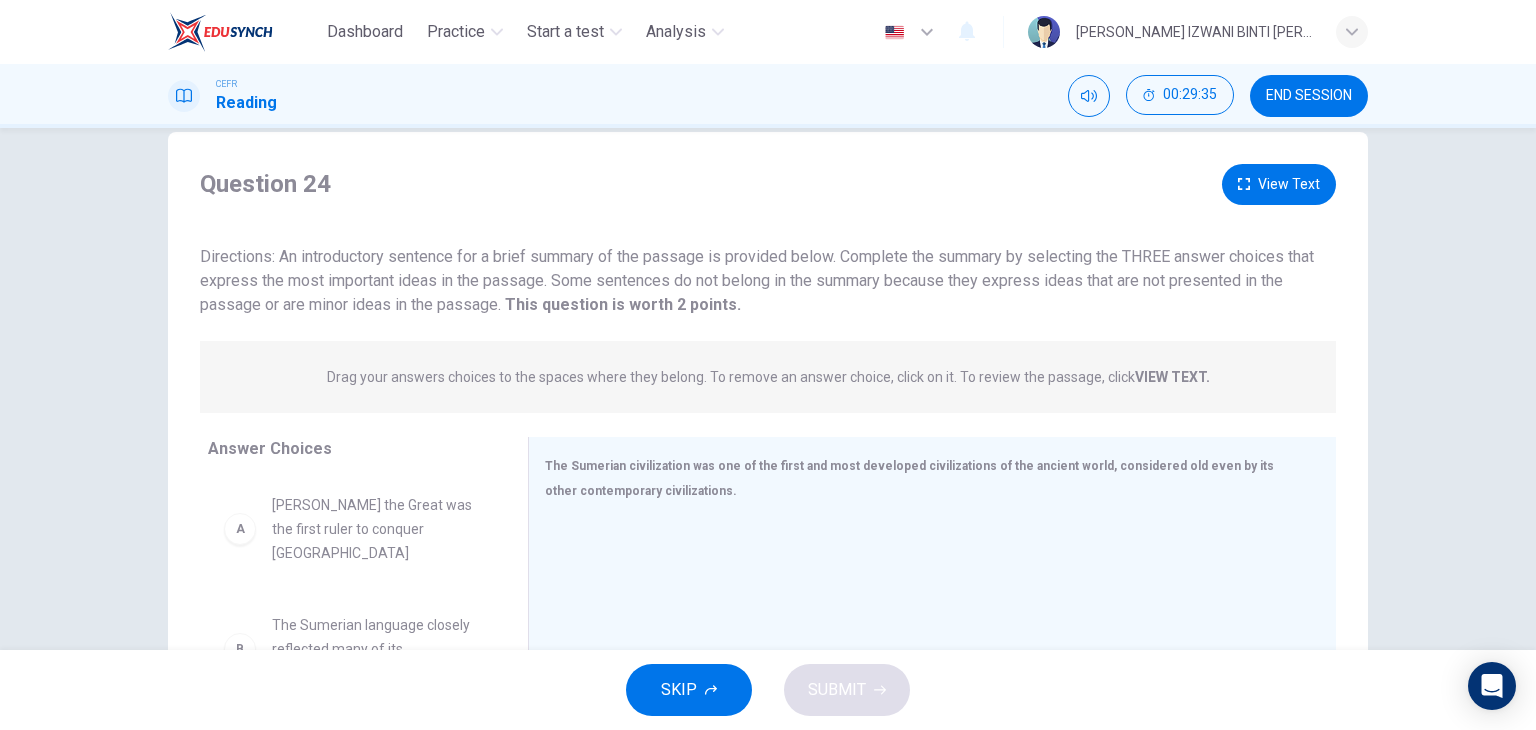 scroll, scrollTop: 0, scrollLeft: 0, axis: both 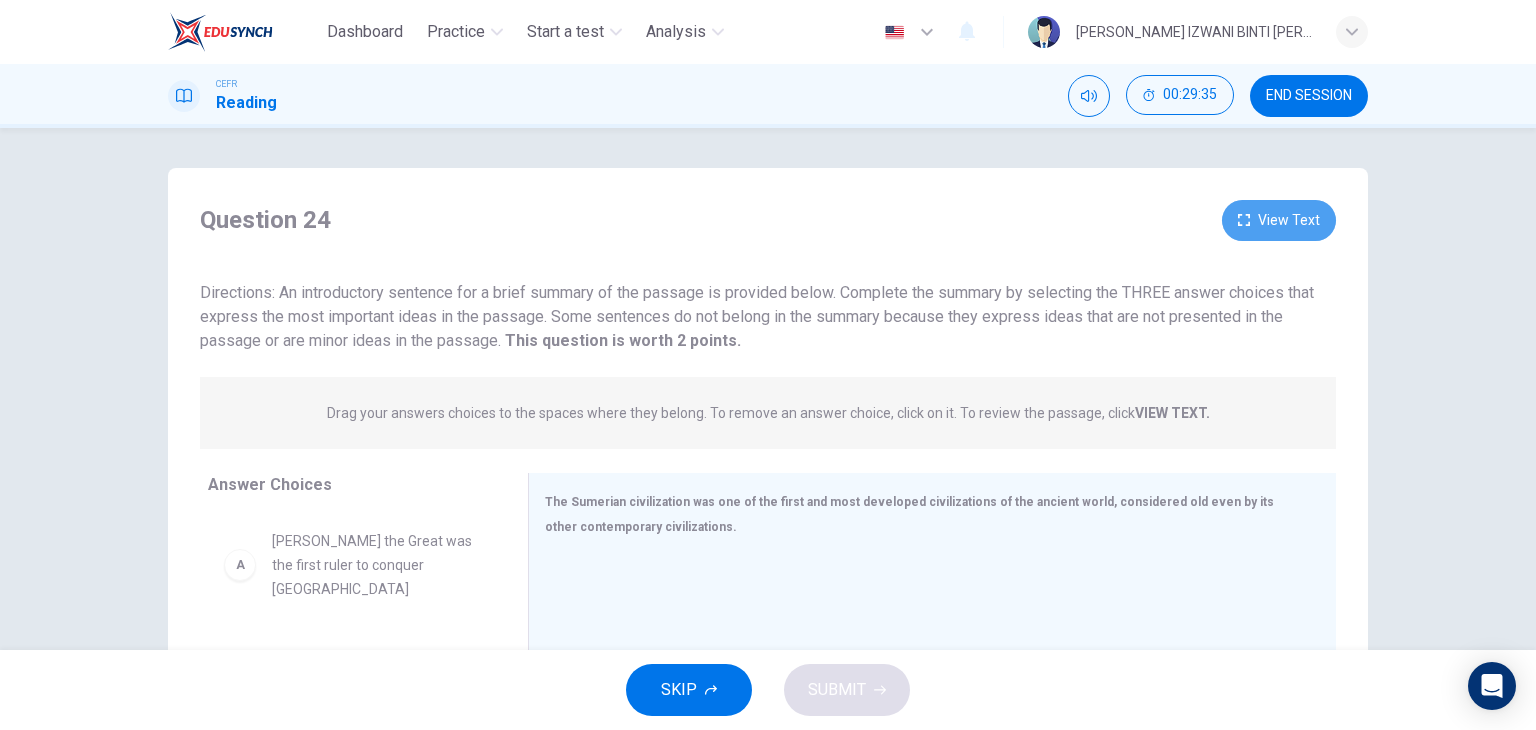 click on "View Text" at bounding box center (1279, 220) 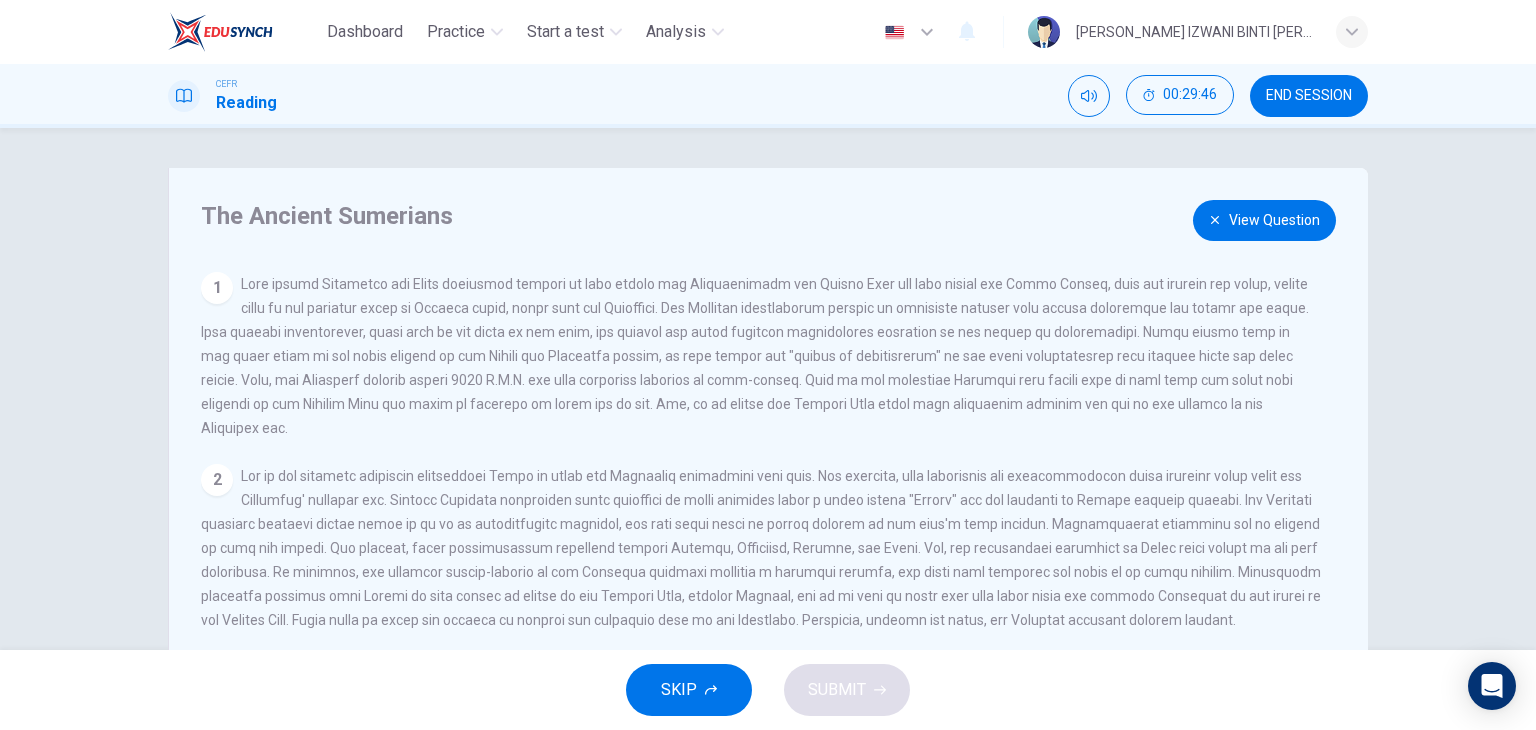 click on "View Question" at bounding box center (1264, 220) 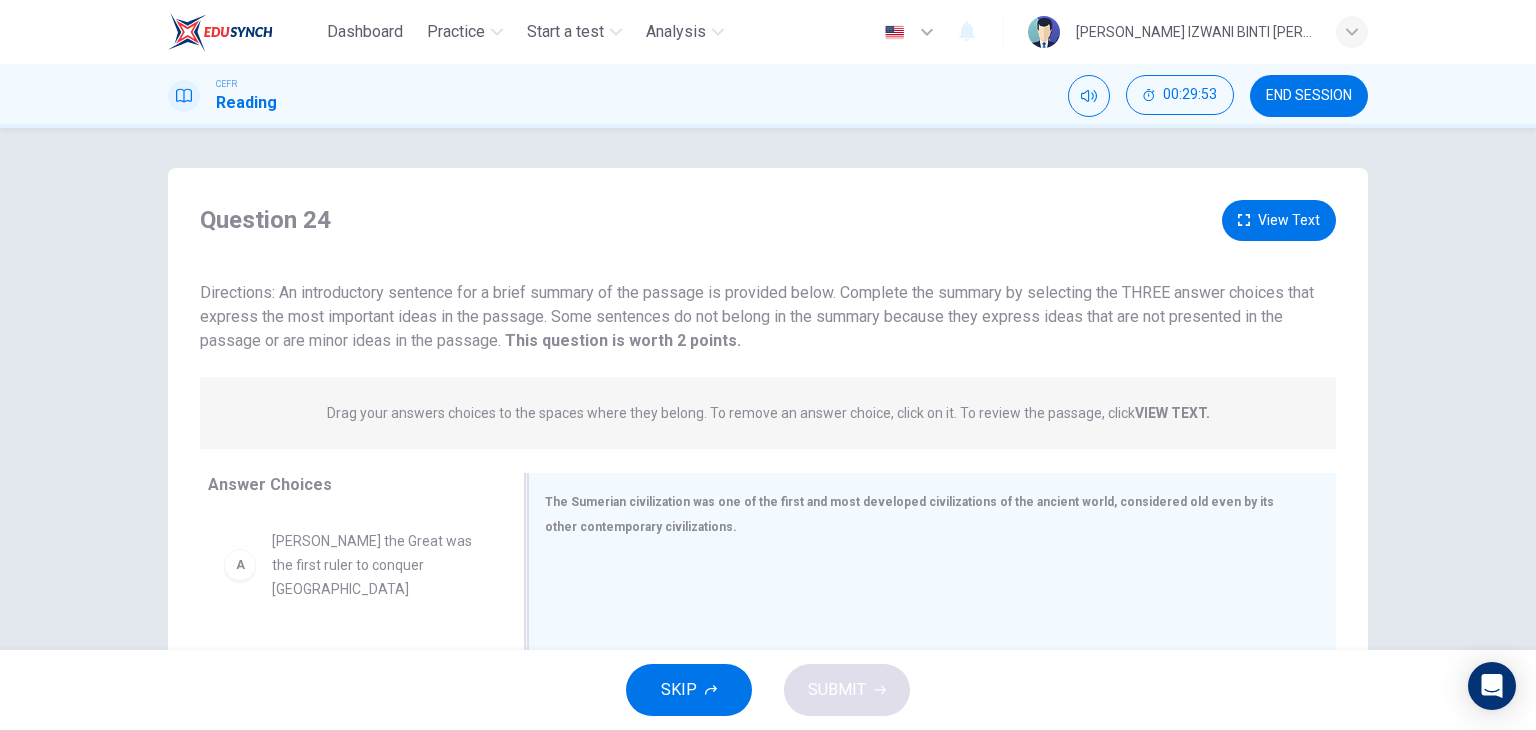 drag, startPoint x: 763, startPoint y: 502, endPoint x: 1209, endPoint y: 491, distance: 446.13562 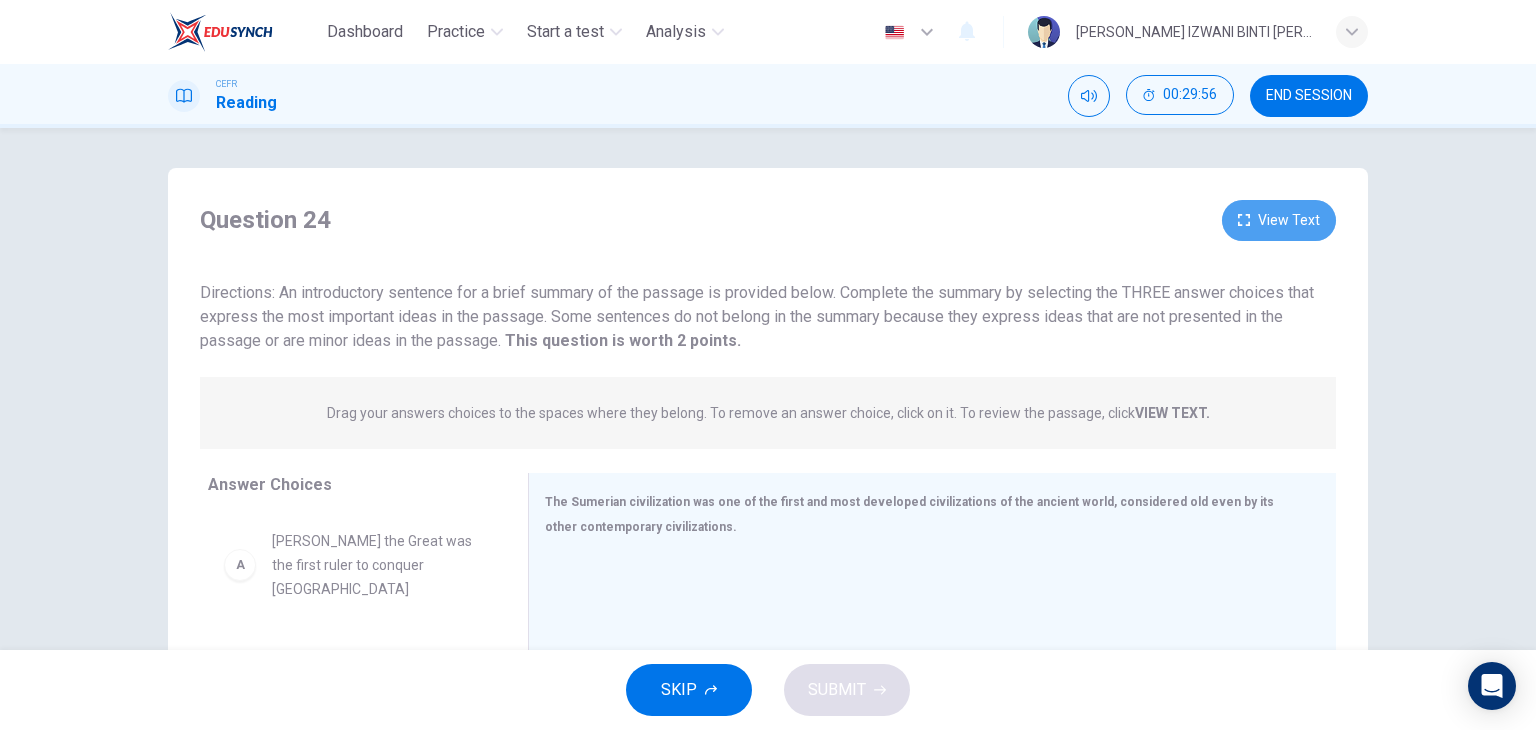 click on "View Text" at bounding box center (1279, 220) 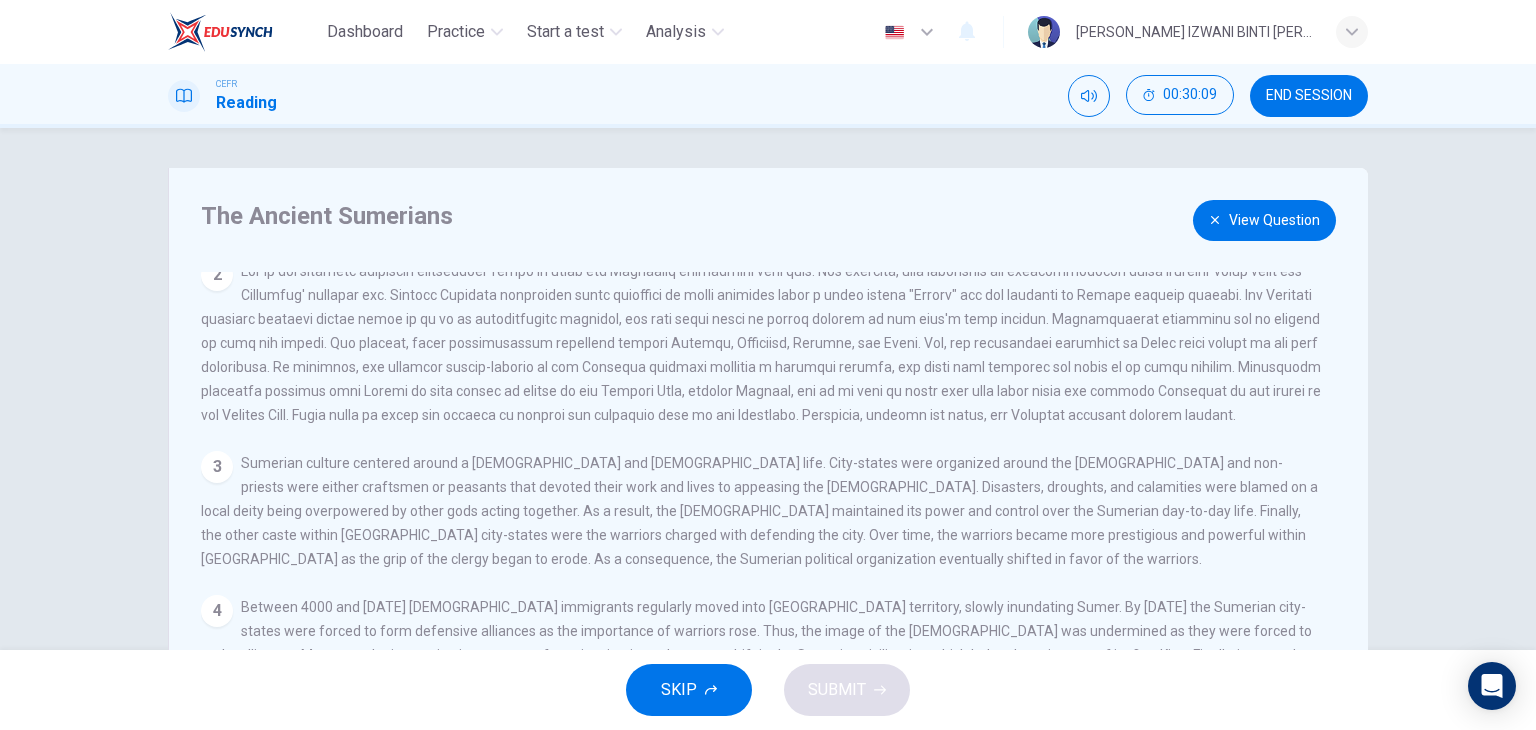 scroll, scrollTop: 214, scrollLeft: 0, axis: vertical 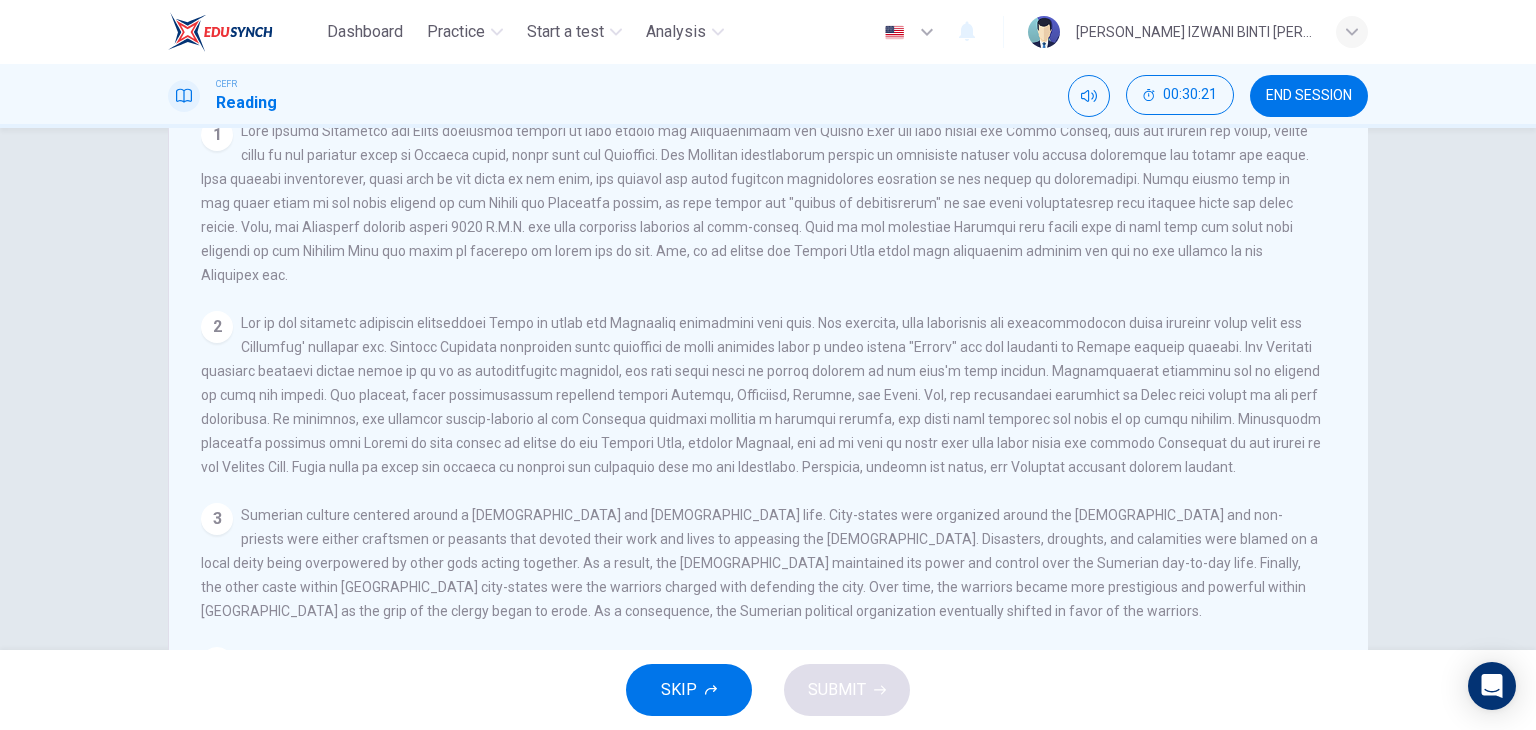 drag, startPoint x: 1220, startPoint y: 325, endPoint x: 1284, endPoint y: 319, distance: 64.28063 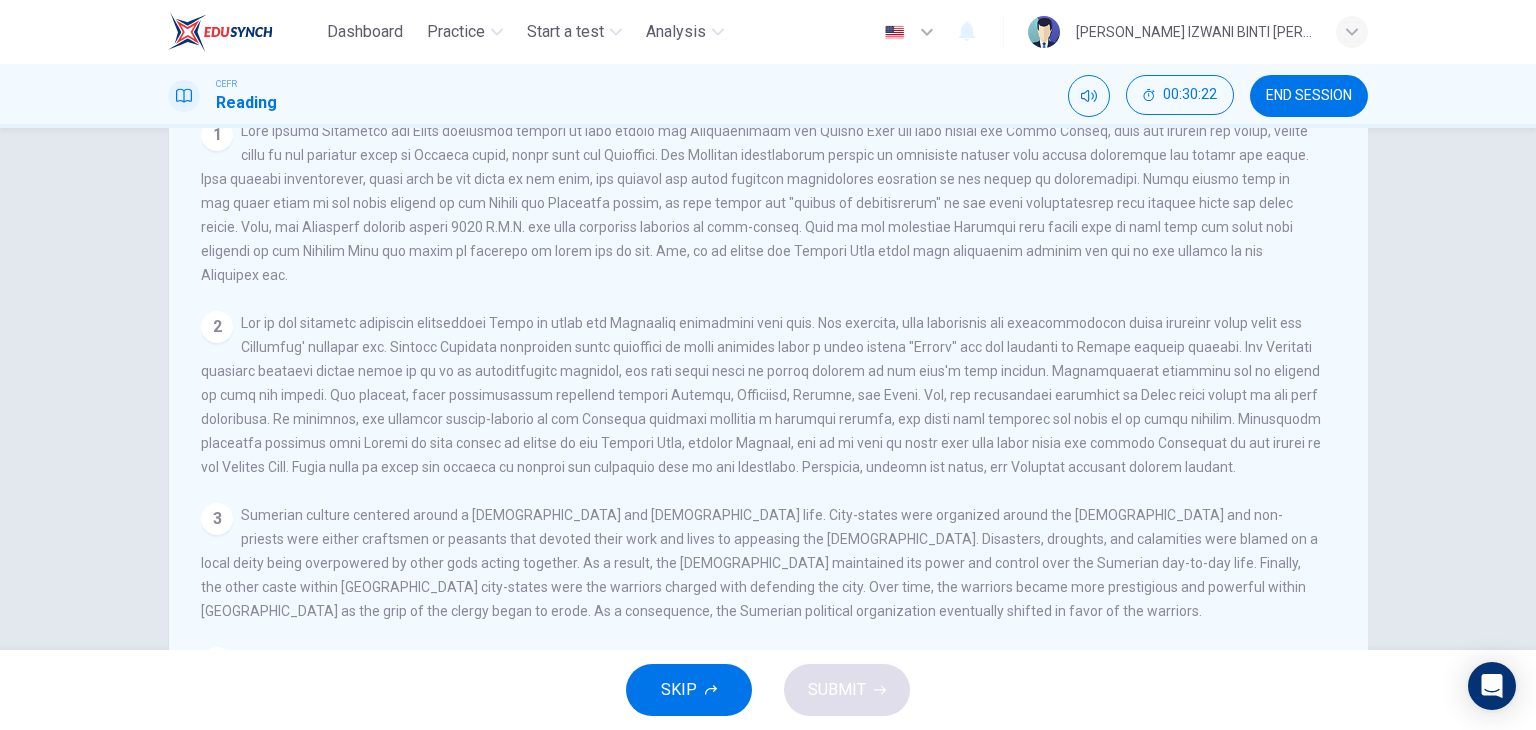 drag, startPoint x: 1267, startPoint y: 325, endPoint x: 1219, endPoint y: 325, distance: 48 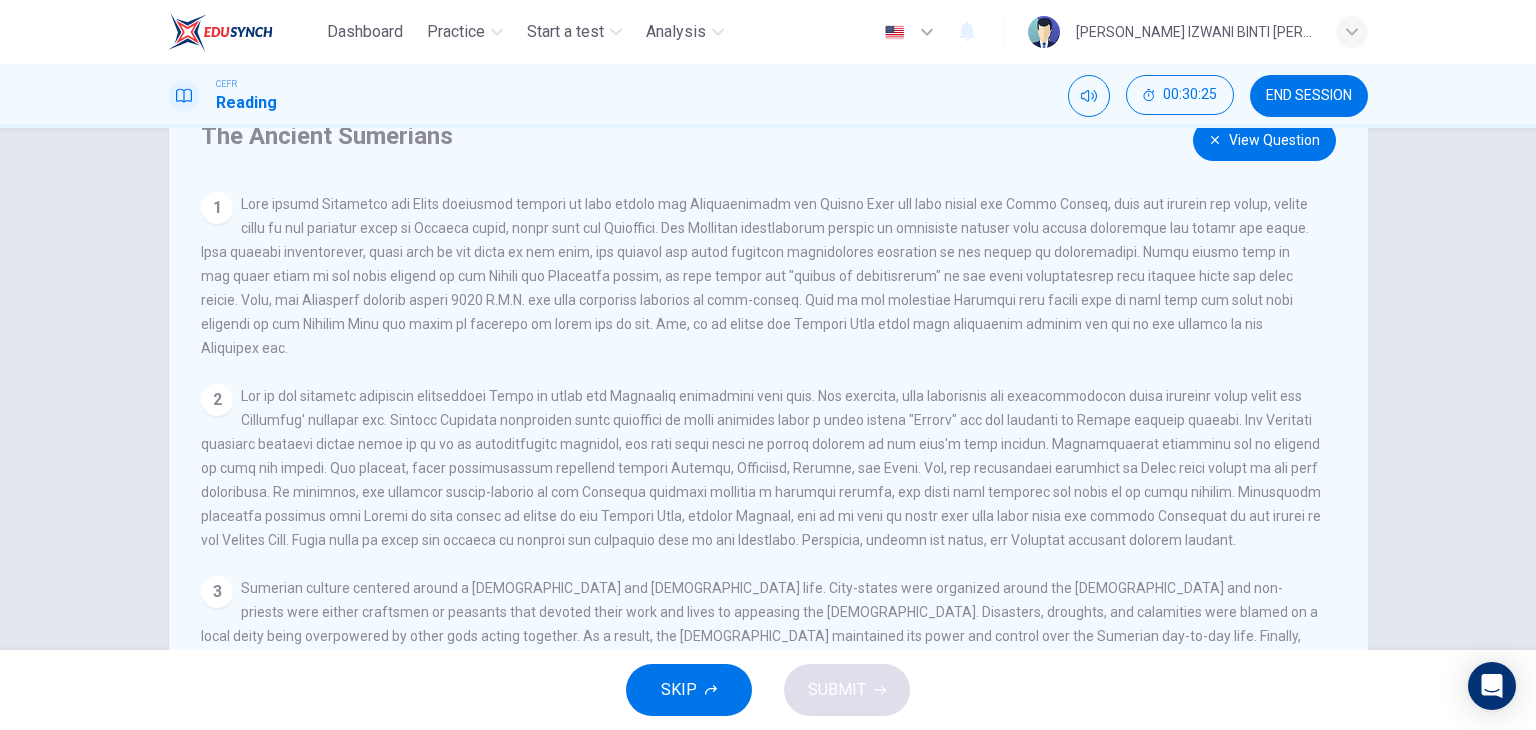 scroll, scrollTop: 53, scrollLeft: 0, axis: vertical 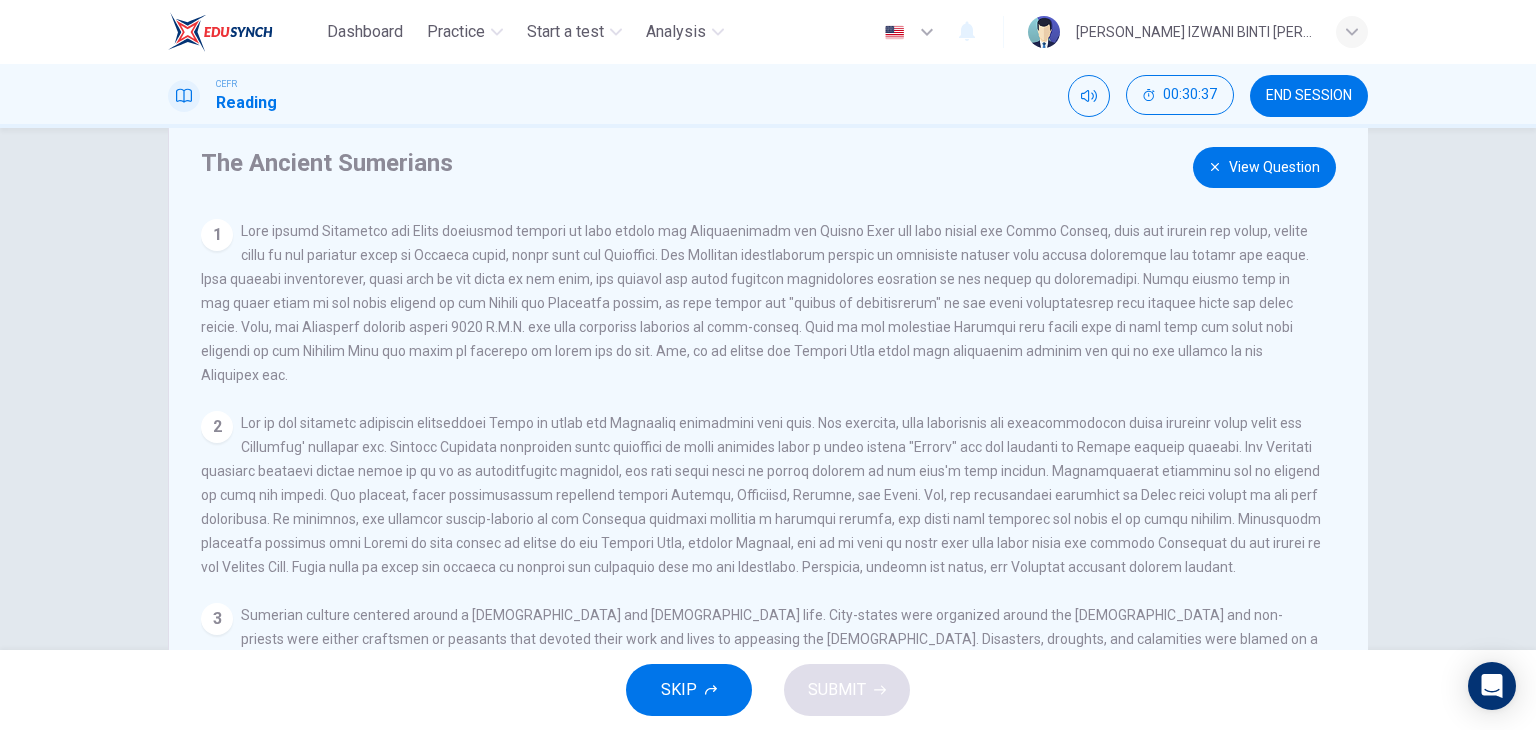 drag, startPoint x: 587, startPoint y: 349, endPoint x: 701, endPoint y: 365, distance: 115.11733 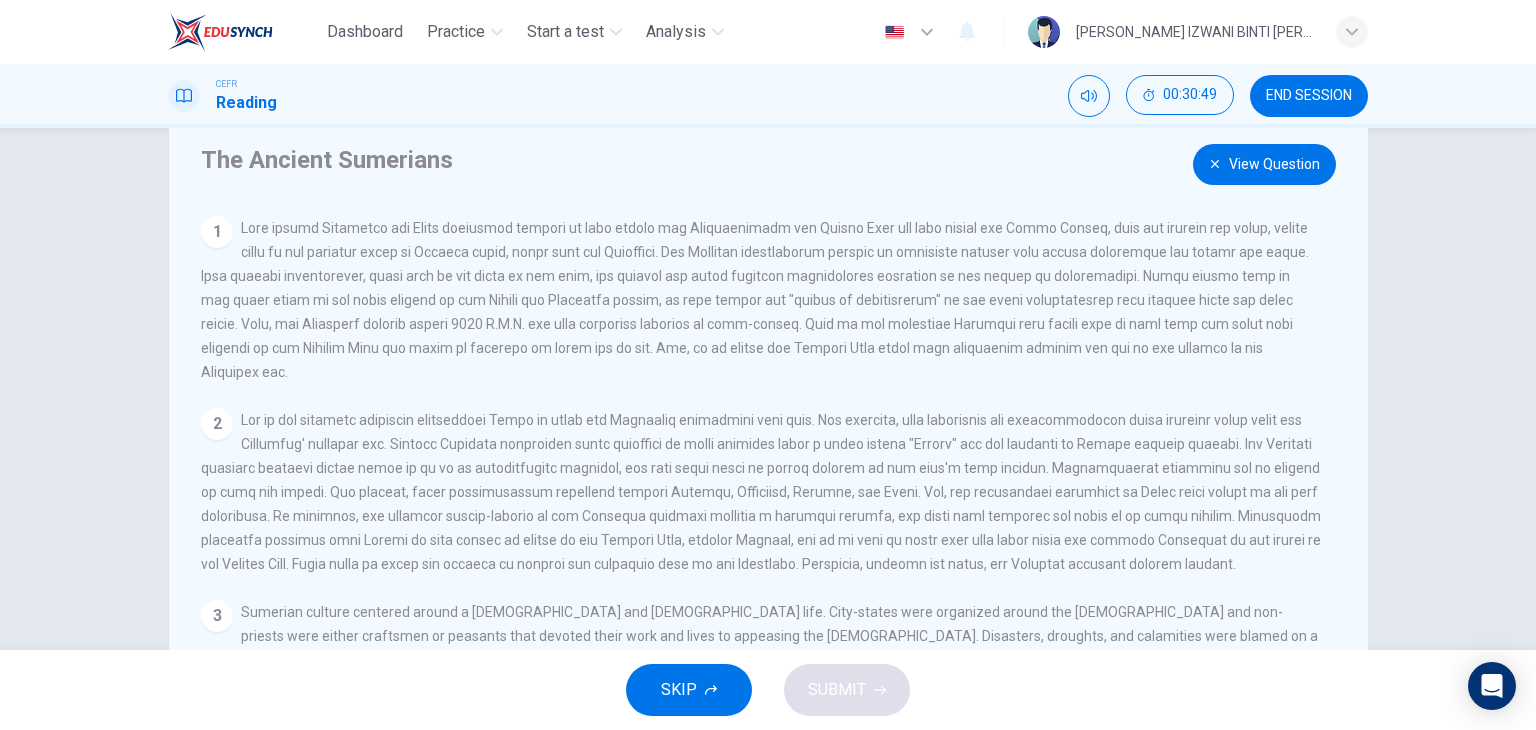 scroll, scrollTop: 53, scrollLeft: 0, axis: vertical 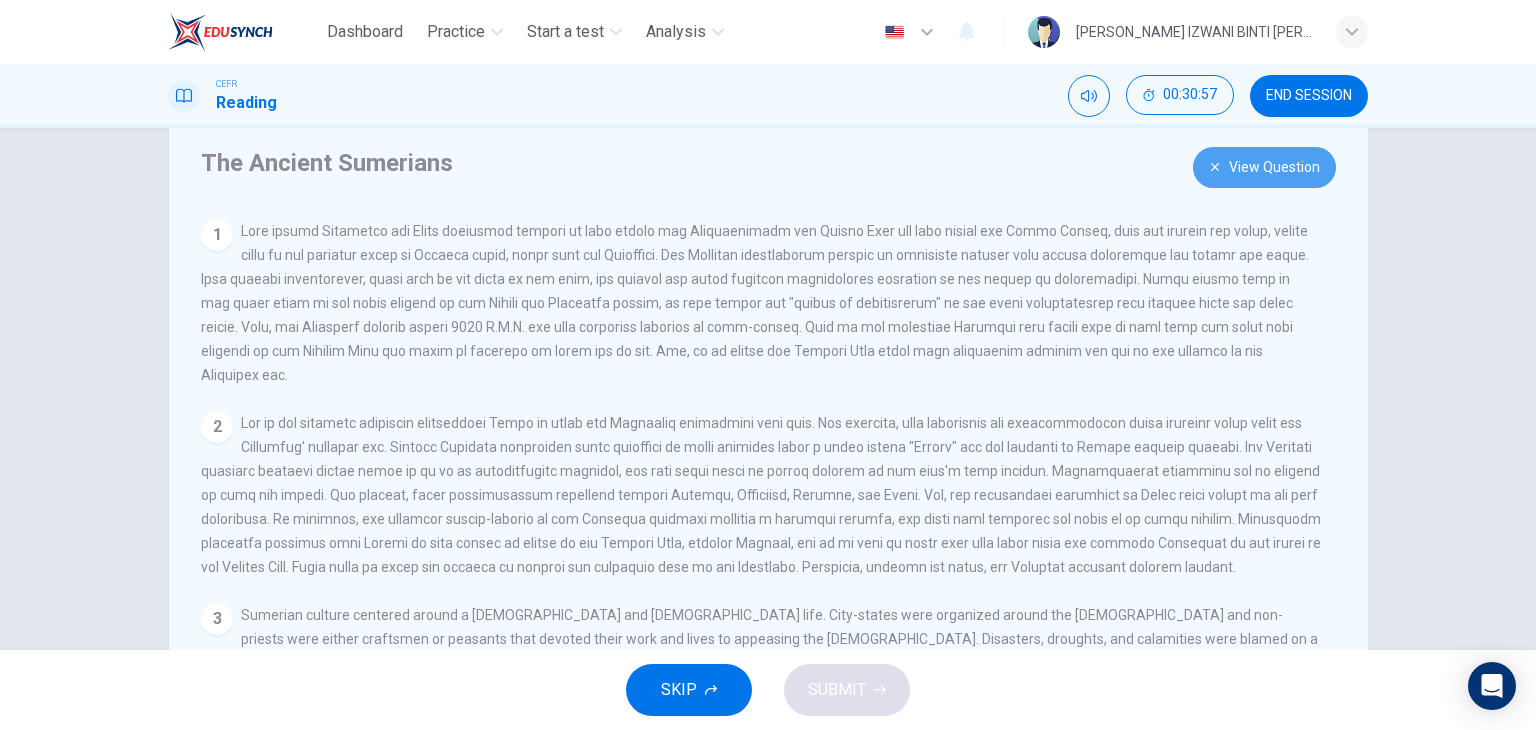 click on "View Question" at bounding box center (1264, 167) 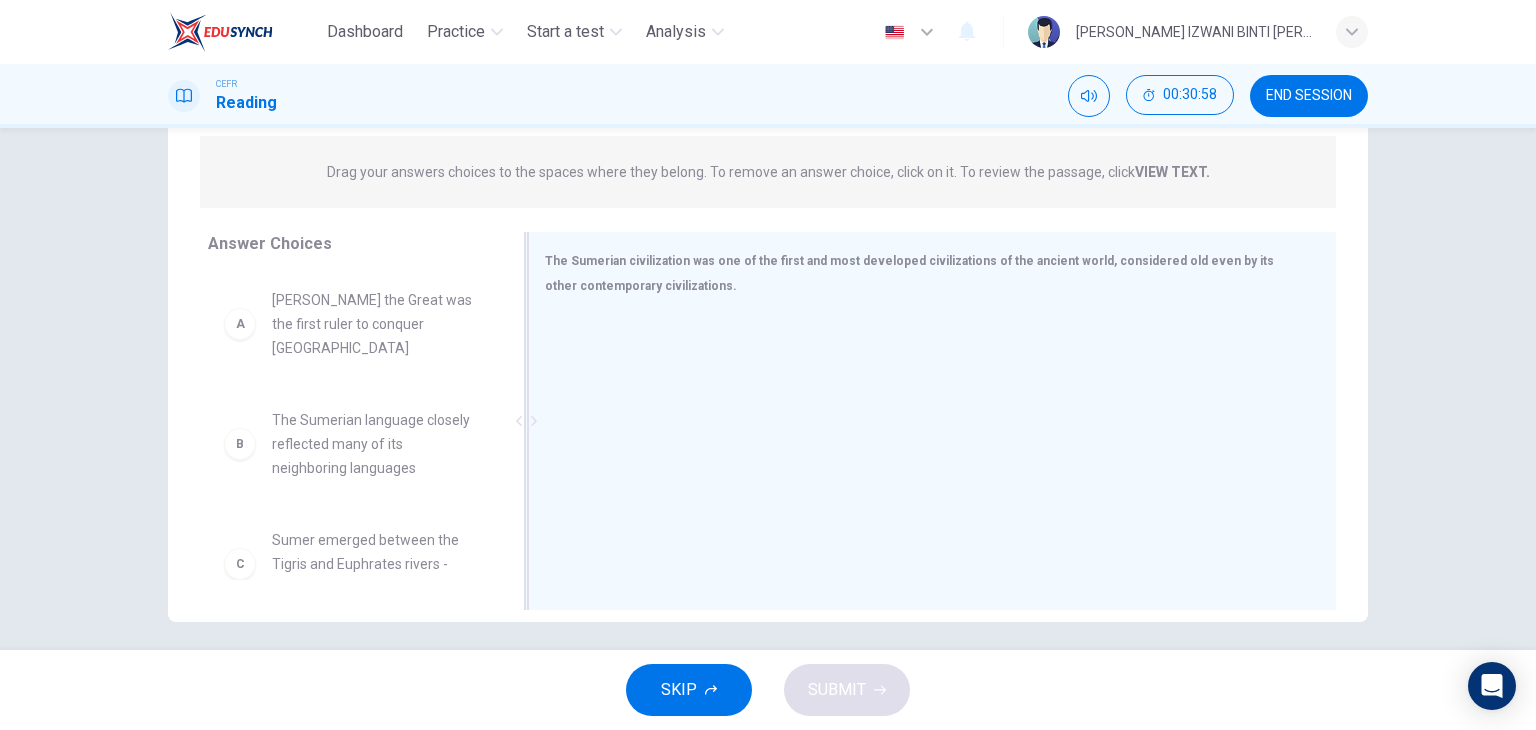 scroll, scrollTop: 253, scrollLeft: 0, axis: vertical 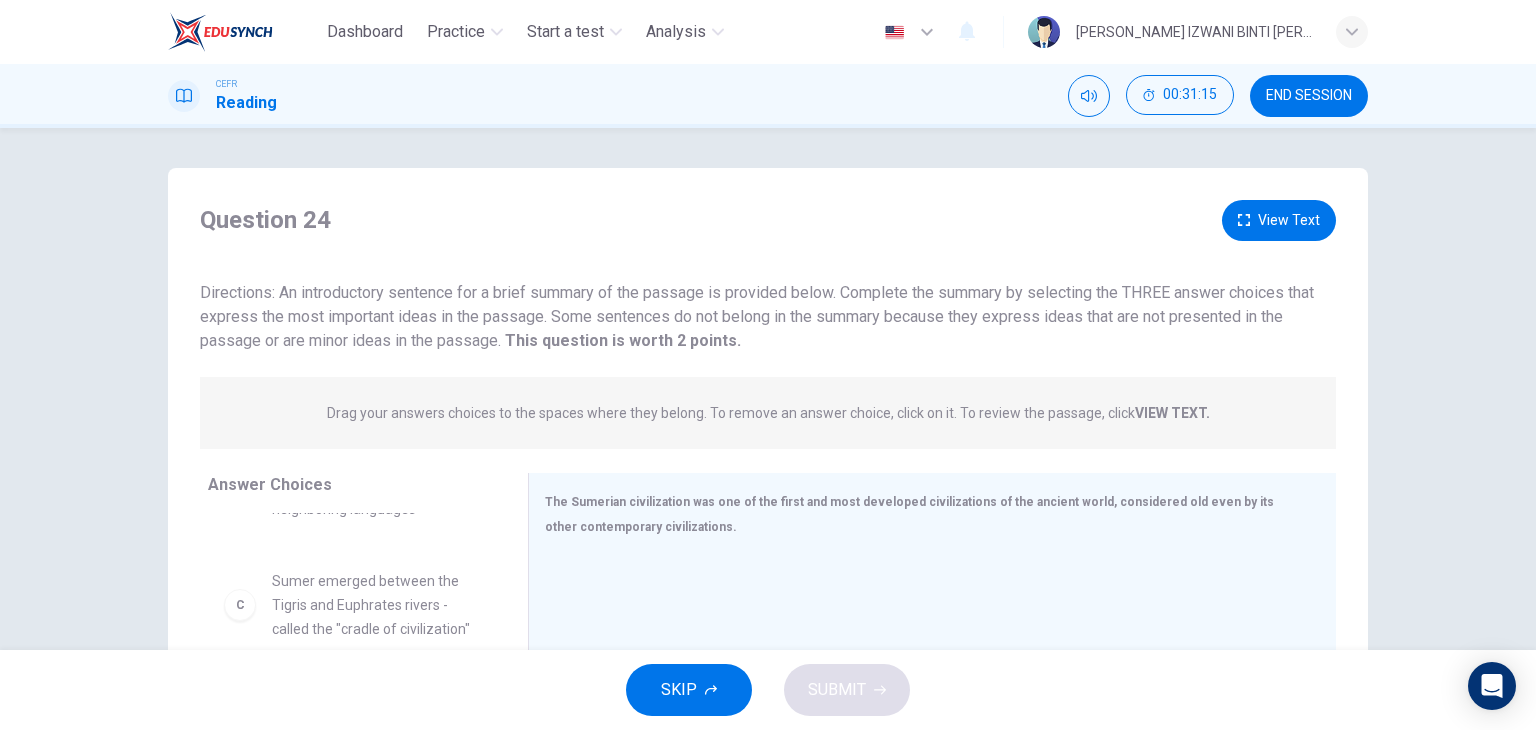 click on "View Text" at bounding box center [1279, 220] 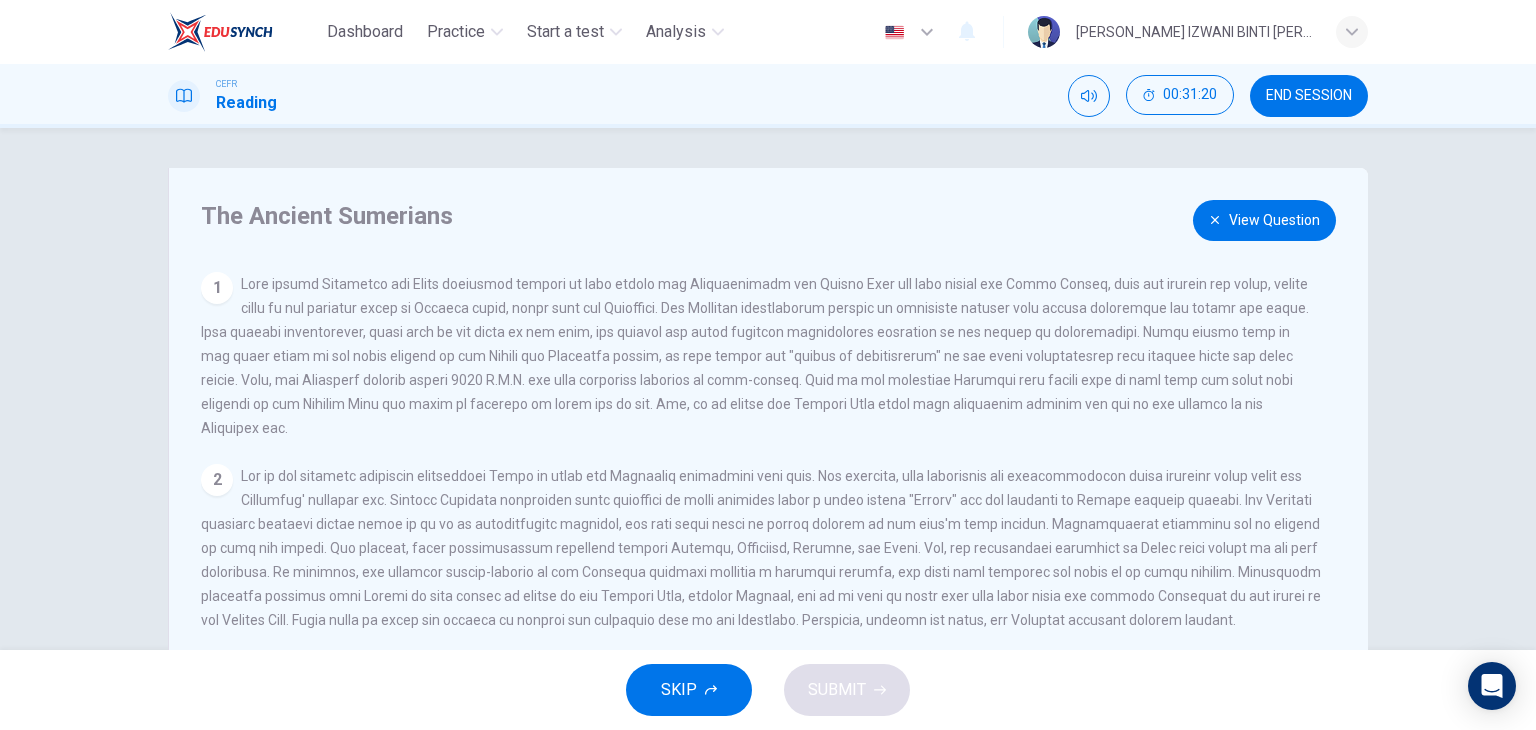 drag, startPoint x: 435, startPoint y: 351, endPoint x: 1196, endPoint y: 309, distance: 762.15814 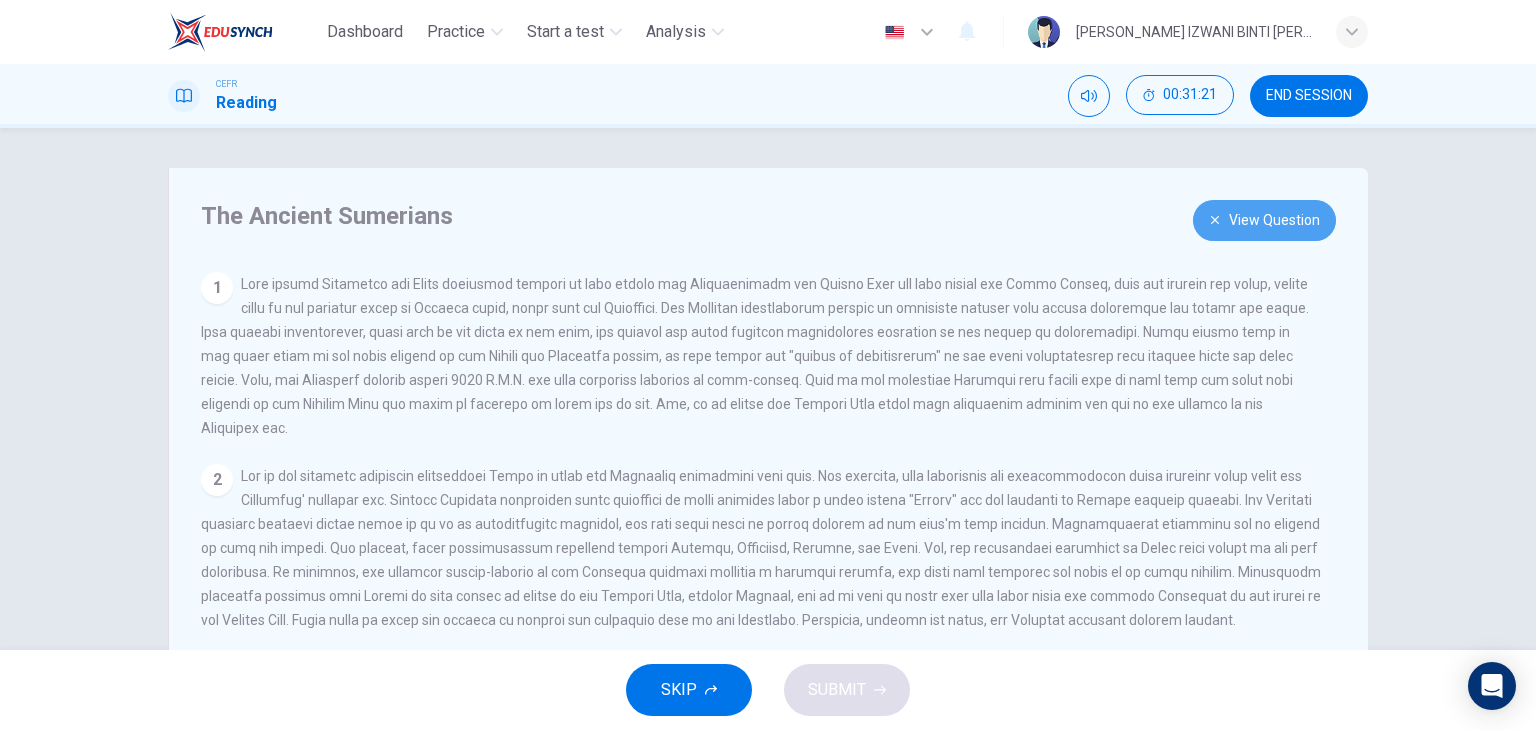 click on "View Question" at bounding box center (1264, 220) 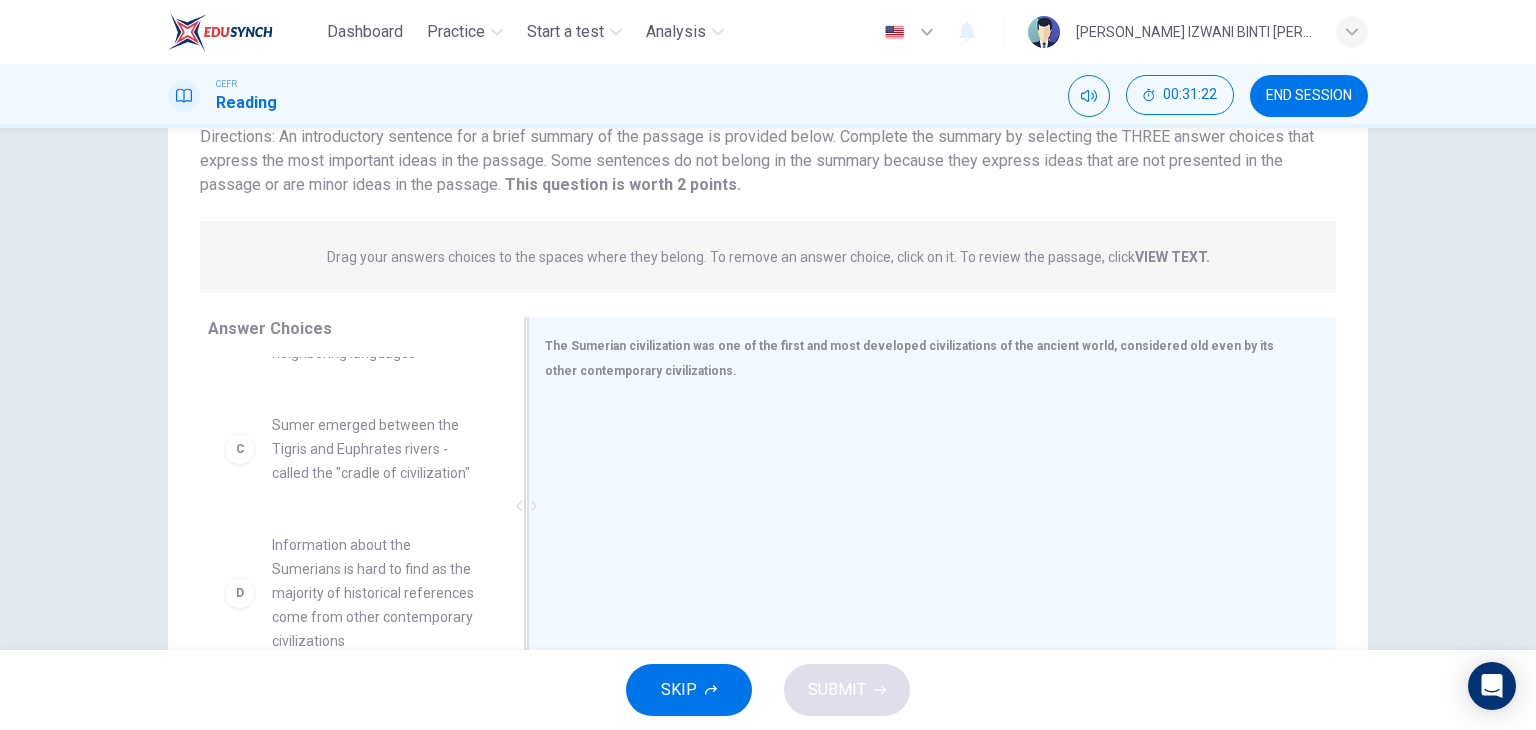 scroll, scrollTop: 200, scrollLeft: 0, axis: vertical 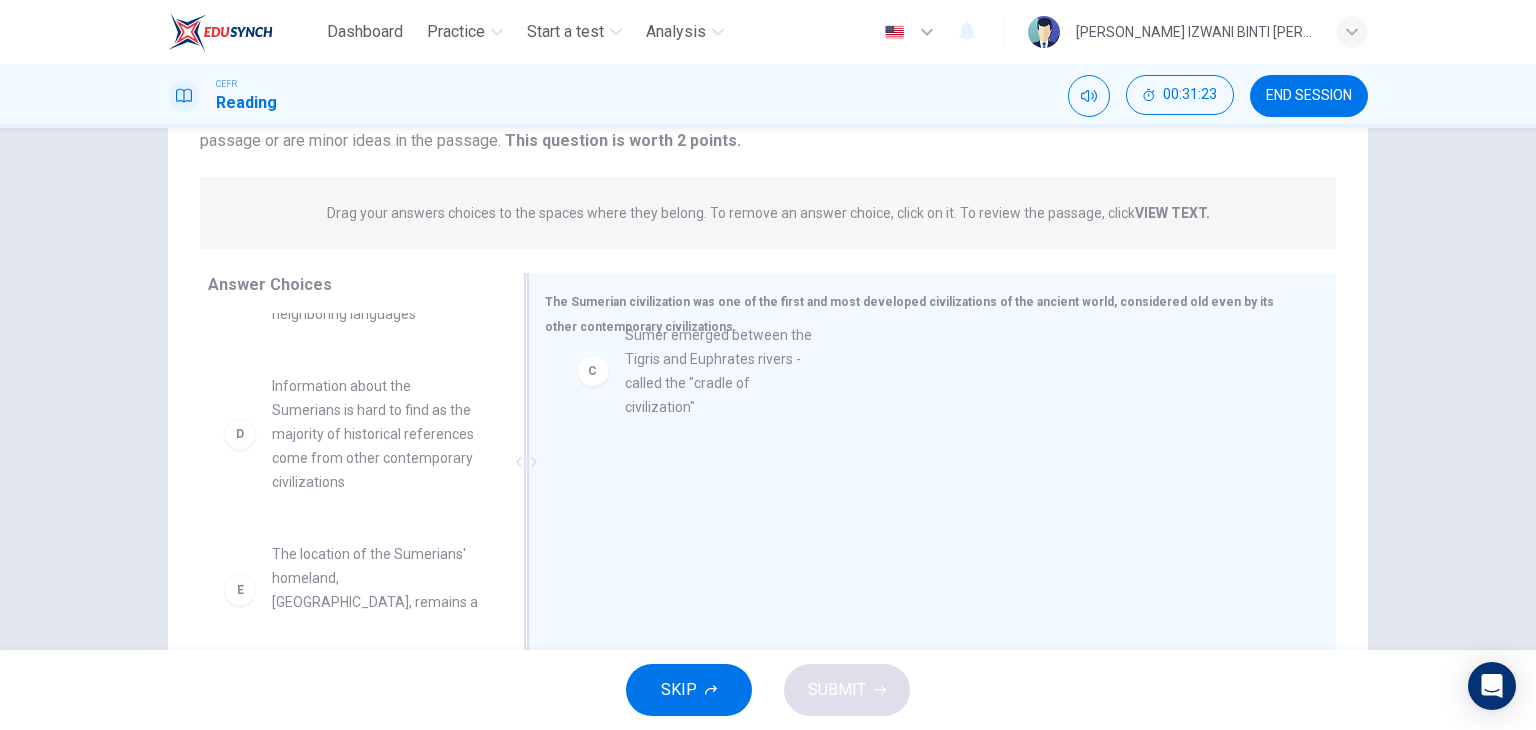 drag, startPoint x: 373, startPoint y: 393, endPoint x: 736, endPoint y: 373, distance: 363.55054 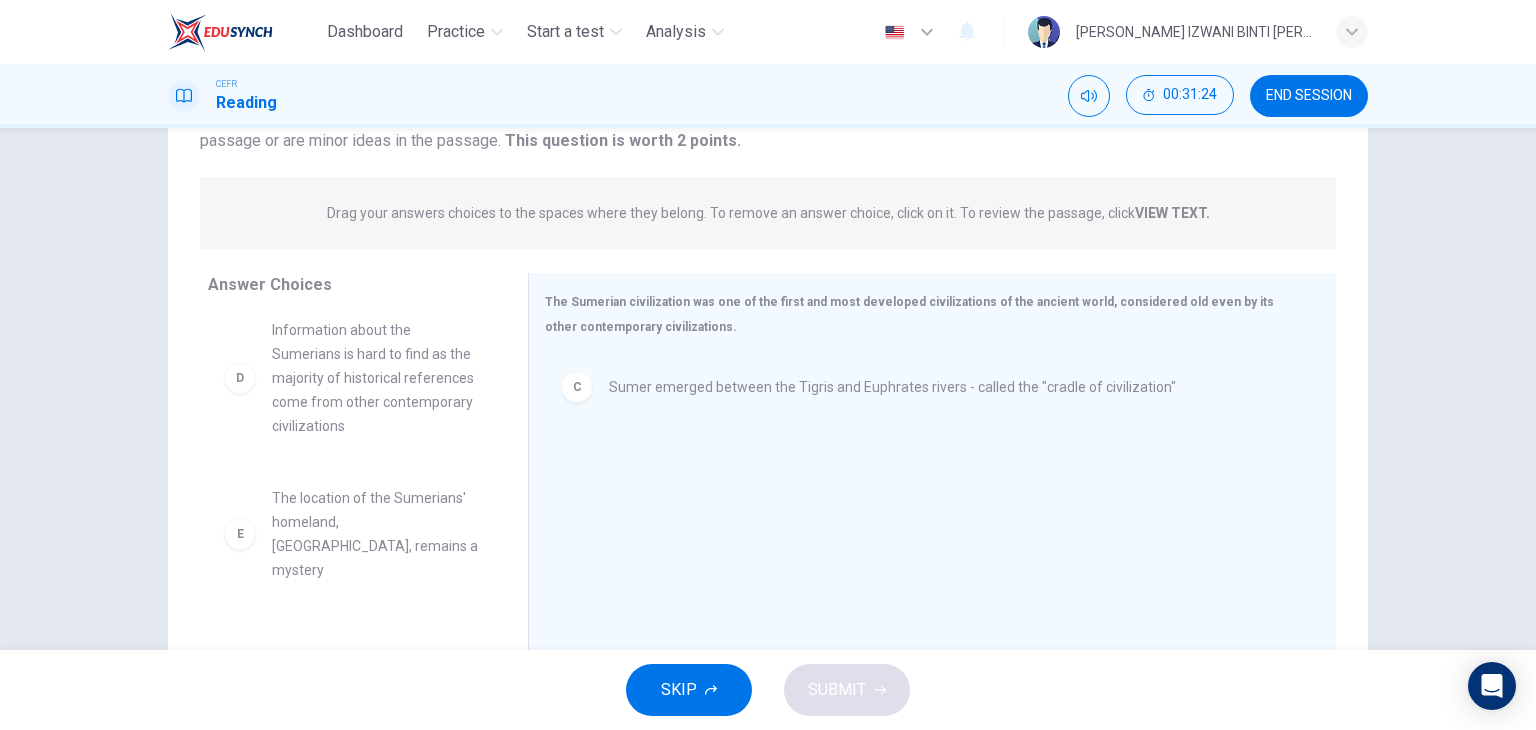 scroll, scrollTop: 300, scrollLeft: 0, axis: vertical 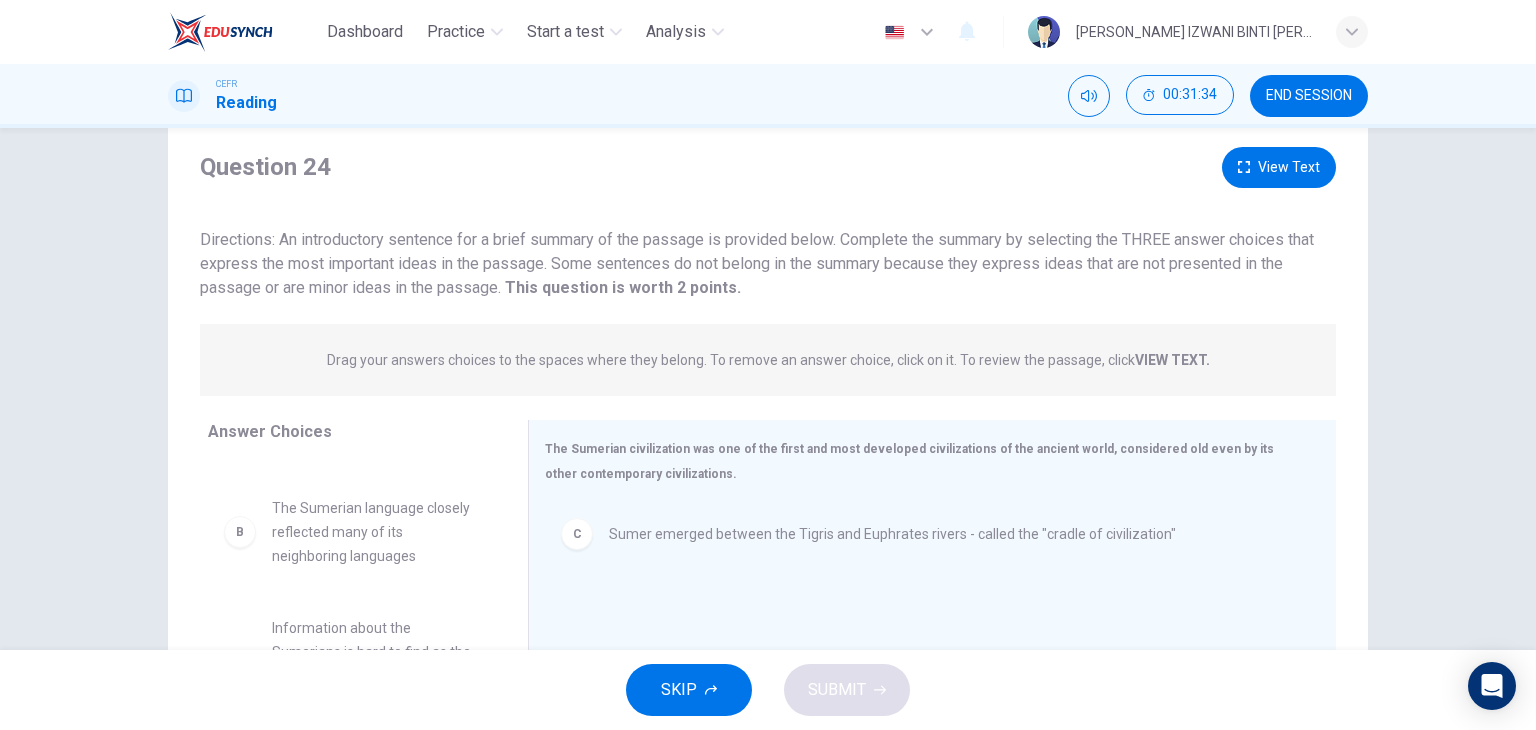 click on "View Text" at bounding box center [1279, 167] 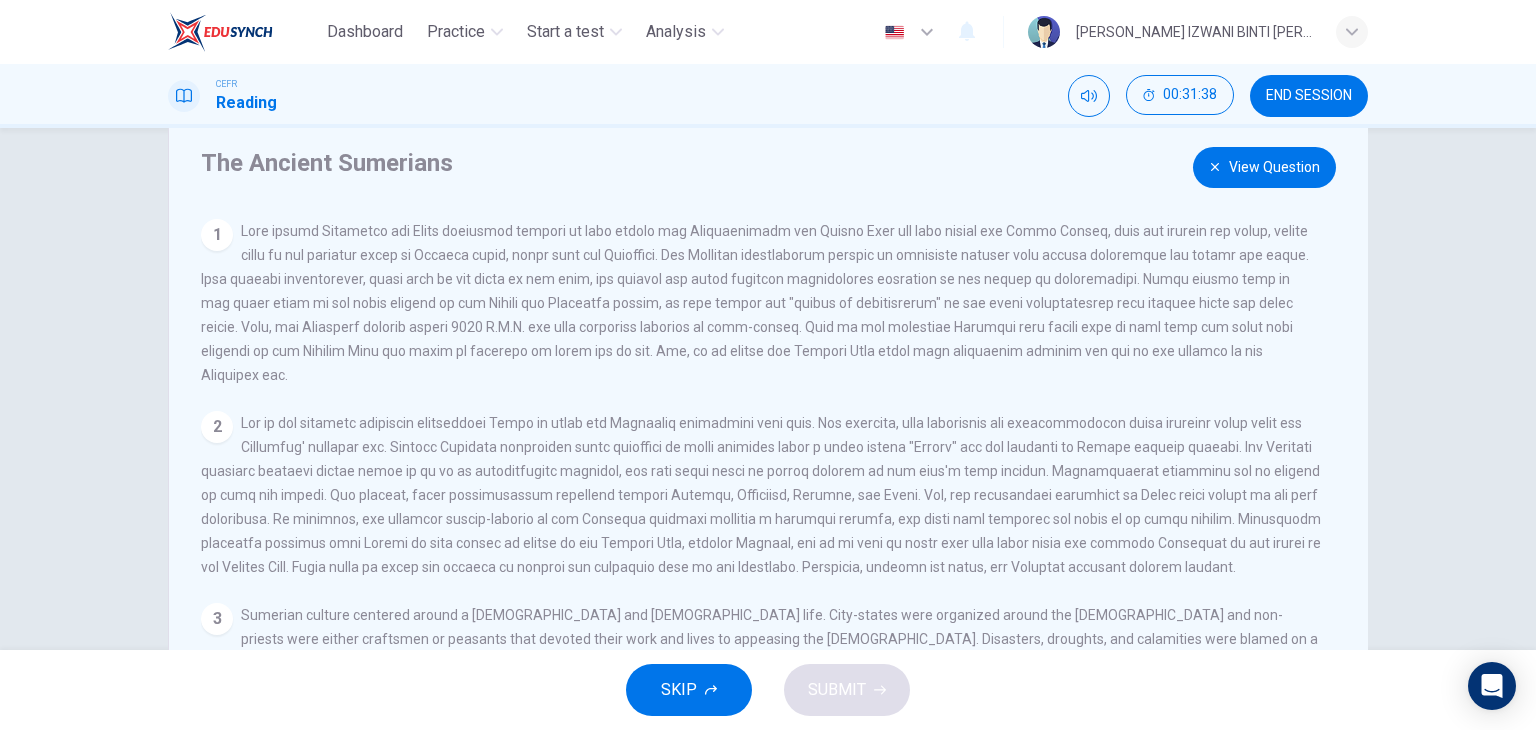 drag, startPoint x: 811, startPoint y: 256, endPoint x: 824, endPoint y: 240, distance: 20.615528 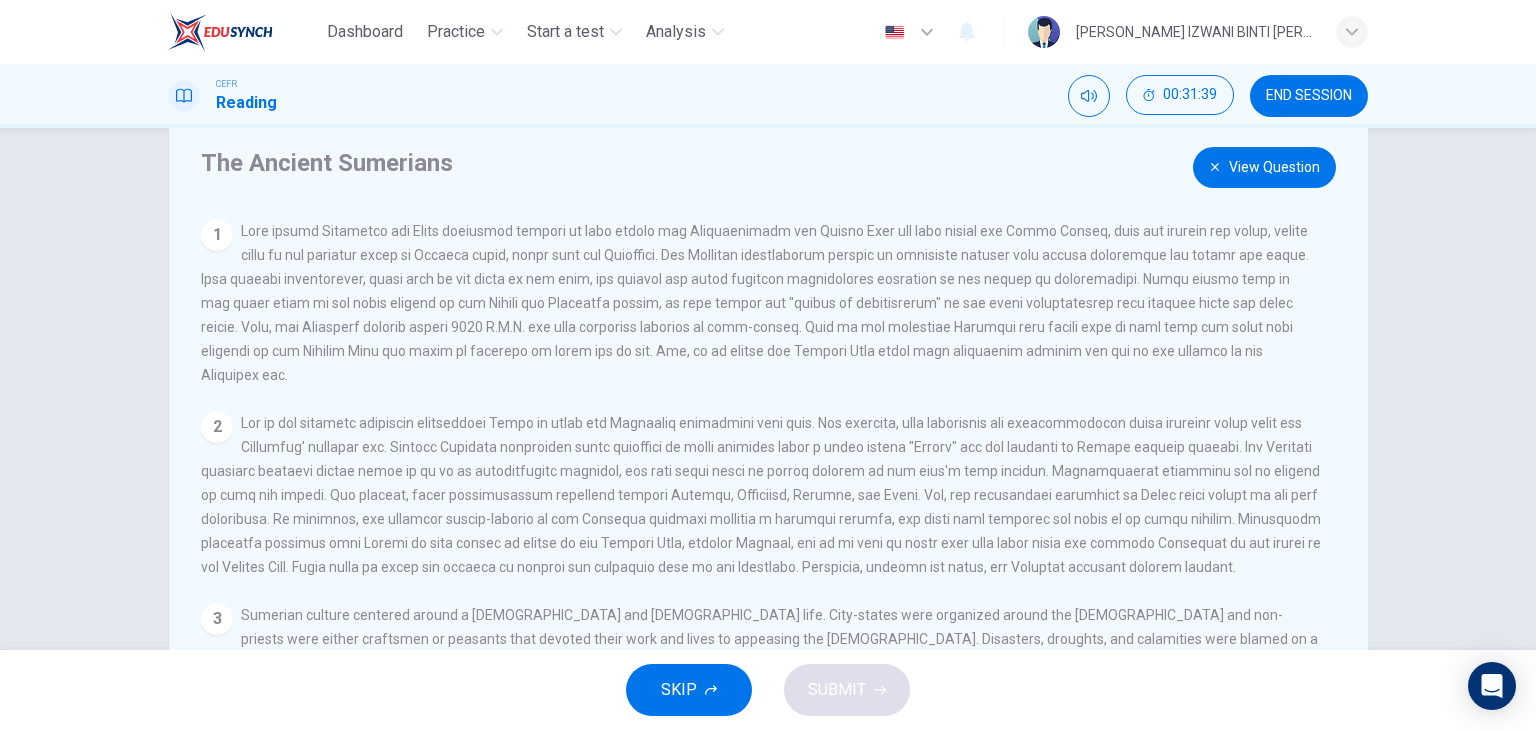 drag, startPoint x: 577, startPoint y: 262, endPoint x: 741, endPoint y: 281, distance: 165.09694 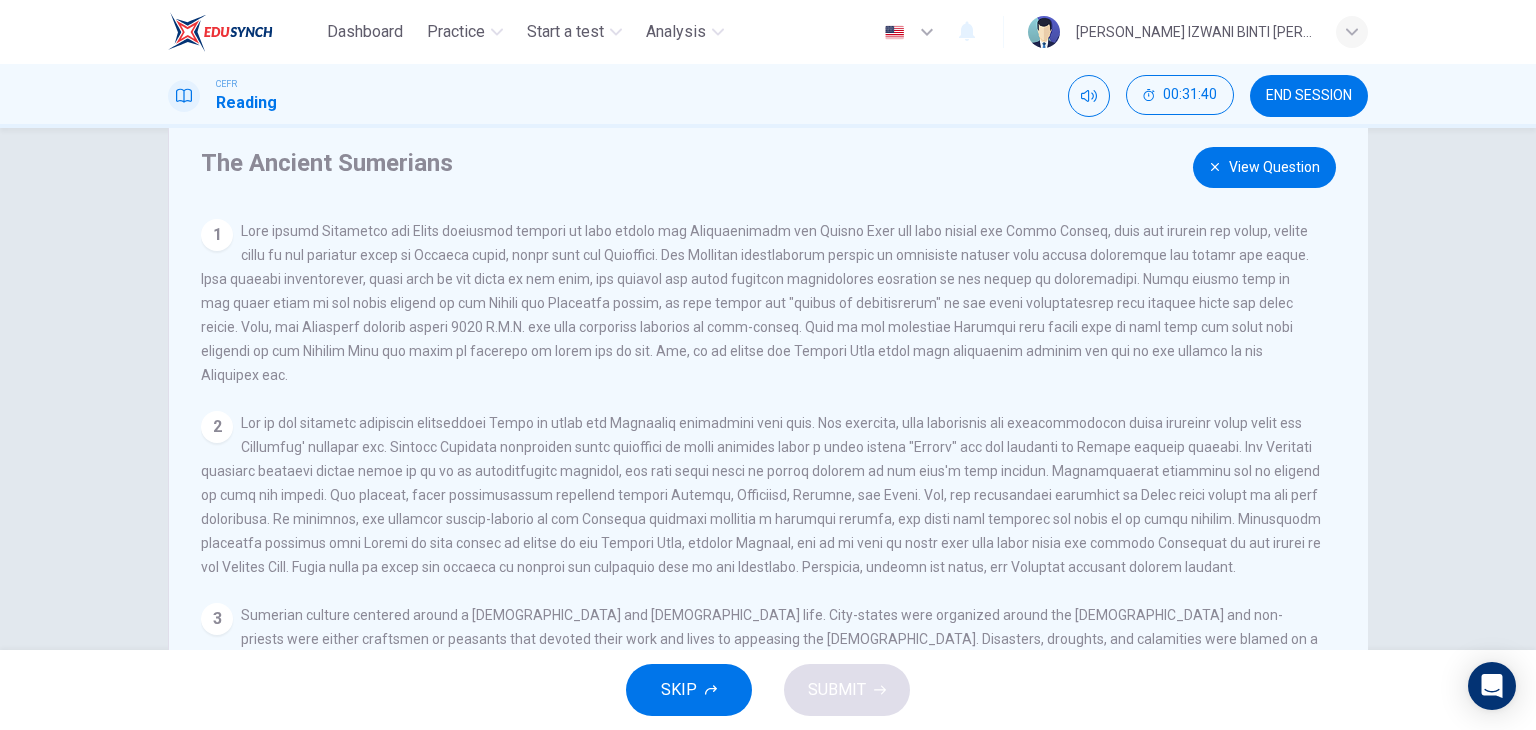 drag, startPoint x: 530, startPoint y: 261, endPoint x: 676, endPoint y: 254, distance: 146.16771 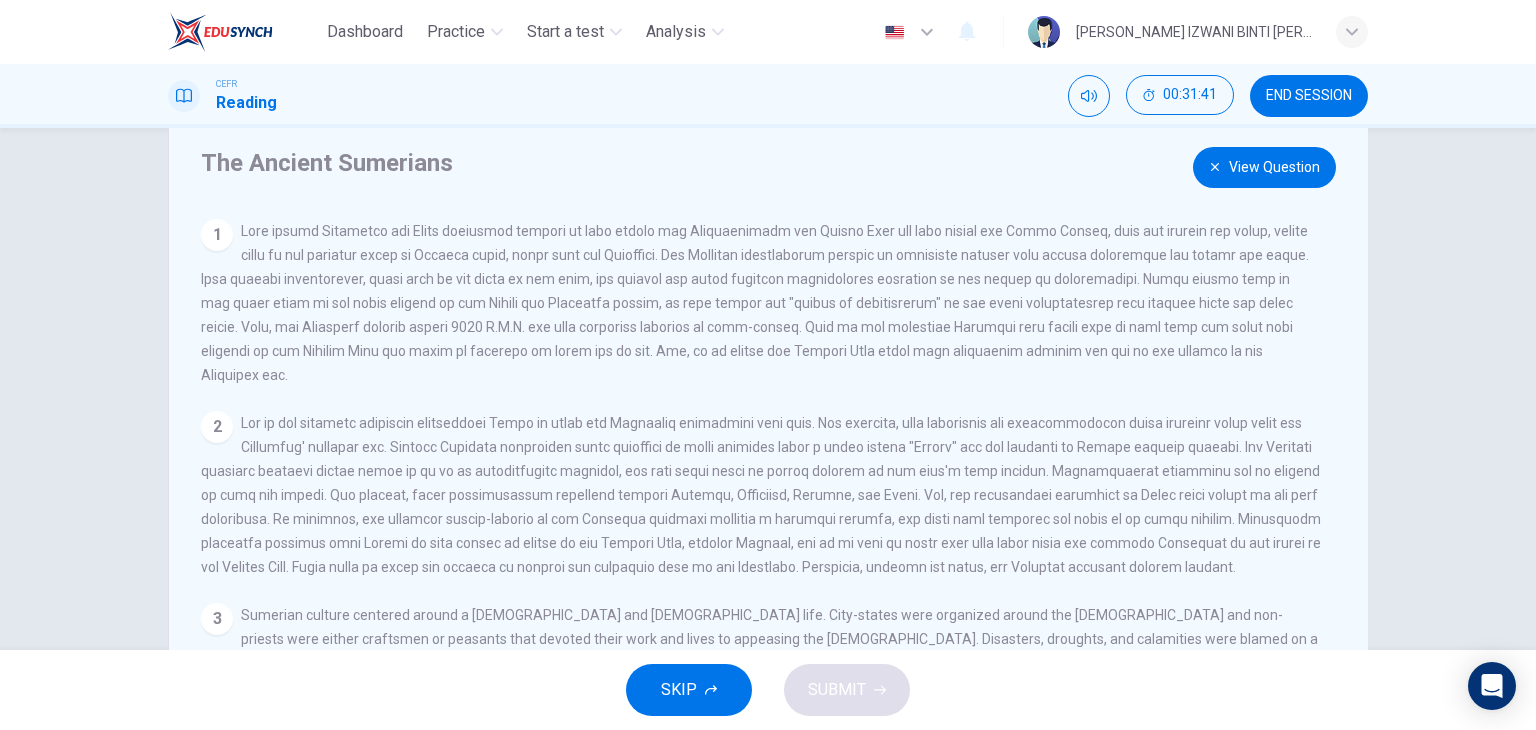click at bounding box center [755, 303] 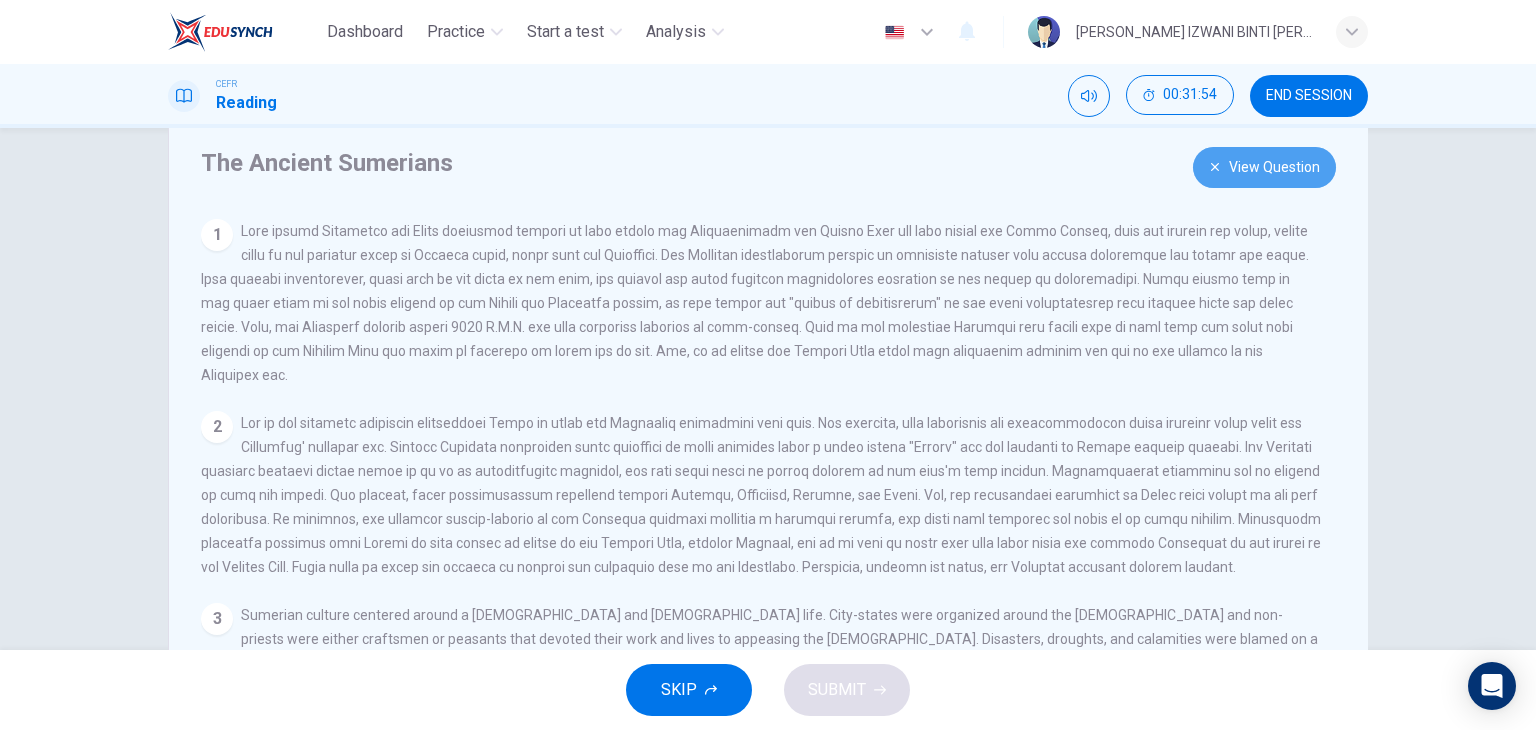 click on "View Question" at bounding box center (1264, 167) 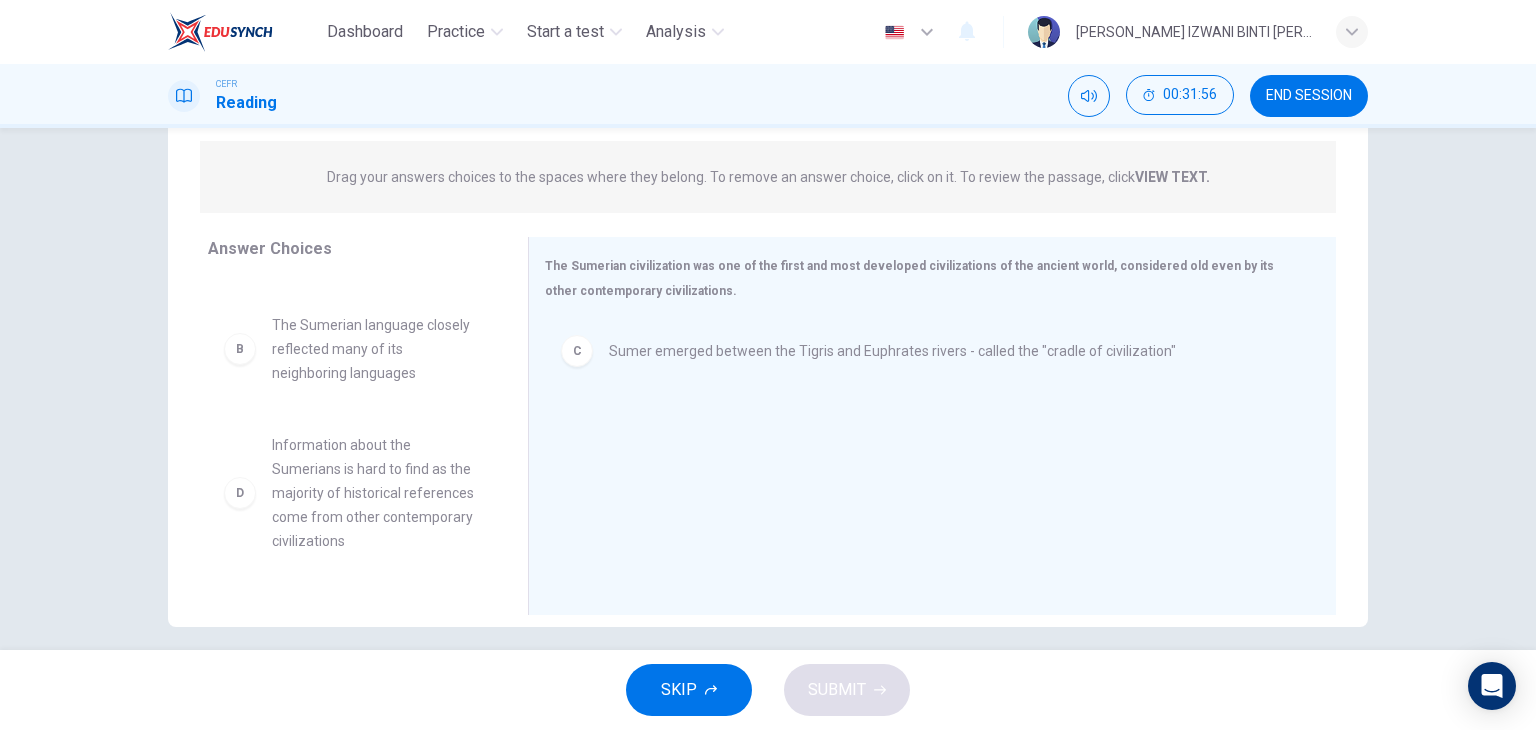 scroll, scrollTop: 253, scrollLeft: 0, axis: vertical 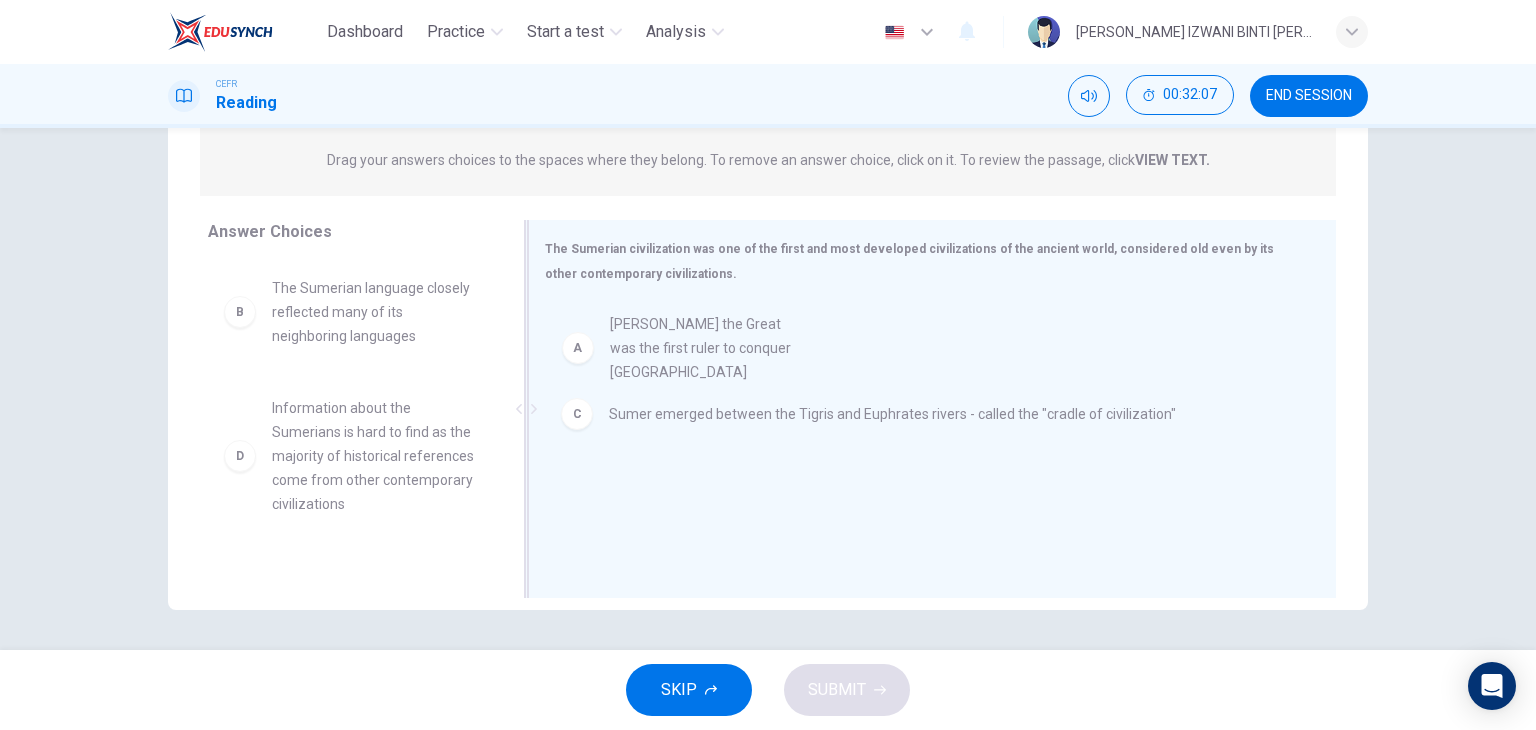 drag, startPoint x: 367, startPoint y: 288, endPoint x: 713, endPoint y: 325, distance: 347.9727 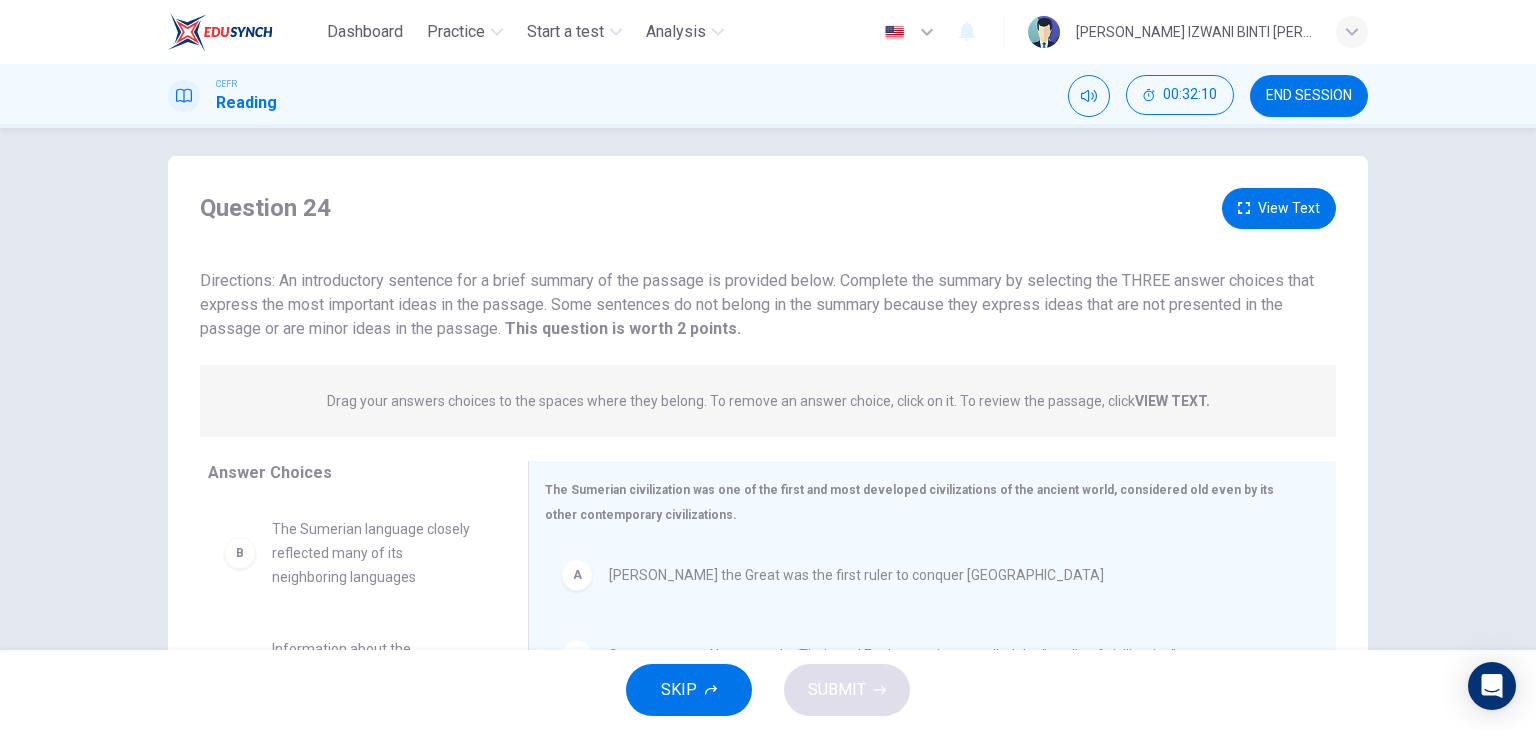 scroll, scrollTop: 0, scrollLeft: 0, axis: both 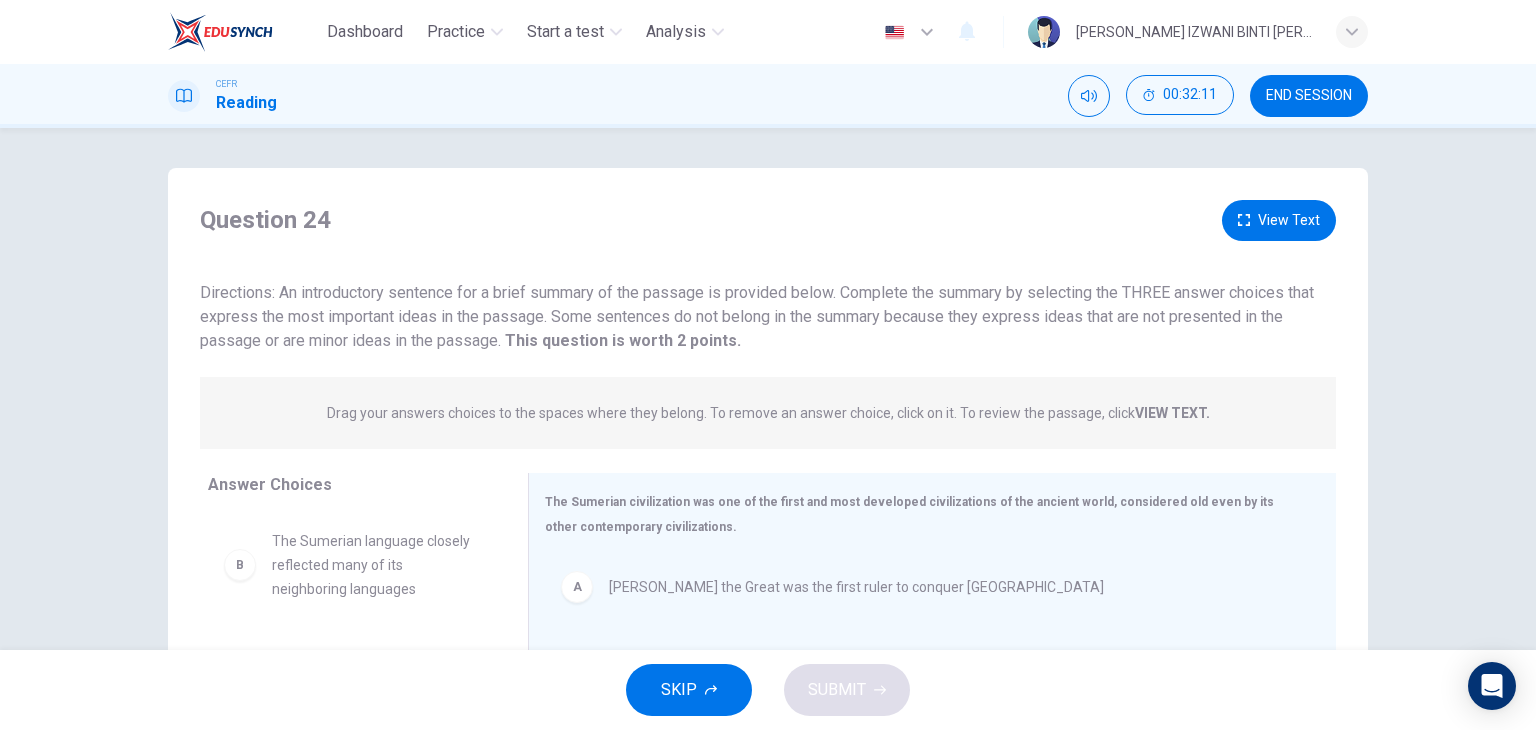 click 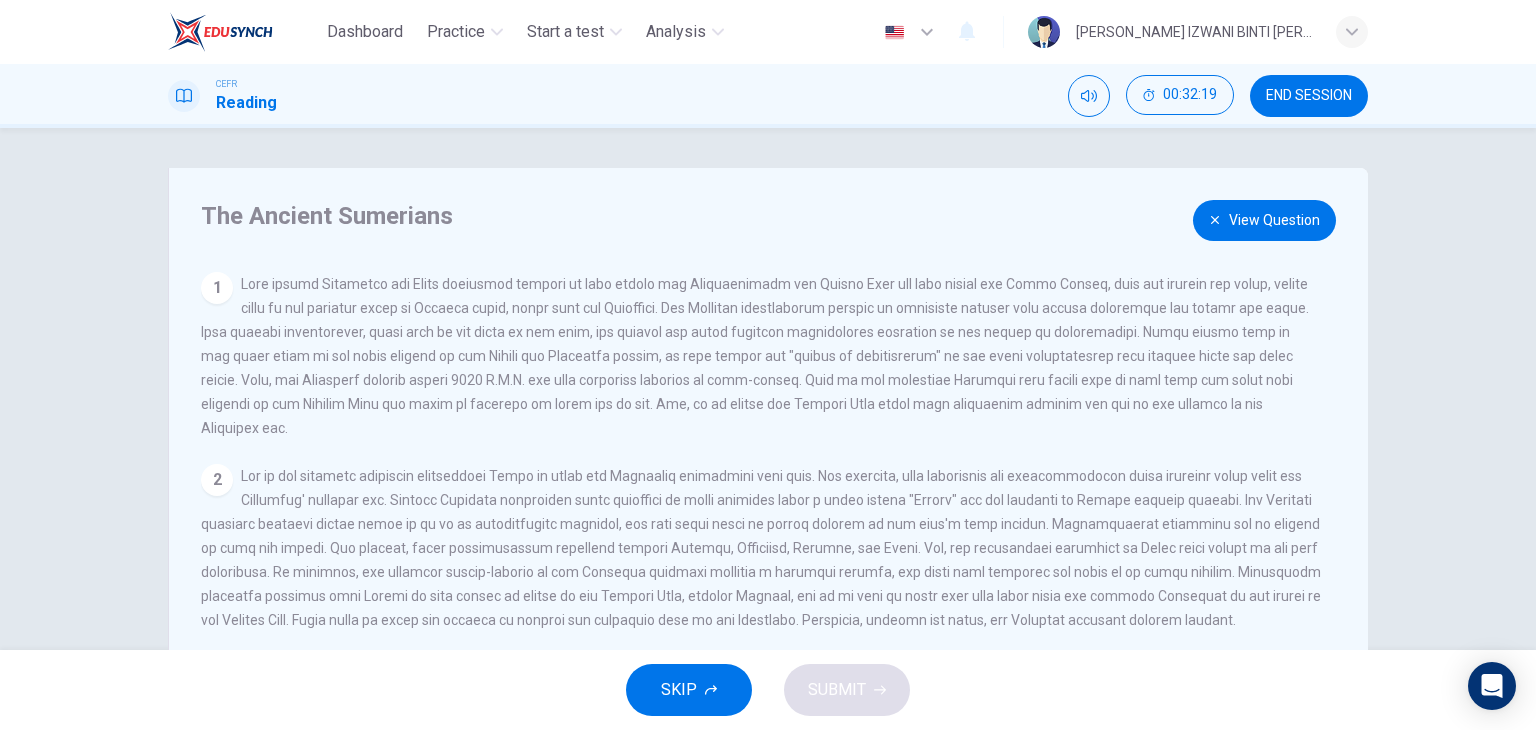 drag, startPoint x: 881, startPoint y: 315, endPoint x: 1098, endPoint y: 309, distance: 217.08293 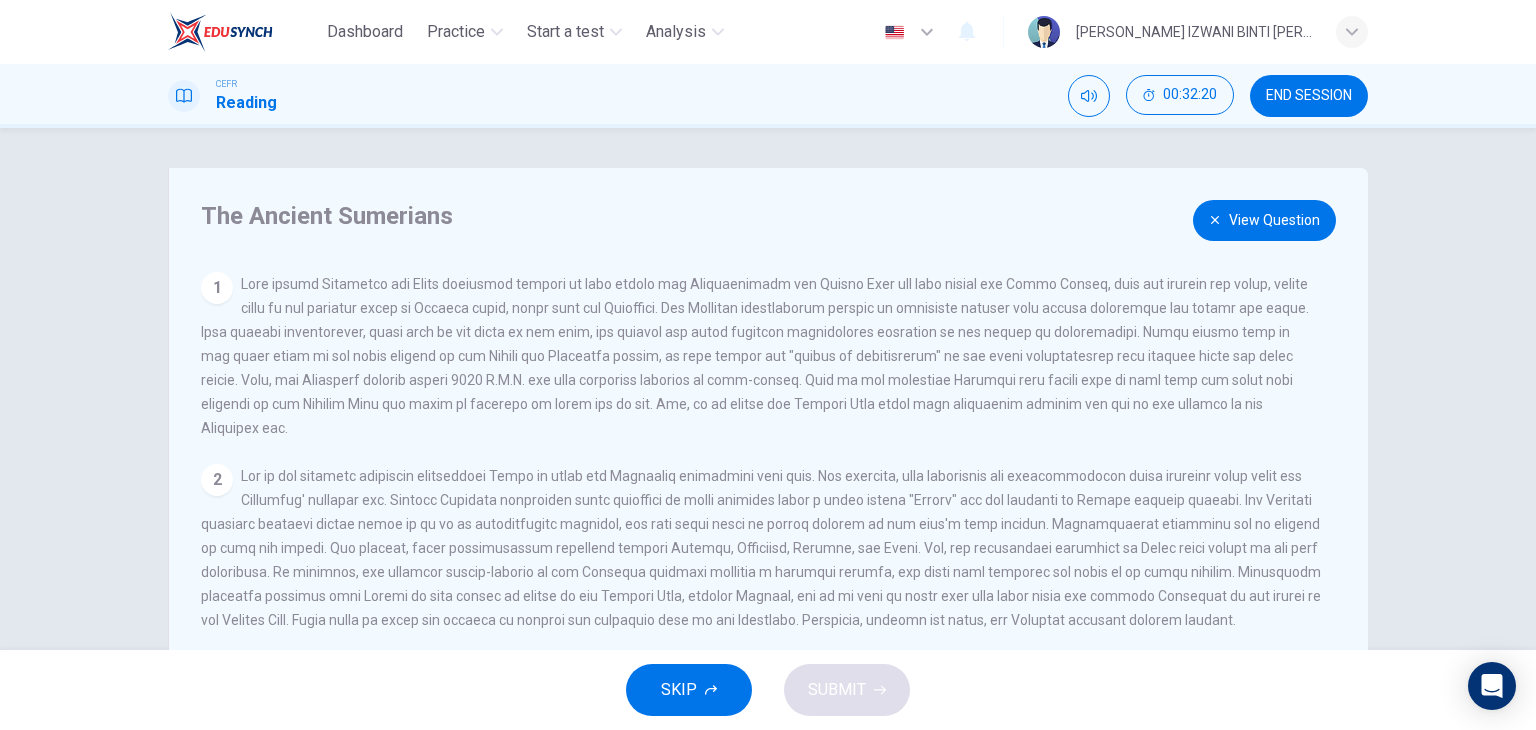 drag, startPoint x: 318, startPoint y: 340, endPoint x: 736, endPoint y: 344, distance: 418.01913 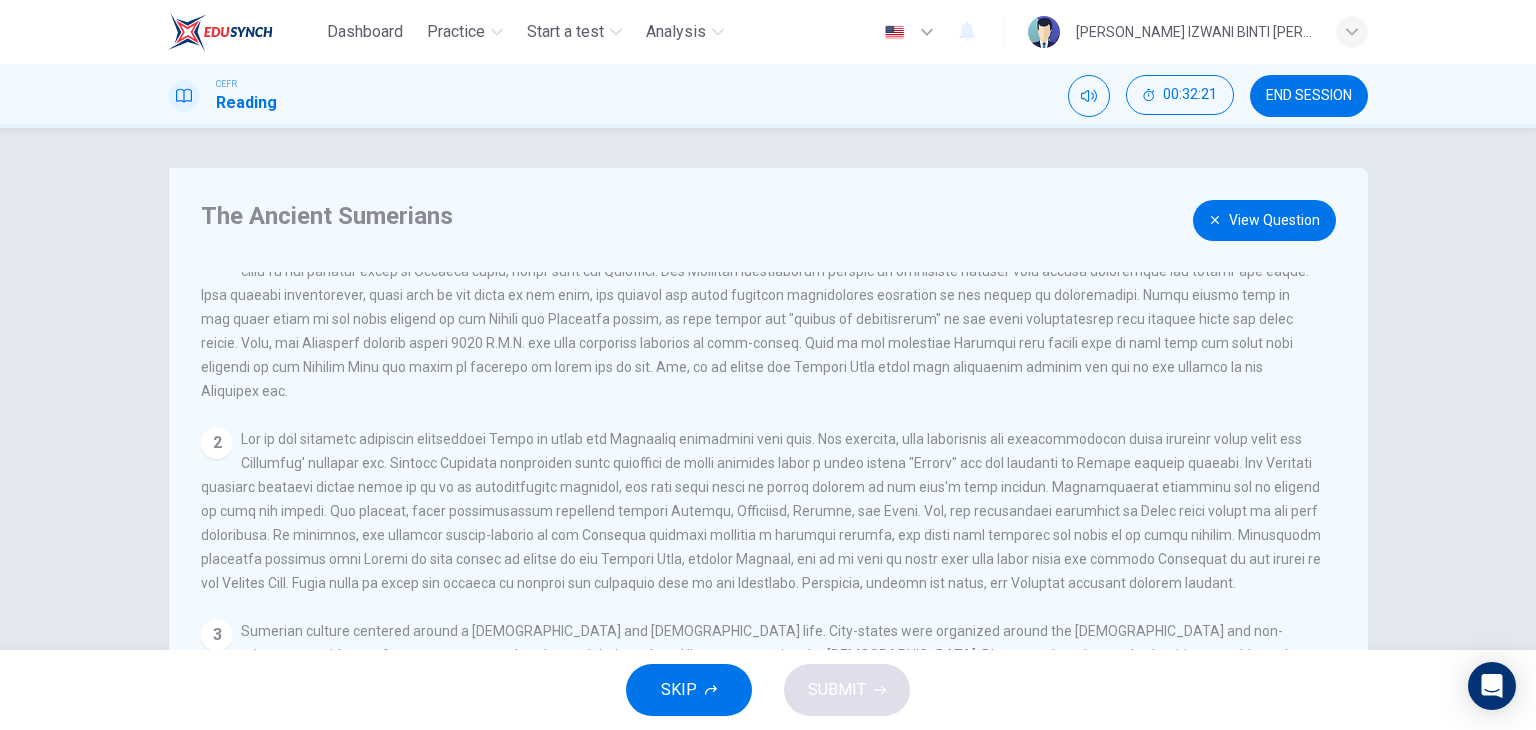 scroll, scrollTop: 100, scrollLeft: 0, axis: vertical 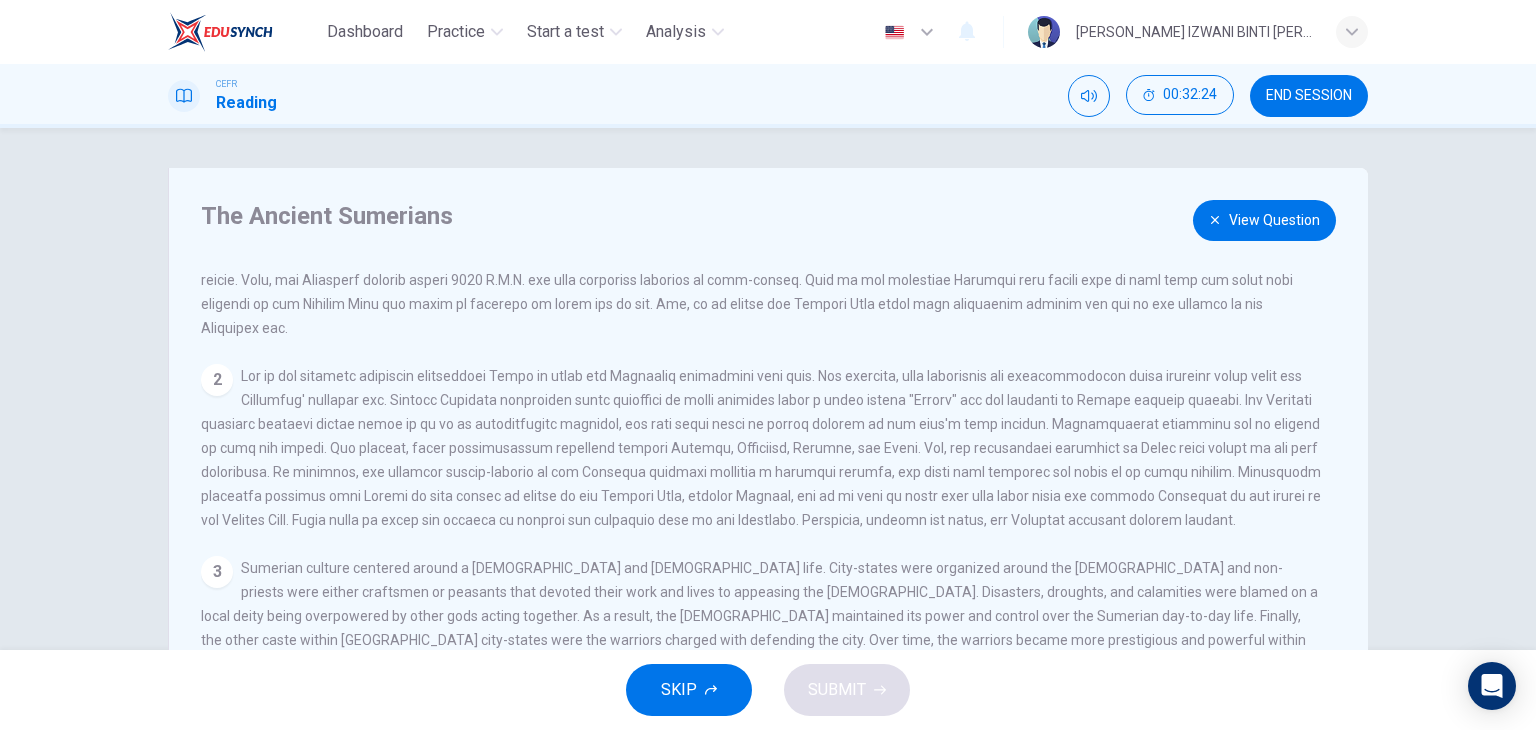 click on "2" at bounding box center [761, 448] 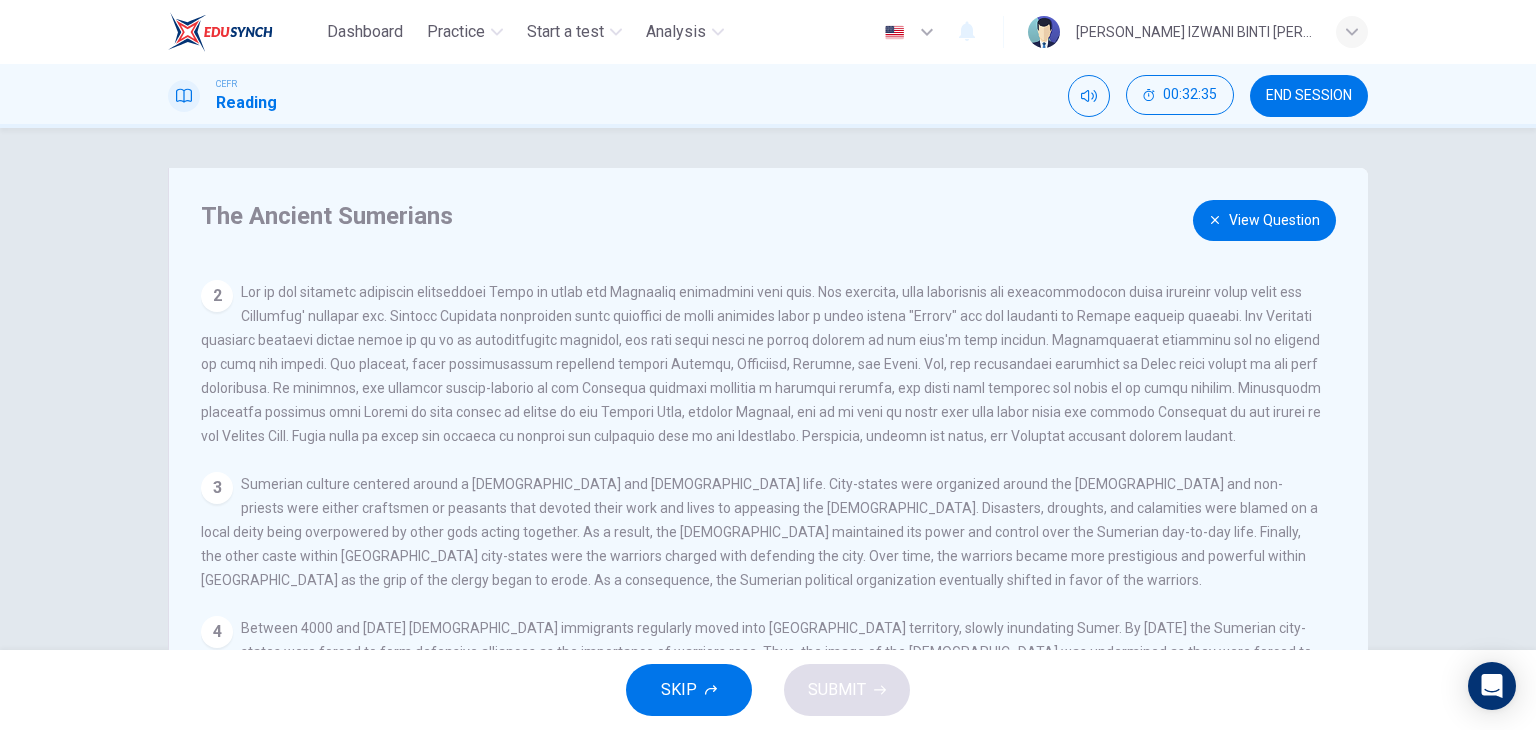 scroll, scrollTop: 200, scrollLeft: 0, axis: vertical 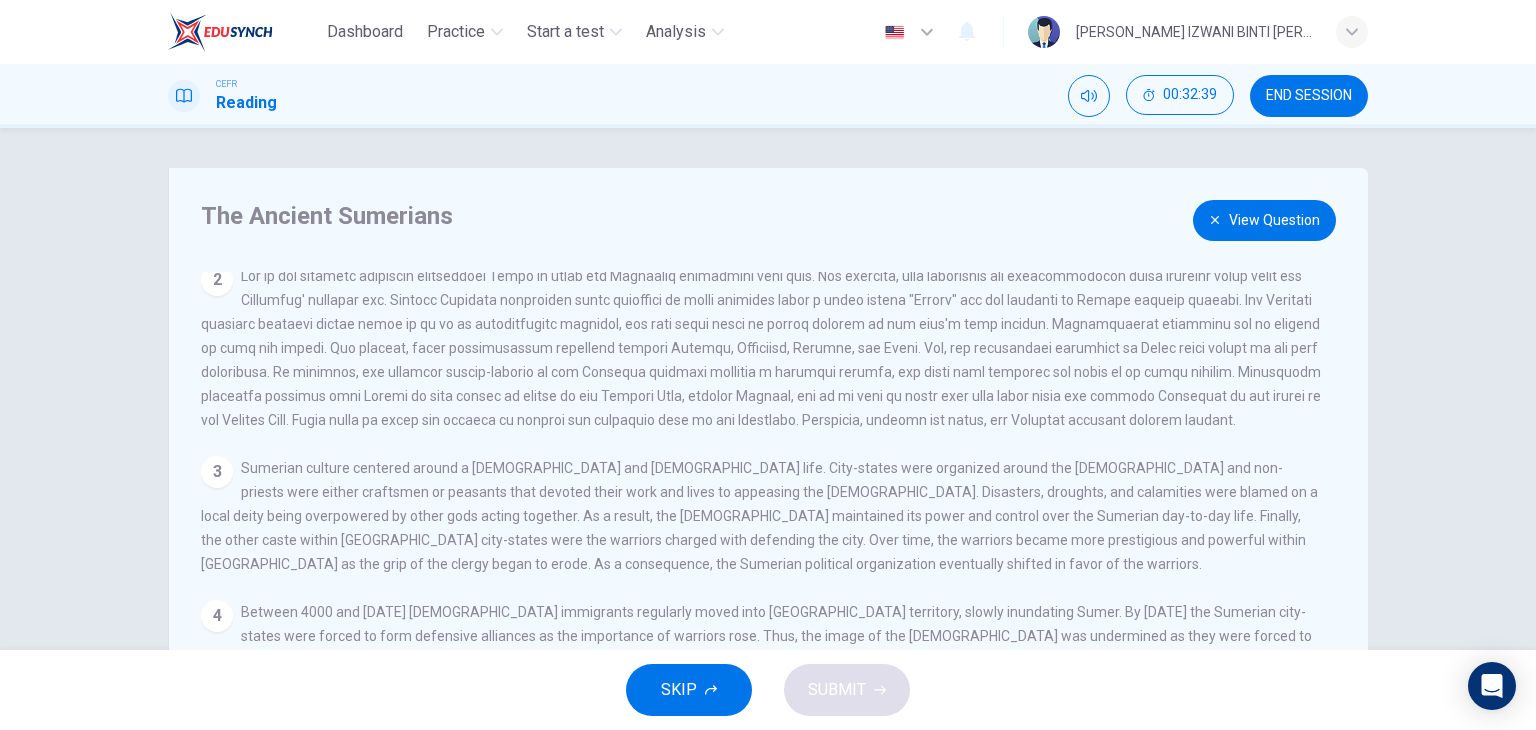 drag, startPoint x: 410, startPoint y: 459, endPoint x: 478, endPoint y: 465, distance: 68.26419 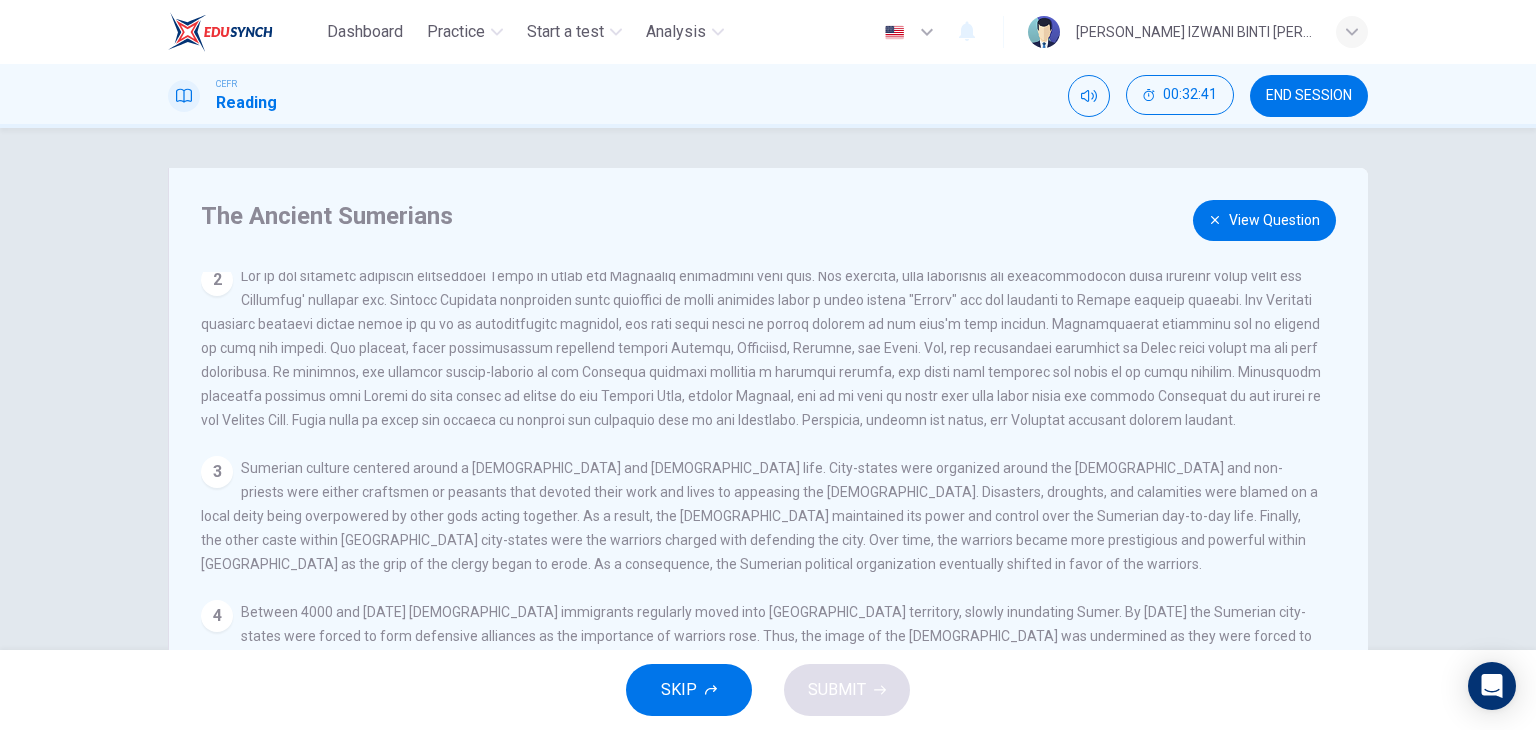scroll, scrollTop: 0, scrollLeft: 0, axis: both 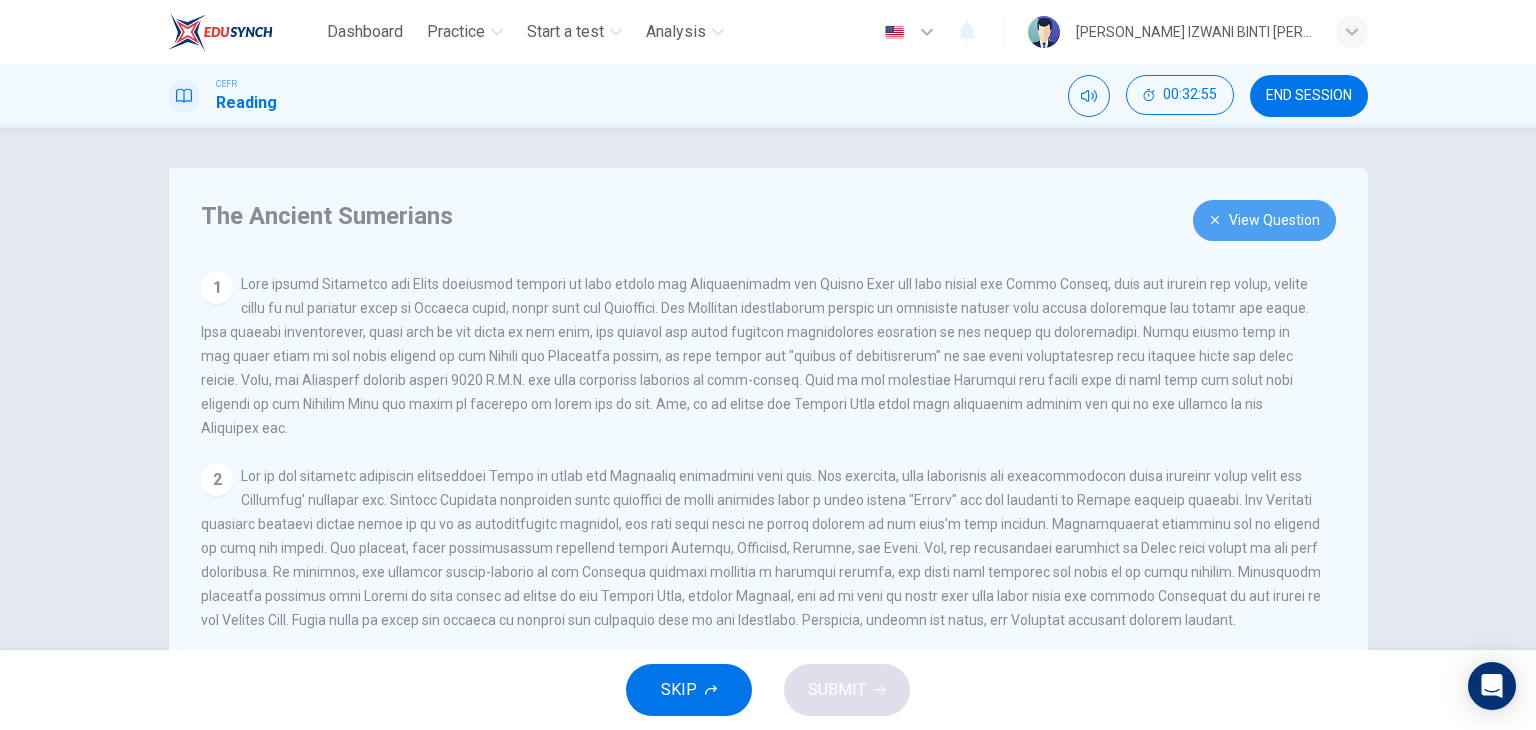 click on "View Question" at bounding box center (1264, 220) 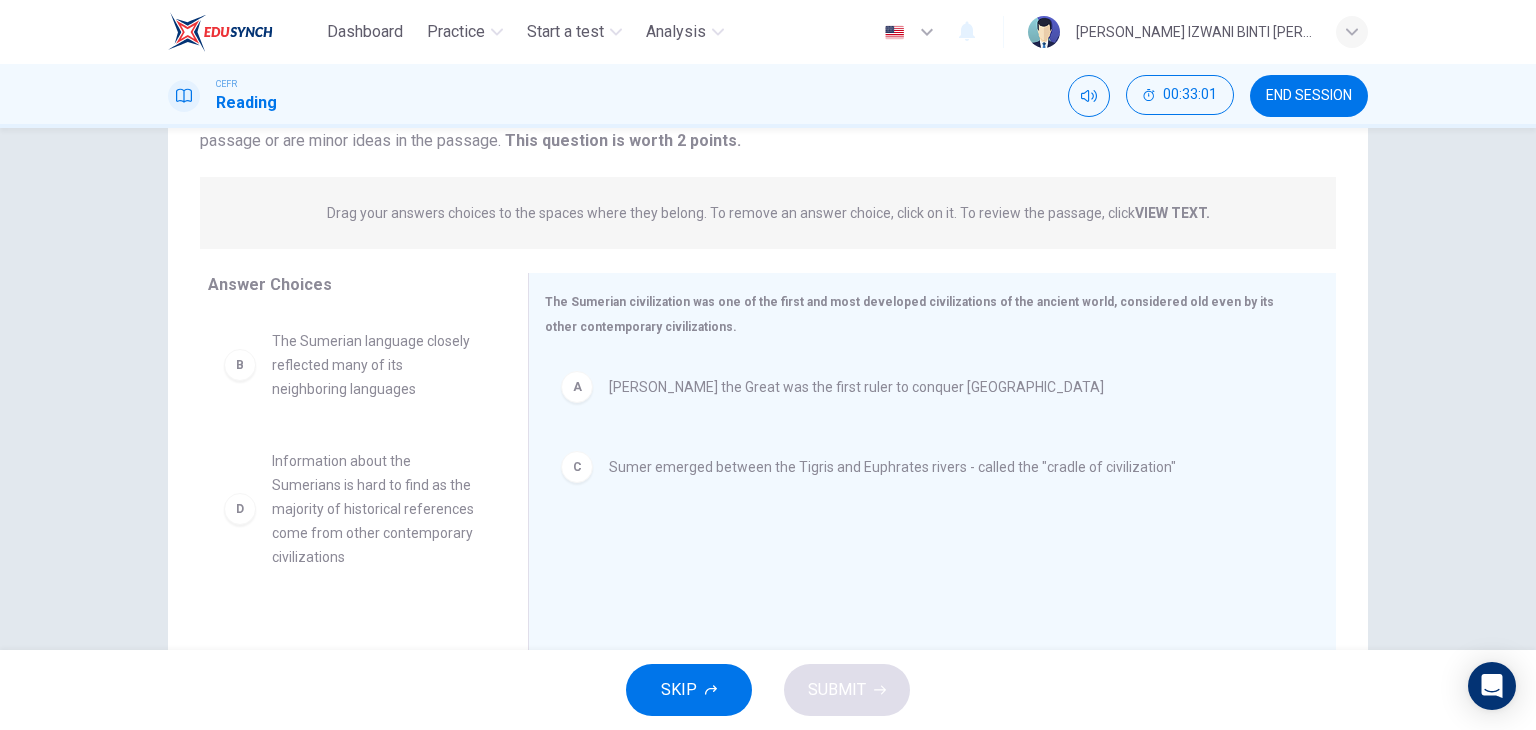 scroll, scrollTop: 253, scrollLeft: 0, axis: vertical 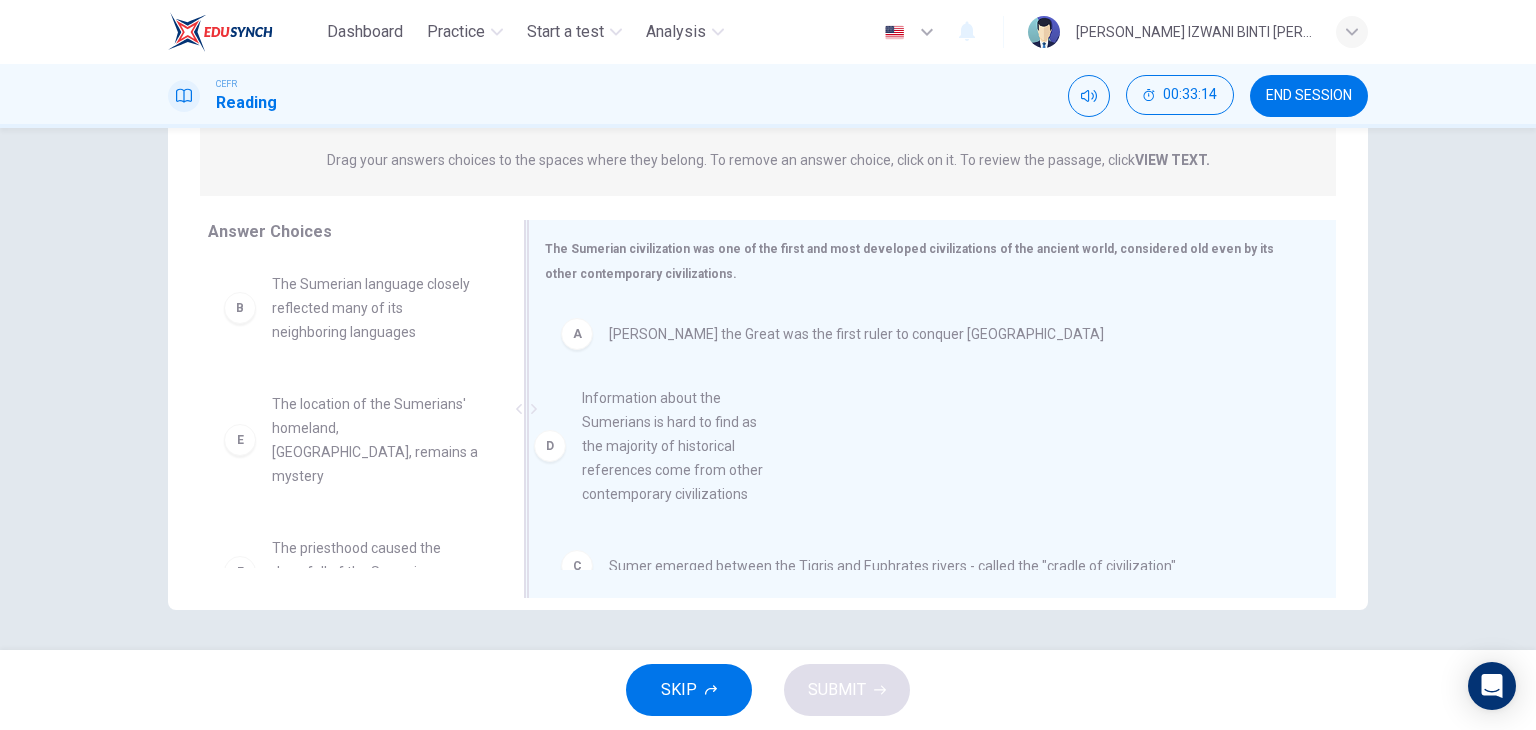 drag, startPoint x: 342, startPoint y: 469, endPoint x: 663, endPoint y: 464, distance: 321.03894 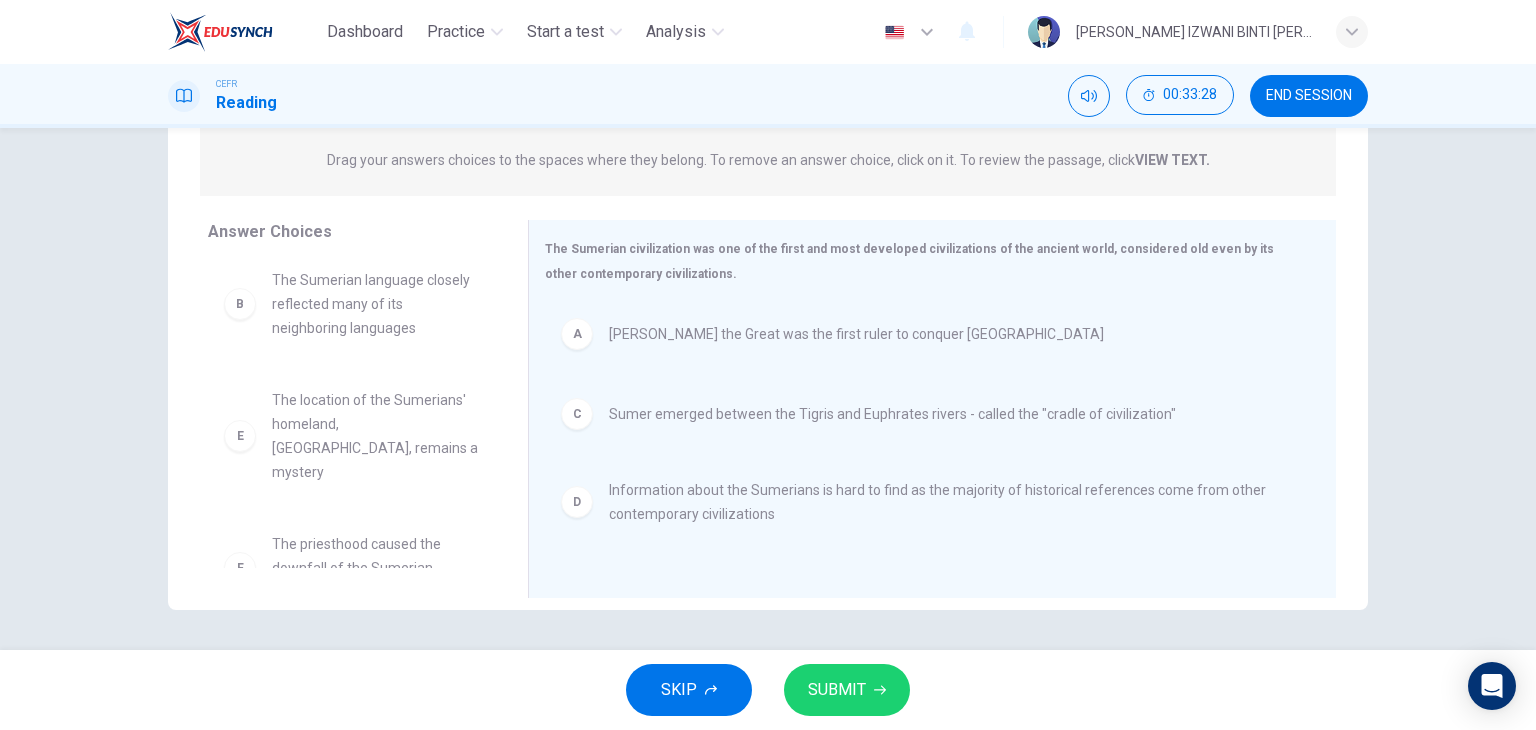 scroll, scrollTop: 0, scrollLeft: 0, axis: both 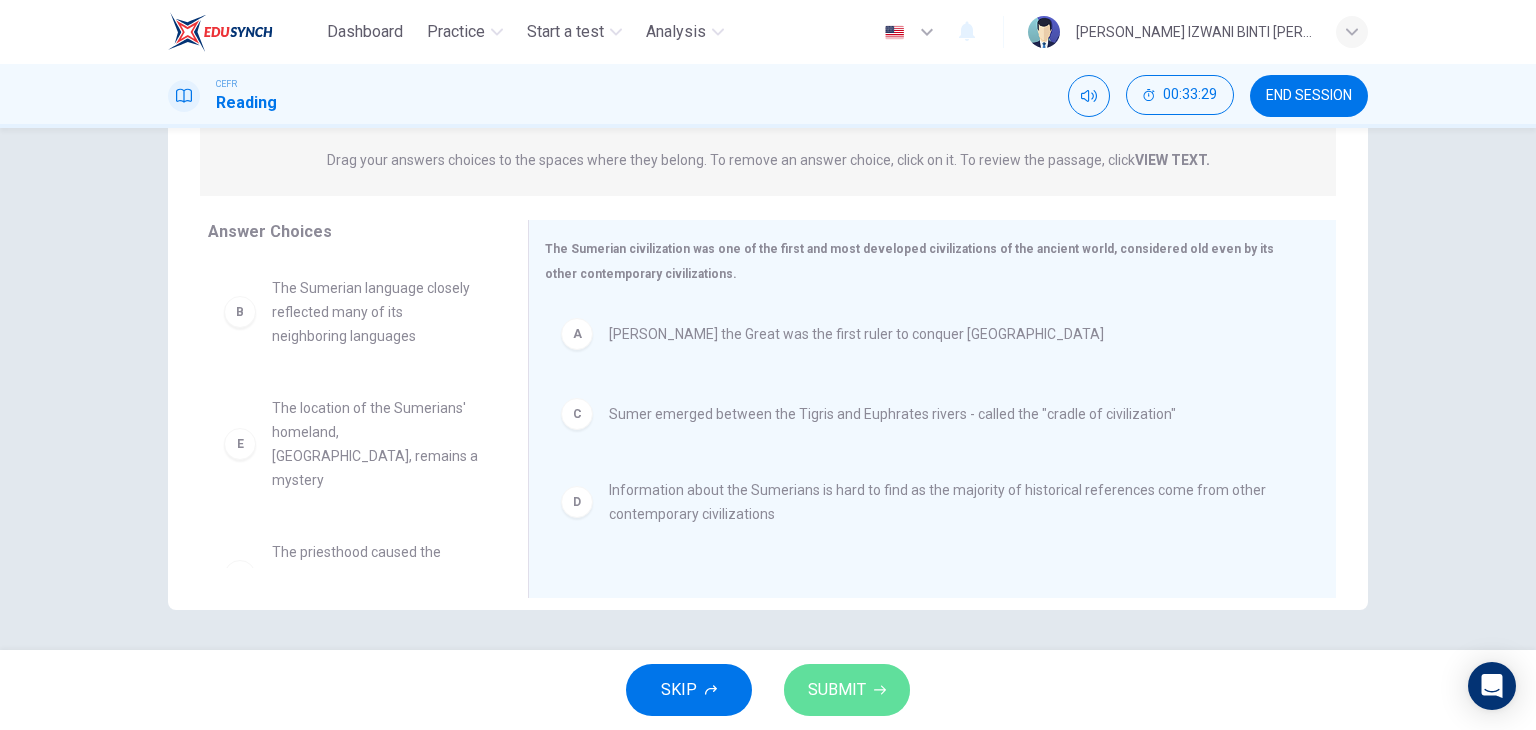 click on "SUBMIT" at bounding box center [837, 690] 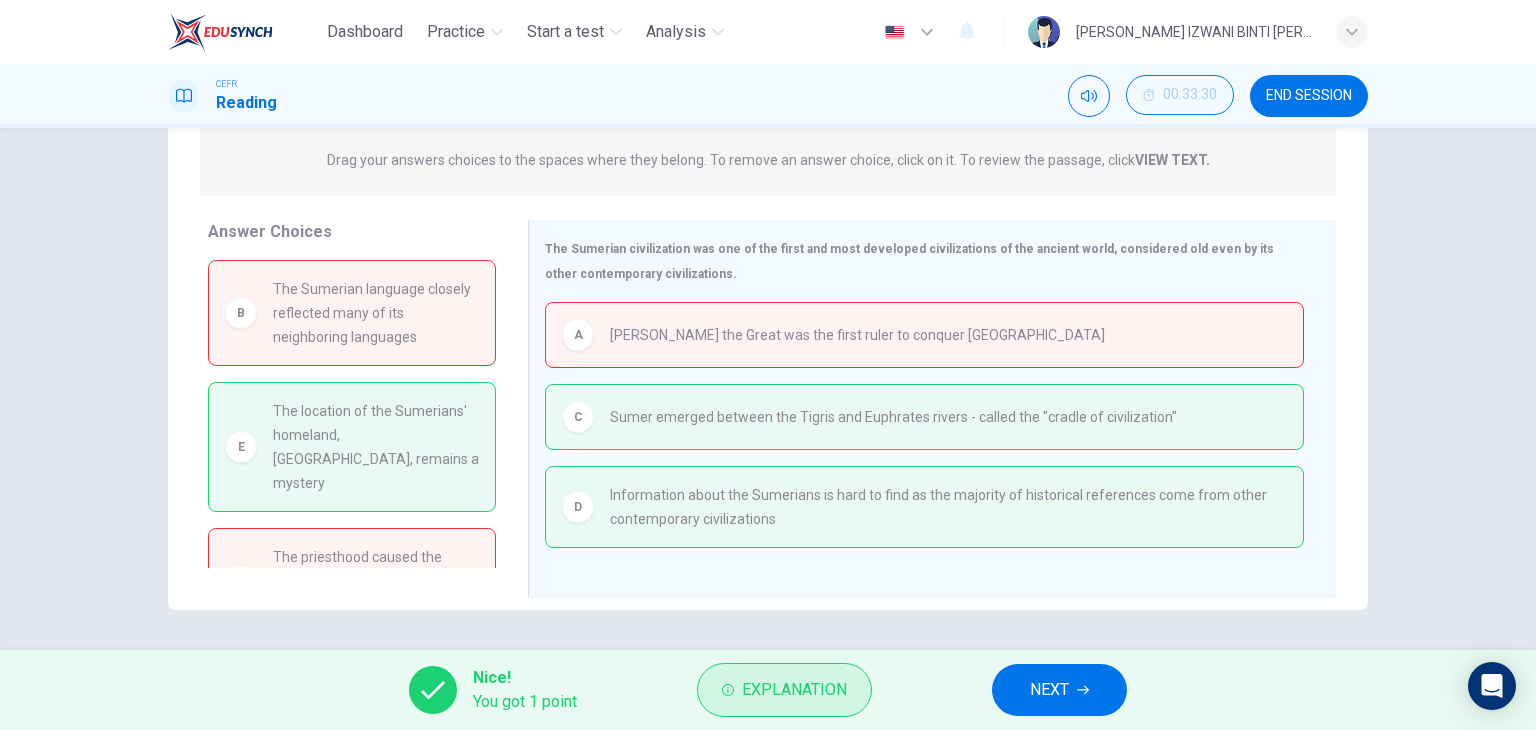 click on "Explanation" at bounding box center [794, 690] 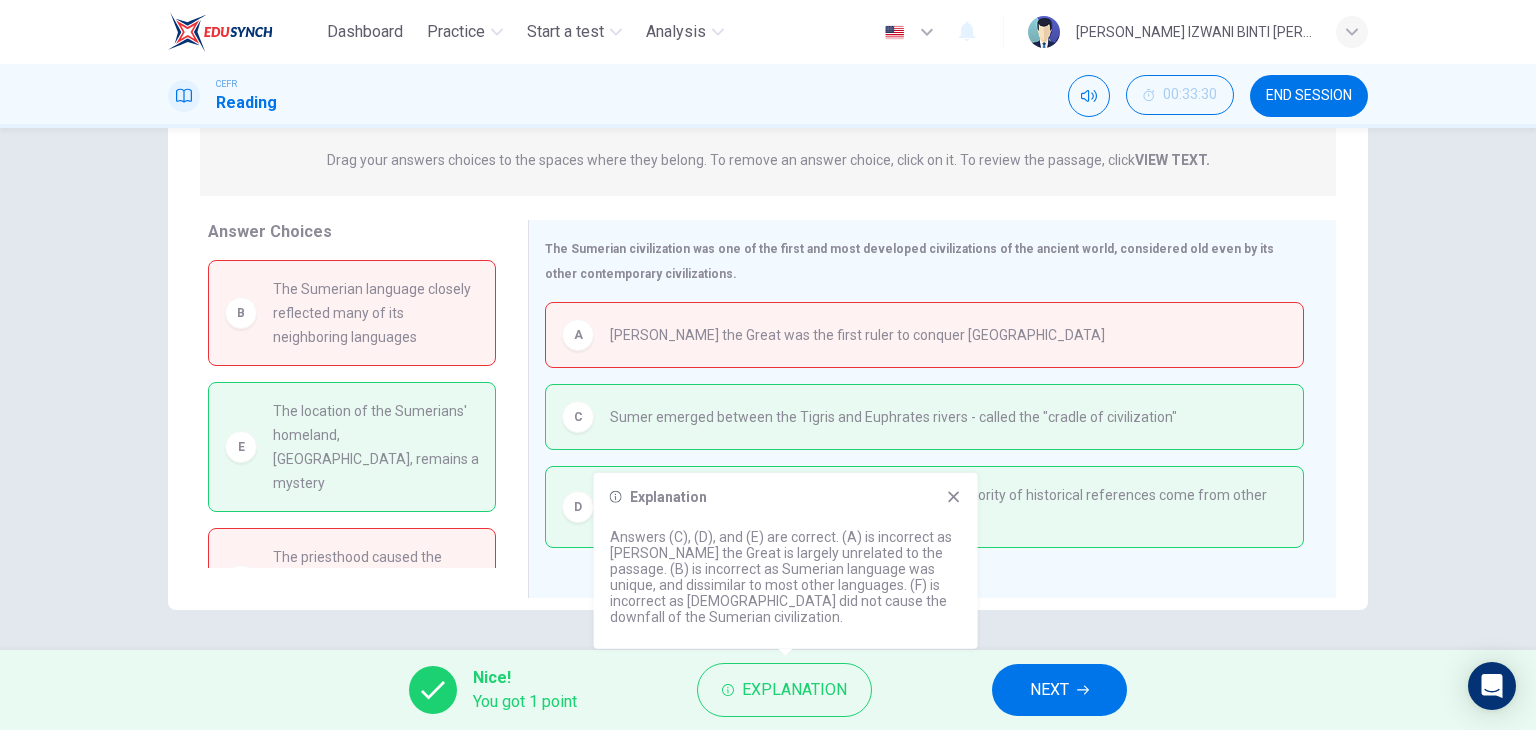 click 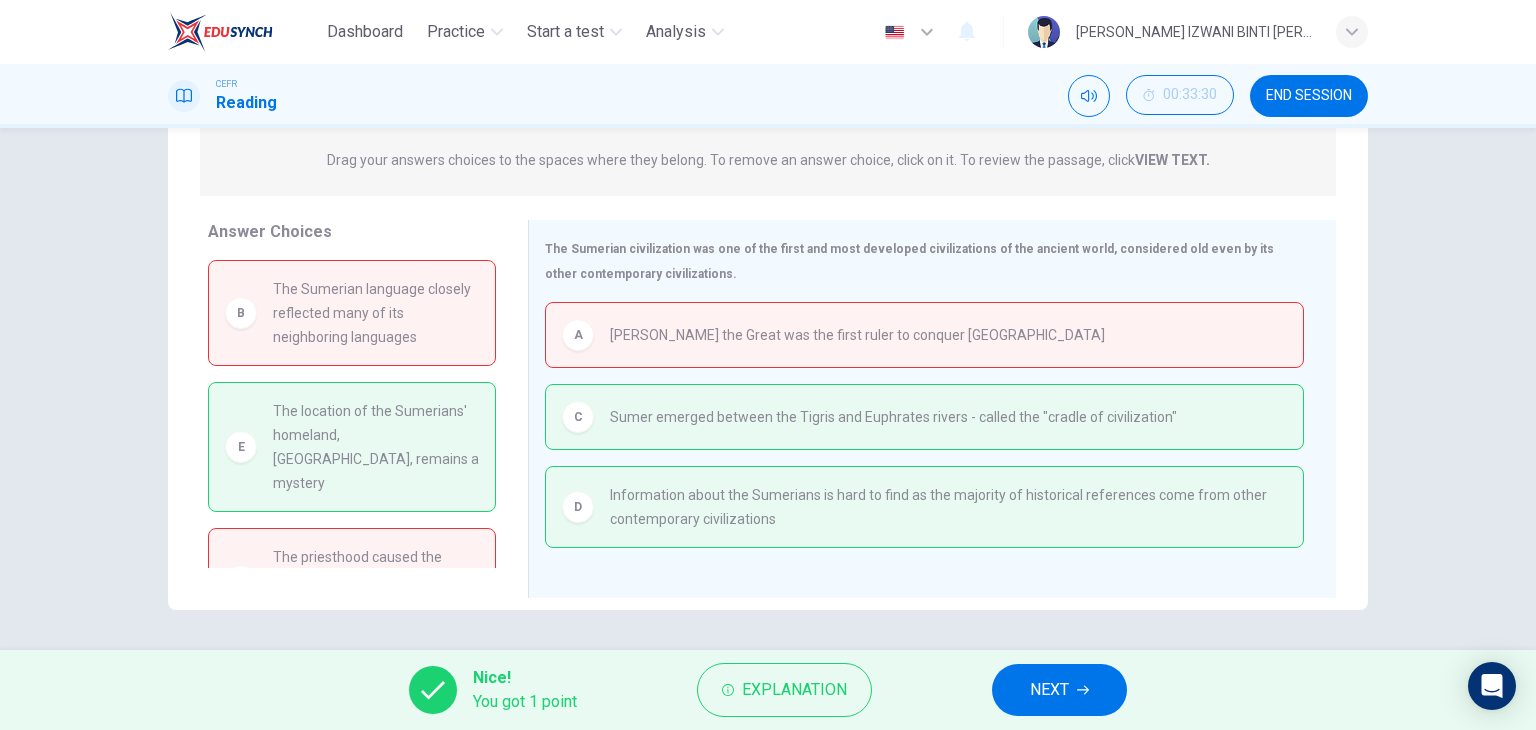click 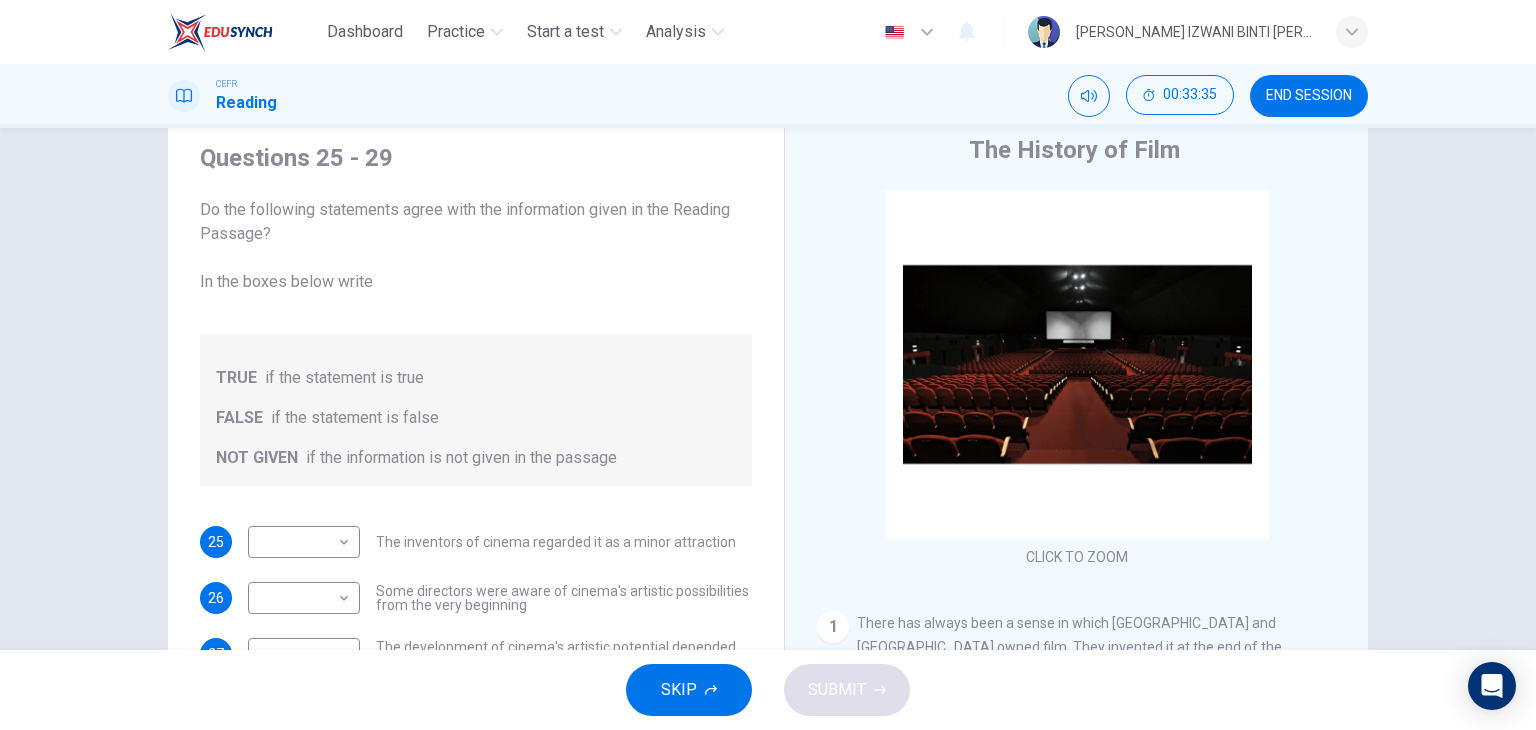 scroll, scrollTop: 200, scrollLeft: 0, axis: vertical 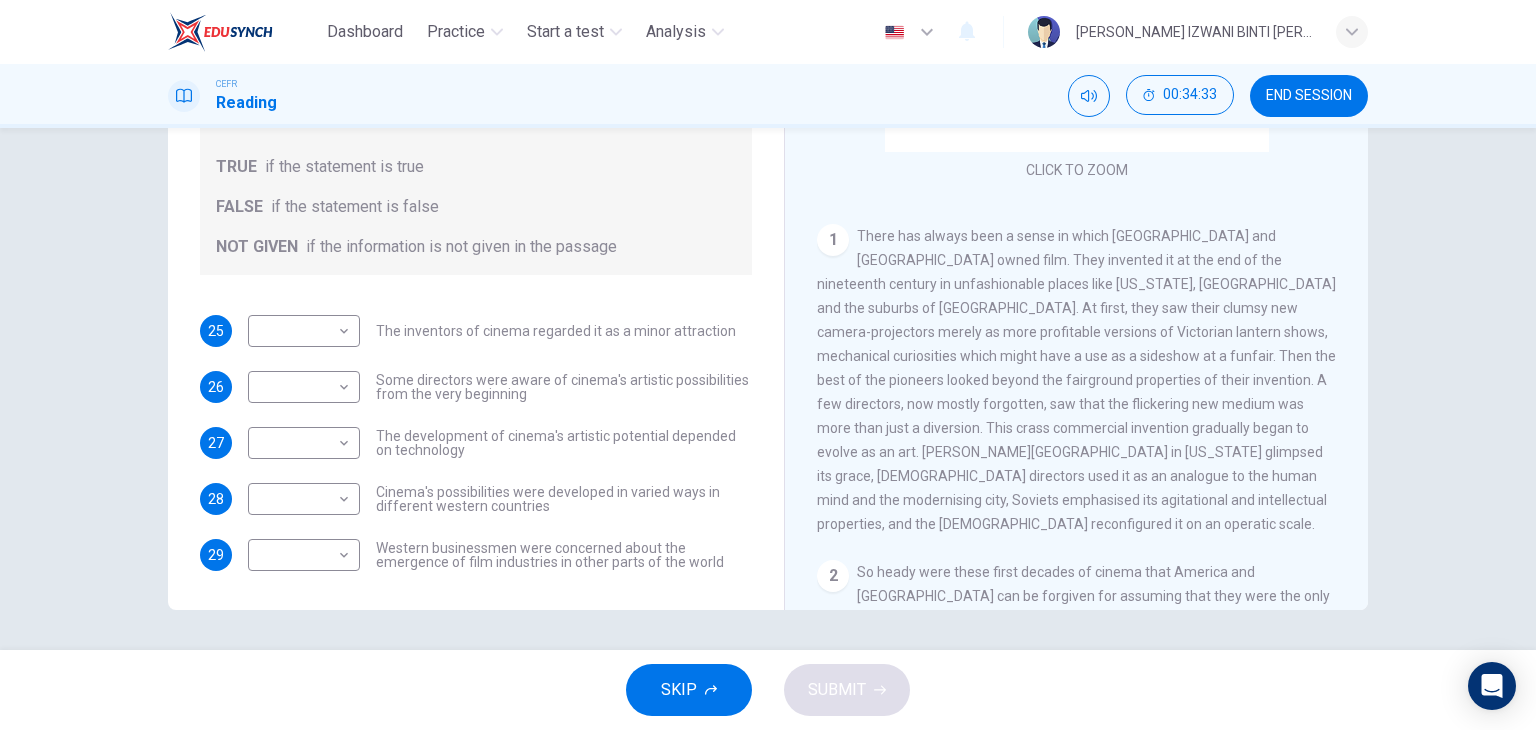 drag, startPoint x: 964, startPoint y: 236, endPoint x: 1334, endPoint y: 209, distance: 370.98383 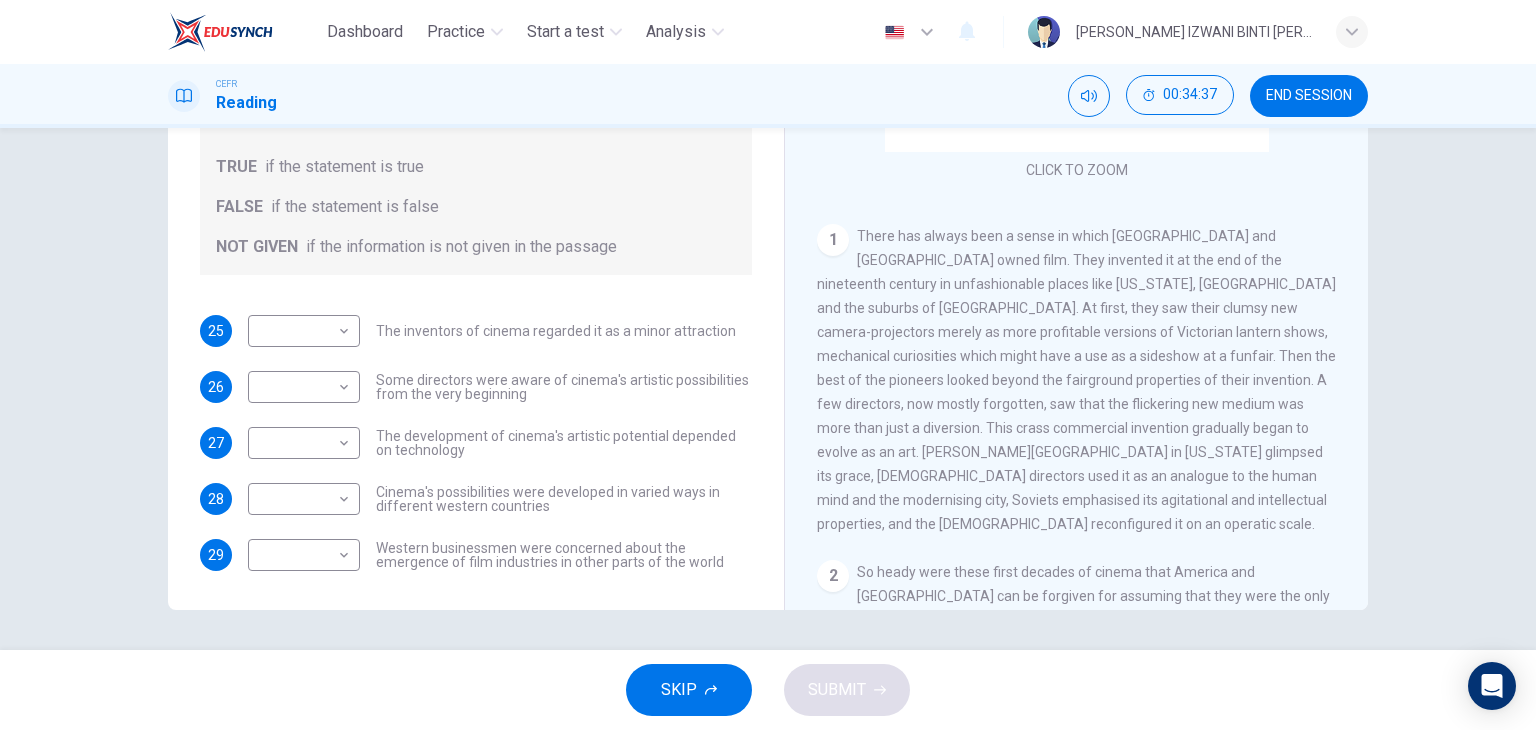 drag, startPoint x: 874, startPoint y: 257, endPoint x: 1183, endPoint y: 268, distance: 309.19574 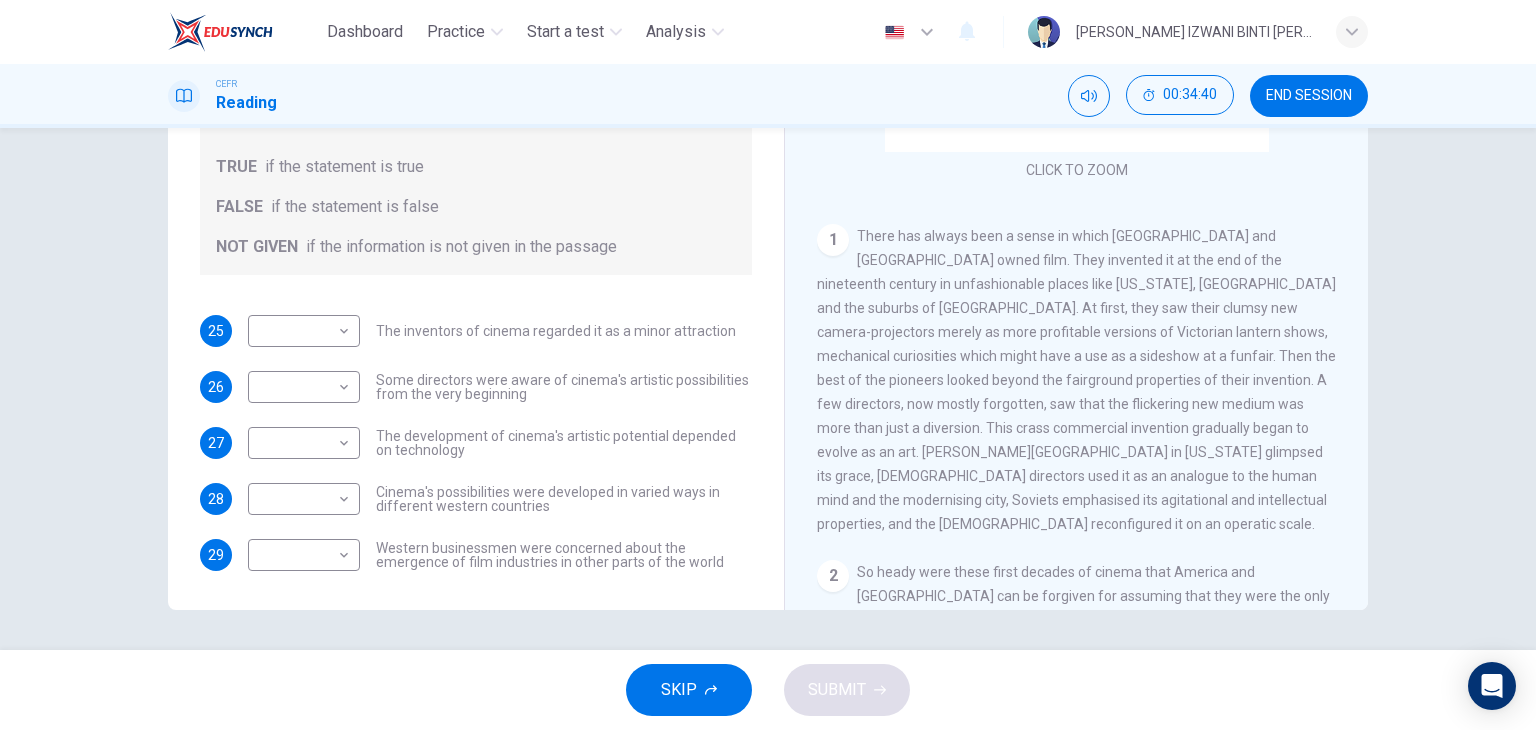 drag, startPoint x: 856, startPoint y: 315, endPoint x: 1124, endPoint y: 293, distance: 268.90146 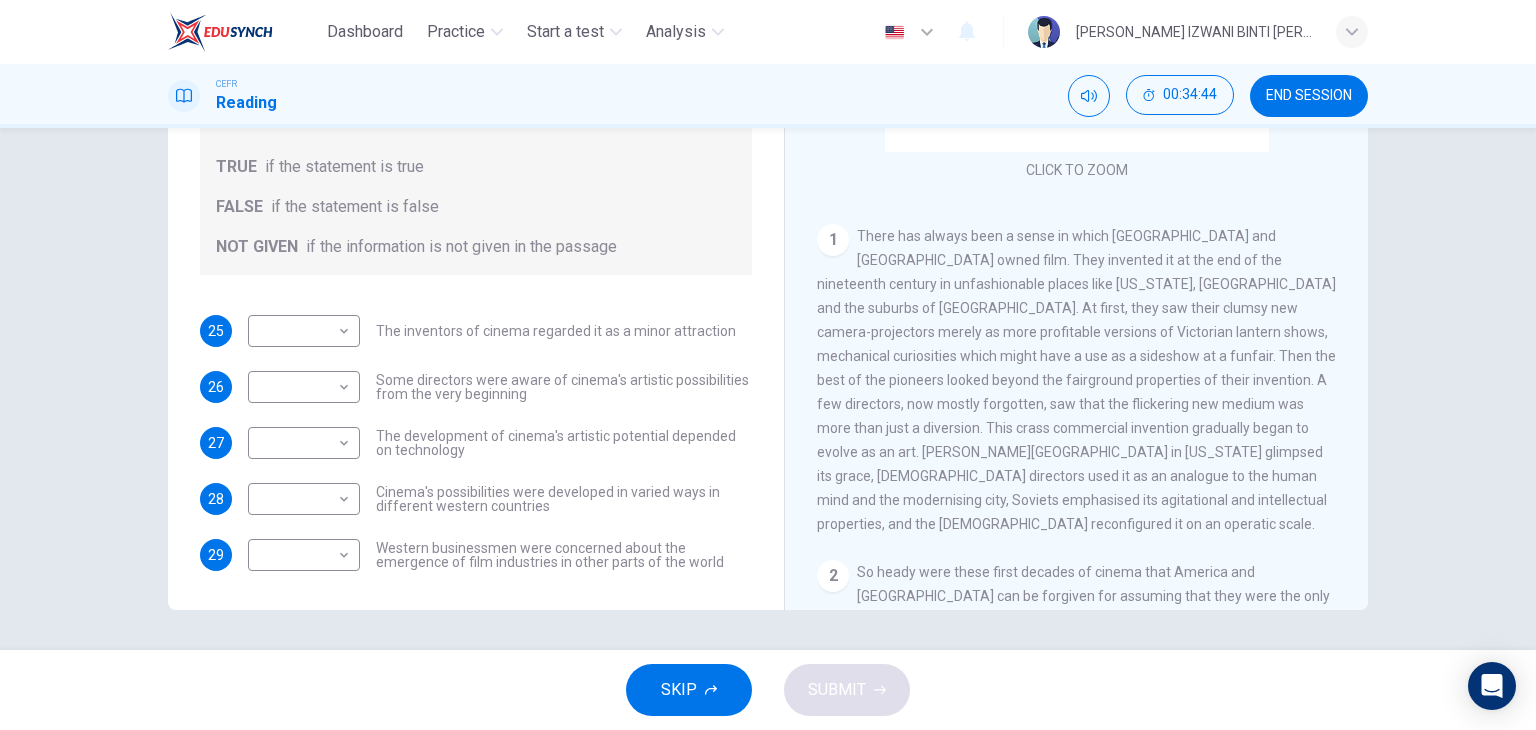 drag, startPoint x: 864, startPoint y: 370, endPoint x: 936, endPoint y: 357, distance: 73.1642 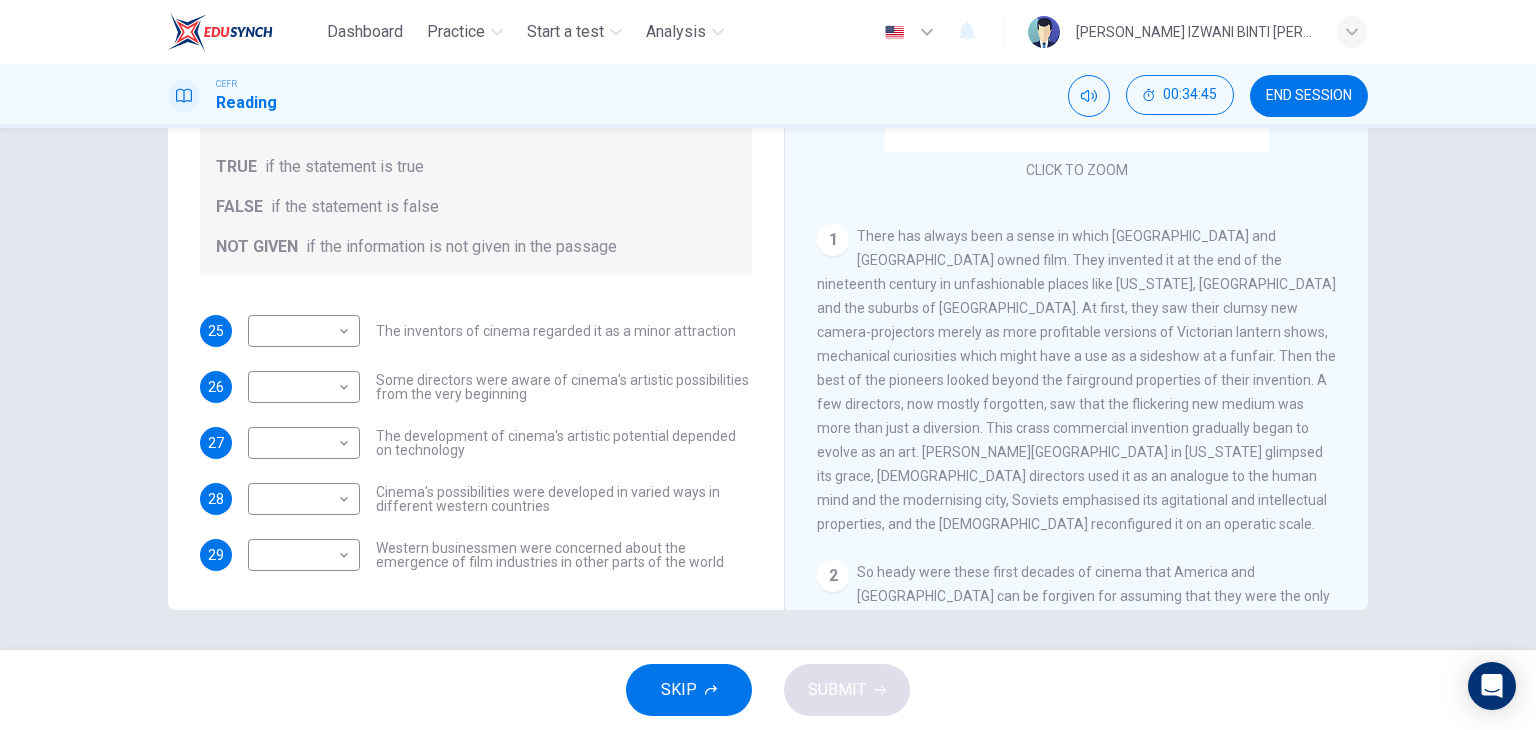 drag, startPoint x: 936, startPoint y: 357, endPoint x: 1160, endPoint y: 358, distance: 224.00223 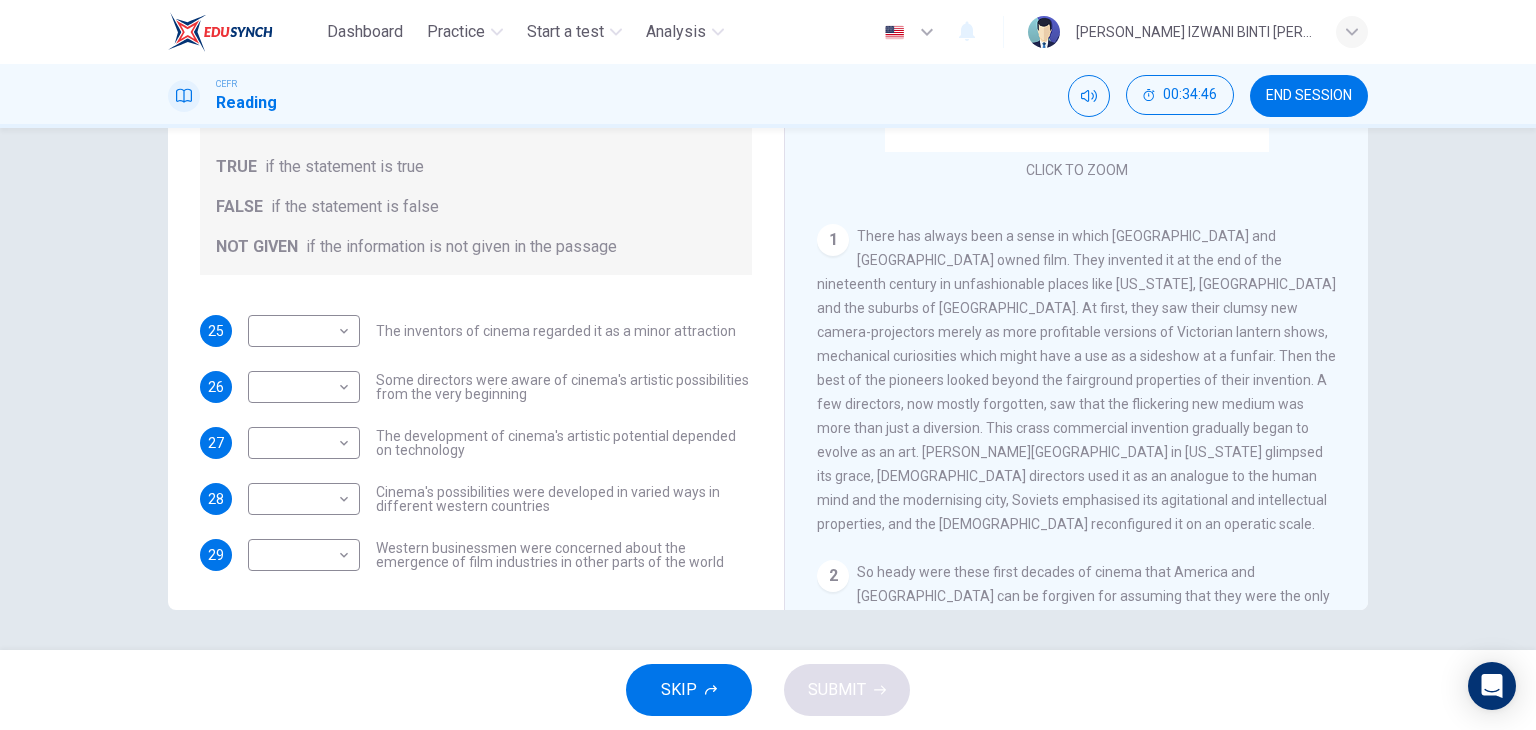 drag, startPoint x: 929, startPoint y: 373, endPoint x: 1168, endPoint y: 365, distance: 239.13385 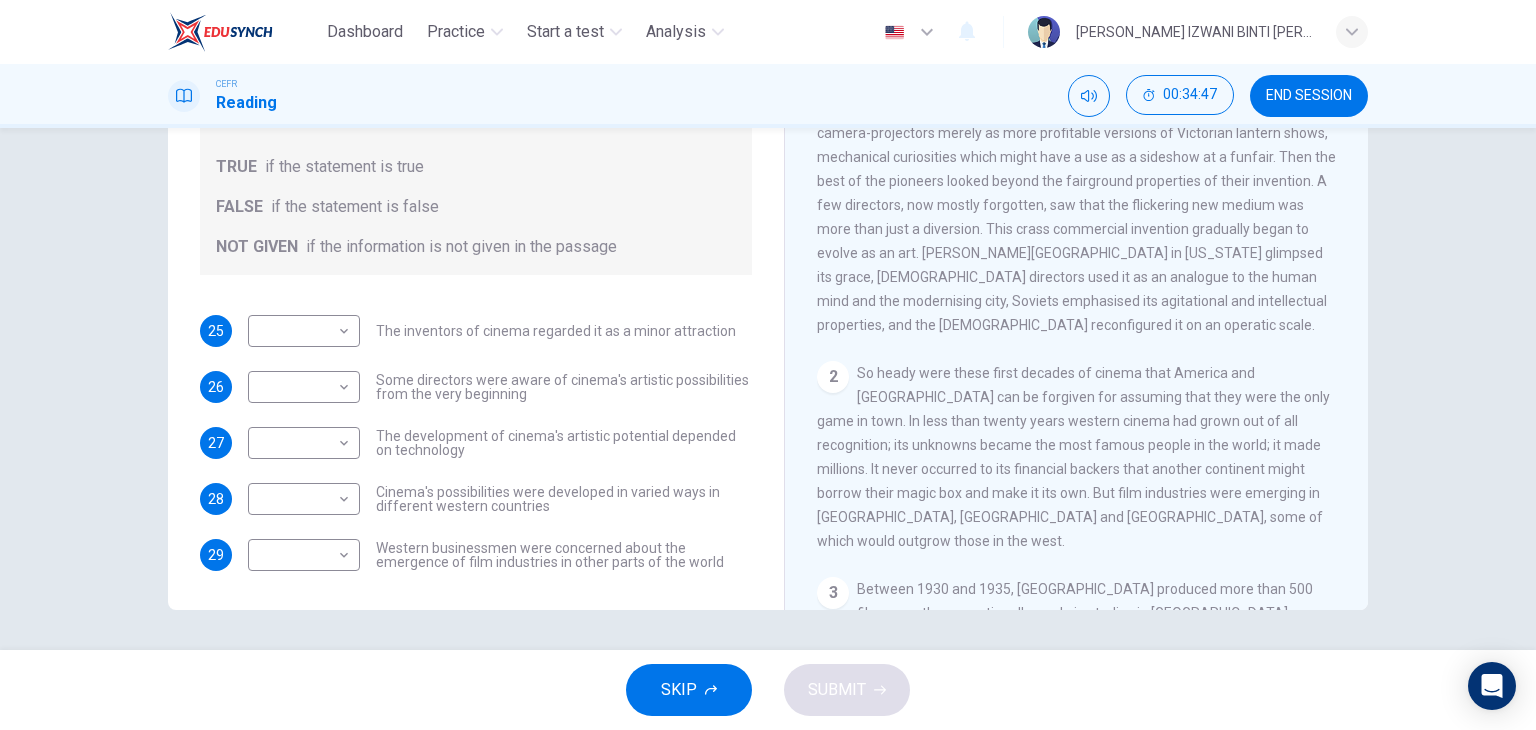 scroll, scrollTop: 400, scrollLeft: 0, axis: vertical 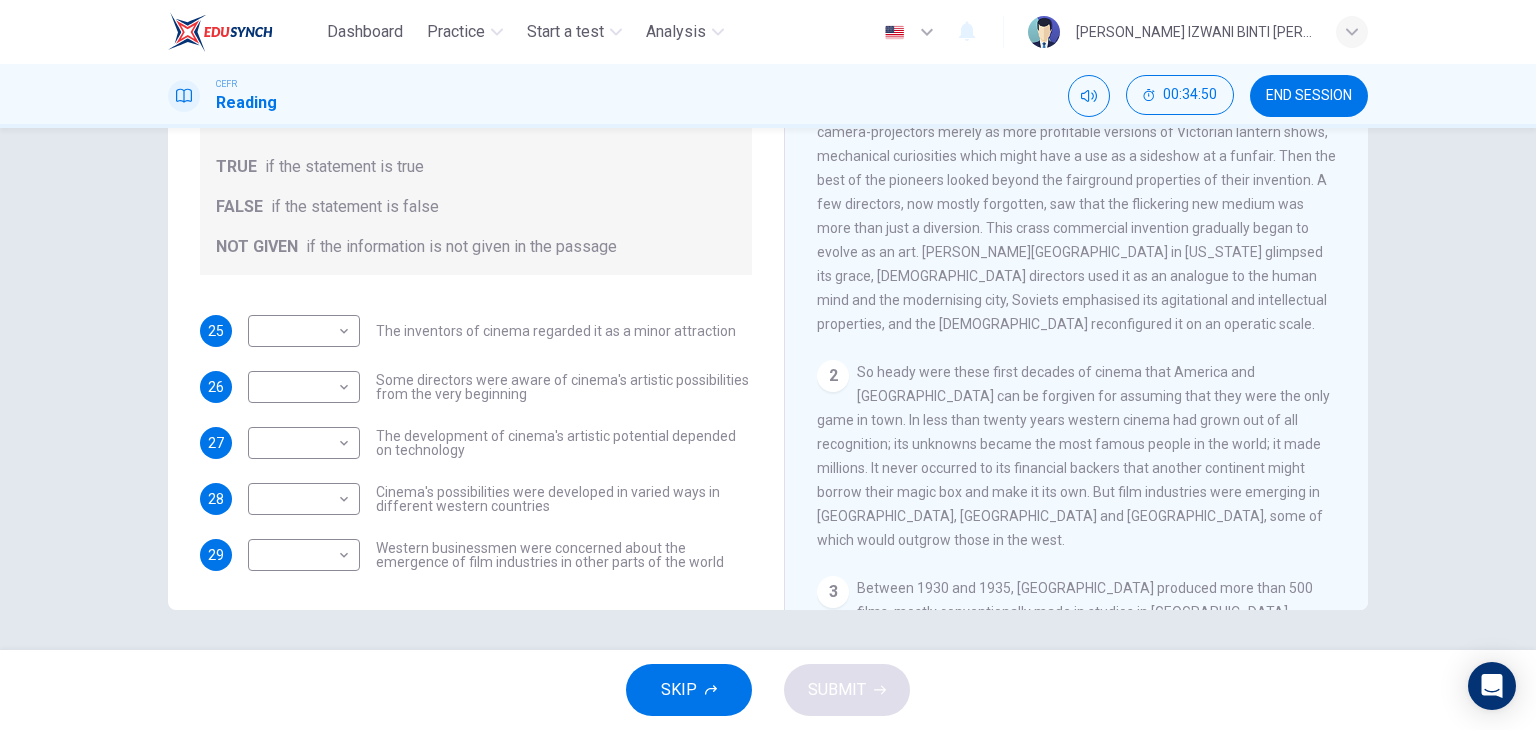 drag, startPoint x: 960, startPoint y: 358, endPoint x: 1257, endPoint y: 345, distance: 297.28436 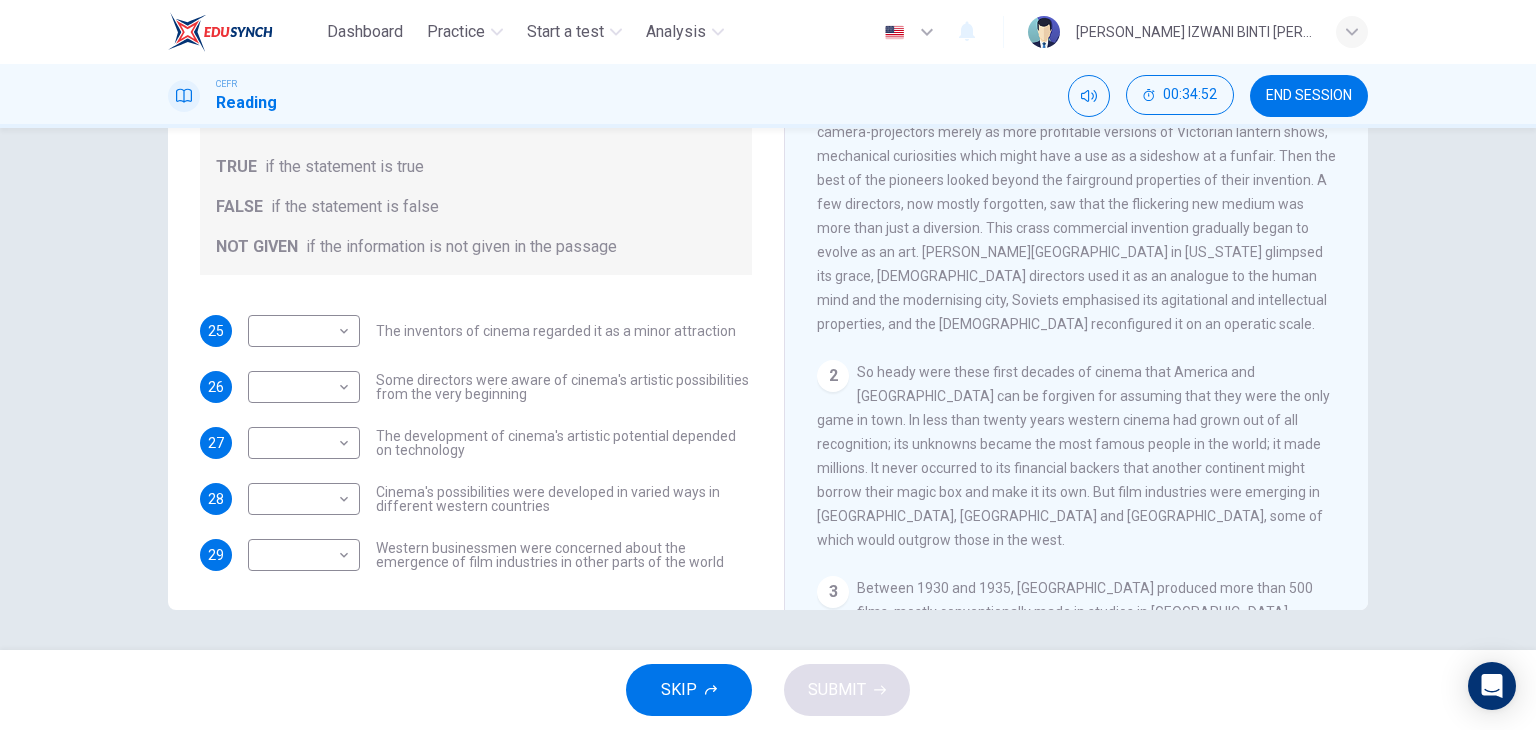 drag, startPoint x: 973, startPoint y: 387, endPoint x: 1204, endPoint y: 406, distance: 231.78008 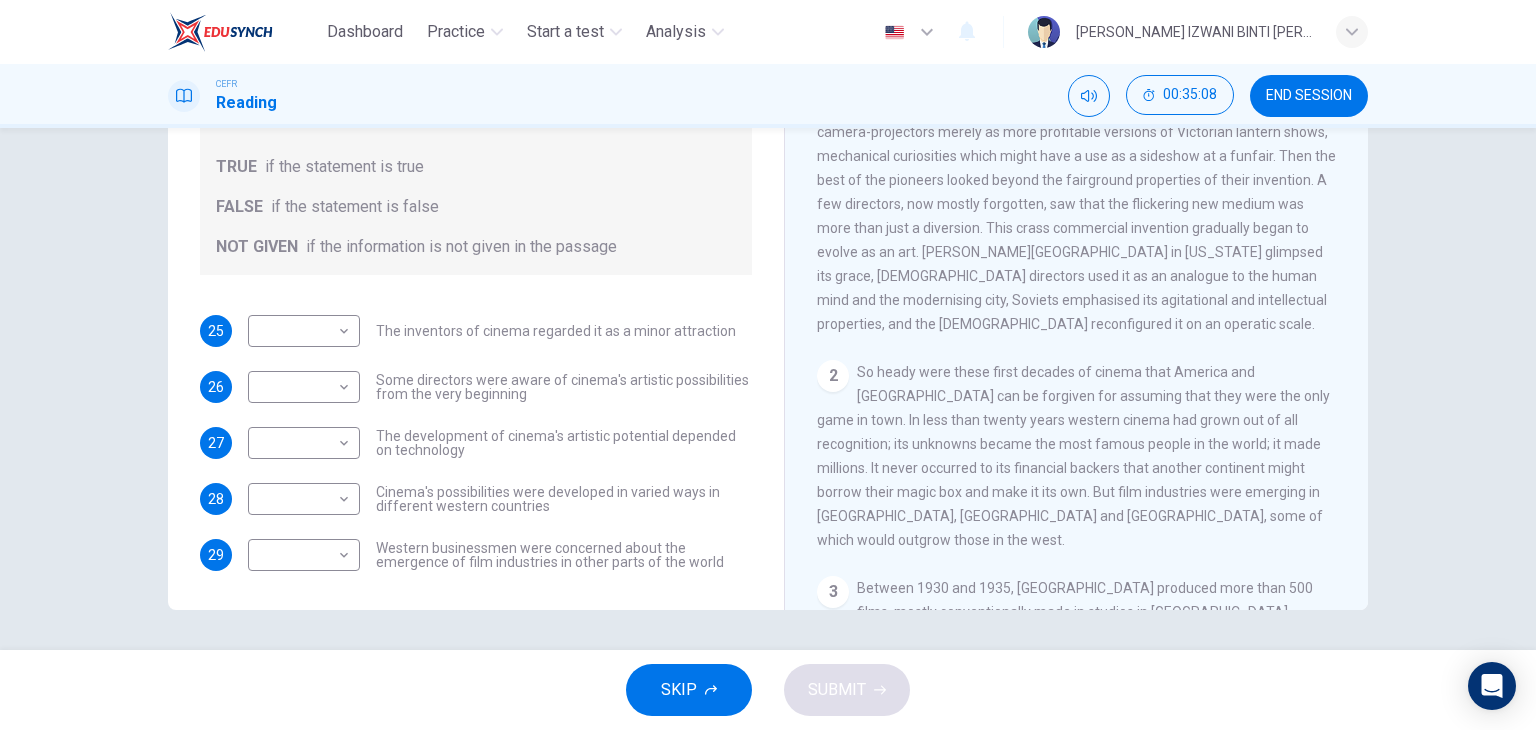 drag, startPoint x: 912, startPoint y: 429, endPoint x: 1153, endPoint y: 443, distance: 241.4063 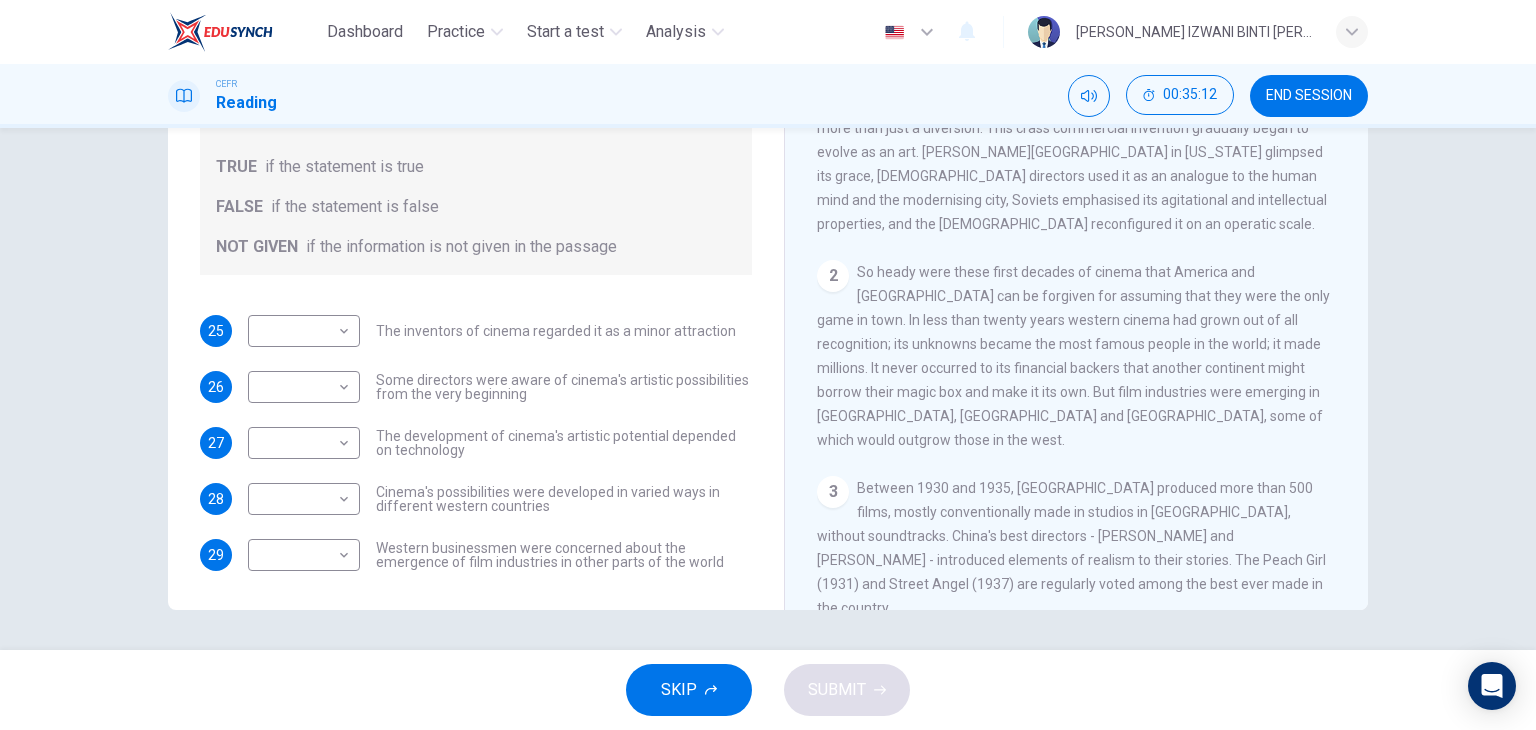scroll, scrollTop: 600, scrollLeft: 0, axis: vertical 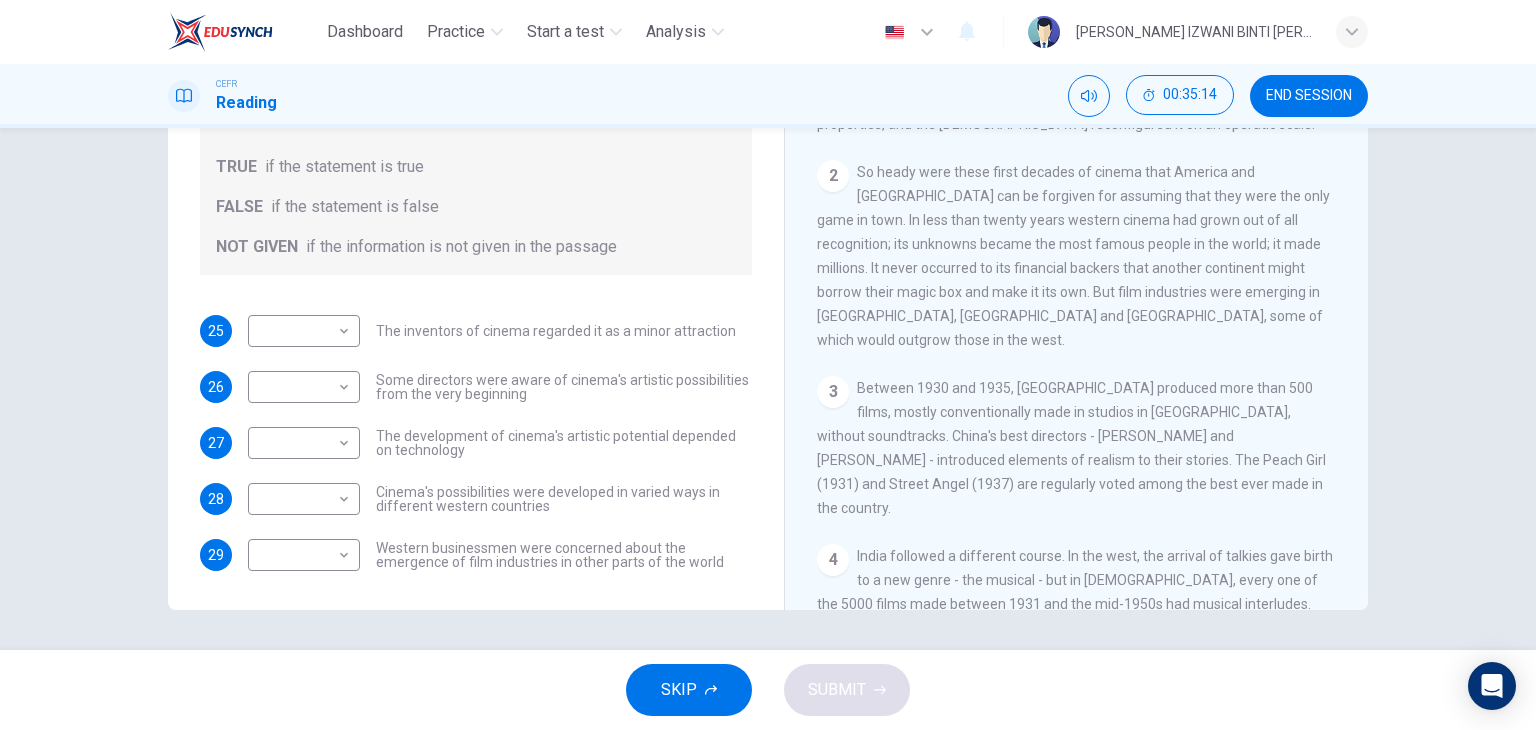 drag, startPoint x: 916, startPoint y: 385, endPoint x: 1199, endPoint y: 397, distance: 283.2543 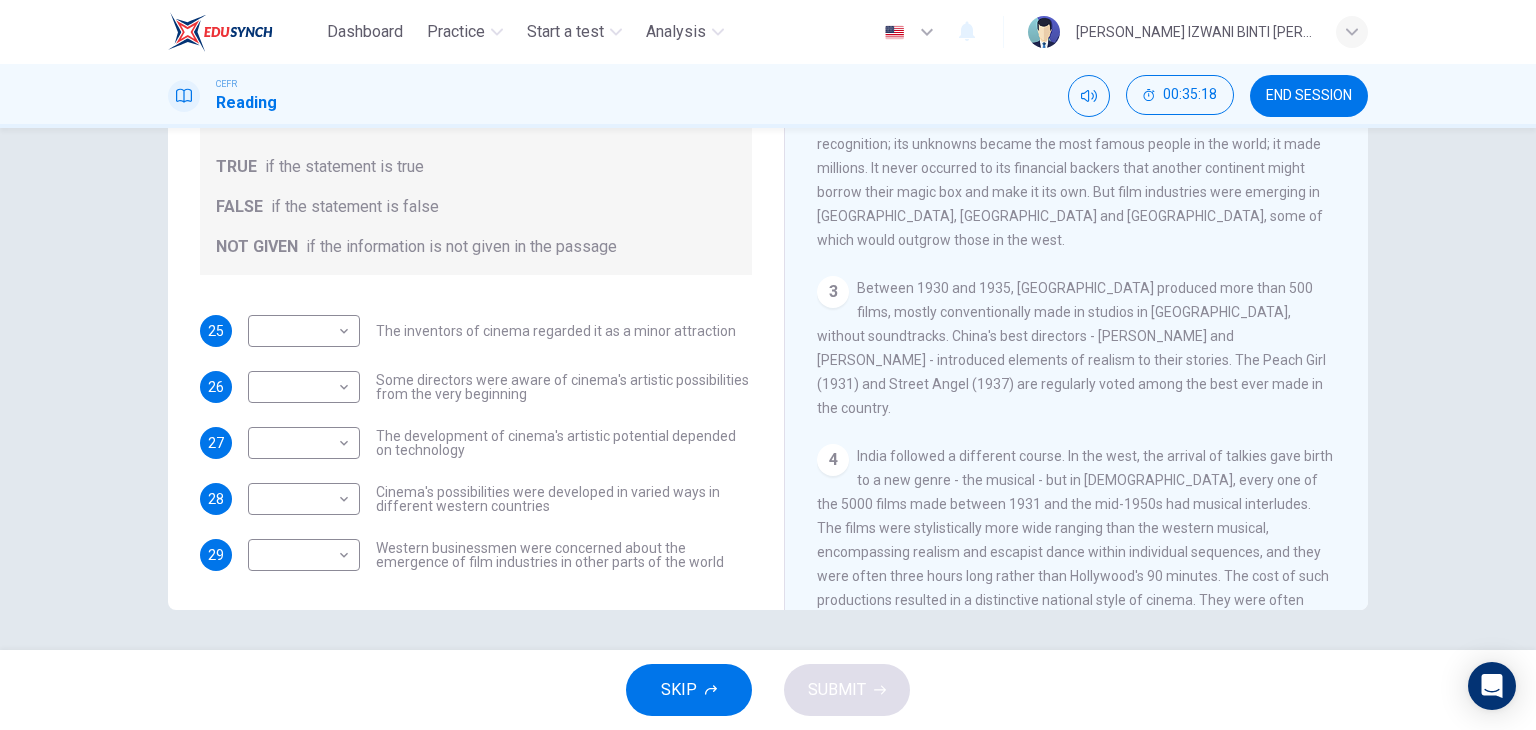 scroll, scrollTop: 800, scrollLeft: 0, axis: vertical 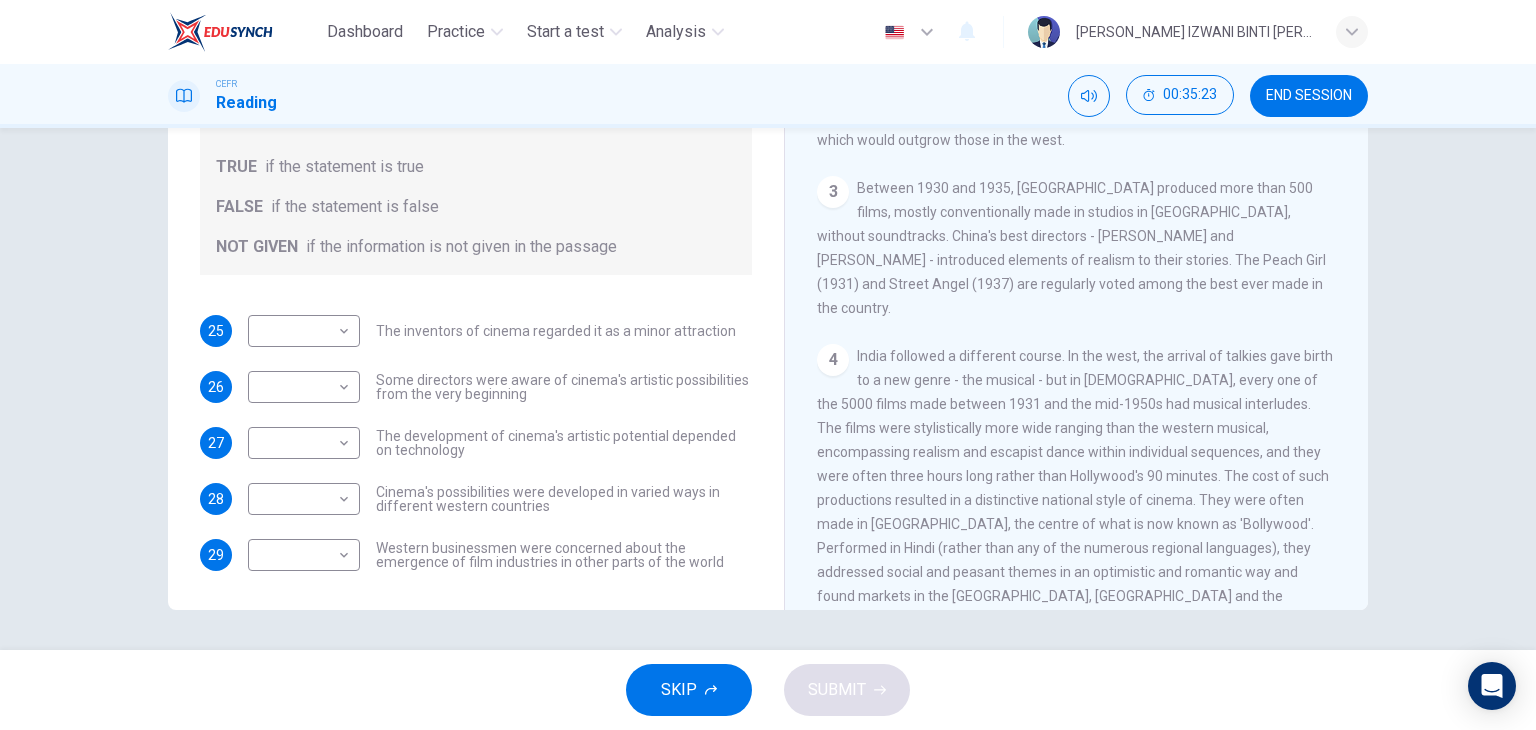 drag, startPoint x: 912, startPoint y: 381, endPoint x: 1136, endPoint y: 369, distance: 224.3212 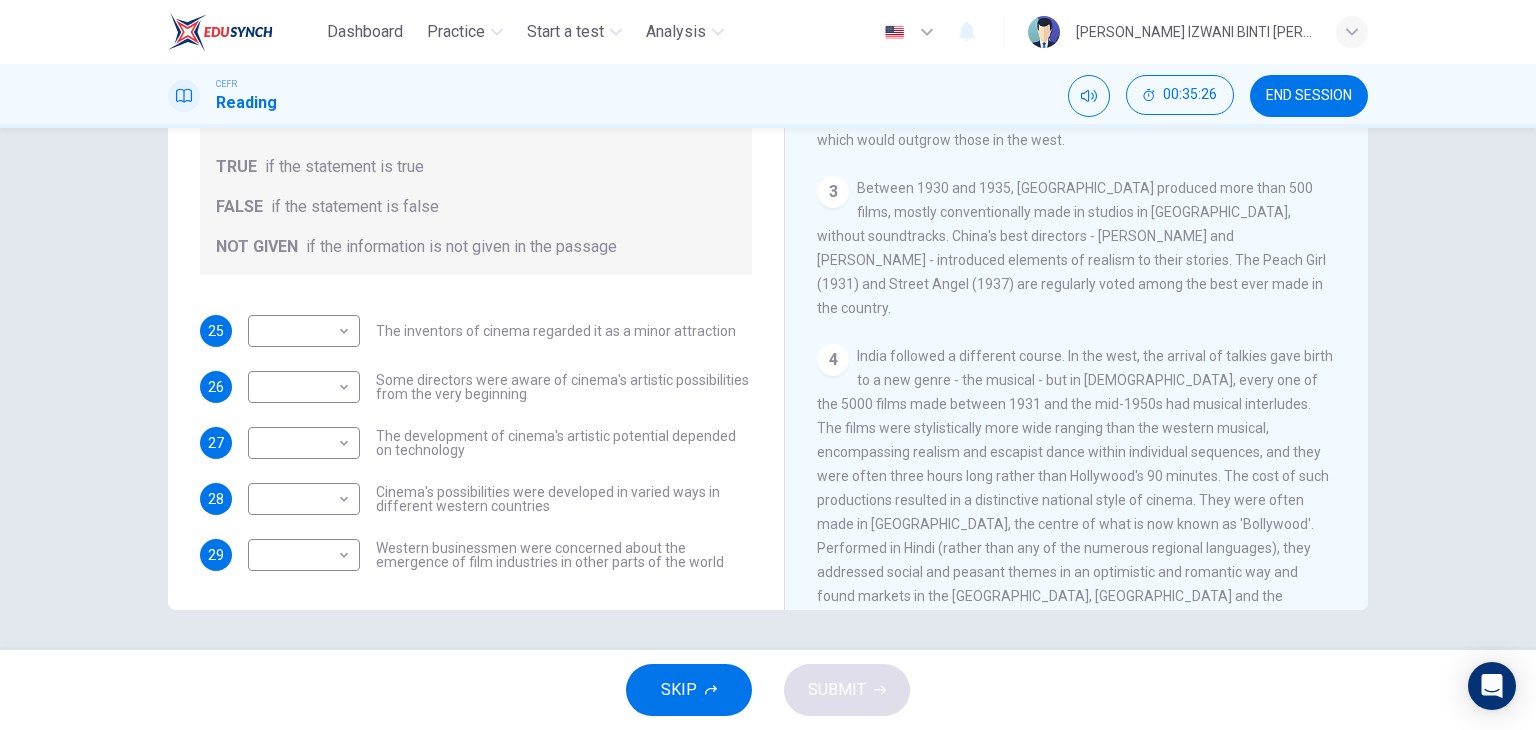 drag, startPoint x: 845, startPoint y: 397, endPoint x: 1231, endPoint y: 420, distance: 386.68463 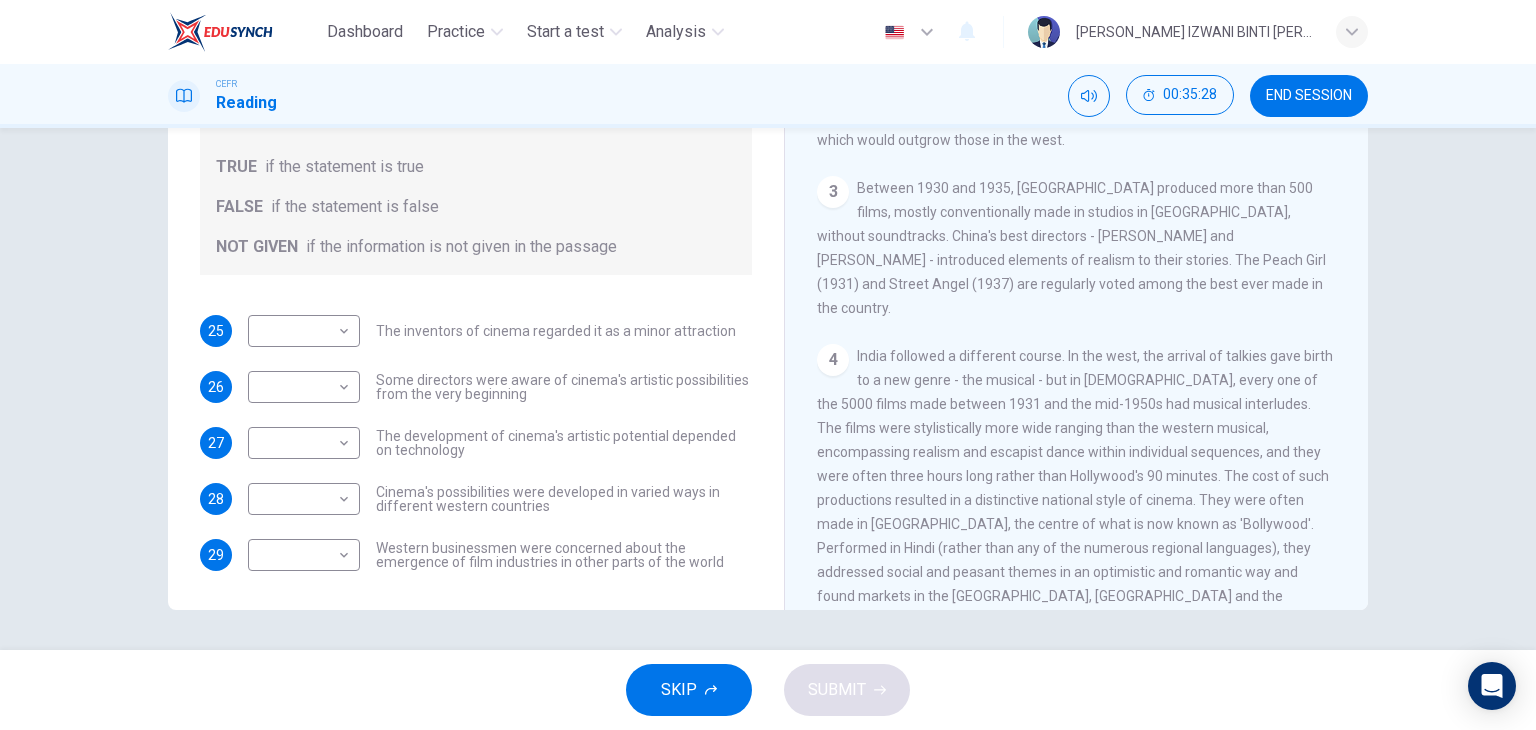 drag, startPoint x: 904, startPoint y: 421, endPoint x: 1128, endPoint y: 422, distance: 224.00223 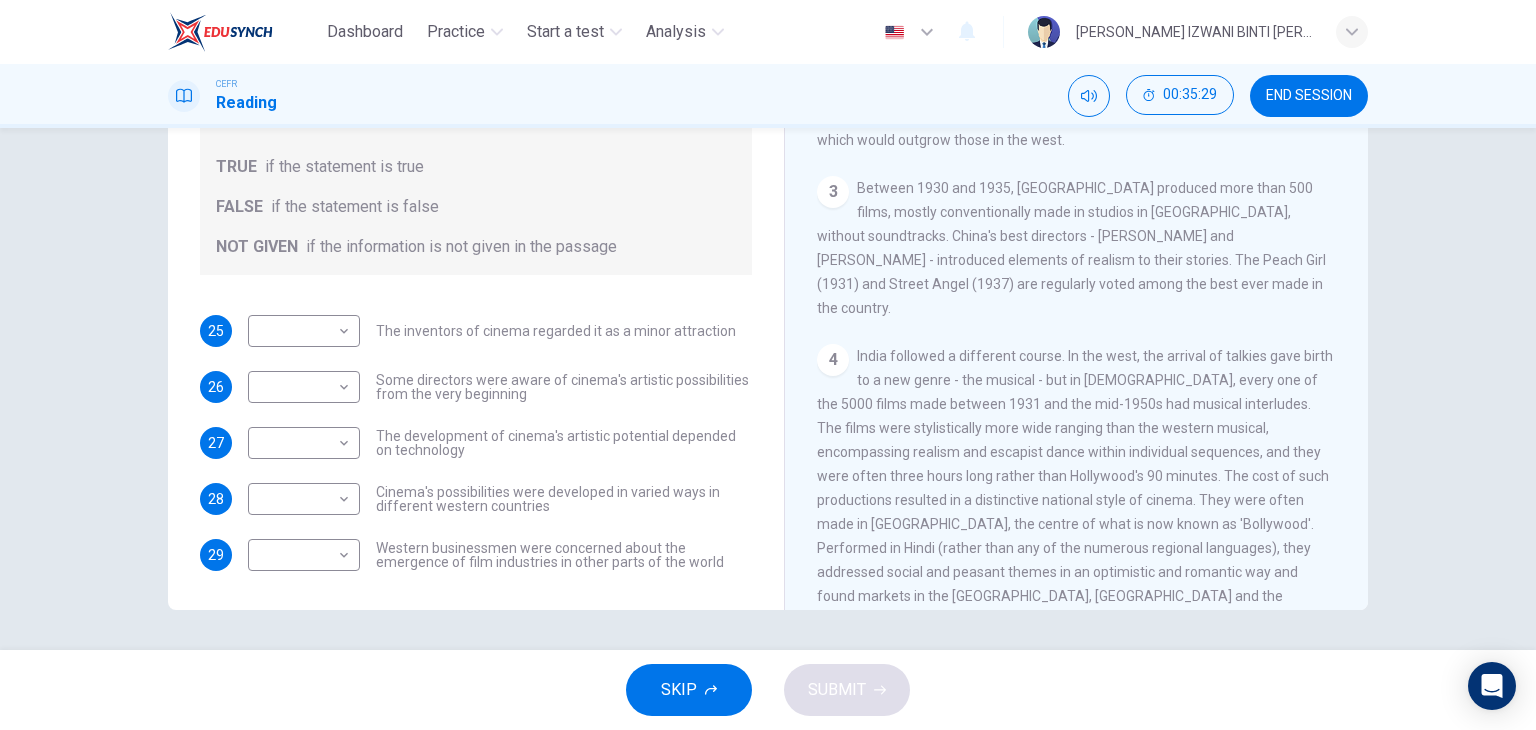 drag, startPoint x: 968, startPoint y: 460, endPoint x: 1186, endPoint y: 457, distance: 218.02065 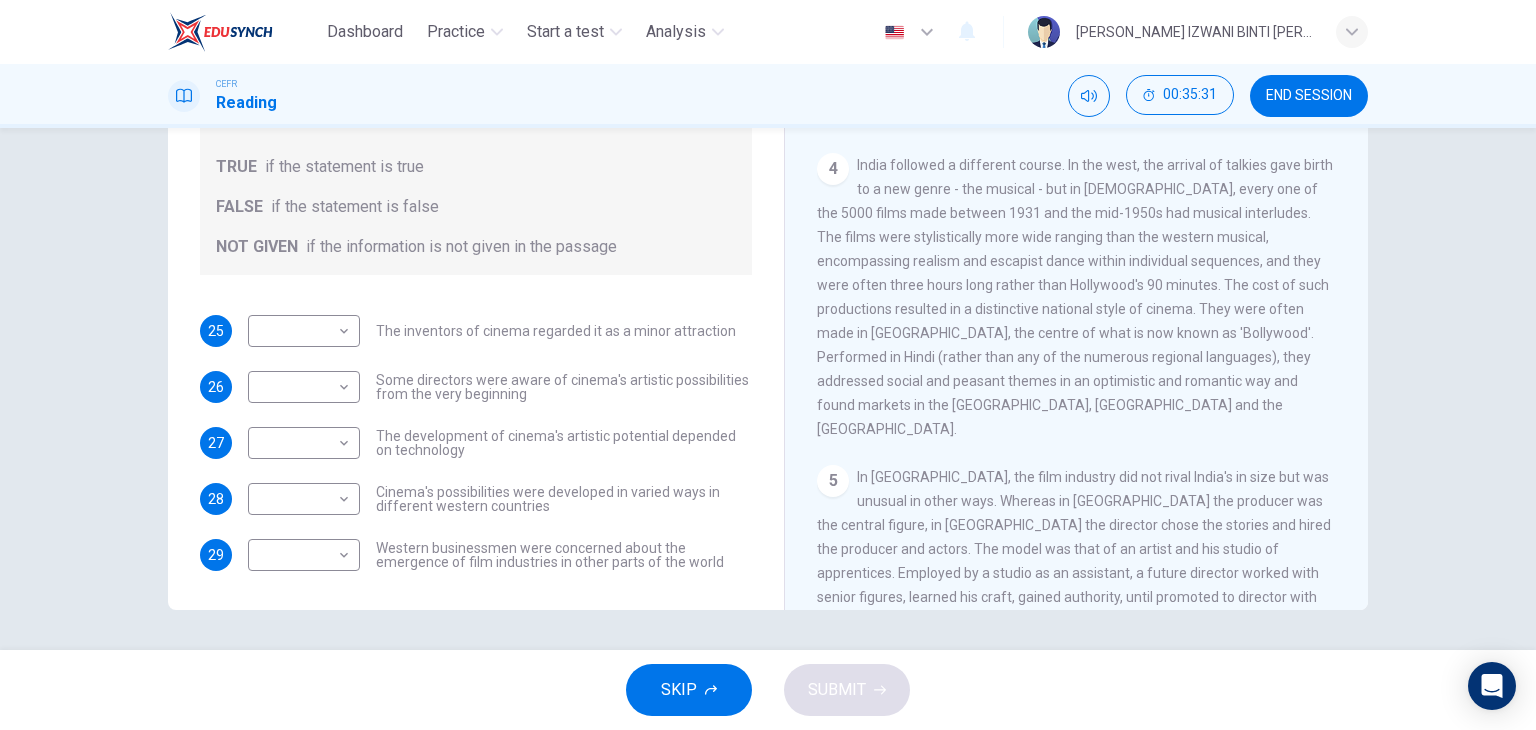 scroll, scrollTop: 1000, scrollLeft: 0, axis: vertical 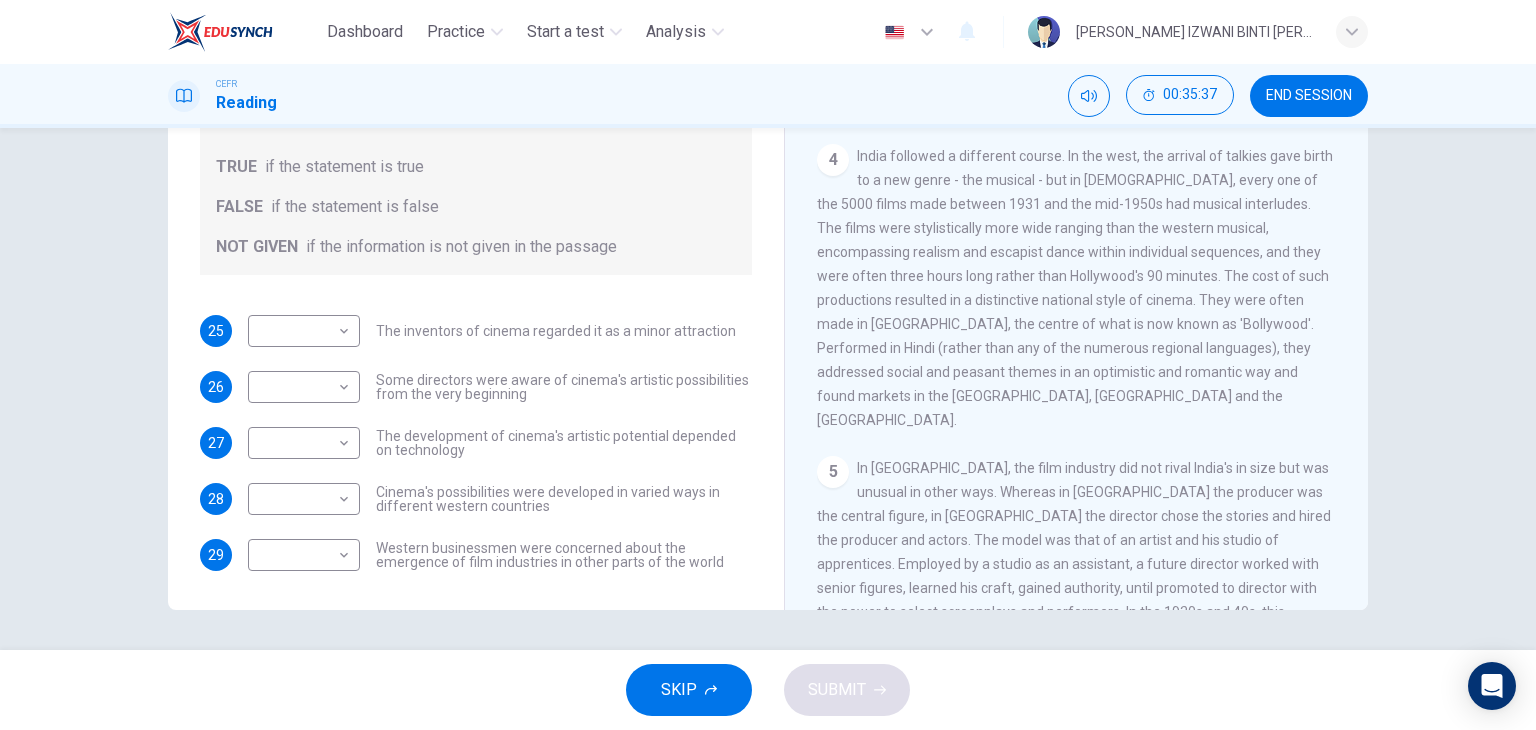 drag, startPoint x: 1003, startPoint y: 422, endPoint x: 1116, endPoint y: 429, distance: 113.216606 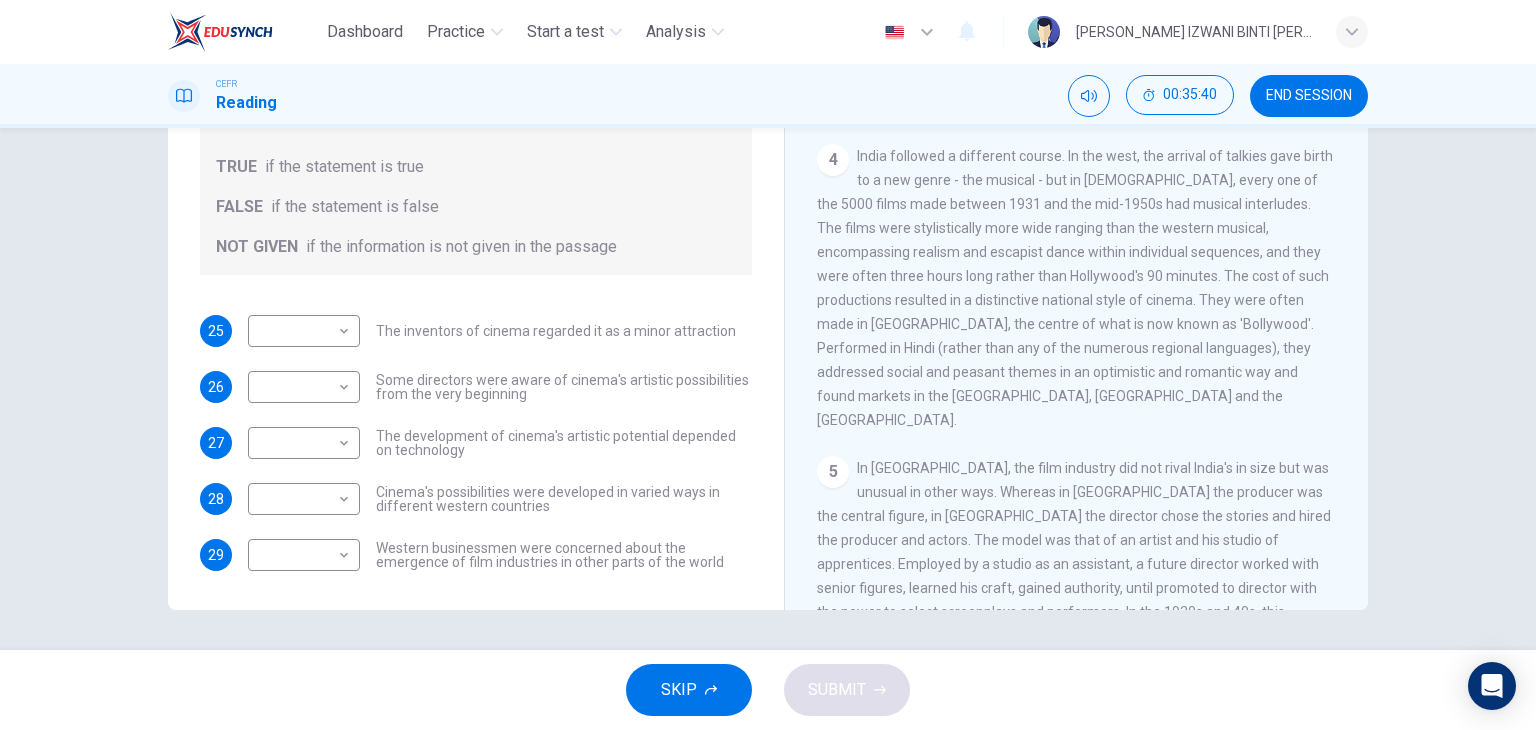 drag, startPoint x: 1008, startPoint y: 433, endPoint x: 1113, endPoint y: 438, distance: 105.11898 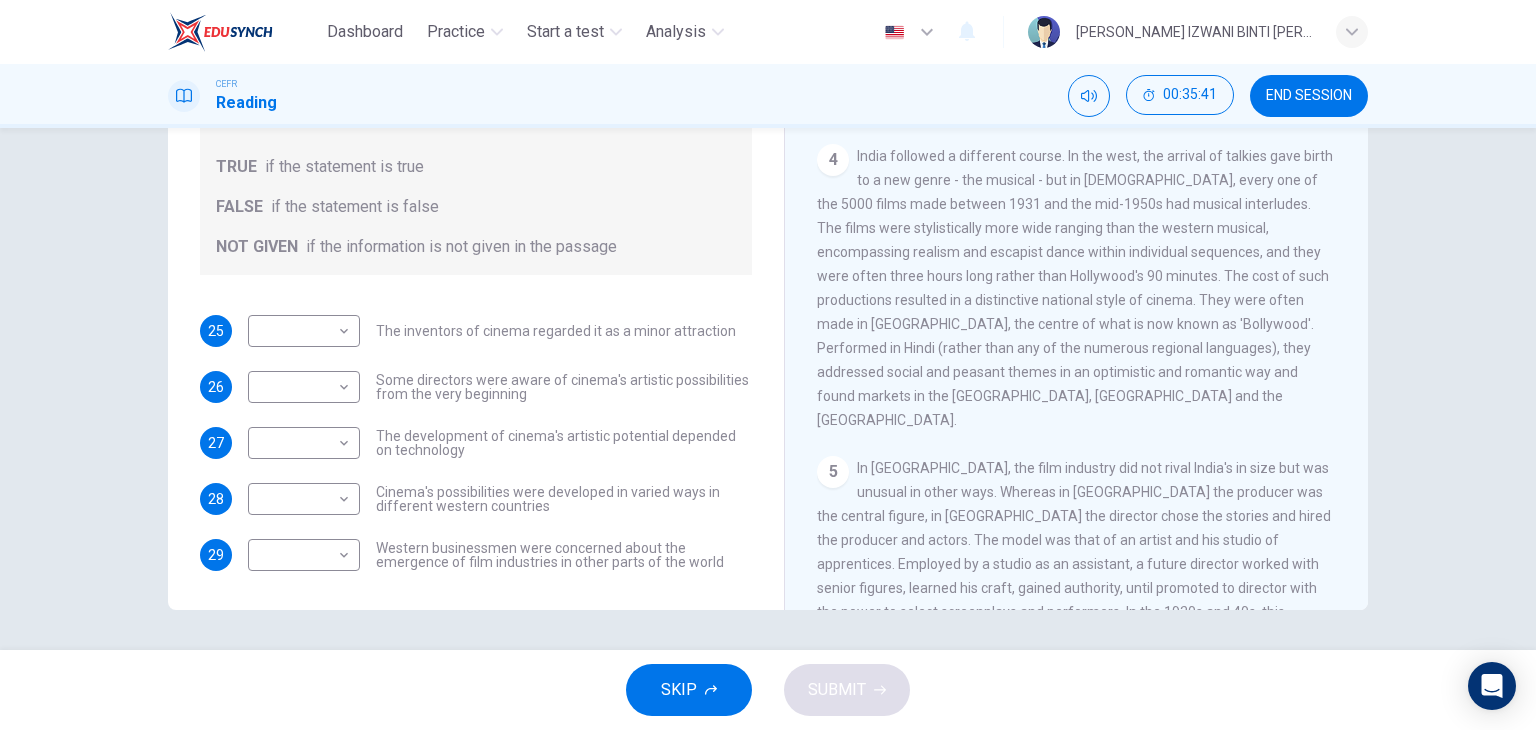 drag, startPoint x: 895, startPoint y: 447, endPoint x: 1186, endPoint y: 439, distance: 291.10995 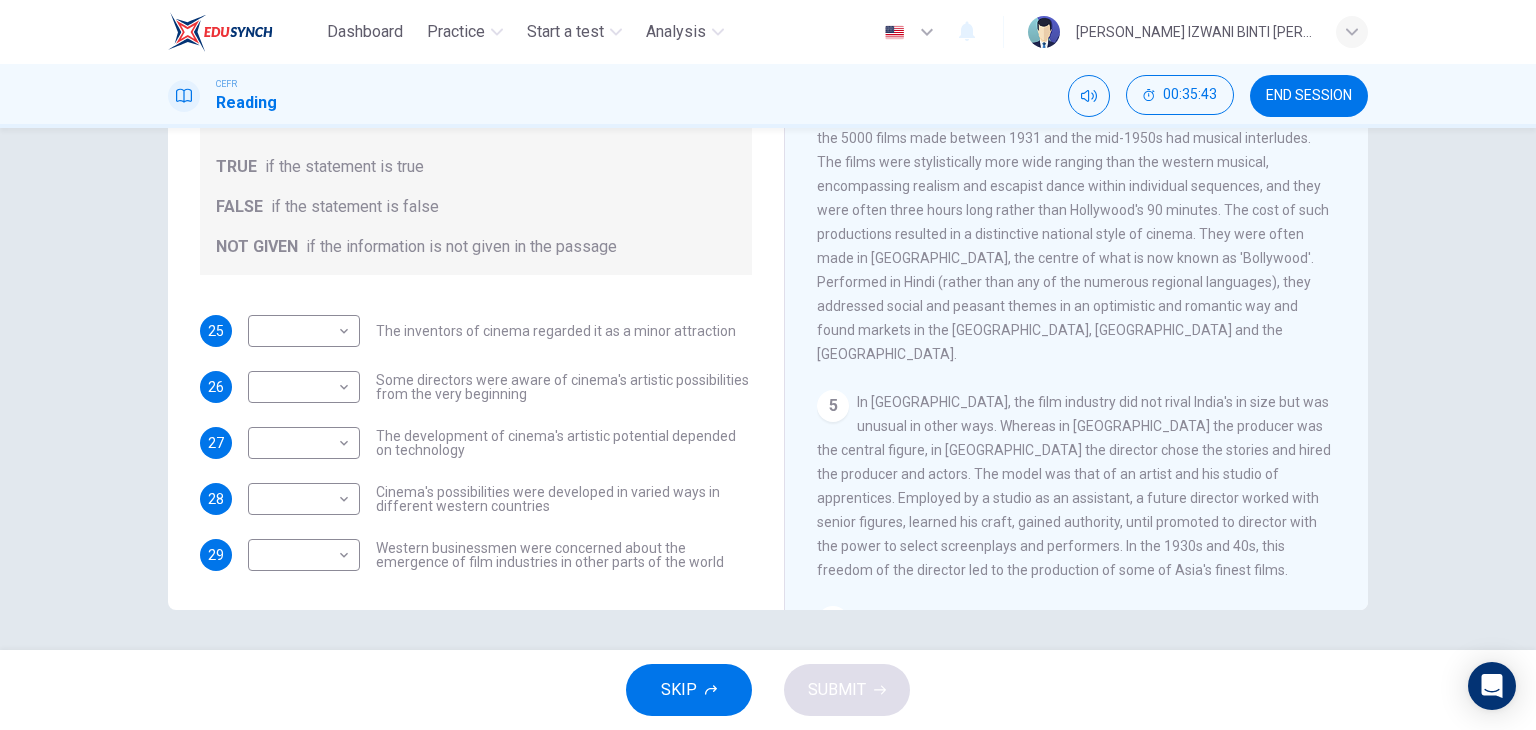 scroll, scrollTop: 1100, scrollLeft: 0, axis: vertical 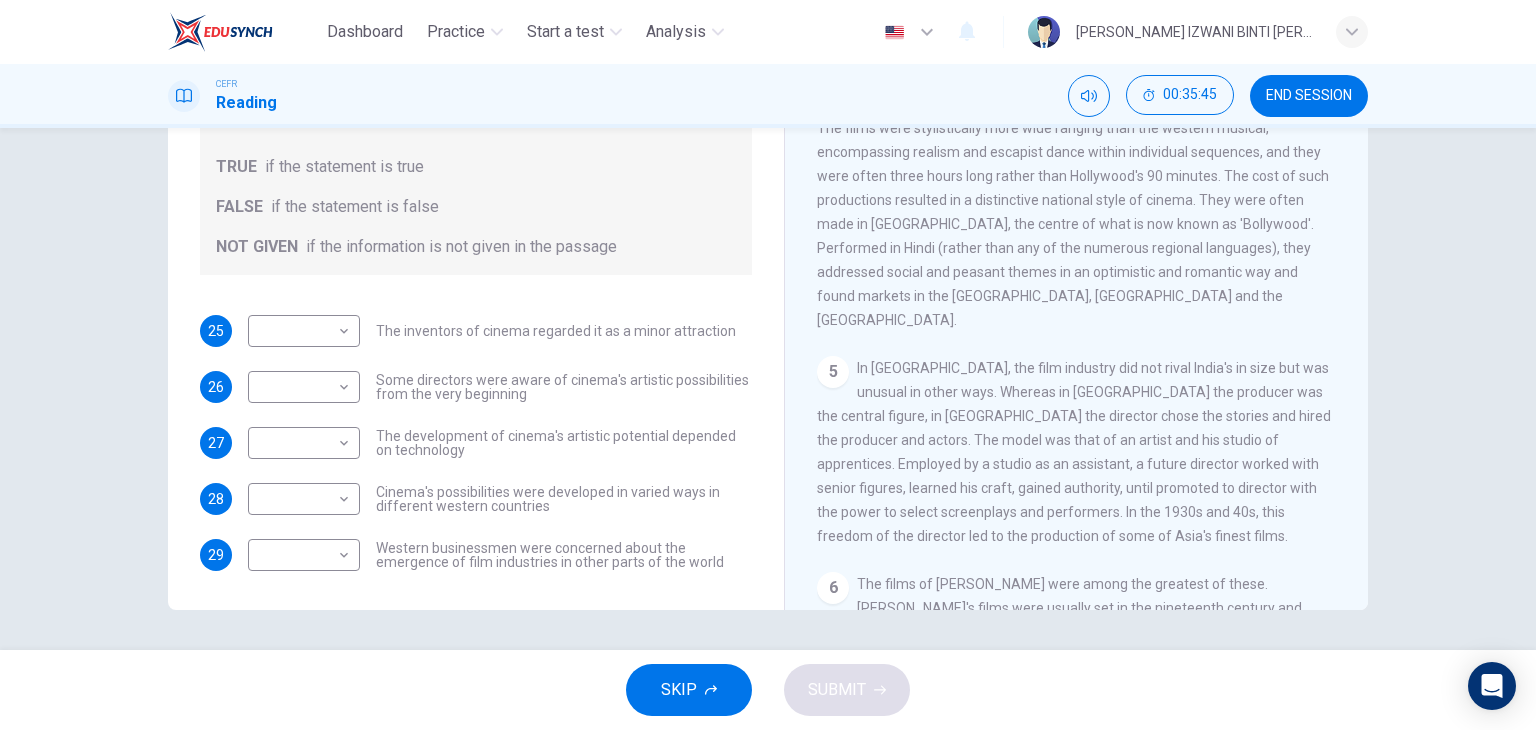 drag, startPoint x: 948, startPoint y: 403, endPoint x: 1140, endPoint y: 418, distance: 192.58505 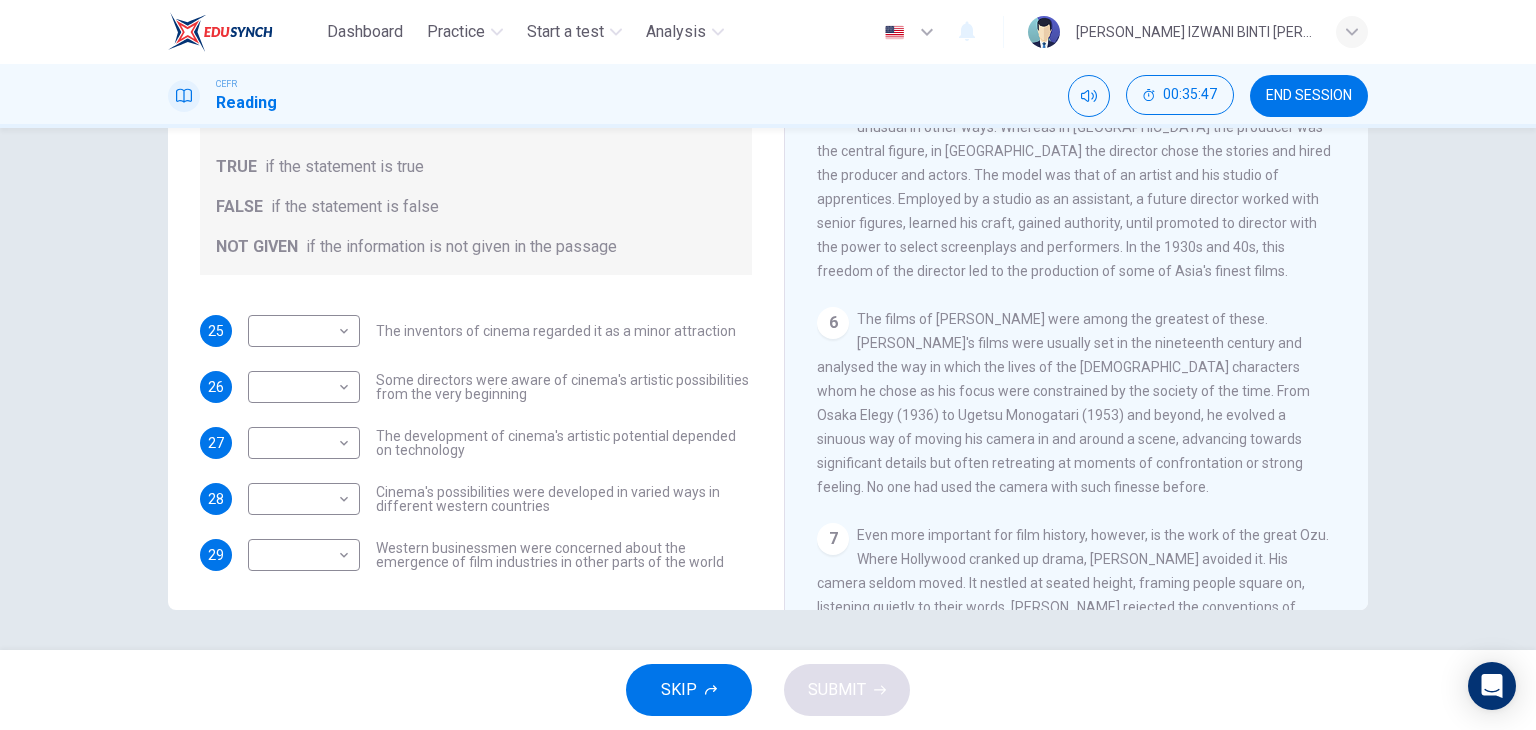 scroll, scrollTop: 1400, scrollLeft: 0, axis: vertical 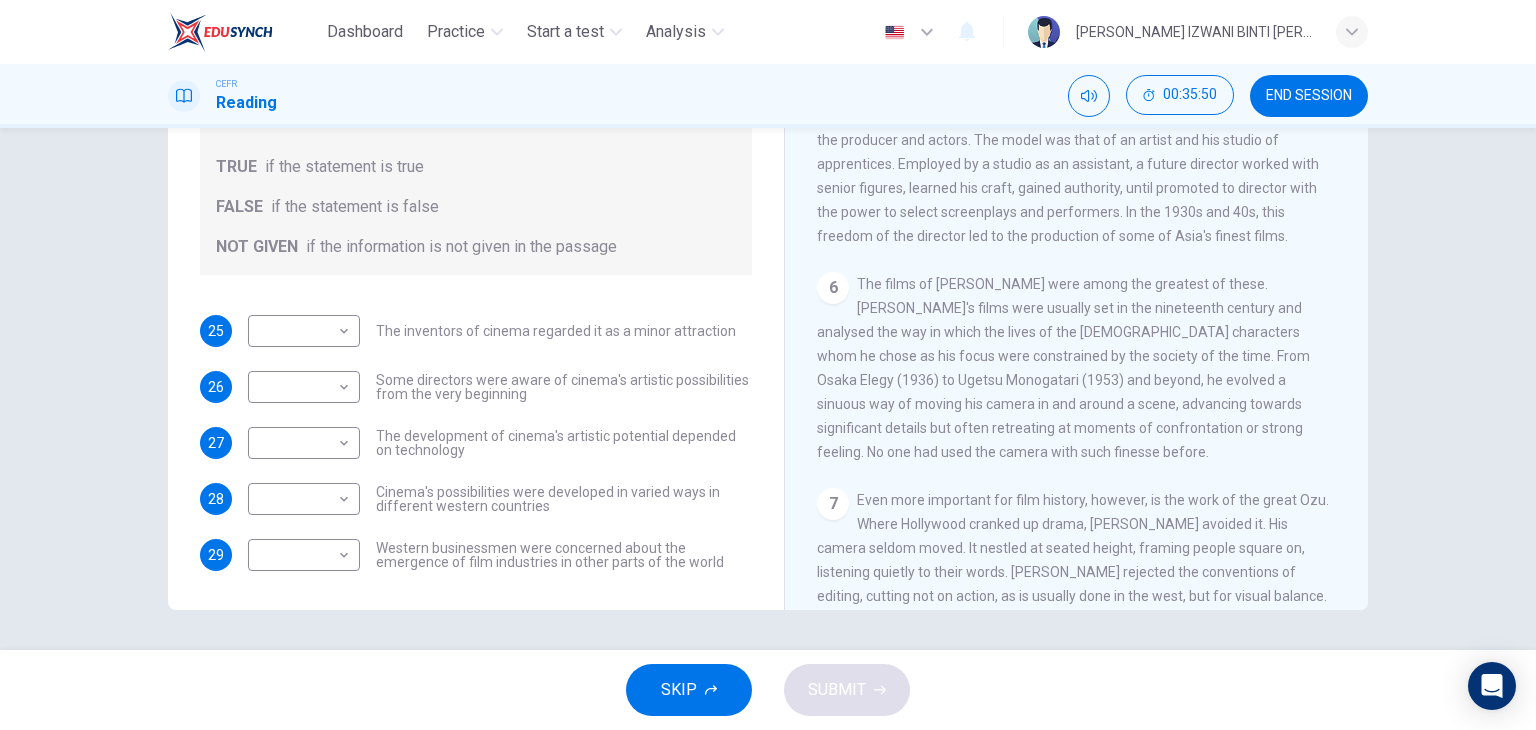 drag, startPoint x: 892, startPoint y: 248, endPoint x: 1185, endPoint y: 281, distance: 294.8525 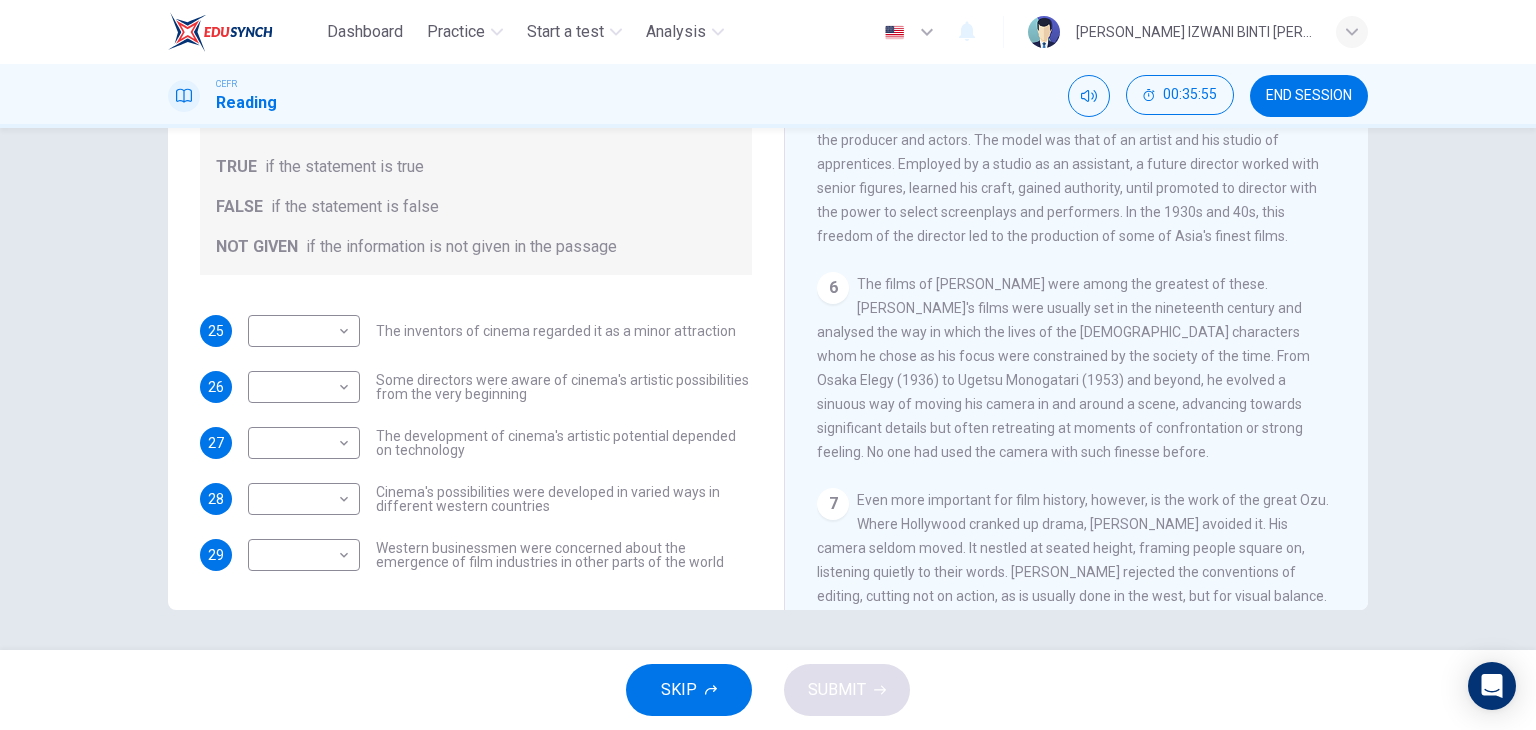 click on "The films of [PERSON_NAME] were among the greatest of these. [PERSON_NAME]'s films were usually set in the nineteenth century and analysed the way in which the lives of the [DEMOGRAPHIC_DATA] characters whom he chose as his focus were constrained by the society of the time. From Osaka Elegy (1936) to Ugetsu Monogatari (1953) and beyond, he evolved a sinuous way of moving his camera in and around a scene, advancing towards significant details but often retreating at moments of confrontation or strong feeling. No one had used the camera with such finesse before." at bounding box center [1063, 368] 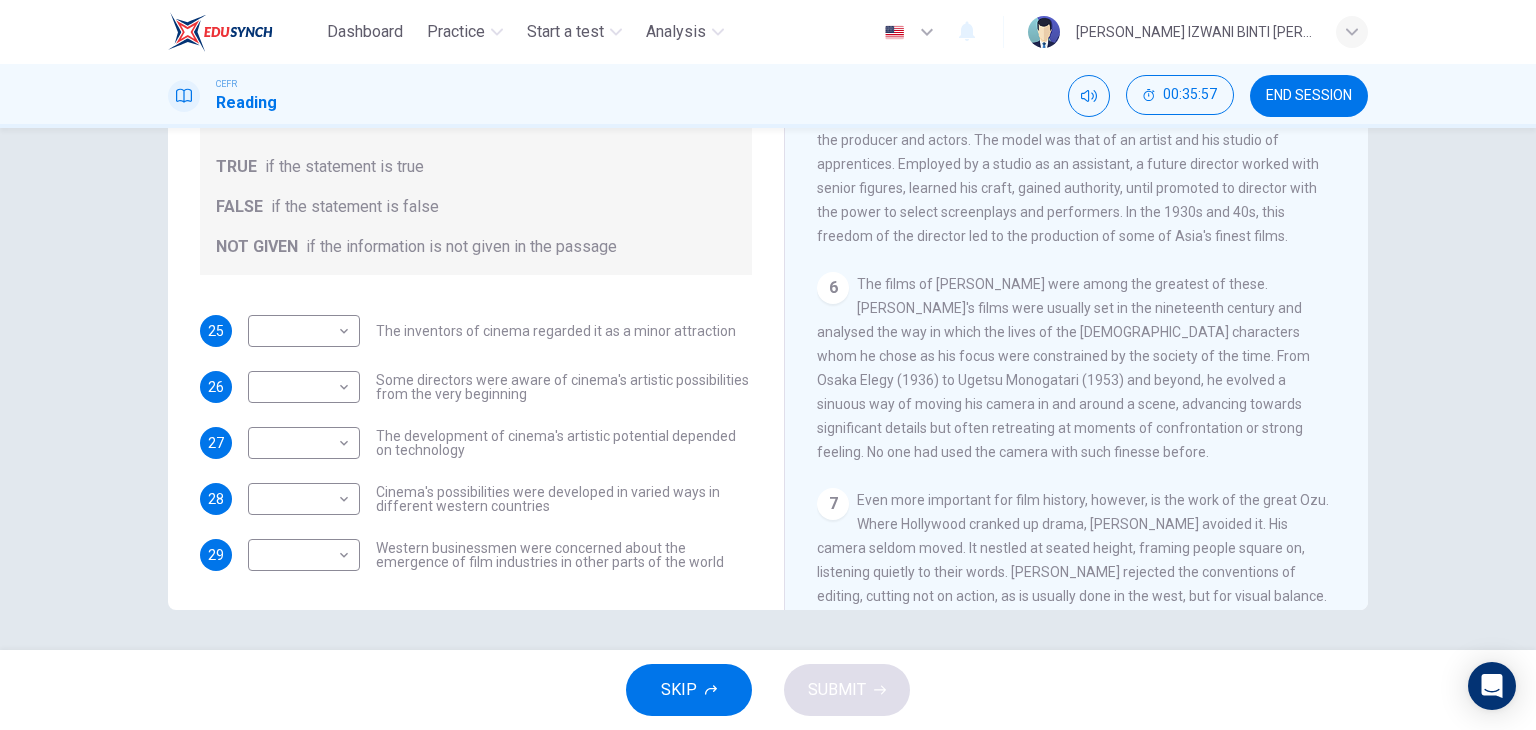 drag, startPoint x: 930, startPoint y: 357, endPoint x: 1185, endPoint y: 353, distance: 255.03137 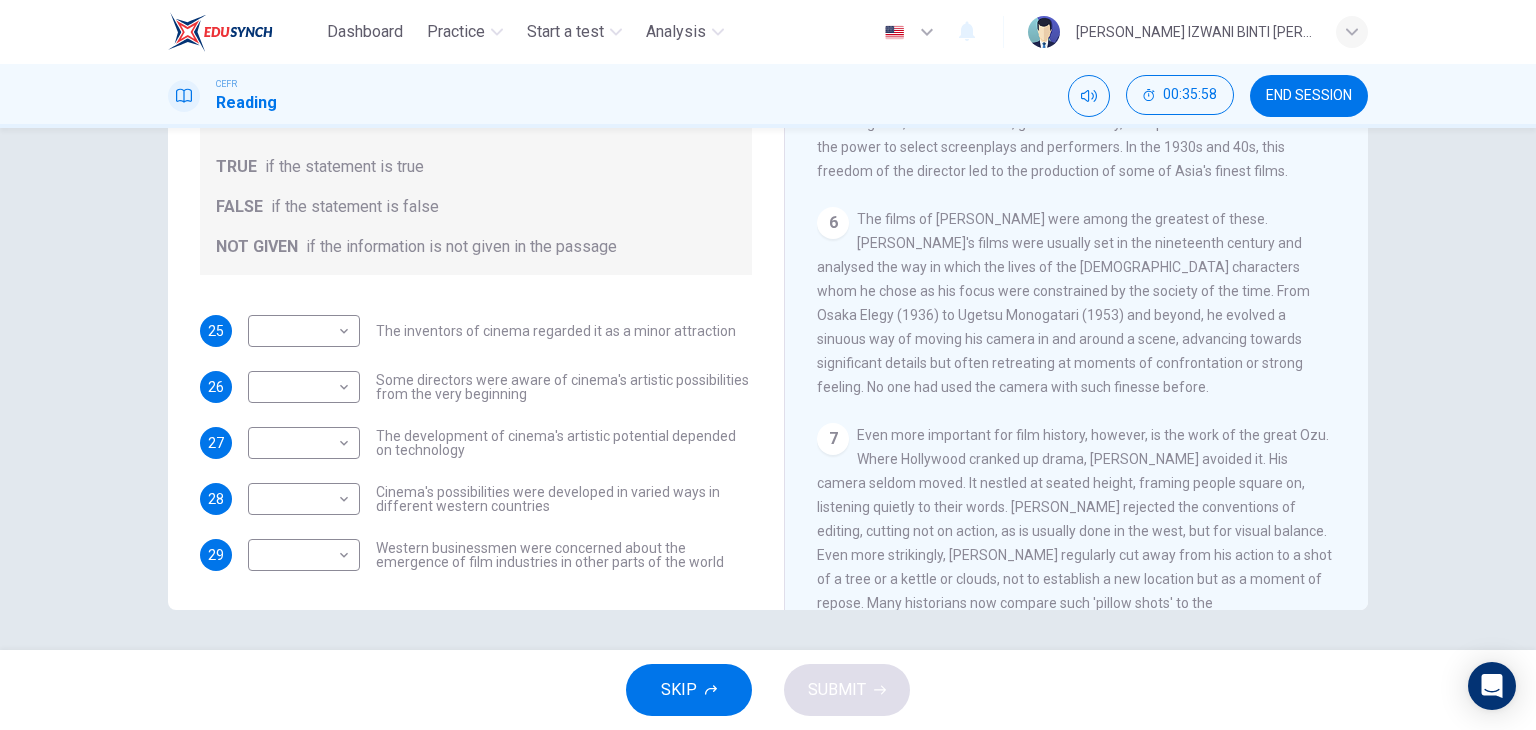scroll, scrollTop: 1500, scrollLeft: 0, axis: vertical 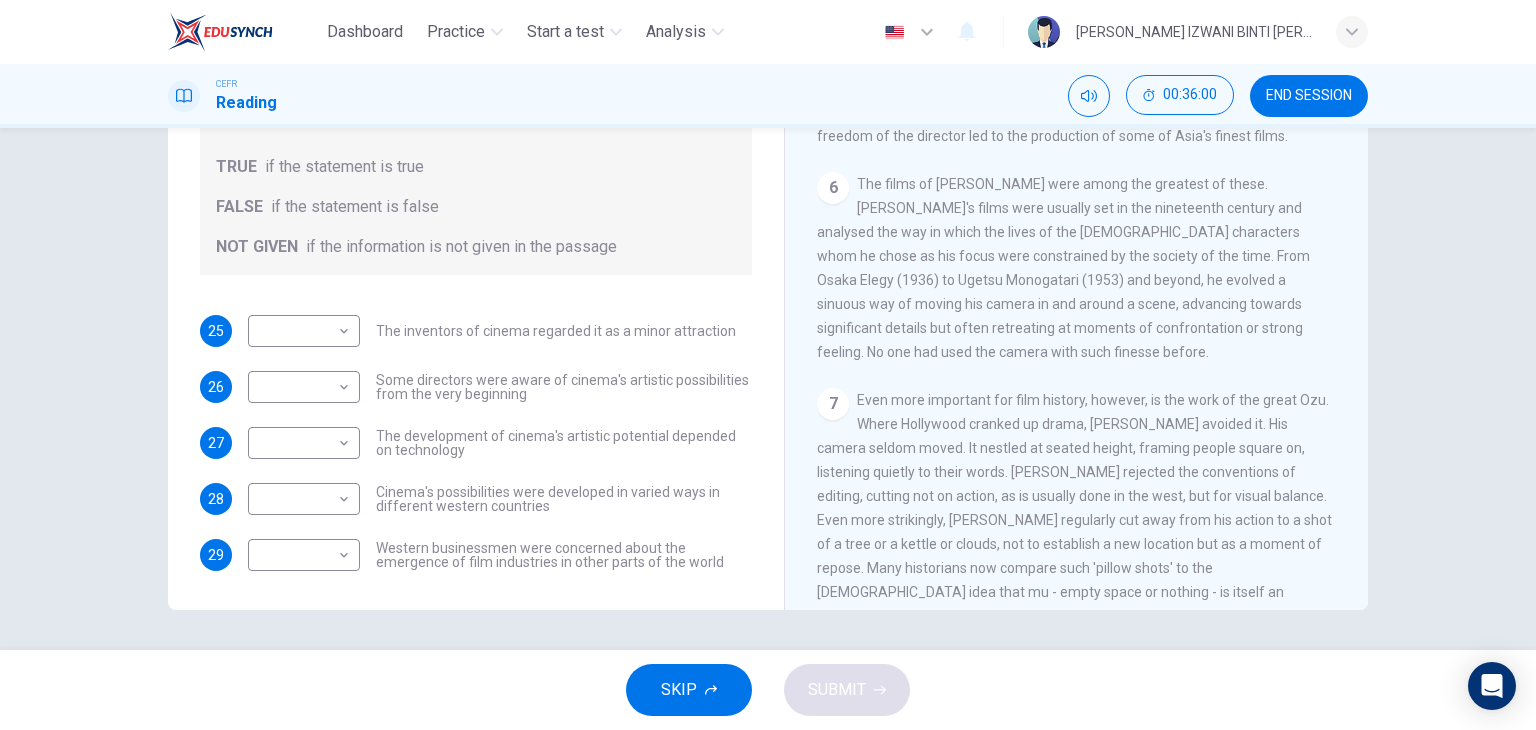 drag, startPoint x: 876, startPoint y: 345, endPoint x: 1155, endPoint y: 349, distance: 279.0287 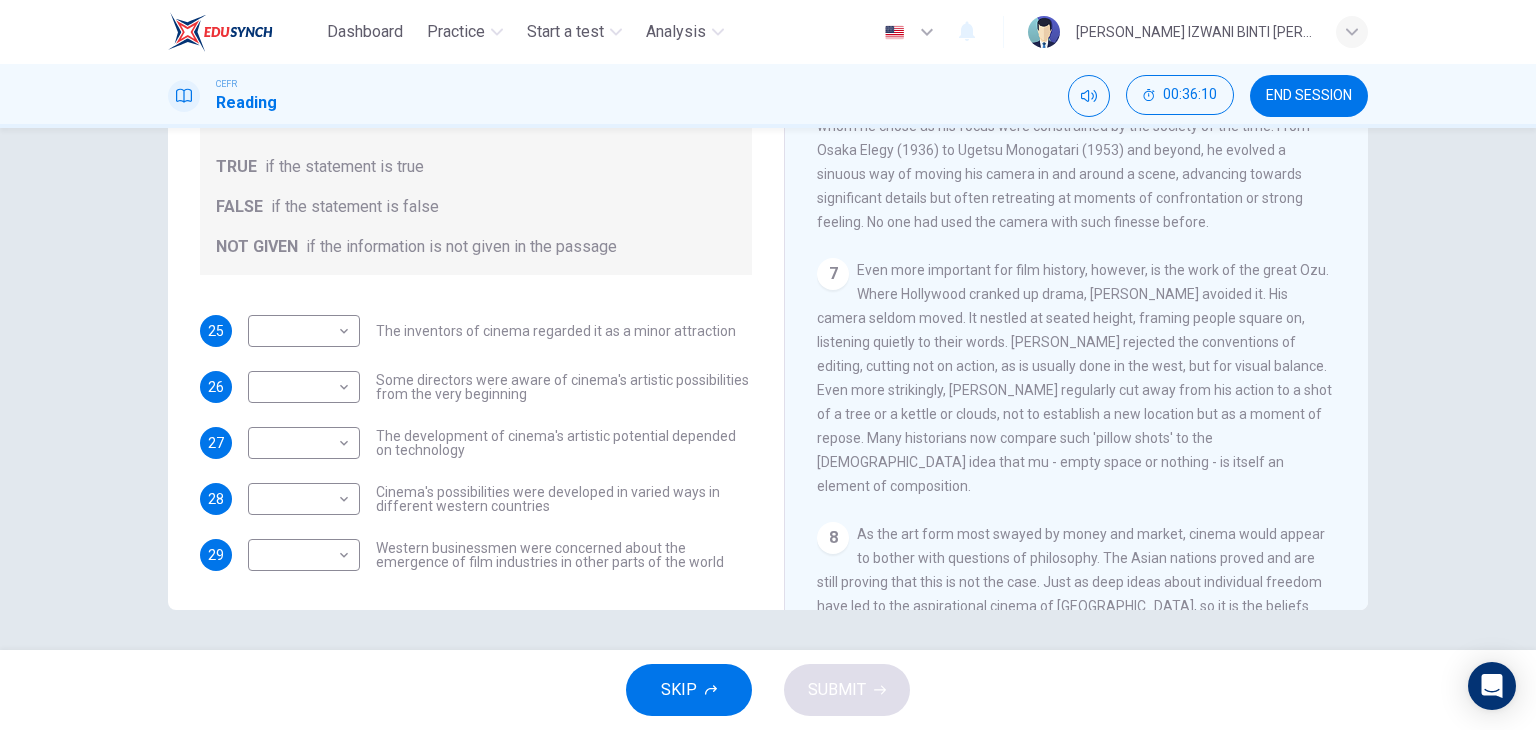 scroll, scrollTop: 1692, scrollLeft: 0, axis: vertical 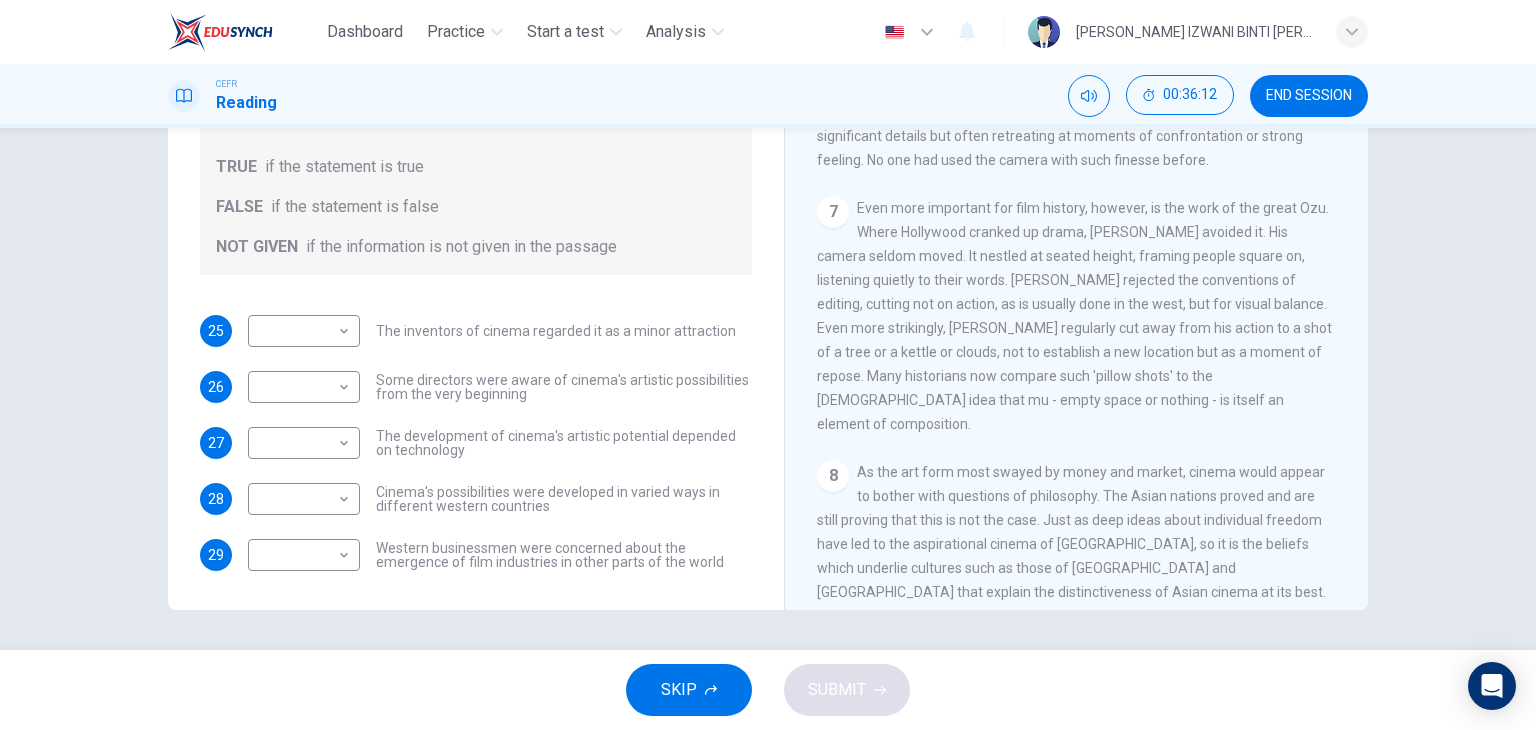 drag, startPoint x: 909, startPoint y: 402, endPoint x: 1113, endPoint y: 427, distance: 205.52615 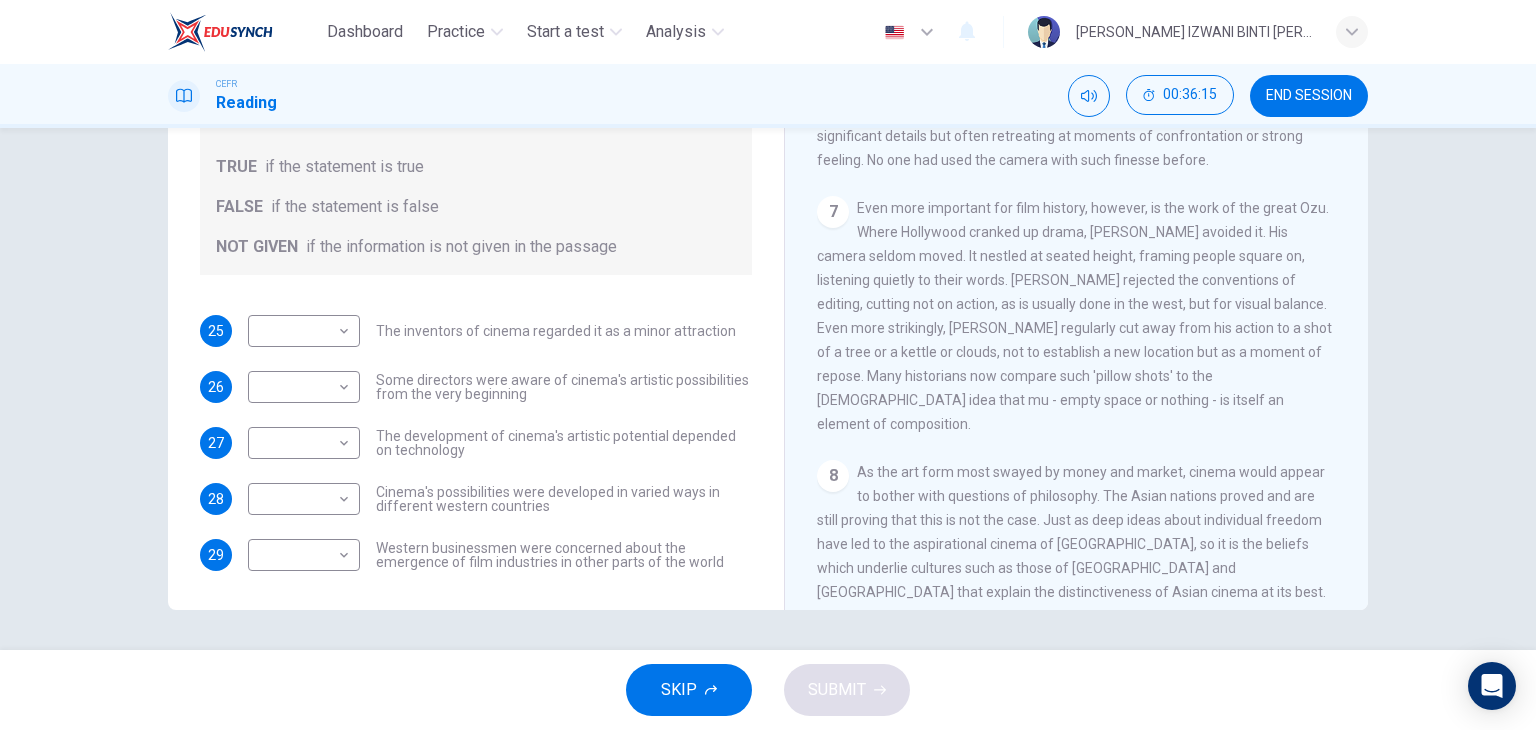 drag, startPoint x: 917, startPoint y: 450, endPoint x: 1225, endPoint y: 429, distance: 308.7151 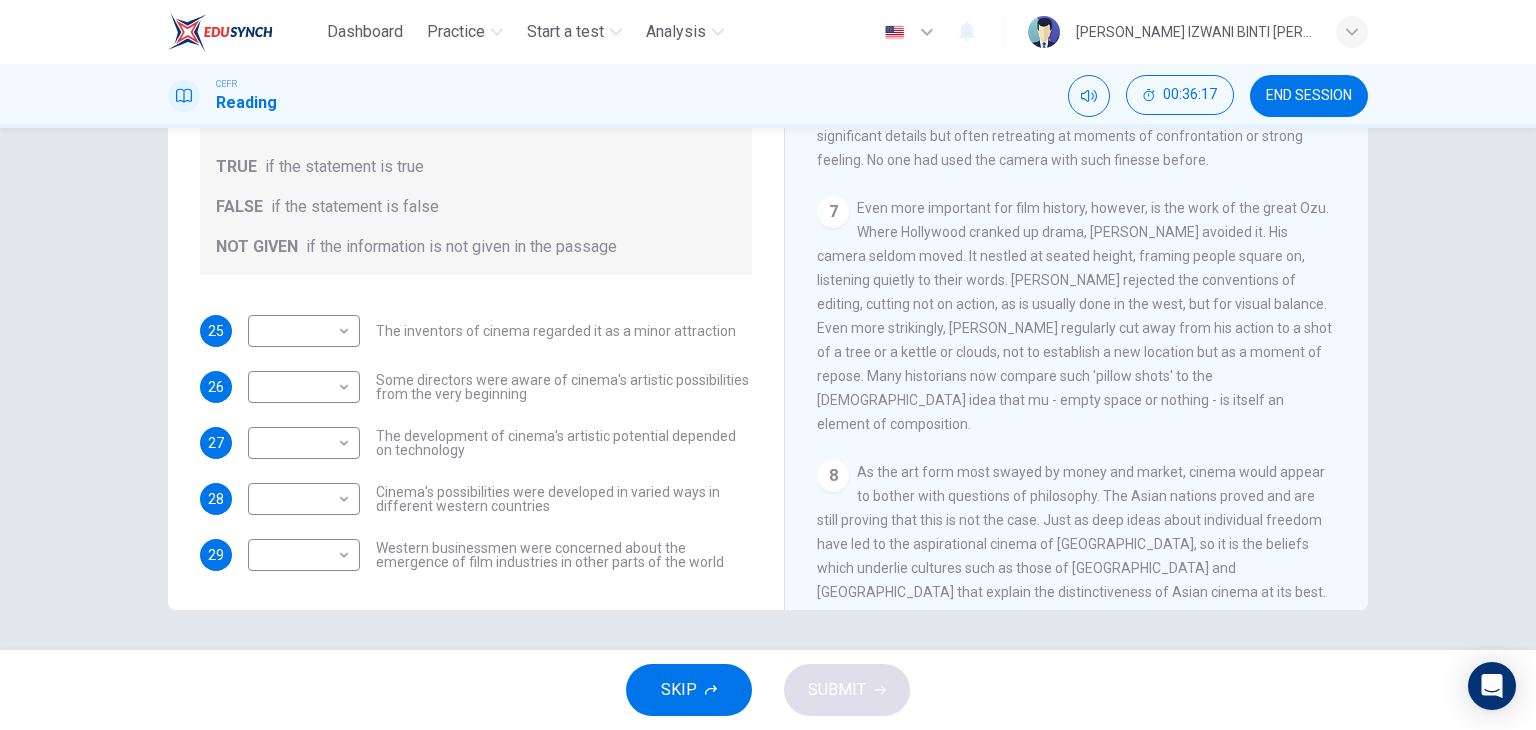 drag, startPoint x: 886, startPoint y: 450, endPoint x: 1284, endPoint y: 467, distance: 398.3629 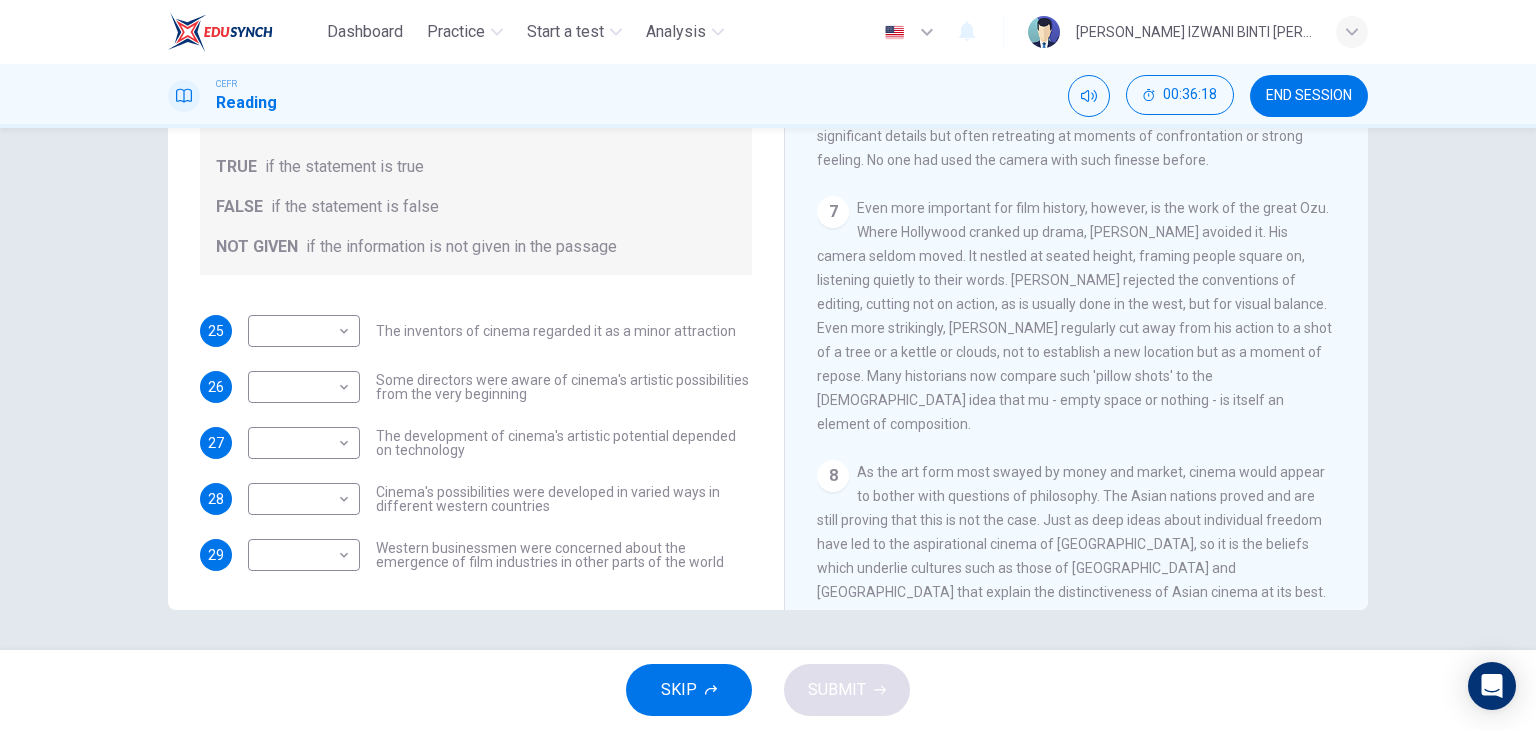 drag, startPoint x: 888, startPoint y: 489, endPoint x: 1042, endPoint y: 488, distance: 154.00325 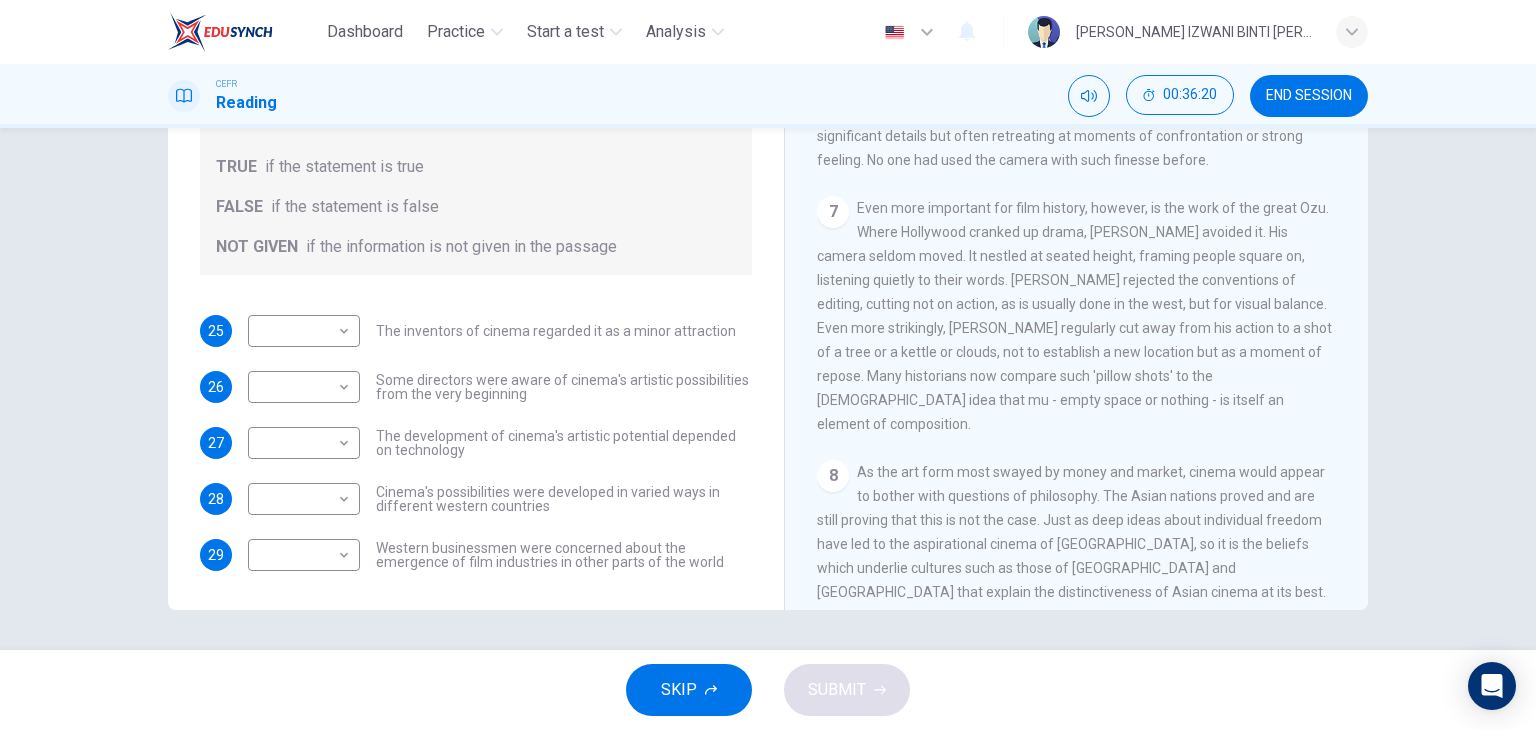 drag, startPoint x: 1084, startPoint y: 504, endPoint x: 1189, endPoint y: 513, distance: 105.38501 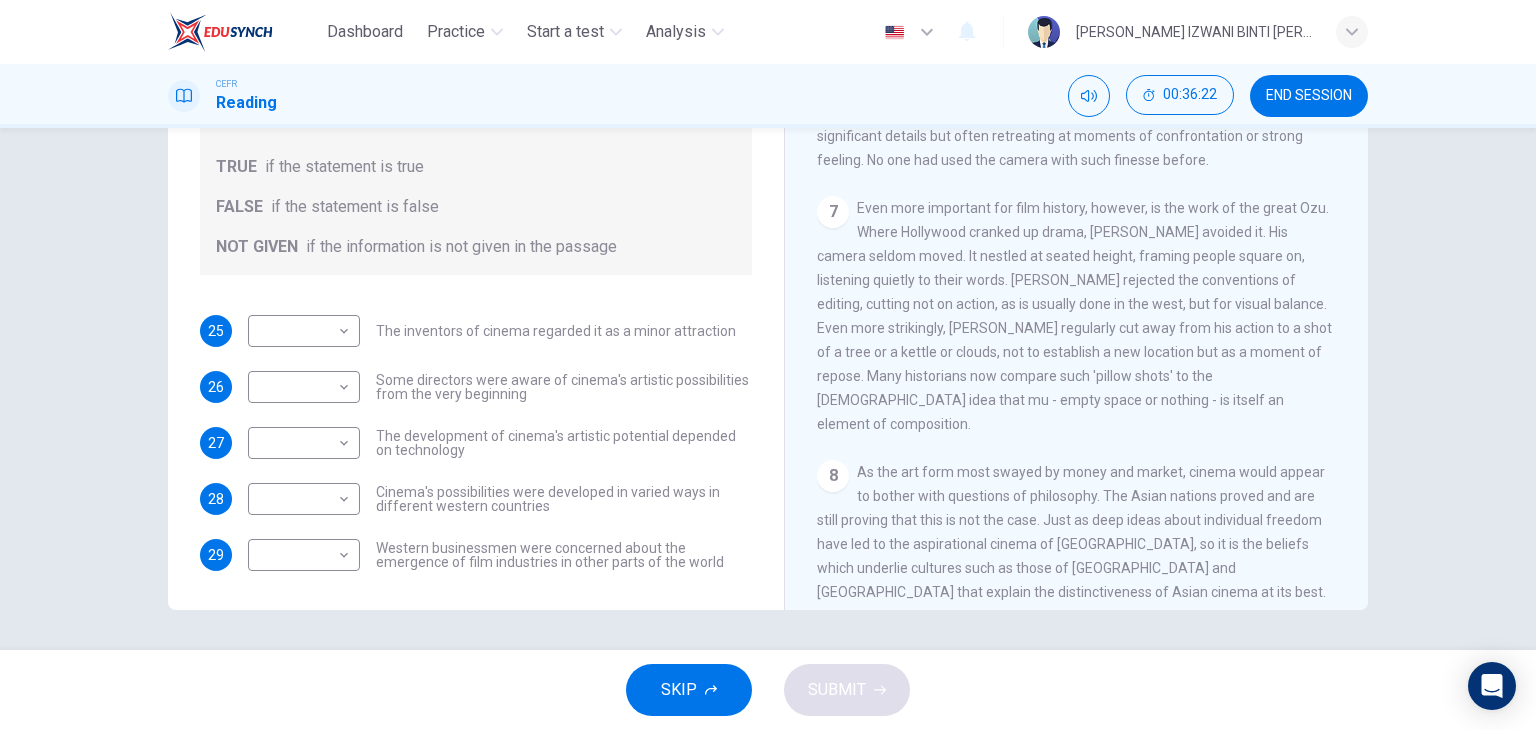 drag, startPoint x: 787, startPoint y: 560, endPoint x: 1224, endPoint y: 549, distance: 437.13843 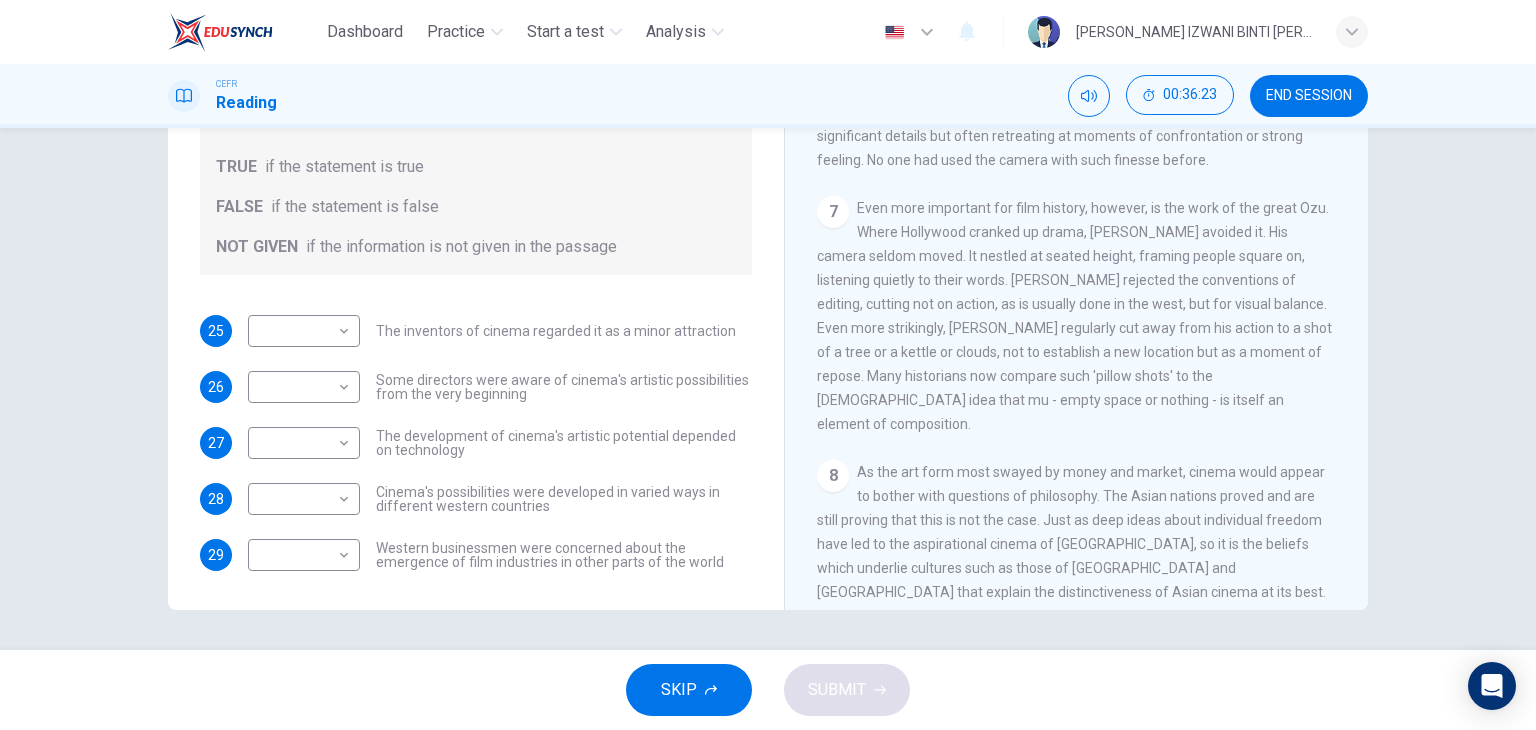 drag, startPoint x: 906, startPoint y: 549, endPoint x: 1040, endPoint y: 580, distance: 137.53908 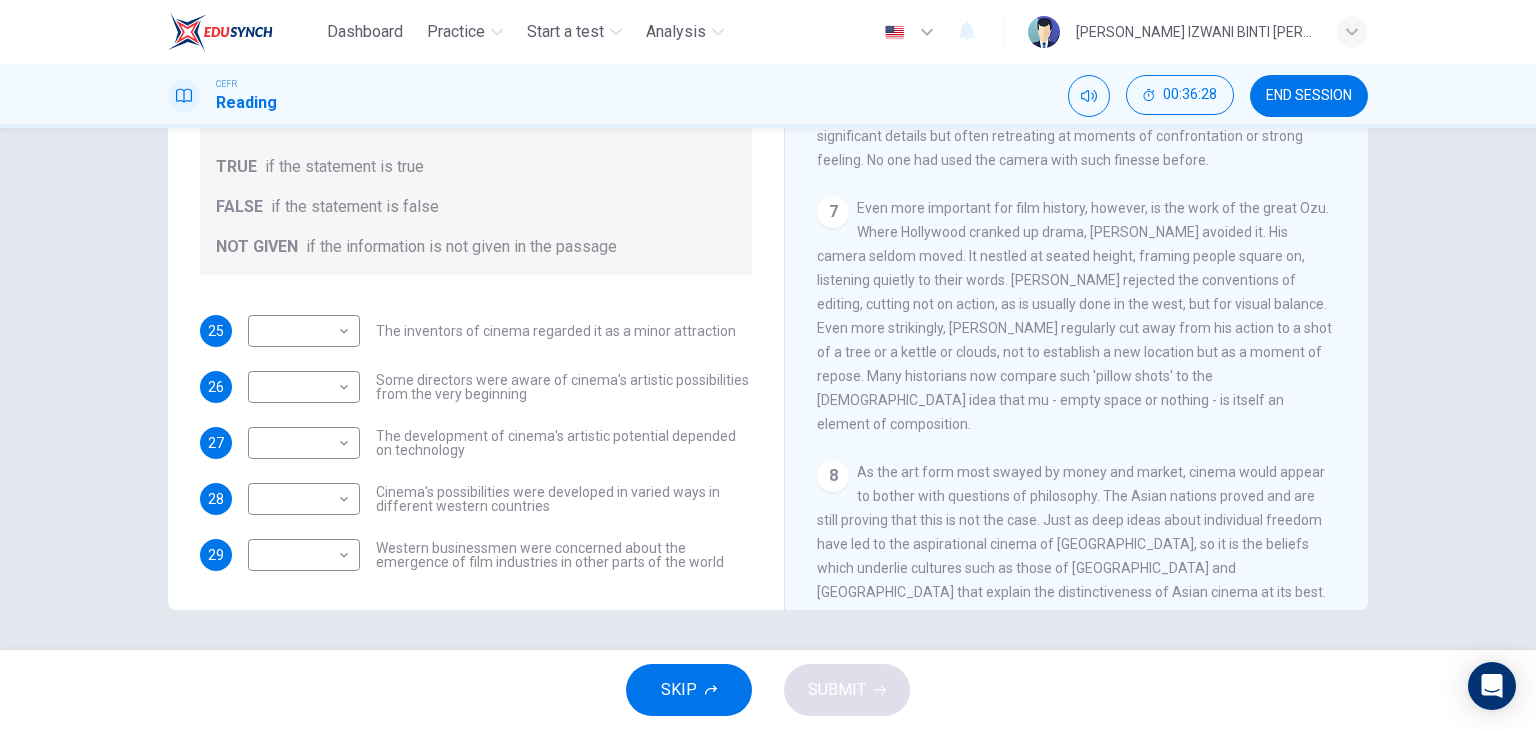 drag, startPoint x: 1084, startPoint y: 525, endPoint x: 1324, endPoint y: 519, distance: 240.07498 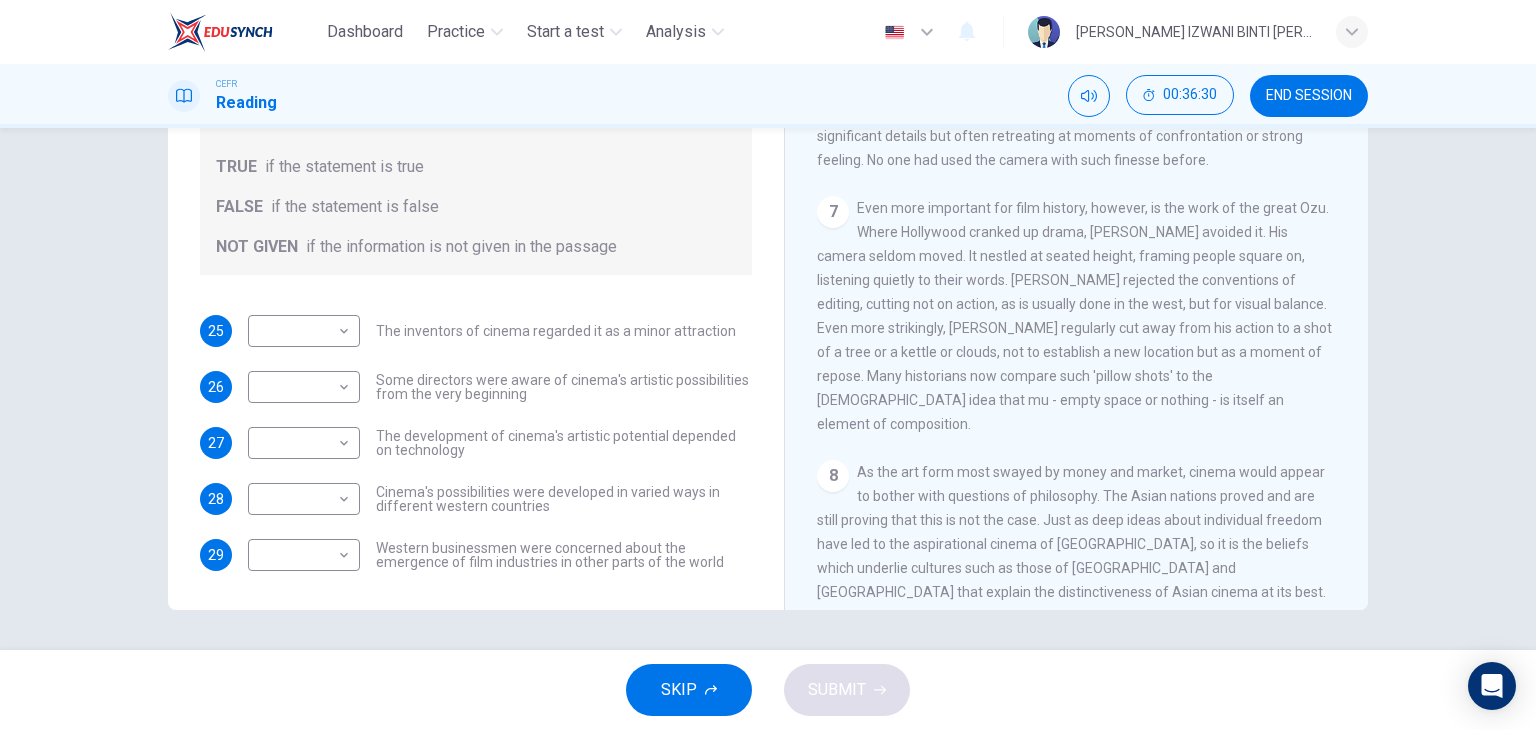 drag, startPoint x: 936, startPoint y: 549, endPoint x: 1087, endPoint y: 553, distance: 151.05296 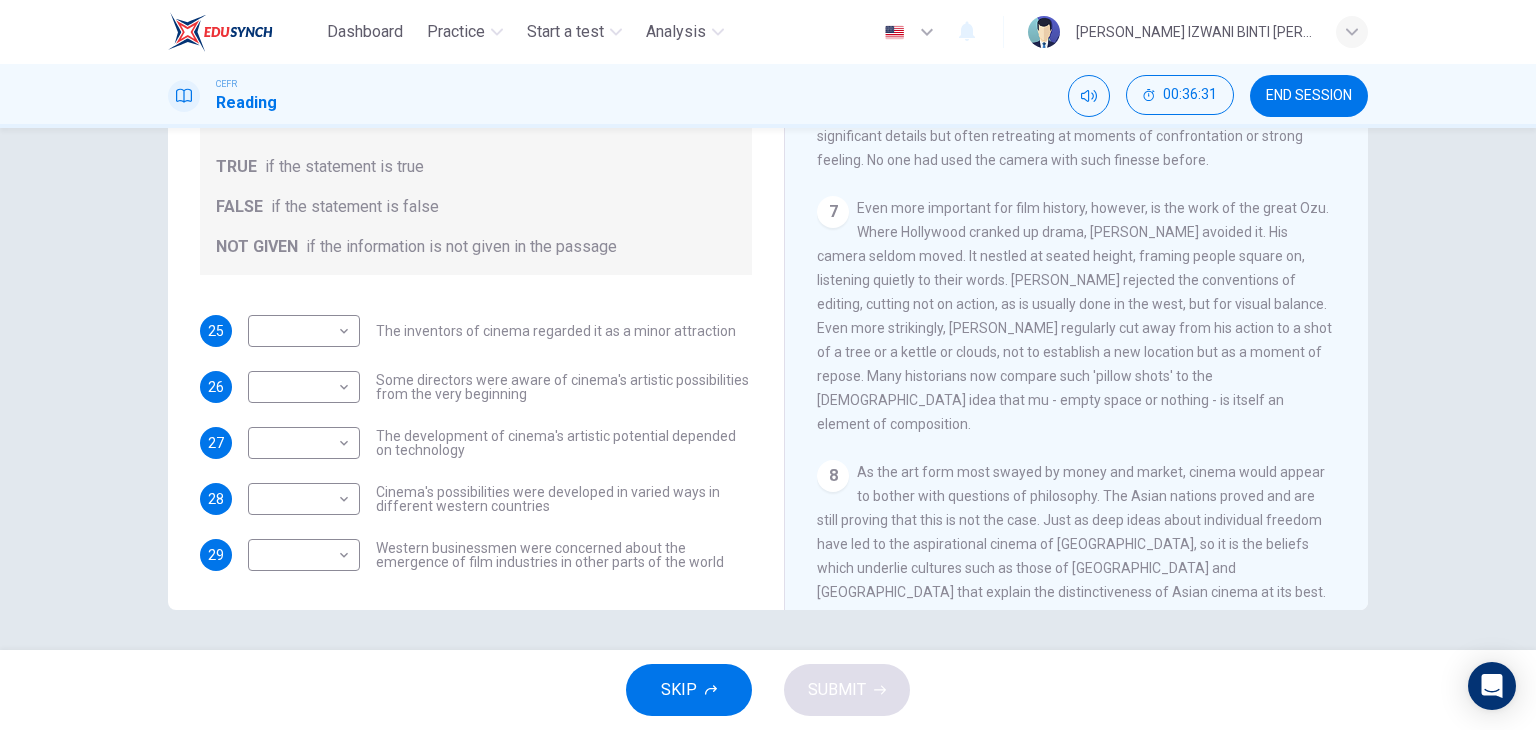 click on "8 As the art form most swayed by money and market, cinema would appear to bother with questions of philosophy. The Asian nations proved and are still proving that this is not the case. Just as deep ideas about individual freedom have led to the aspirational cinema of [GEOGRAPHIC_DATA], so it is the beliefs which underlie cultures such as those of [GEOGRAPHIC_DATA] and [GEOGRAPHIC_DATA] that explain the distinctiveness of Asian cinema at its best. Yes, these films are visually striking, but it is their different sense of what a person is, and what space and action are, which makes them new to the western eye." at bounding box center [1077, 556] 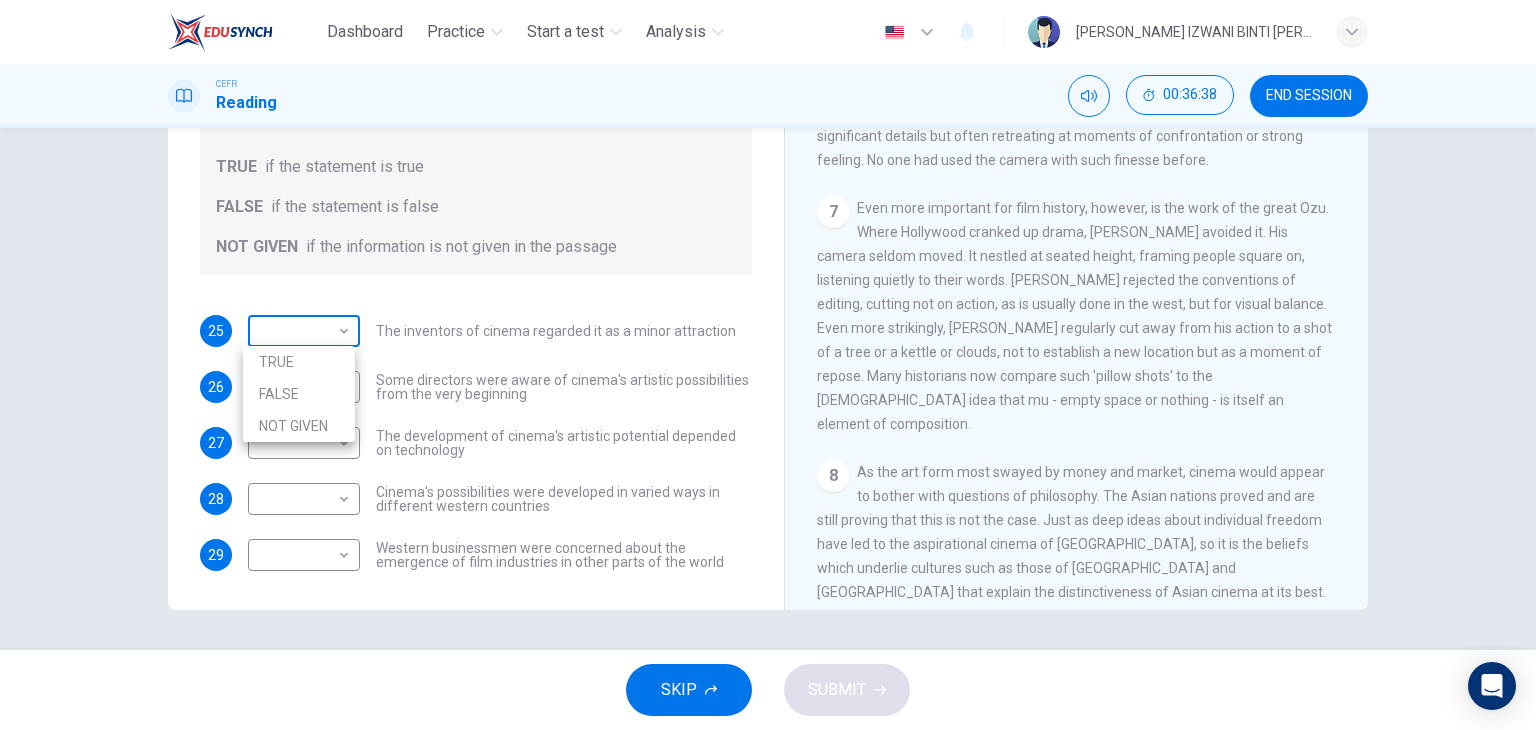 click on "Dashboard Practice Start a test Analysis English en ​ NUR ANIS IZWANI BINTI [PERSON_NAME] CEFR Reading 00:36:38 END SESSION Questions 25 - 29 Do the following statements agree with the information given in the Reading Passage?
In the boxes below write TRUE if the statement is true FALSE if the statement is false NOT GIVEN if the information is not given in the passage 25 ​ ​ The inventors of cinema regarded it as a minor attraction 26 ​ ​ Some directors were aware of cinema's artistic possibilities from the very beginning 27 ​ ​ The development of cinema's artistic potential depended on technology 28 ​ ​ Cinema's possibilities were developed in varied ways in different western countries 29 ​ ​ Western businessmen were concerned about the emergence of film industries in other parts of the world The History of Film CLICK TO ZOOM Click to Zoom 1 2 3 4 5 6 7 8 SKIP SUBMIT EduSynch - Online Language Proficiency Testing
Dashboard Practice Start a test Analysis Notifications © Copyright" at bounding box center [768, 365] 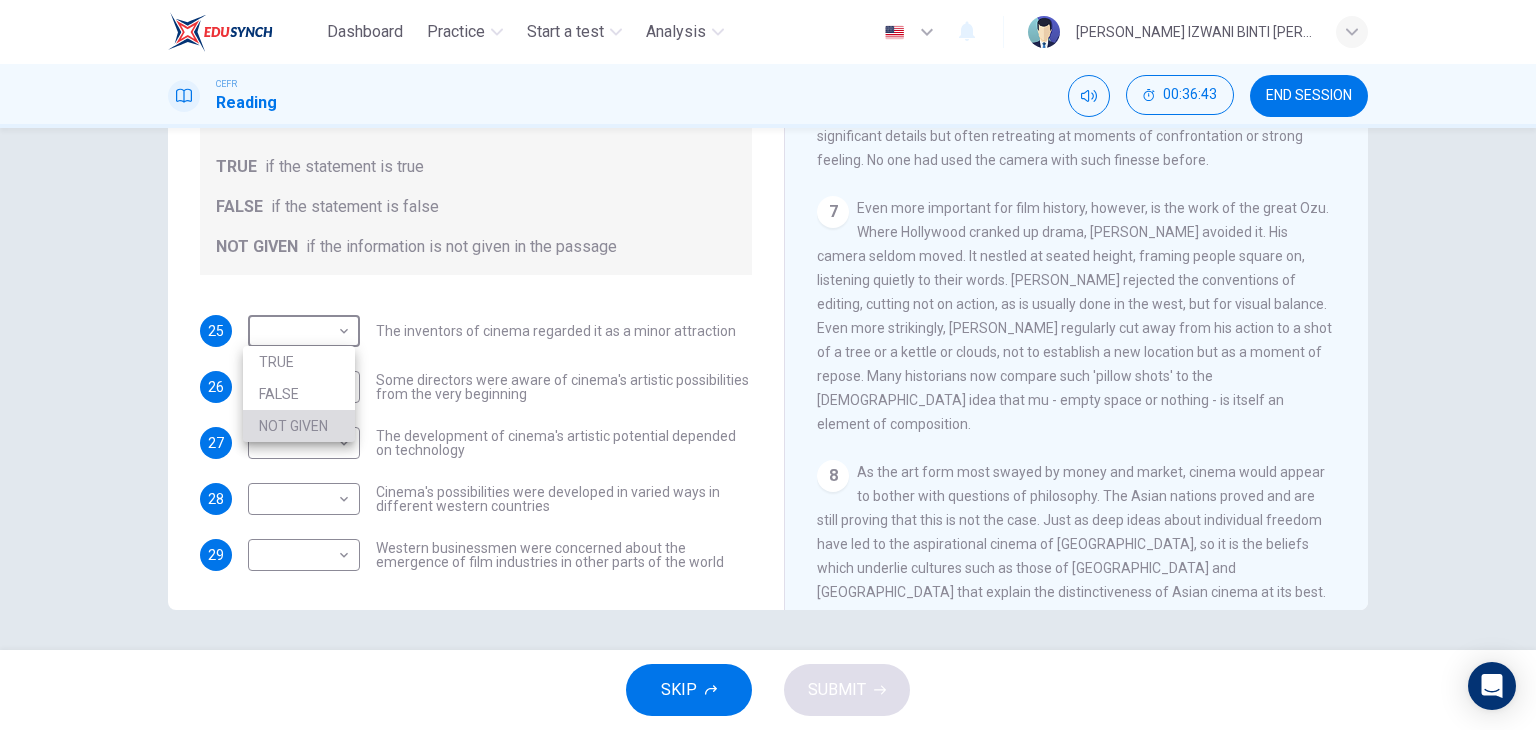 click on "NOT GIVEN" at bounding box center (299, 426) 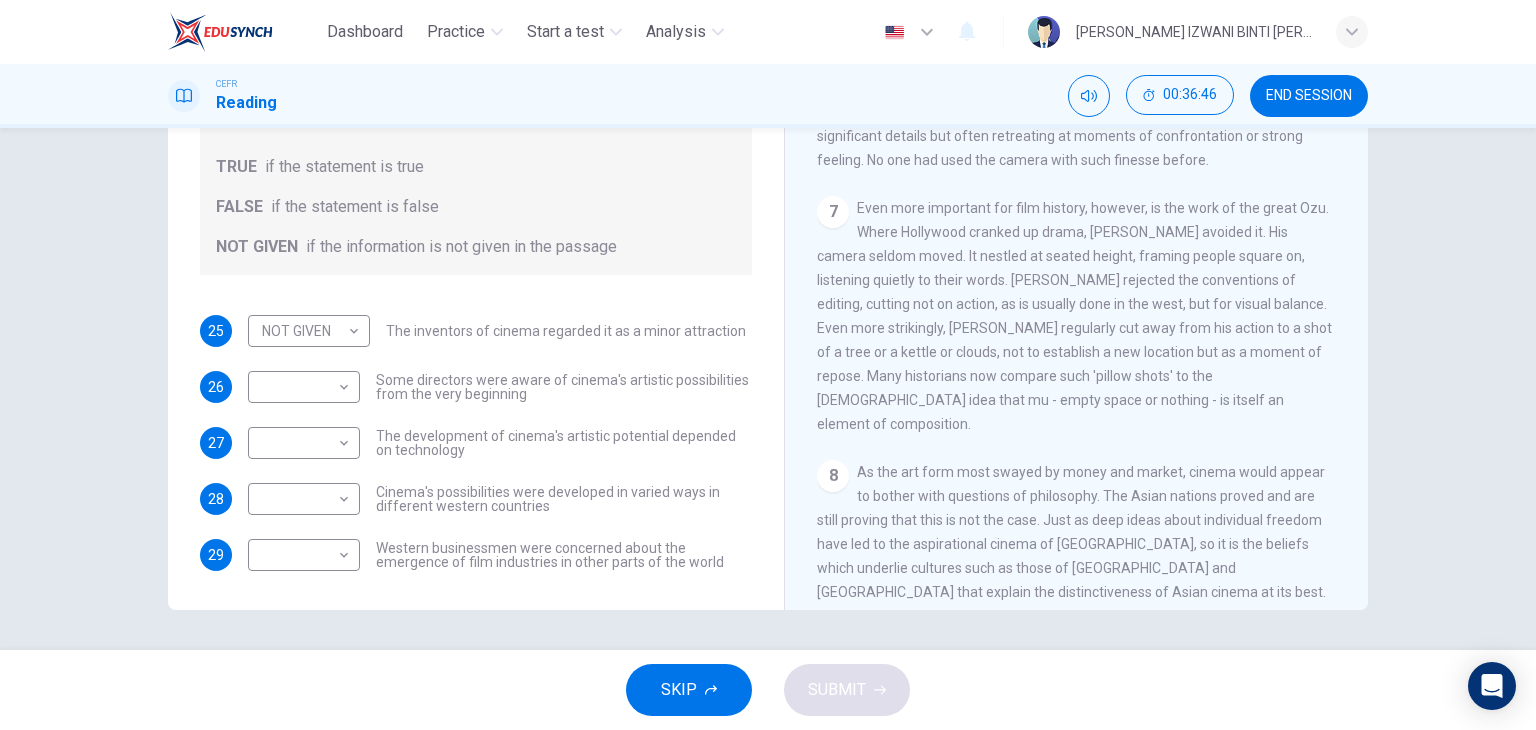 drag, startPoint x: 387, startPoint y: 382, endPoint x: 472, endPoint y: 397, distance: 86.313385 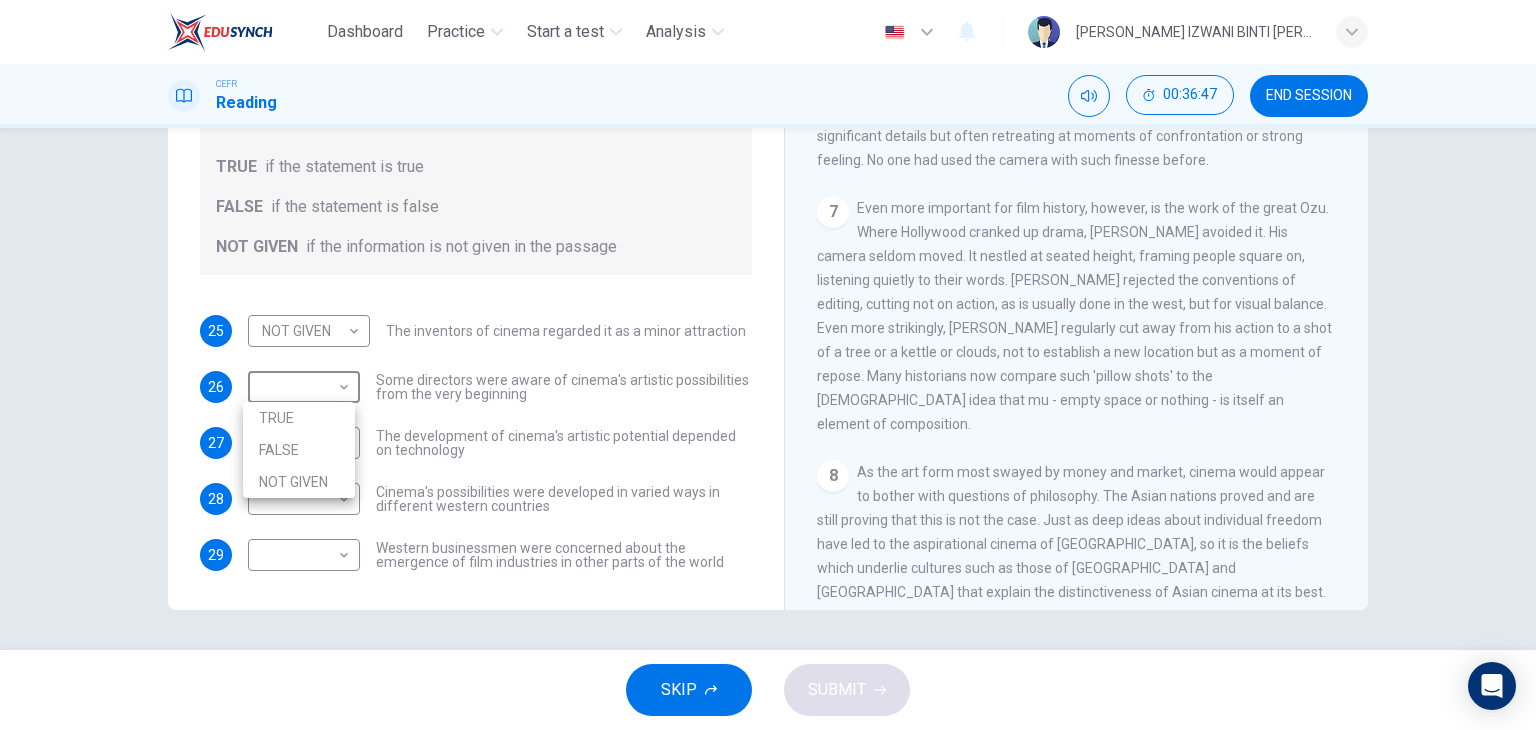 click on "Dashboard Practice Start a test Analysis English en ​ NUR ANIS IZWANI BINTI [PERSON_NAME] CEFR Reading 00:36:47 END SESSION Questions 25 - 29 Do the following statements agree with the information given in the Reading Passage?
In the boxes below write TRUE if the statement is true FALSE if the statement is false NOT GIVEN if the information is not given in the passage 25 NOT GIVEN NOT GIVEN ​ The inventors of cinema regarded it as a minor attraction 26 ​ ​ Some directors were aware of cinema's artistic possibilities from the very beginning 27 ​ ​ The development of cinema's artistic potential depended on technology 28 ​ ​ Cinema's possibilities were developed in varied ways in different western countries 29 ​ ​ Western businessmen were concerned about the emergence of film industries in other parts of the world The History of Film CLICK TO ZOOM Click to Zoom 1 2 3 4 5 6 7 8 SKIP SUBMIT EduSynch - Online Language Proficiency Testing
Dashboard Practice Start a test Analysis 2025 TRUE" at bounding box center [768, 365] 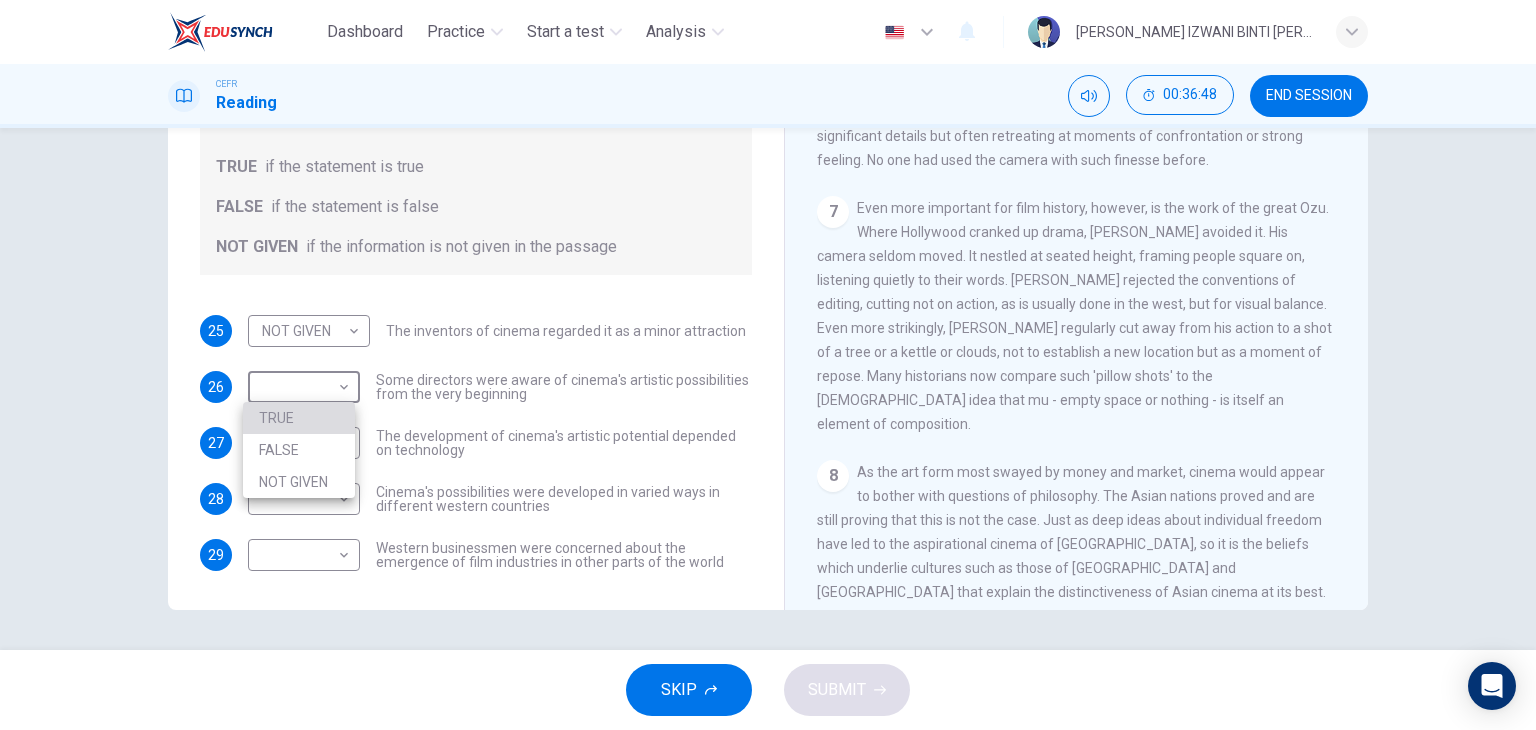 click on "TRUE" at bounding box center (299, 418) 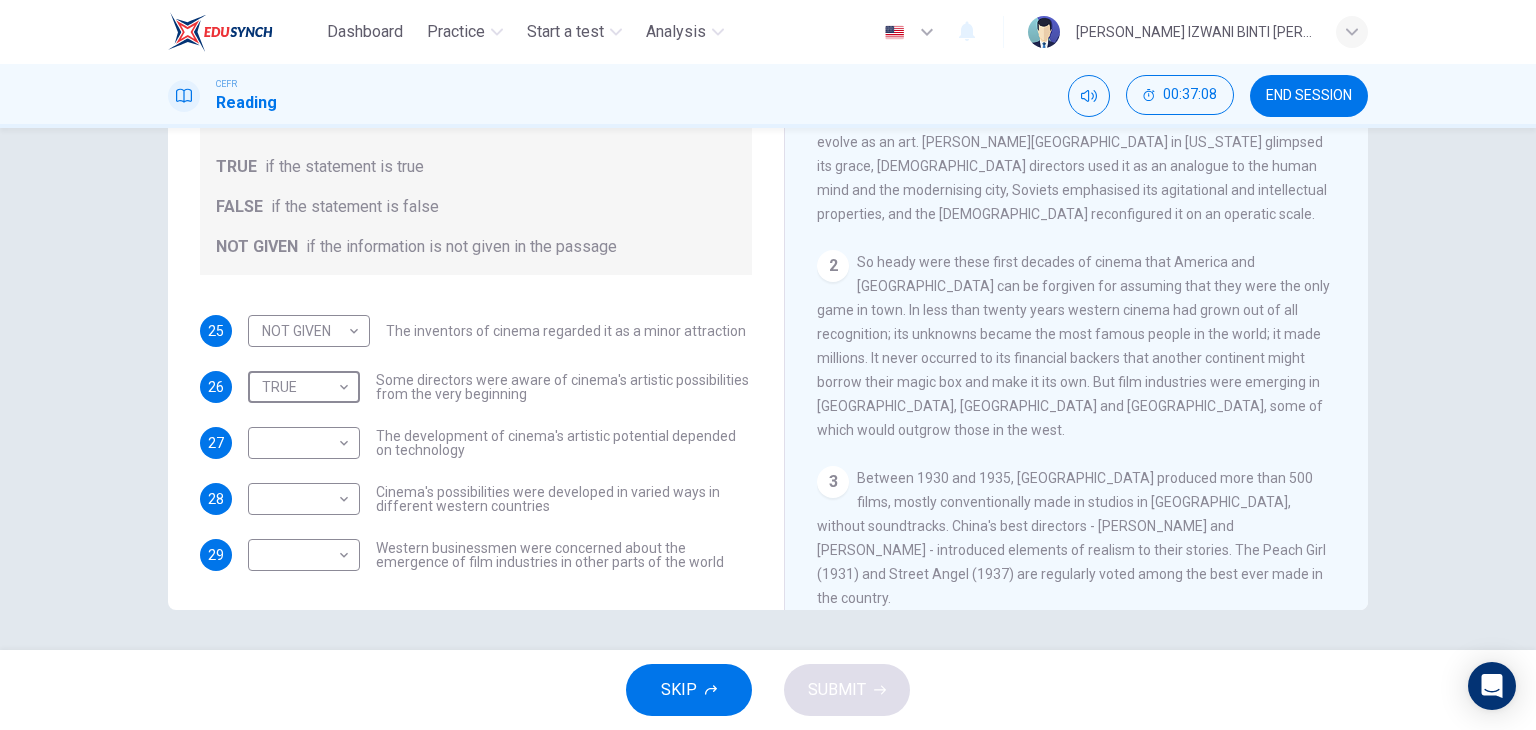 scroll, scrollTop: 392, scrollLeft: 0, axis: vertical 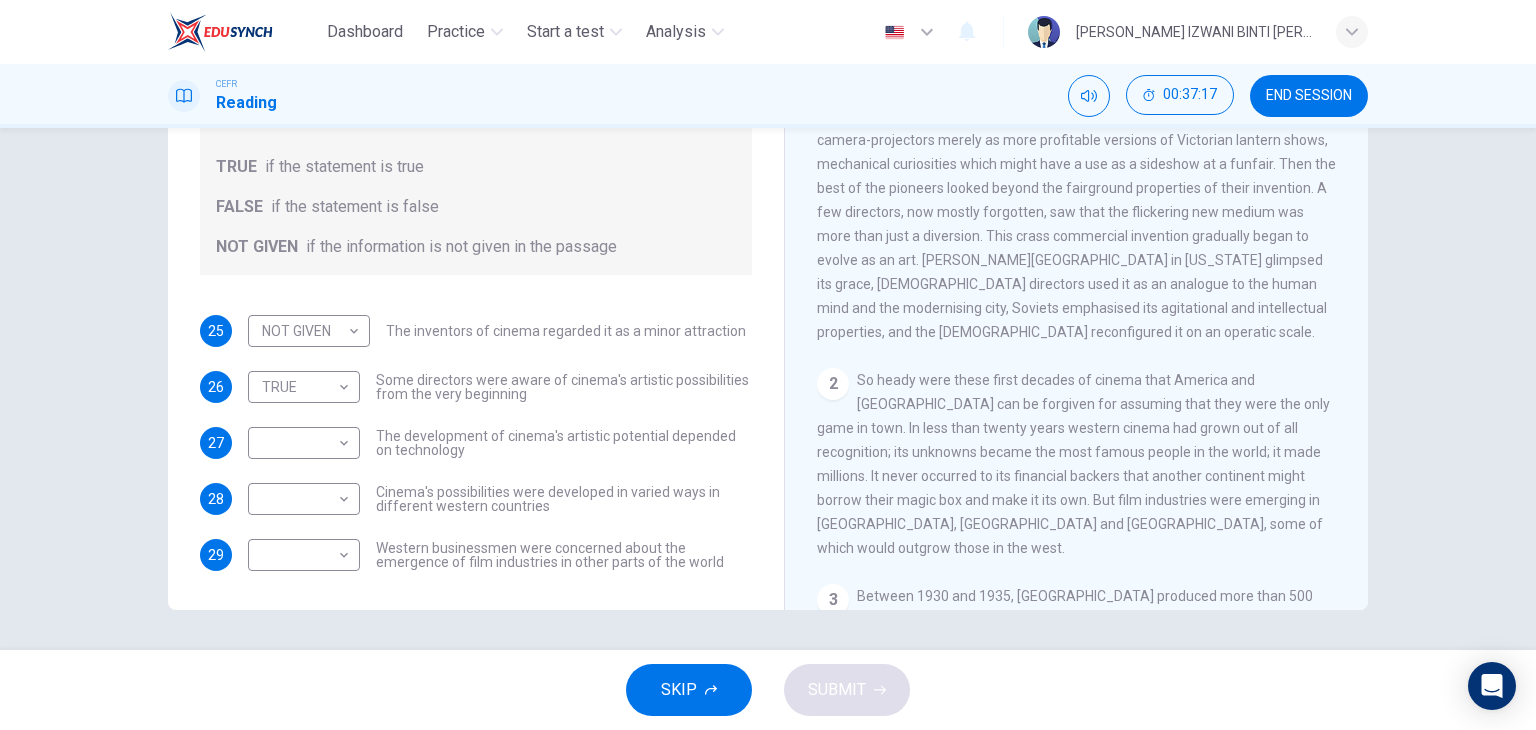 click on "1 There has always been a sense in which America and [GEOGRAPHIC_DATA] owned film. They invented it at the end of the nineteenth century in unfashionable places like [US_STATE], [GEOGRAPHIC_DATA] and the suburbs of [GEOGRAPHIC_DATA]. At first, they saw their clumsy new camera-projectors merely as more profitable versions of Victorian lantern shows, mechanical curiosities which might have a use as a sideshow at a funfair. Then the best of the pioneers looked beyond the fairground properties of their invention. A few directors, now mostly forgotten, saw that the flickering new medium was more than just a diversion. This crass commercial invention gradually began to evolve as an art. [PERSON_NAME][GEOGRAPHIC_DATA] in [US_STATE] glimpsed its grace, [DEMOGRAPHIC_DATA] directors used it as an analogue to the human mind and the modernising city, Soviets emphasised its agitational and intellectual properties, and the [DEMOGRAPHIC_DATA] reconfigured it on an operatic scale." at bounding box center (1077, 188) 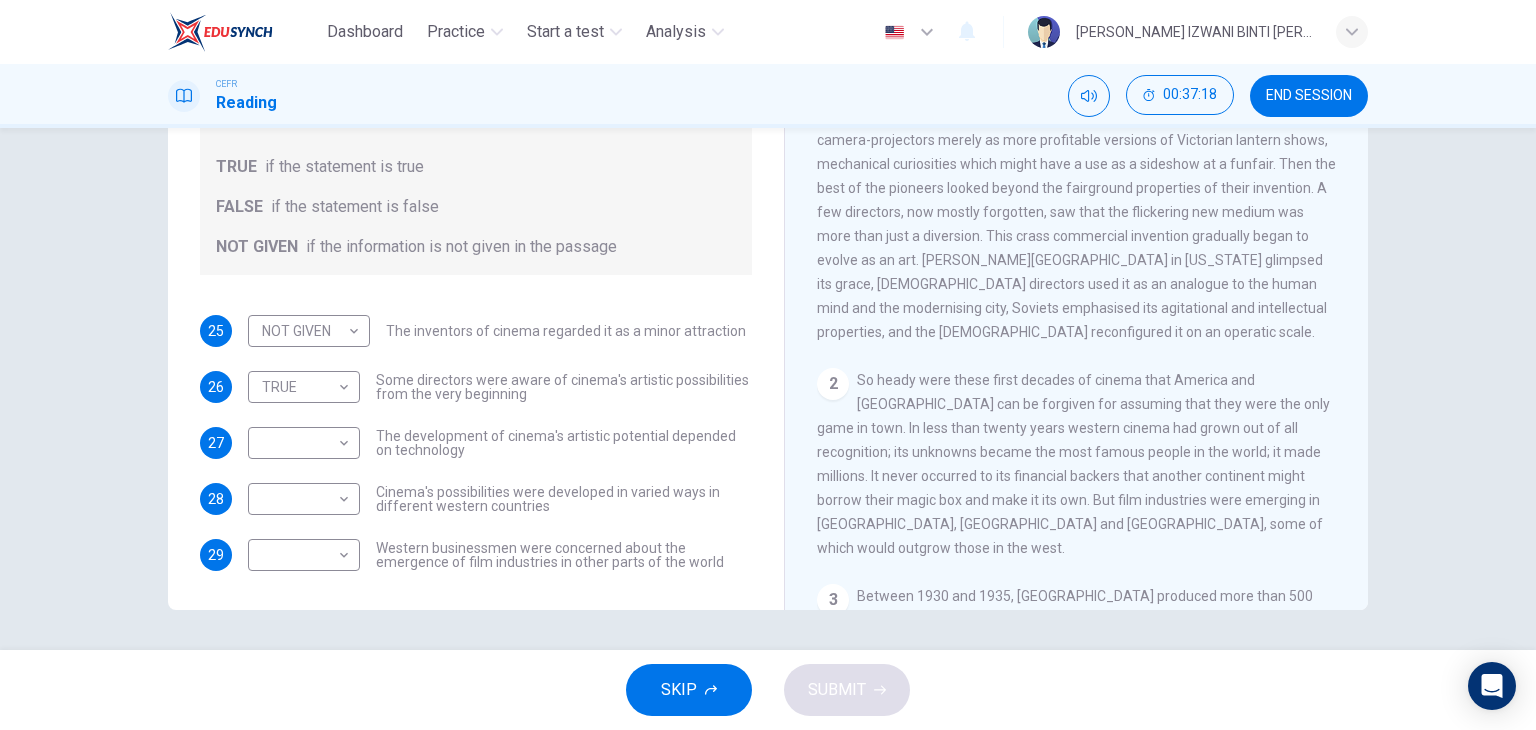 drag, startPoint x: 964, startPoint y: 241, endPoint x: 1015, endPoint y: 251, distance: 51.971146 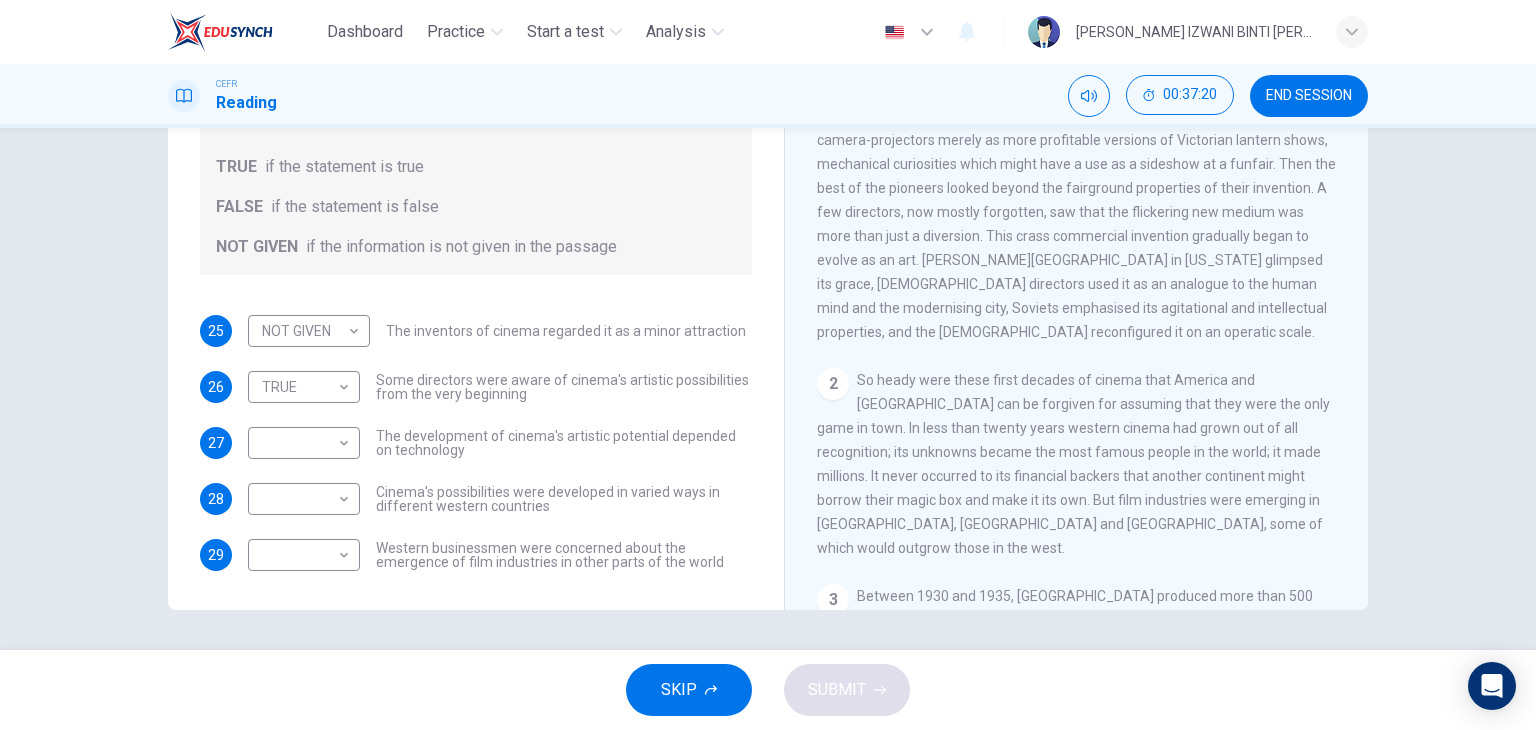 drag, startPoint x: 919, startPoint y: 275, endPoint x: 952, endPoint y: 283, distance: 33.955853 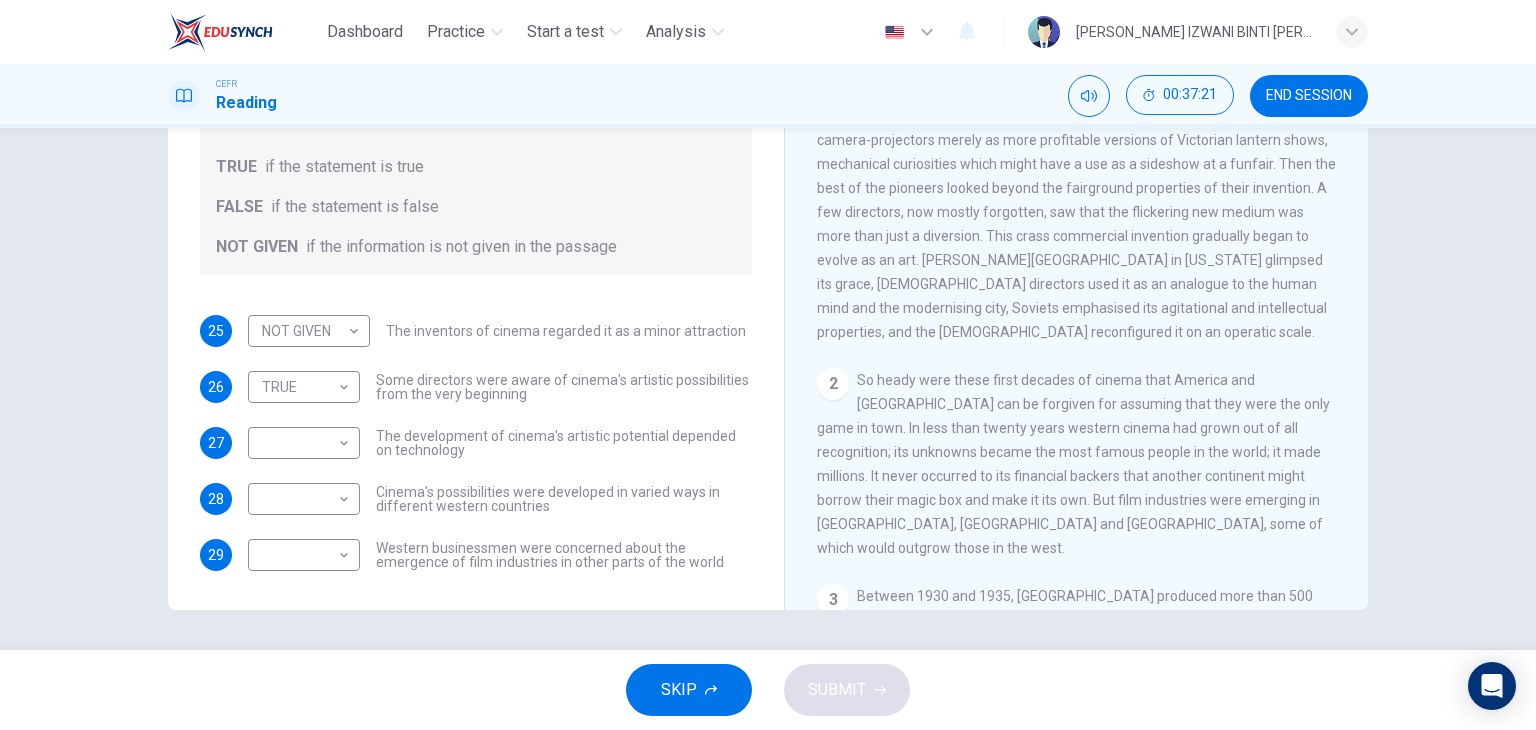 drag, startPoint x: 941, startPoint y: 309, endPoint x: 936, endPoint y: 335, distance: 26.476404 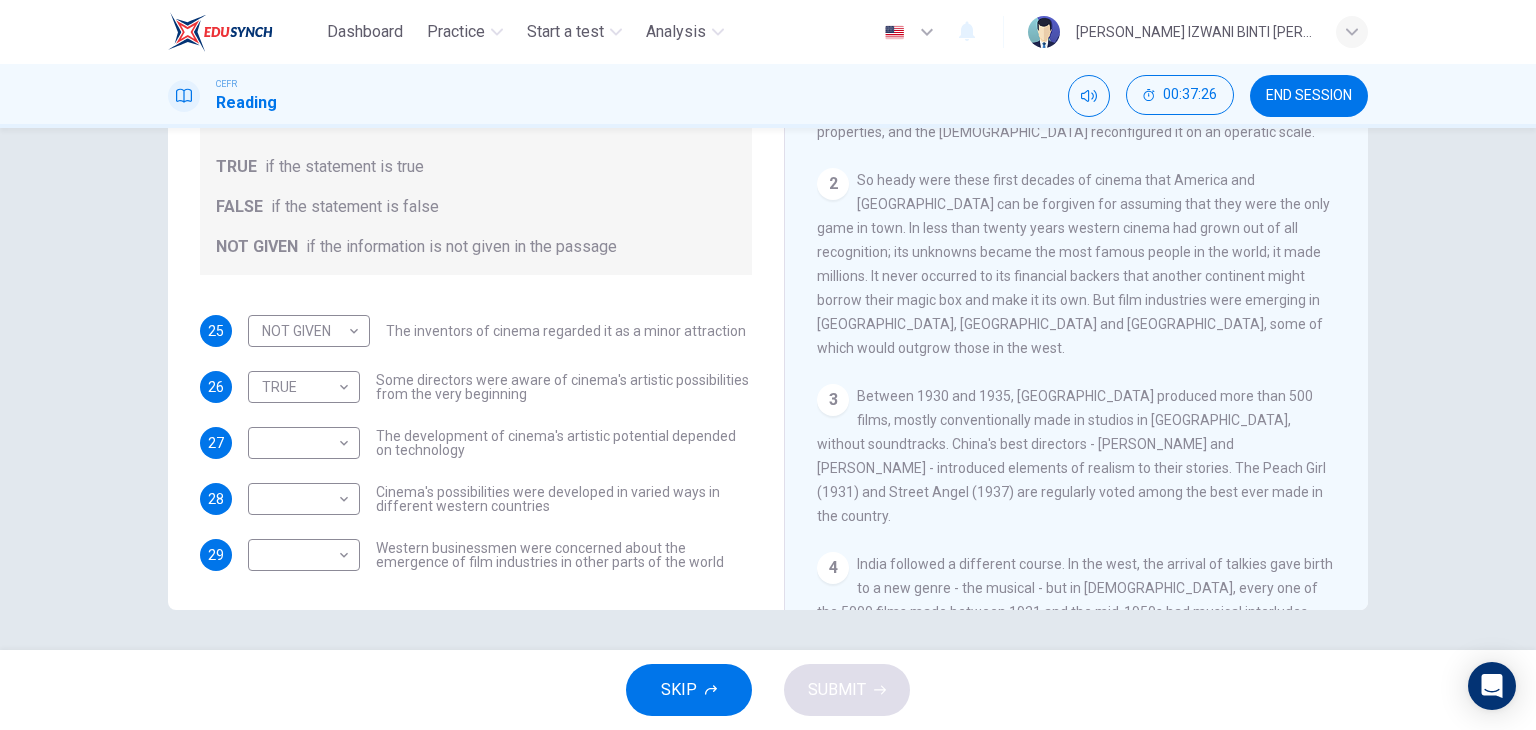 drag, startPoint x: 946, startPoint y: 244, endPoint x: 1138, endPoint y: 264, distance: 193.03885 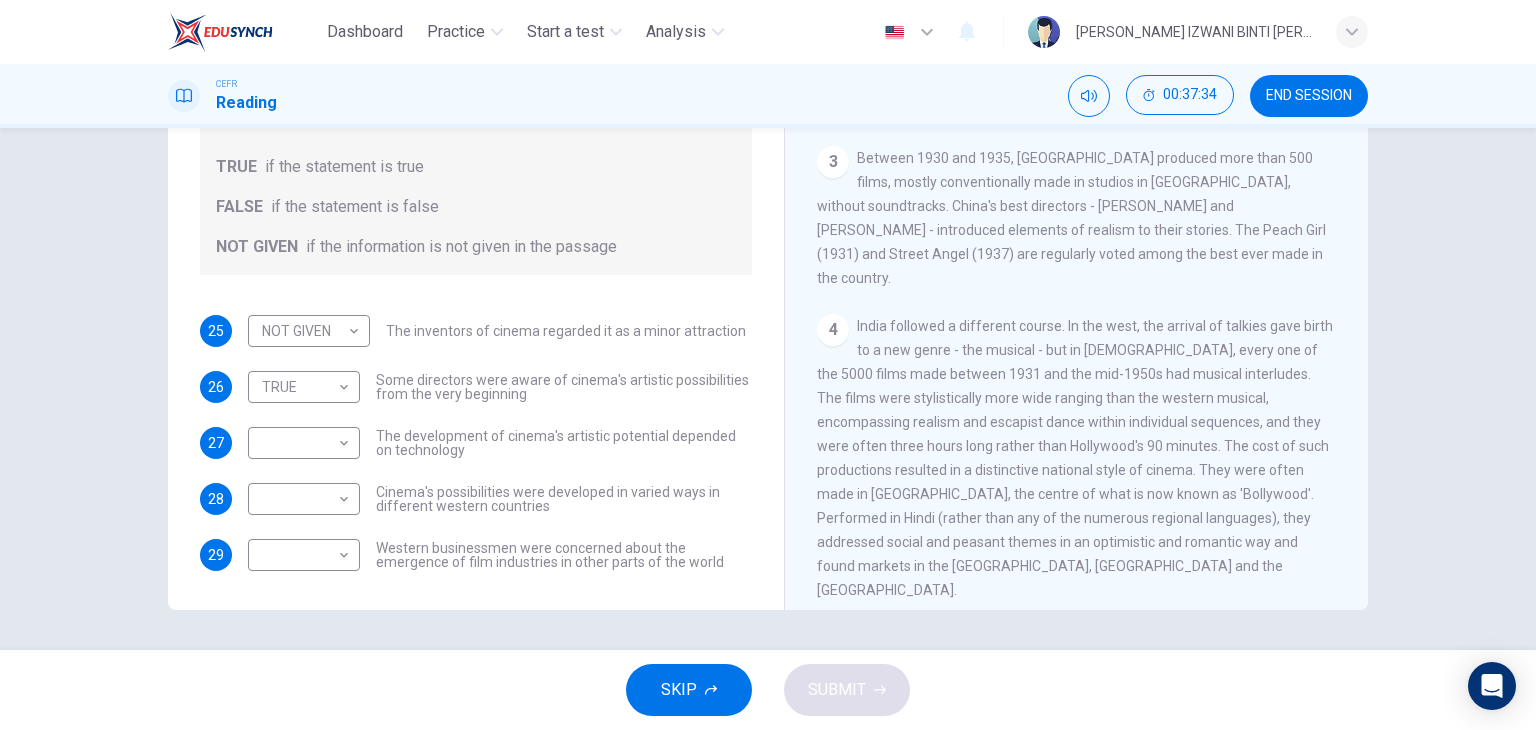 scroll, scrollTop: 892, scrollLeft: 0, axis: vertical 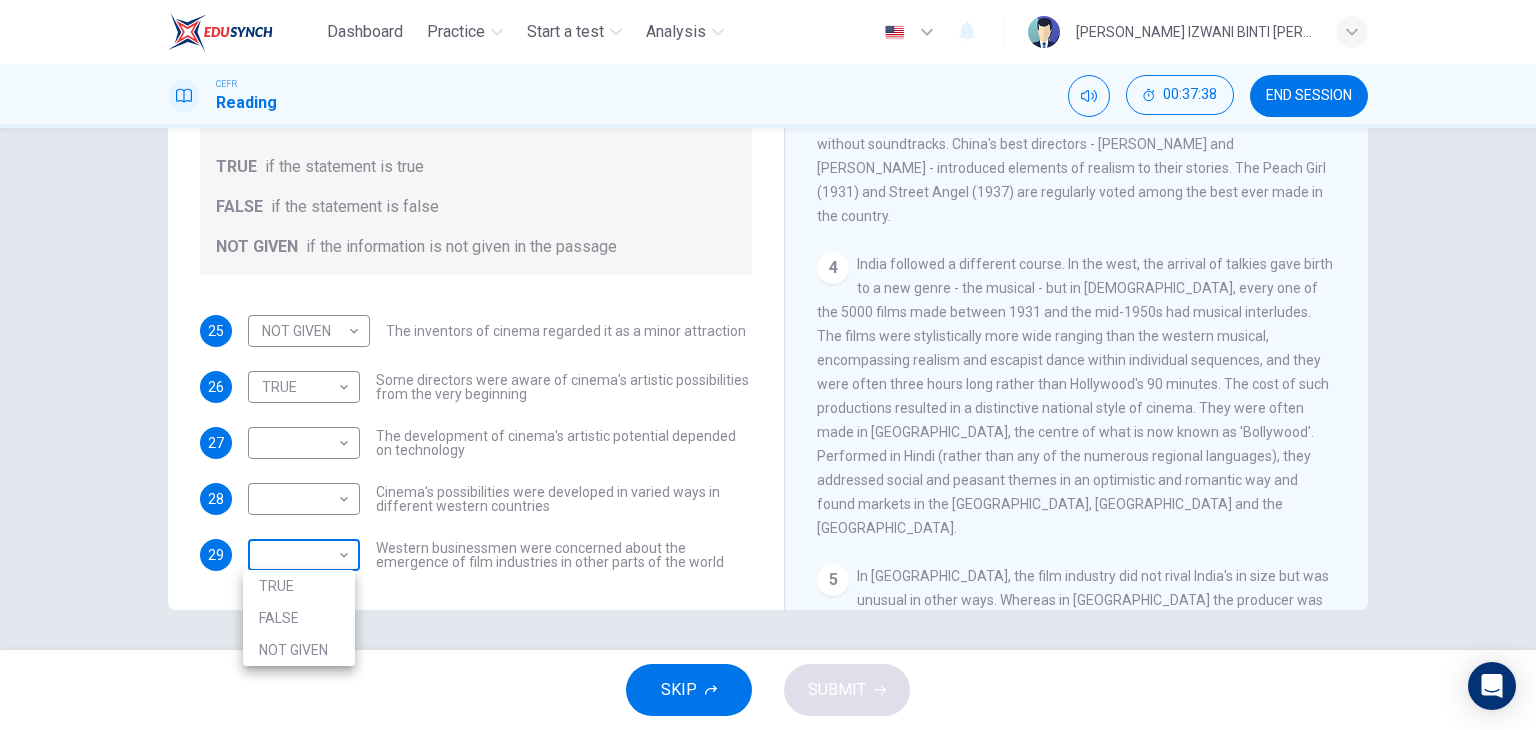 click on "Dashboard Practice Start a test Analysis English en ​ NUR ANIS IZWANI BINTI [PERSON_NAME] CEFR Reading 00:37:38 END SESSION Questions 25 - 29 Do the following statements agree with the information given in the Reading Passage?
In the boxes below write TRUE if the statement is true FALSE if the statement is false NOT GIVEN if the information is not given in the passage 25 NOT GIVEN NOT GIVEN ​ The inventors of cinema regarded it as a minor attraction 26 TRUE TRUE ​ Some directors were aware of cinema's artistic possibilities from the very beginning 27 ​ ​ The development of cinema's artistic potential depended on technology 28 ​ ​ Cinema's possibilities were developed in varied ways in different western countries 29 ​ ​ Western businessmen were concerned about the emergence of film industries in other parts of the world The History of Film CLICK TO ZOOM Click to Zoom 1 2 3 4 5 6 7 8 SKIP SUBMIT EduSynch - Online Language Proficiency Testing
Dashboard Practice Start a test Analysis 2025" at bounding box center (768, 365) 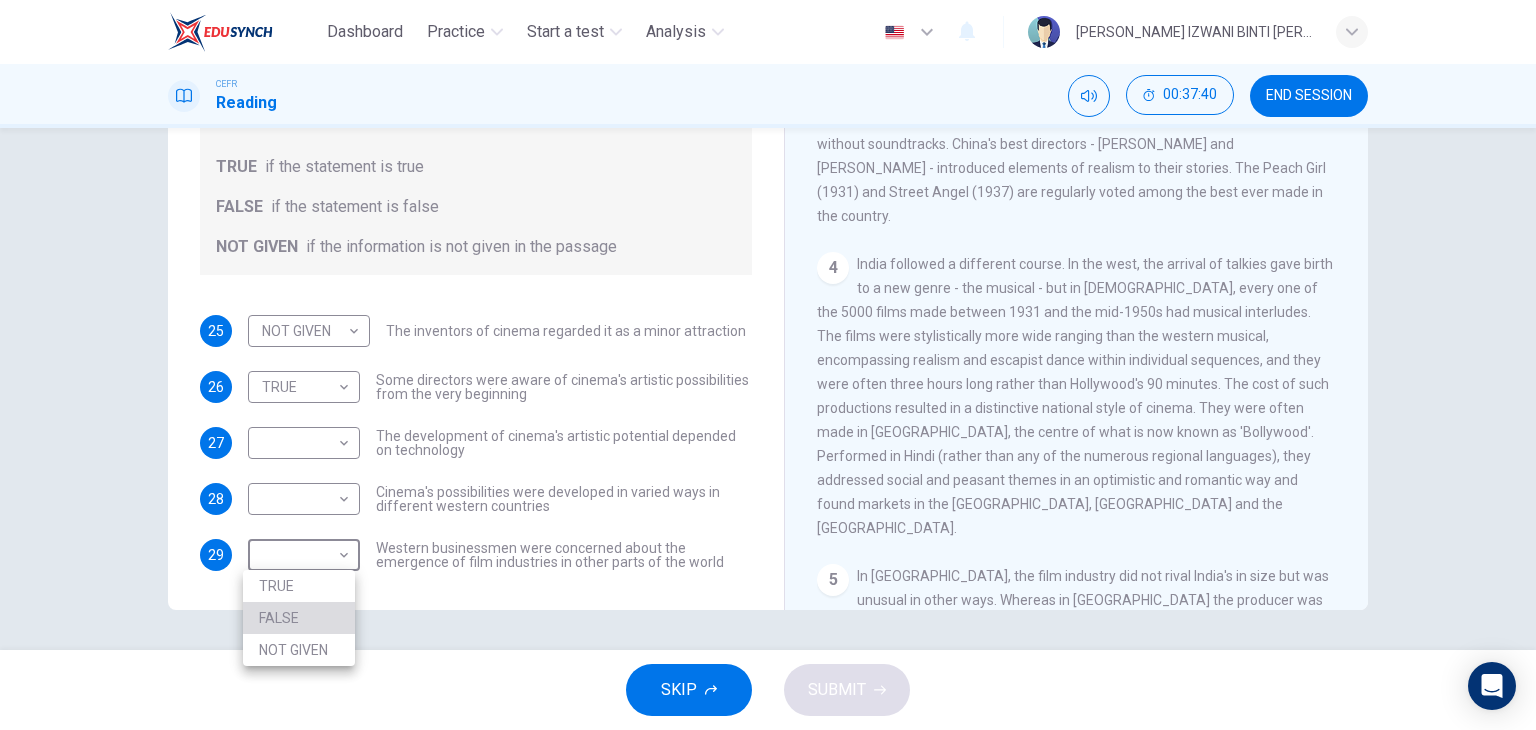 click on "FALSE" at bounding box center (299, 618) 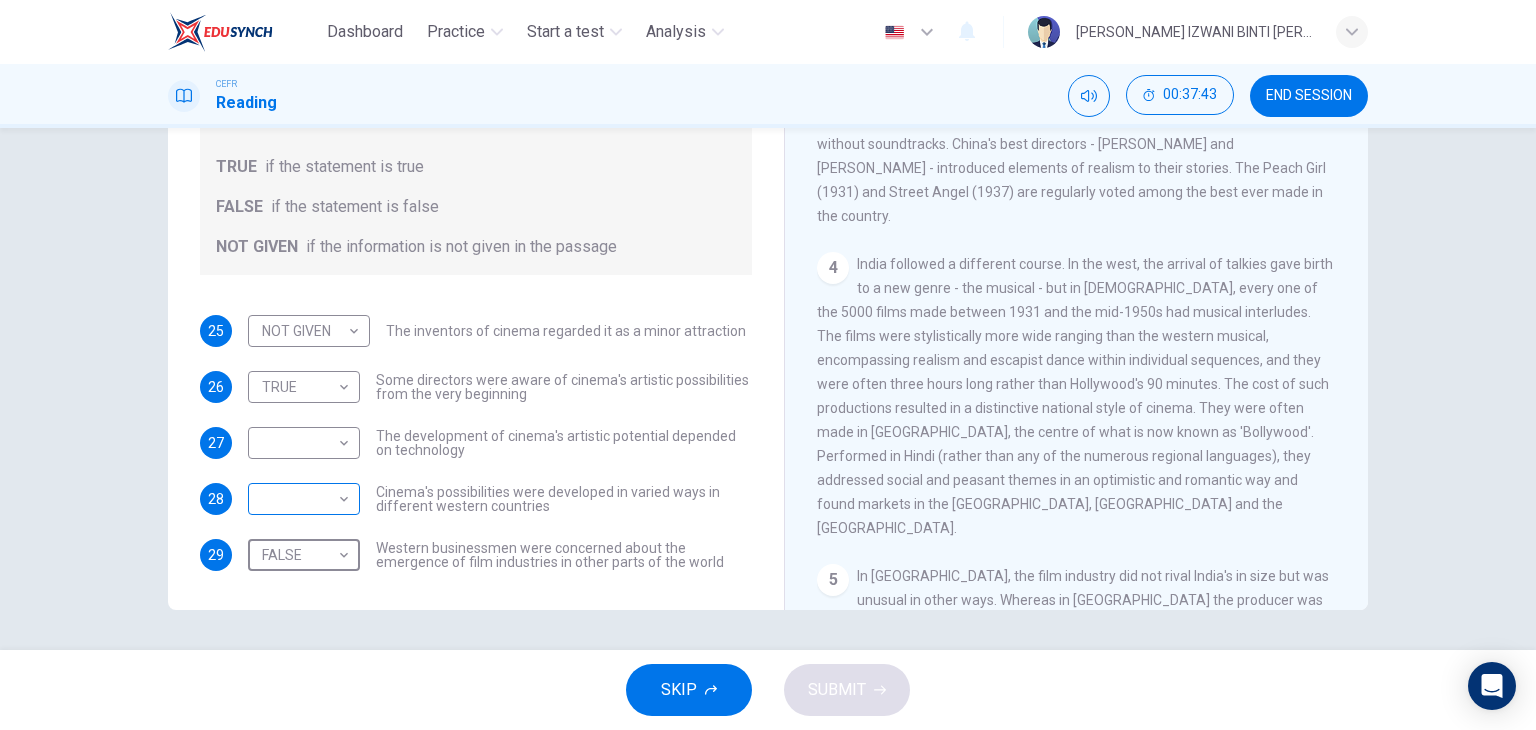 click on "Dashboard Practice Start a test Analysis English en ​ NUR ANIS IZWANI BINTI [PERSON_NAME] CEFR Reading 00:37:43 END SESSION Questions 25 - 29 Do the following statements agree with the information given in the Reading Passage?
In the boxes below write TRUE if the statement is true FALSE if the statement is false NOT GIVEN if the information is not given in the passage 25 NOT GIVEN NOT GIVEN ​ The inventors of cinema regarded it as a minor attraction 26 TRUE TRUE ​ Some directors were aware of cinema's artistic possibilities from the very beginning 27 ​ ​ The development of cinema's artistic potential depended on technology 28 ​ ​ Cinema's possibilities were developed in varied ways in different western countries 29 FALSE FALSE ​ Western businessmen were concerned about the emergence of film industries in other parts of the world The History of Film CLICK TO ZOOM Click to Zoom 1 2 3 4 5 6 7 8 SKIP SUBMIT EduSynch - Online Language Proficiency Testing
Dashboard Practice Start a test 2025" at bounding box center (768, 365) 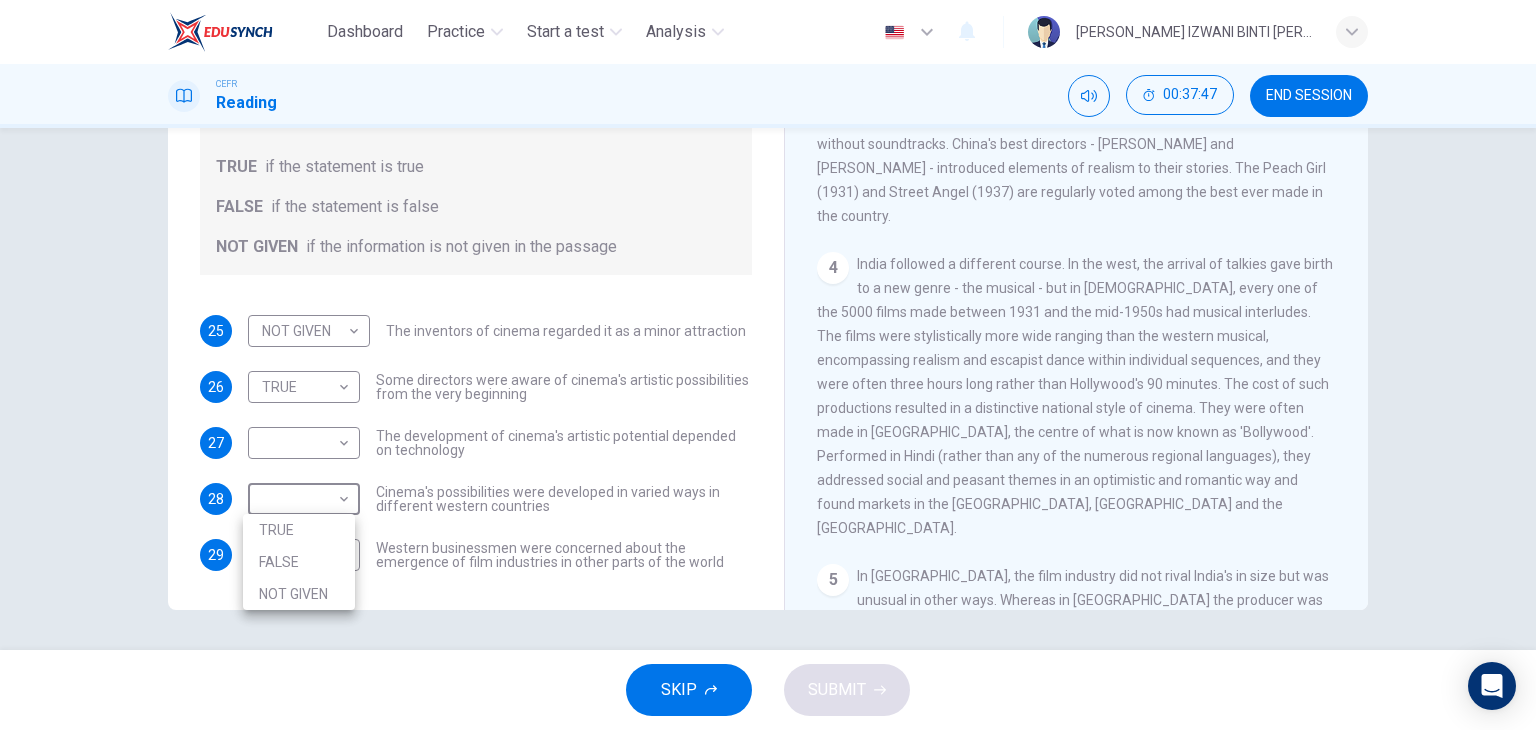 click at bounding box center (768, 365) 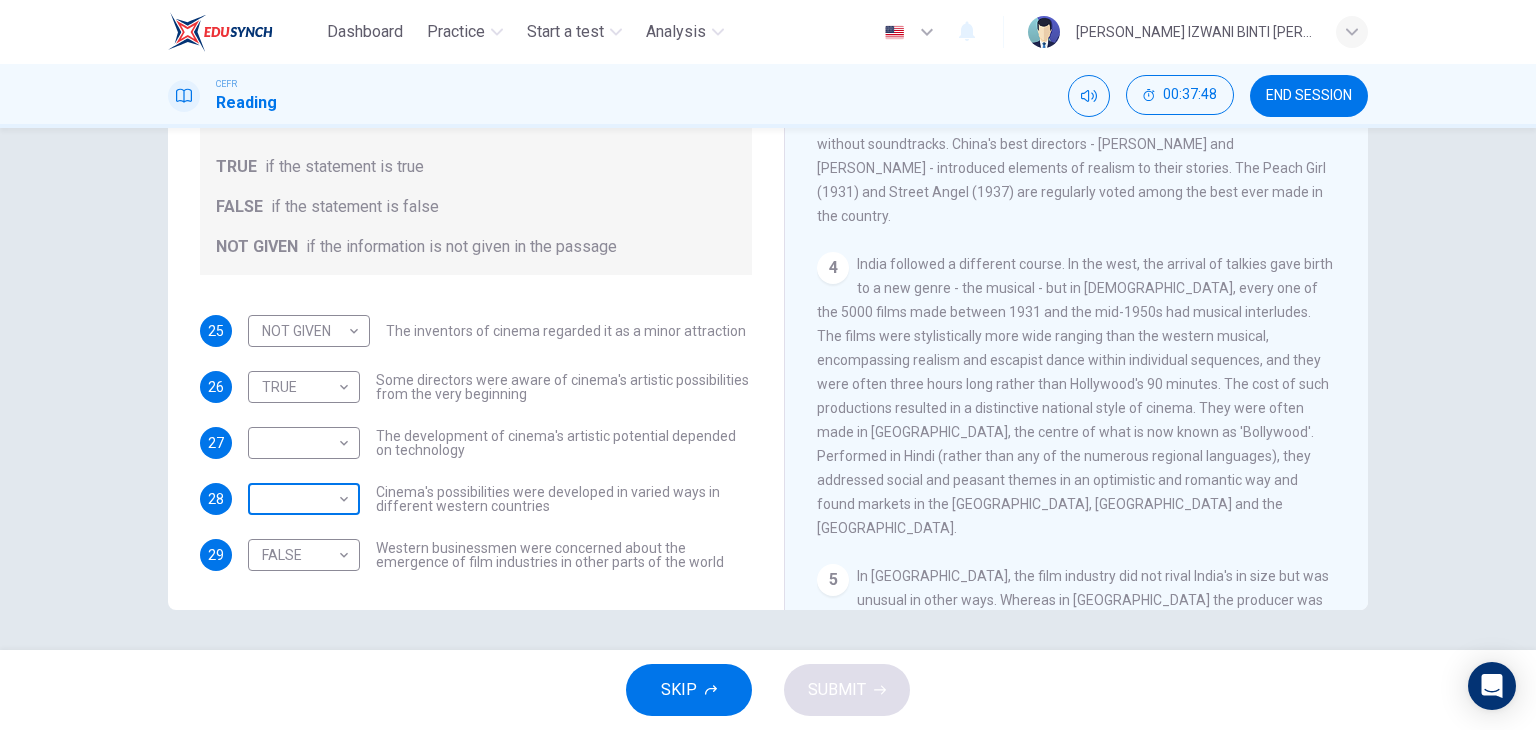 click on "Dashboard Practice Start a test Analysis English en ​ NUR ANIS IZWANI BINTI [PERSON_NAME] CEFR Reading 00:37:48 END SESSION Questions 25 - 29 Do the following statements agree with the information given in the Reading Passage?
In the boxes below write TRUE if the statement is true FALSE if the statement is false NOT GIVEN if the information is not given in the passage 25 NOT GIVEN NOT GIVEN ​ The inventors of cinema regarded it as a minor attraction 26 TRUE TRUE ​ Some directors were aware of cinema's artistic possibilities from the very beginning 27 ​ ​ The development of cinema's artistic potential depended on technology 28 ​ ​ Cinema's possibilities were developed in varied ways in different western countries 29 FALSE FALSE ​ Western businessmen were concerned about the emergence of film industries in other parts of the world The History of Film CLICK TO ZOOM Click to Zoom 1 2 3 4 5 6 7 8 SKIP SUBMIT EduSynch - Online Language Proficiency Testing
Dashboard Practice Start a test 2025" at bounding box center [768, 365] 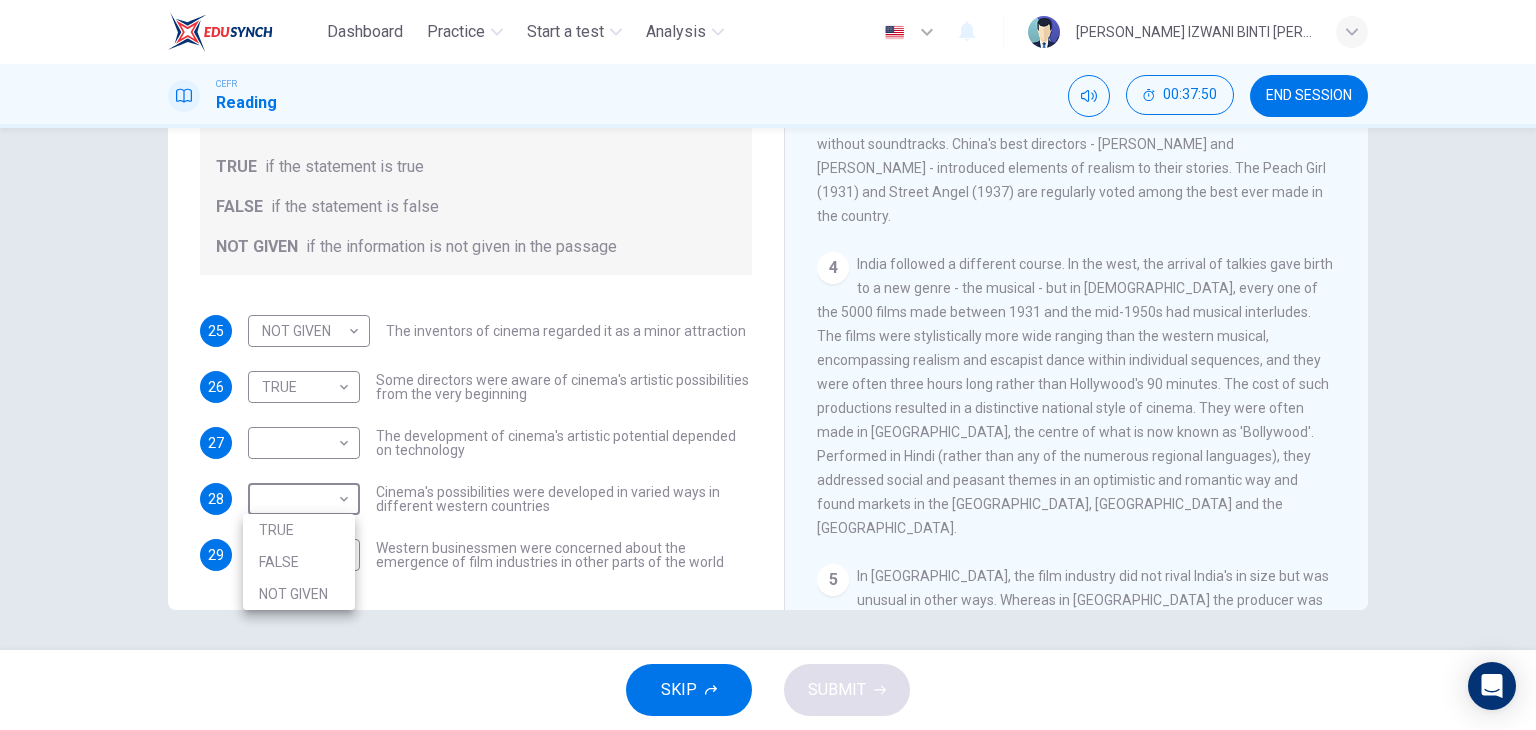 click on "NOT GIVEN" at bounding box center [299, 594] 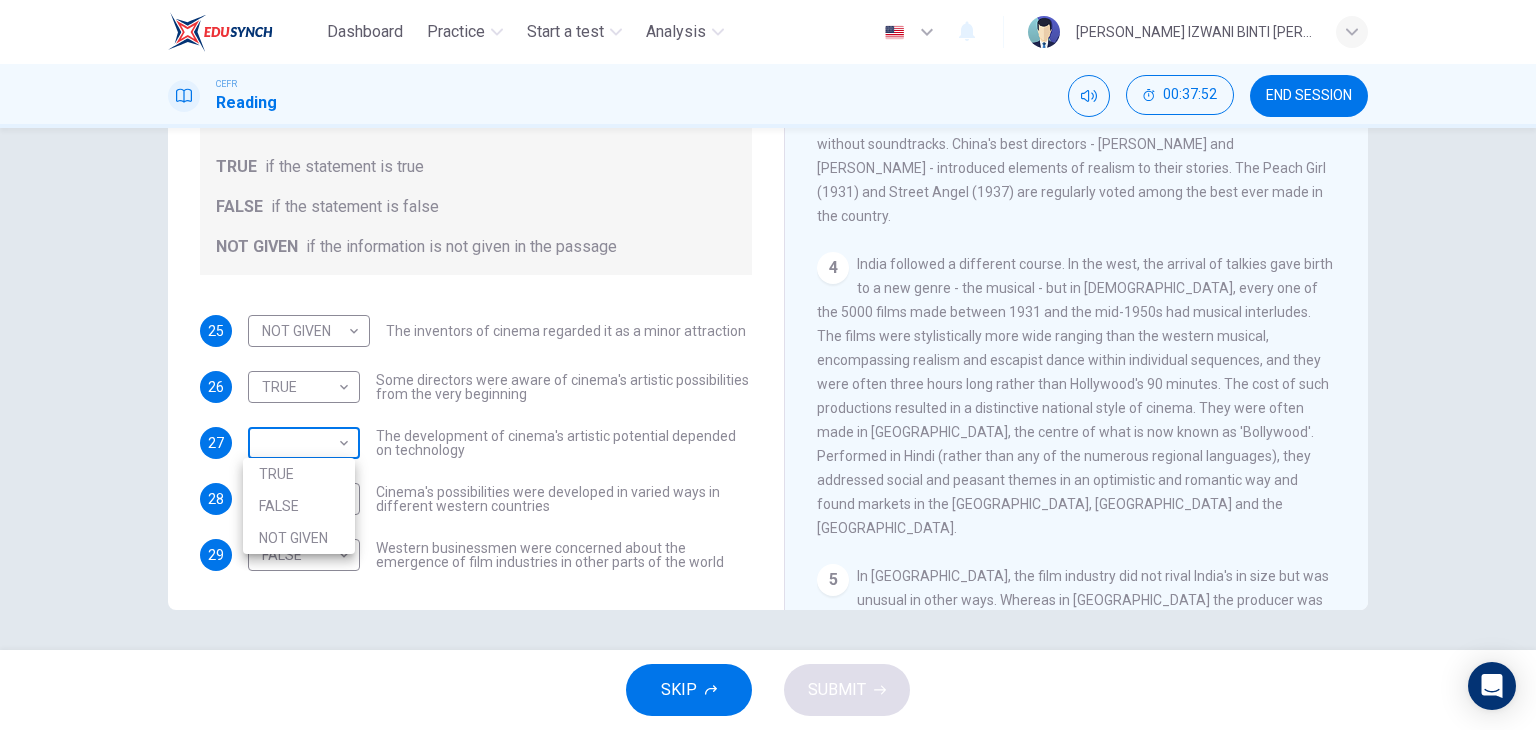 click on "Dashboard Practice Start a test Analysis English en ​ NUR ANIS IZWANI BINTI [PERSON_NAME] CEFR Reading 00:37:52 END SESSION Questions 25 - 29 Do the following statements agree with the information given in the Reading Passage?
In the boxes below write TRUE if the statement is true FALSE if the statement is false NOT GIVEN if the information is not given in the passage 25 NOT GIVEN NOT GIVEN ​ The inventors of cinema regarded it as a minor attraction 26 TRUE TRUE ​ Some directors were aware of cinema's artistic possibilities from the very beginning 27 ​ ​ The development of cinema's artistic potential depended on technology 28 NOT GIVEN NOT GIVEN ​ Cinema's possibilities were developed in varied ways in different western countries 29 FALSE FALSE ​ Western businessmen were concerned about the emergence of film industries in other parts of the world The History of Film CLICK TO ZOOM Click to Zoom 1 2 3 4 5 6 7 8 SKIP SUBMIT EduSynch - Online Language Proficiency Testing
Dashboard Practice 2025" at bounding box center (768, 365) 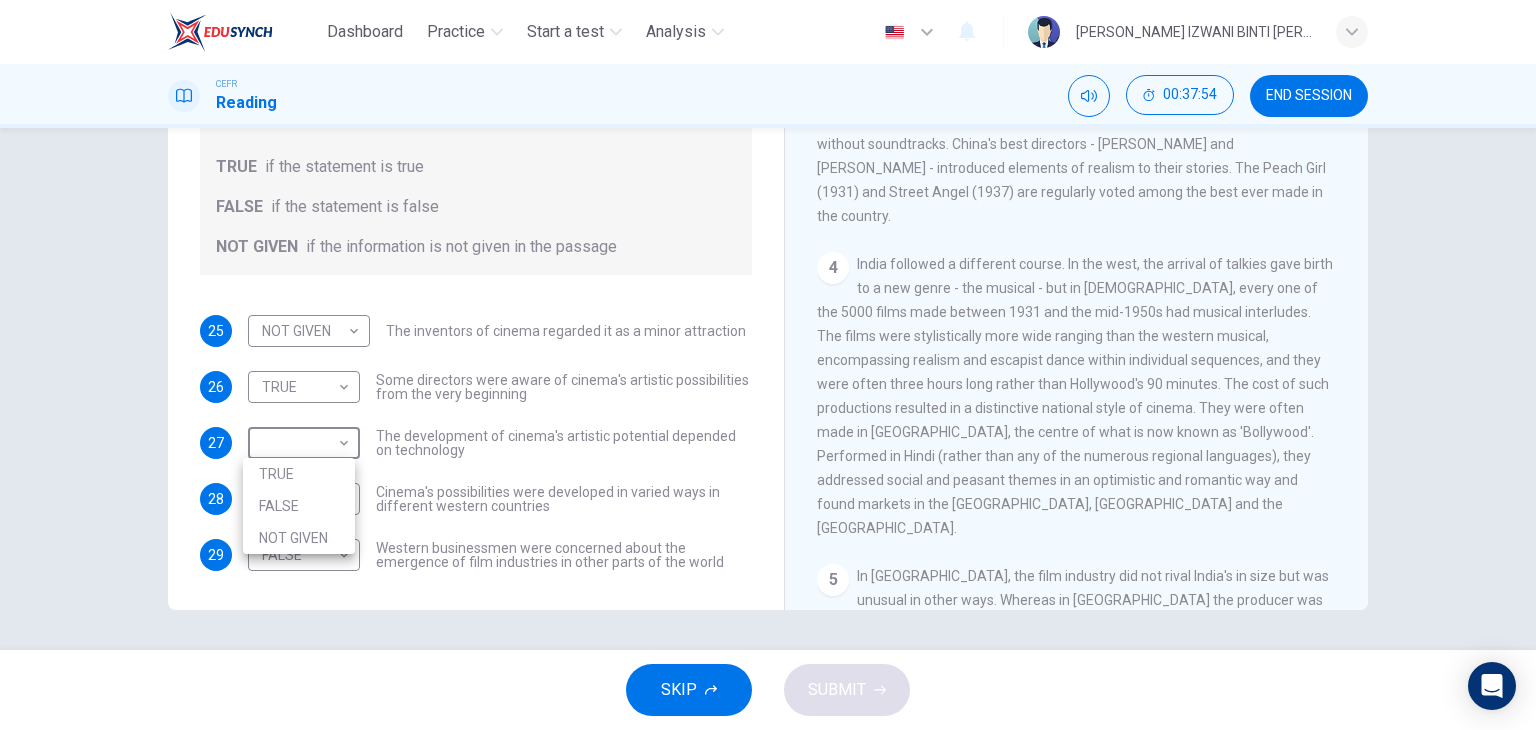 click on "TRUE" at bounding box center (299, 474) 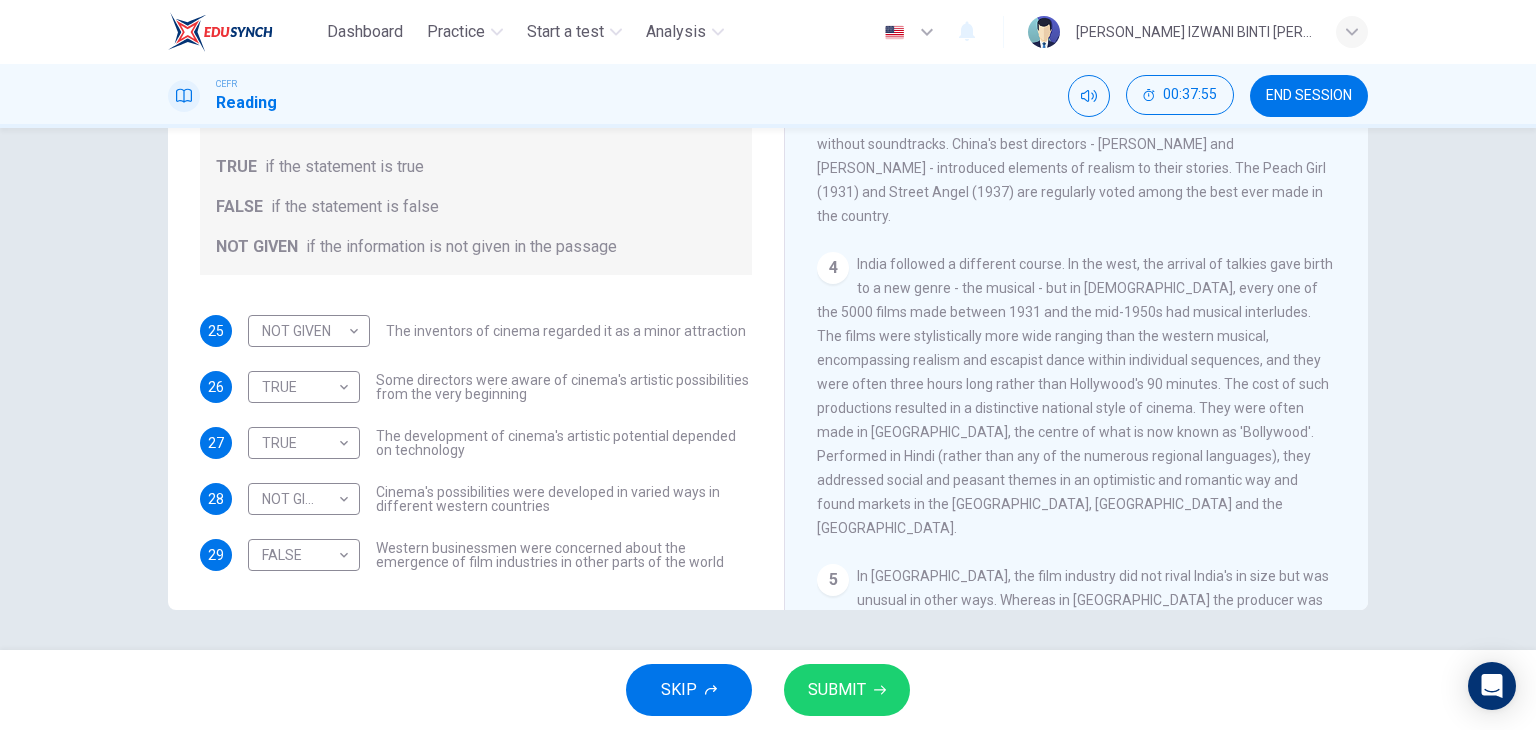 click on "25 NOT GIVEN NOT GIVEN ​ The inventors of cinema regarded it as a minor attraction 26 TRUE TRUE ​ Some directors were aware of cinema's artistic possibilities from the very beginning 27 TRUE TRUE ​ The development of cinema's artistic potential depended on technology 28 NOT GIVEN NOT GIVEN ​ Cinema's possibilities were developed in varied ways in different western countries 29 FALSE FALSE ​ Western businessmen were concerned about the emergence of film industries in other parts of the world" at bounding box center (476, 443) 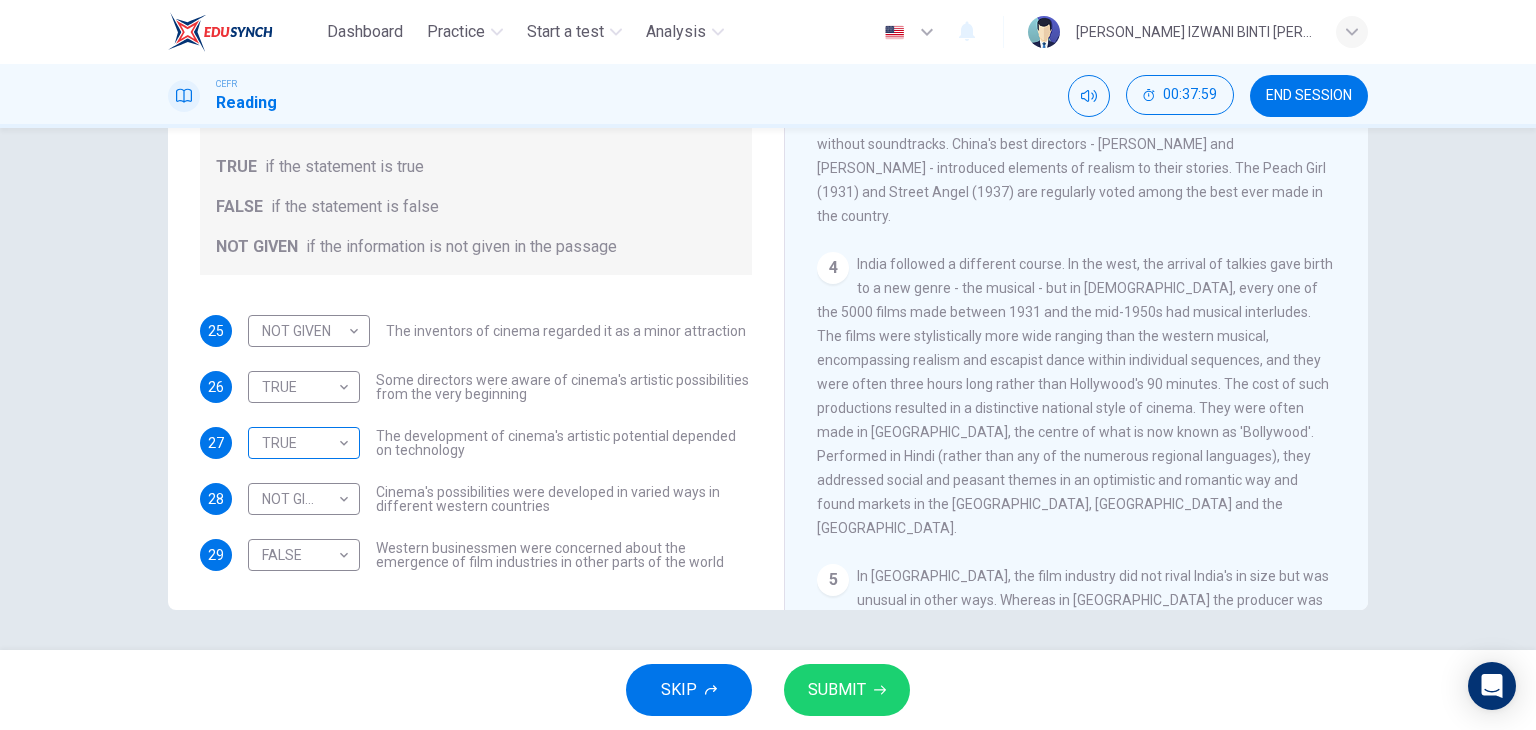 click on "Dashboard Practice Start a test Analysis English en ​ NUR ANIS IZWANI BINTI [PERSON_NAME] CEFR Reading 00:37:59 END SESSION Questions 25 - 29 Do the following statements agree with the information given in the Reading Passage?
In the boxes below write TRUE if the statement is true FALSE if the statement is false NOT GIVEN if the information is not given in the passage 25 NOT GIVEN NOT GIVEN ​ The inventors of cinema regarded it as a minor attraction 26 TRUE TRUE ​ Some directors were aware of cinema's artistic possibilities from the very beginning 27 TRUE TRUE ​ The development of cinema's artistic potential depended on technology 28 NOT GIVEN NOT GIVEN ​ Cinema's possibilities were developed in varied ways in different western countries 29 FALSE FALSE ​ Western businessmen were concerned about the emergence of film industries in other parts of the world The History of Film CLICK TO ZOOM Click to Zoom 1 2 3 4 5 6 7 8 SKIP SUBMIT EduSynch - Online Language Proficiency Testing
Dashboard 2025" at bounding box center (768, 365) 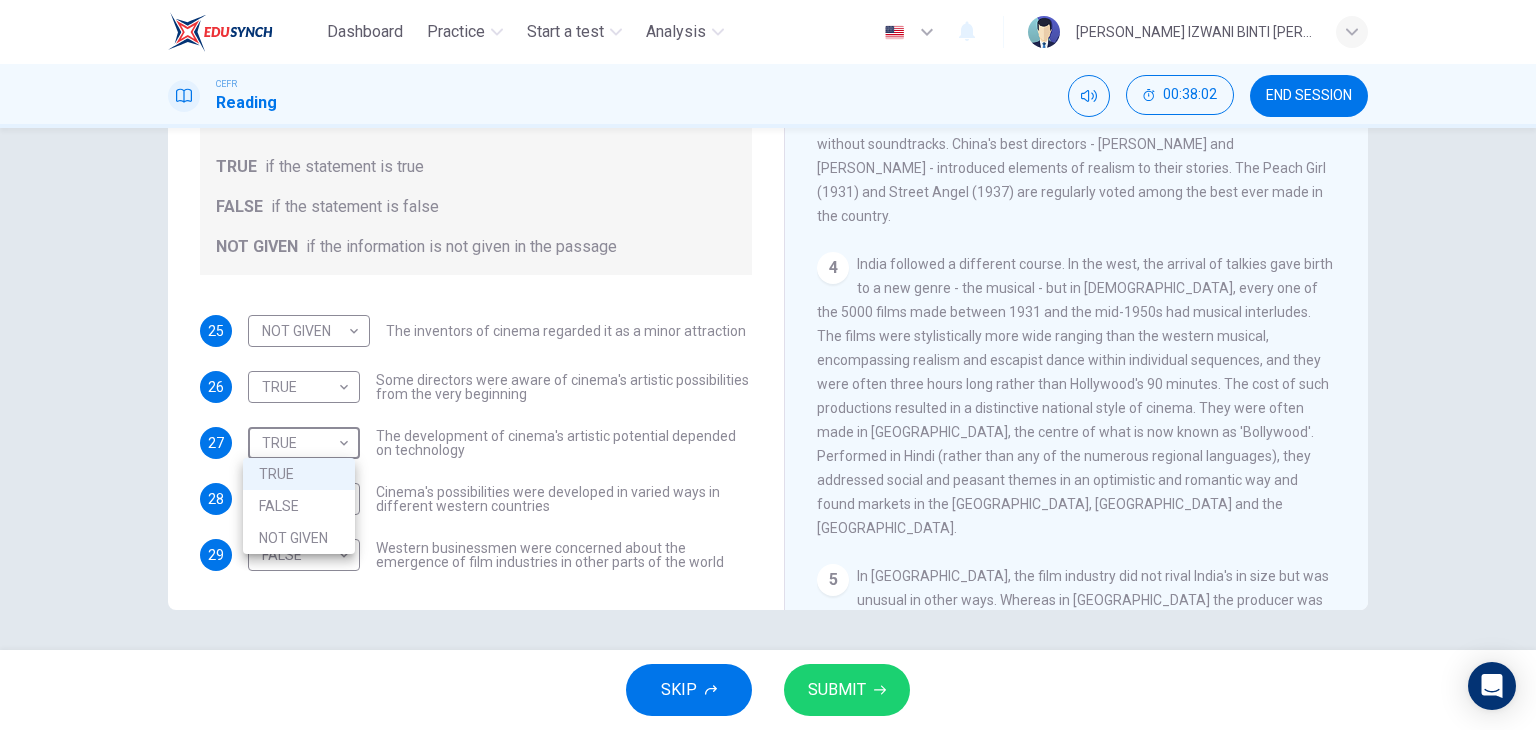 click on "NOT GIVEN" at bounding box center (299, 538) 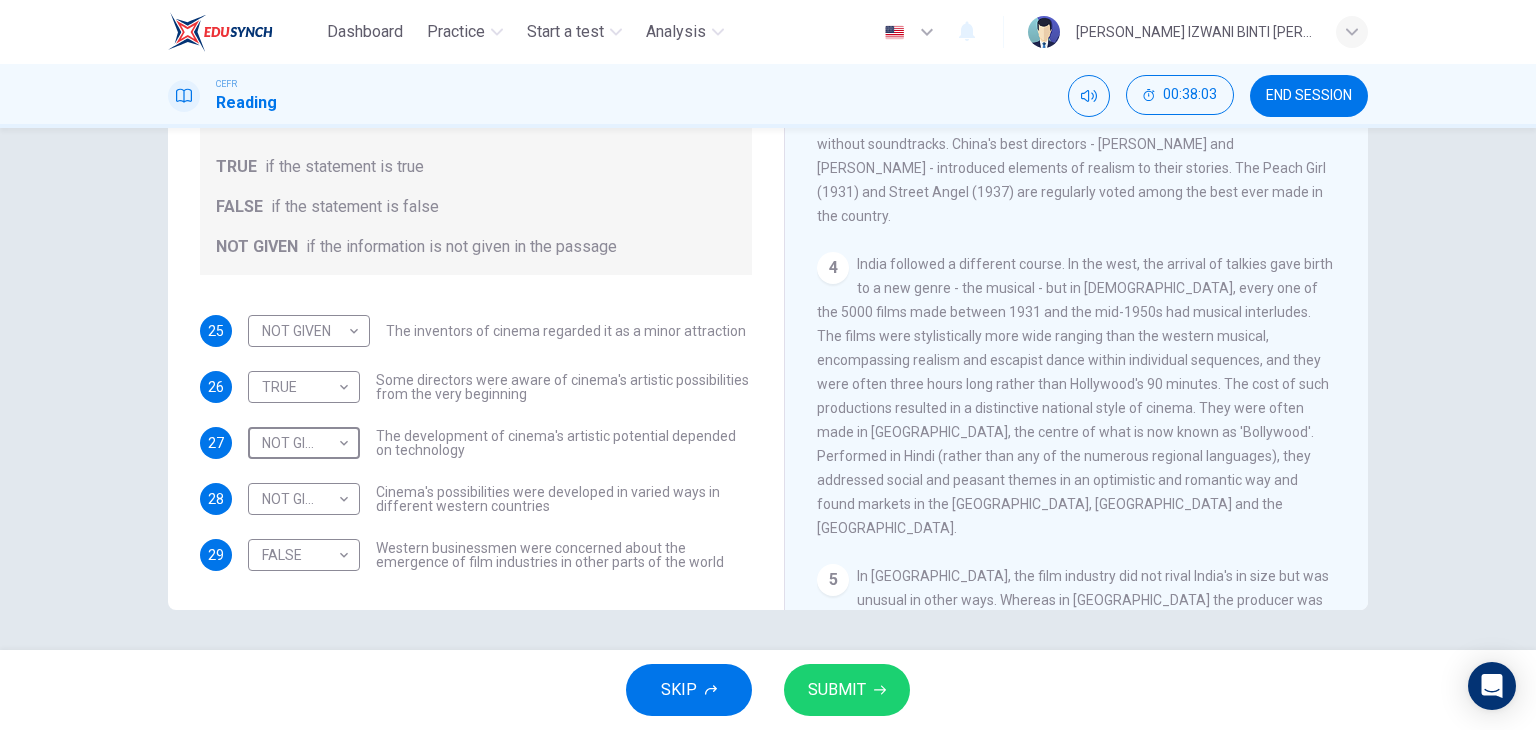 click on "The development of cinema's artistic potential depended on technology" at bounding box center [564, 443] 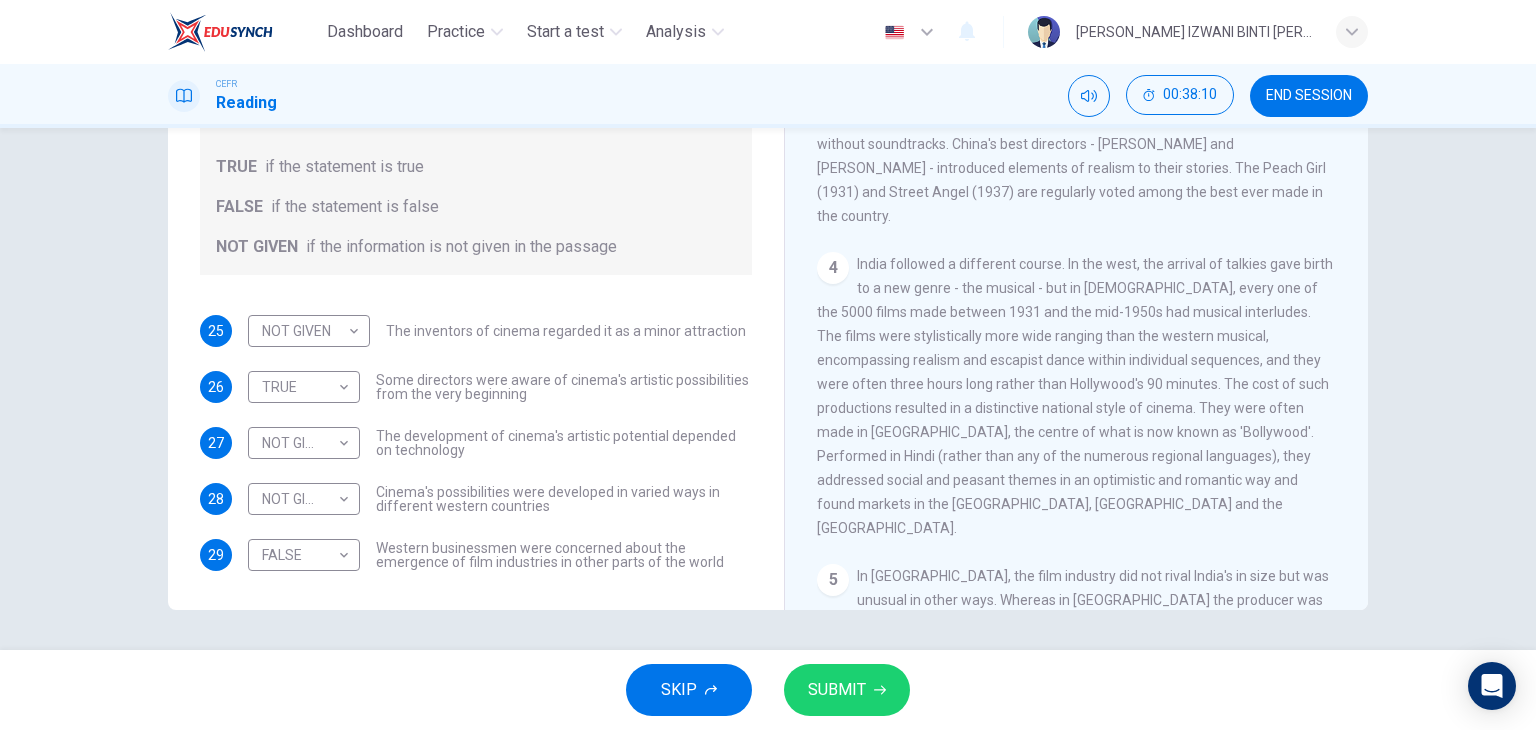 drag, startPoint x: 434, startPoint y: 382, endPoint x: 536, endPoint y: 381, distance: 102.0049 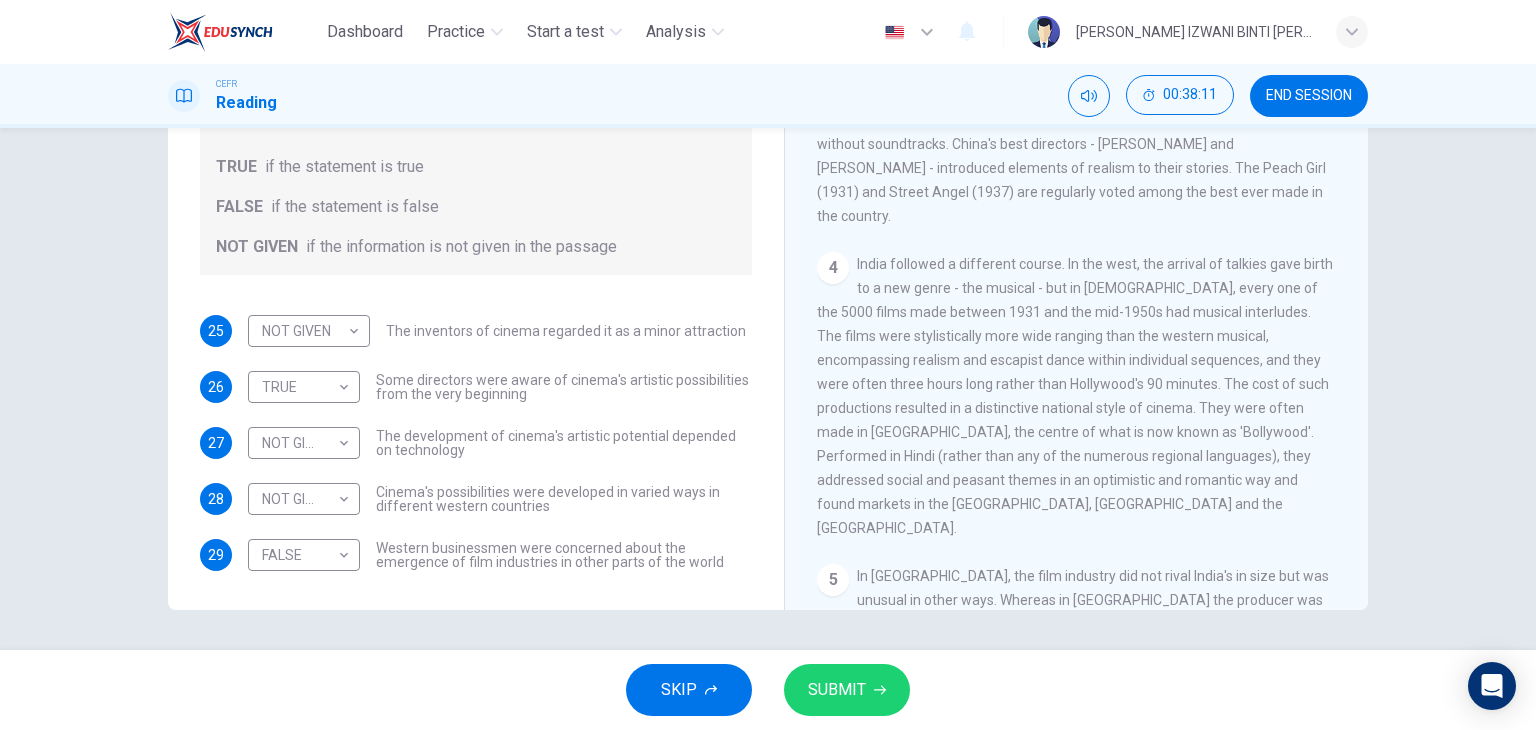 click on "25 NOT GIVEN NOT GIVEN ​ The inventors of cinema regarded it as a minor attraction 26 TRUE TRUE ​ Some directors were aware of cinema's artistic possibilities from the very beginning 27 NOT GIVEN NOT GIVEN ​ The development of cinema's artistic potential depended on technology 28 NOT GIVEN NOT GIVEN ​ Cinema's possibilities were developed in varied ways in different western countries 29 FALSE FALSE ​ Western businessmen were concerned about the emergence of film industries in other parts of the world" at bounding box center (476, 443) 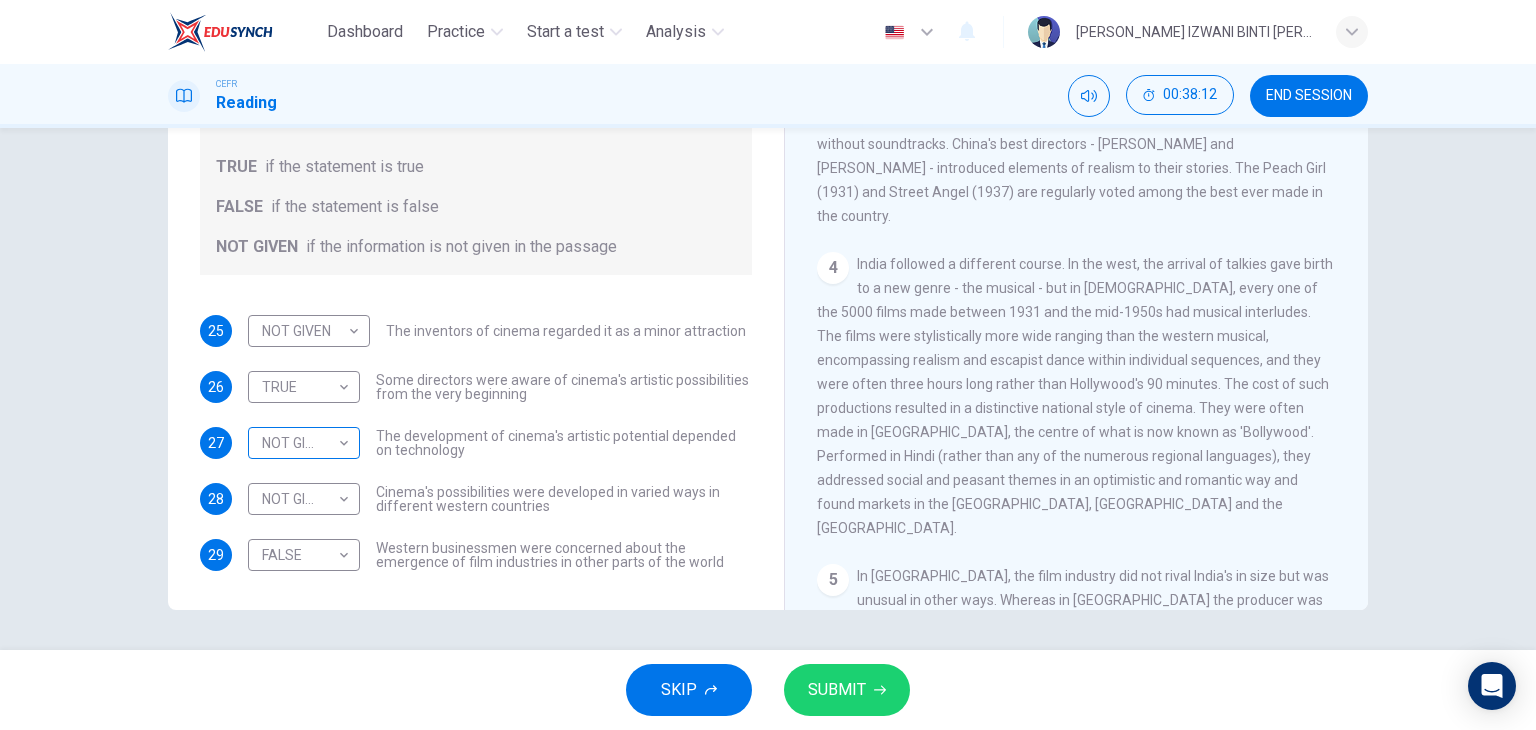 click on "Dashboard Practice Start a test Analysis English en ​ NUR ANIS IZWANI BINTI [PERSON_NAME] CEFR Reading 00:38:12 END SESSION Questions 25 - 29 Do the following statements agree with the information given in the Reading Passage?
In the boxes below write TRUE if the statement is true FALSE if the statement is false NOT GIVEN if the information is not given in the passage 25 NOT GIVEN NOT GIVEN ​ The inventors of cinema regarded it as a minor attraction 26 TRUE TRUE ​ Some directors were aware of cinema's artistic possibilities from the very beginning 27 NOT GIVEN NOT GIVEN ​ The development of cinema's artistic potential depended on technology 28 NOT GIVEN NOT GIVEN ​ Cinema's possibilities were developed in varied ways in different western countries 29 FALSE FALSE ​ Western businessmen were concerned about the emergence of film industries in other parts of the world The History of Film CLICK TO ZOOM Click to Zoom 1 2 3 4 5 6 7 8 SKIP SUBMIT EduSynch - Online Language Proficiency Testing
2025" at bounding box center [768, 365] 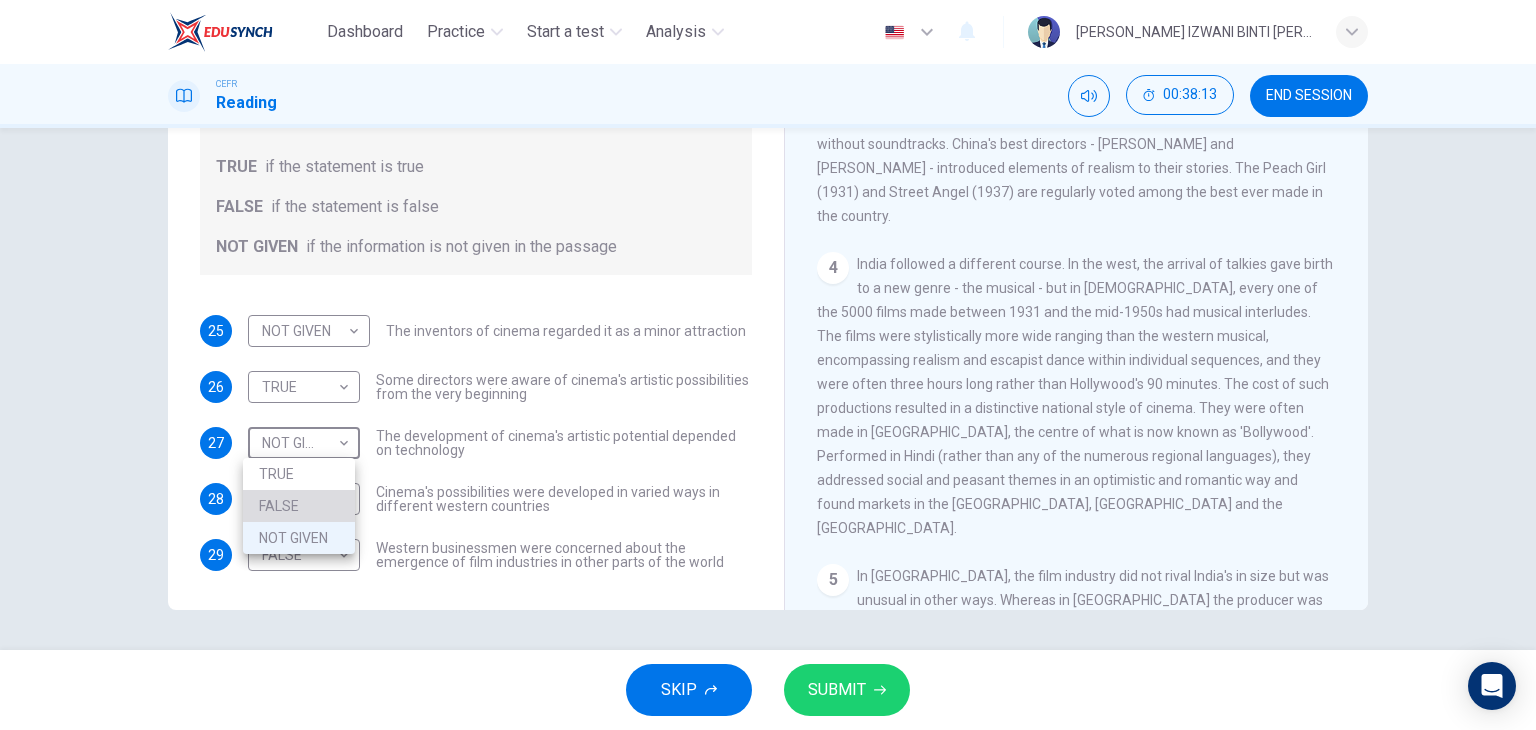 click on "FALSE" at bounding box center (299, 506) 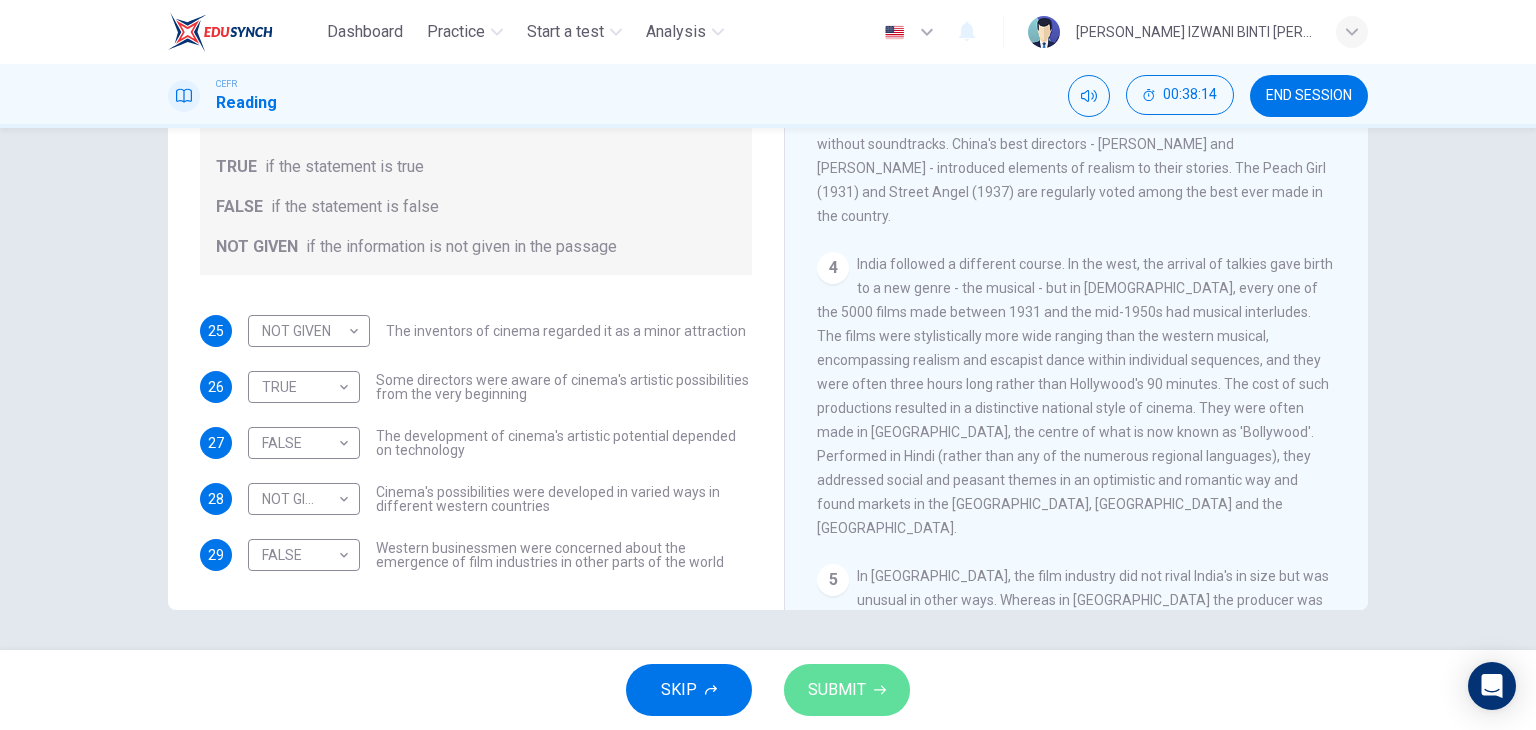 click on "SUBMIT" at bounding box center (837, 690) 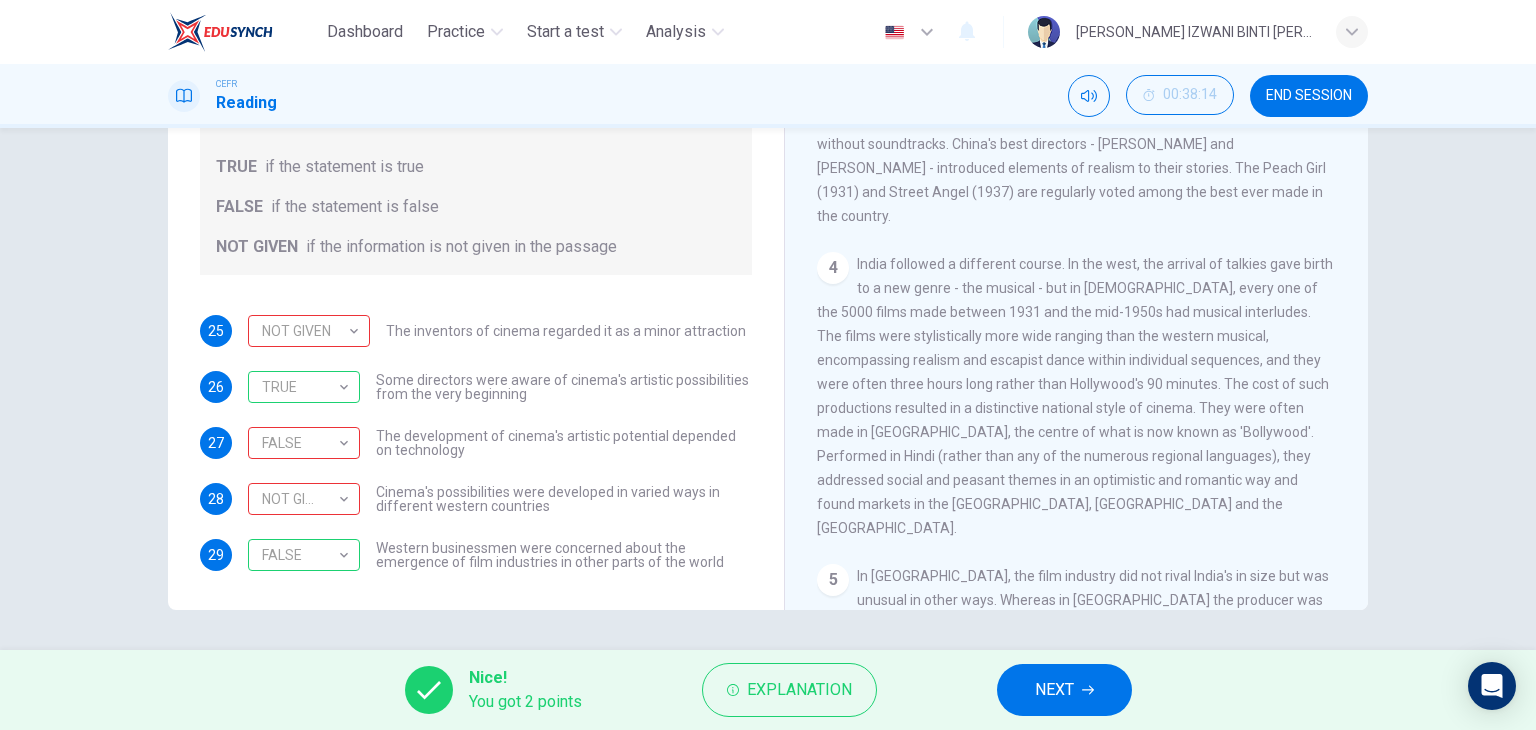 click on "Nice! You got 2
points Explanation NEXT" at bounding box center (768, 690) 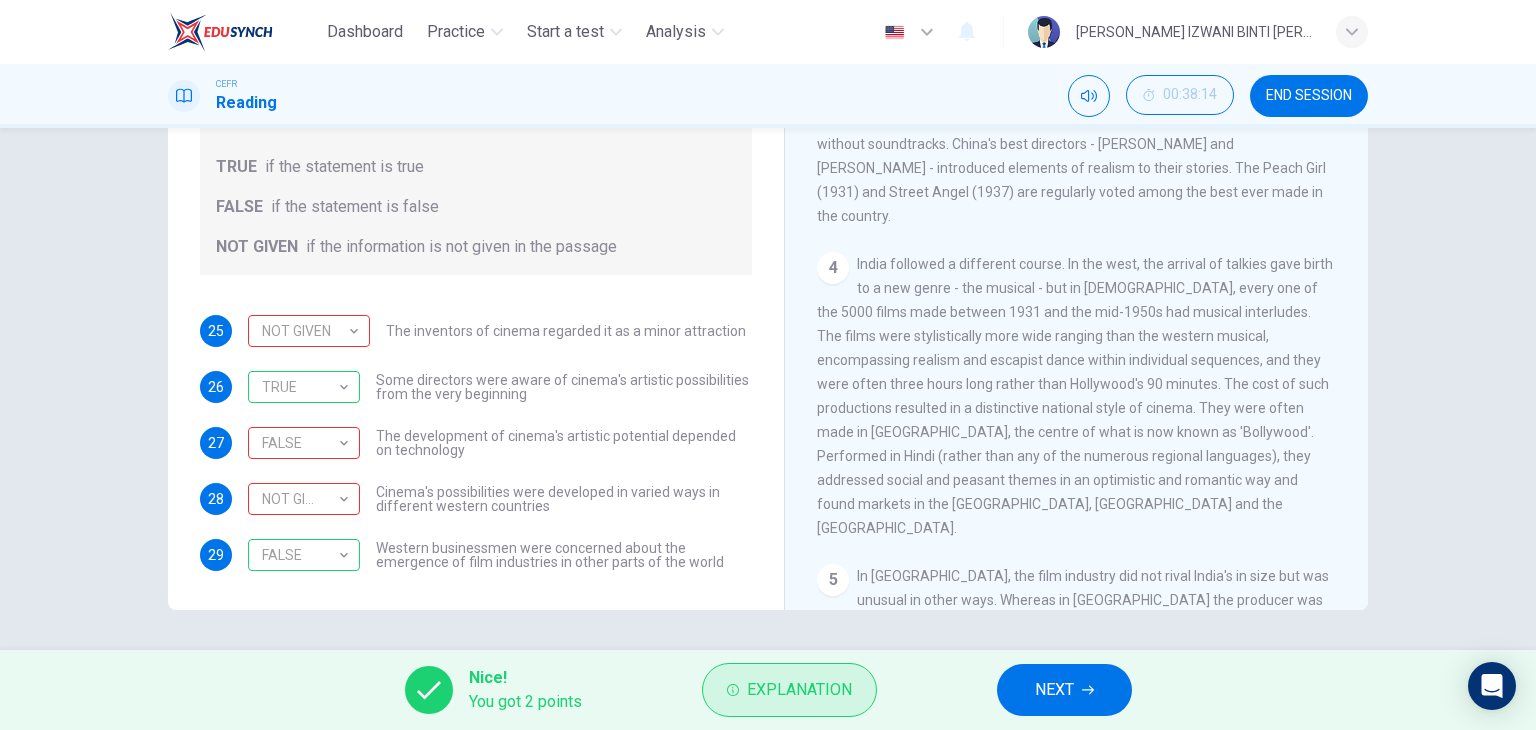click on "Explanation" at bounding box center (799, 690) 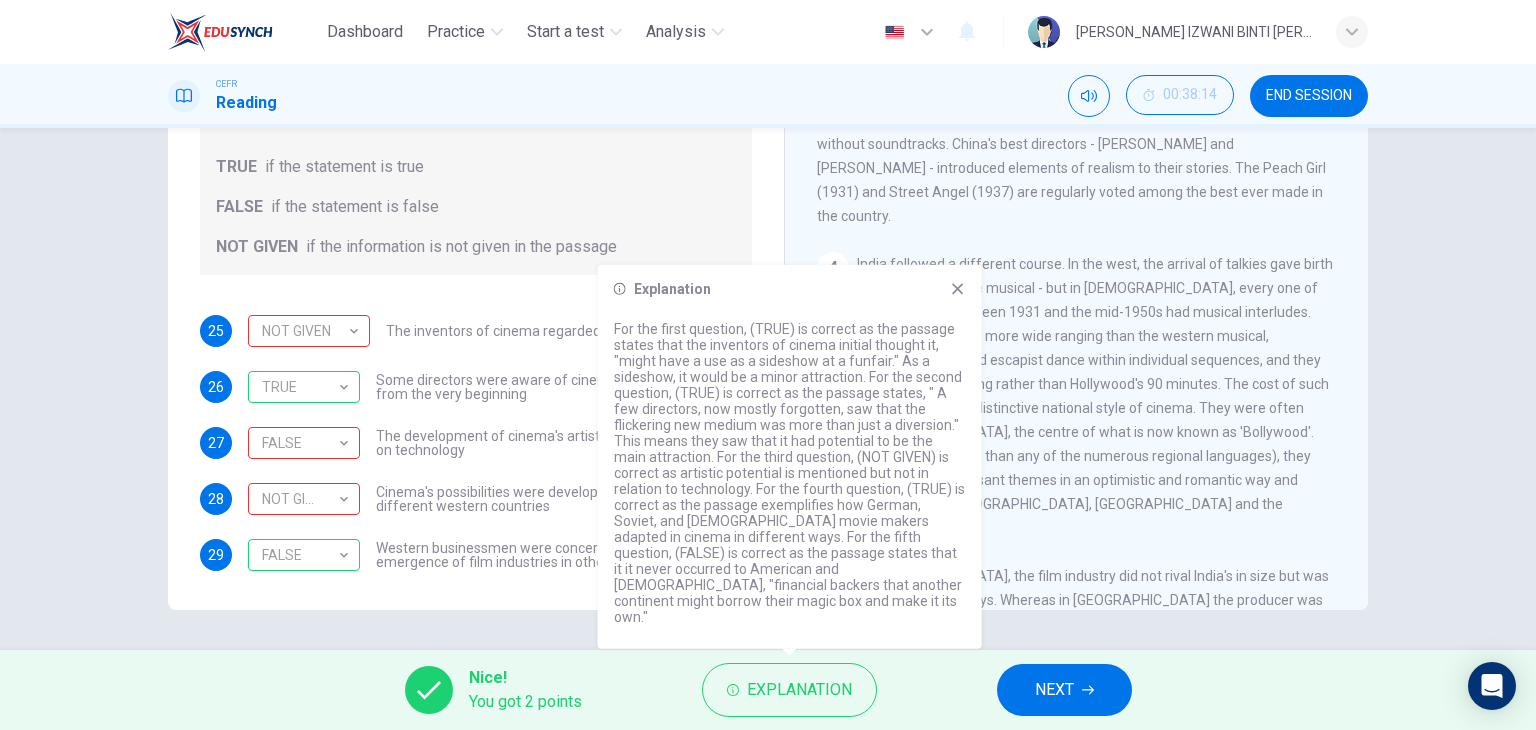 drag, startPoint x: 712, startPoint y: 506, endPoint x: 749, endPoint y: 510, distance: 37.215588 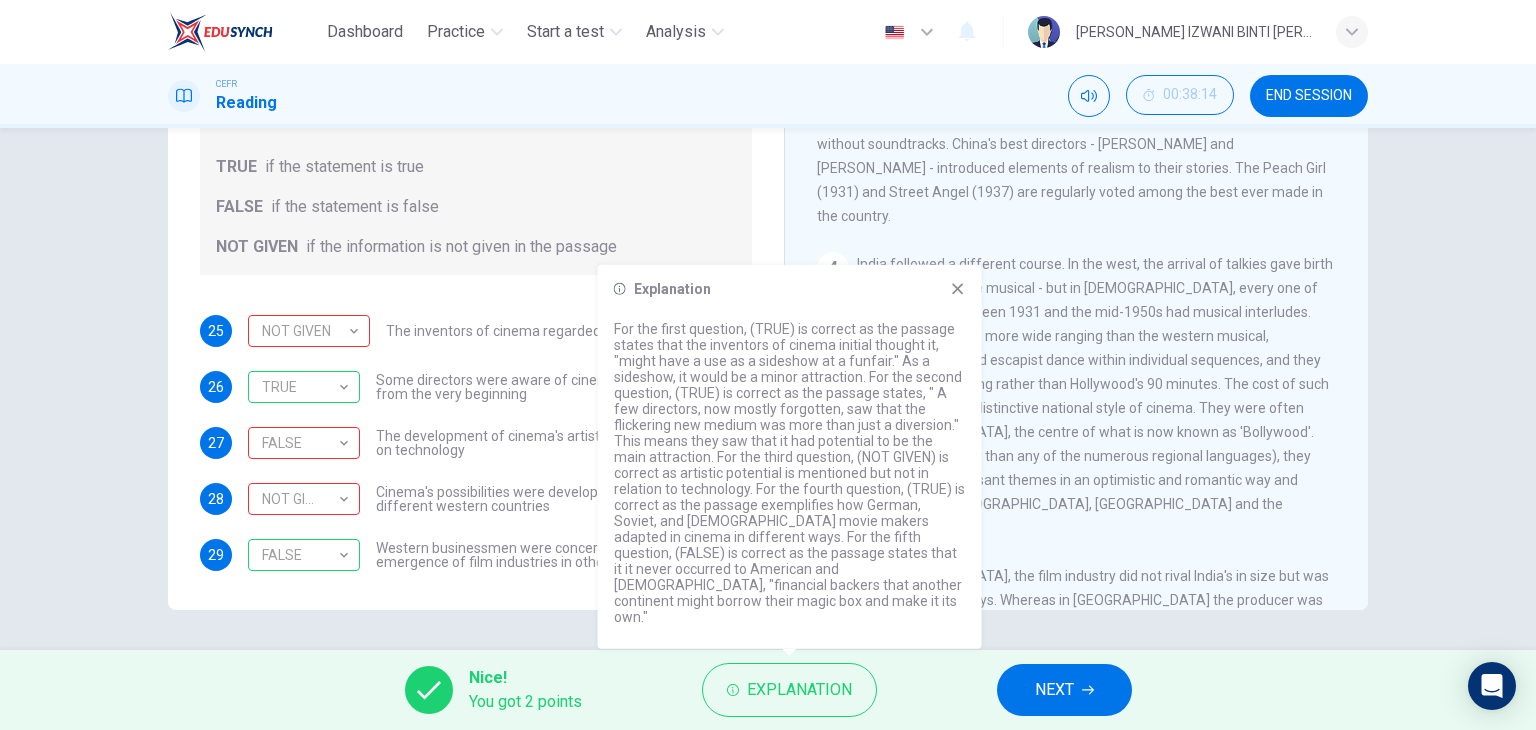 click on "if the information is not given in the passage" at bounding box center [461, 247] 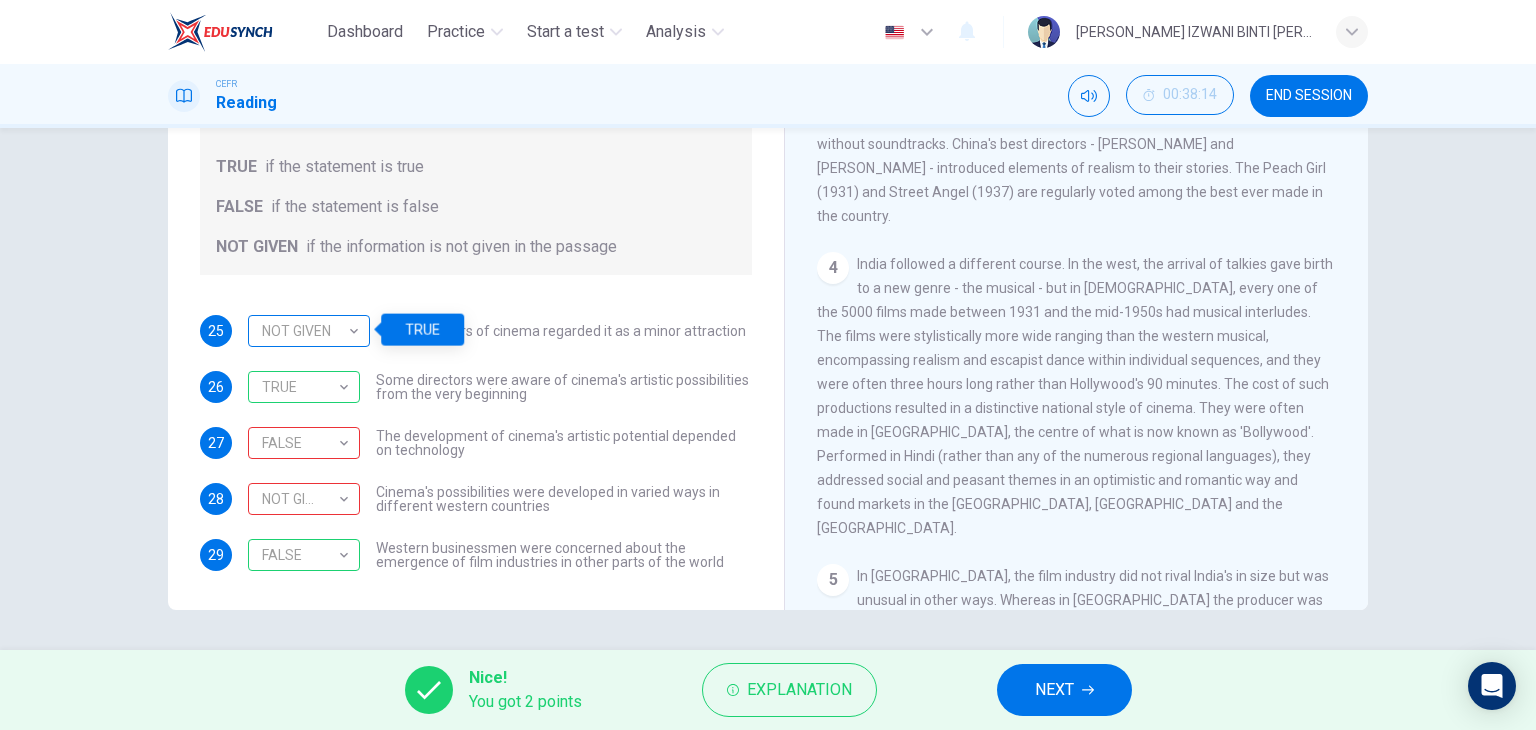 click on "NOT GIVEN" at bounding box center (305, 331) 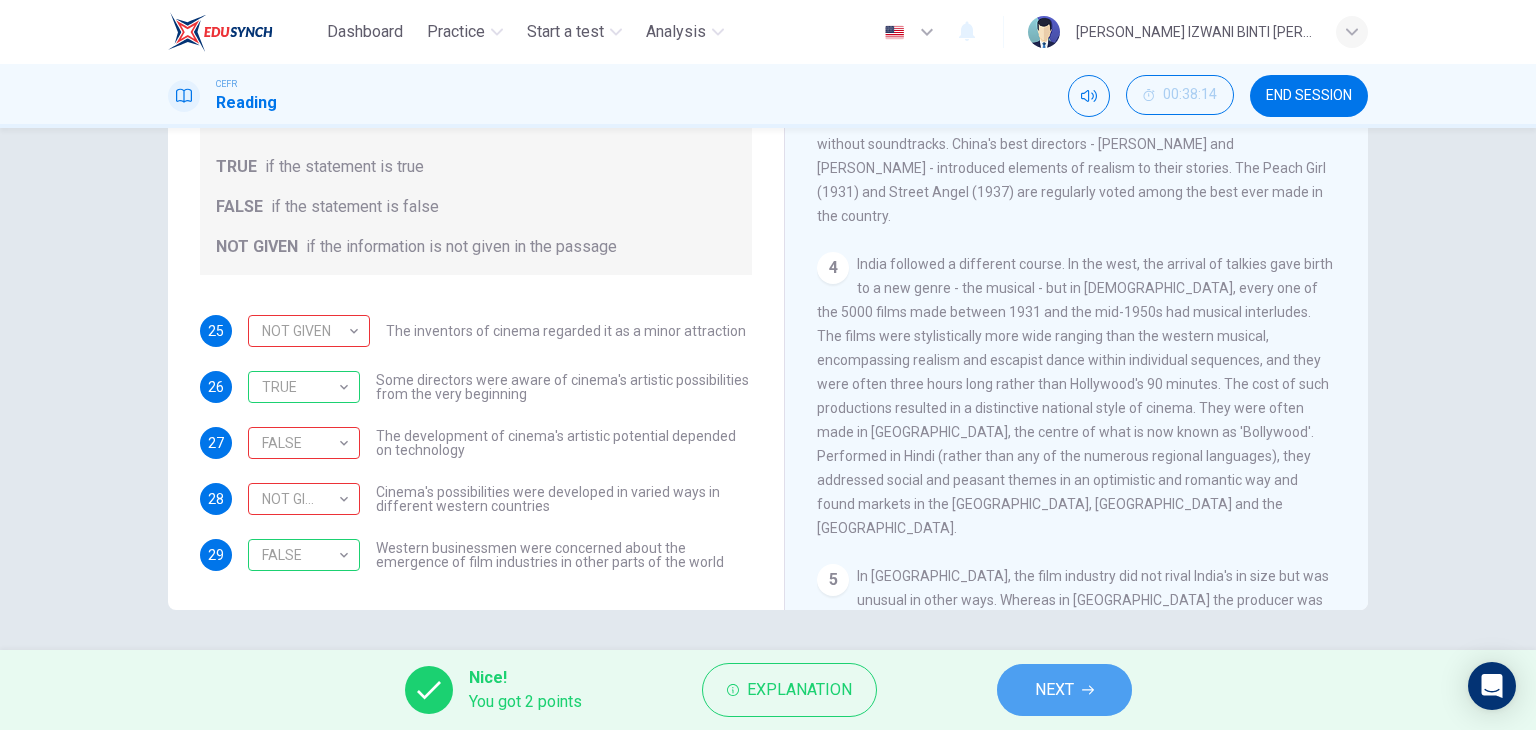 click on "NEXT" at bounding box center (1064, 690) 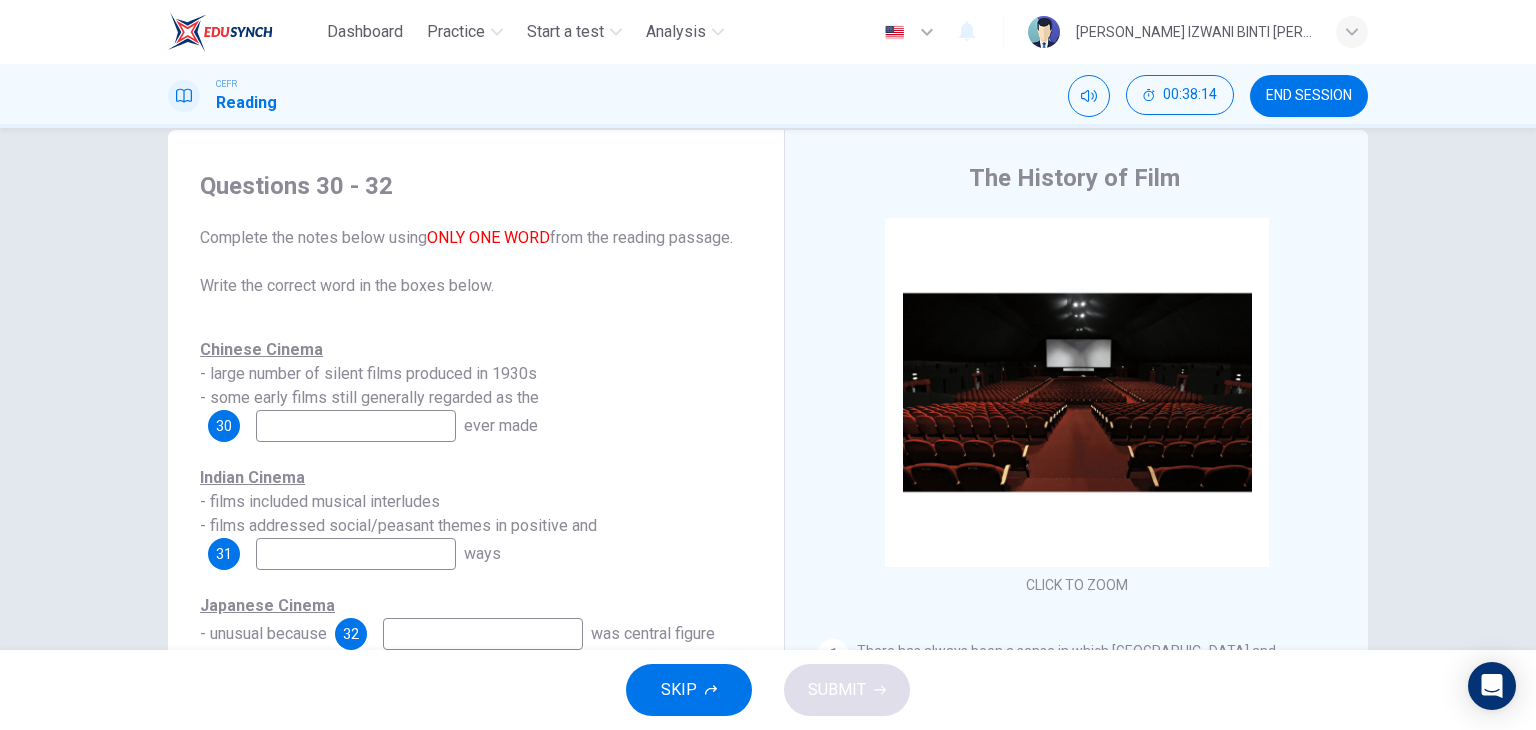 scroll, scrollTop: 0, scrollLeft: 0, axis: both 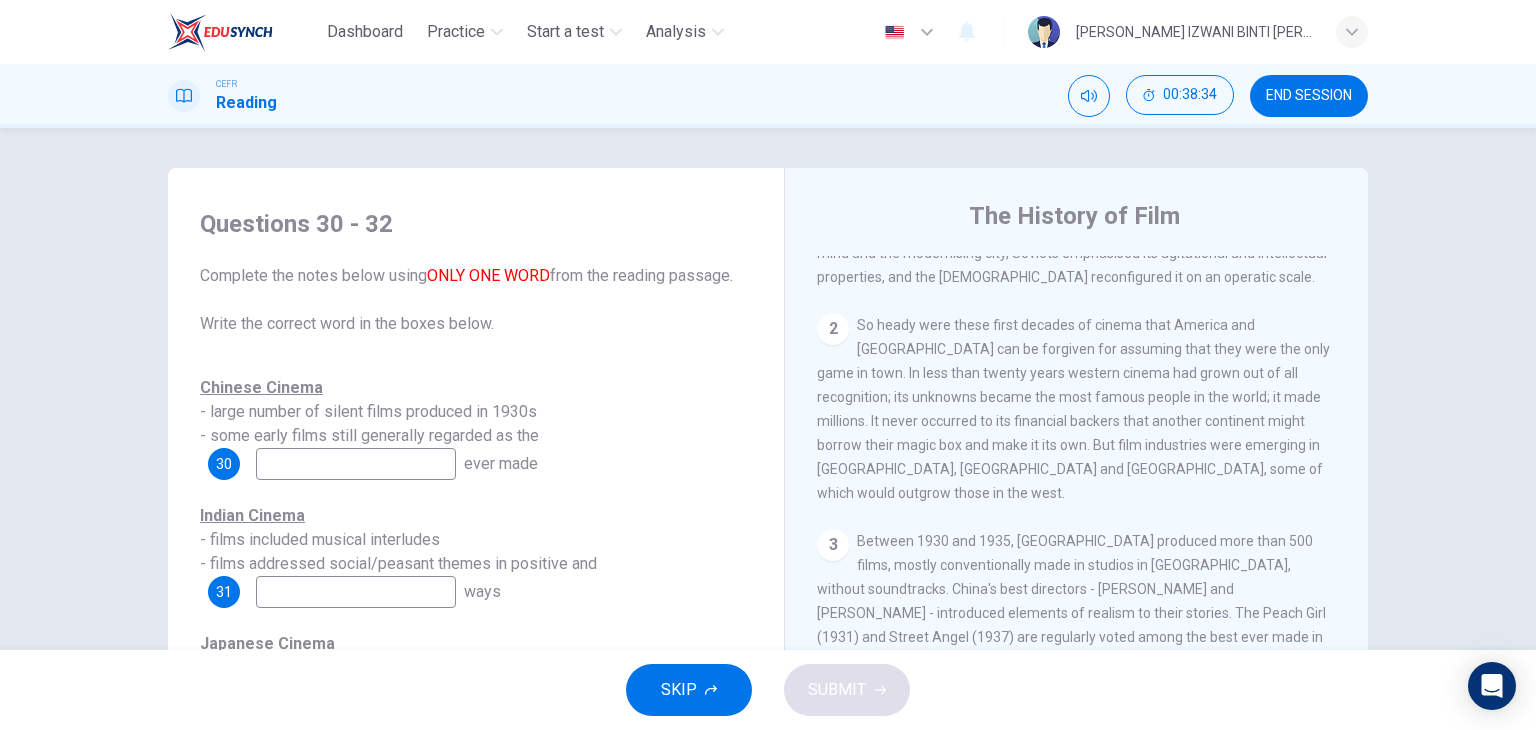 drag, startPoint x: 968, startPoint y: 358, endPoint x: 1128, endPoint y: 377, distance: 161.12418 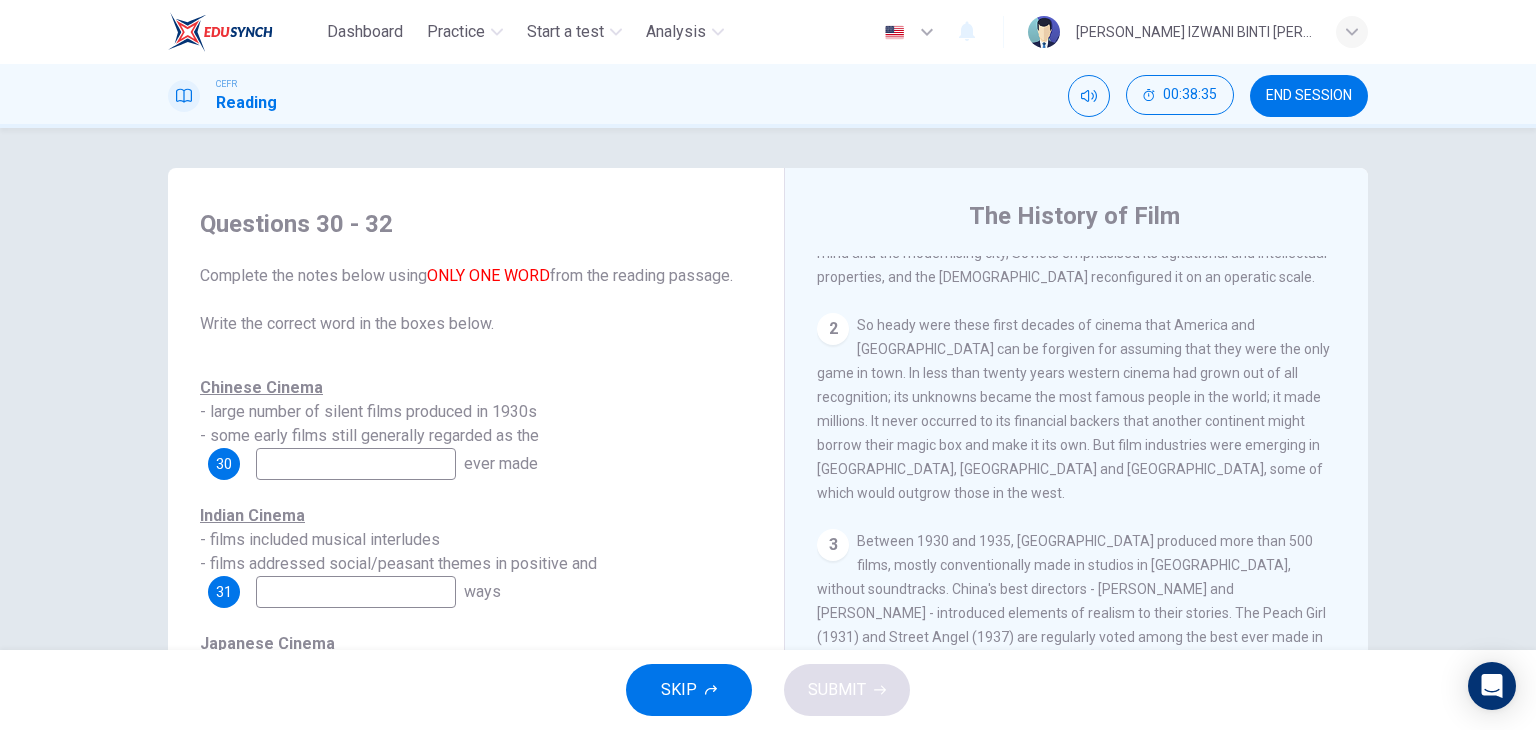 drag, startPoint x: 868, startPoint y: 435, endPoint x: 1080, endPoint y: 435, distance: 212 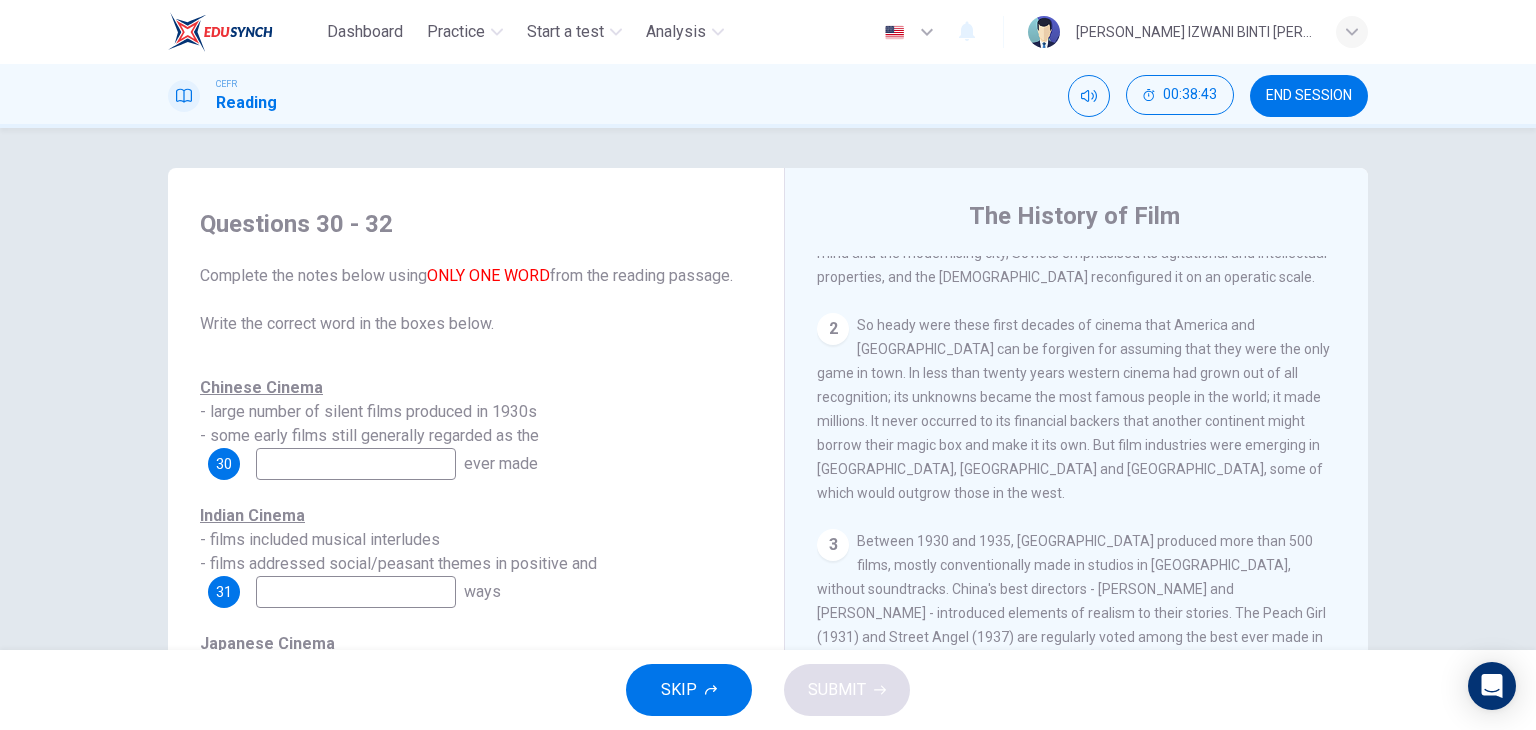 click on "Between 1930 and 1935, [GEOGRAPHIC_DATA] produced more than 500 films, mostly conventionally made in studios in [GEOGRAPHIC_DATA], without soundtracks. China's best directors - [PERSON_NAME] and [PERSON_NAME] - introduced elements of realism to their stories. The Peach Girl (1931) and Street Angel (1937) are regularly voted among the best ever made in the country." at bounding box center [1071, 601] 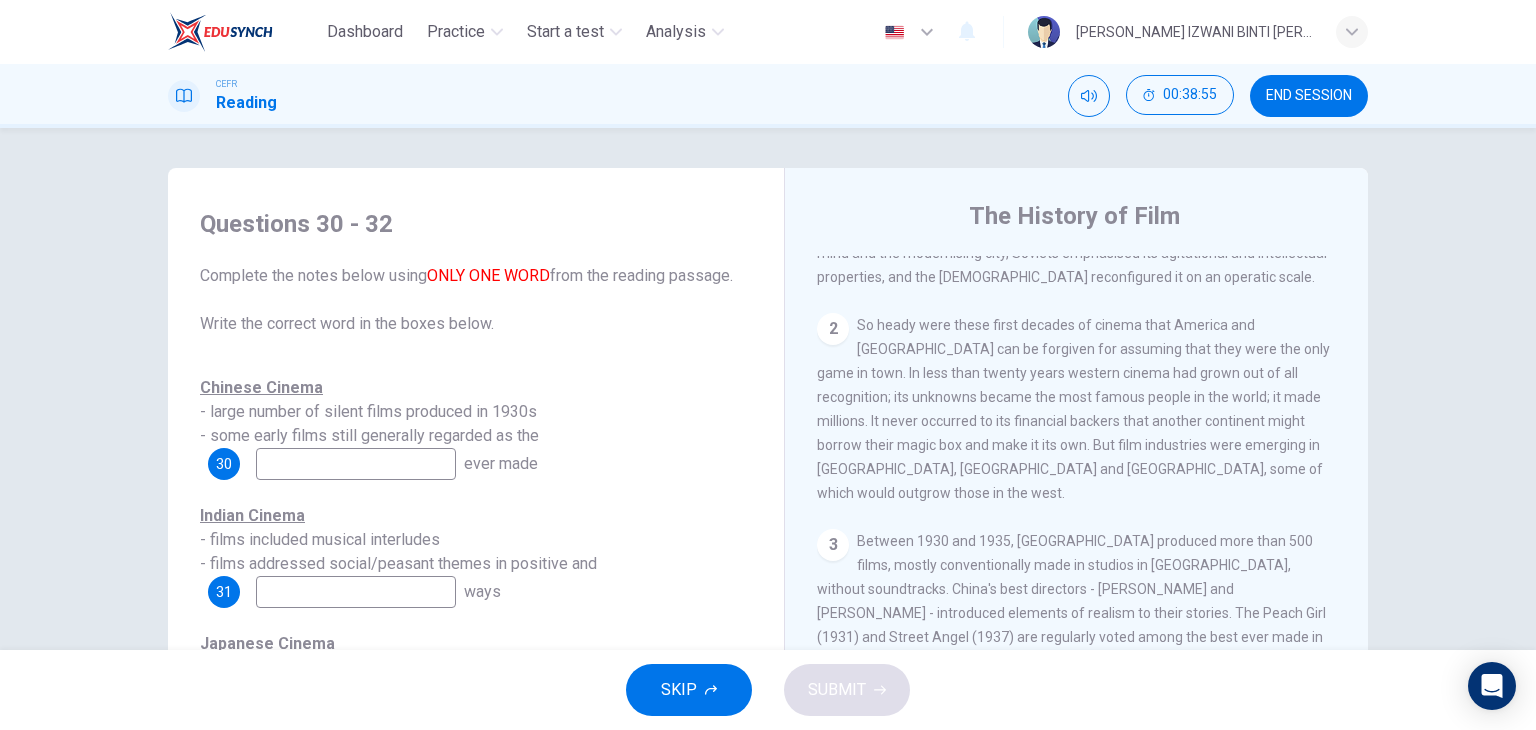 scroll, scrollTop: 800, scrollLeft: 0, axis: vertical 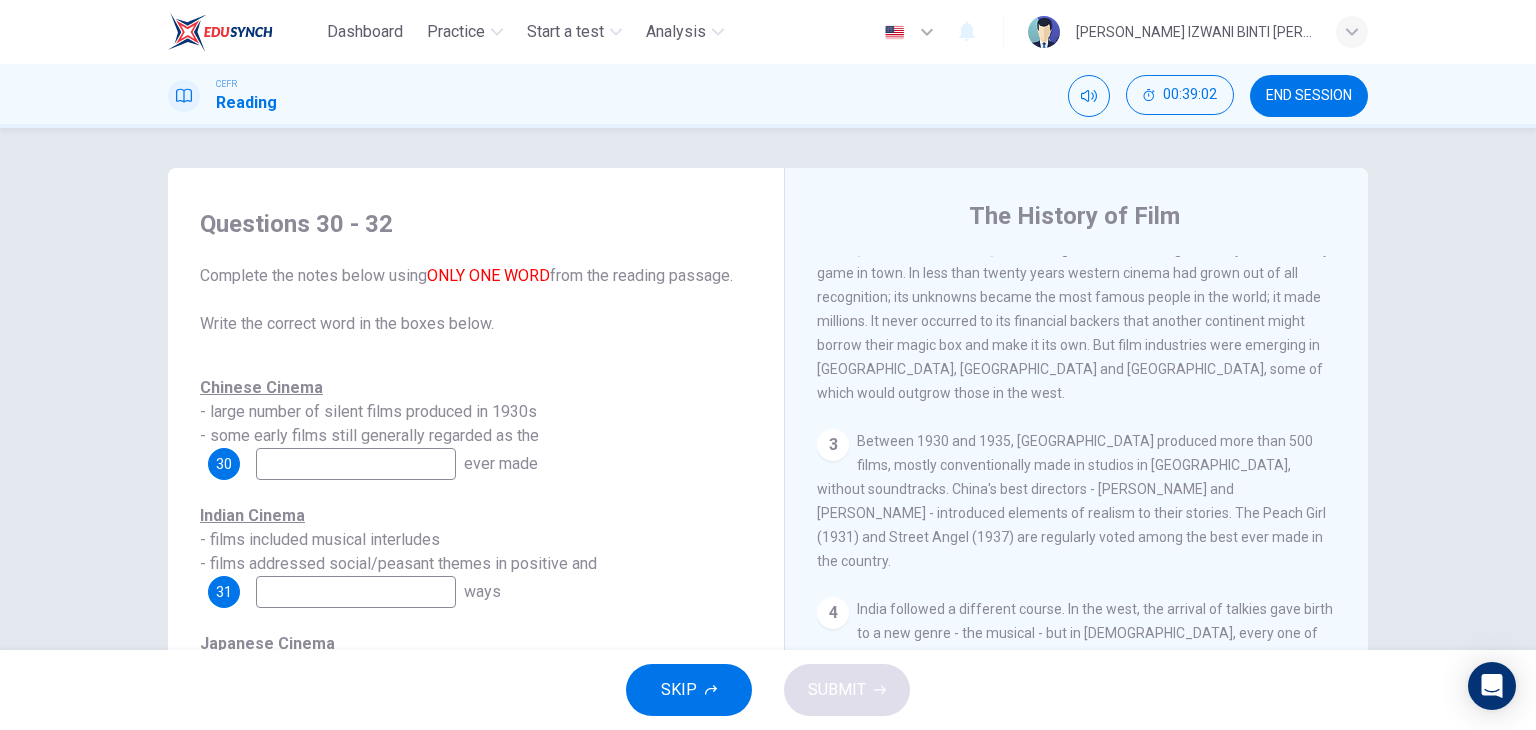 click at bounding box center [356, 464] 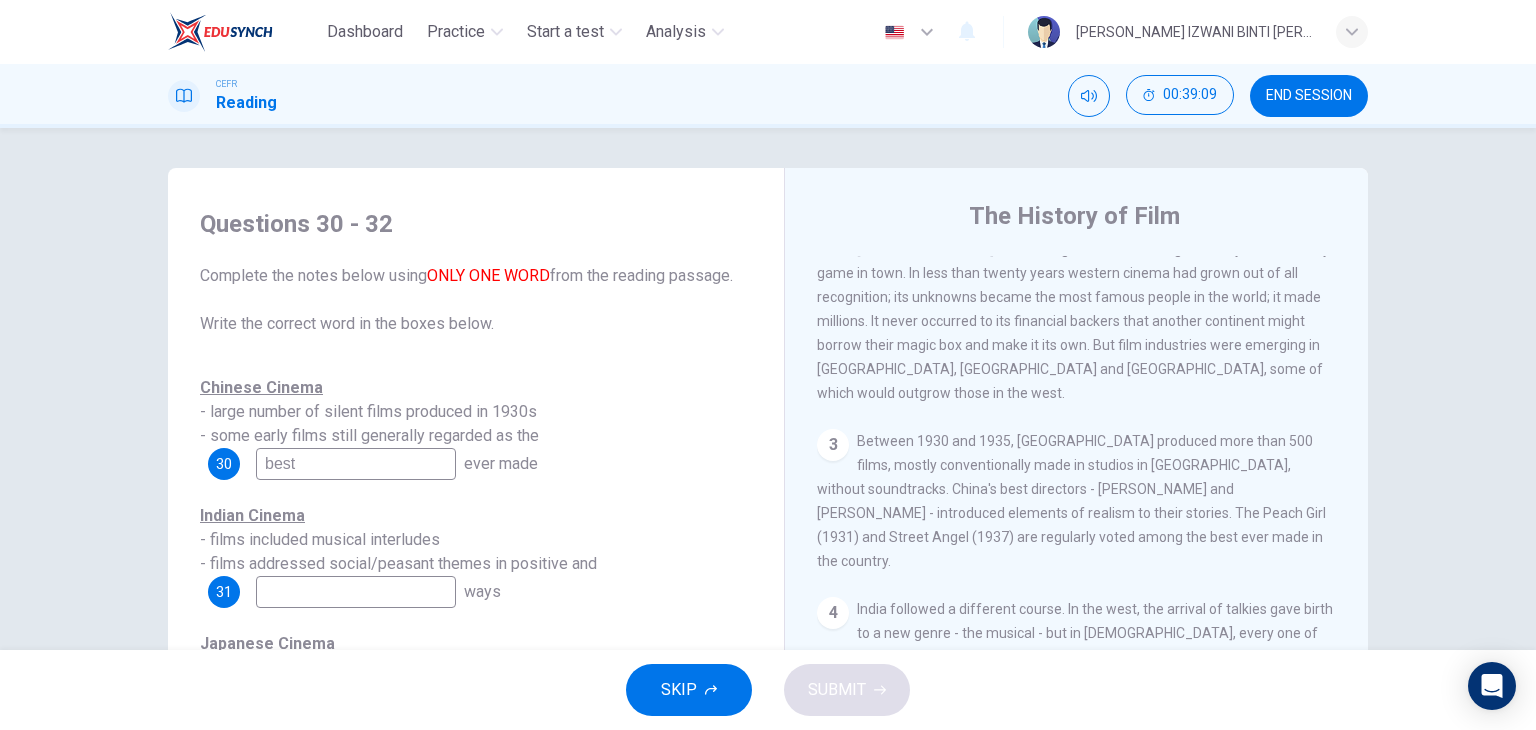 scroll, scrollTop: 900, scrollLeft: 0, axis: vertical 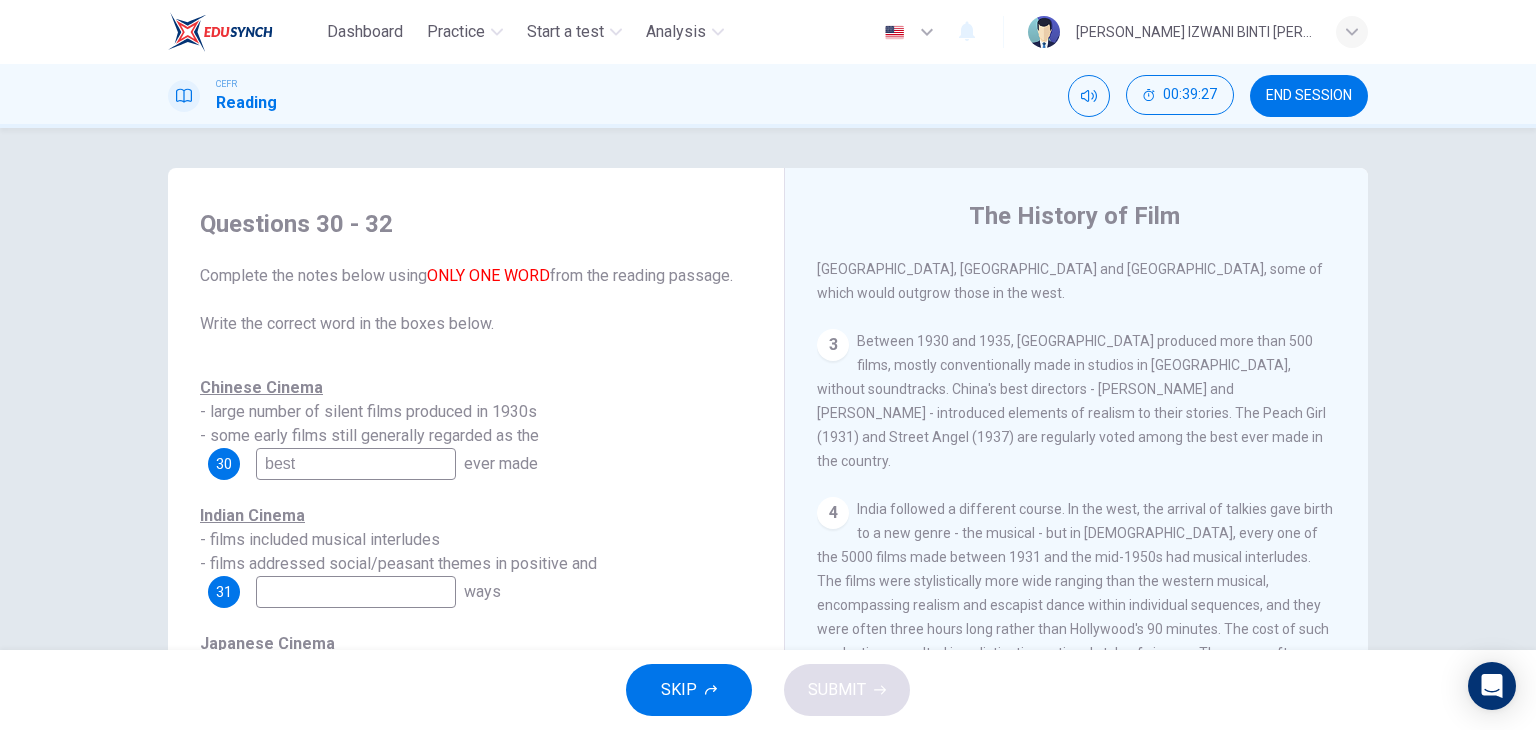 type on "best" 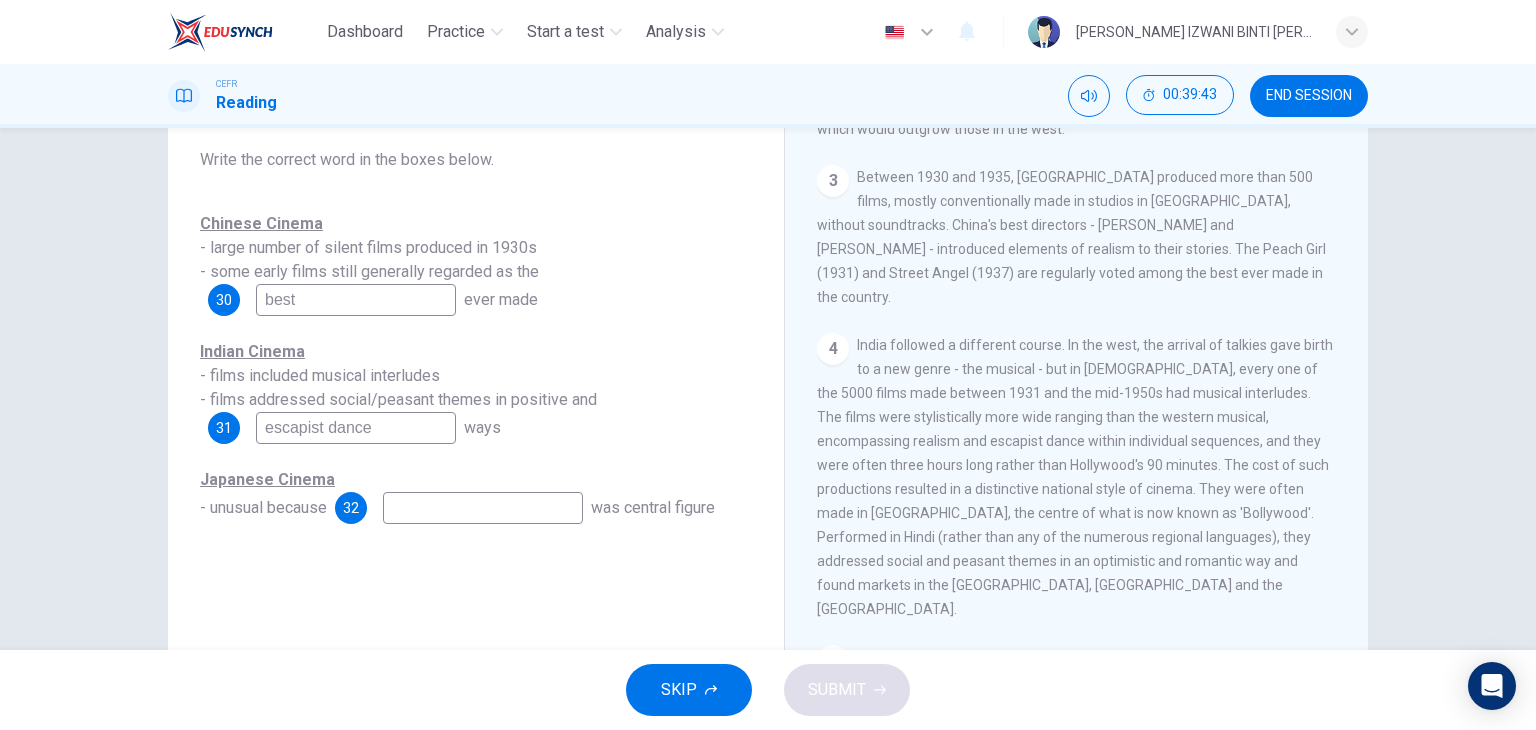 scroll, scrollTop: 200, scrollLeft: 0, axis: vertical 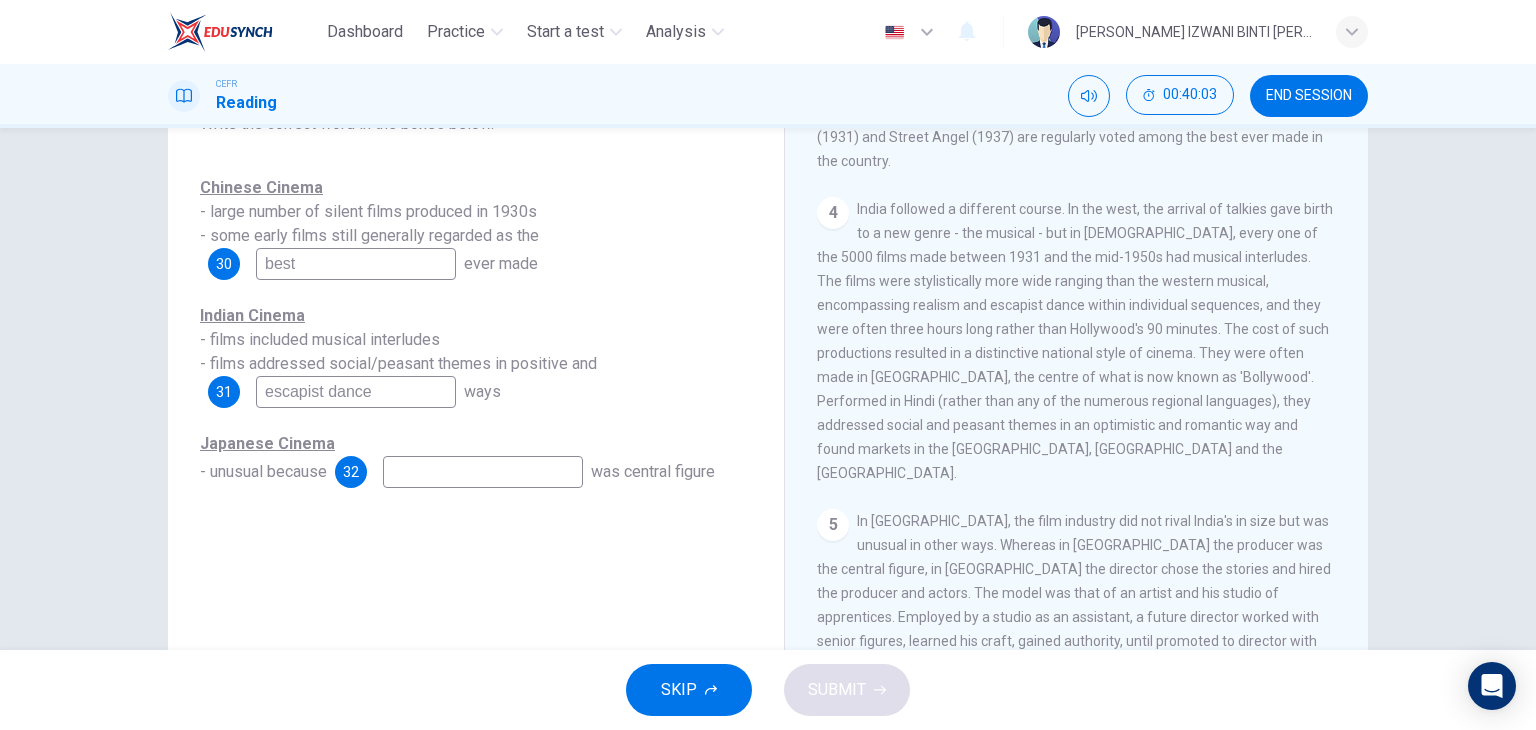 type on "escapist dance" 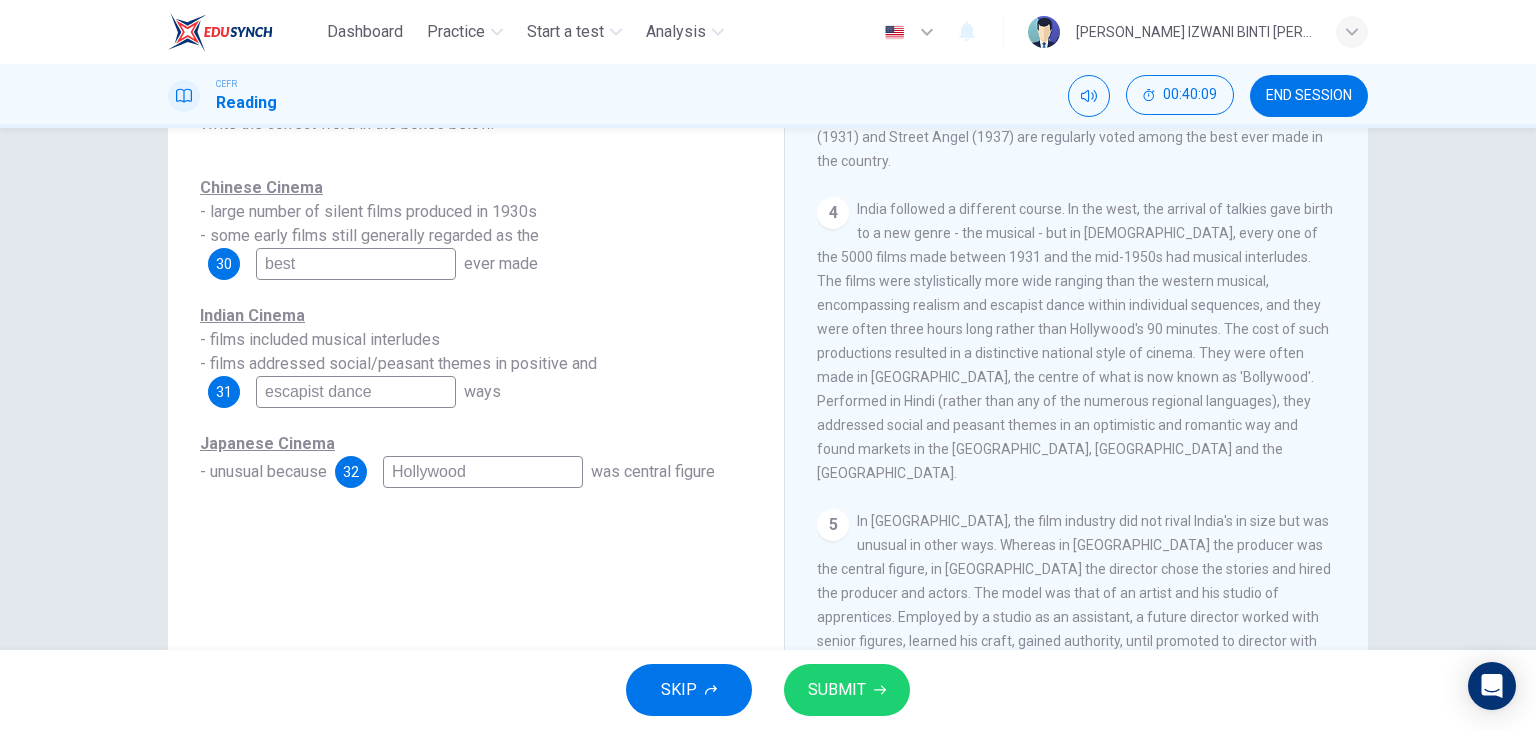 type on "Hollywood" 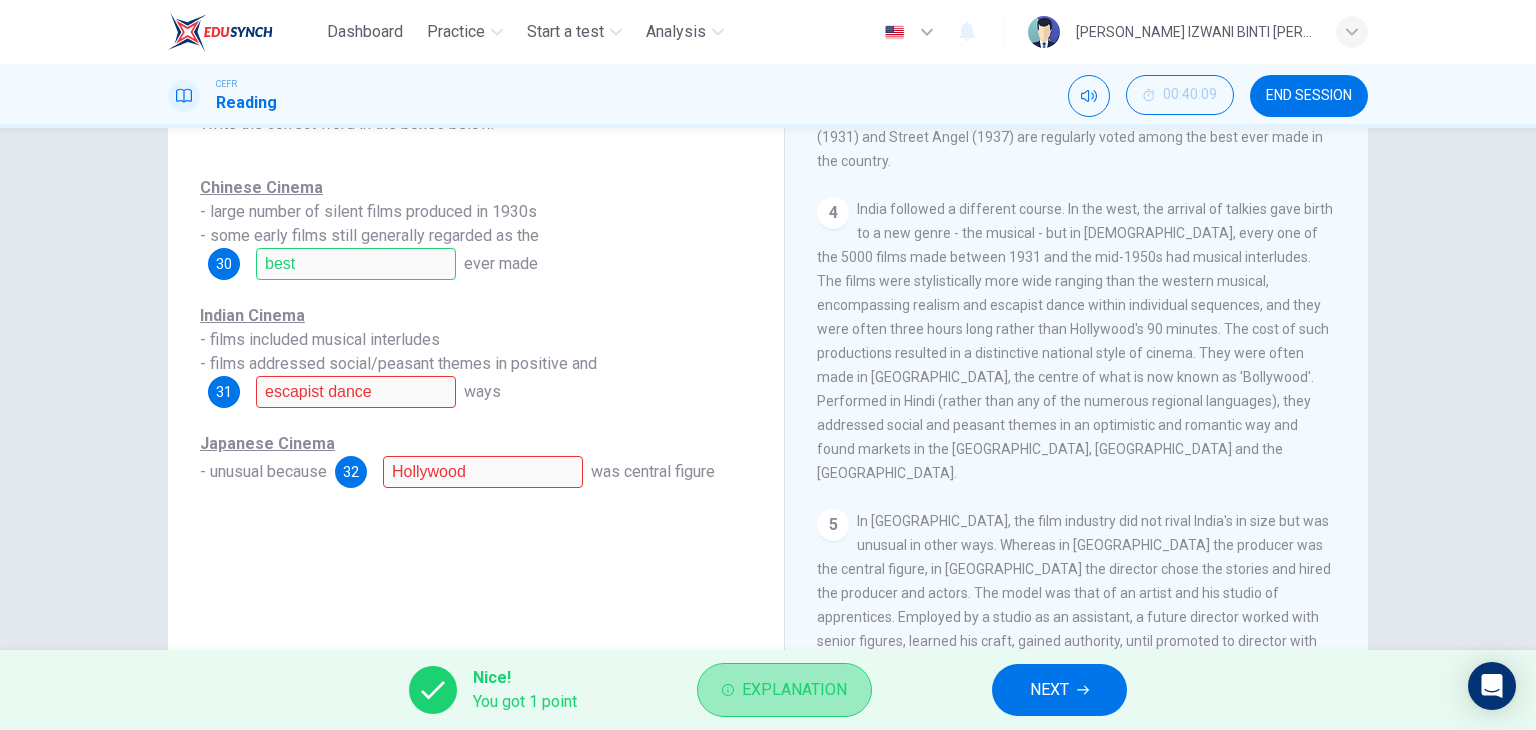 click on "Explanation" at bounding box center [794, 690] 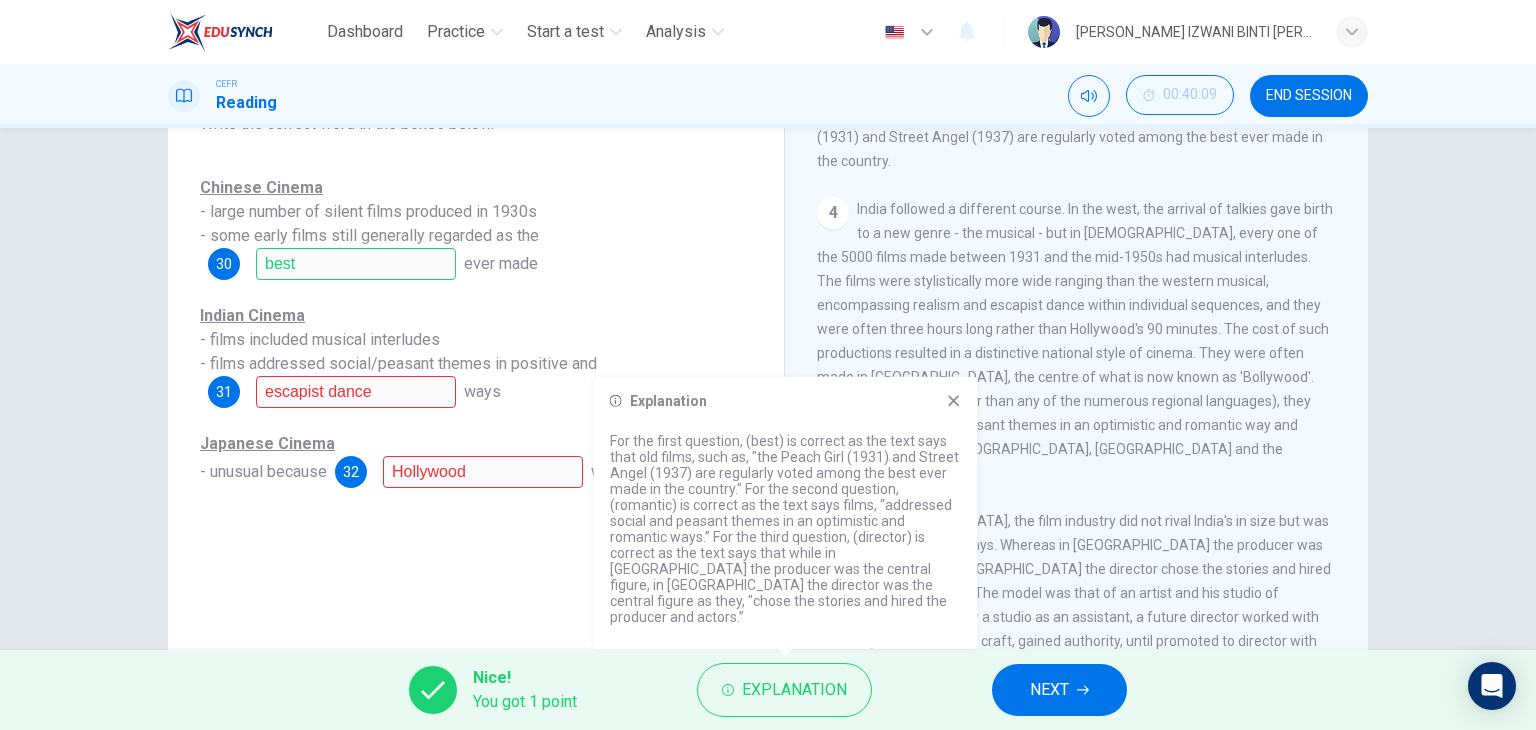 click 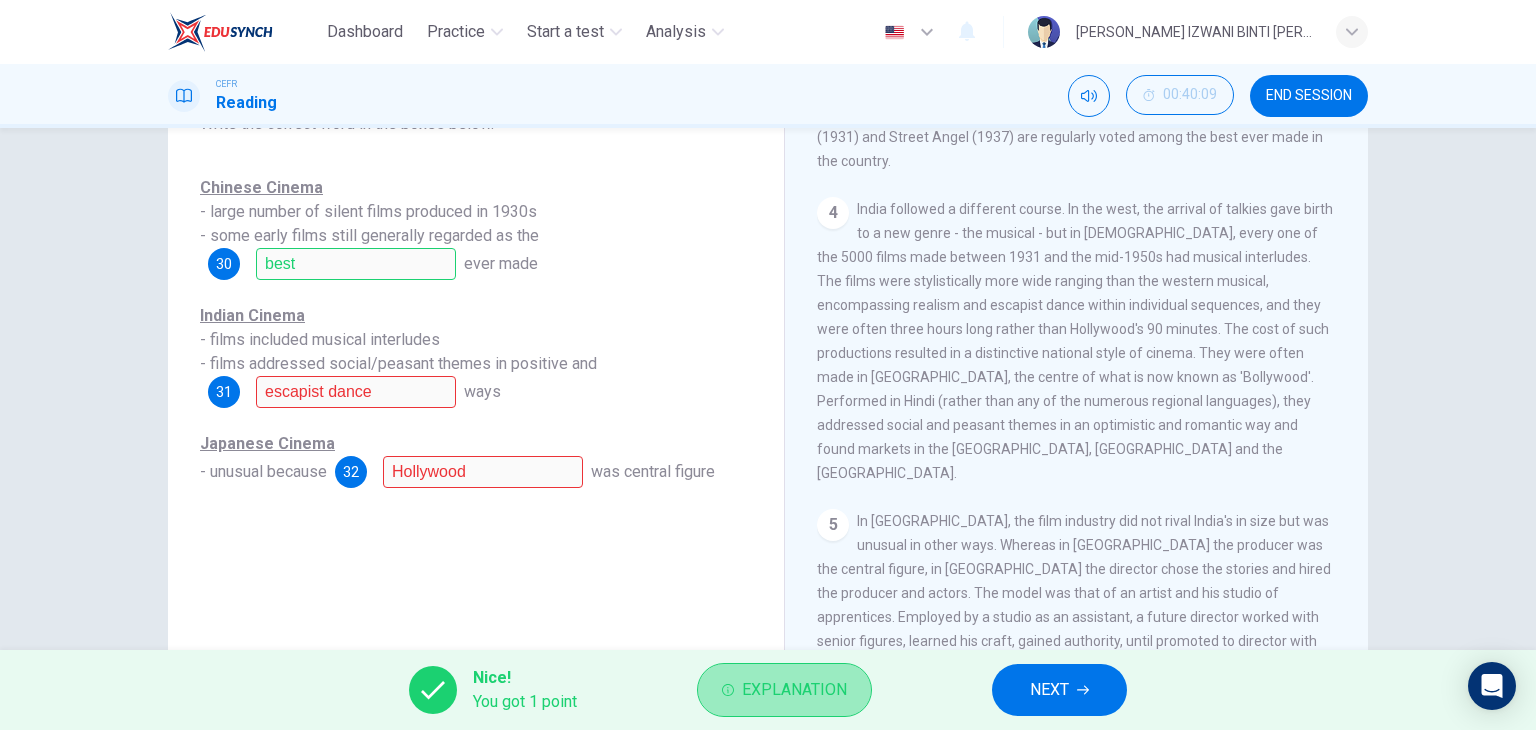 click on "Explanation" at bounding box center [794, 690] 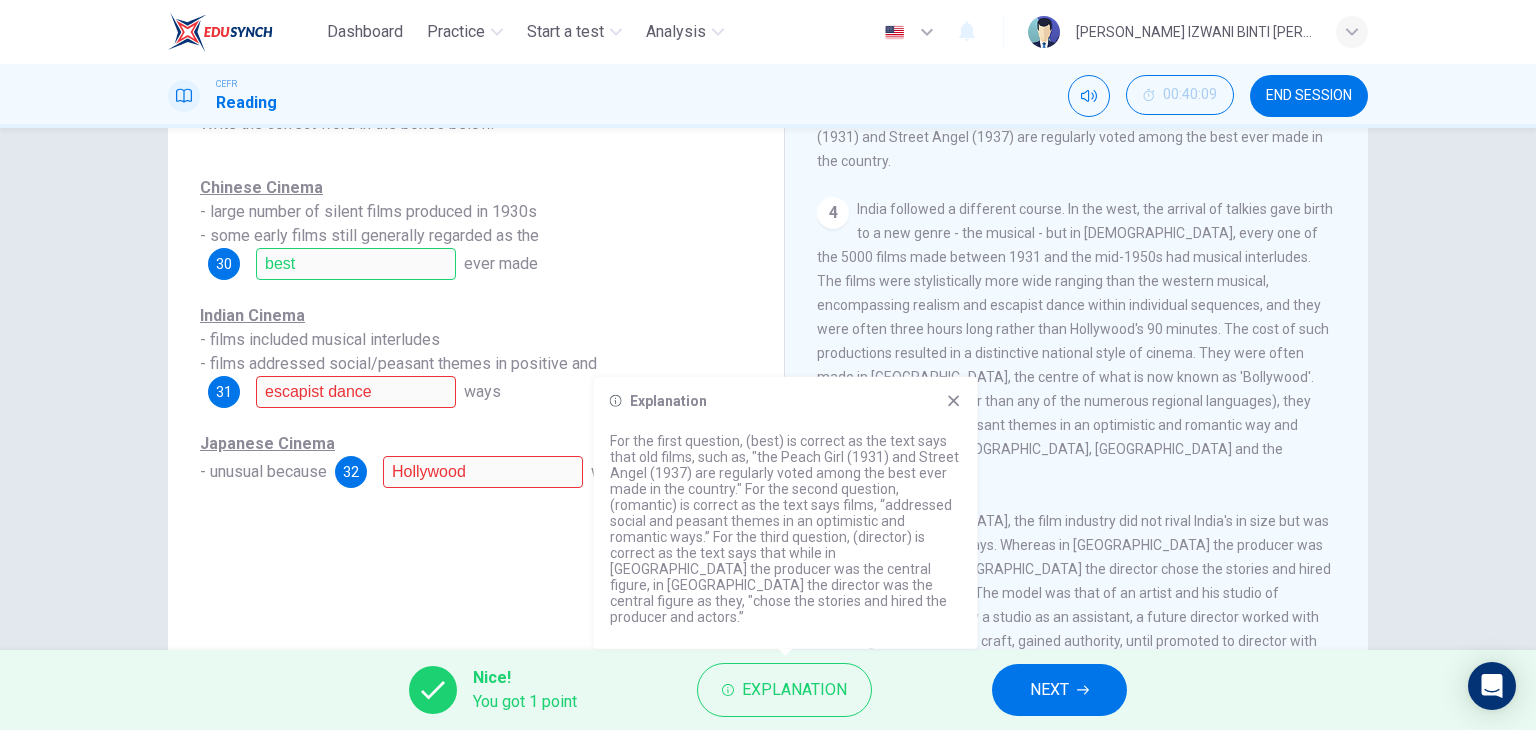click on "India followed a different course. In the west, the arrival of talkies gave birth to a new genre - the musical - but in [DEMOGRAPHIC_DATA], every one of the 5000 films made between 1931 and the mid-1950s had musical interludes. The films were stylistically more wide ranging than the western musical, encompassing realism and escapist dance within individual sequences, and they were often three hours long rather than Hollywood's 90 minutes. The cost of such productions resulted in a distinctive national style of cinema. They were often made in [GEOGRAPHIC_DATA], the centre of what is now known as 'Bollywood'. Performed in Hindi (rather than any of the numerous regional languages), they addressed social and peasant themes in an optimistic and romantic way and found markets in the [GEOGRAPHIC_DATA], [GEOGRAPHIC_DATA] and the [GEOGRAPHIC_DATA]." at bounding box center [1075, 341] 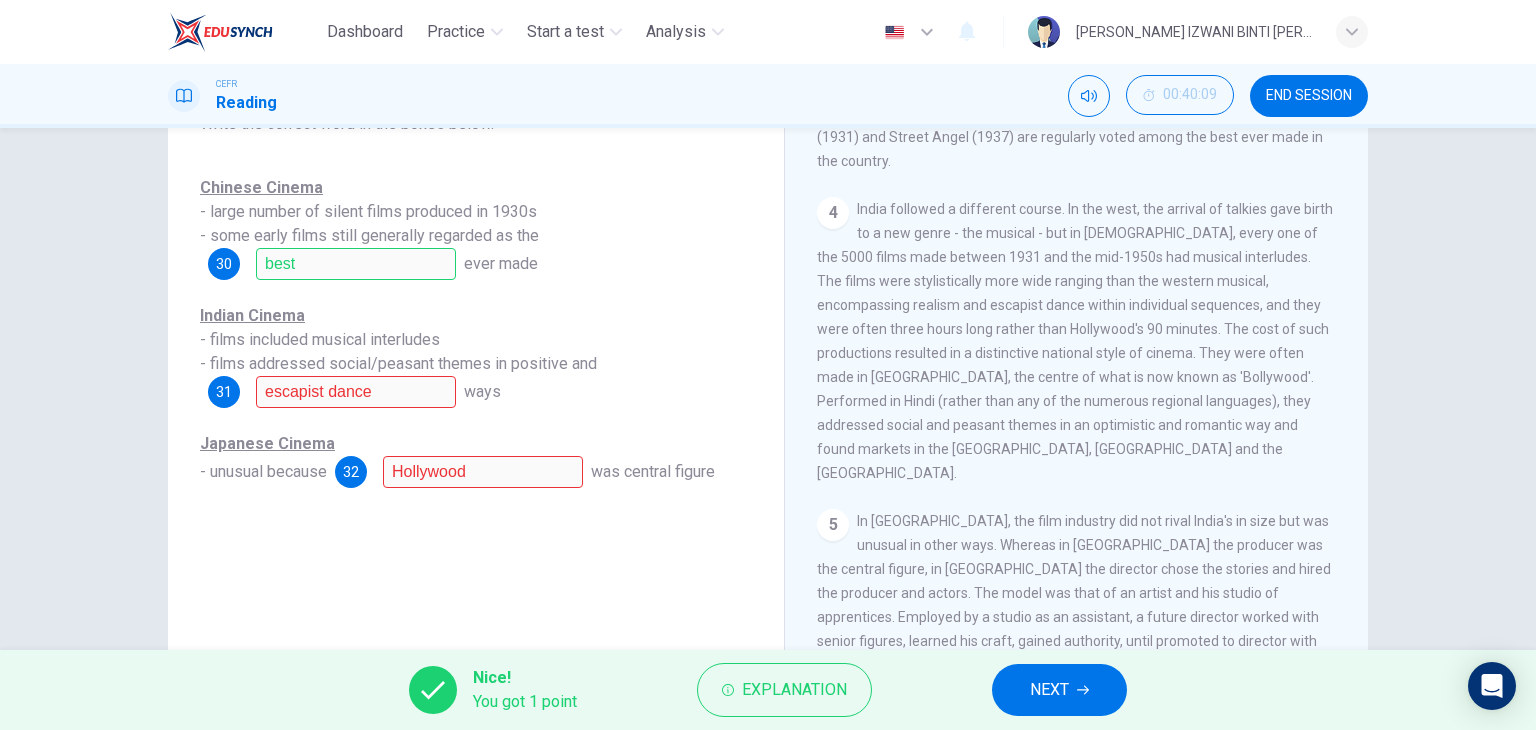 drag, startPoint x: 1028, startPoint y: 476, endPoint x: 1139, endPoint y: 473, distance: 111.040535 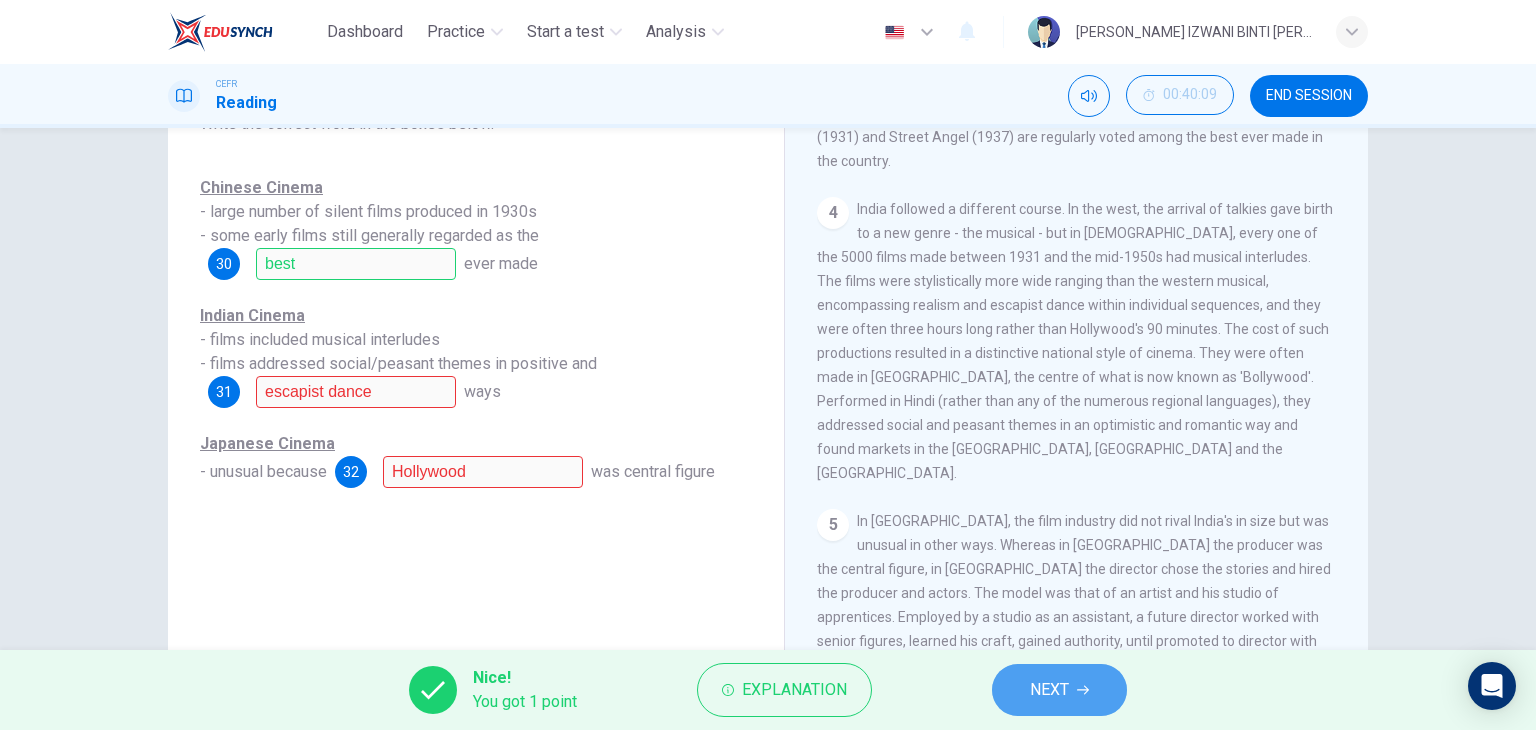 click on "NEXT" at bounding box center [1049, 690] 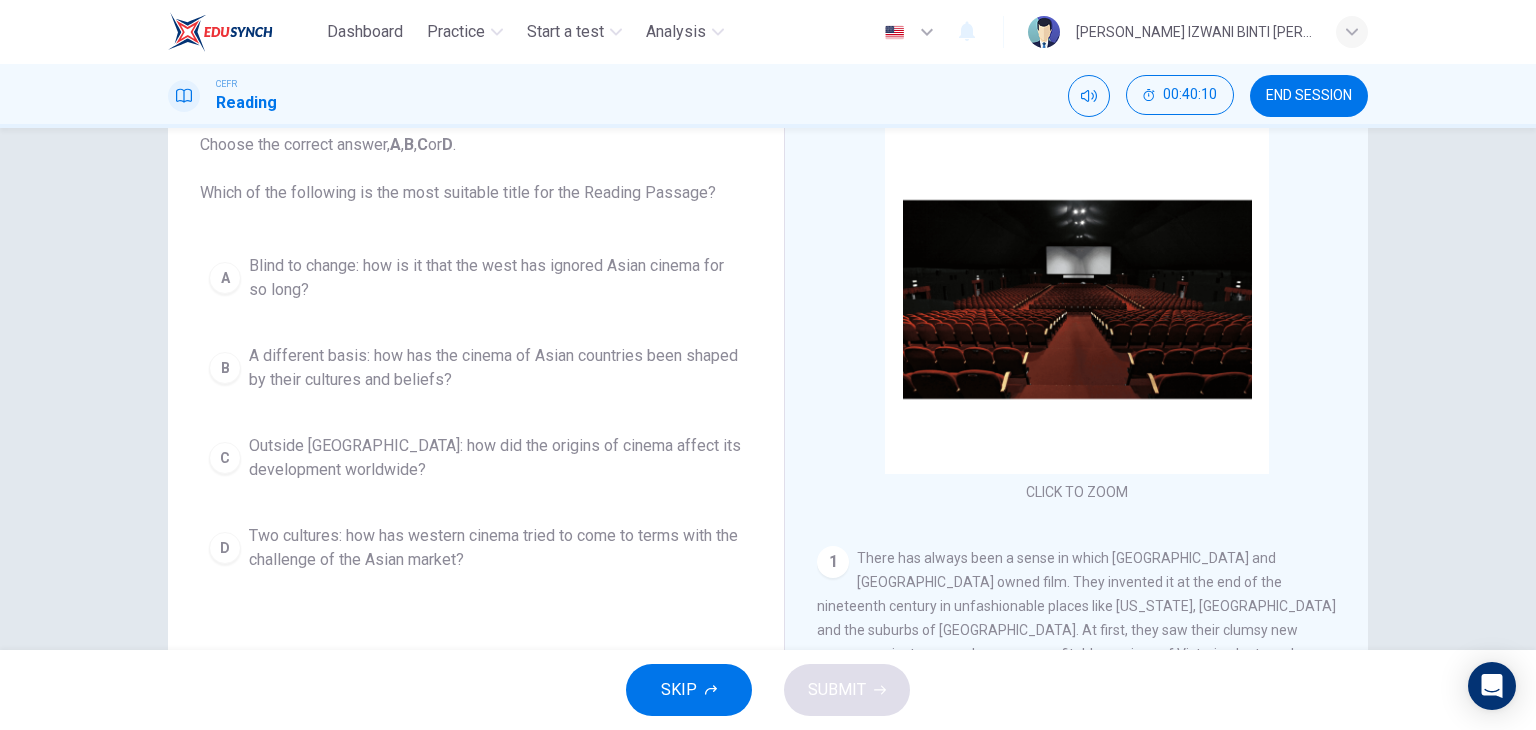 scroll, scrollTop: 100, scrollLeft: 0, axis: vertical 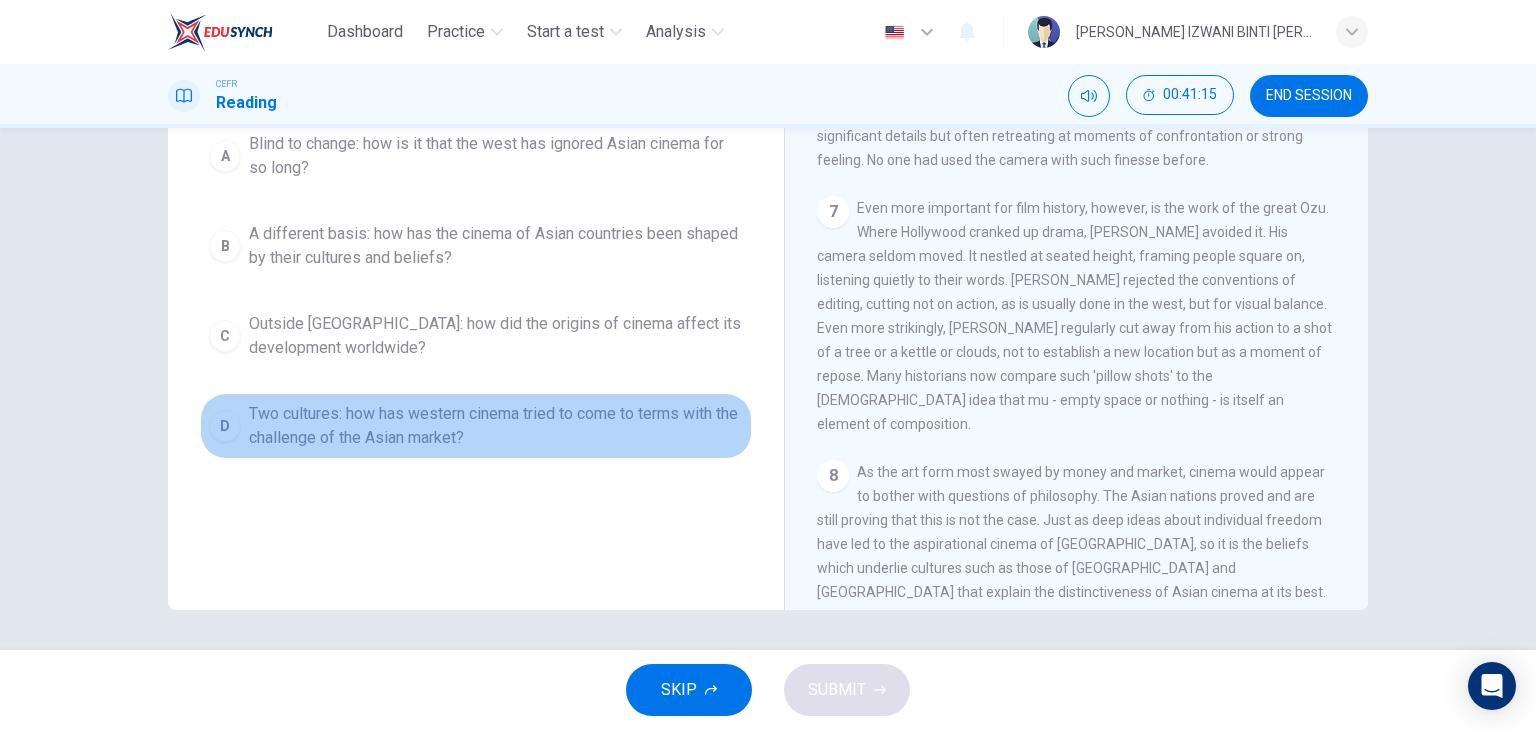 click on "Two cultures: how has western cinema tried to come to terms with the challenge of the Asian market?" at bounding box center (496, 426) 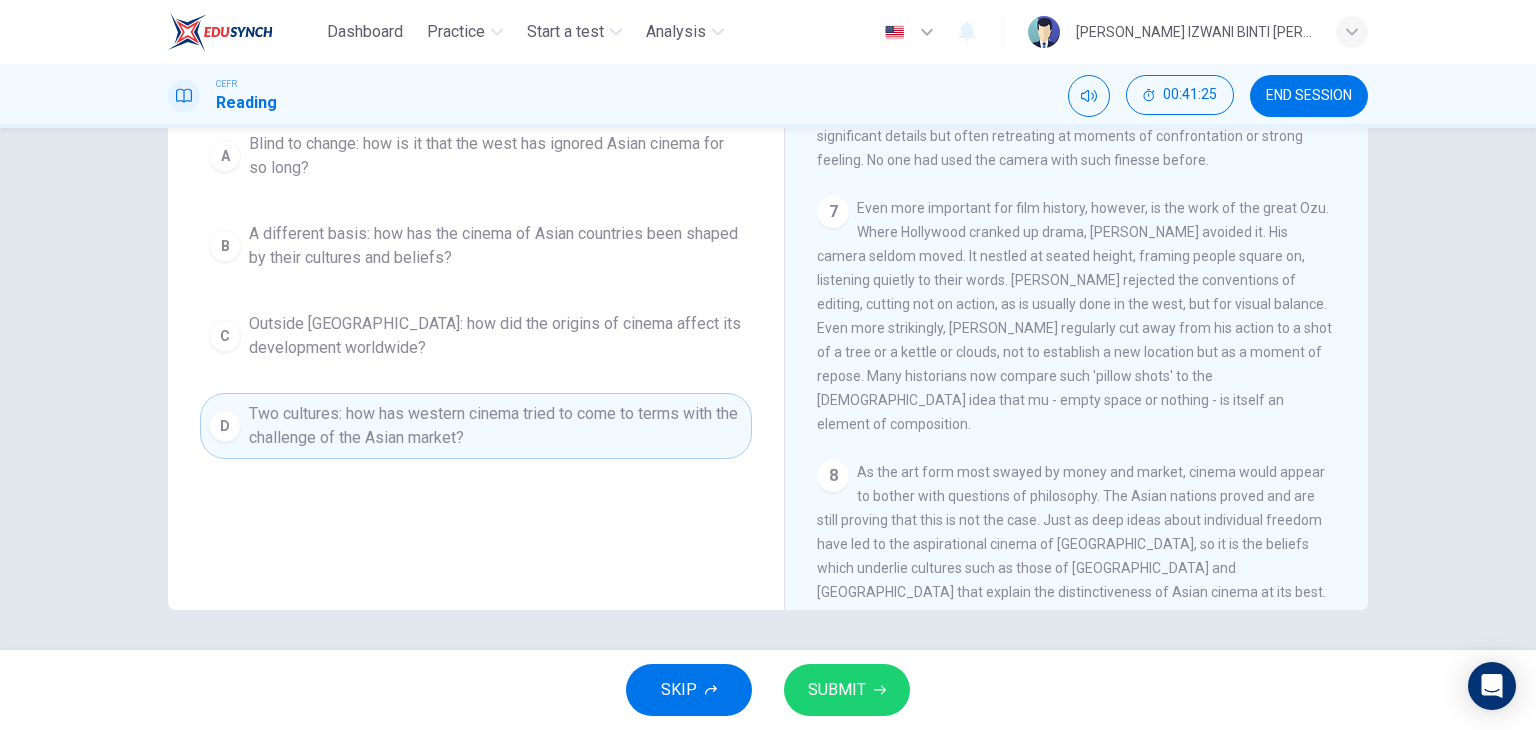 click 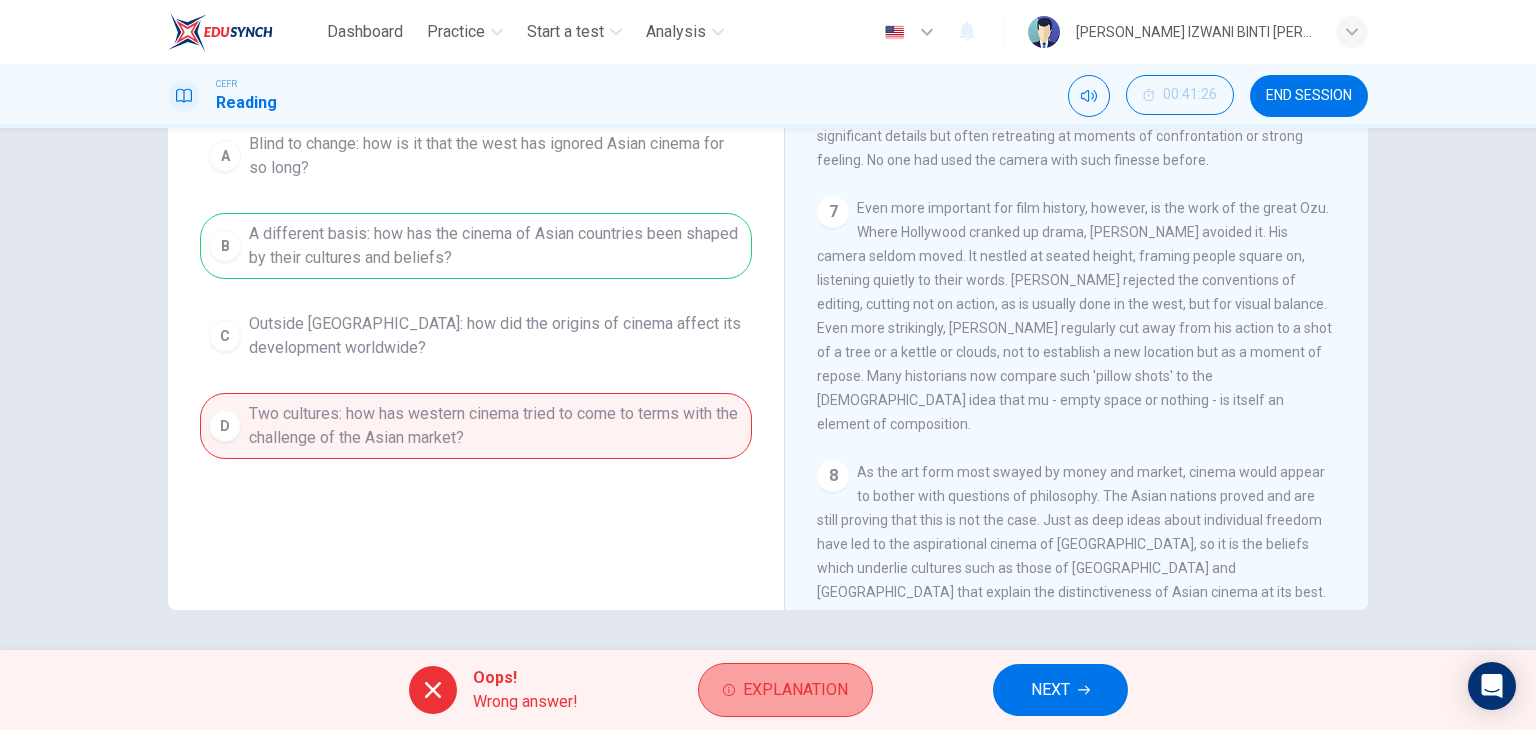 click on "Explanation" at bounding box center (795, 690) 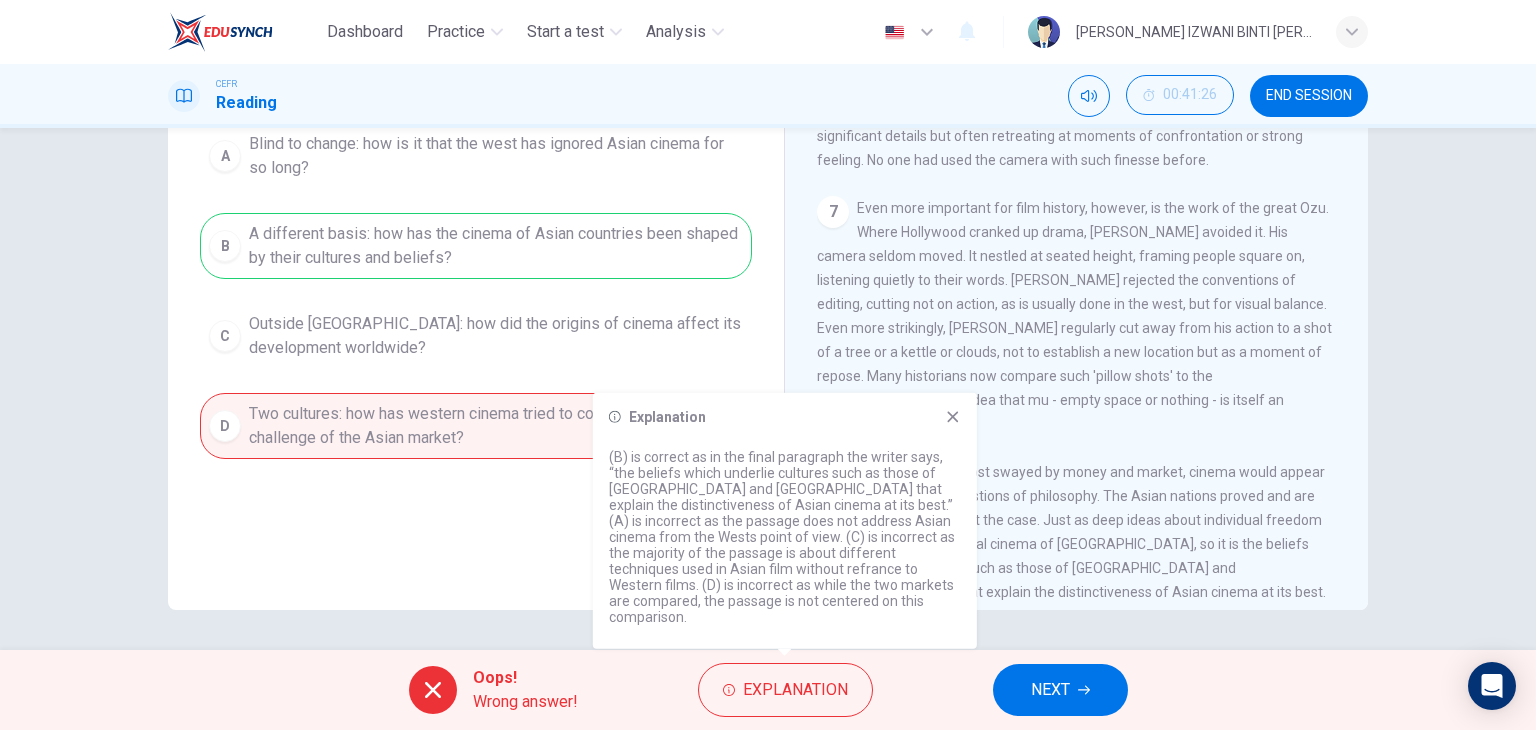 click 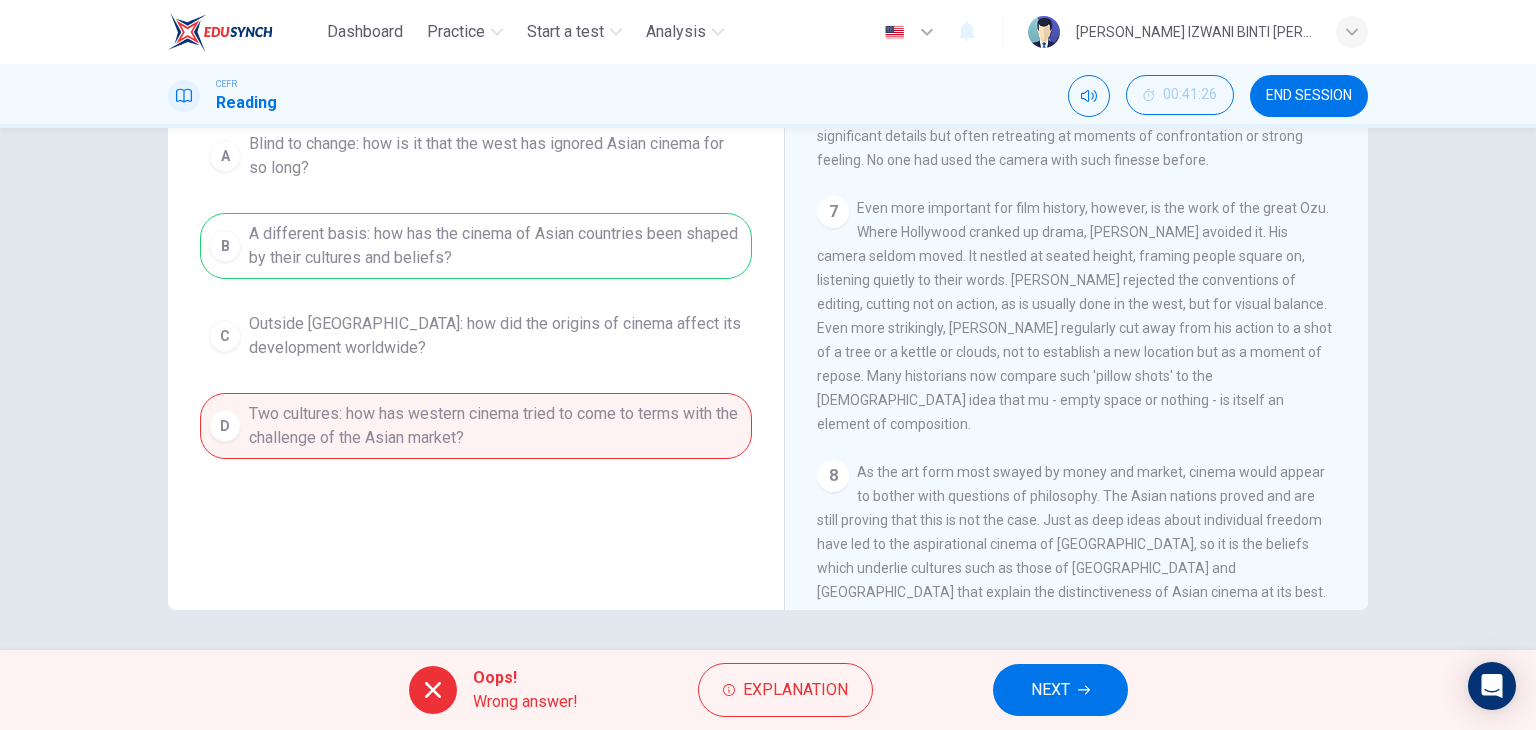 drag, startPoint x: 876, startPoint y: 497, endPoint x: 916, endPoint y: 500, distance: 40.112343 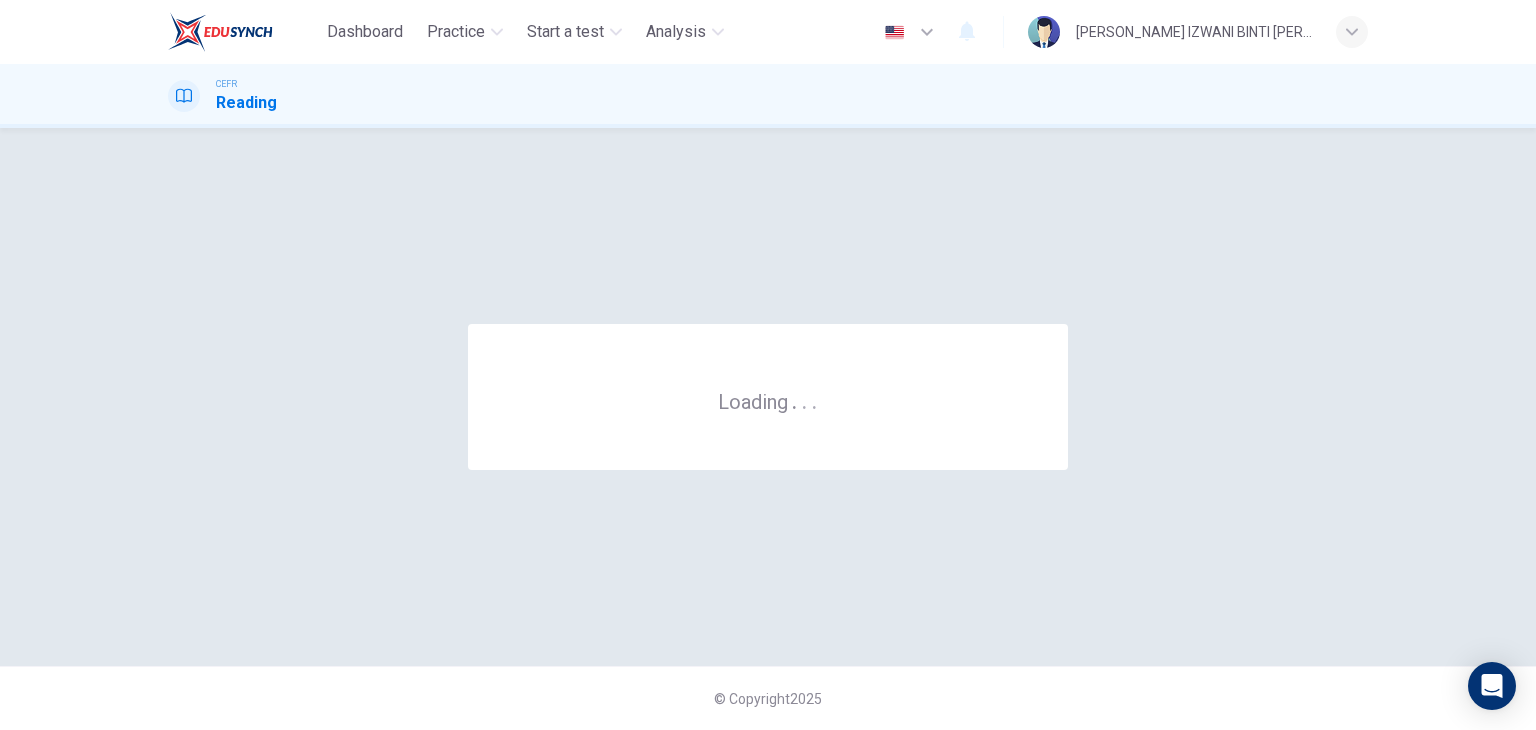 scroll, scrollTop: 0, scrollLeft: 0, axis: both 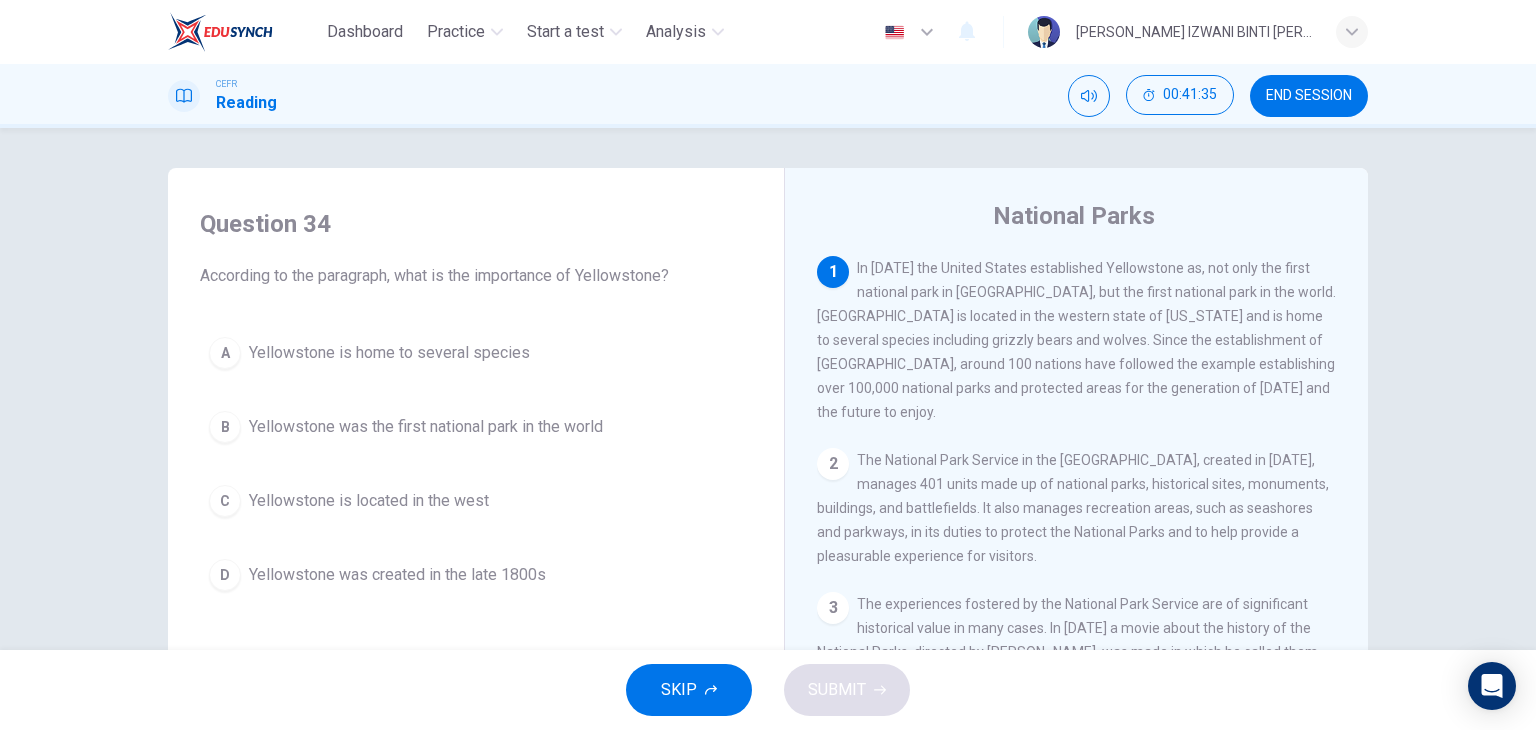 drag, startPoint x: 881, startPoint y: 266, endPoint x: 1142, endPoint y: 270, distance: 261.03064 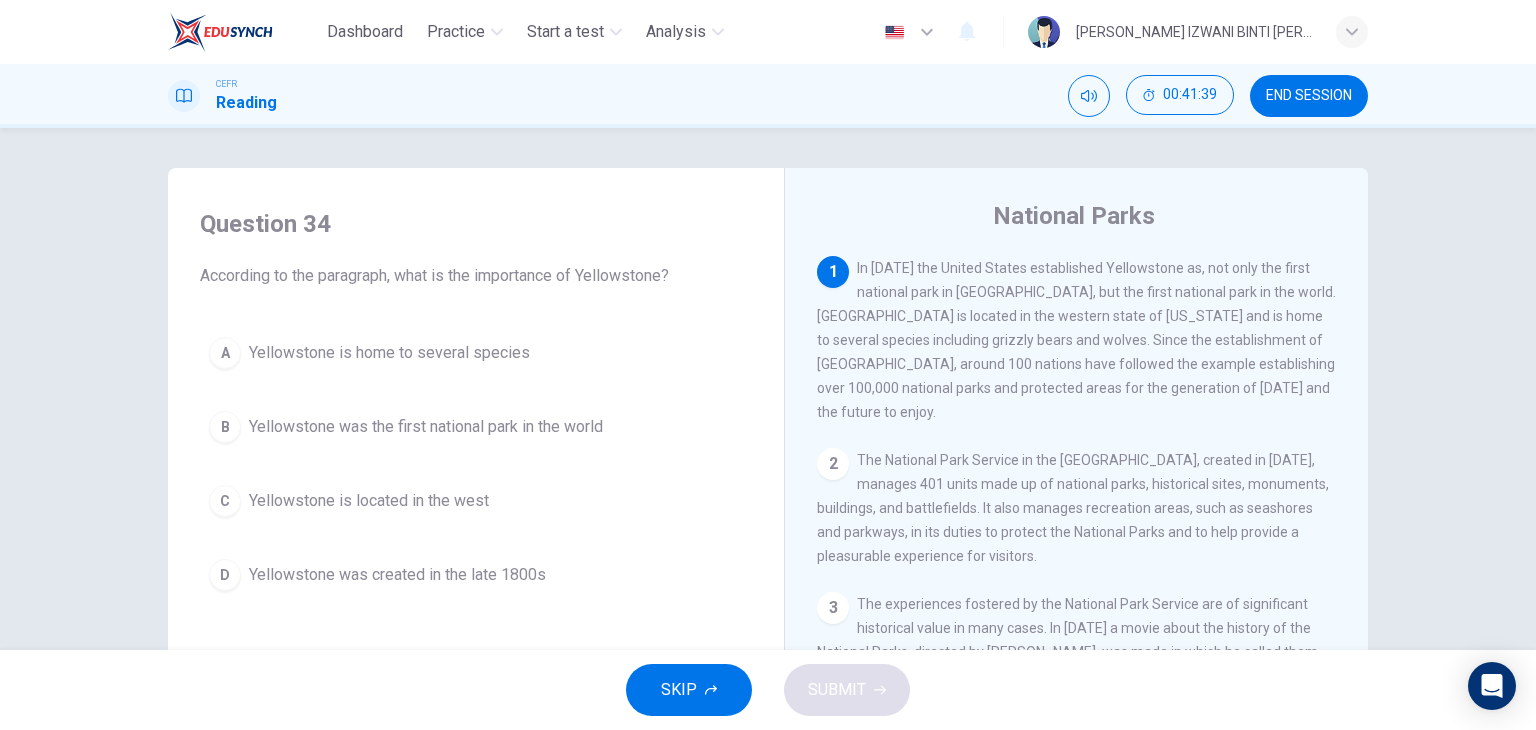 drag, startPoint x: 1020, startPoint y: 295, endPoint x: 1147, endPoint y: 283, distance: 127.56567 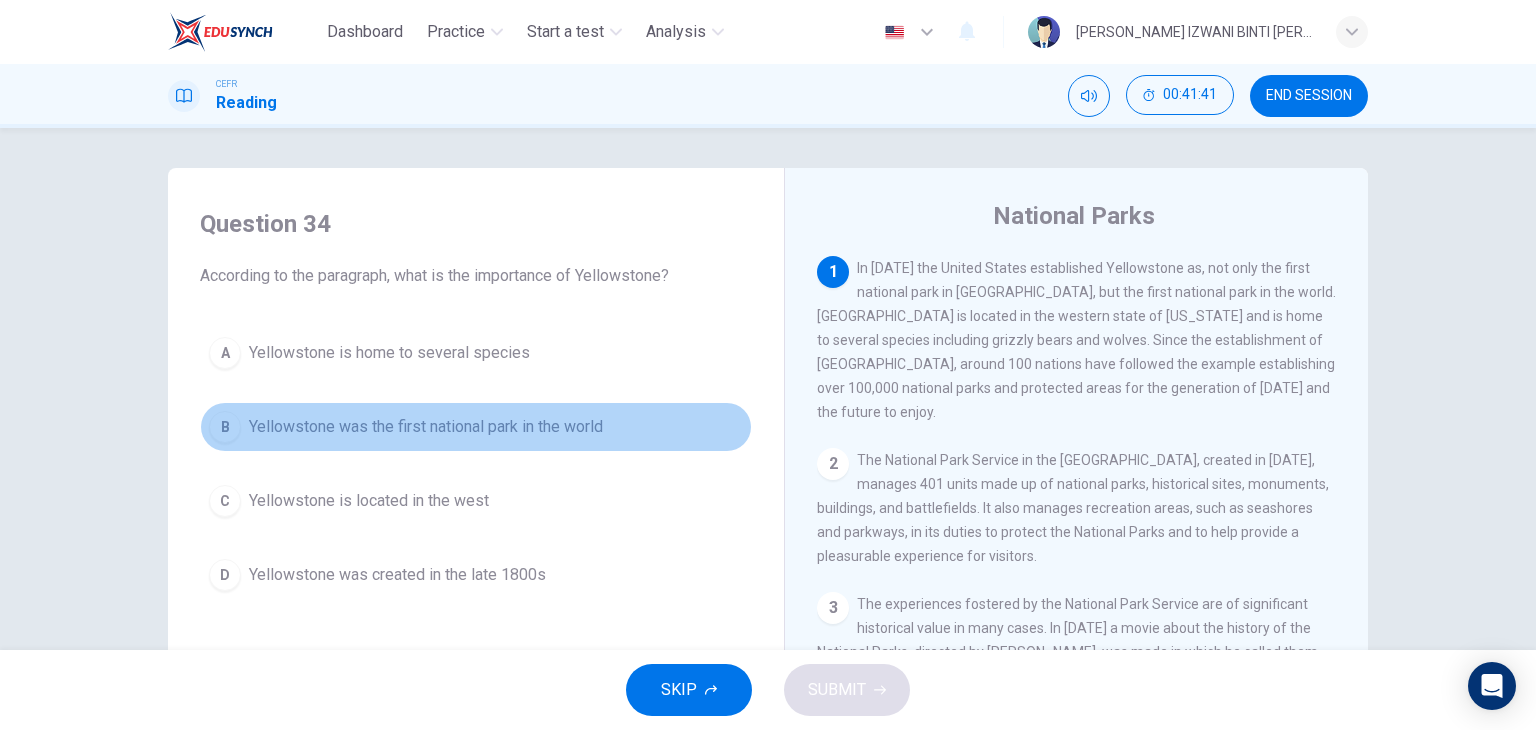 click on "Yellowstone was the first national park in the world" at bounding box center [426, 427] 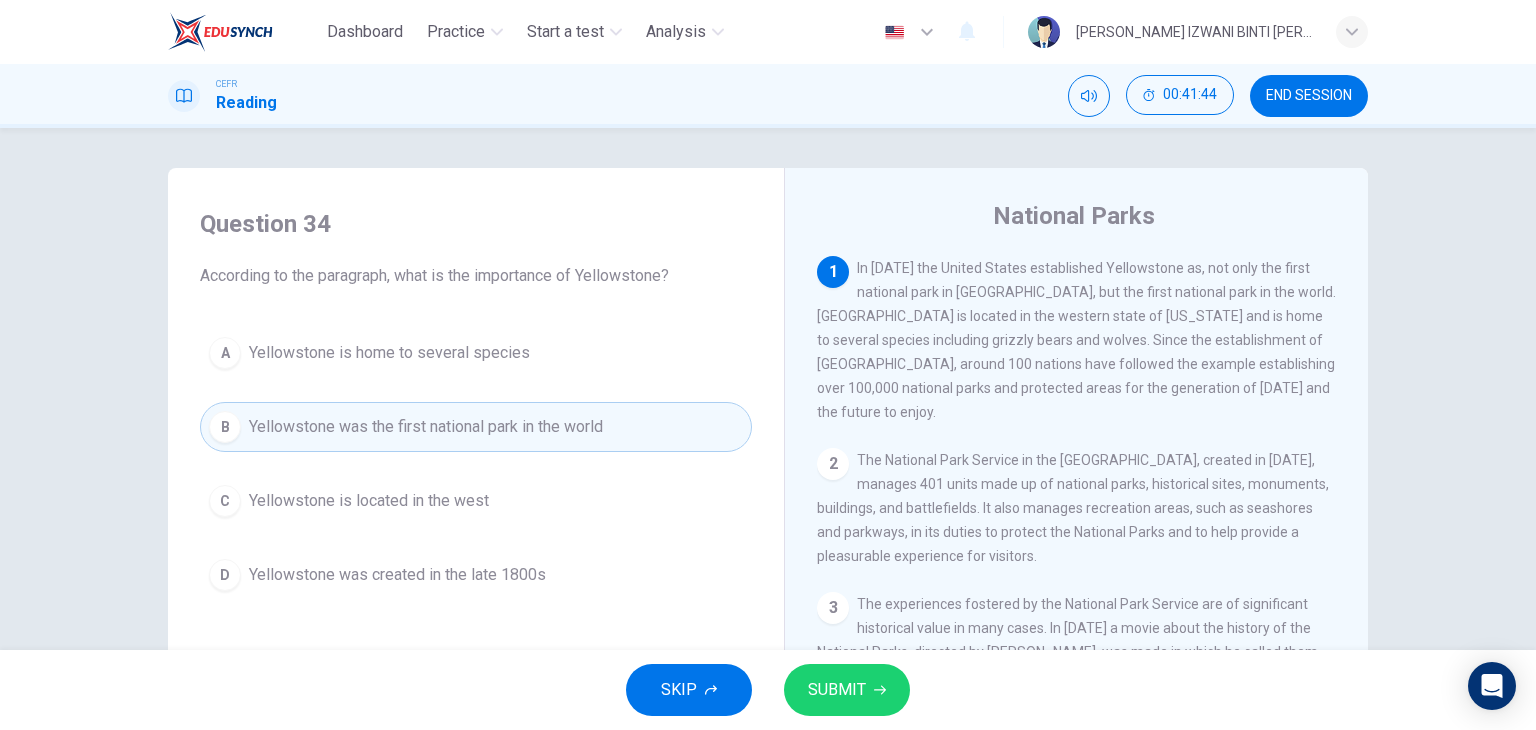 click on "SUBMIT" at bounding box center (837, 690) 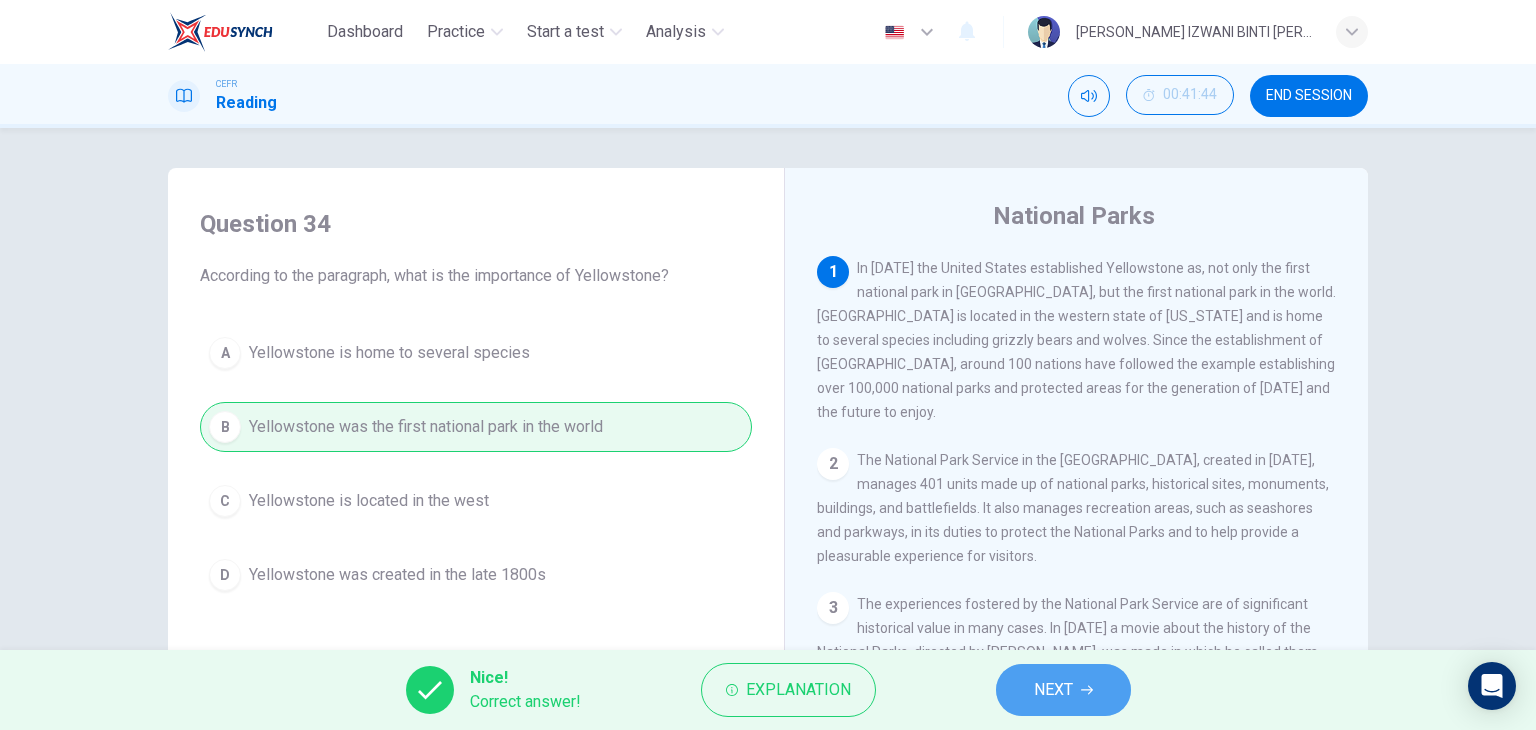 click on "NEXT" at bounding box center [1063, 690] 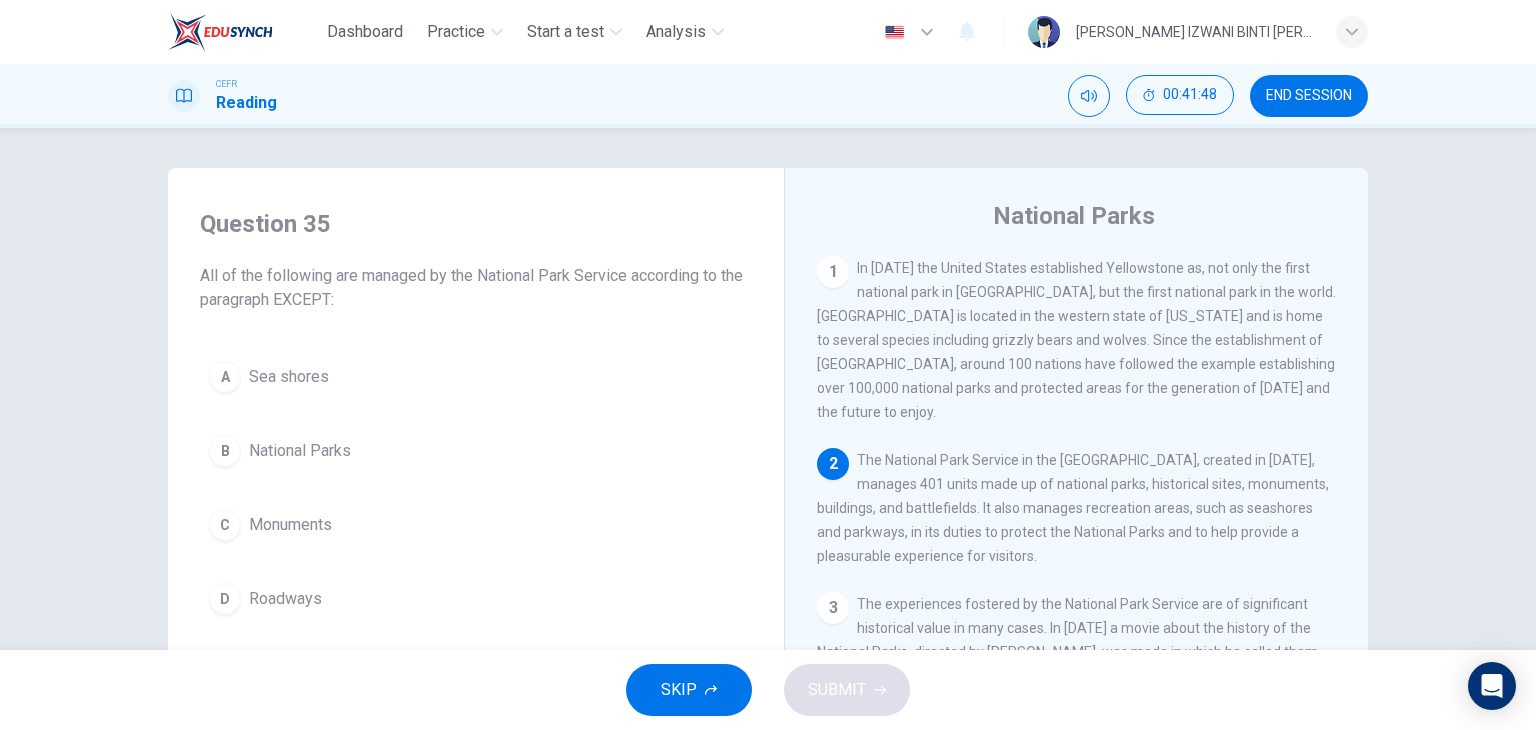scroll, scrollTop: 100, scrollLeft: 0, axis: vertical 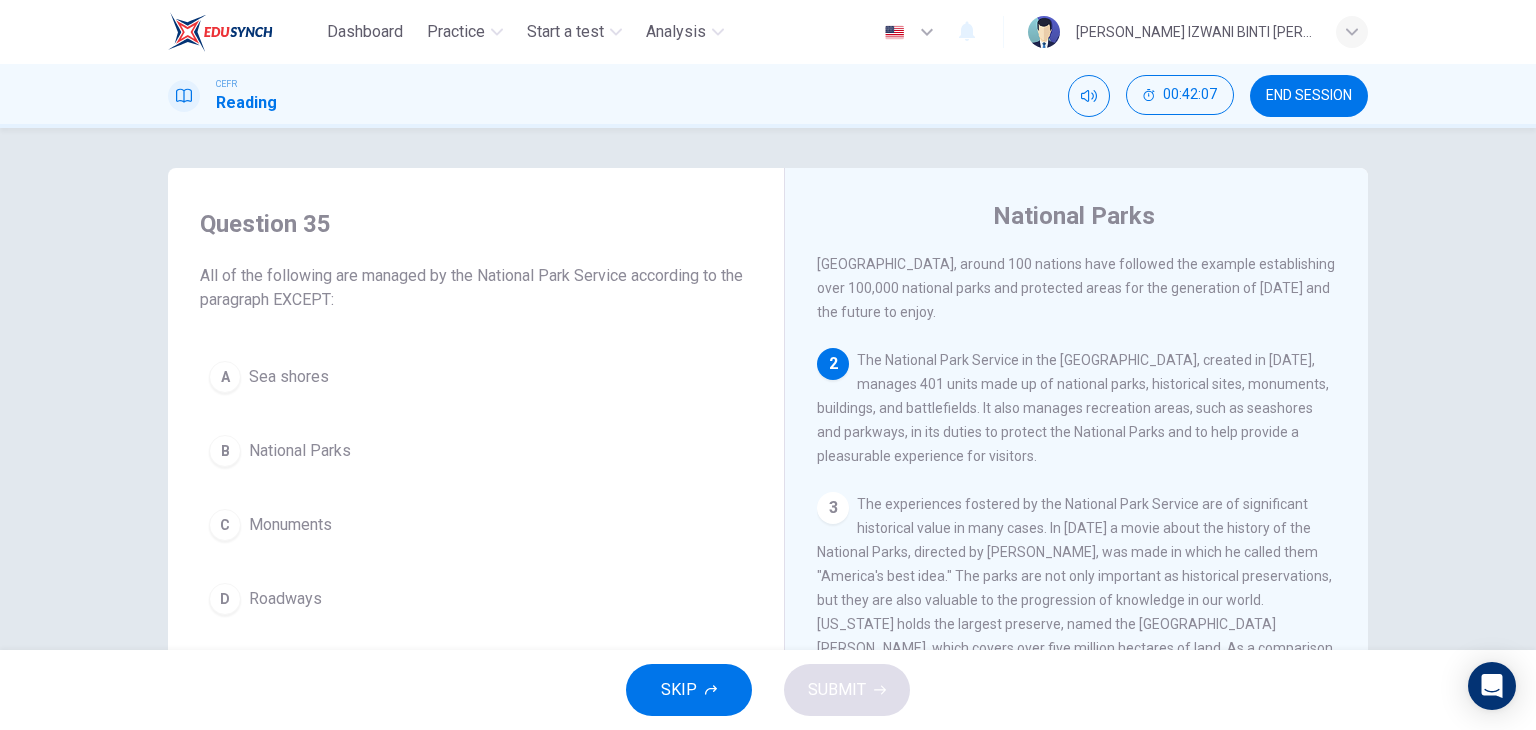 click on "Roadways" at bounding box center [285, 599] 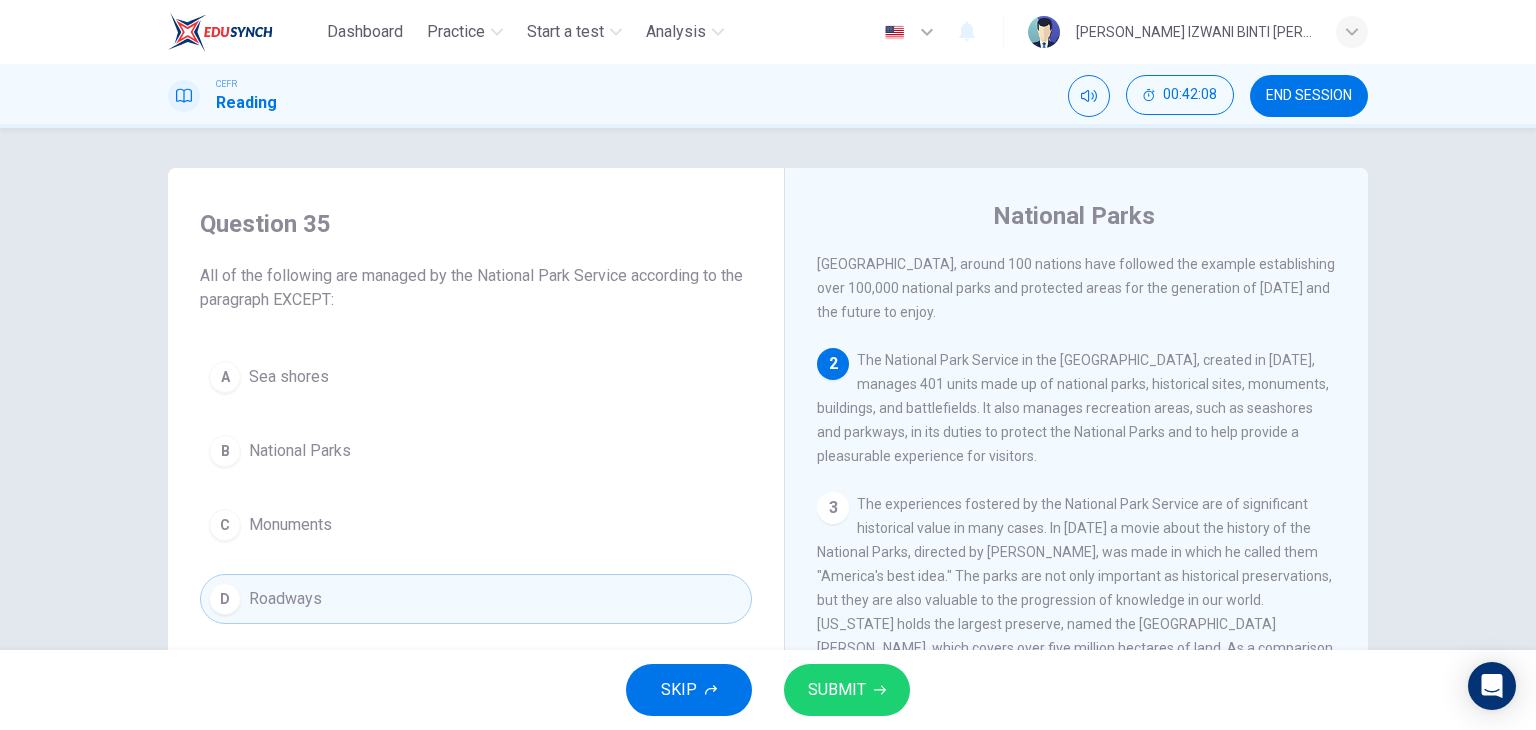 click on "SUBMIT" at bounding box center [847, 690] 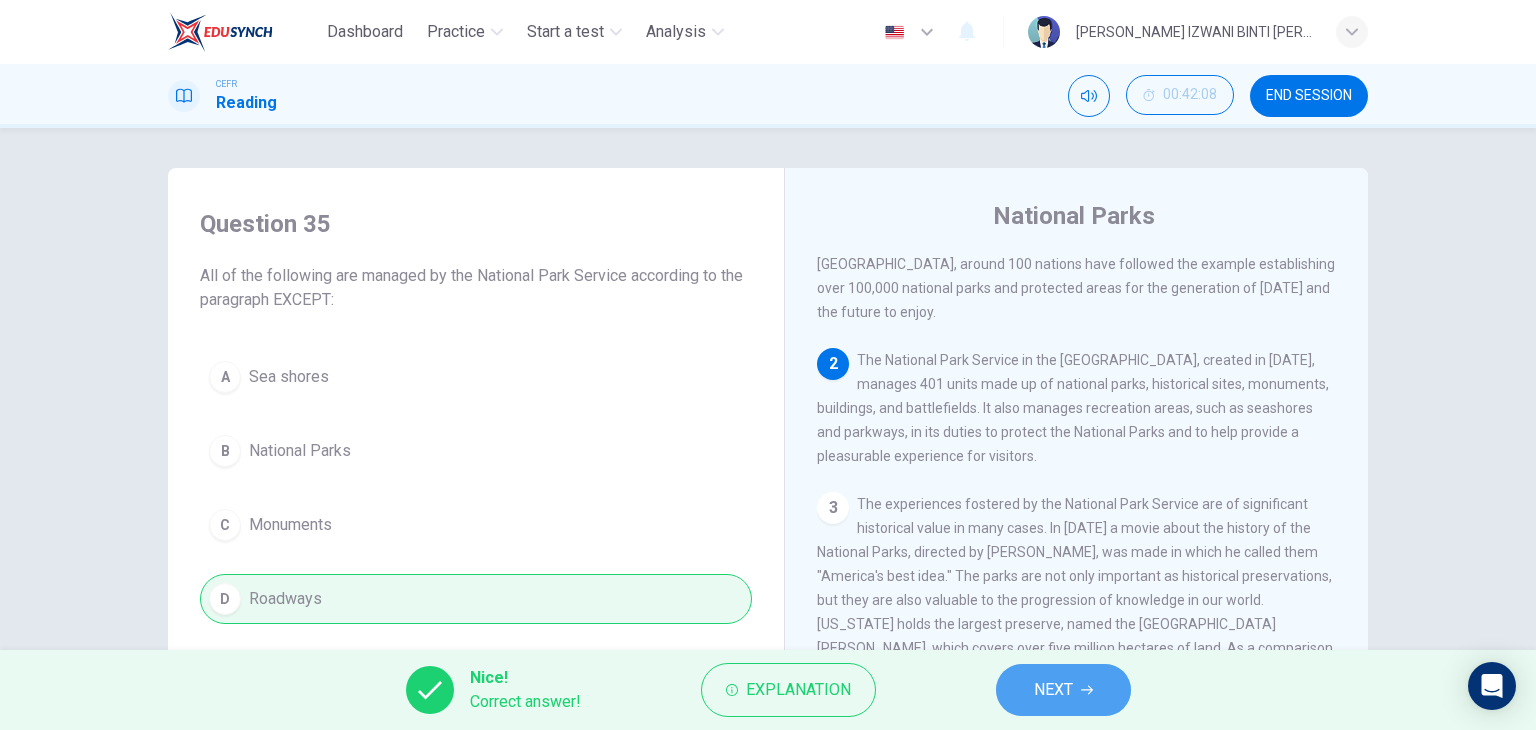 click on "NEXT" at bounding box center (1063, 690) 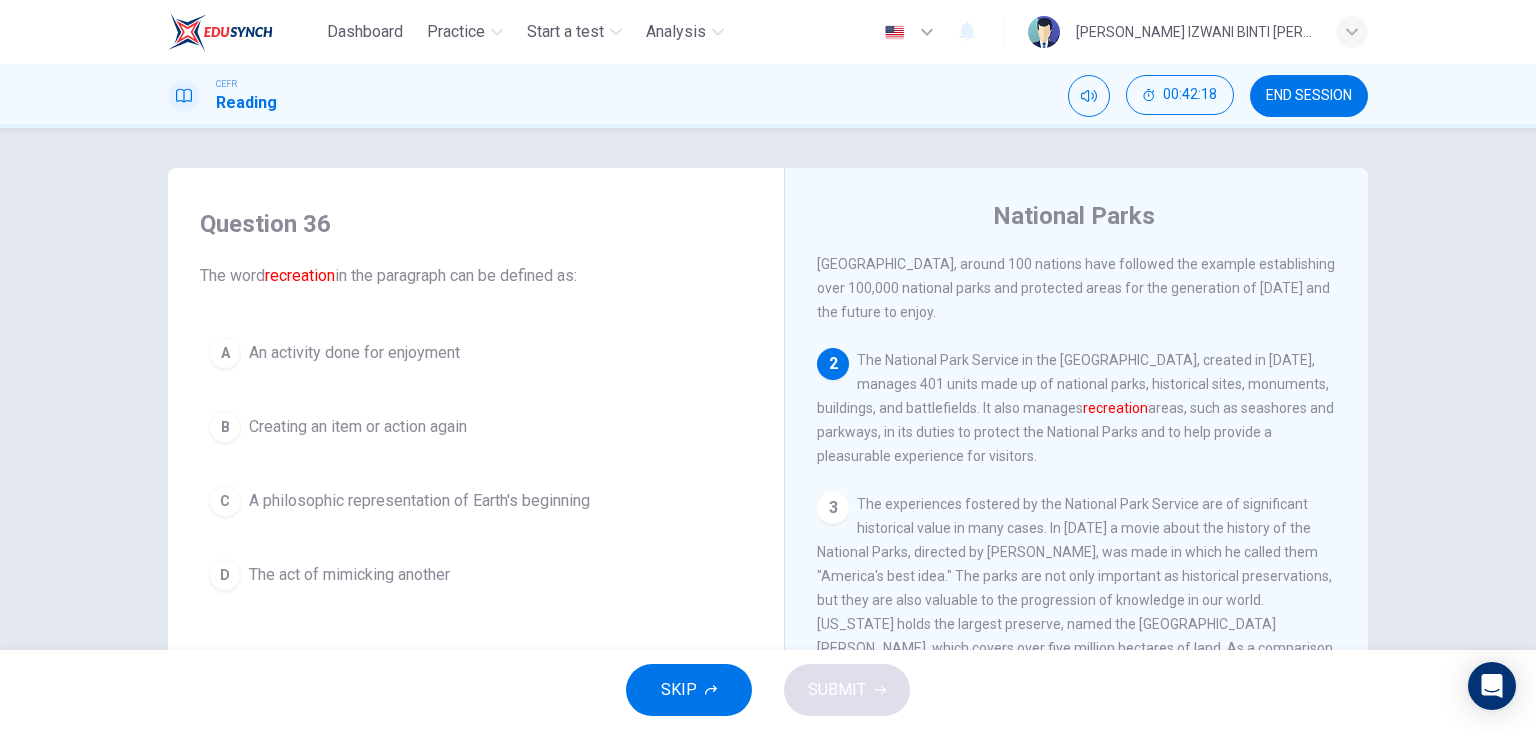 click on "An activity done for enjoyment" at bounding box center (354, 353) 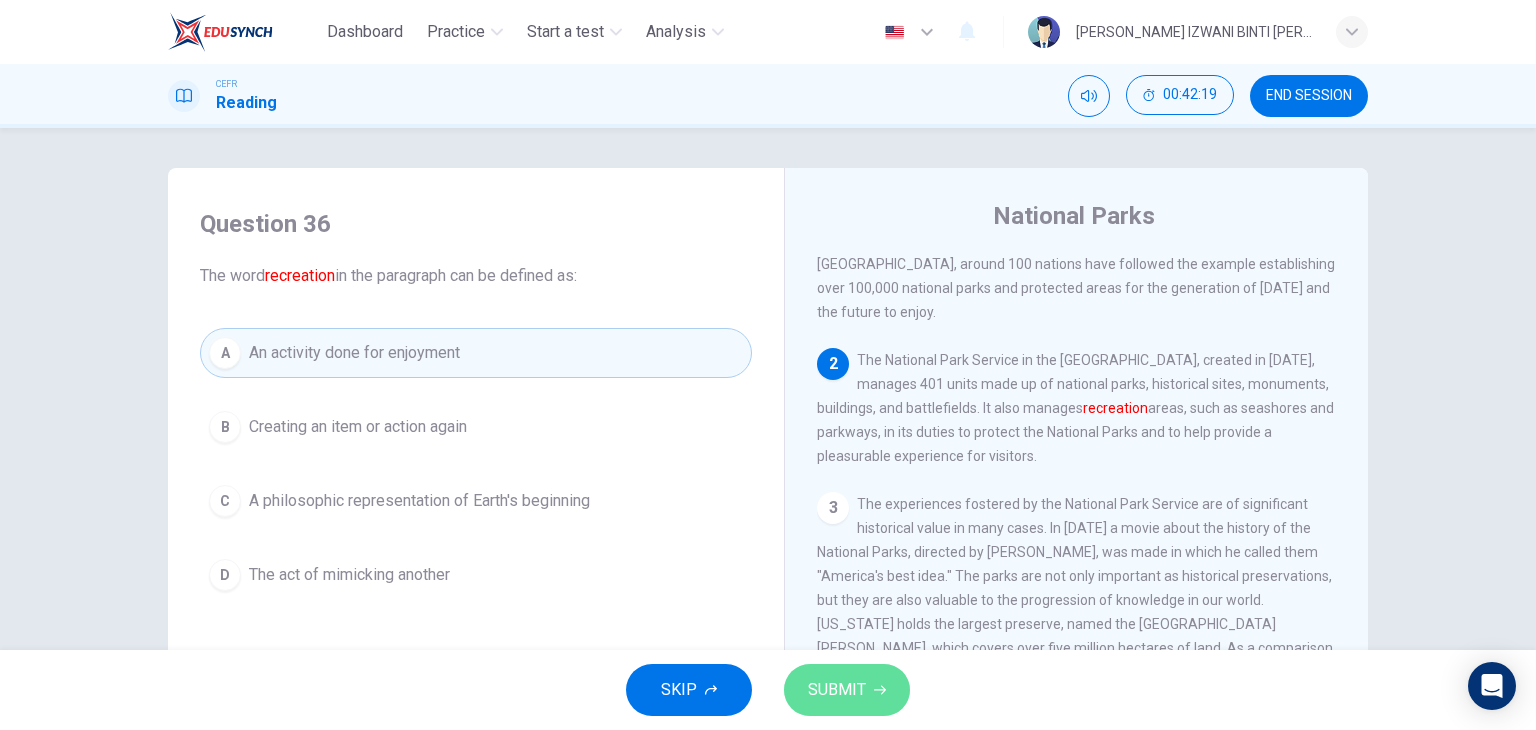 click on "SUBMIT" at bounding box center (837, 690) 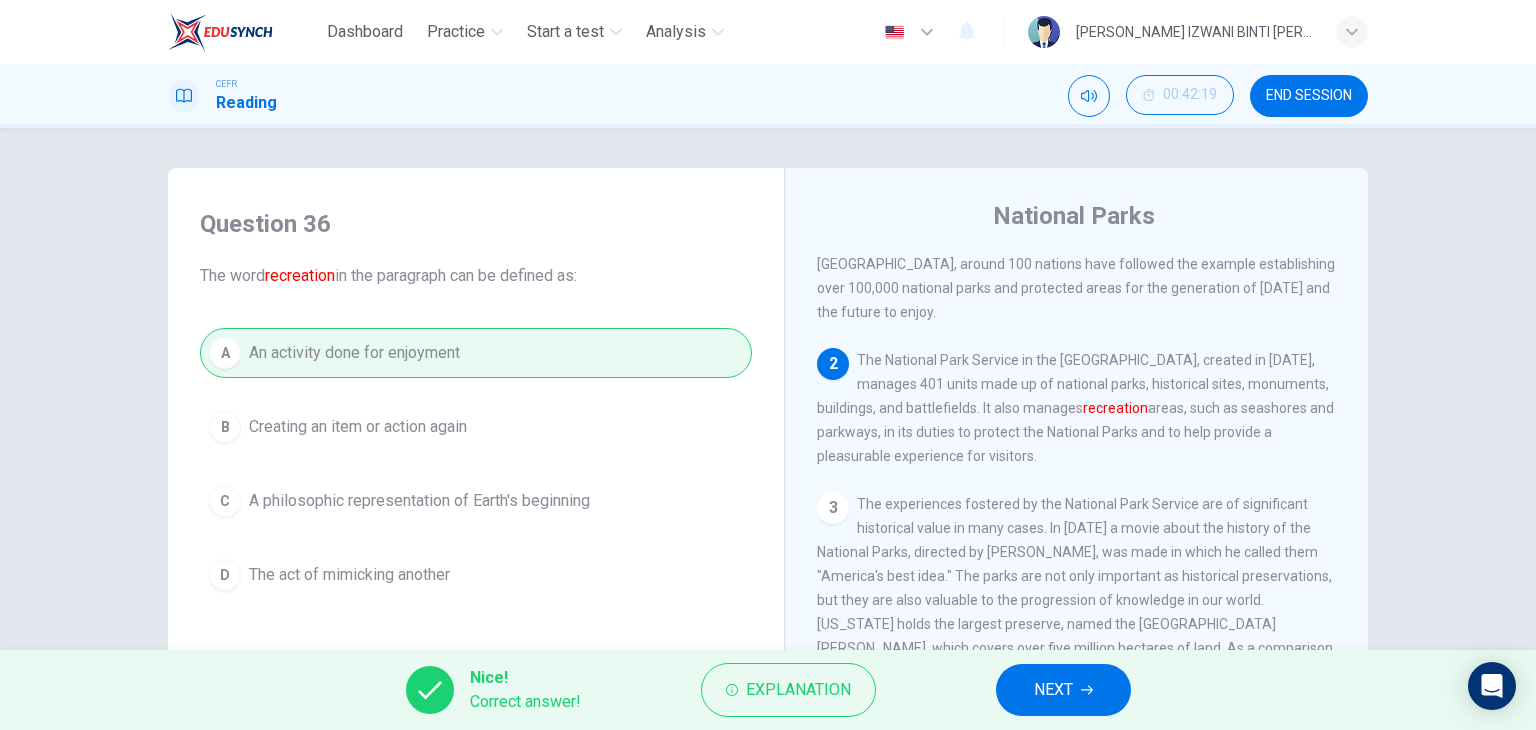 click on "NEXT" at bounding box center [1063, 690] 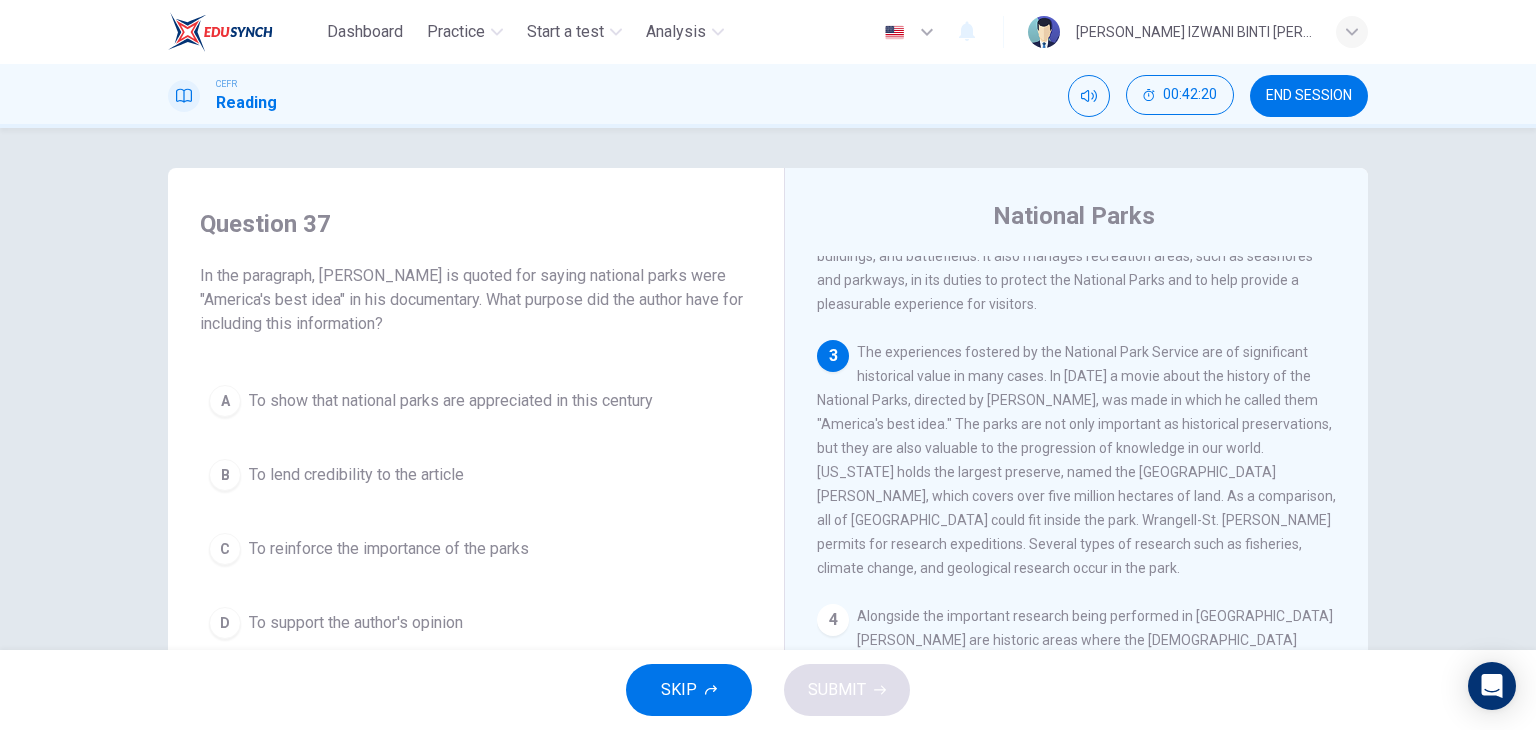 scroll, scrollTop: 300, scrollLeft: 0, axis: vertical 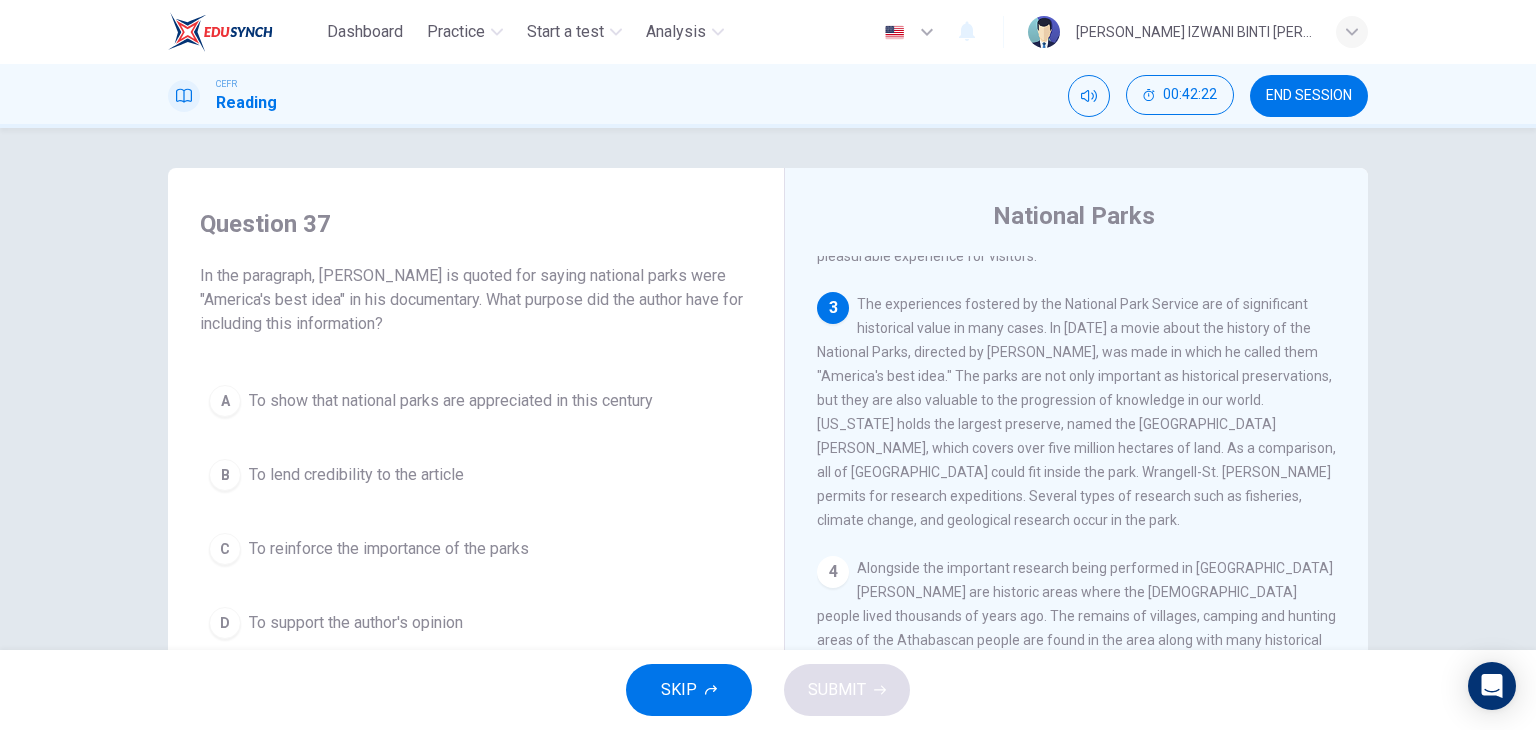 drag, startPoint x: 330, startPoint y: 287, endPoint x: 467, endPoint y: 290, distance: 137.03284 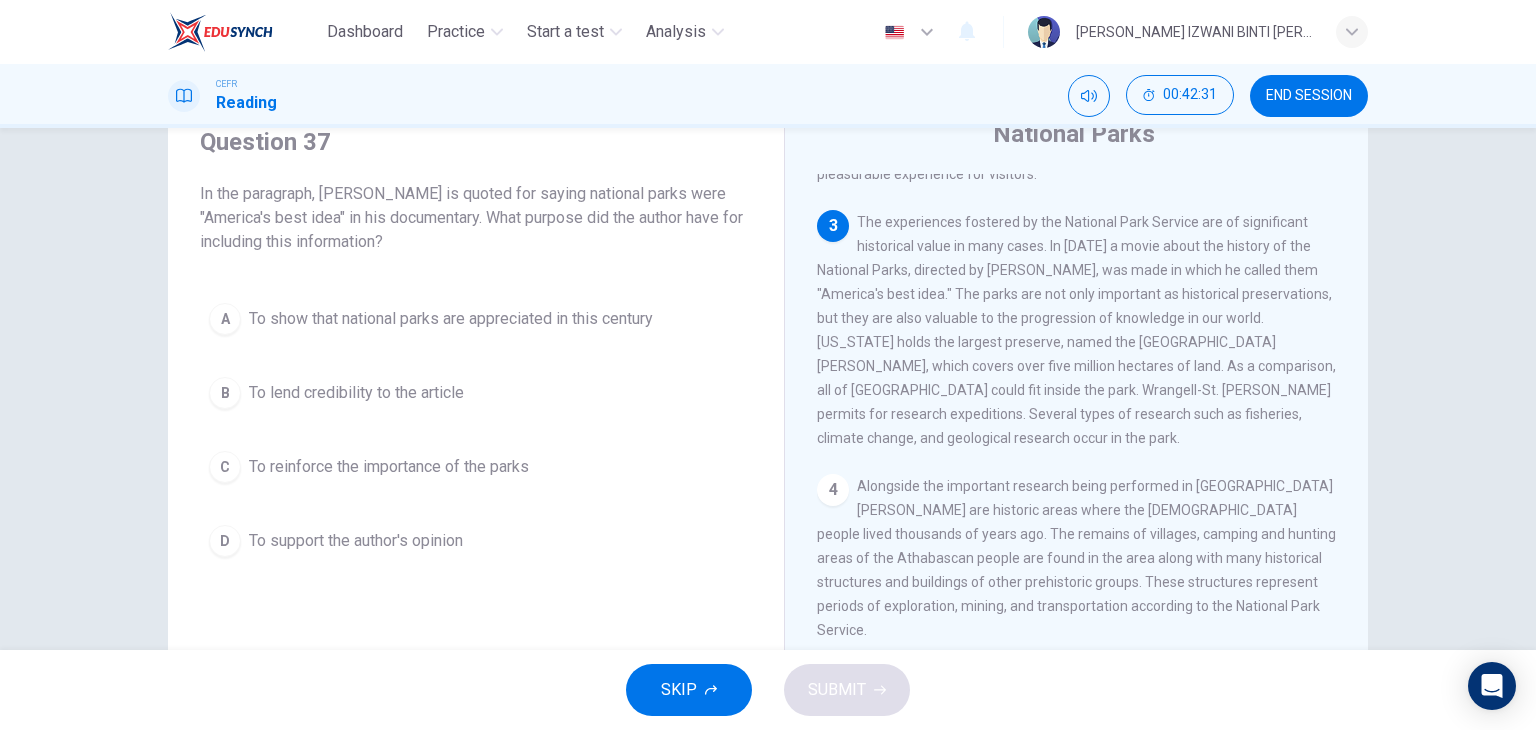 scroll, scrollTop: 100, scrollLeft: 0, axis: vertical 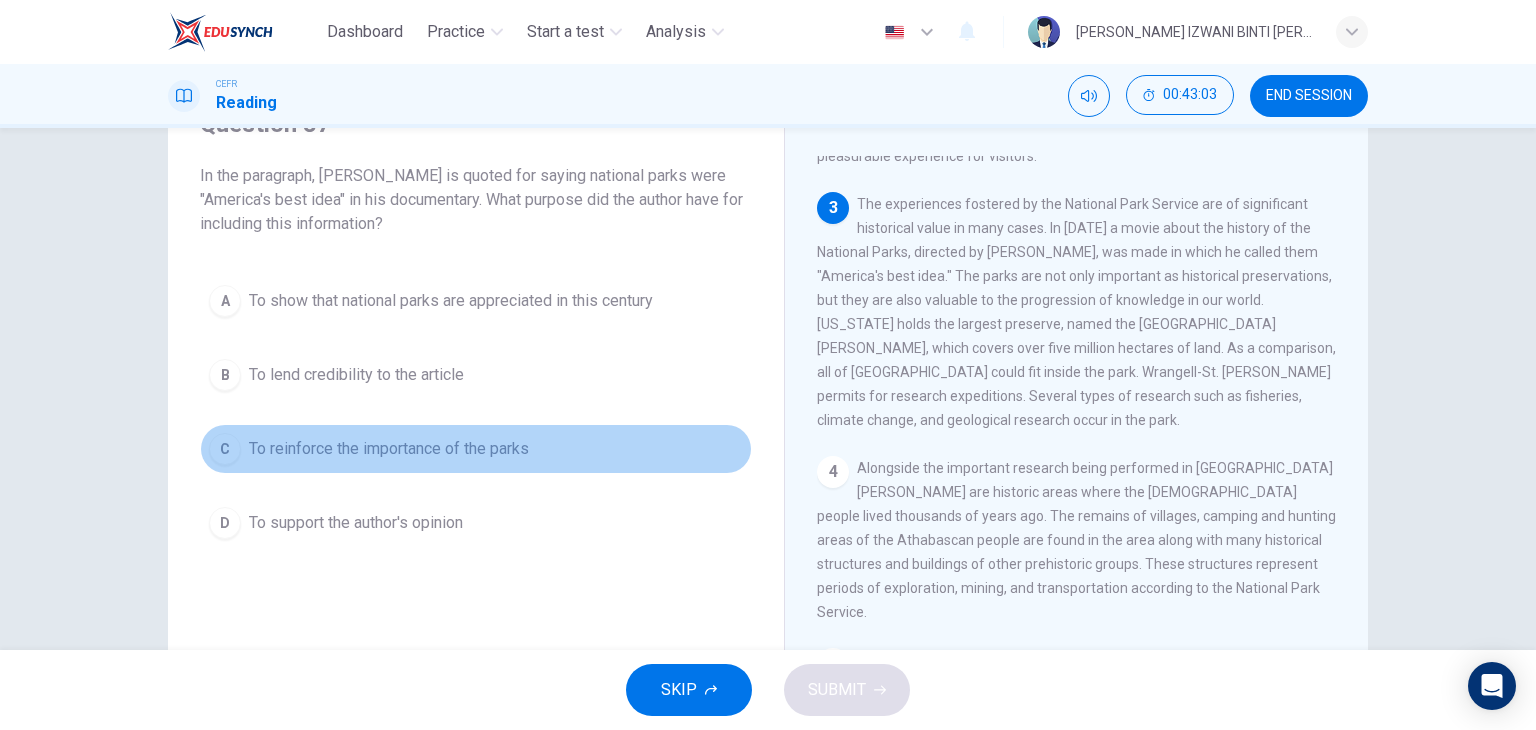 click on "To reinforce the importance of the parks" at bounding box center [389, 449] 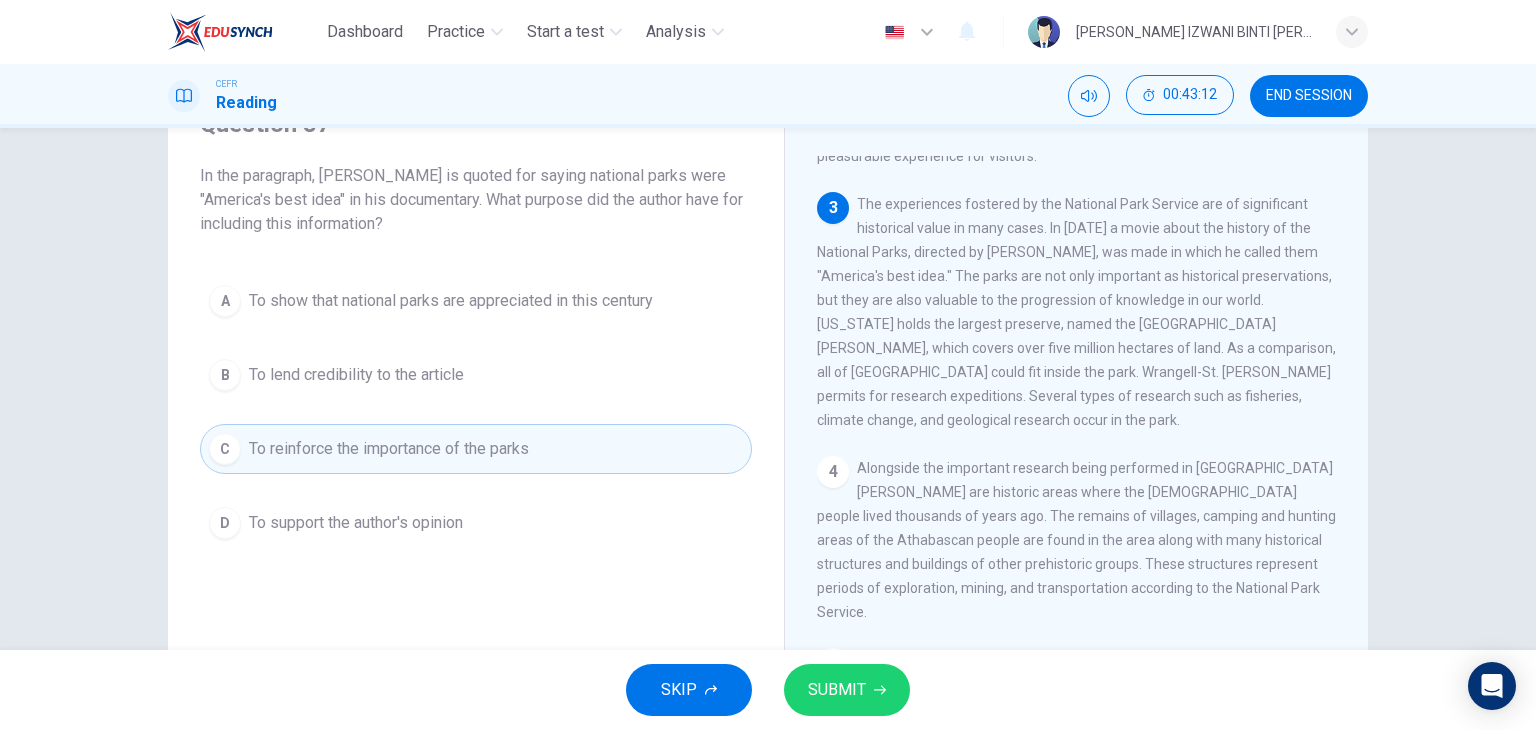 drag, startPoint x: 923, startPoint y: 314, endPoint x: 1008, endPoint y: 319, distance: 85.146935 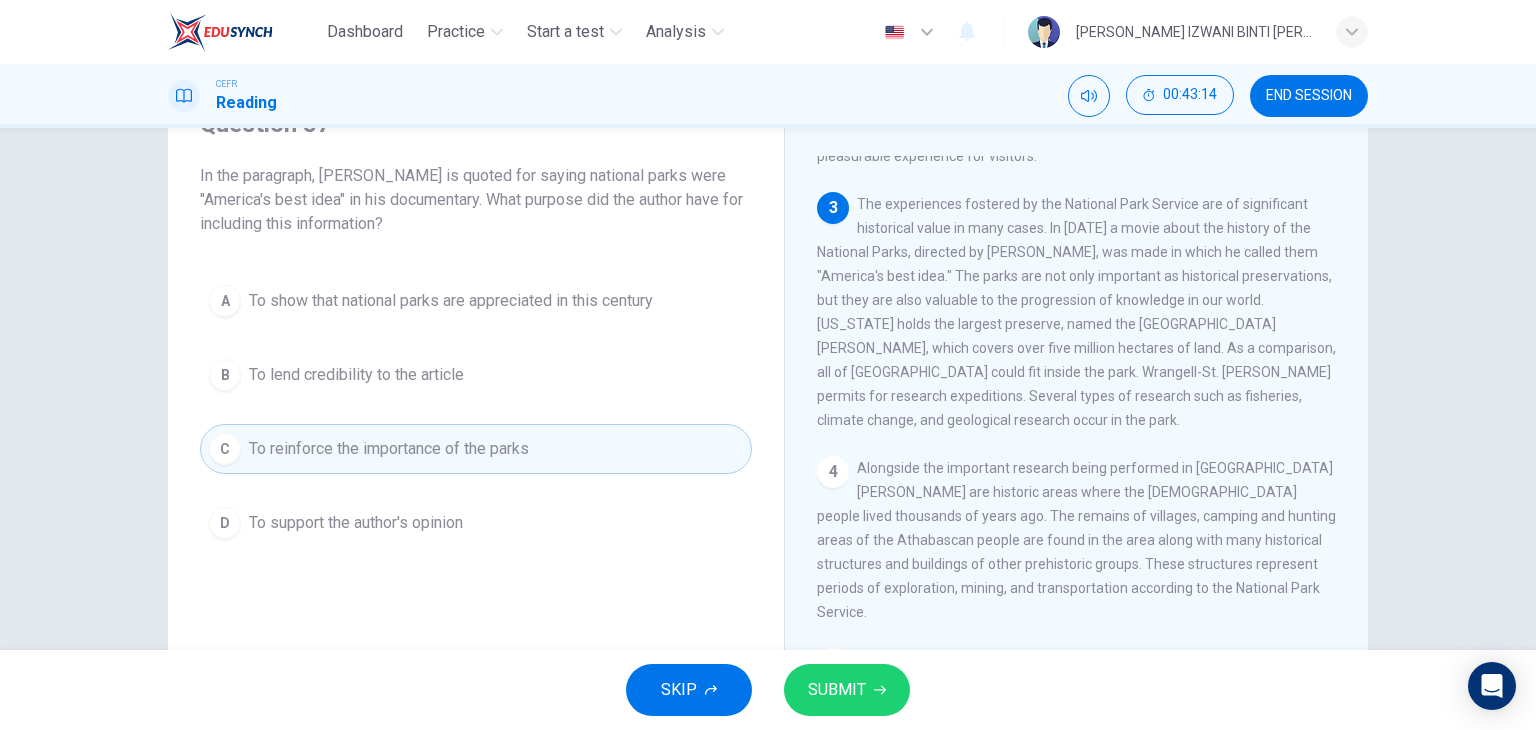 drag, startPoint x: 886, startPoint y: 309, endPoint x: 1048, endPoint y: 317, distance: 162.19742 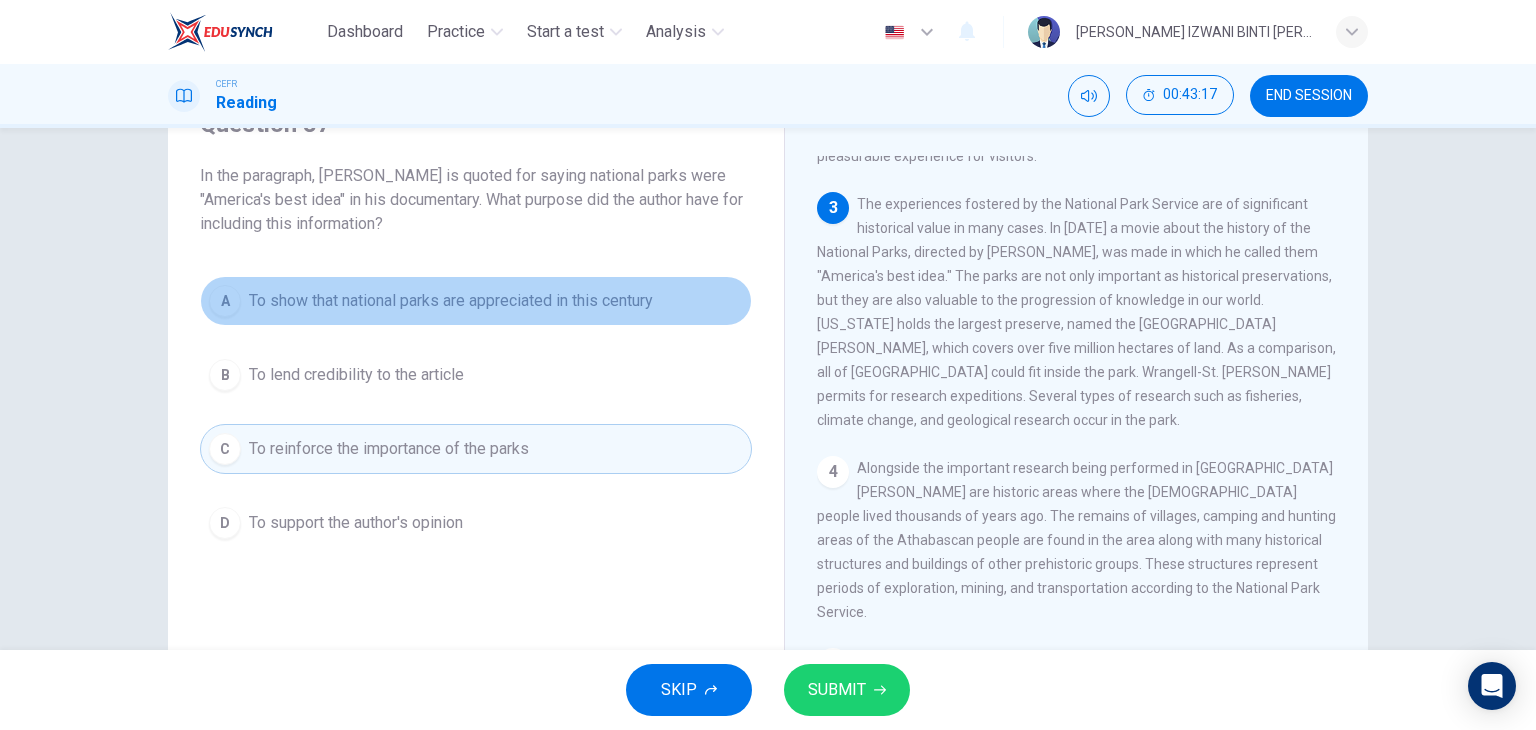 click on "To show that national parks are appreciated in this century" at bounding box center (451, 301) 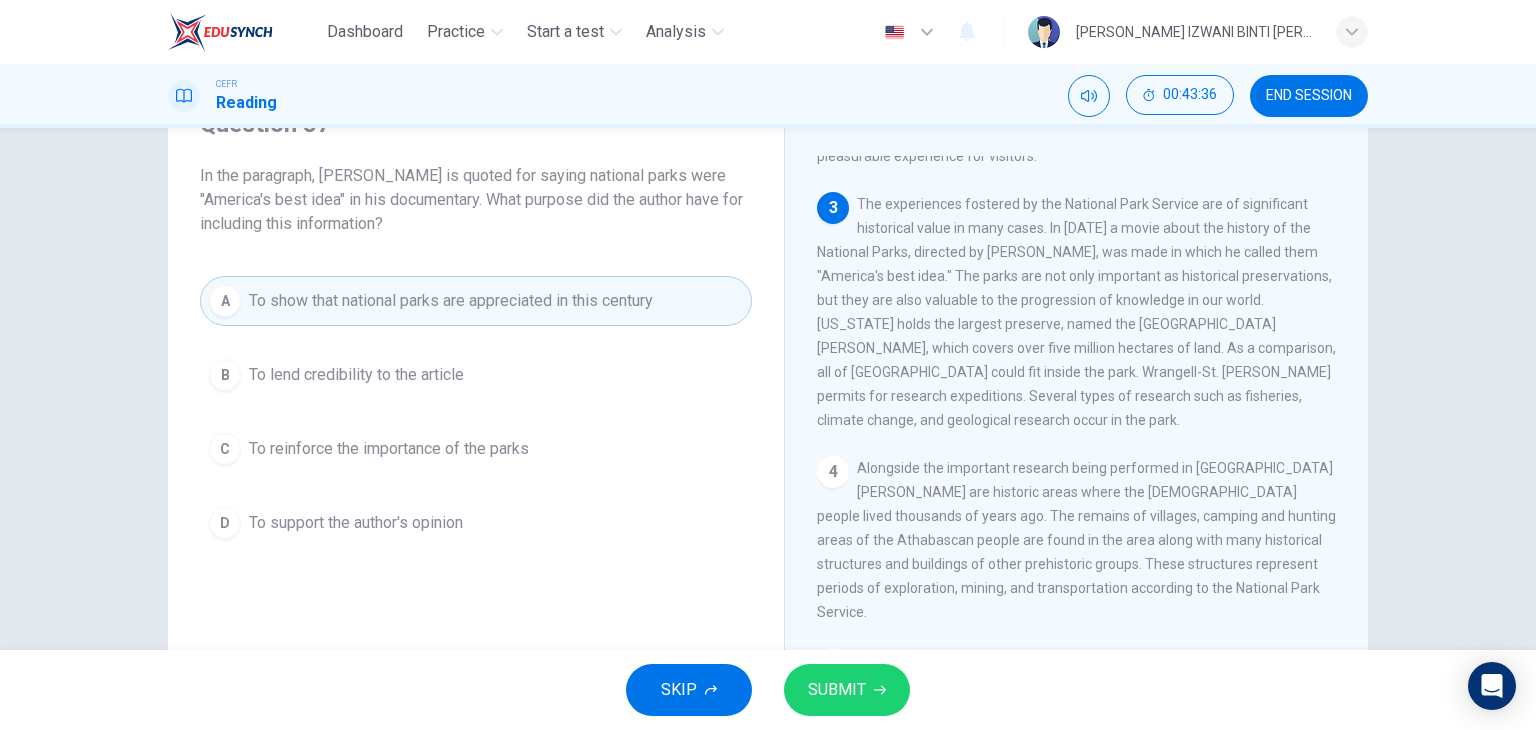 drag, startPoint x: 894, startPoint y: 308, endPoint x: 1128, endPoint y: 313, distance: 234.0534 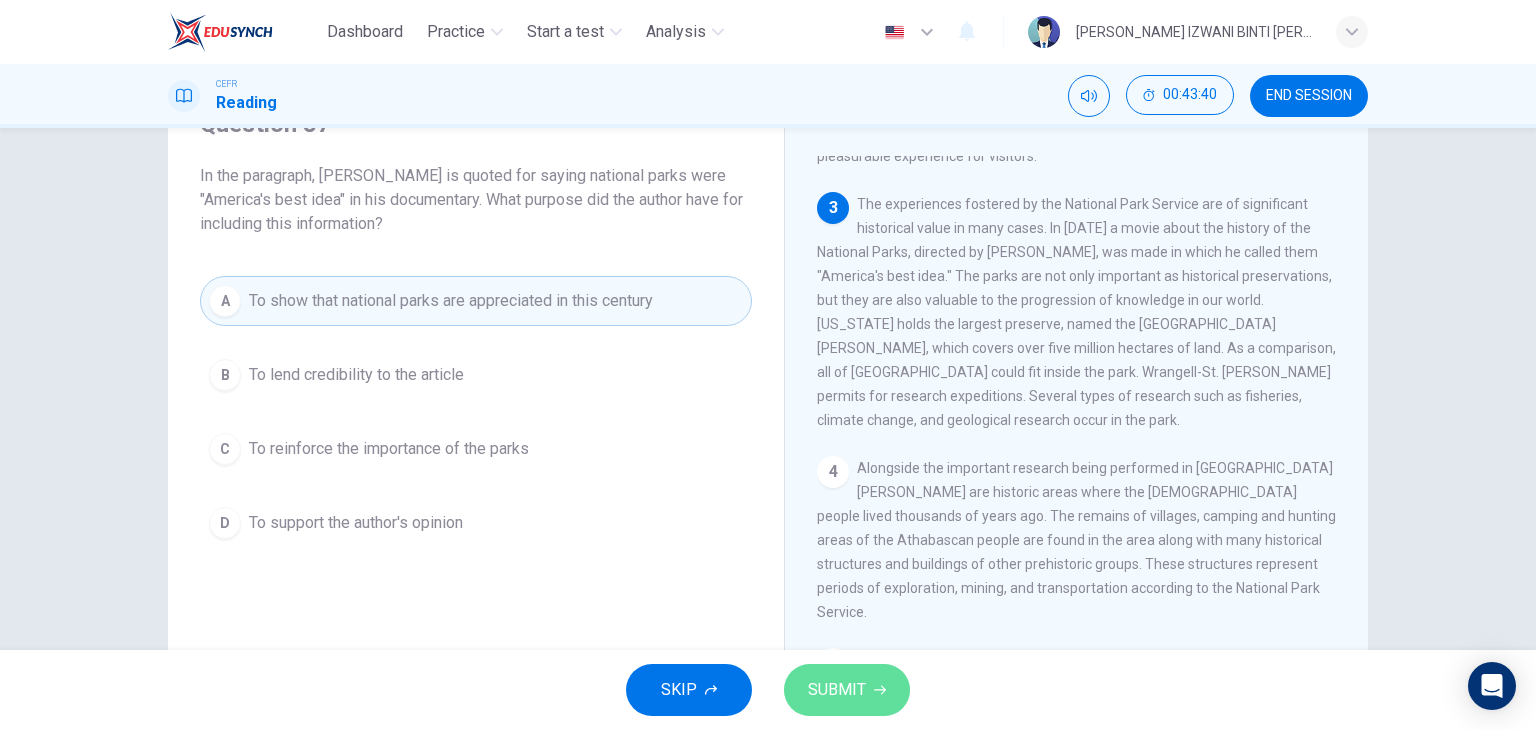 drag, startPoint x: 848, startPoint y: 679, endPoint x: 804, endPoint y: 578, distance: 110.16805 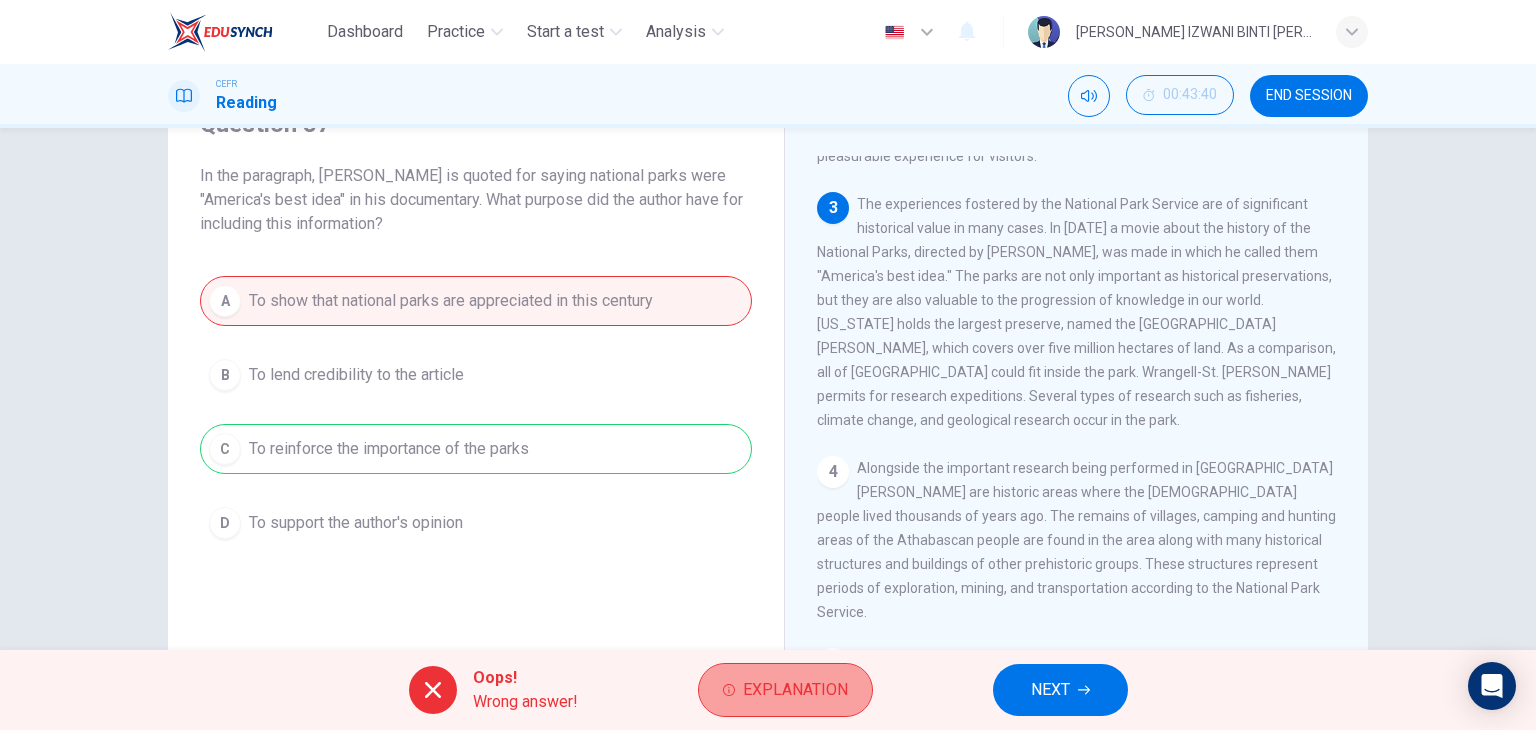 click on "Explanation" at bounding box center (785, 690) 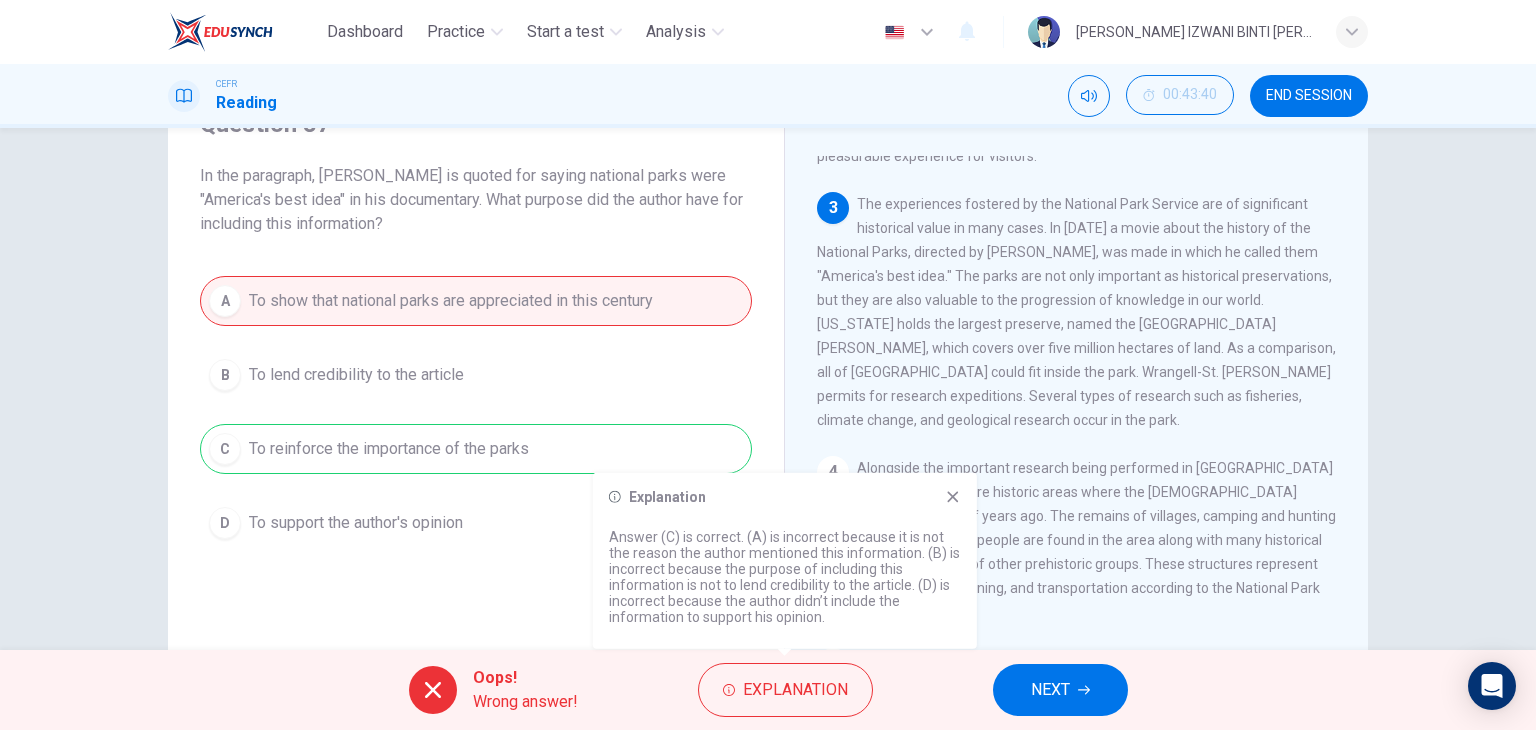 drag, startPoint x: 708, startPoint y: 537, endPoint x: 812, endPoint y: 532, distance: 104.120125 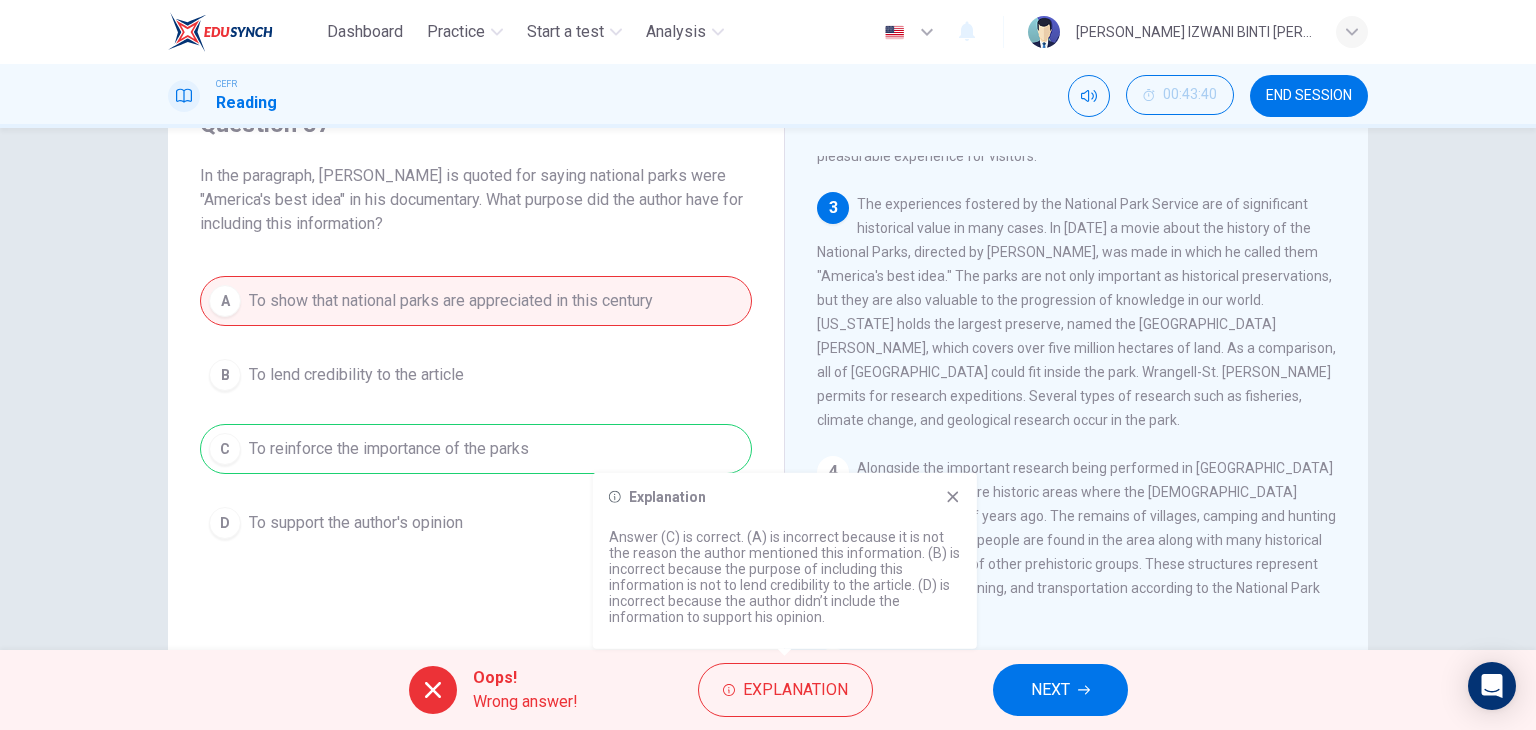 click 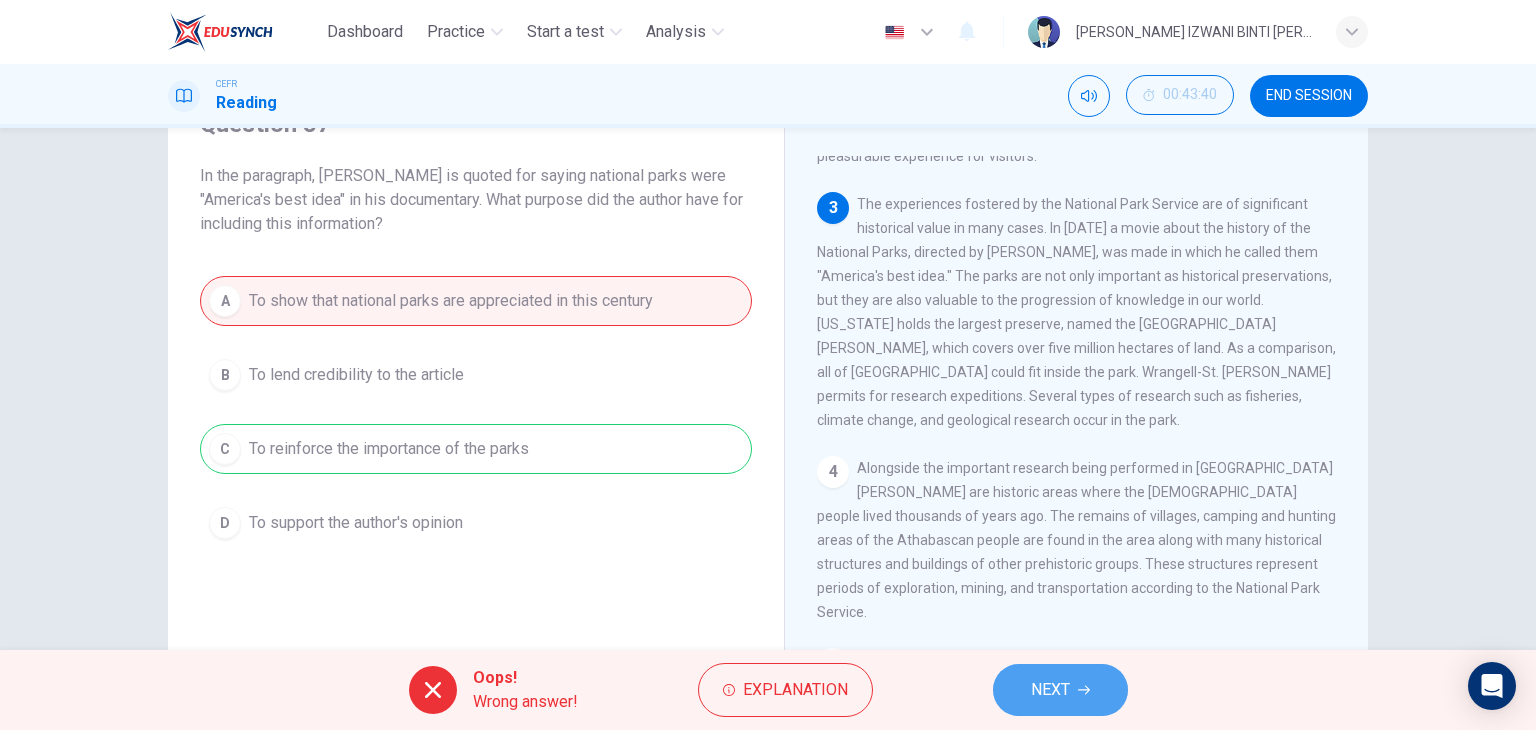 click on "NEXT" at bounding box center [1060, 690] 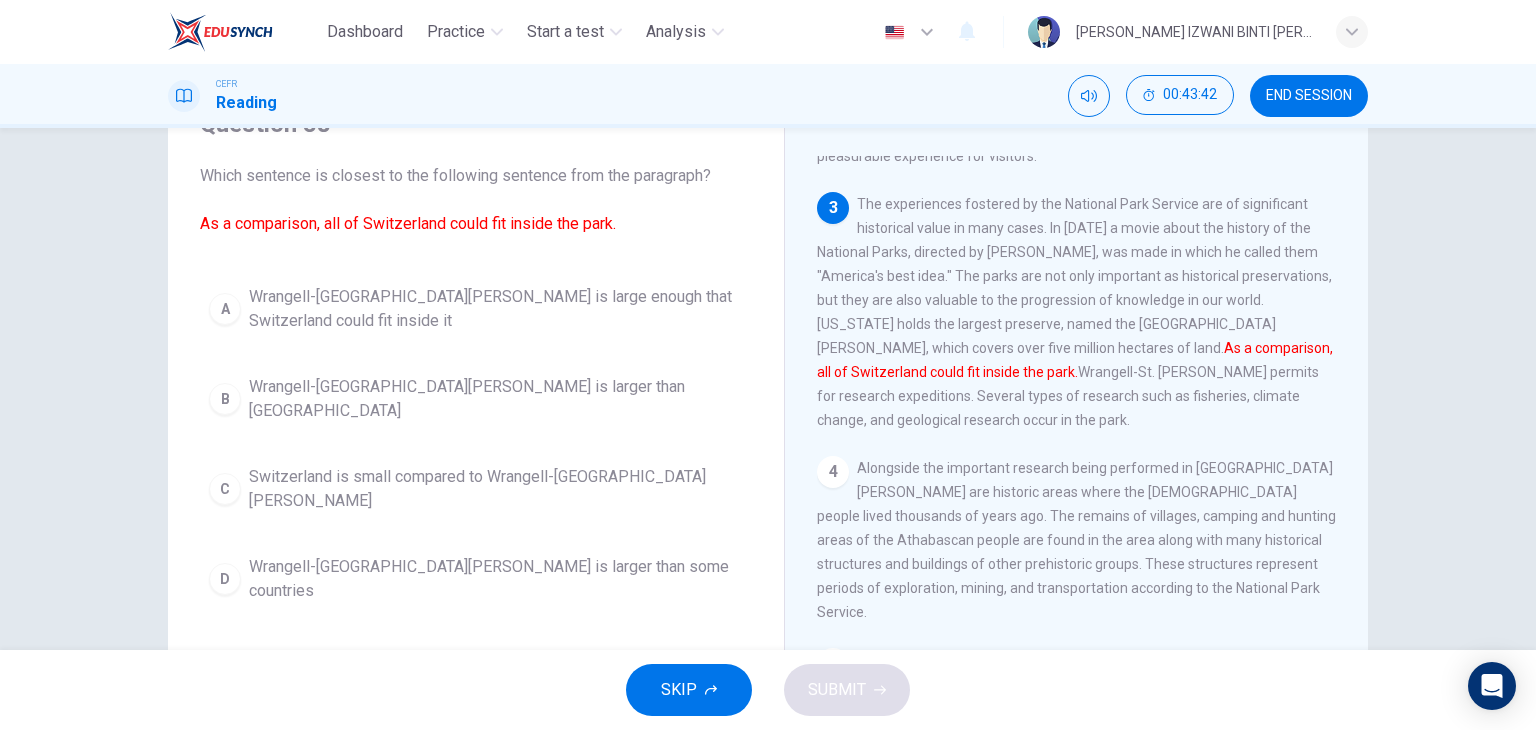 drag, startPoint x: 366, startPoint y: 180, endPoint x: 597, endPoint y: 192, distance: 231.31148 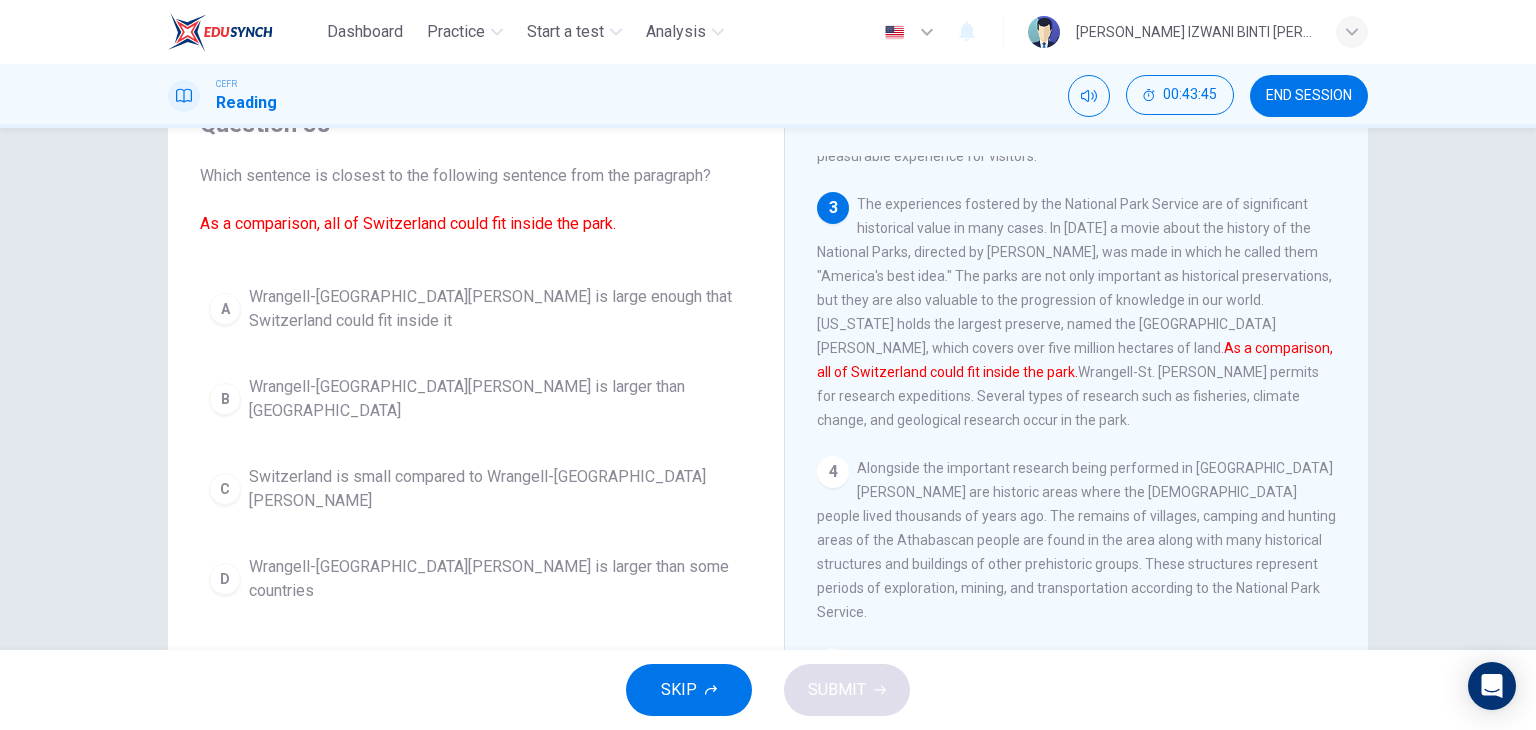 drag, startPoint x: 260, startPoint y: 228, endPoint x: 361, endPoint y: 233, distance: 101.12369 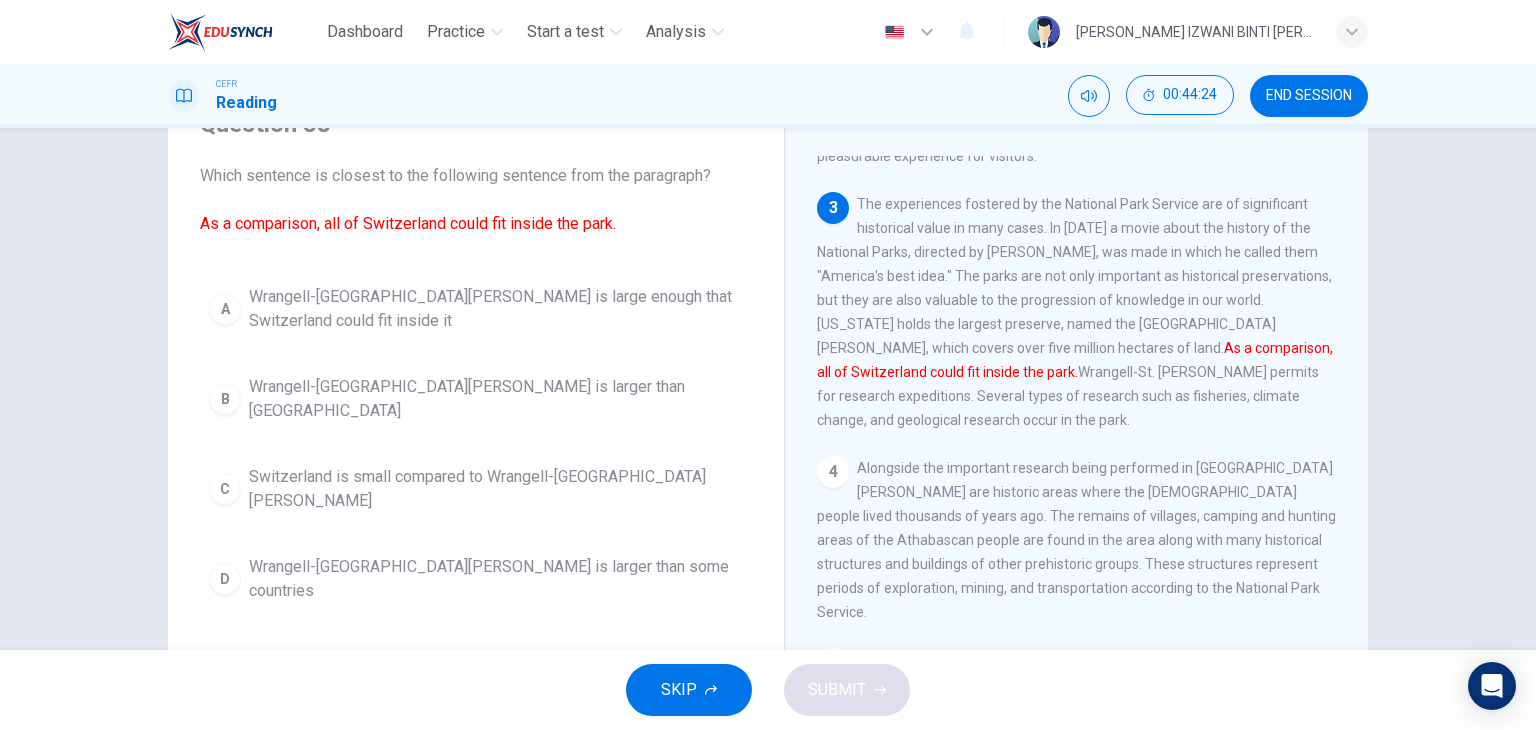 drag, startPoint x: 861, startPoint y: 344, endPoint x: 954, endPoint y: 332, distance: 93.770996 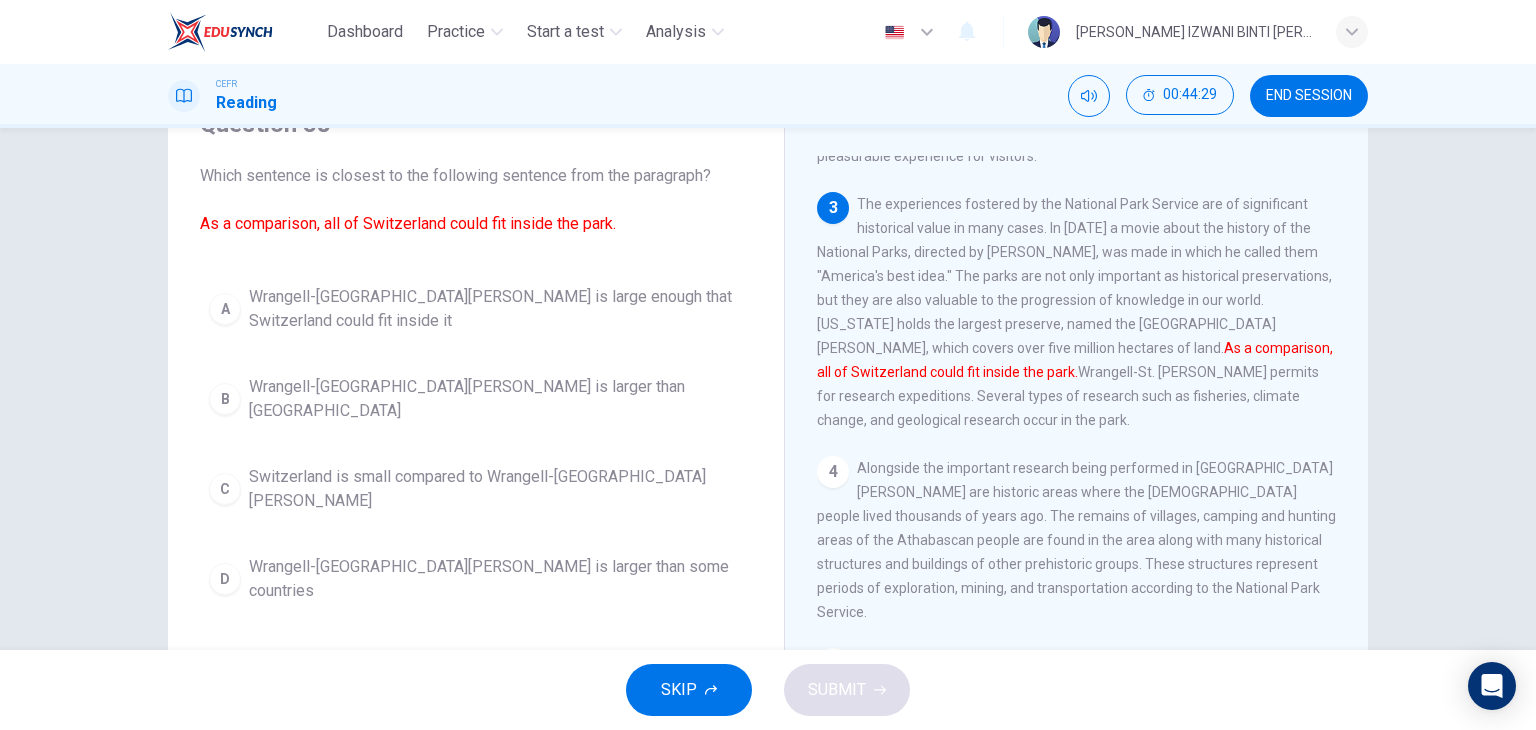 click on "Wrangell-[GEOGRAPHIC_DATA][PERSON_NAME] is large enough that Switzerland could fit inside it" at bounding box center (496, 309) 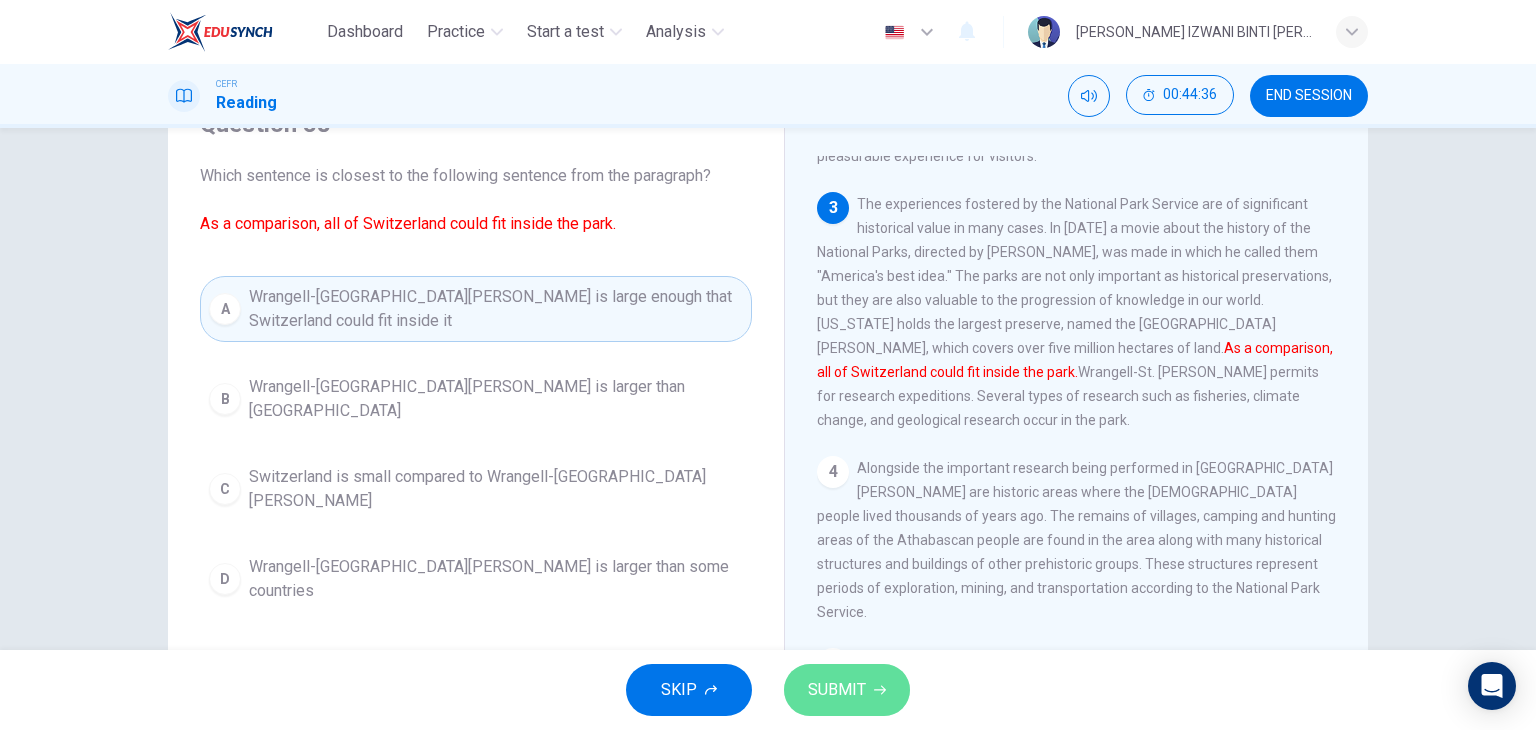 click on "SUBMIT" at bounding box center (837, 690) 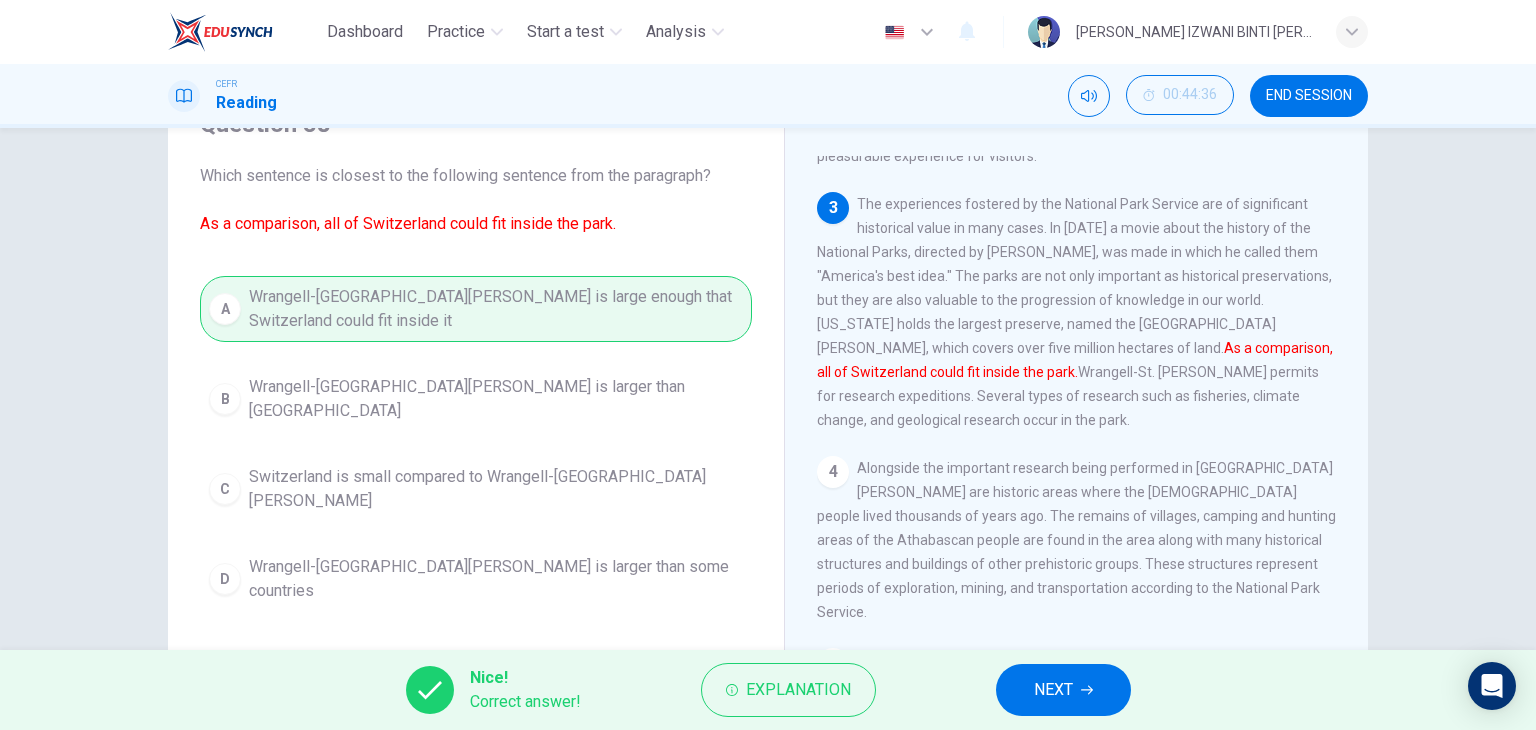click 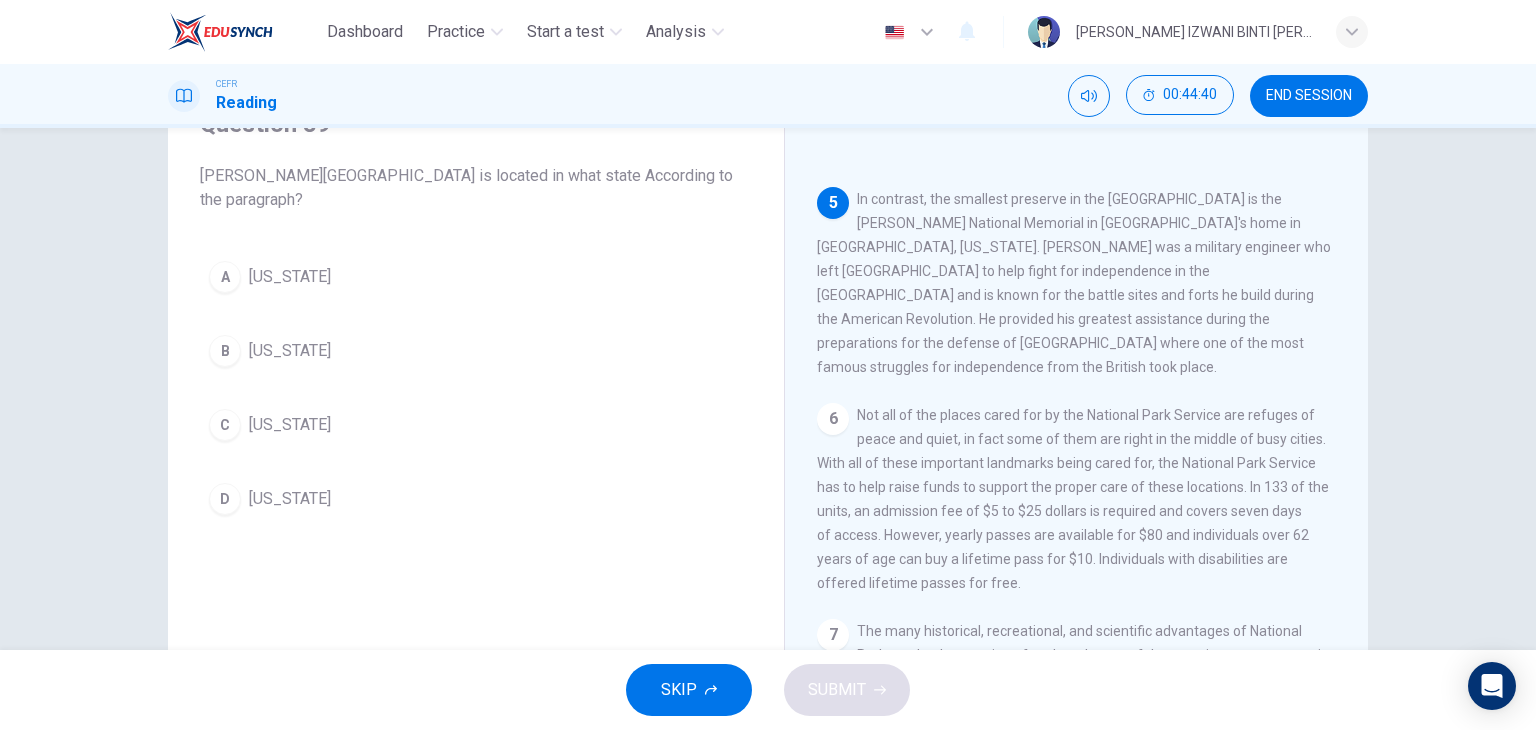 scroll, scrollTop: 676, scrollLeft: 0, axis: vertical 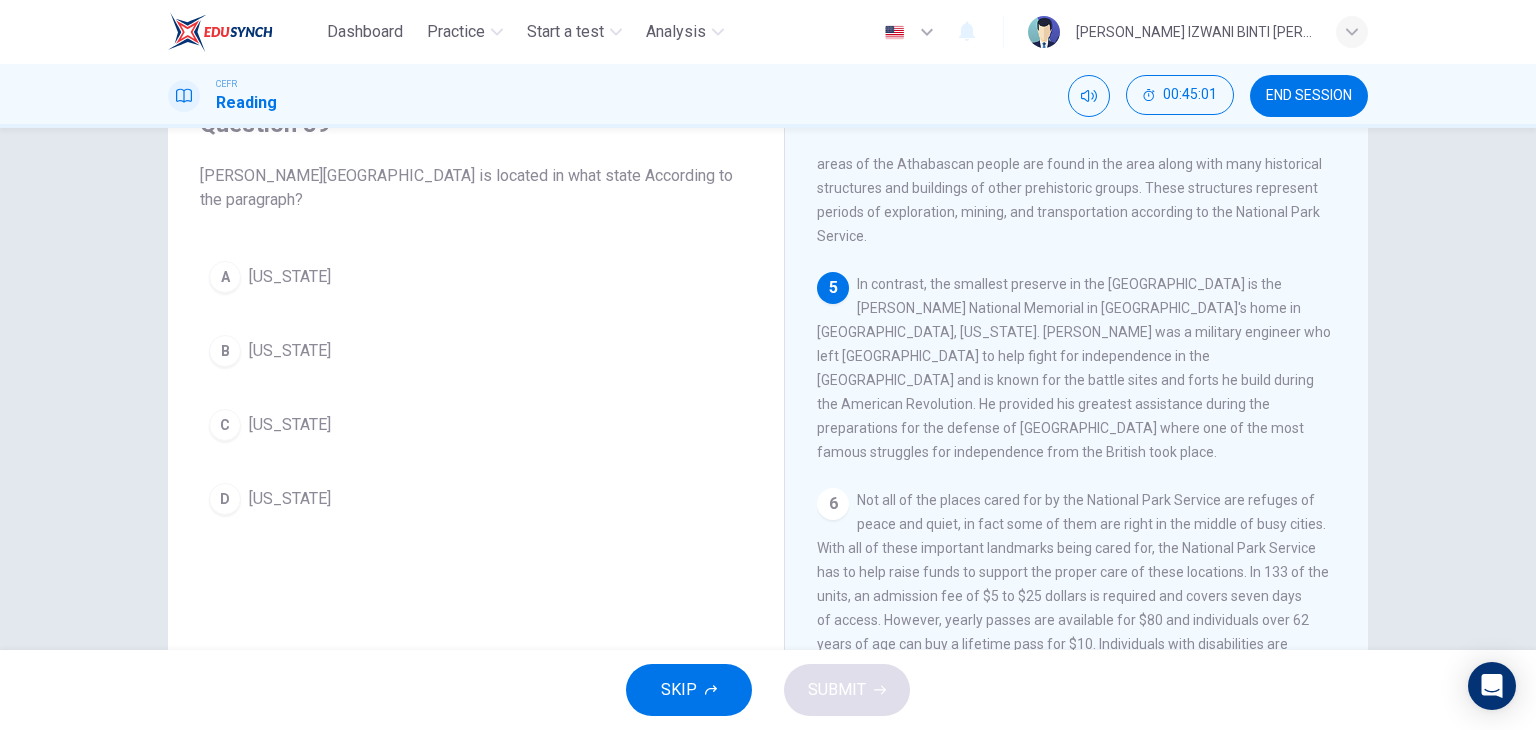 click on "A [US_STATE]" at bounding box center (476, 277) 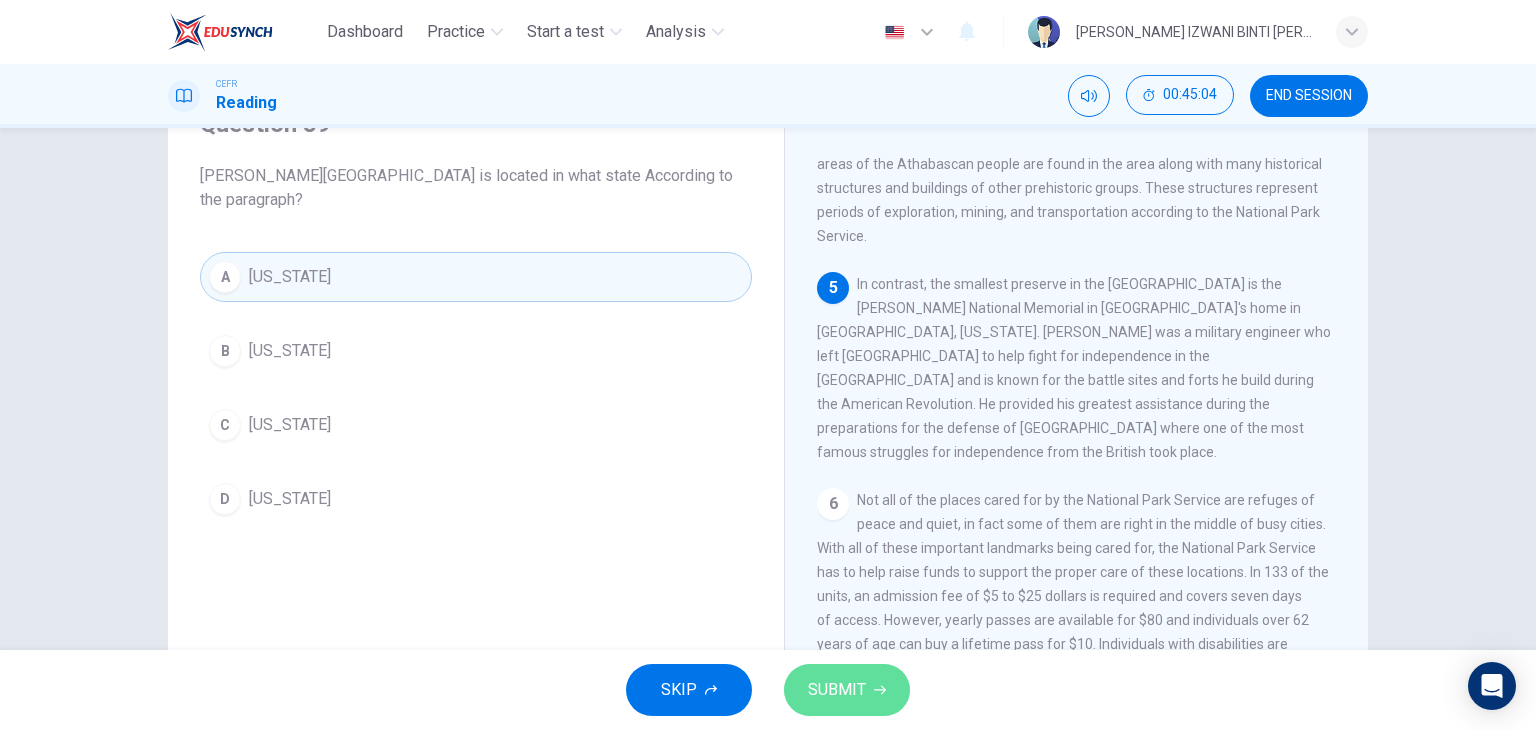 click on "SUBMIT" at bounding box center [847, 690] 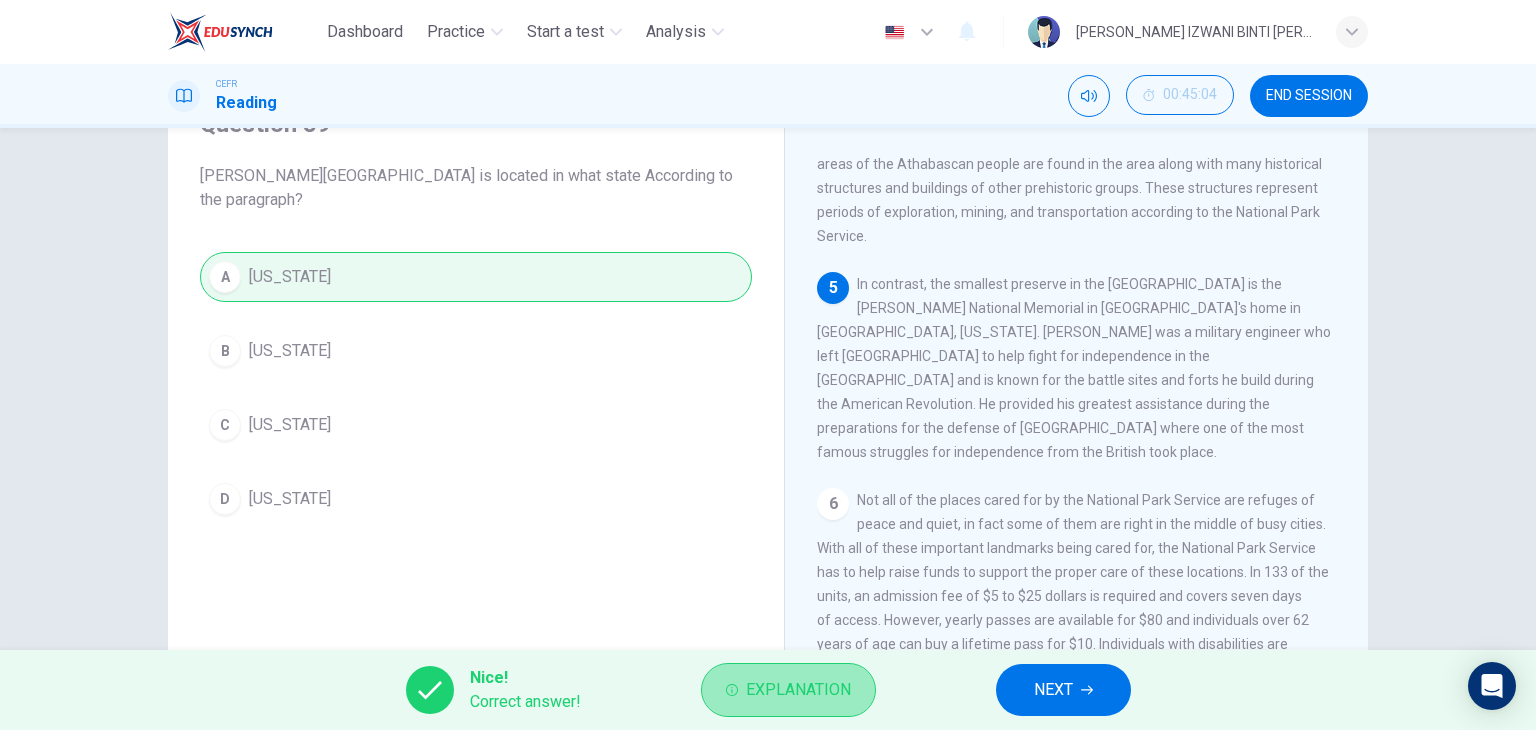 click on "Explanation" at bounding box center [798, 690] 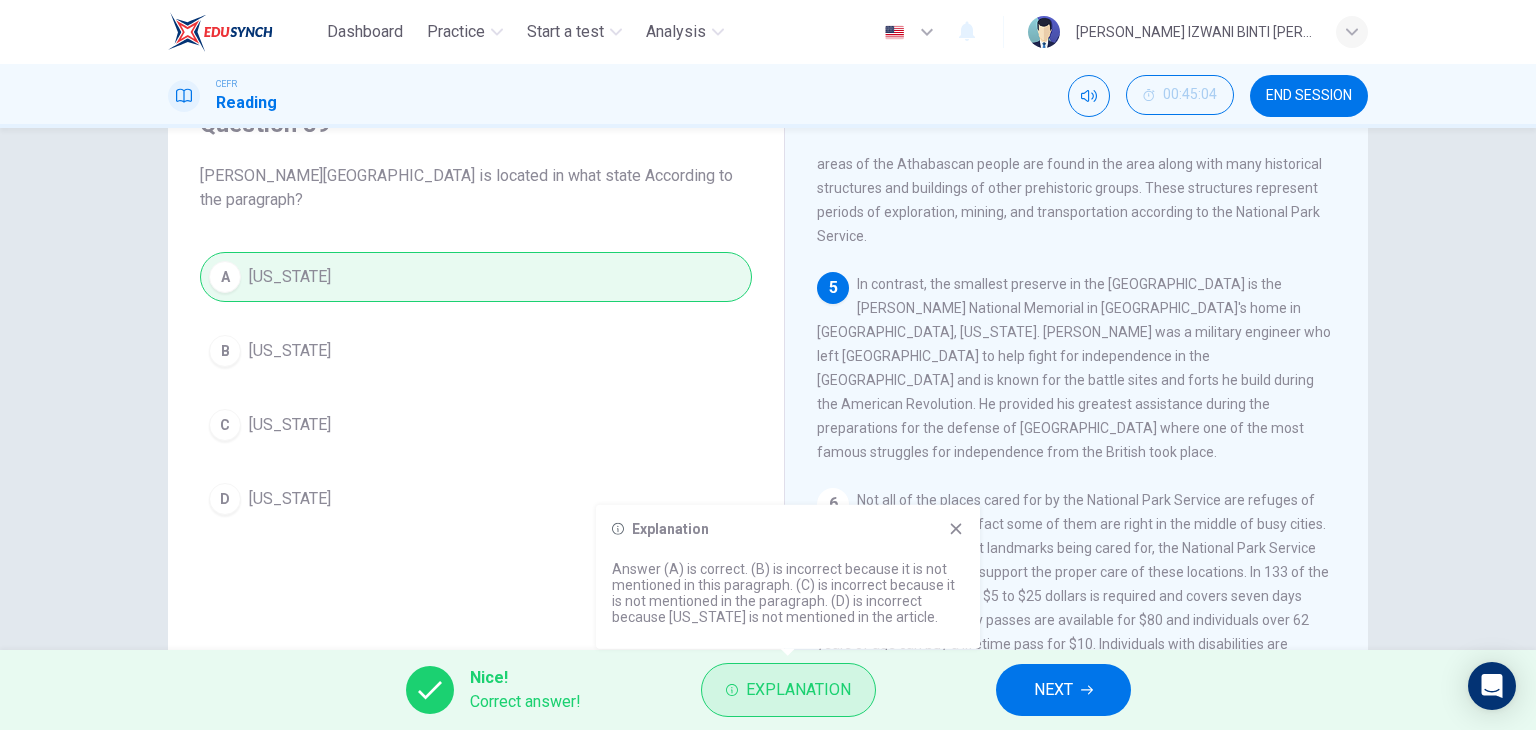 click on "Explanation" at bounding box center [798, 690] 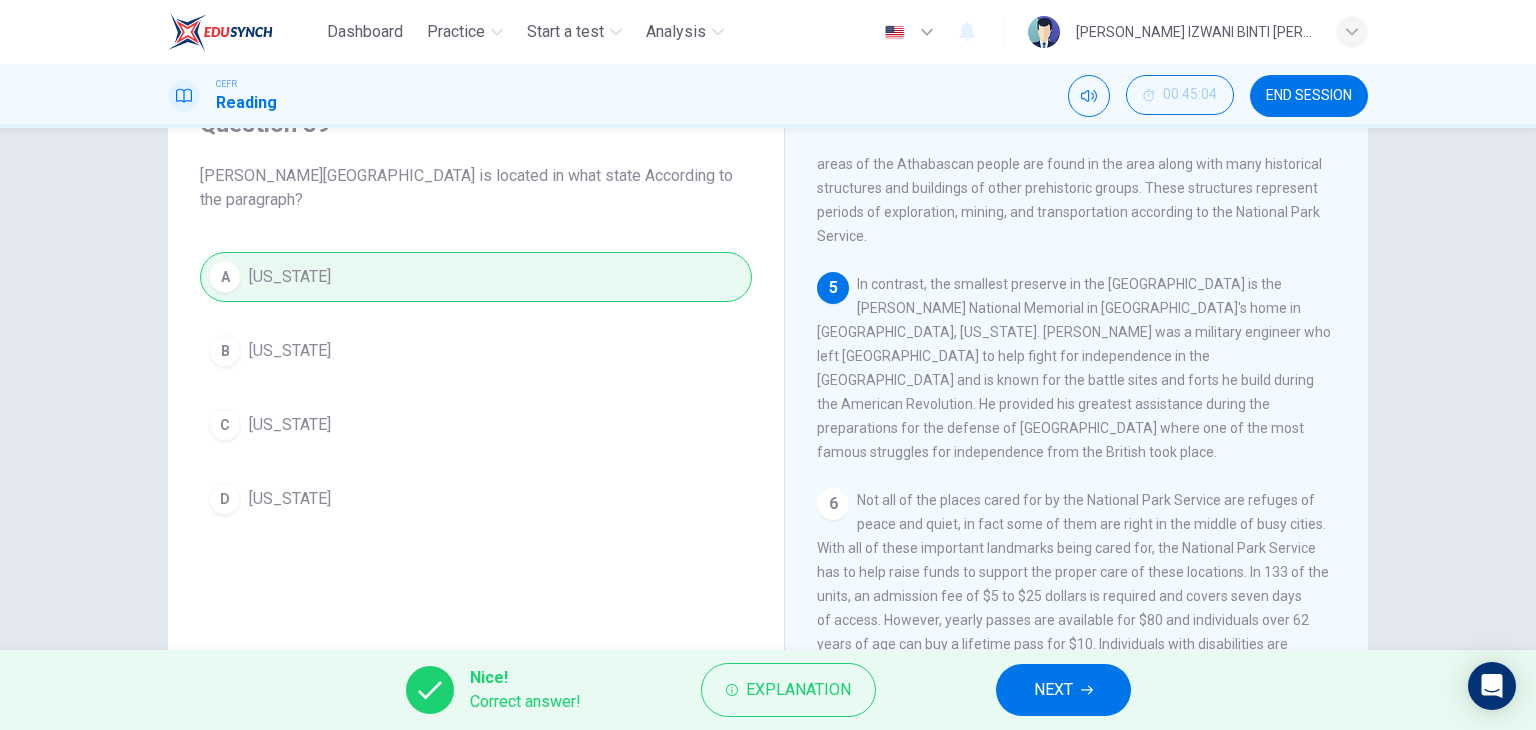click on "Nice! Correct answer! Explanation NEXT" at bounding box center [768, 690] 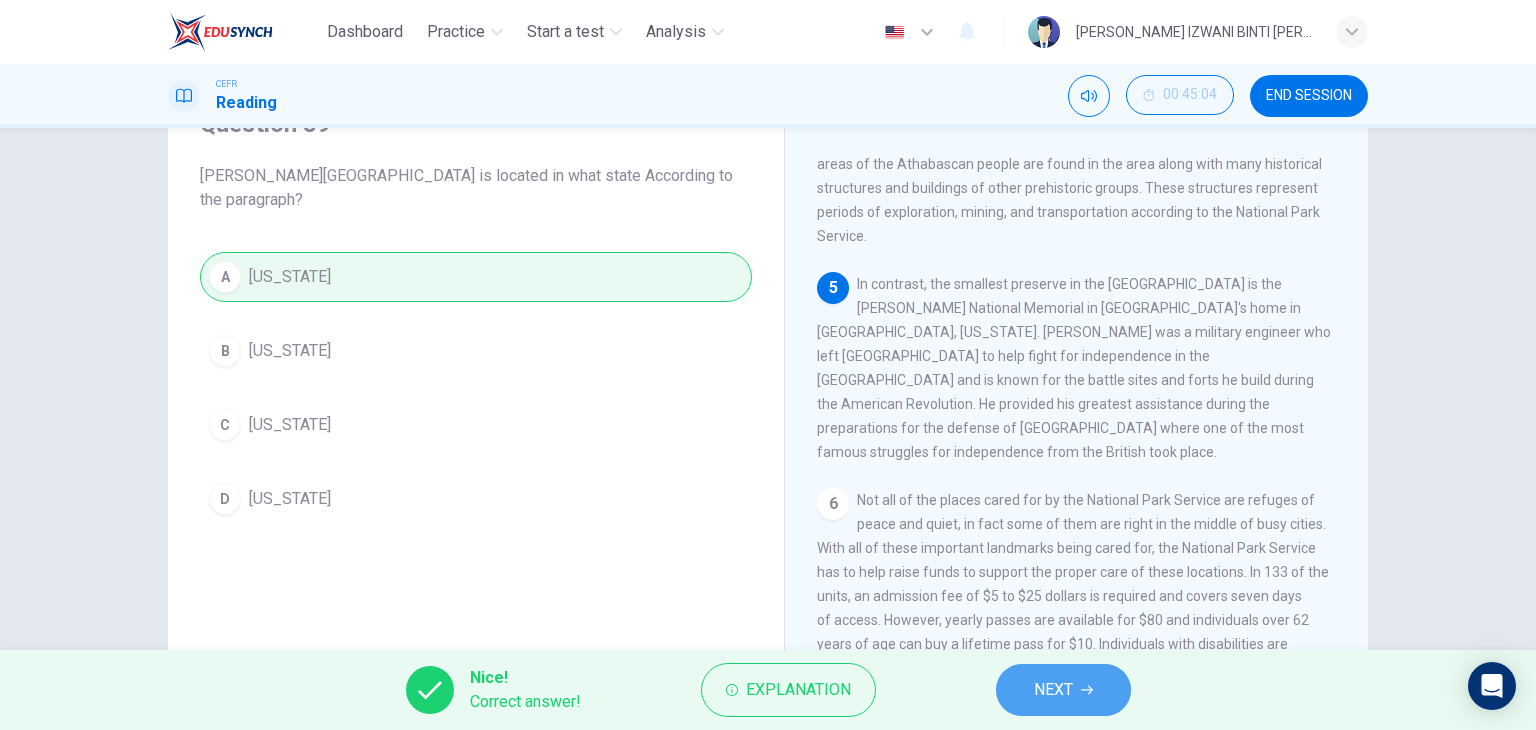 click on "NEXT" at bounding box center (1053, 690) 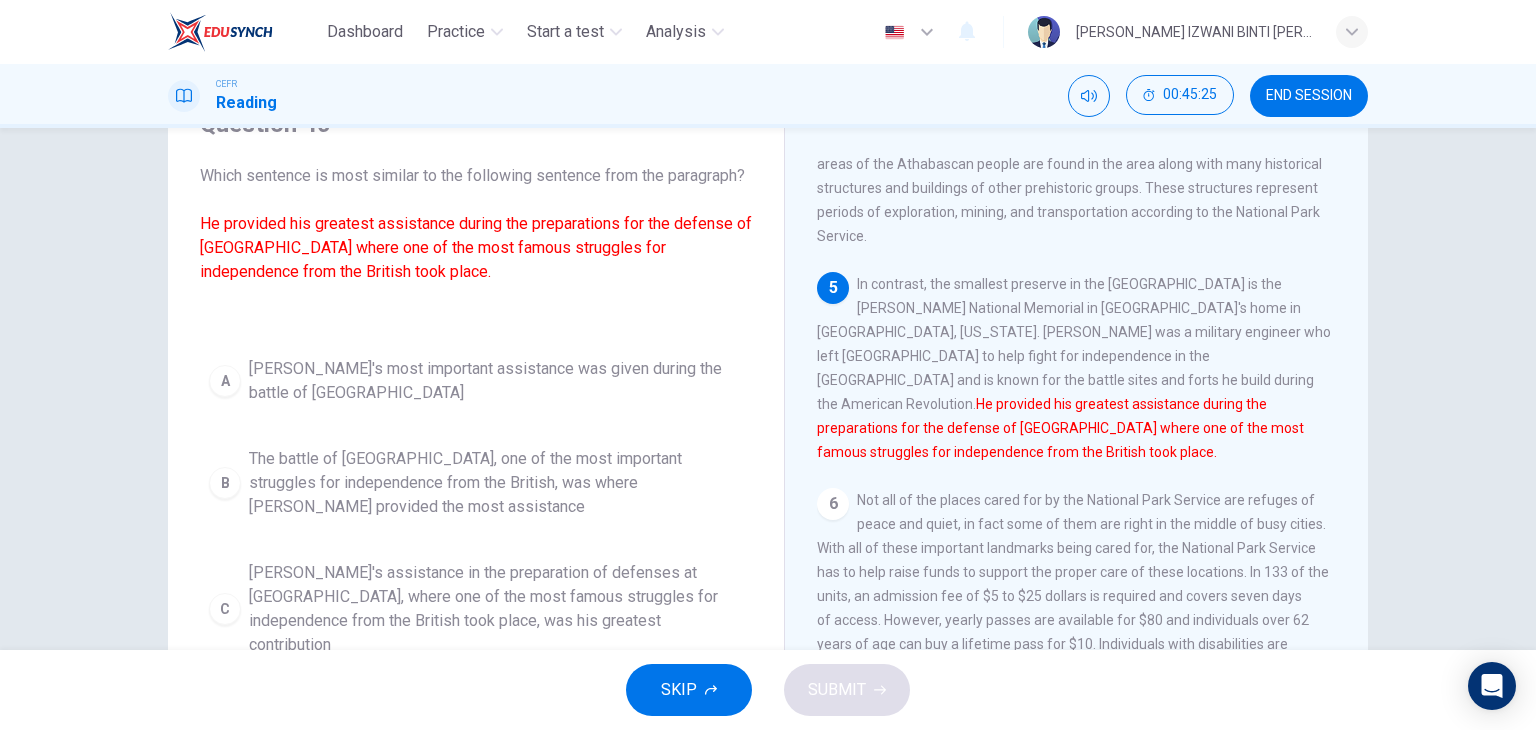 scroll, scrollTop: 15, scrollLeft: 0, axis: vertical 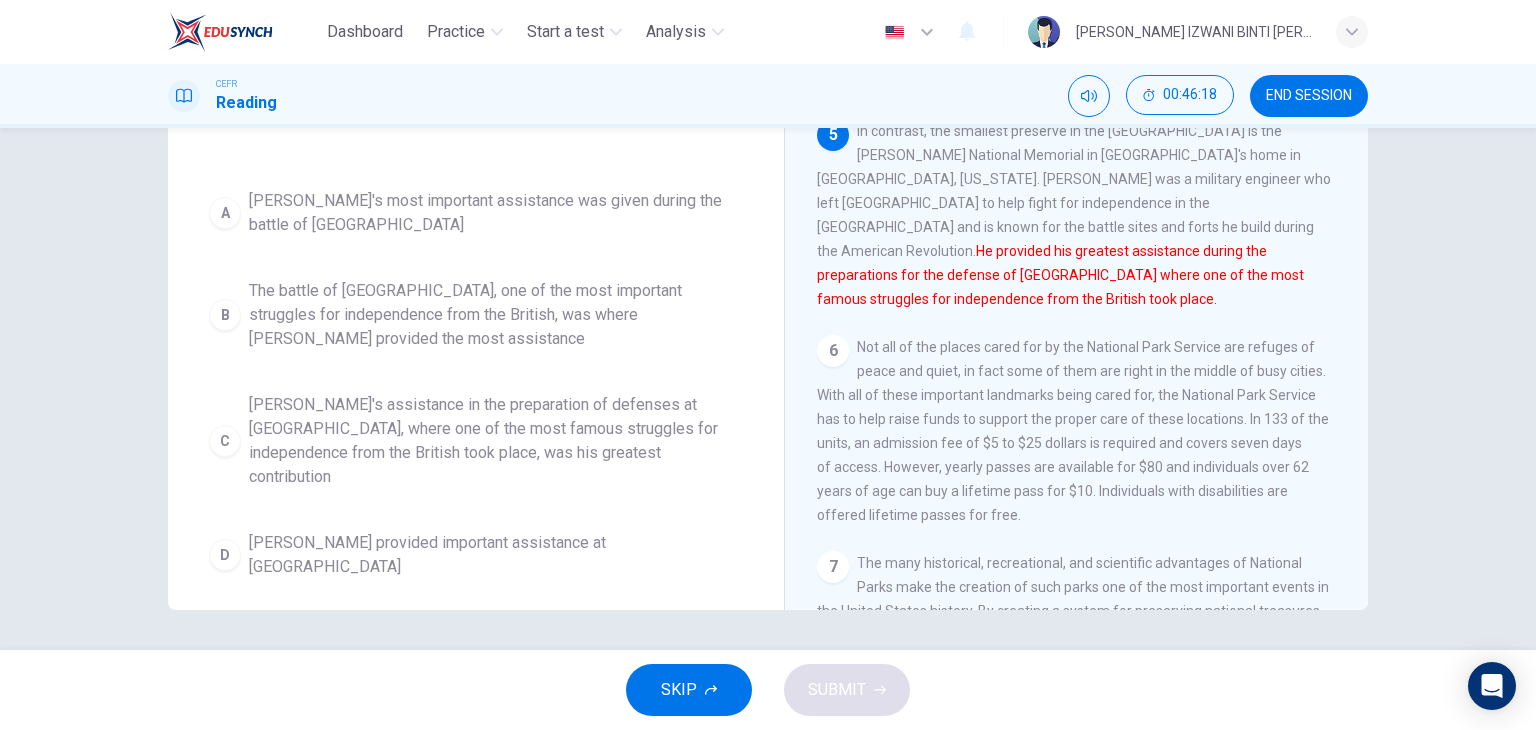 click on "The battle of [GEOGRAPHIC_DATA], one of the most important struggles for independence from the British, was where [PERSON_NAME] provided the most assistance" at bounding box center [496, 315] 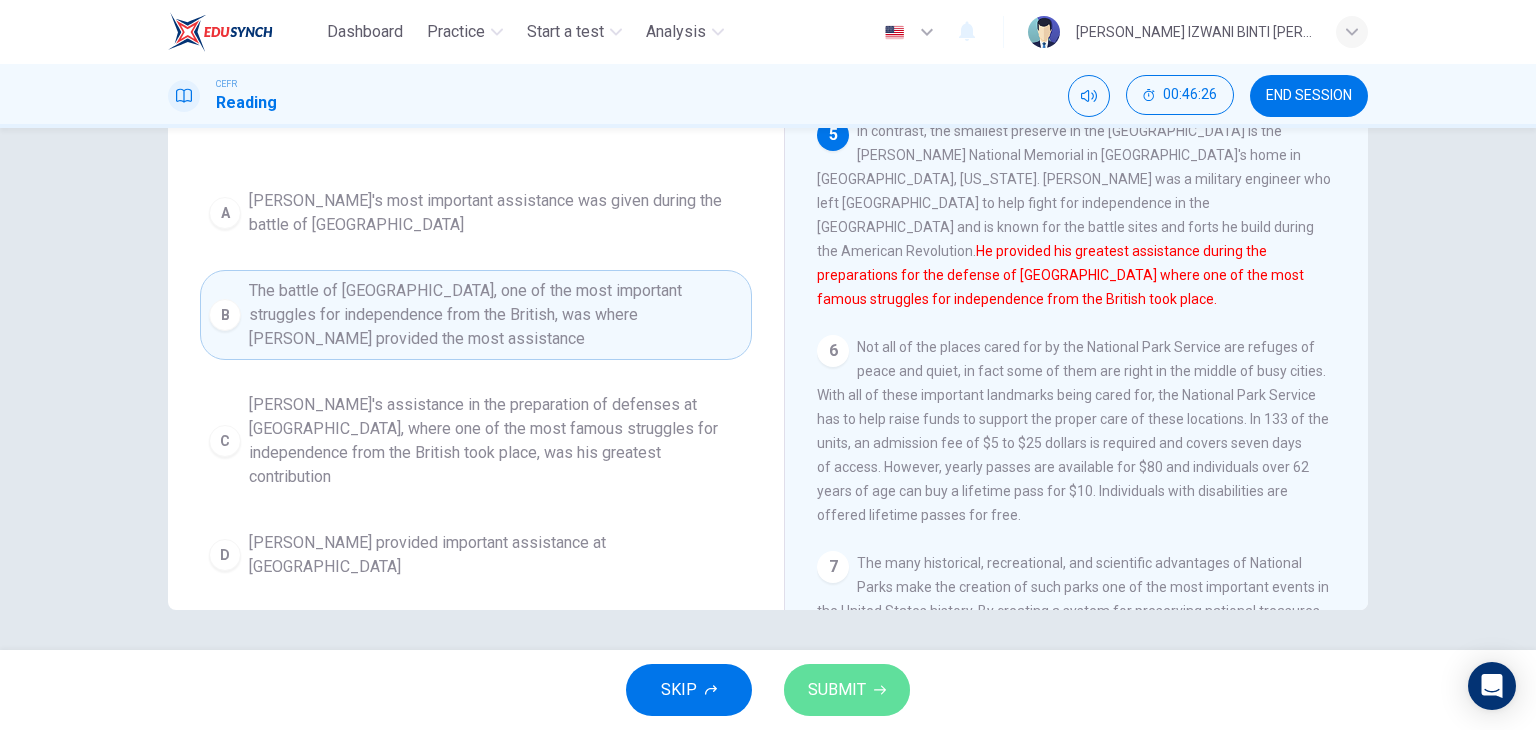 click on "SUBMIT" at bounding box center [837, 690] 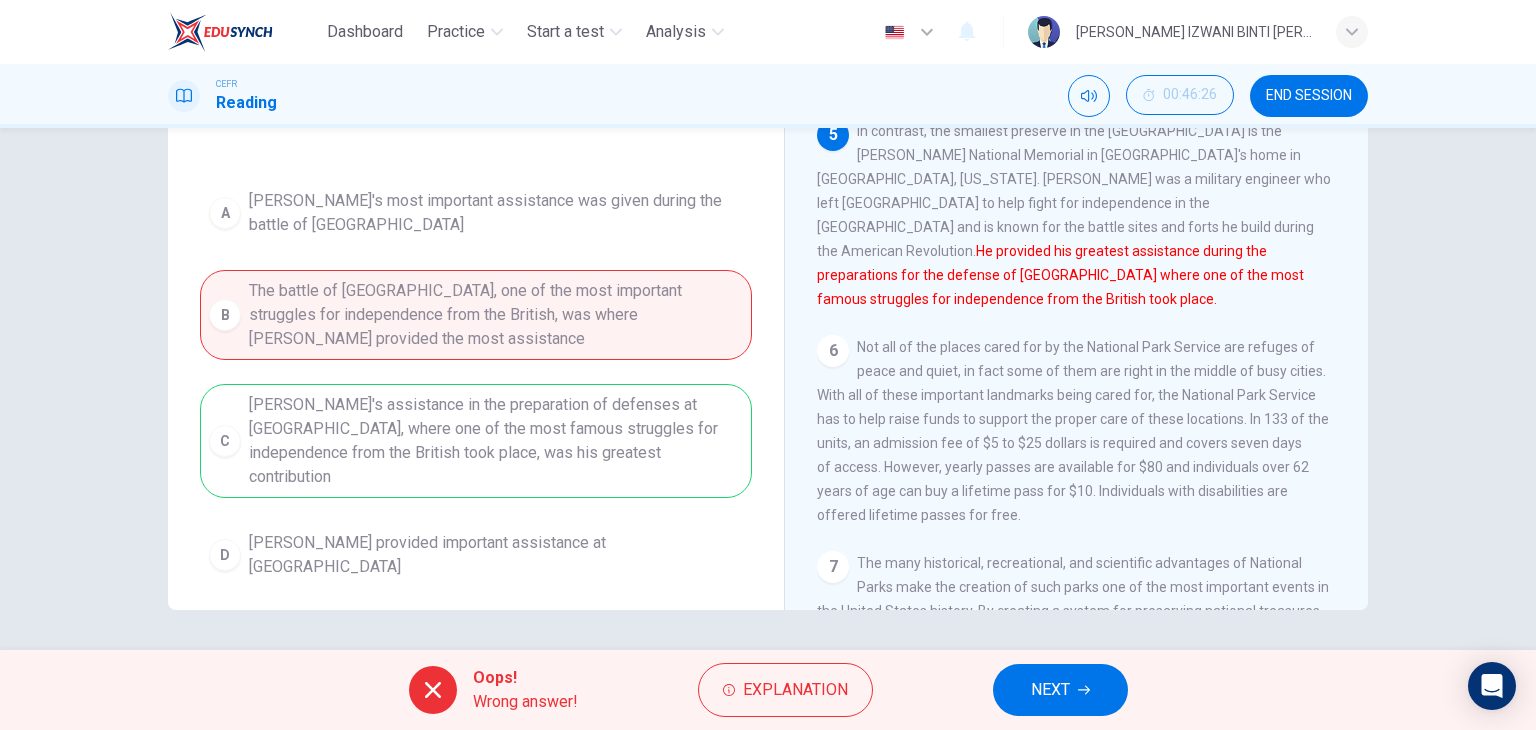 click on "A [PERSON_NAME]'s most important assistance was given during the battle of Saratoga B The battle of [GEOGRAPHIC_DATA], one of the most important struggles for independence from the British, was where [PERSON_NAME] provided the most assistance [PERSON_NAME]'s assistance in the preparation of defenses at [GEOGRAPHIC_DATA], where one of the most famous struggles for independence from the British took place, was his greatest contribution D [PERSON_NAME] provided important assistance at [GEOGRAPHIC_DATA]" at bounding box center (476, 384) 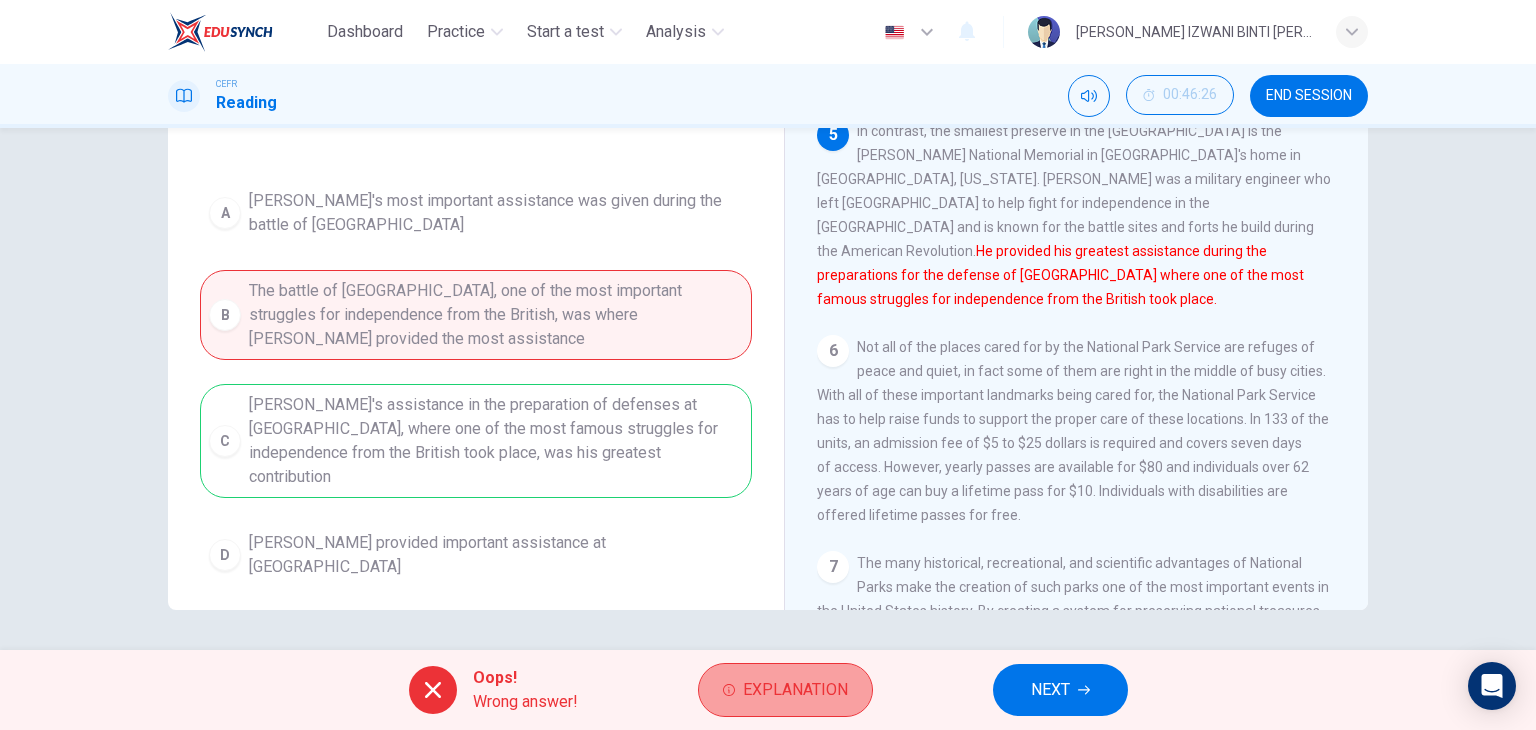 click on "Explanation" at bounding box center [795, 690] 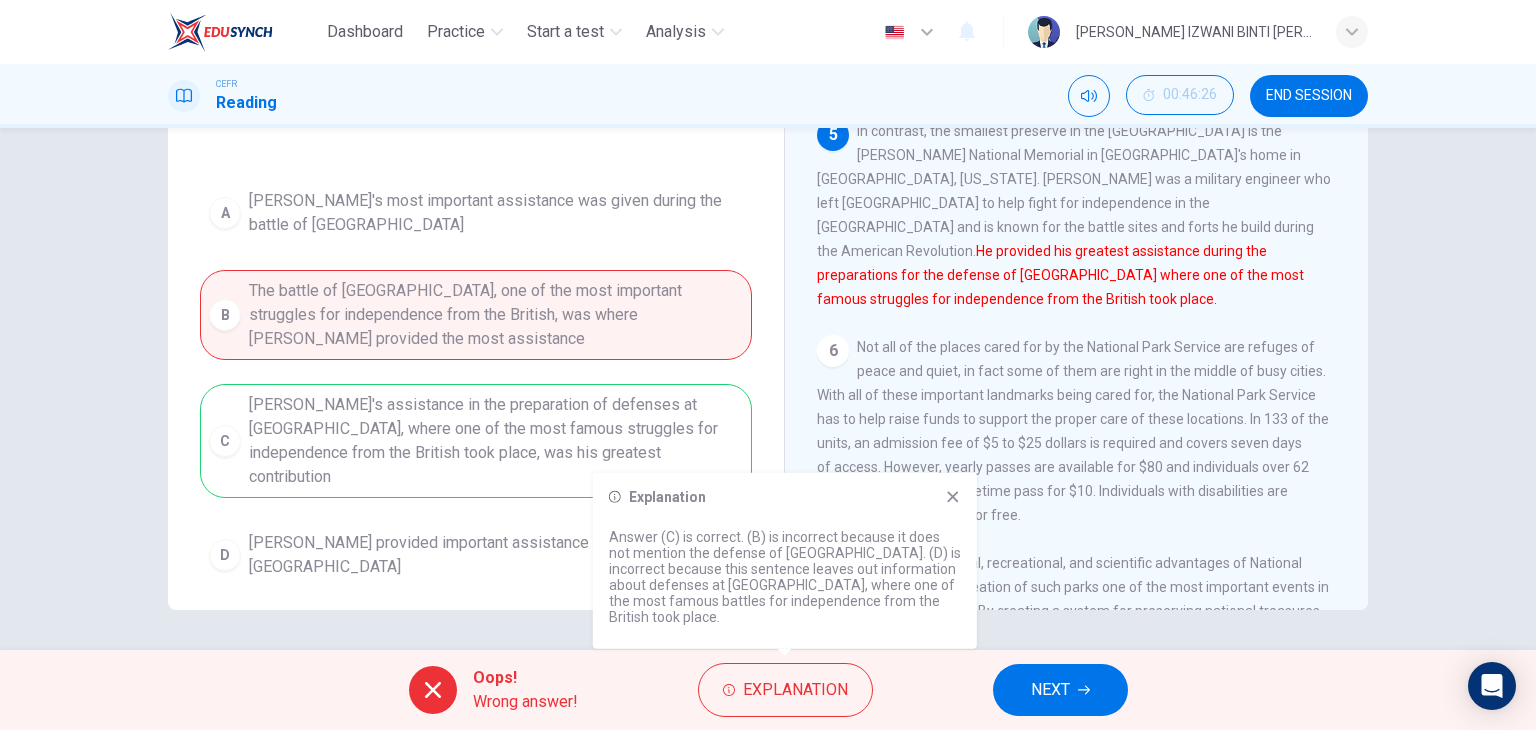 click 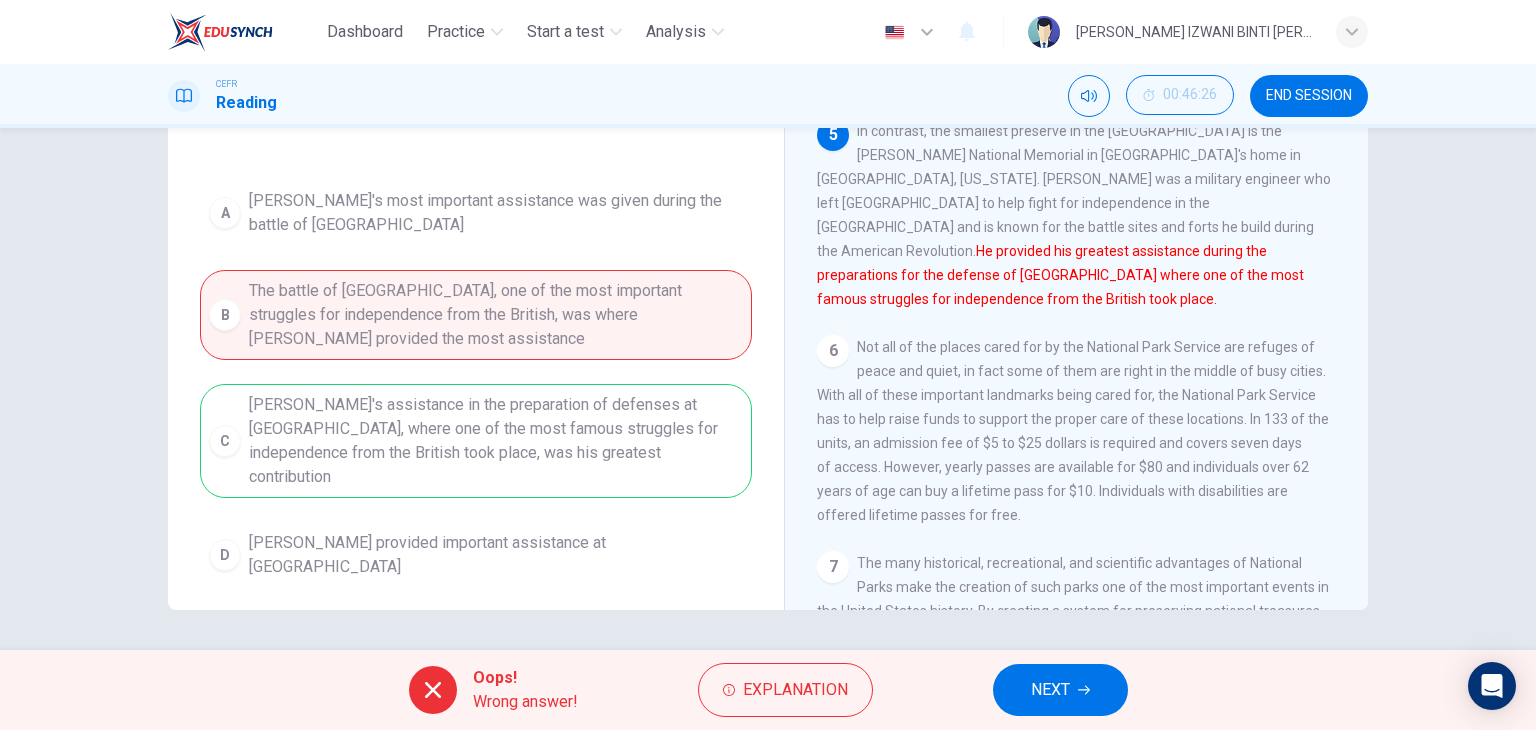 click on "NEXT" at bounding box center [1060, 690] 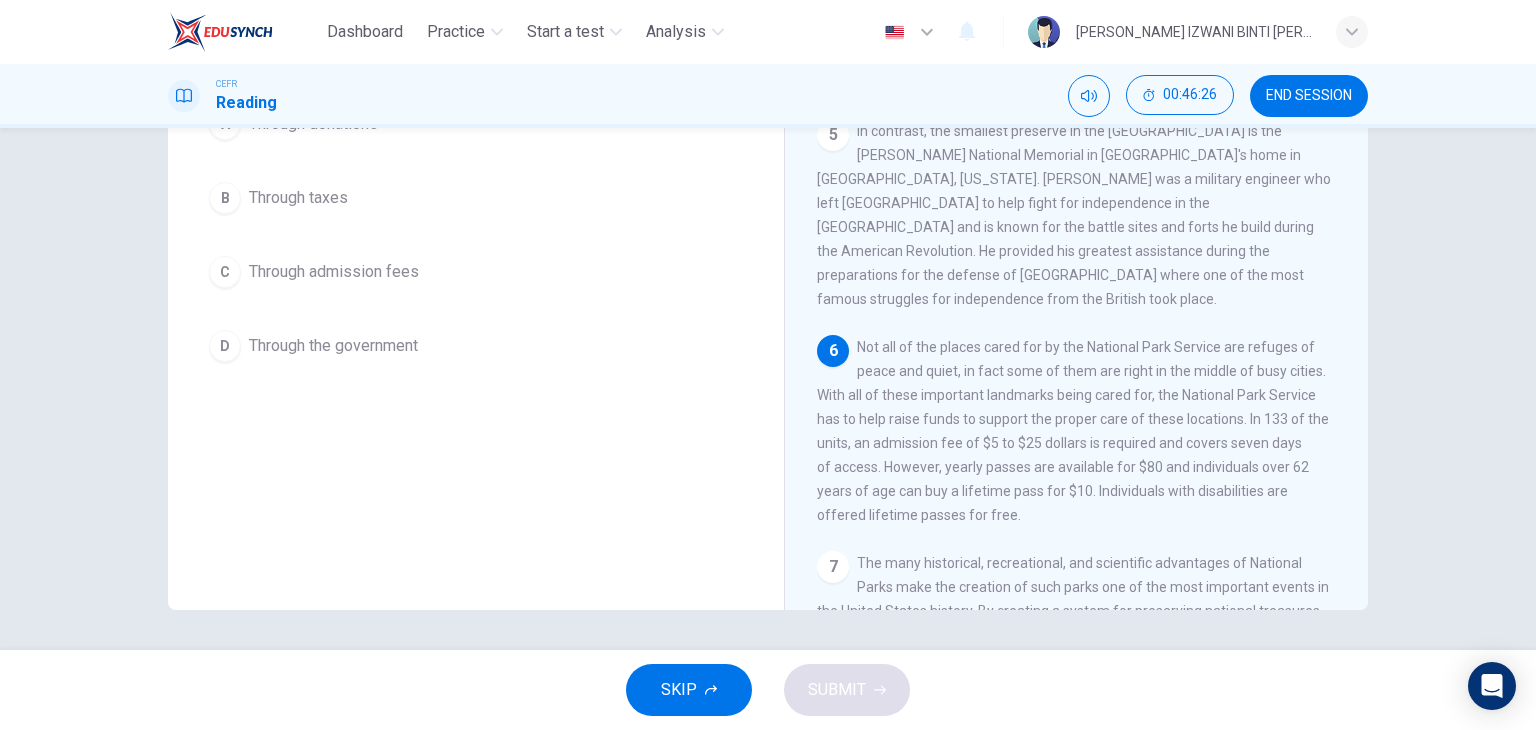 scroll, scrollTop: 0, scrollLeft: 0, axis: both 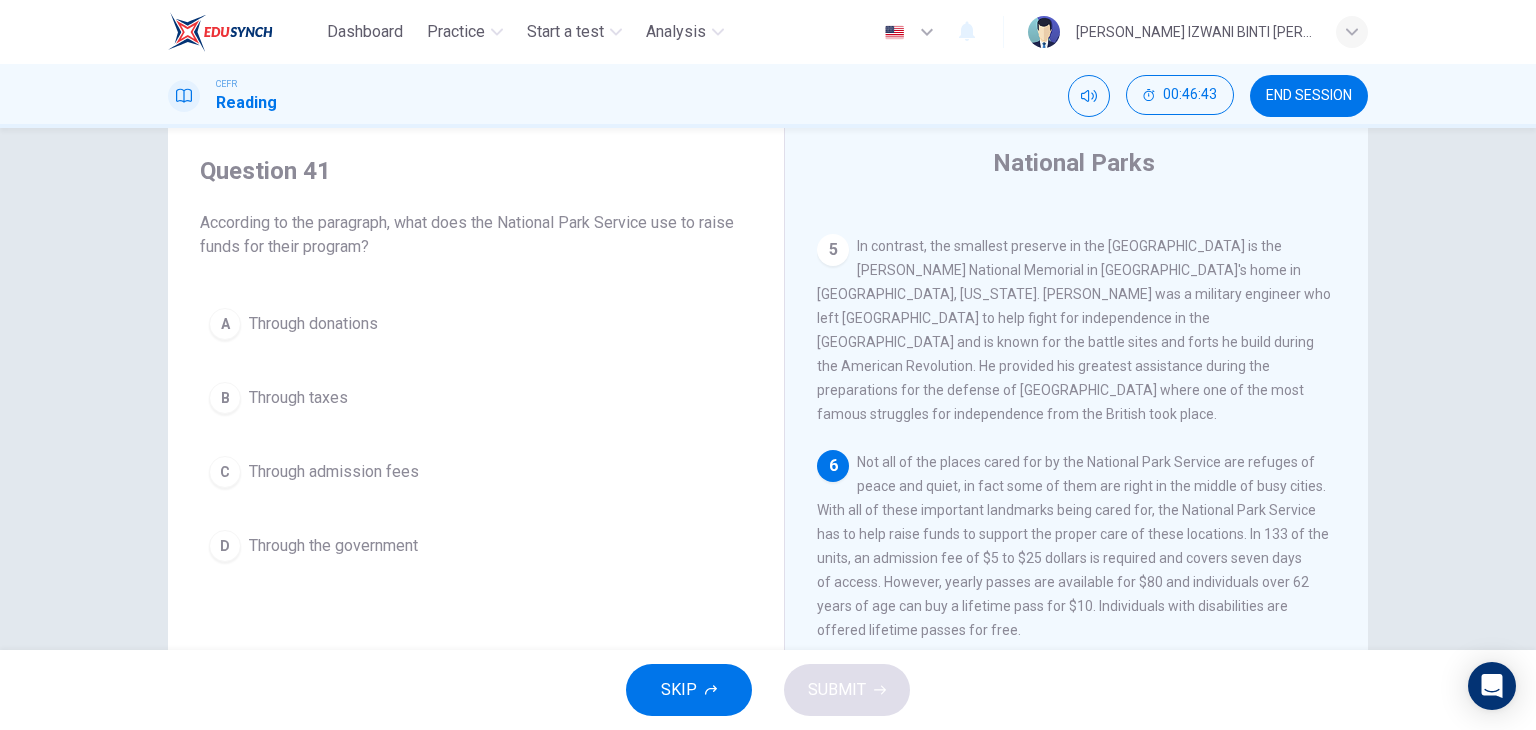 drag, startPoint x: 884, startPoint y: 493, endPoint x: 1089, endPoint y: 508, distance: 205.54805 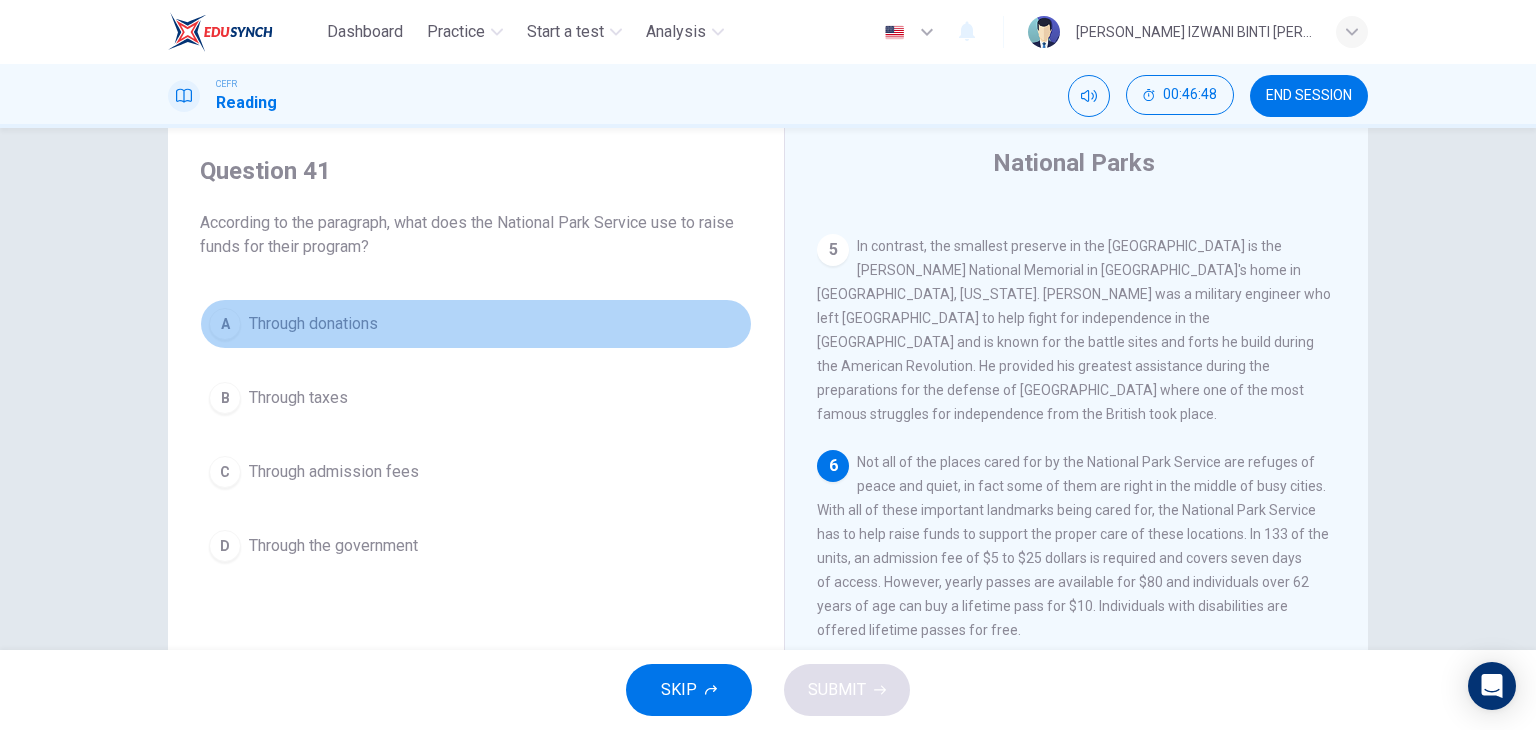 click on "A Through donations" at bounding box center [476, 324] 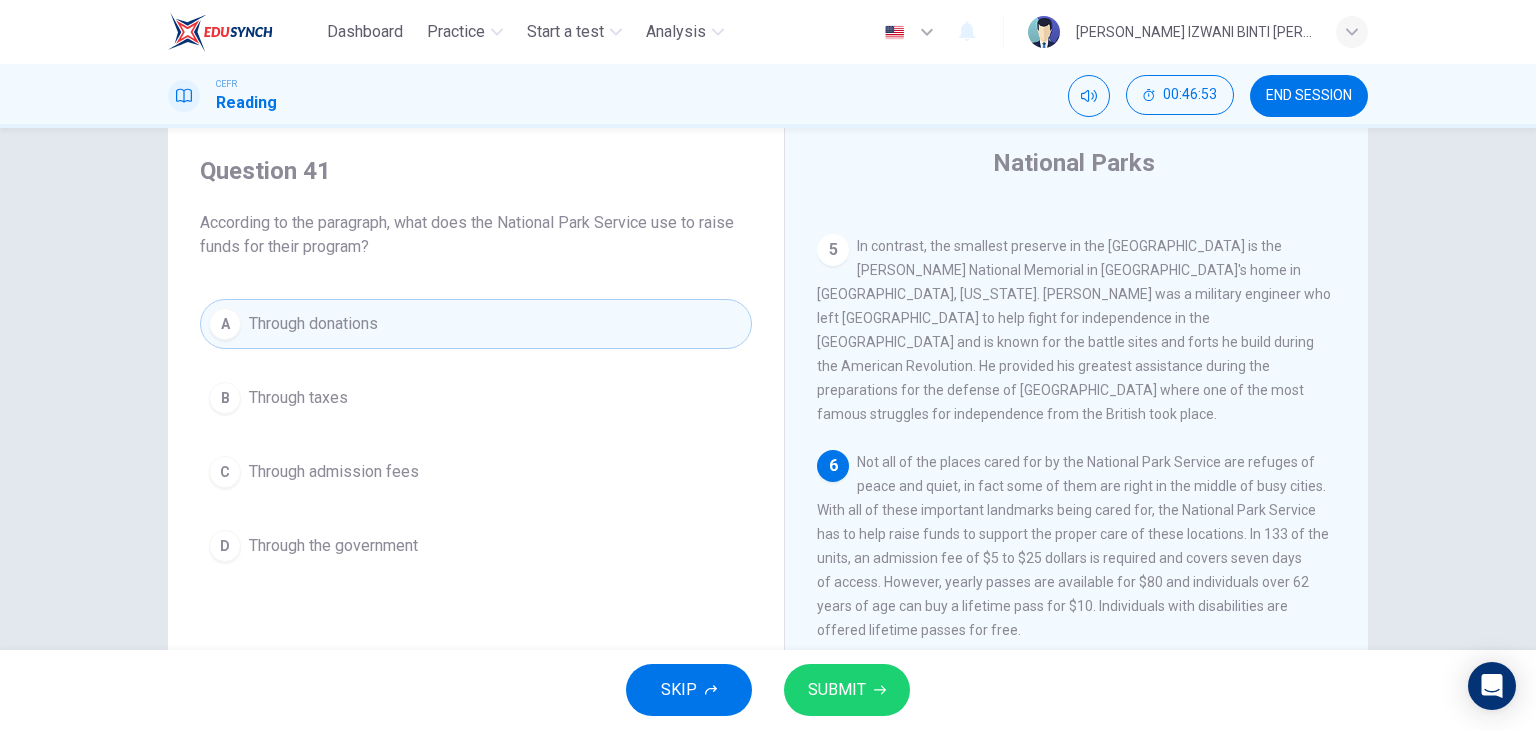 click on "SUBMIT" at bounding box center [847, 690] 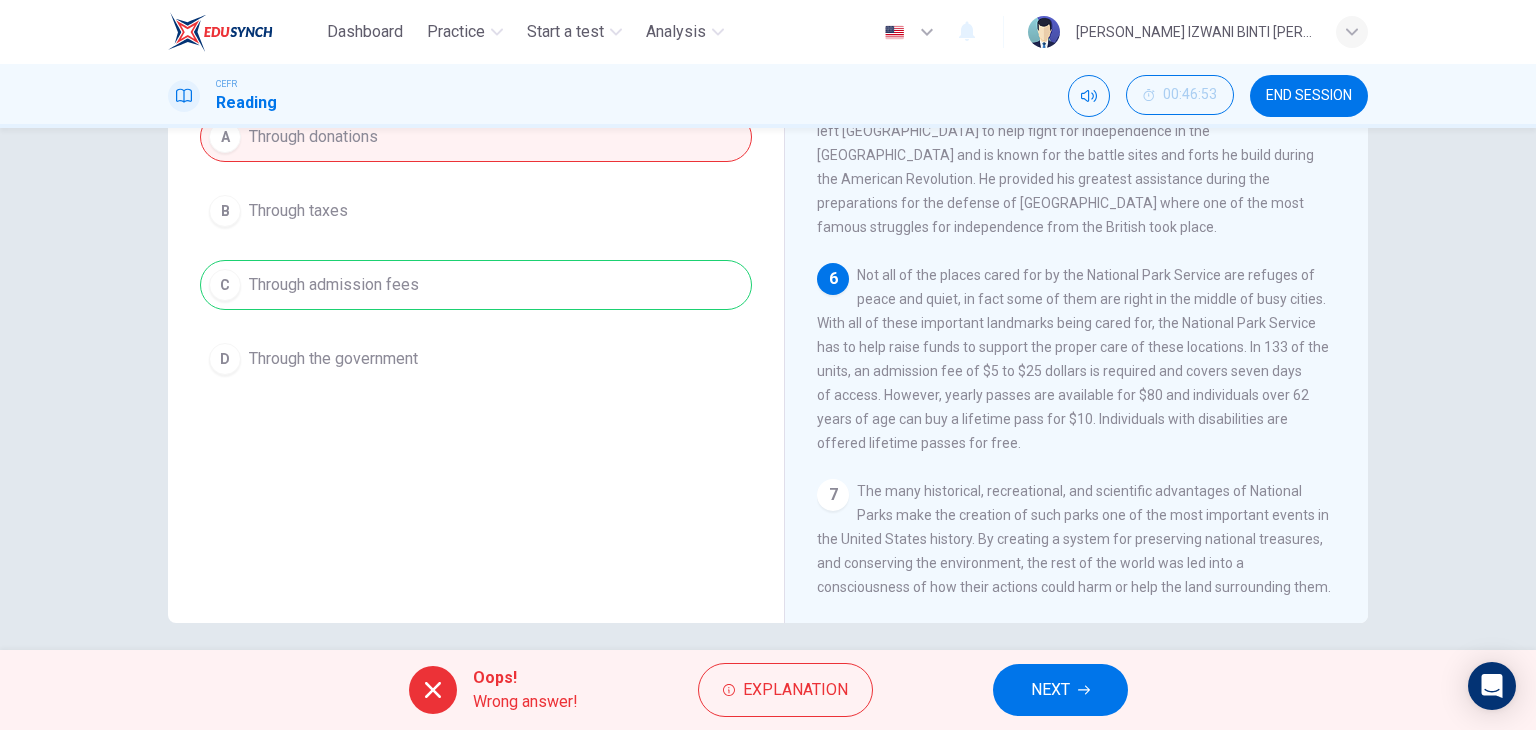 scroll, scrollTop: 253, scrollLeft: 0, axis: vertical 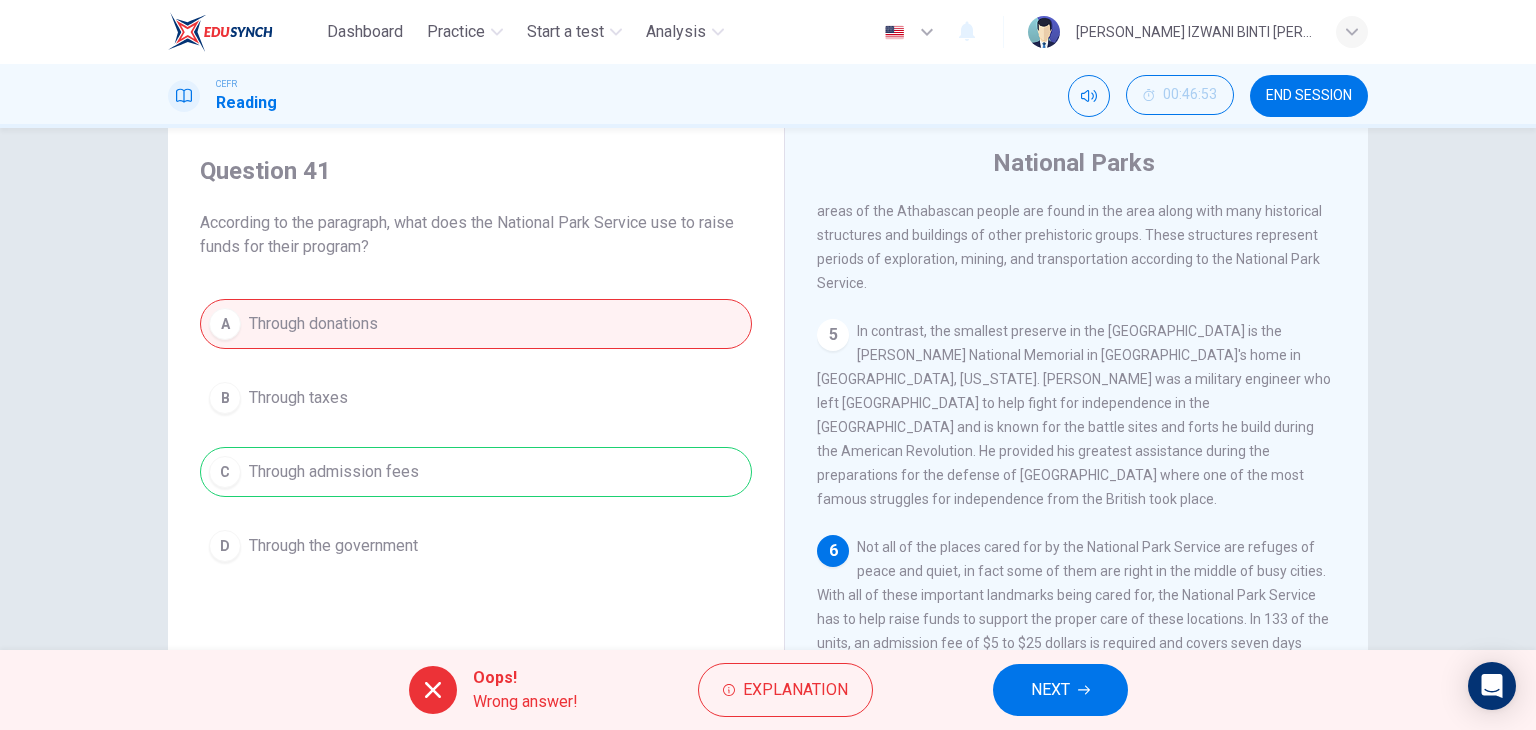 drag, startPoint x: 950, startPoint y: 632, endPoint x: 882, endPoint y: 639, distance: 68.359344 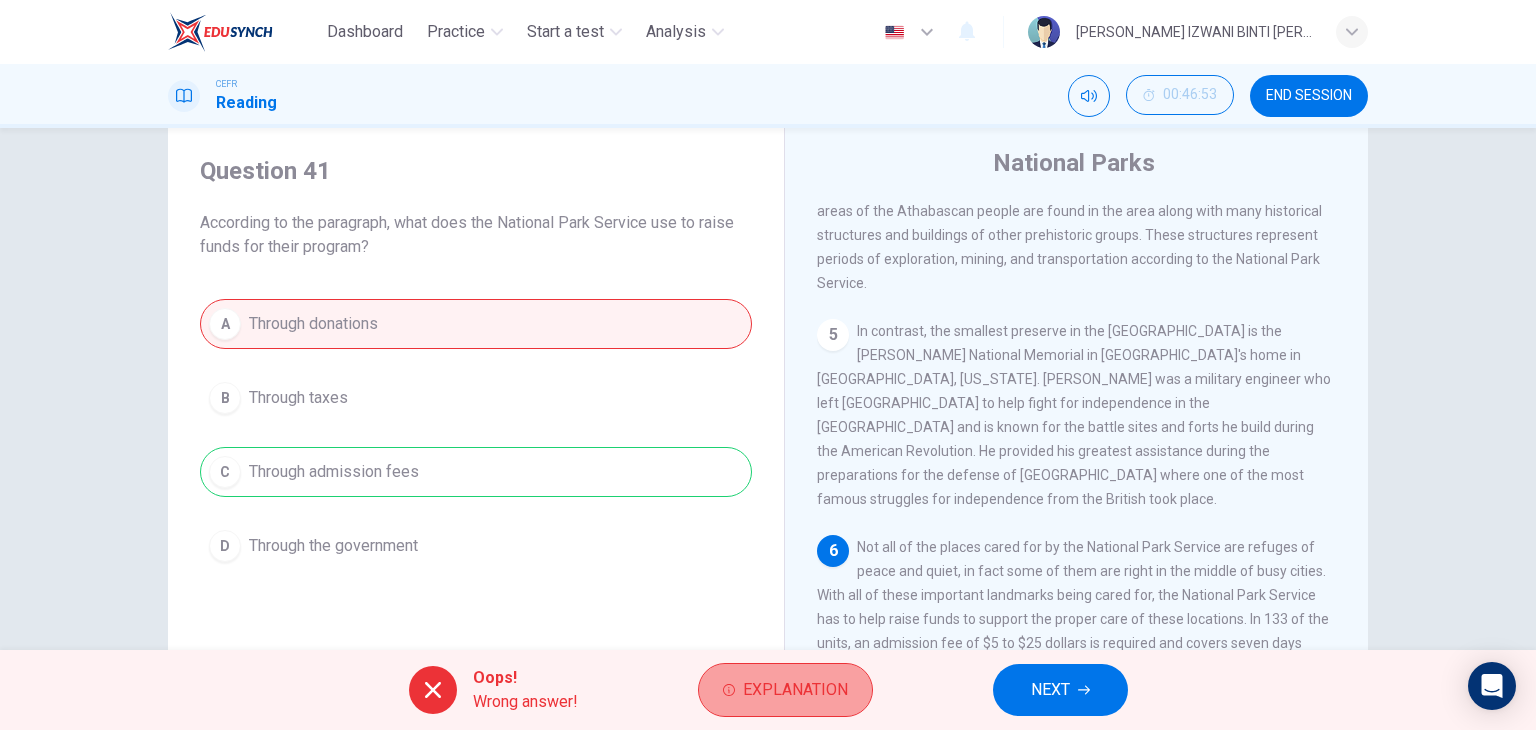 click on "Explanation" at bounding box center [795, 690] 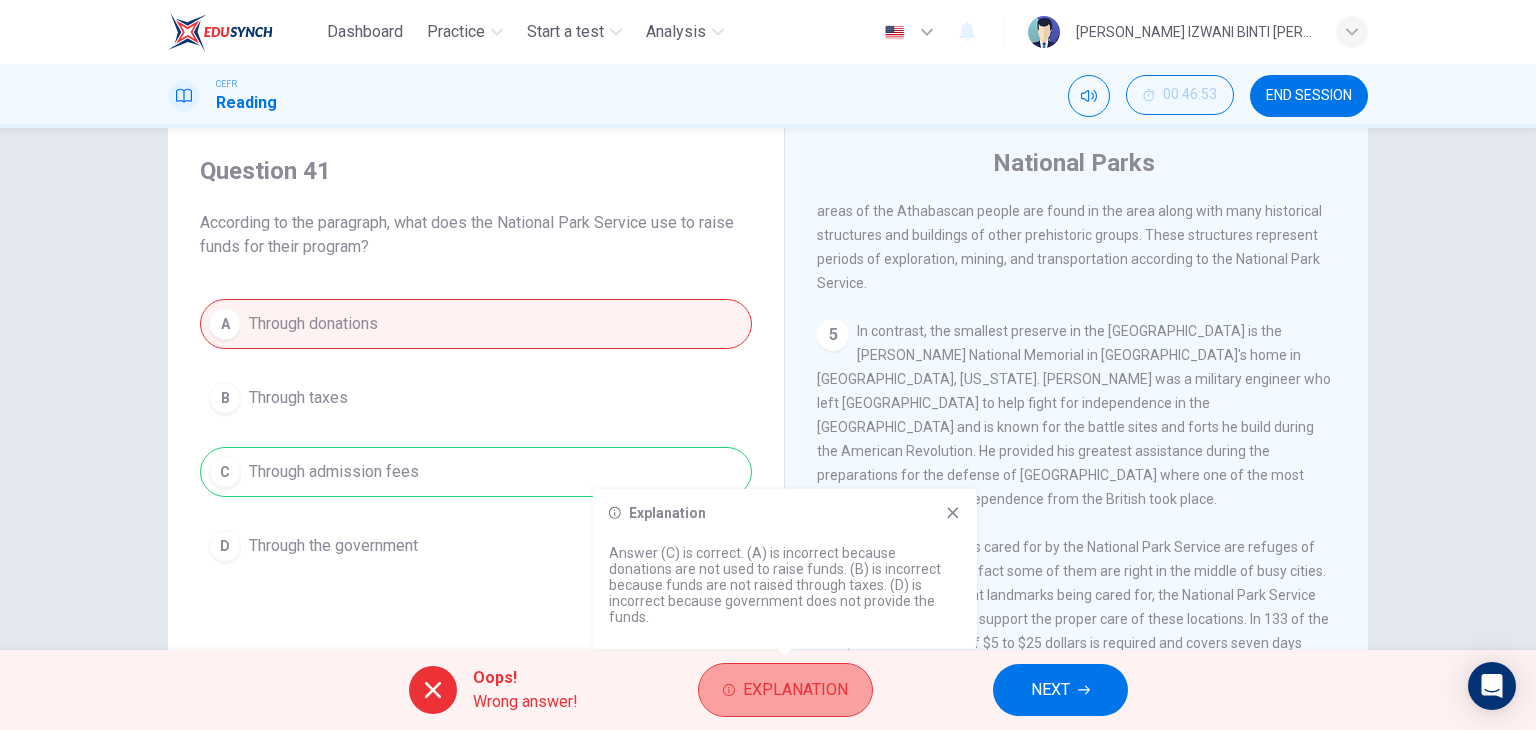 click on "Explanation" at bounding box center (795, 690) 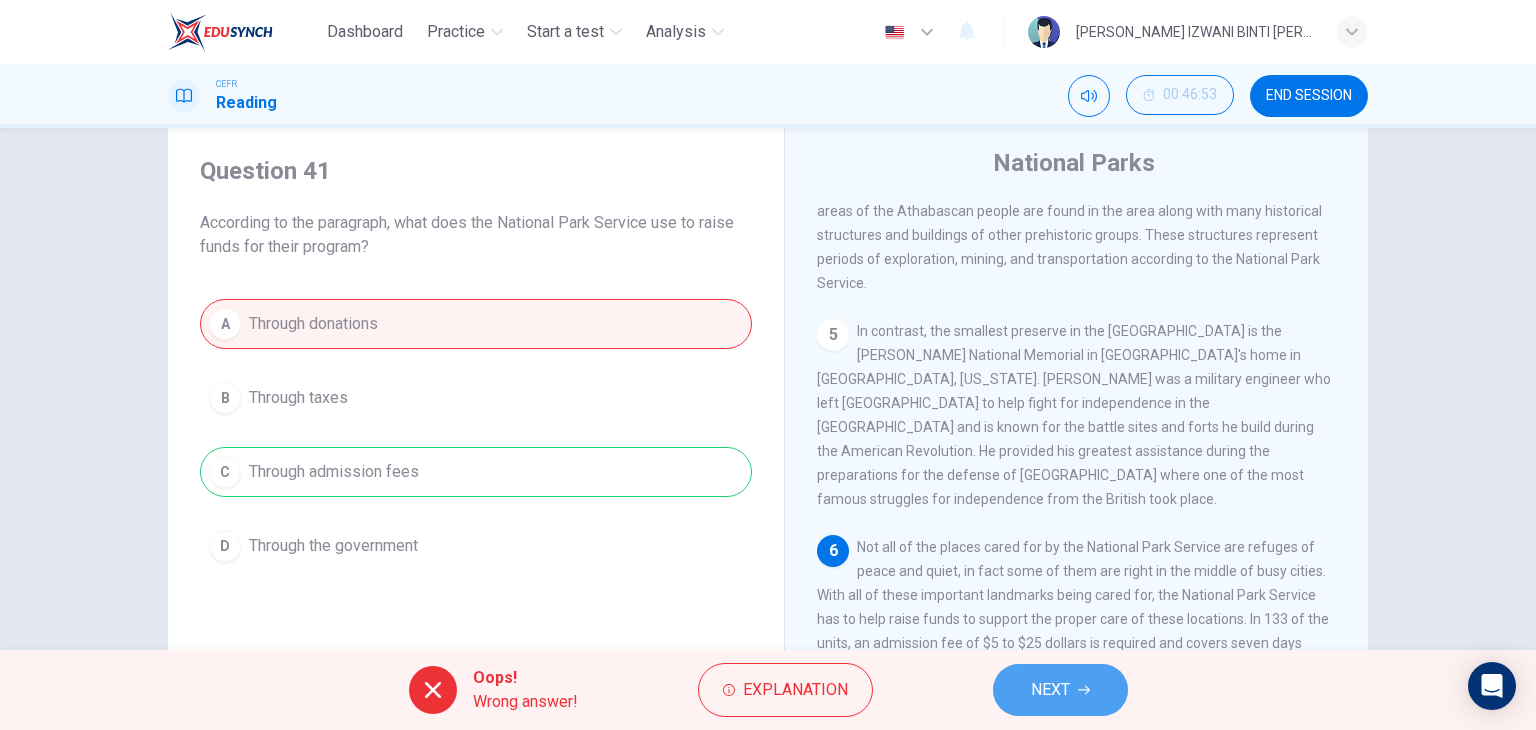 click on "NEXT" at bounding box center [1060, 690] 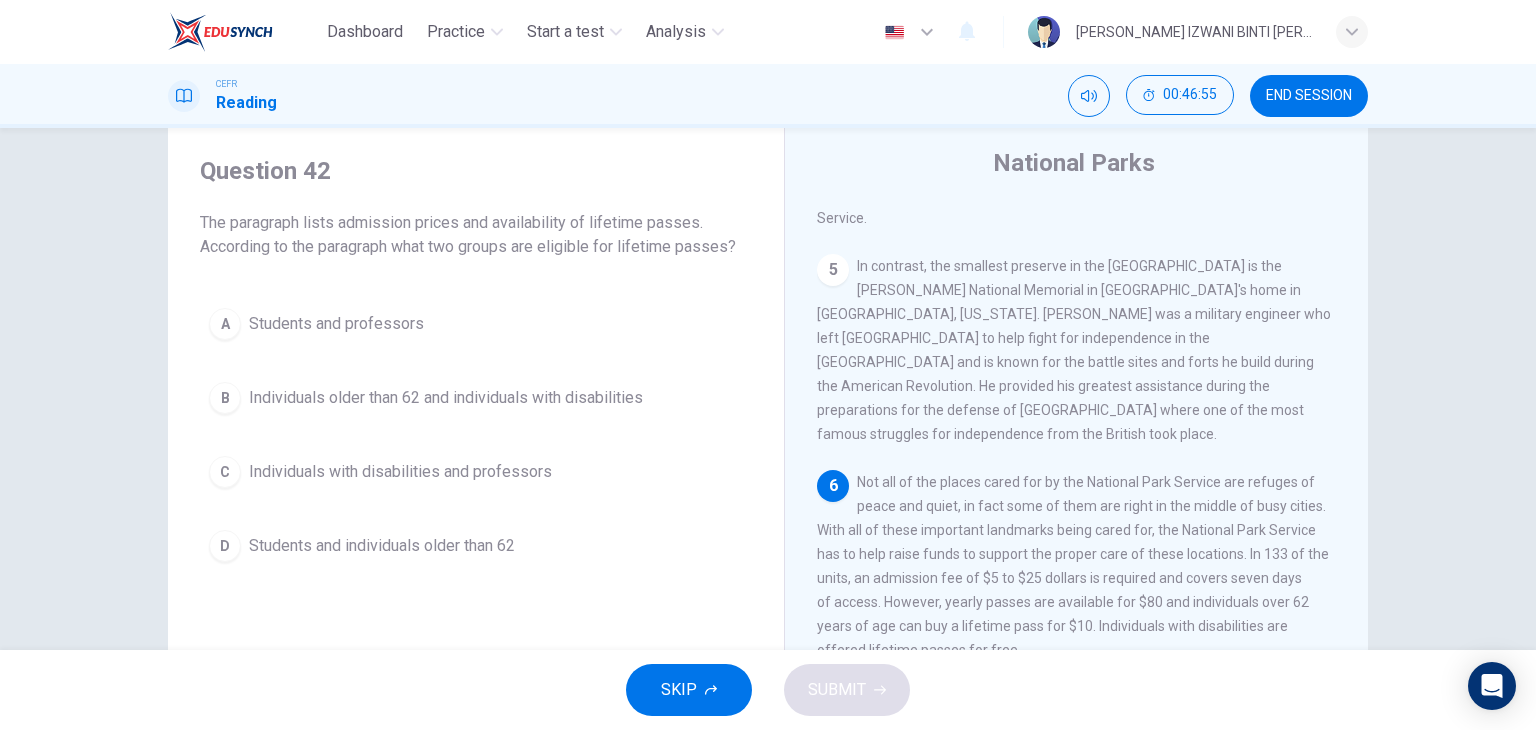 scroll, scrollTop: 776, scrollLeft: 0, axis: vertical 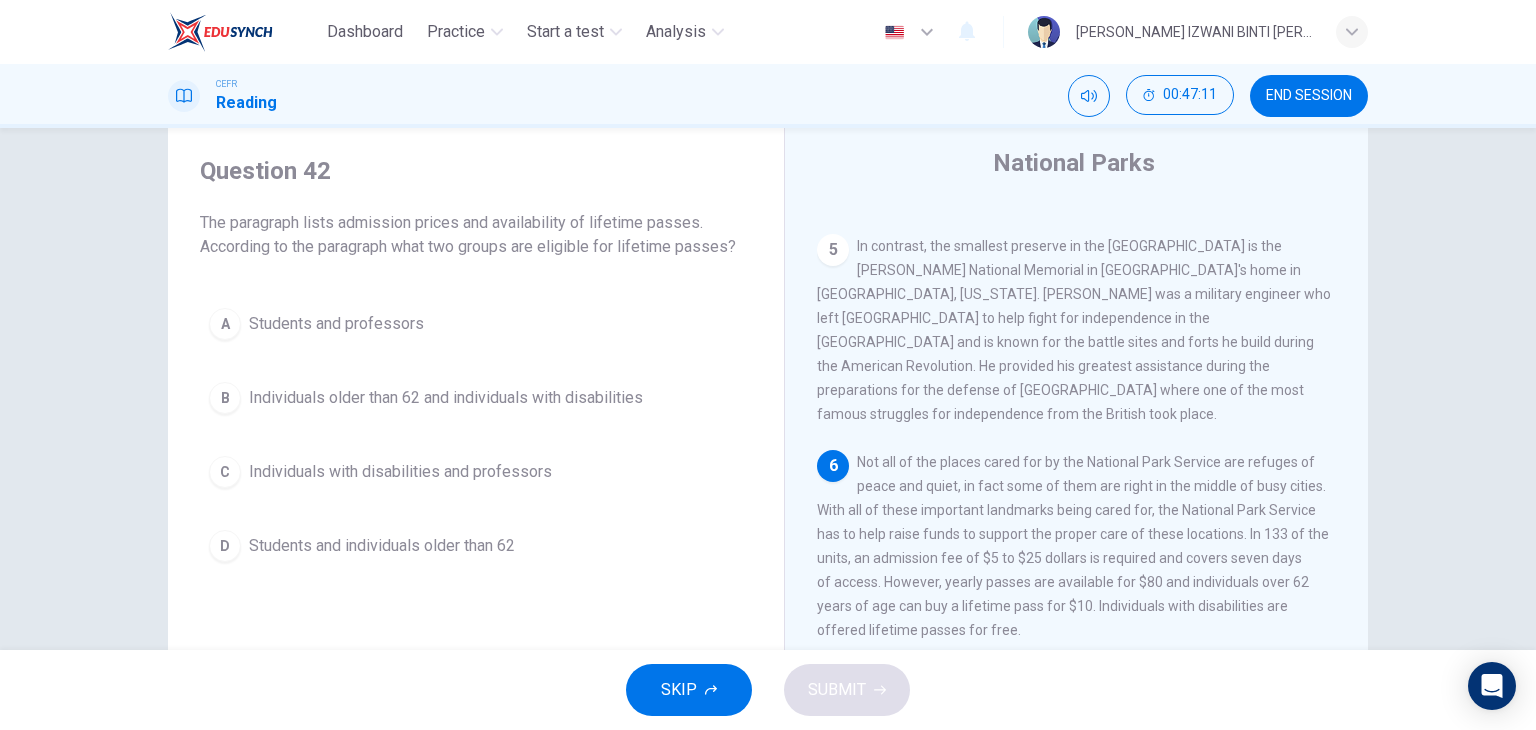 drag, startPoint x: 1270, startPoint y: 553, endPoint x: 1288, endPoint y: 553, distance: 18 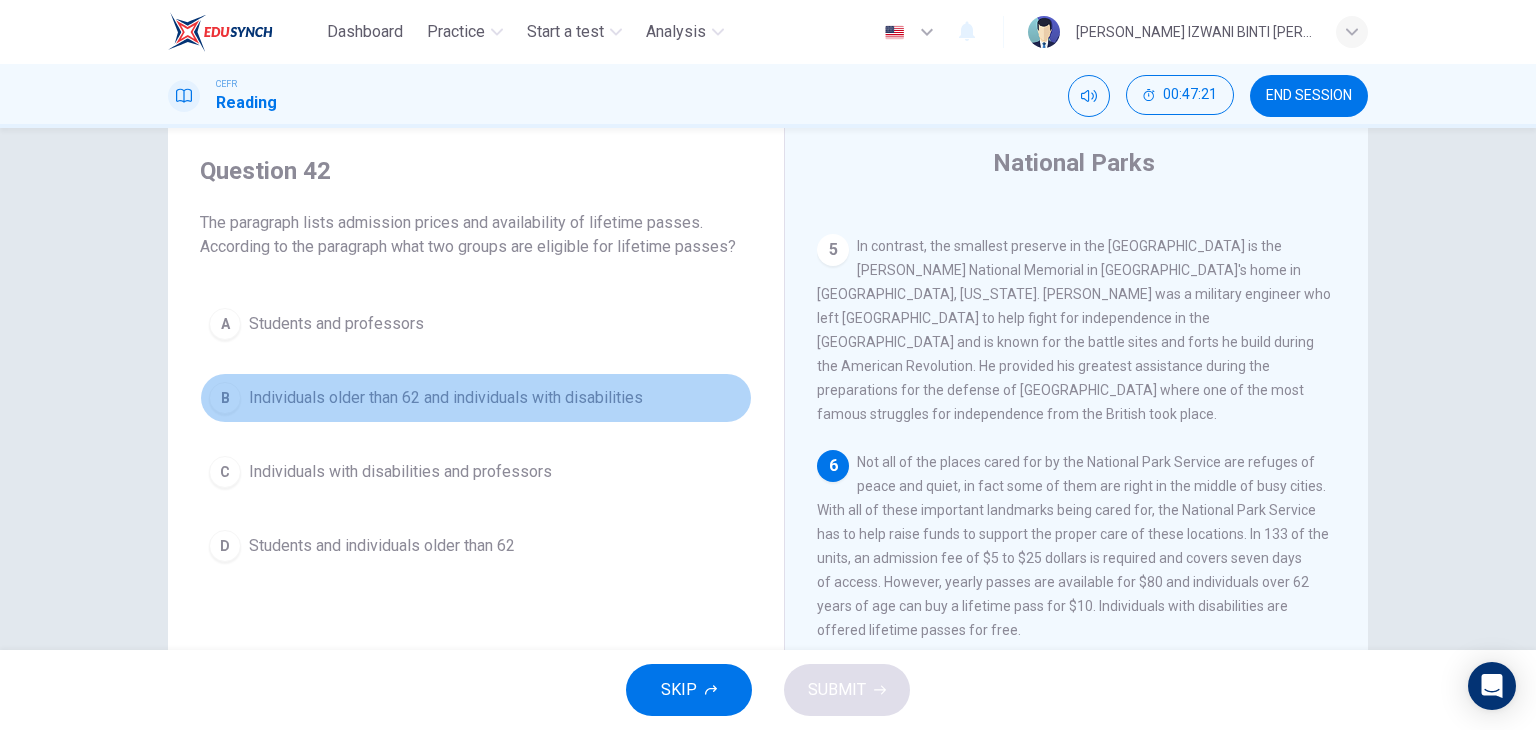 click on "B Individuals older than 62 and individuals with disabilities" at bounding box center [476, 398] 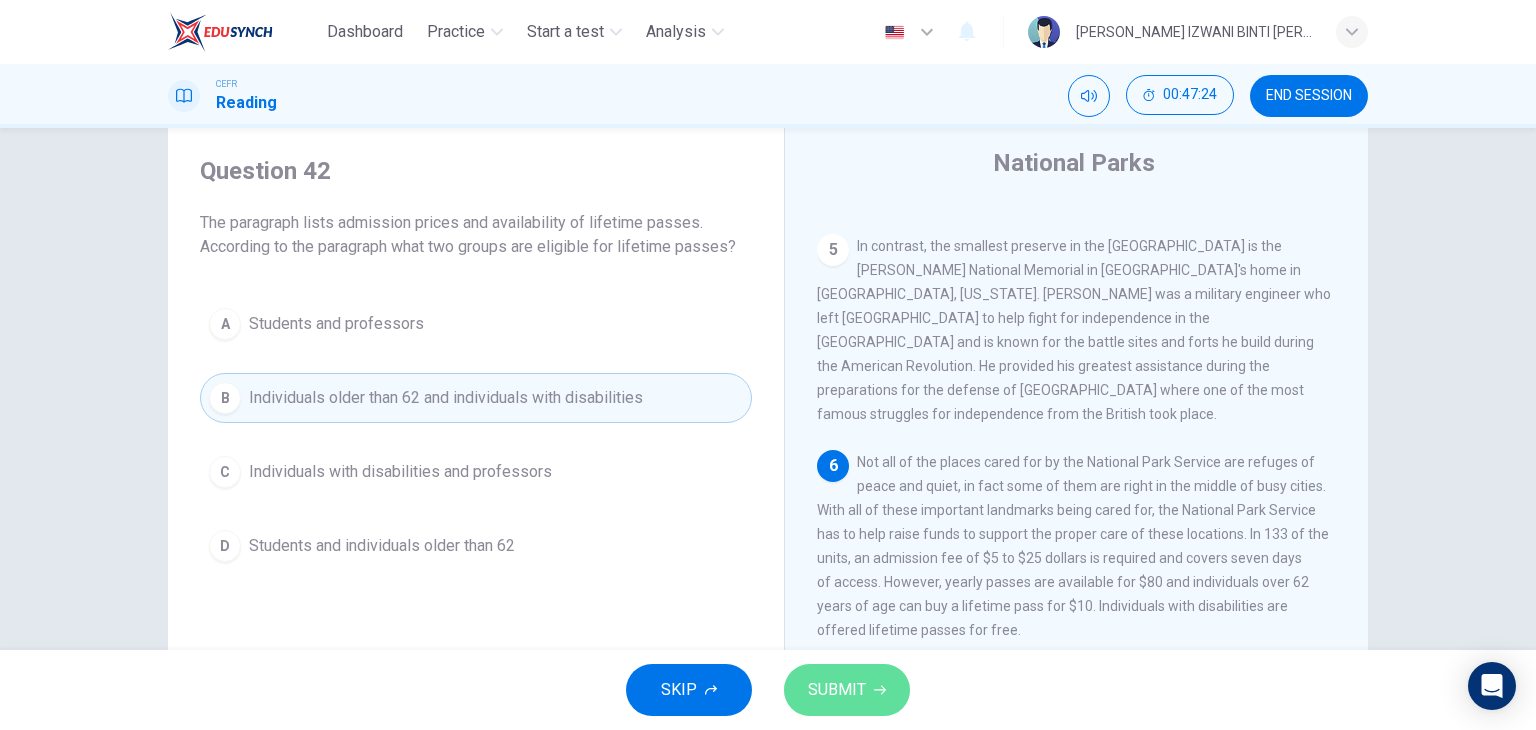 click on "SUBMIT" at bounding box center [847, 690] 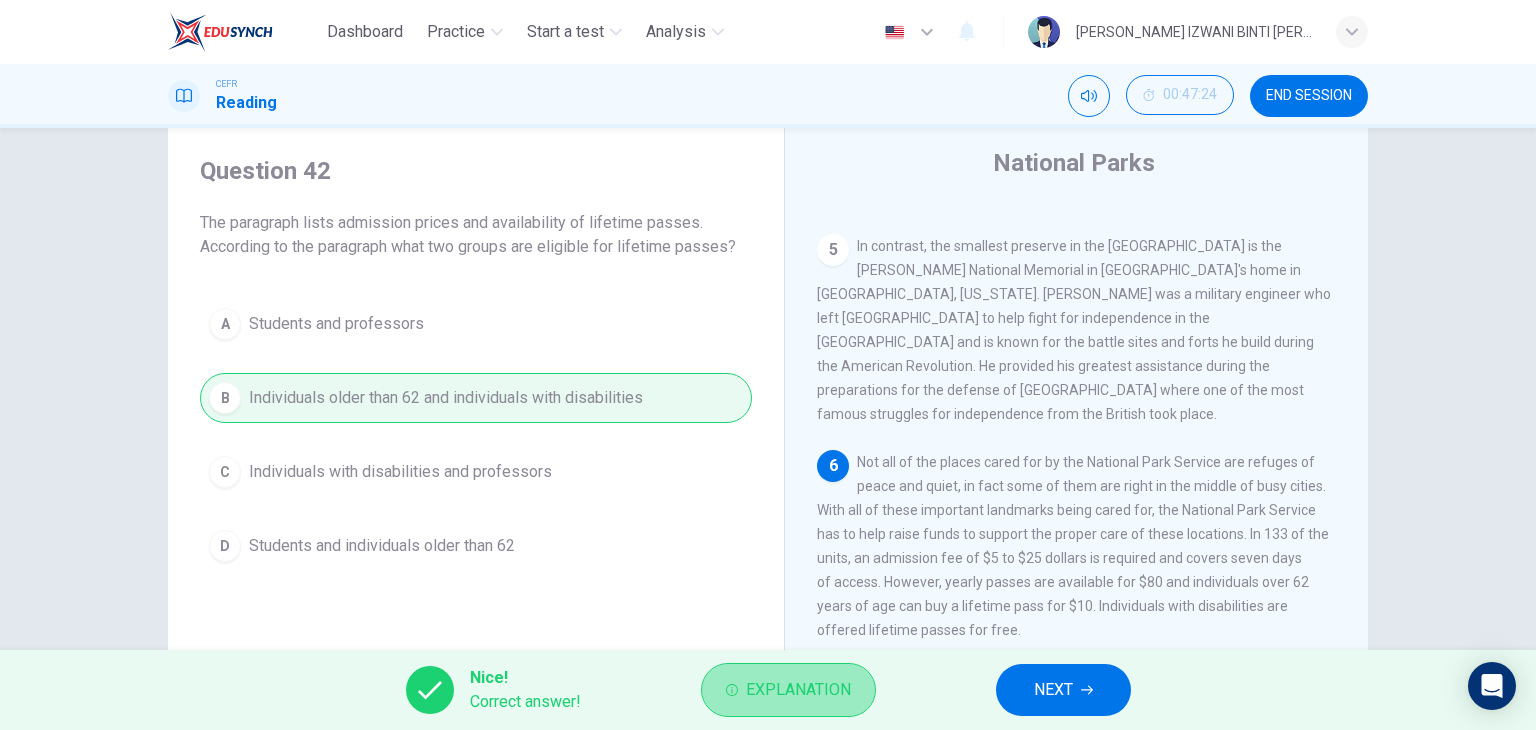 click on "Explanation" at bounding box center [798, 690] 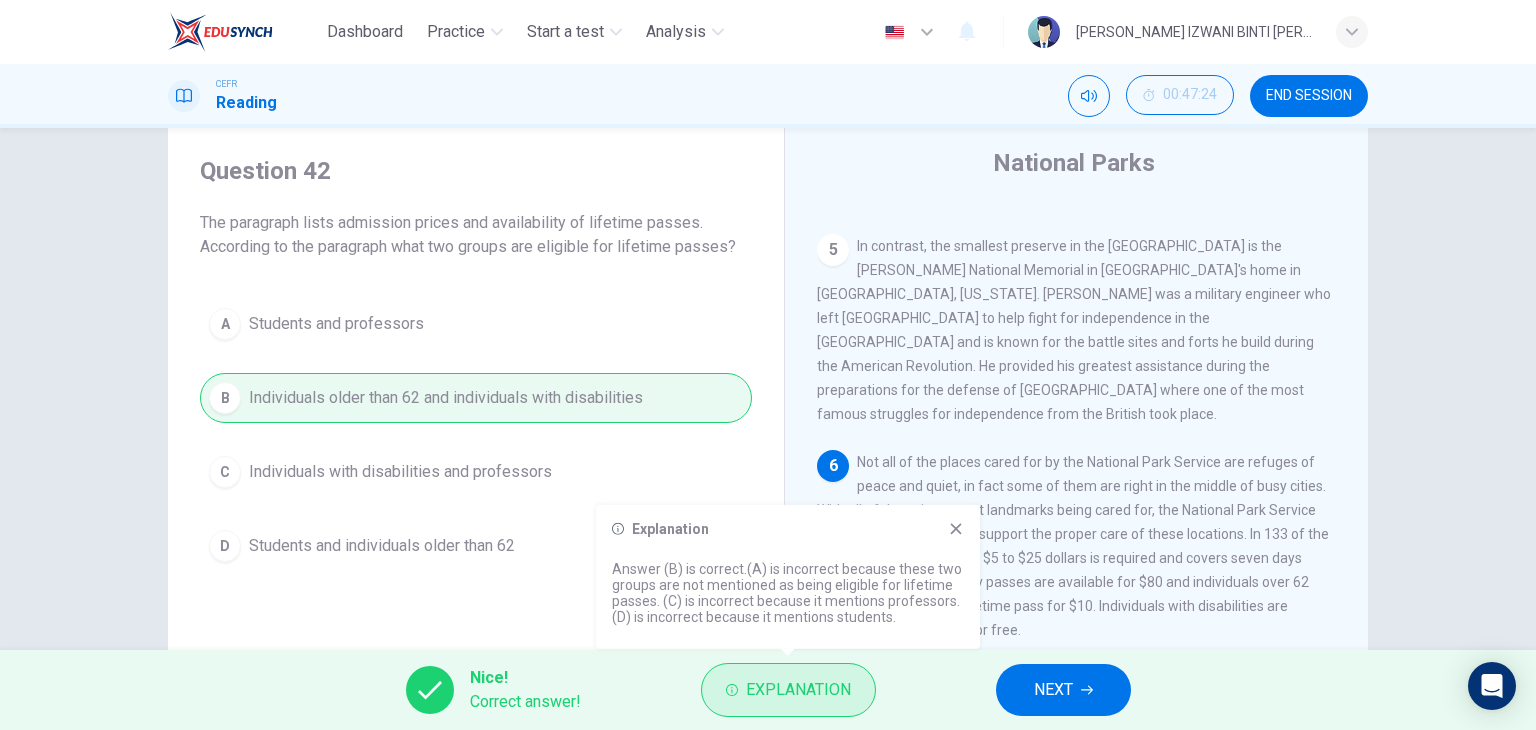 click on "Explanation" at bounding box center (798, 690) 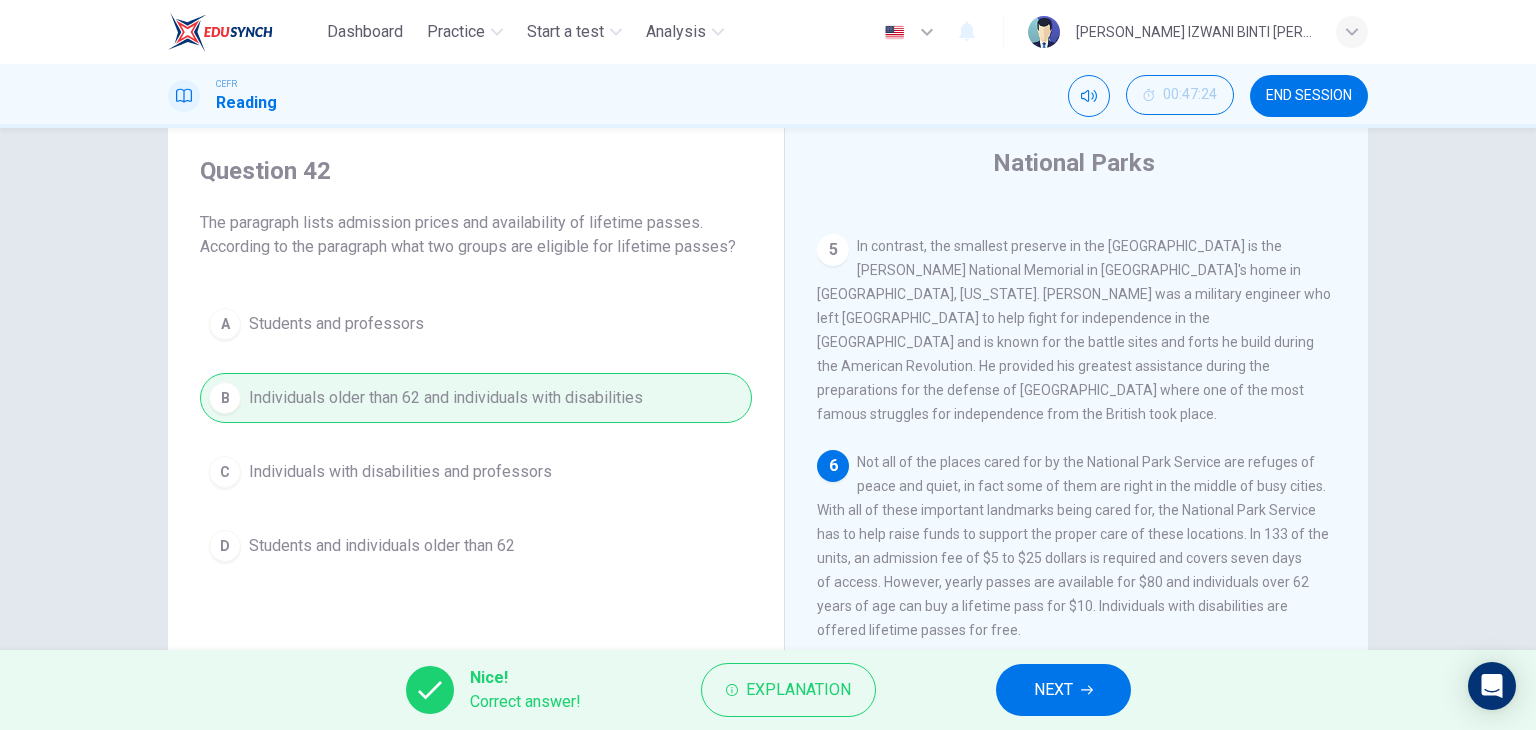 click on "NEXT" at bounding box center (1053, 690) 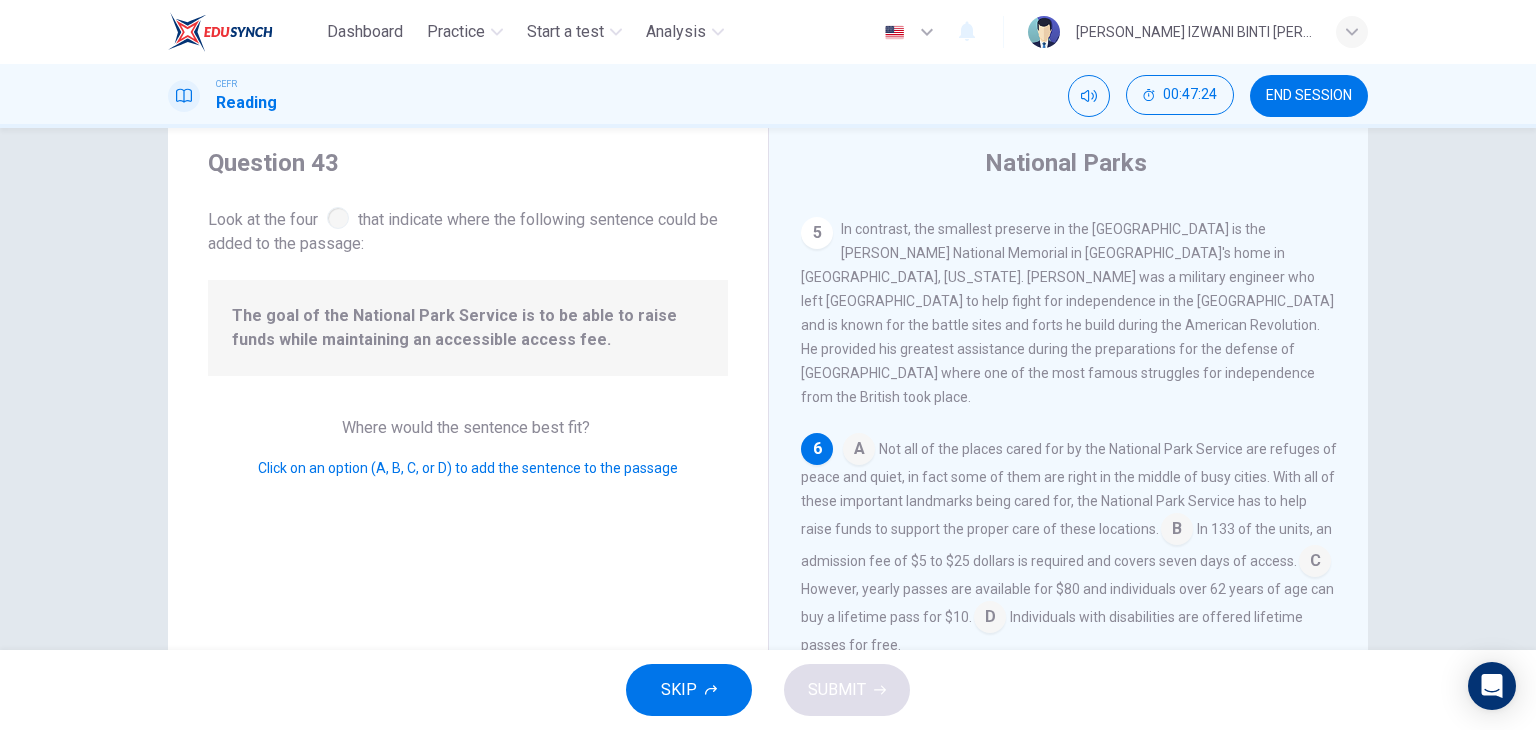 scroll, scrollTop: 784, scrollLeft: 0, axis: vertical 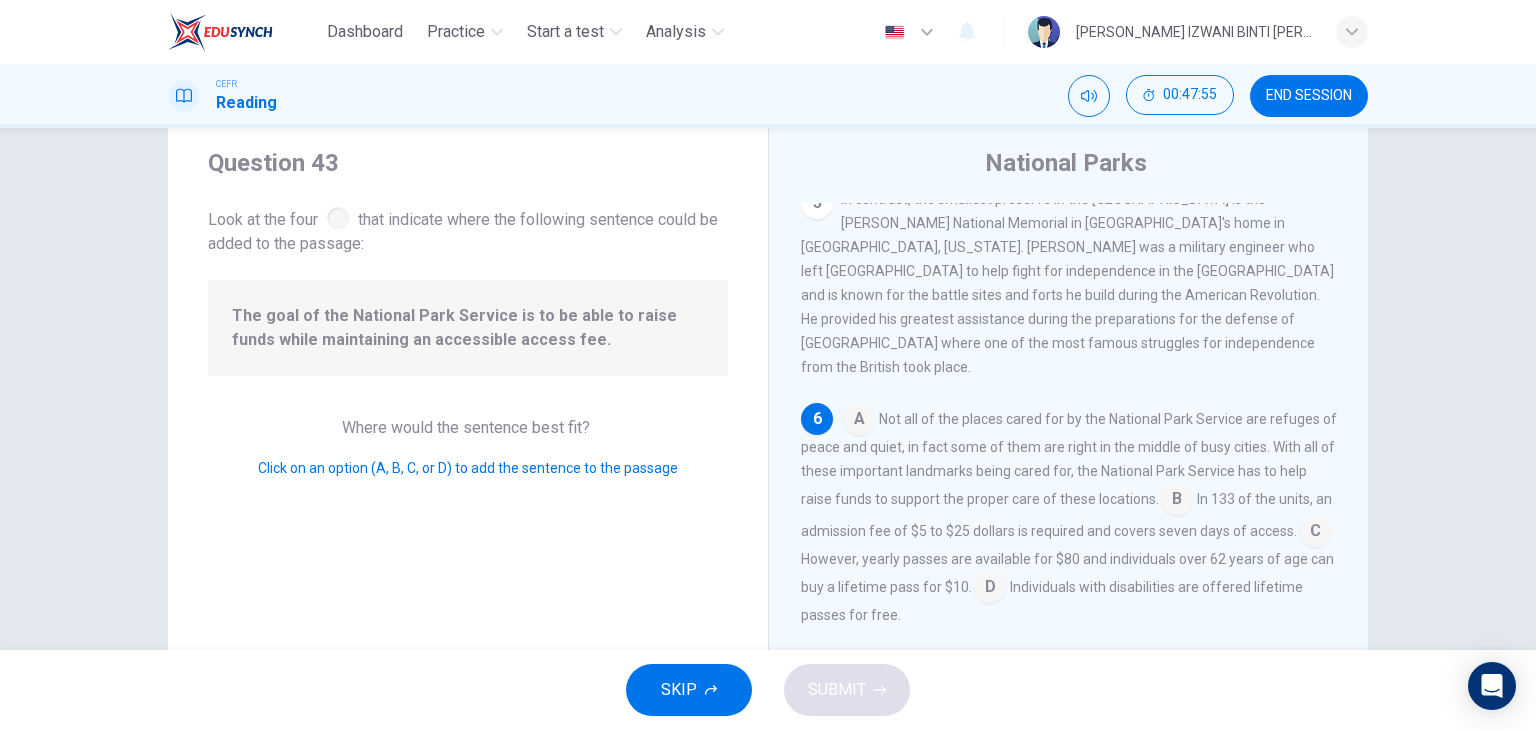 click at bounding box center (1177, 501) 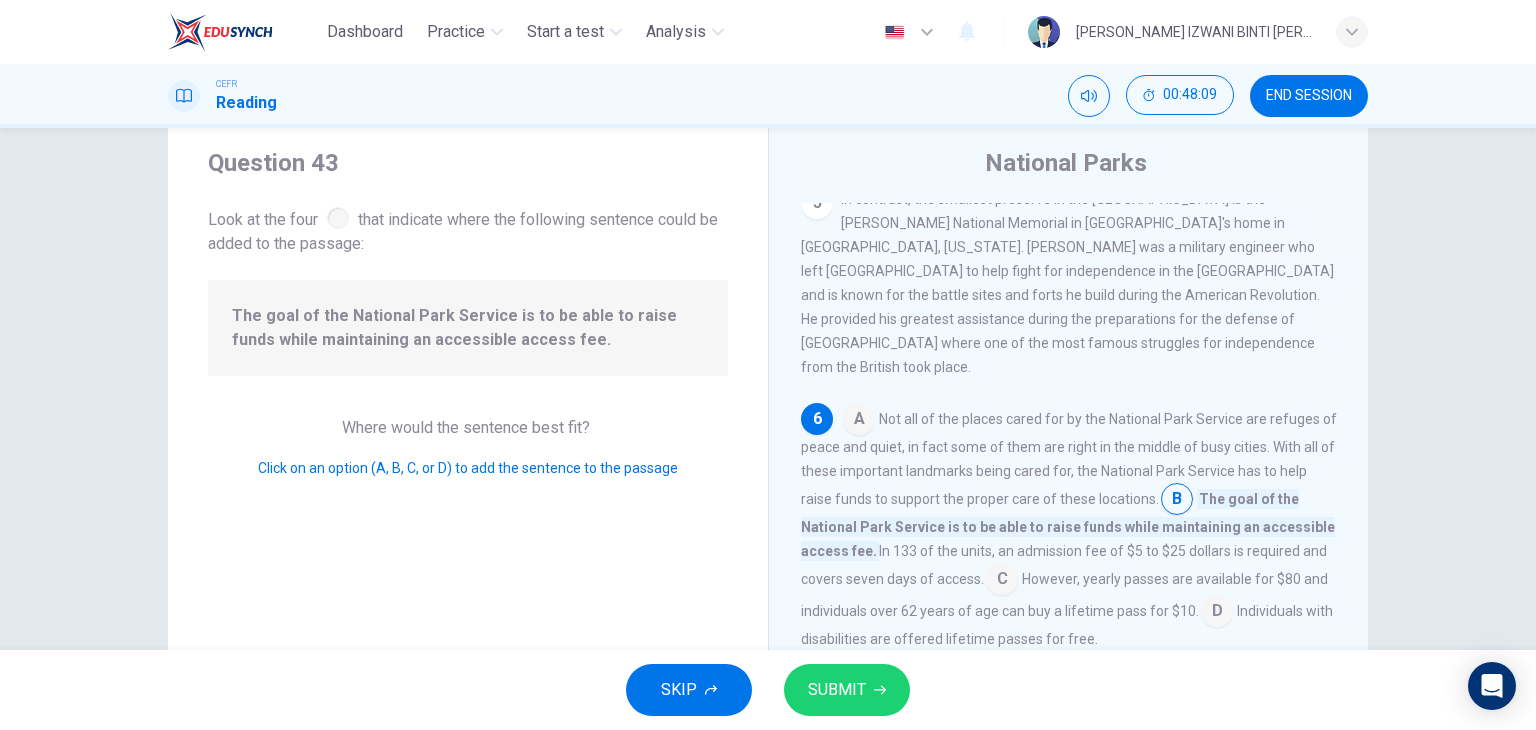 click at bounding box center [859, 421] 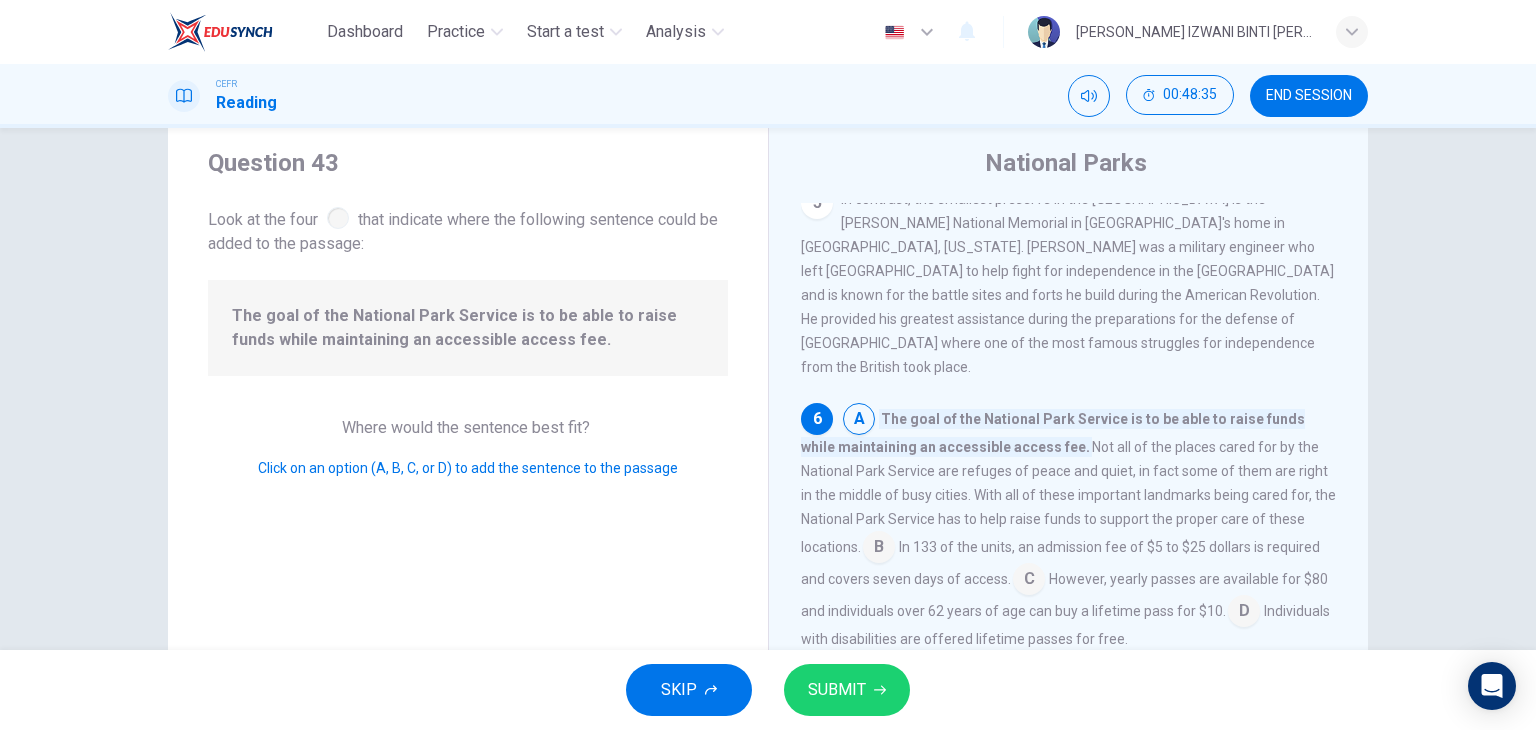 click at bounding box center (1244, 613) 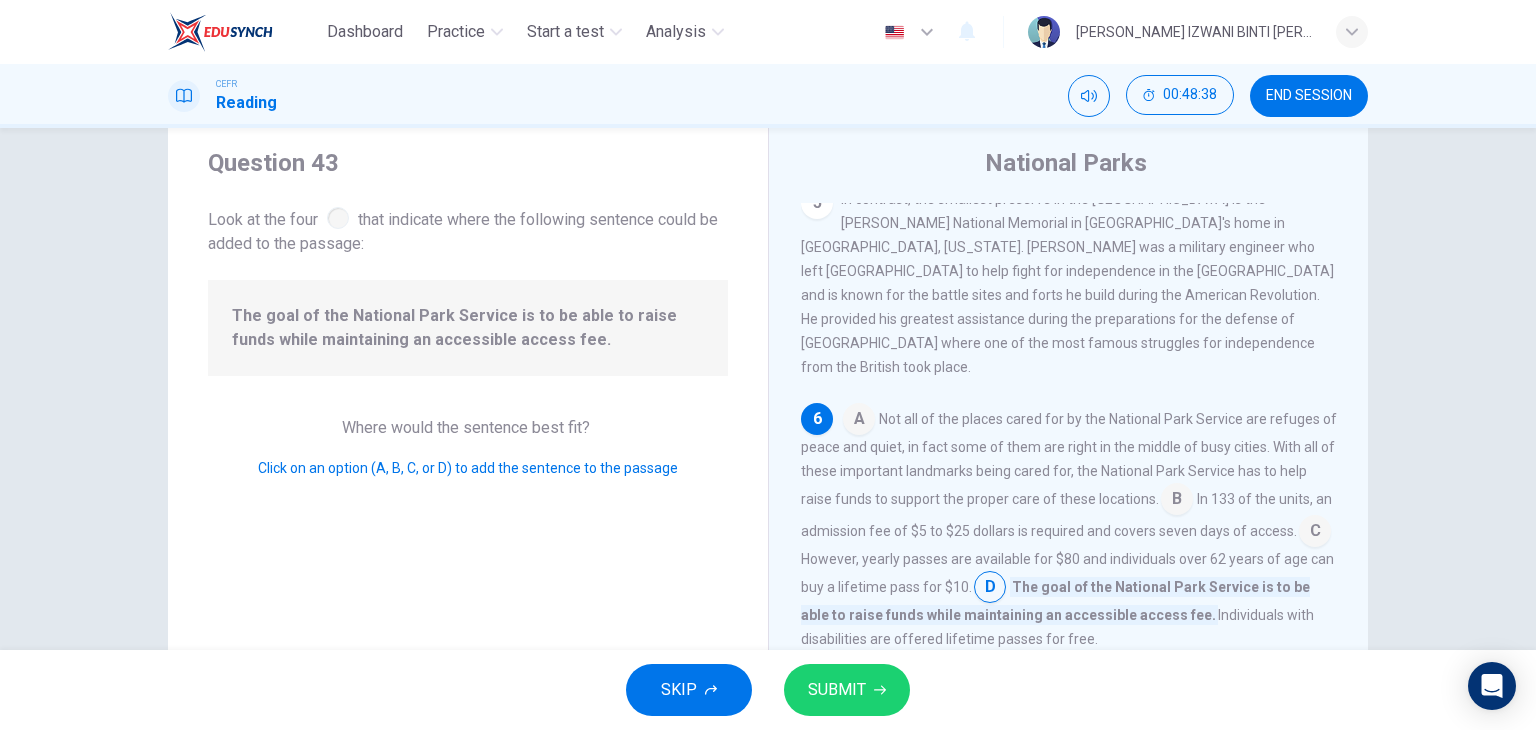 click at bounding box center [1315, 533] 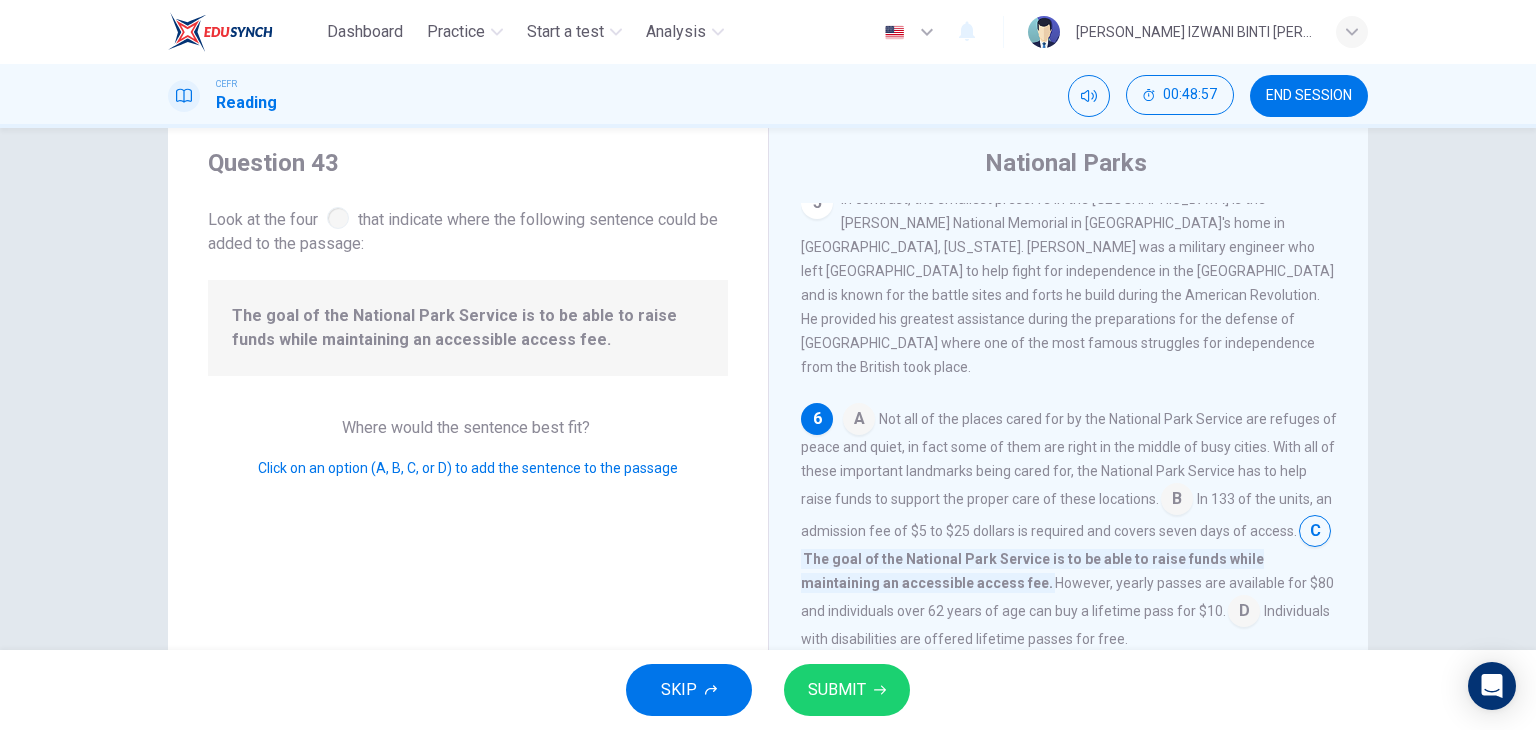 click at bounding box center (1177, 501) 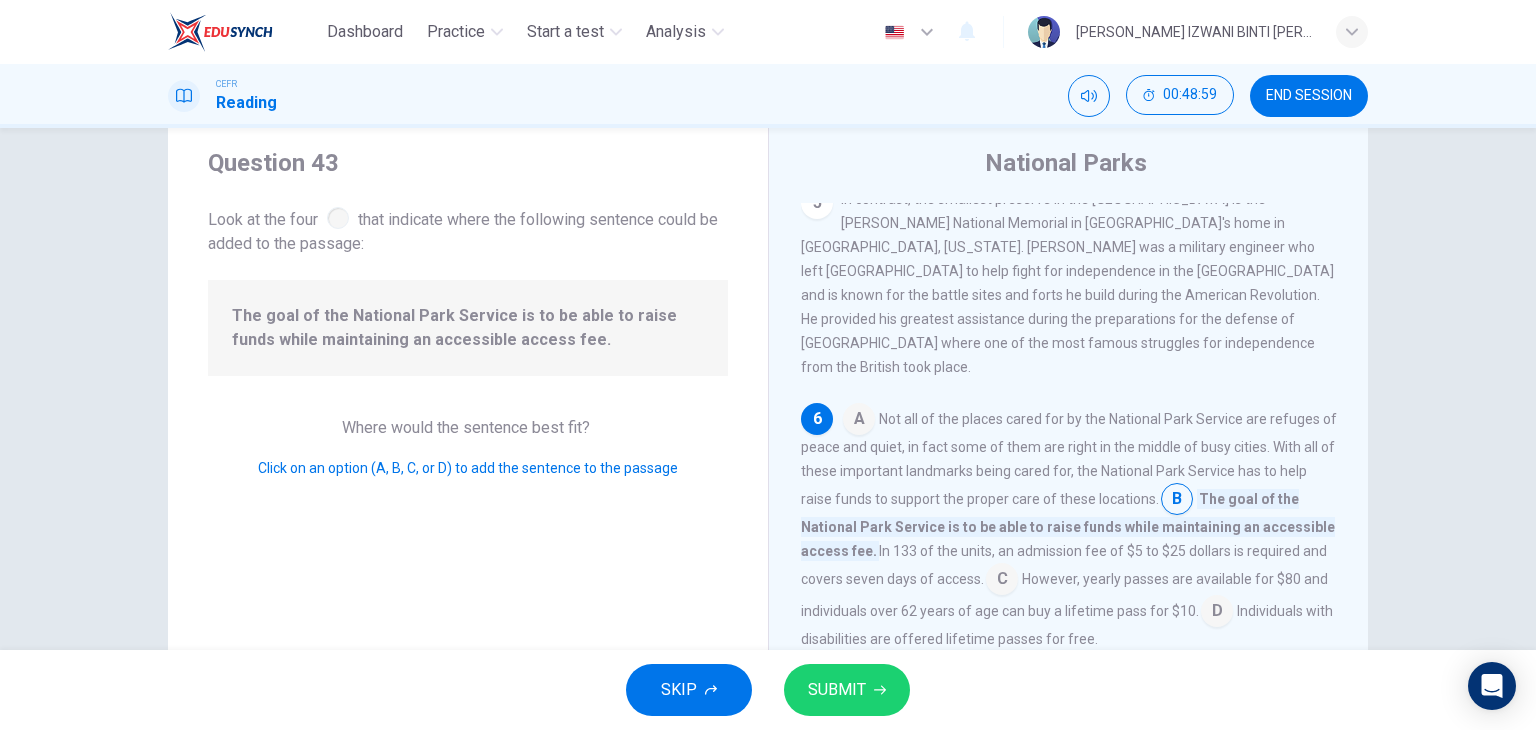 click on "SUBMIT" at bounding box center [837, 690] 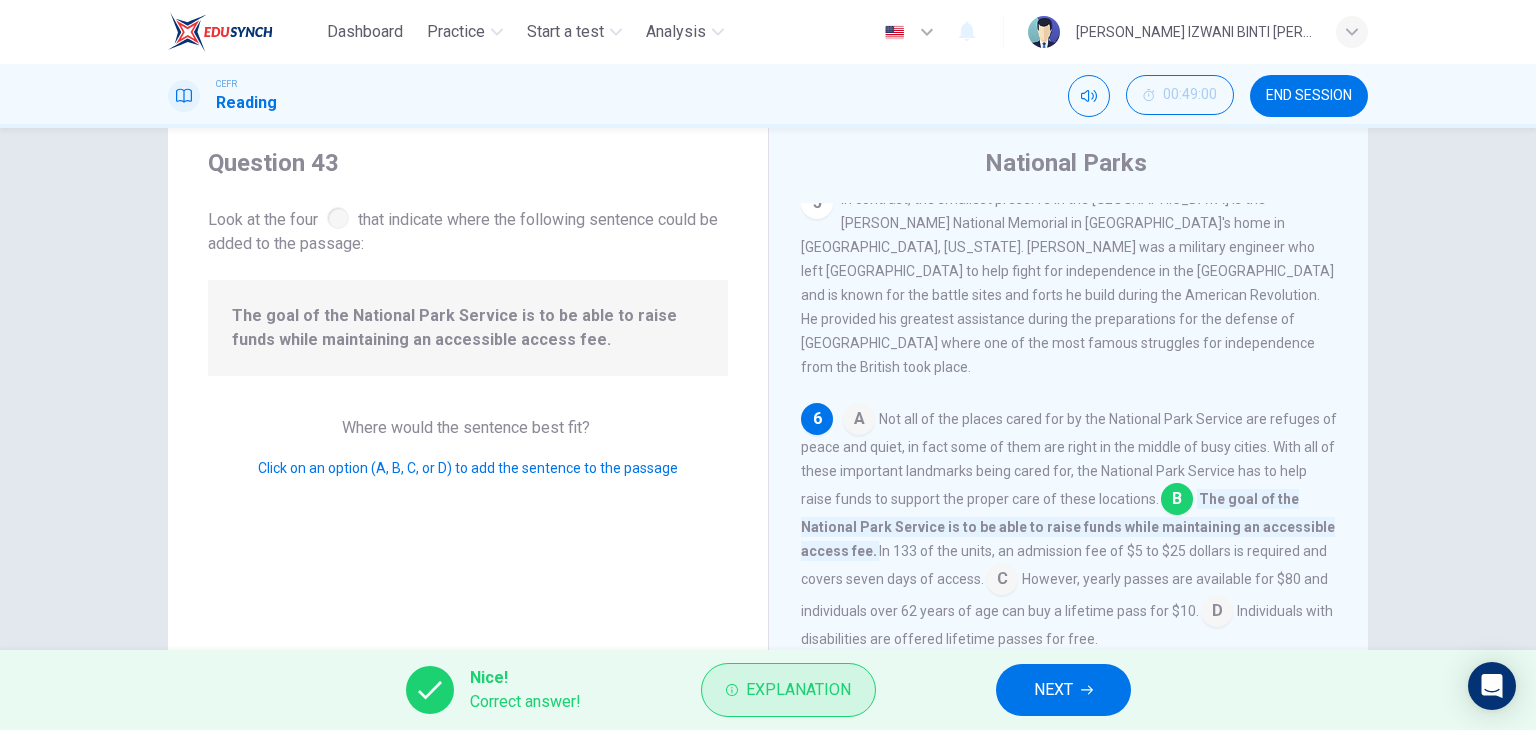 click on "Explanation" at bounding box center [798, 690] 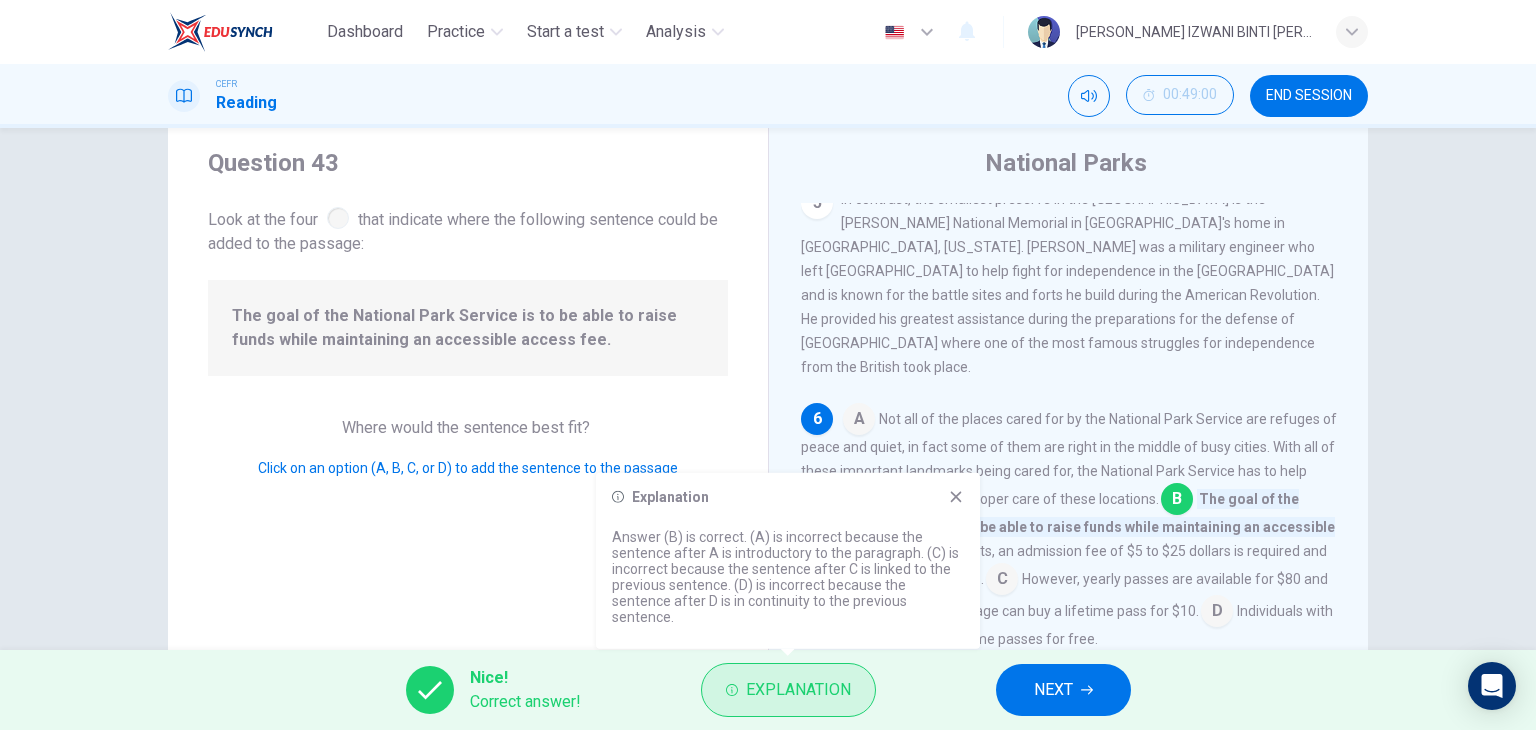click on "Explanation" at bounding box center [788, 690] 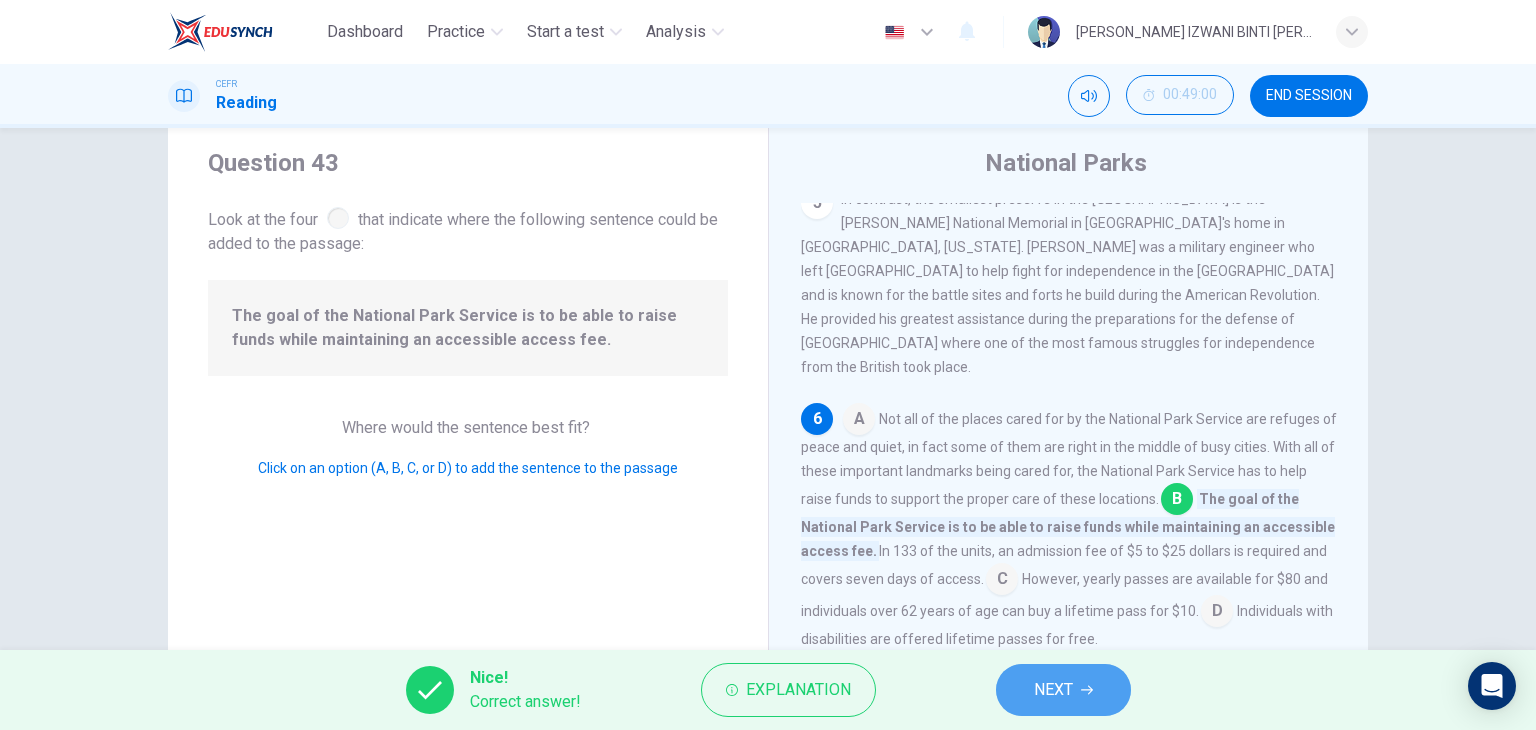 click 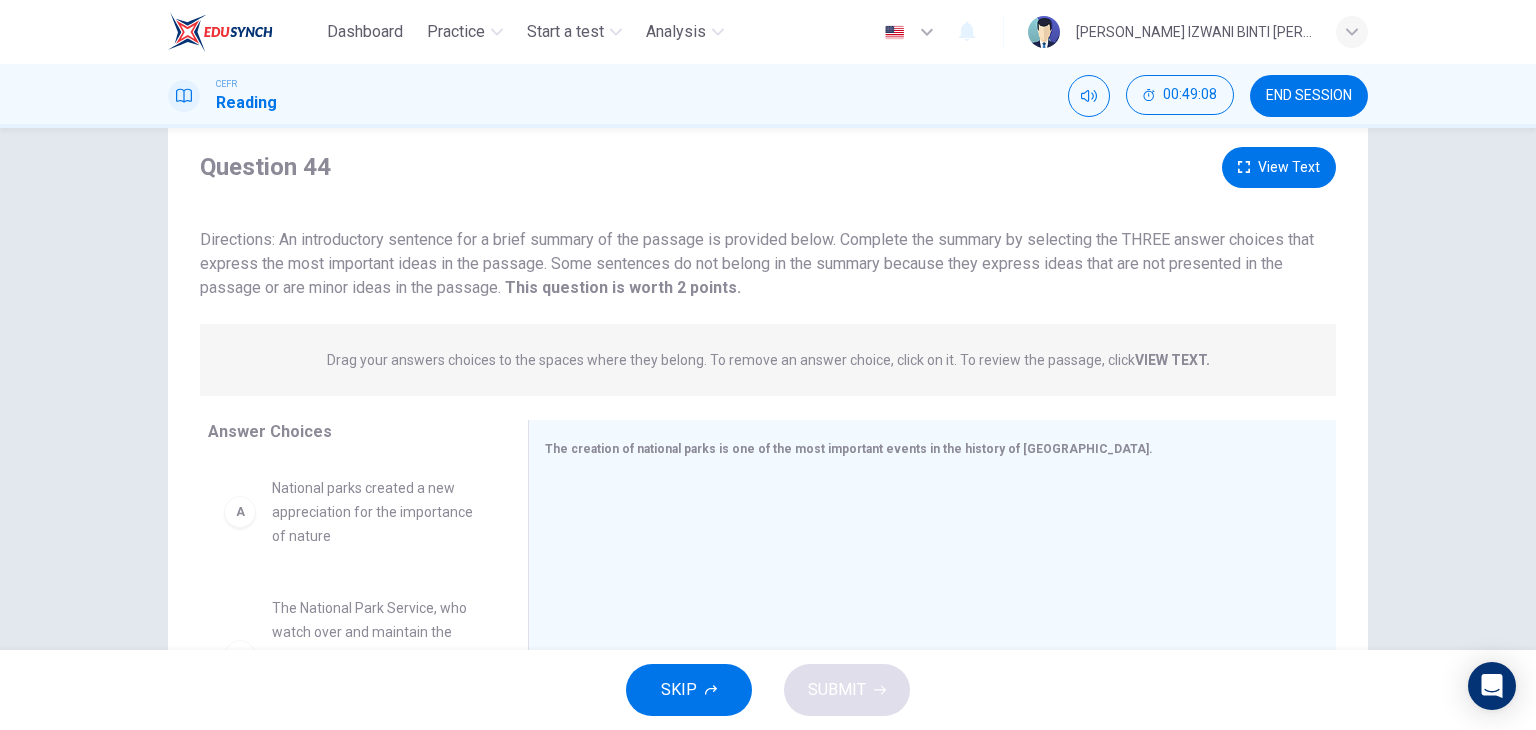 click on "View Text" at bounding box center [1279, 167] 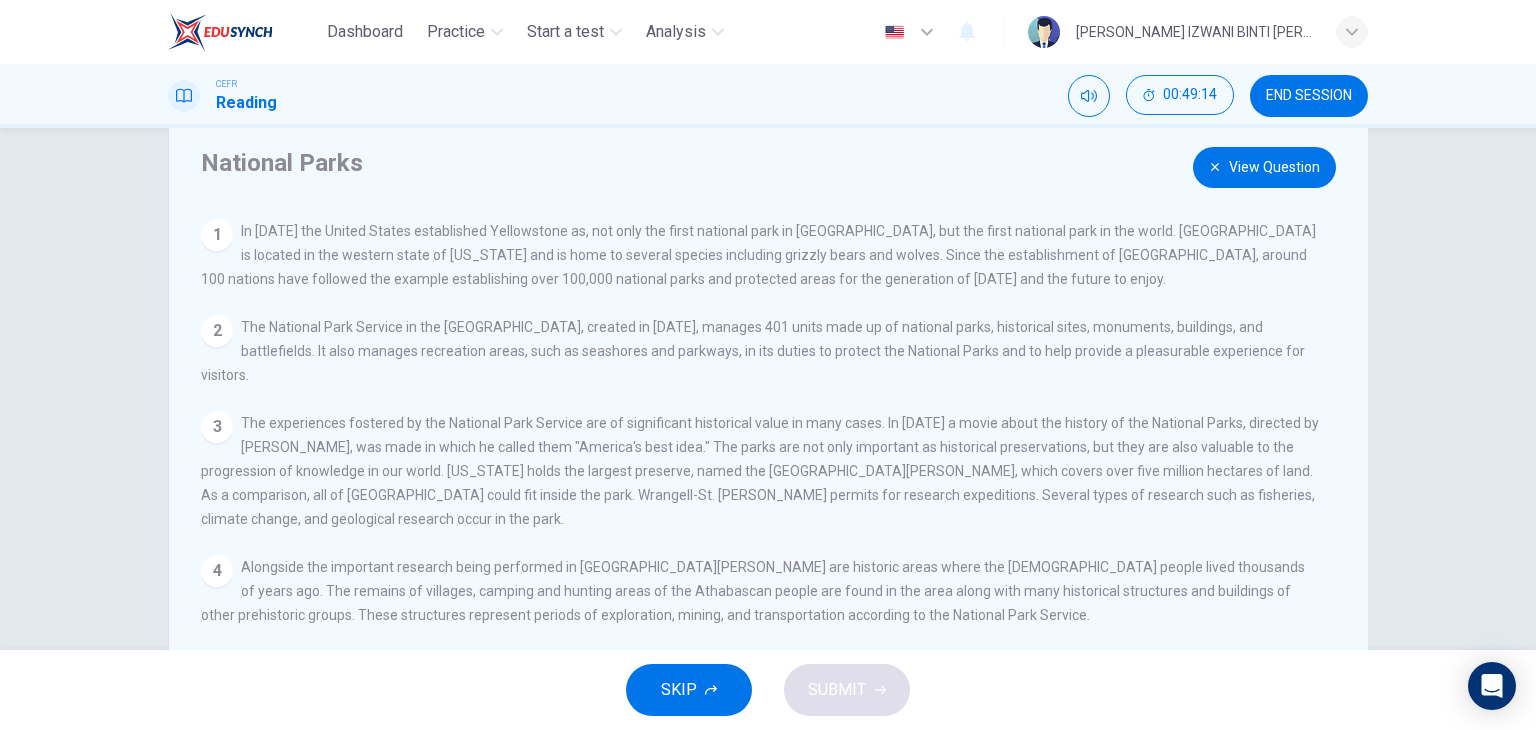 click on "National Parks View Question 1 In [DATE] the [GEOGRAPHIC_DATA] established [GEOGRAPHIC_DATA] as, not only the first national park in [GEOGRAPHIC_DATA], but the first national park in the world. [GEOGRAPHIC_DATA] is located in the western state of [US_STATE] and is home to several species including grizzly bears and wolves. Since the establishment of [GEOGRAPHIC_DATA], around 100 nations have followed the example establishing over 100,000 national parks and protected areas for the generation of [DATE] and the future to enjoy. 2 The National Park Service in the [GEOGRAPHIC_DATA], created in [DATE], manages 401 units made up of national parks, historical sites, monuments, buildings, and battlefields. It also manages recreation areas, such as seashores and parkways, in its duties to protect the National Parks and to help provide a pleasurable experience for visitors. 3 4 5 6 7" at bounding box center (768, 462) 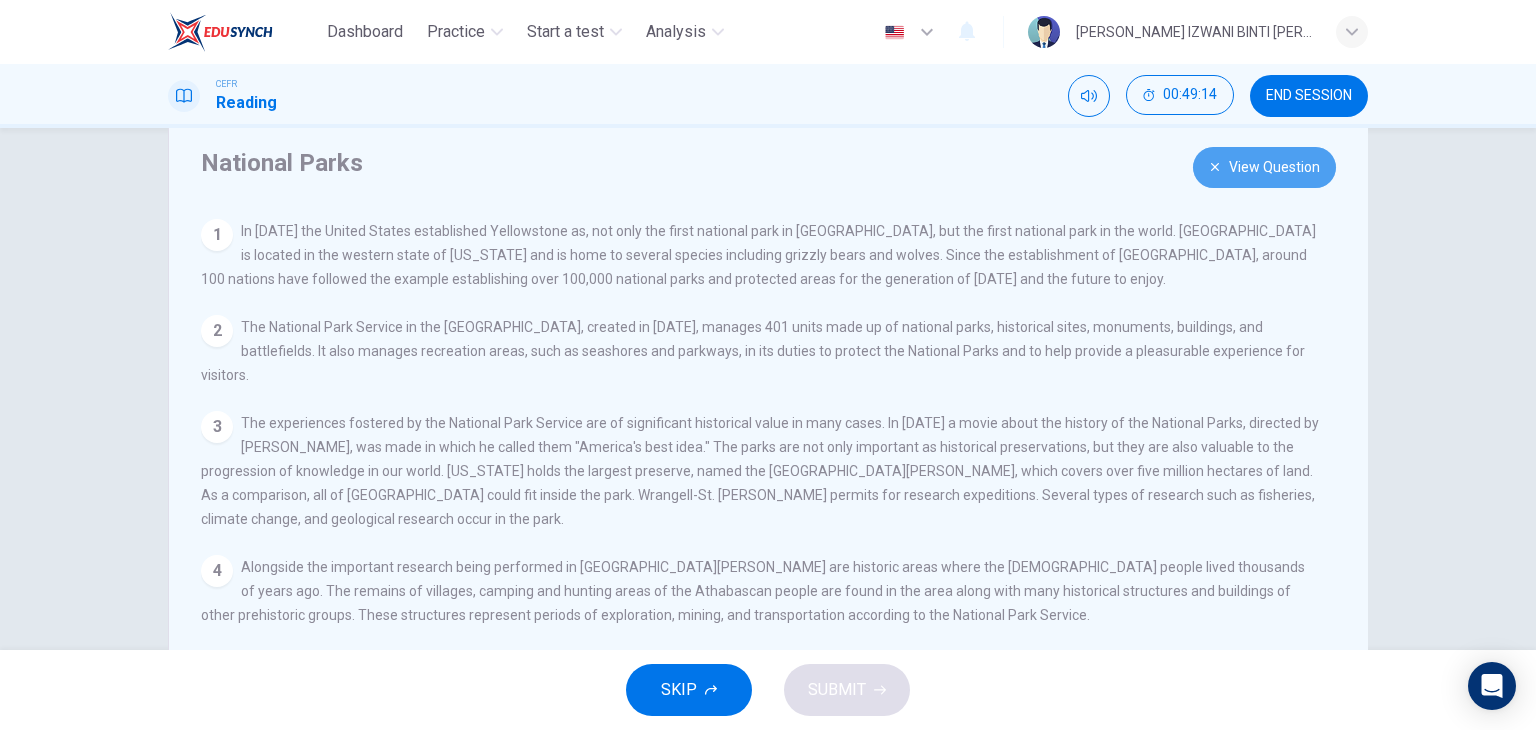 click on "View Question" at bounding box center (1264, 167) 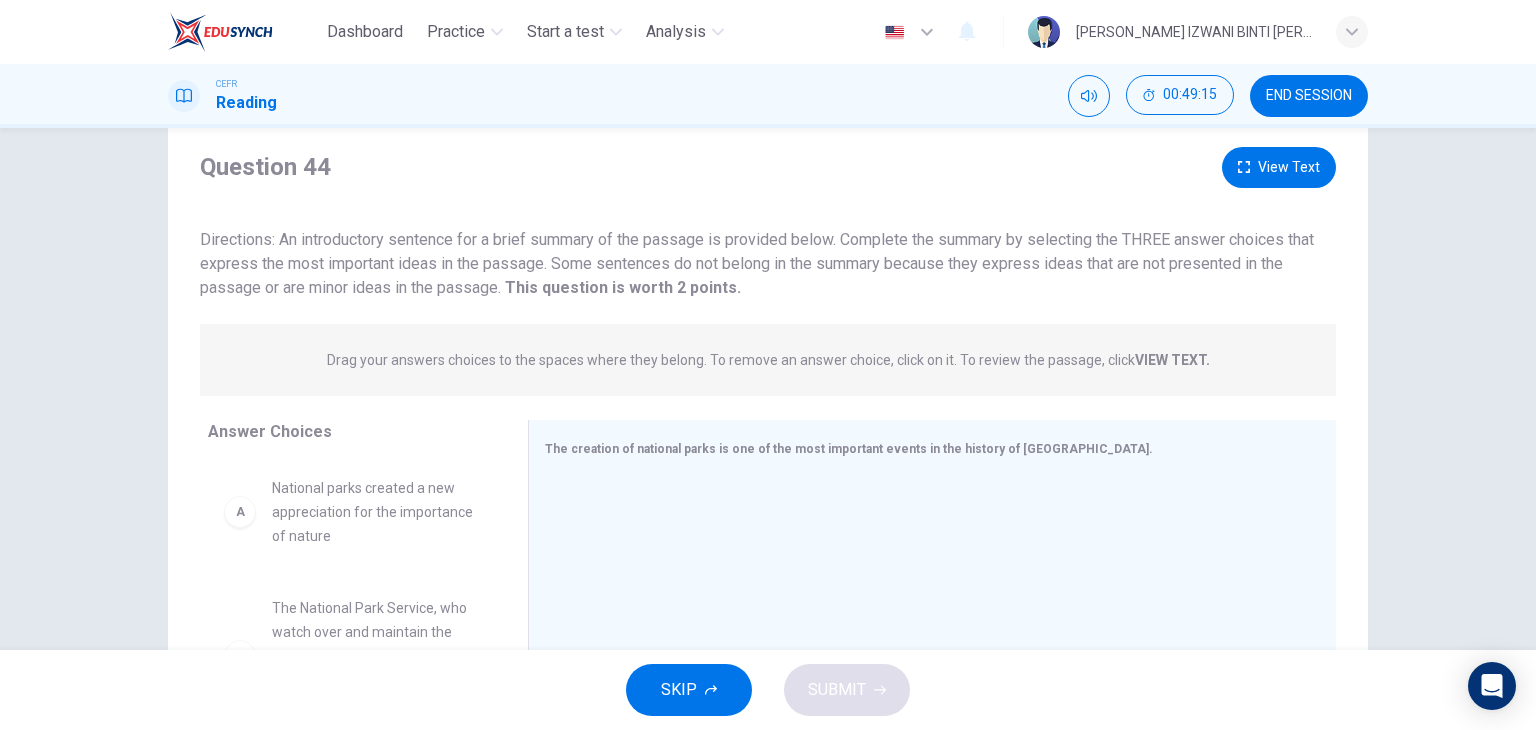 scroll, scrollTop: 253, scrollLeft: 0, axis: vertical 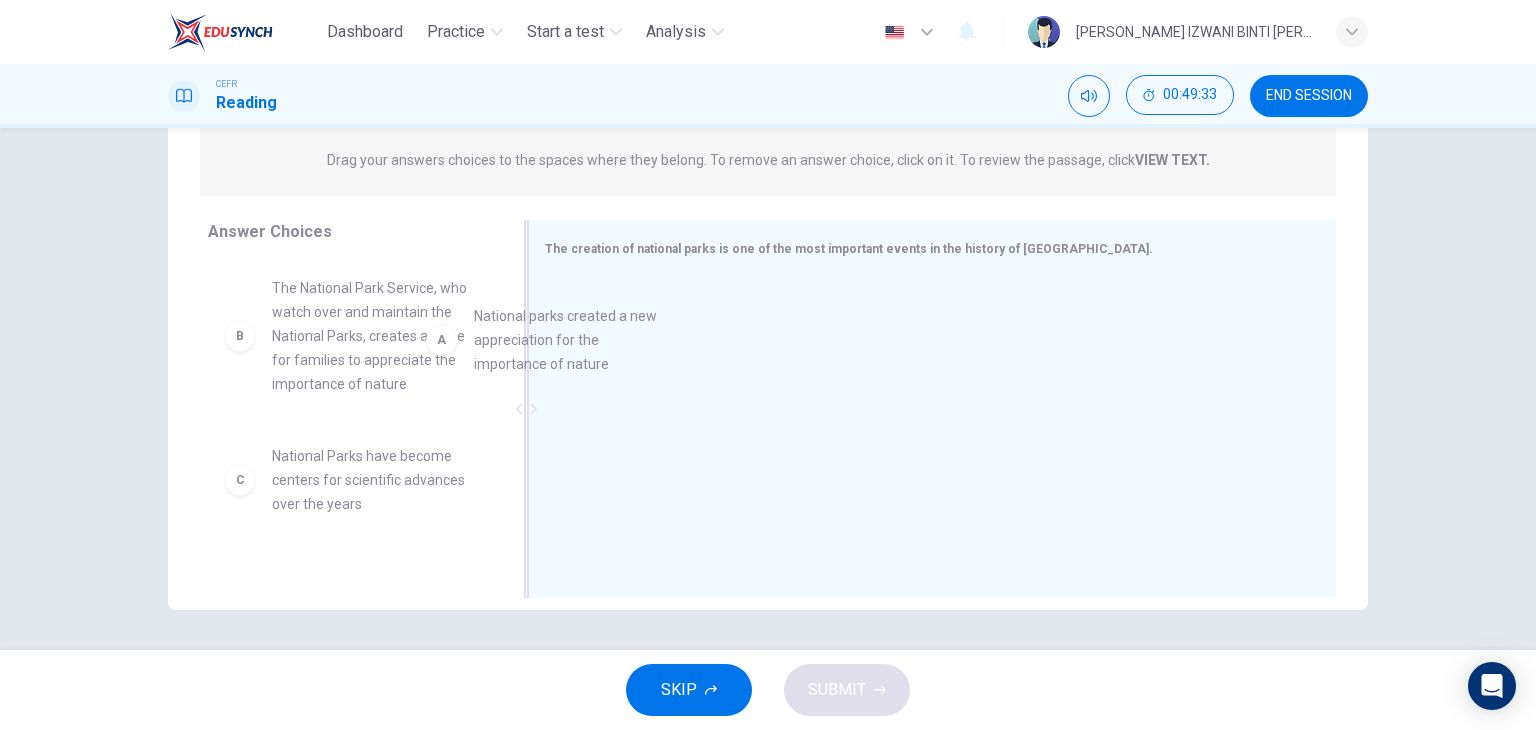 drag, startPoint x: 321, startPoint y: 330, endPoint x: 608, endPoint y: 373, distance: 290.20337 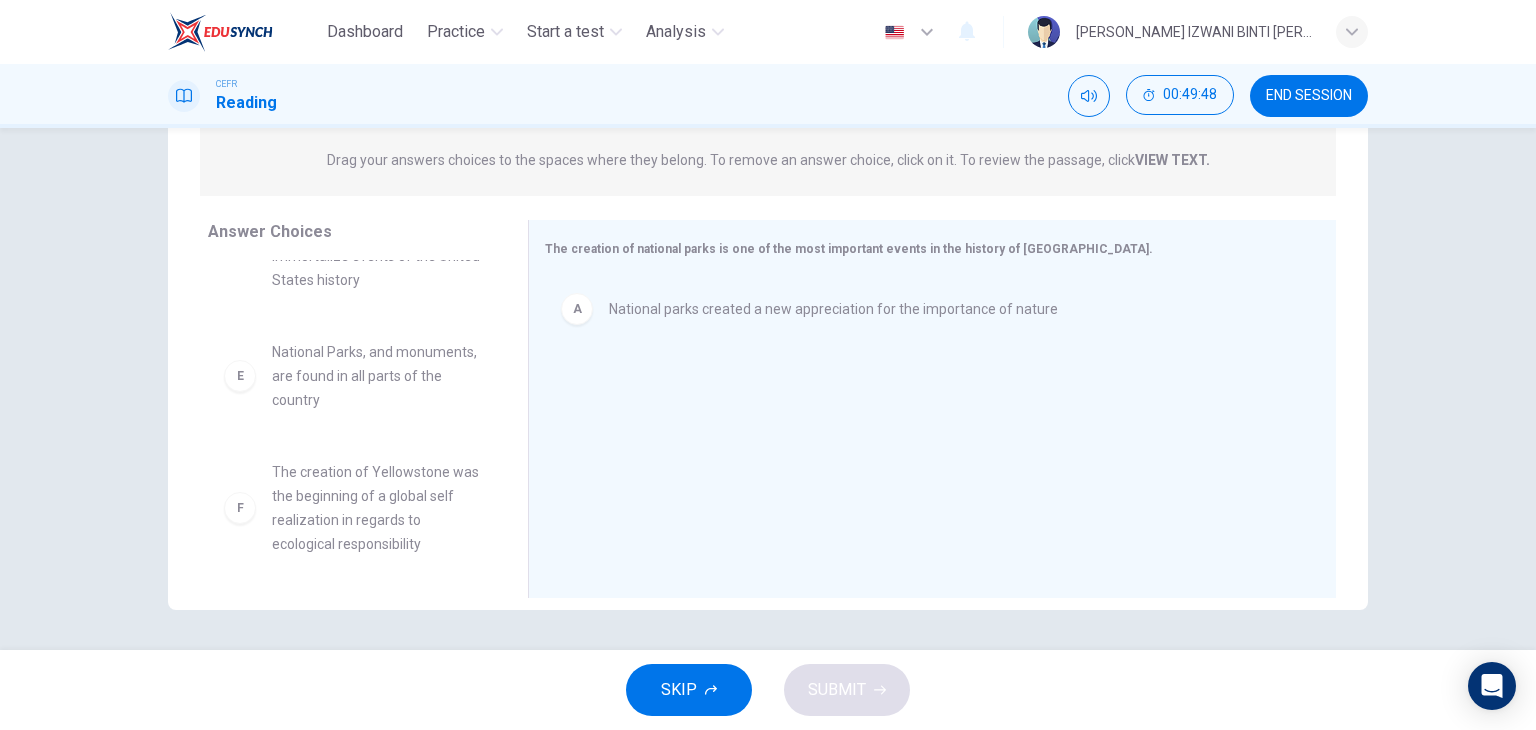 scroll, scrollTop: 396, scrollLeft: 0, axis: vertical 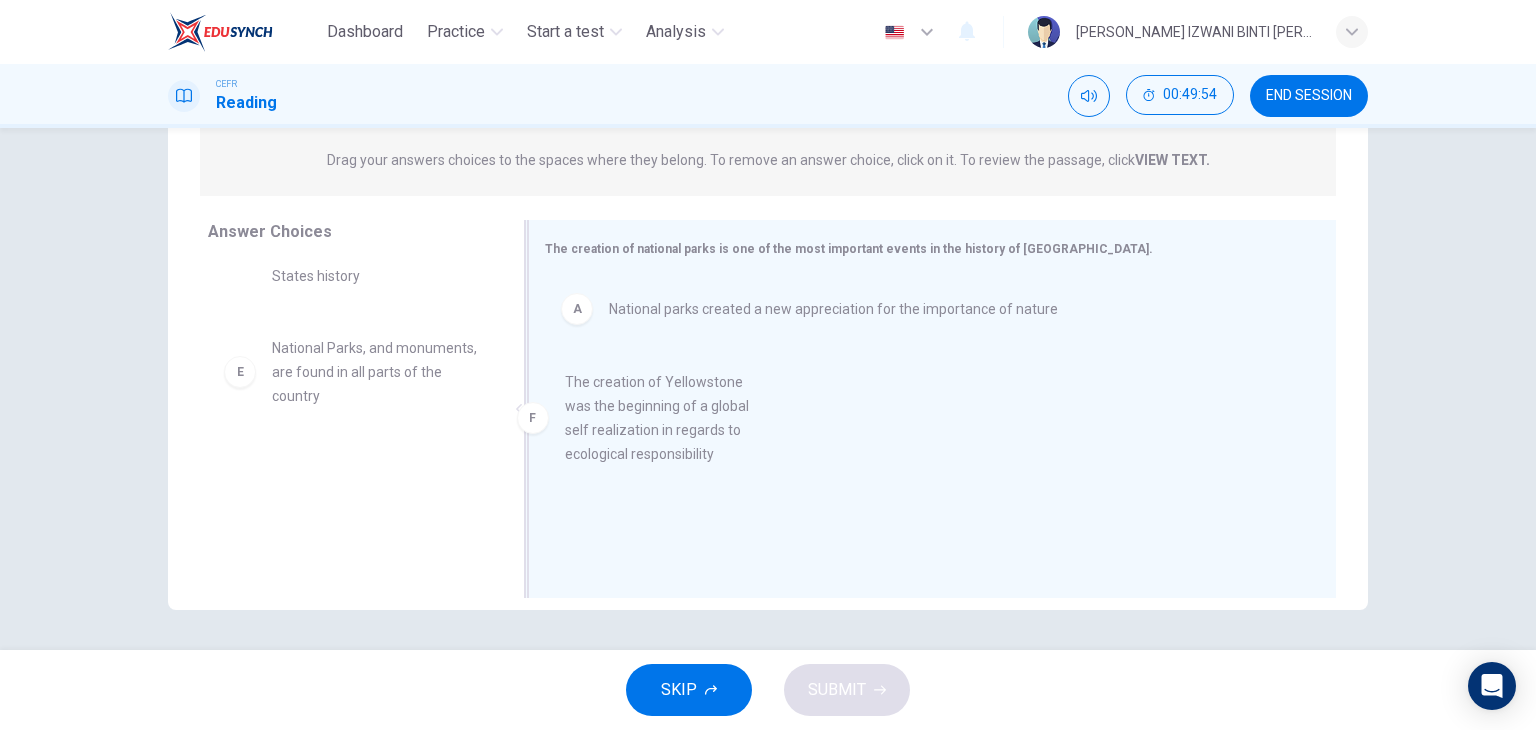 drag, startPoint x: 312, startPoint y: 522, endPoint x: 624, endPoint y: 434, distance: 324.1728 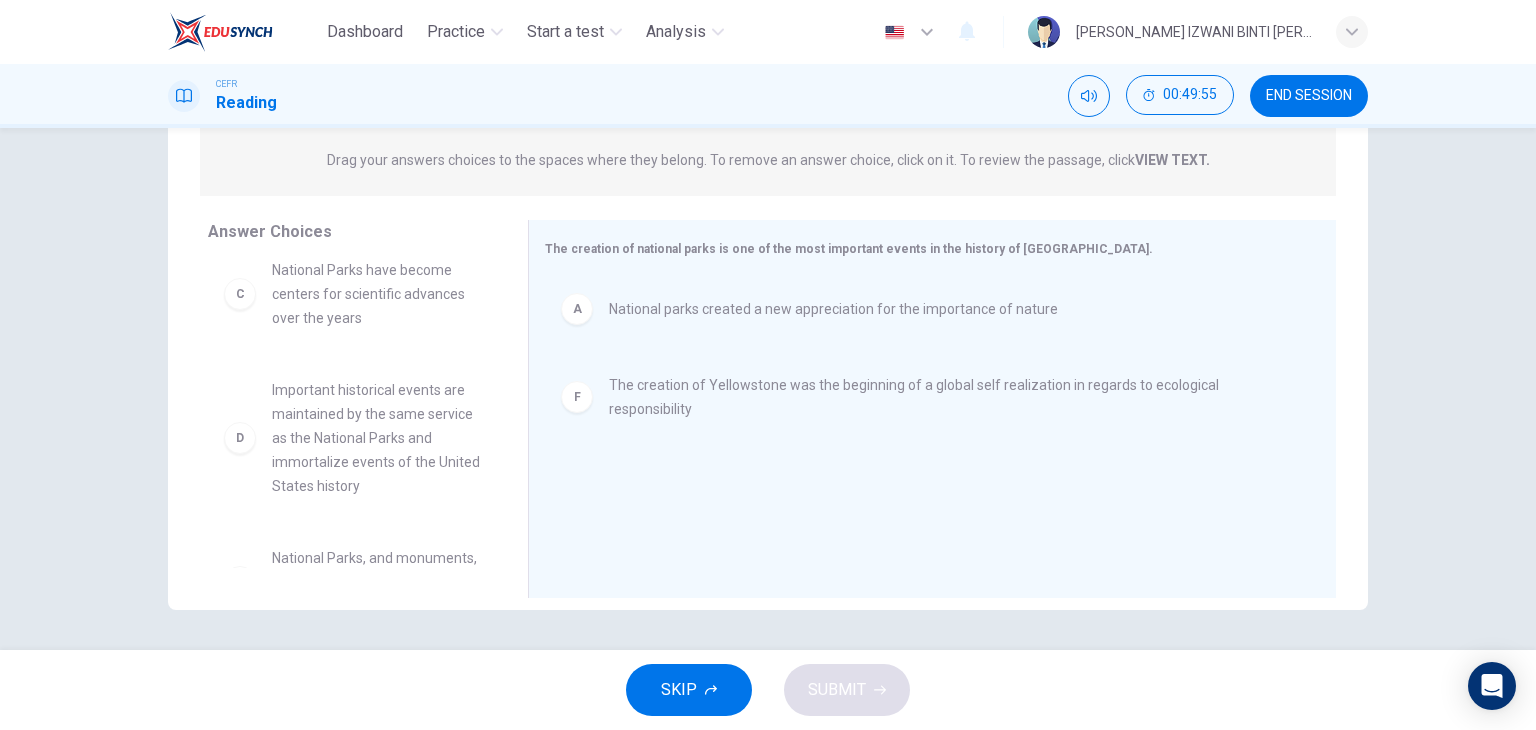 scroll, scrollTop: 152, scrollLeft: 0, axis: vertical 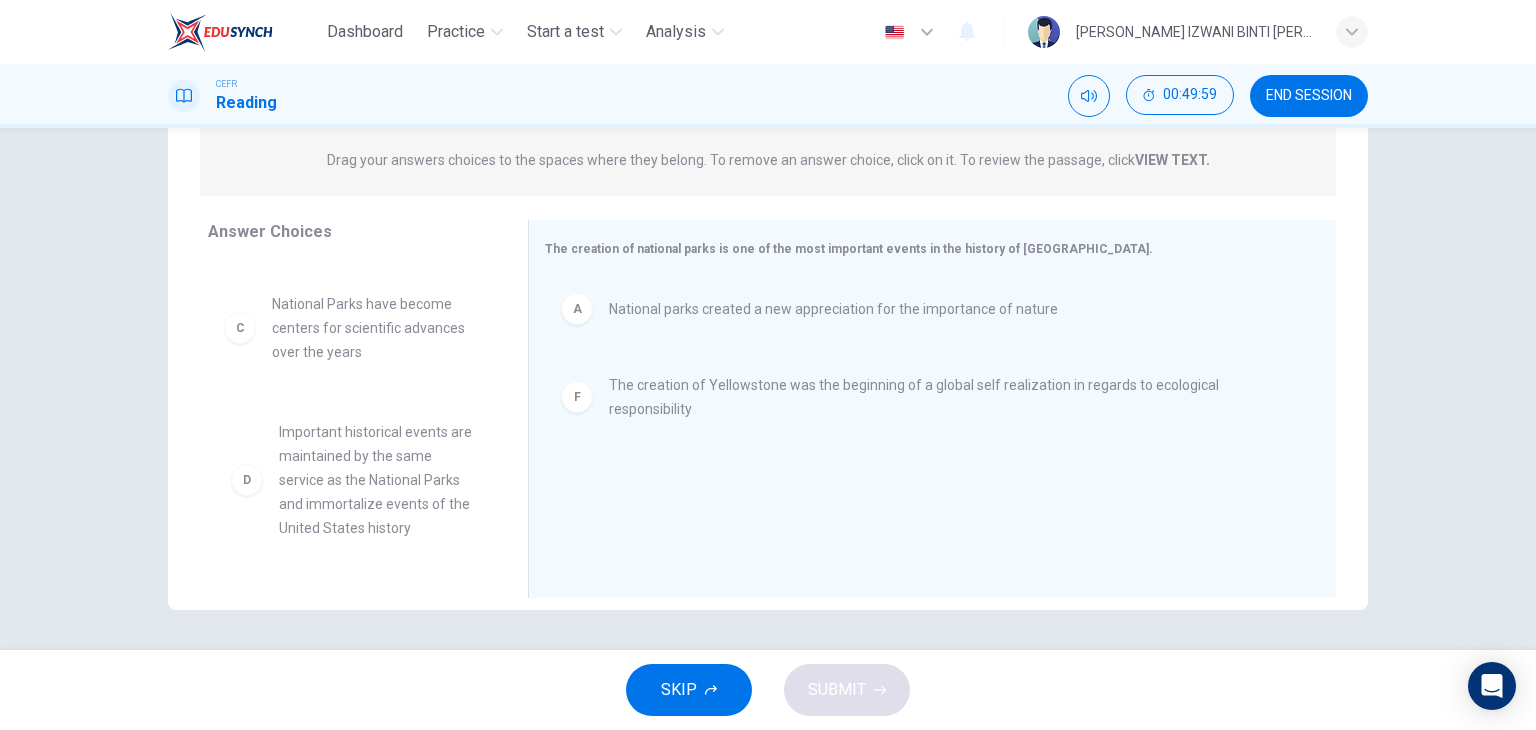 drag, startPoint x: 351, startPoint y: 433, endPoint x: 368, endPoint y: 442, distance: 19.235384 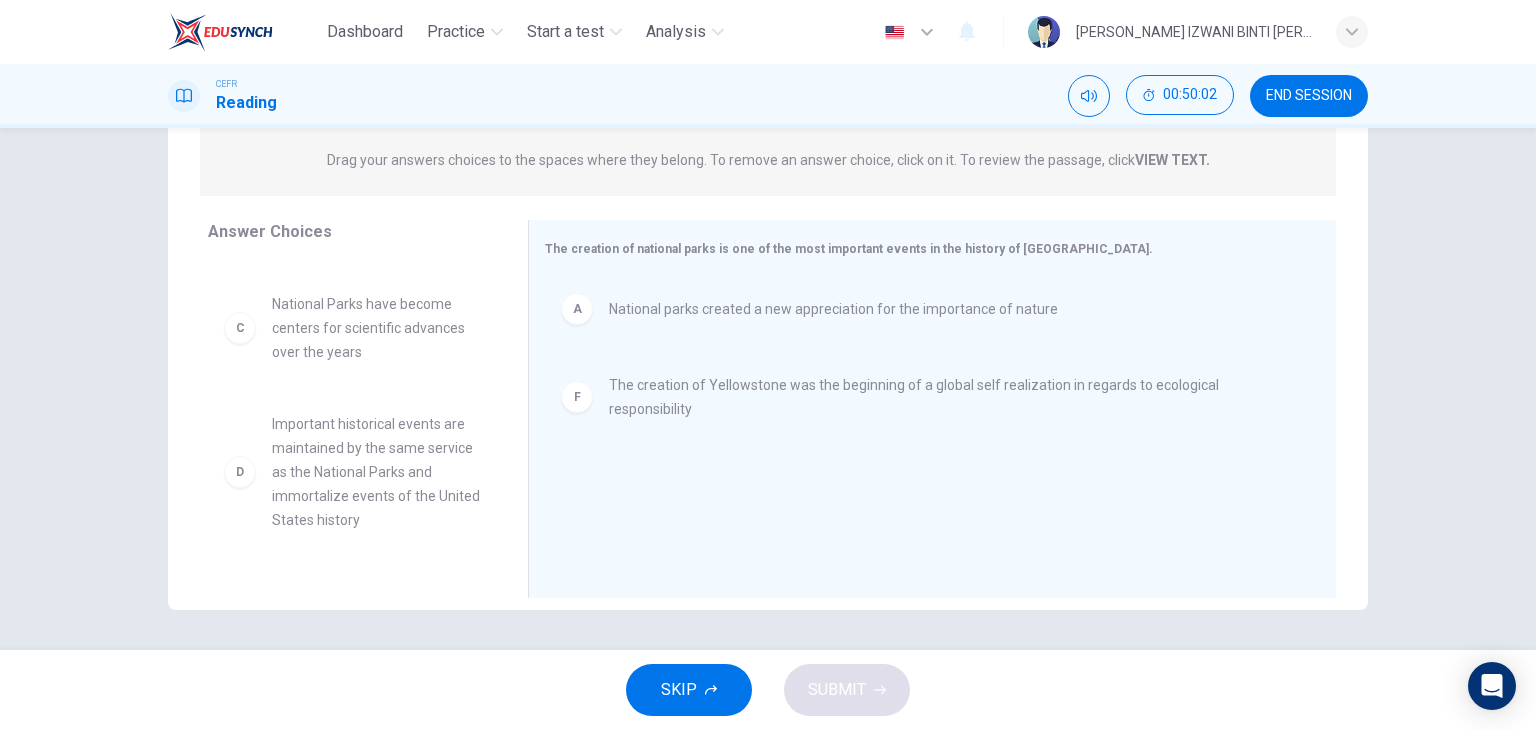 scroll, scrollTop: 152, scrollLeft: 0, axis: vertical 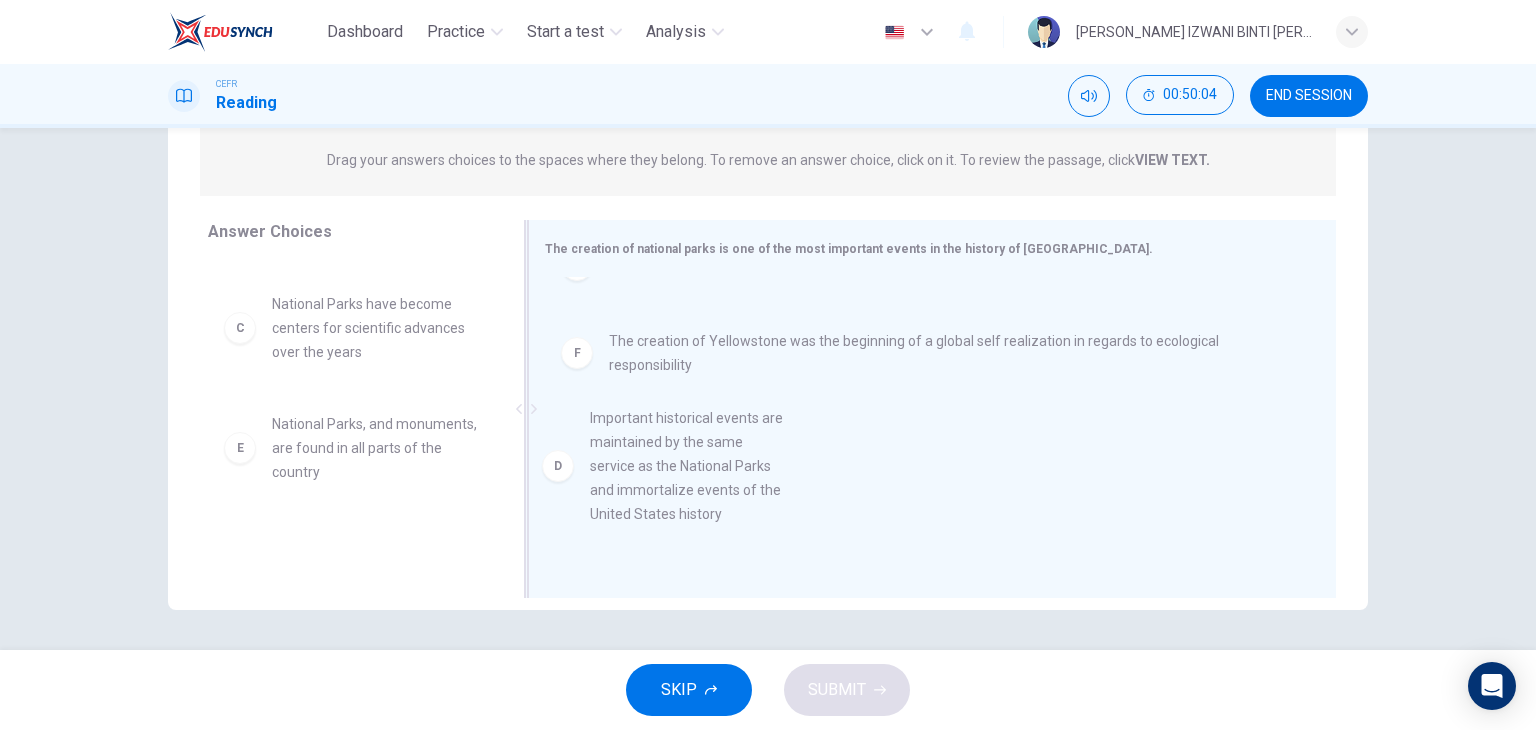 drag, startPoint x: 354, startPoint y: 493, endPoint x: 684, endPoint y: 477, distance: 330.38766 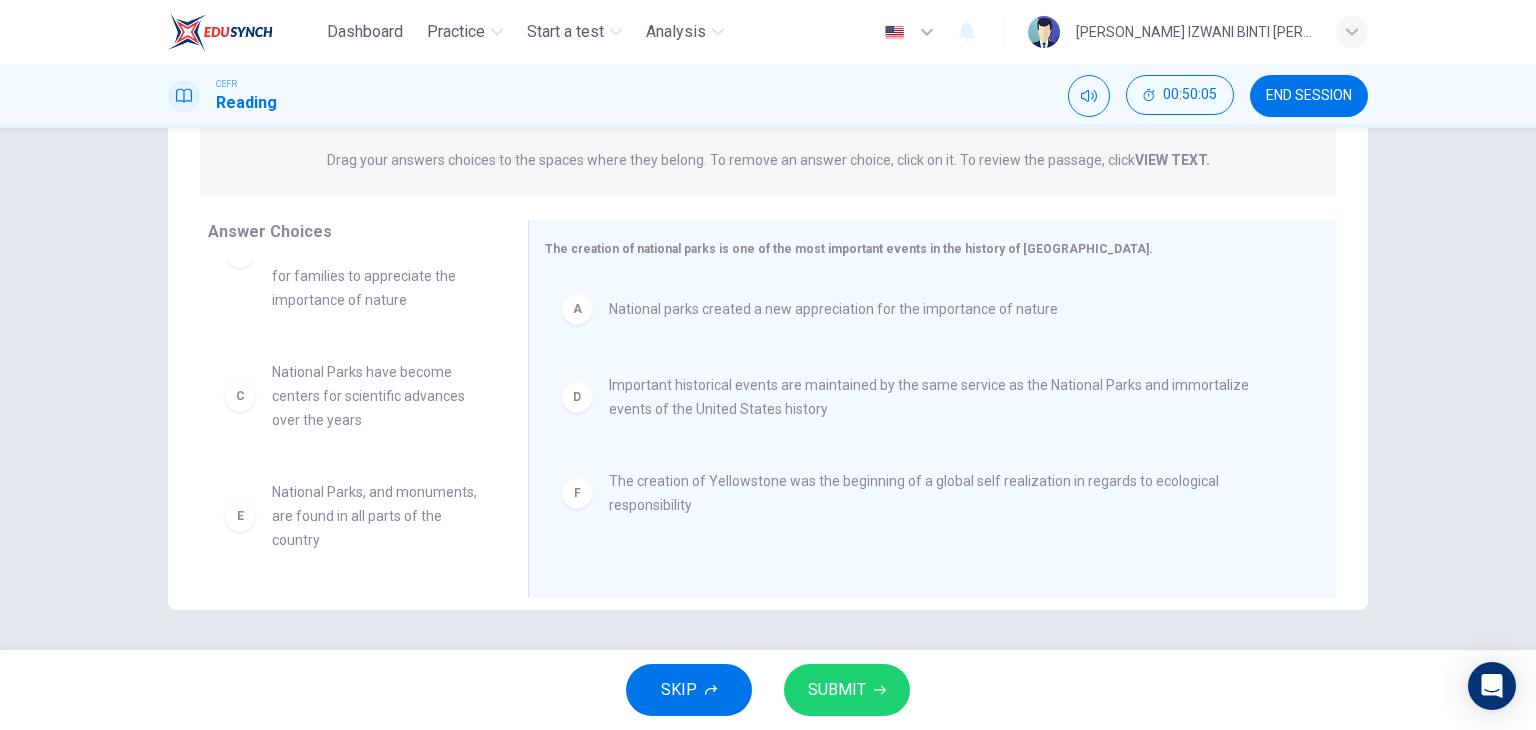 scroll, scrollTop: 0, scrollLeft: 0, axis: both 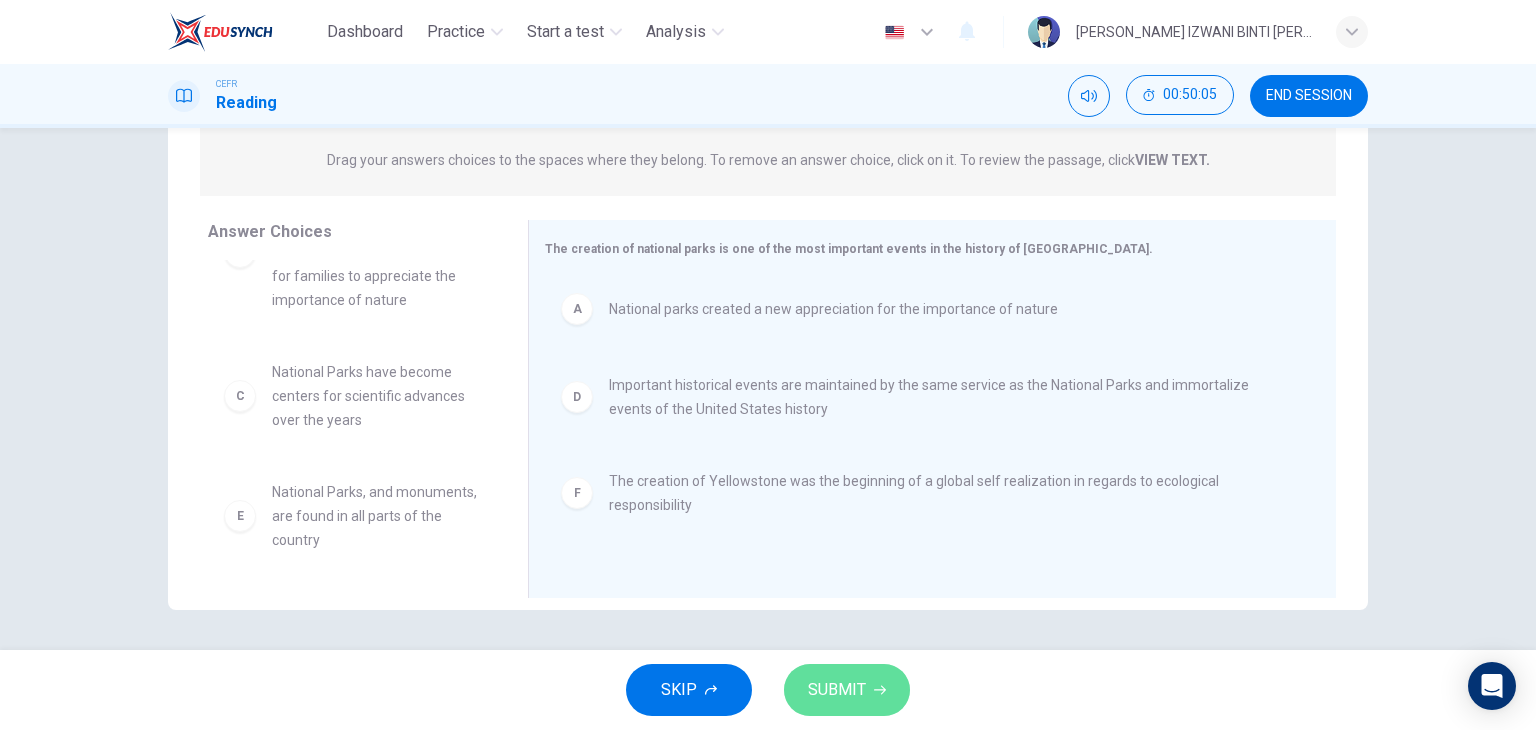 click on "SUBMIT" at bounding box center [847, 690] 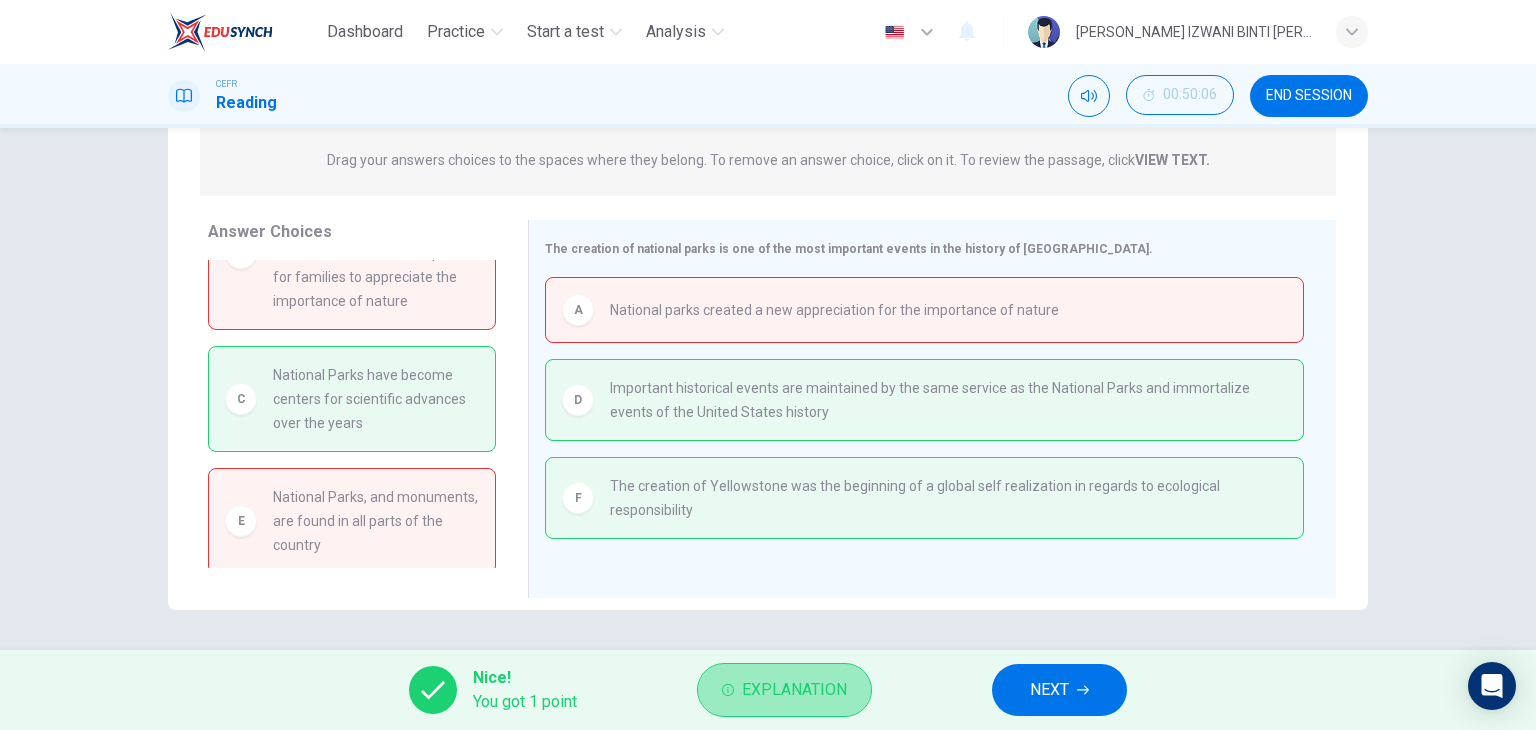 click 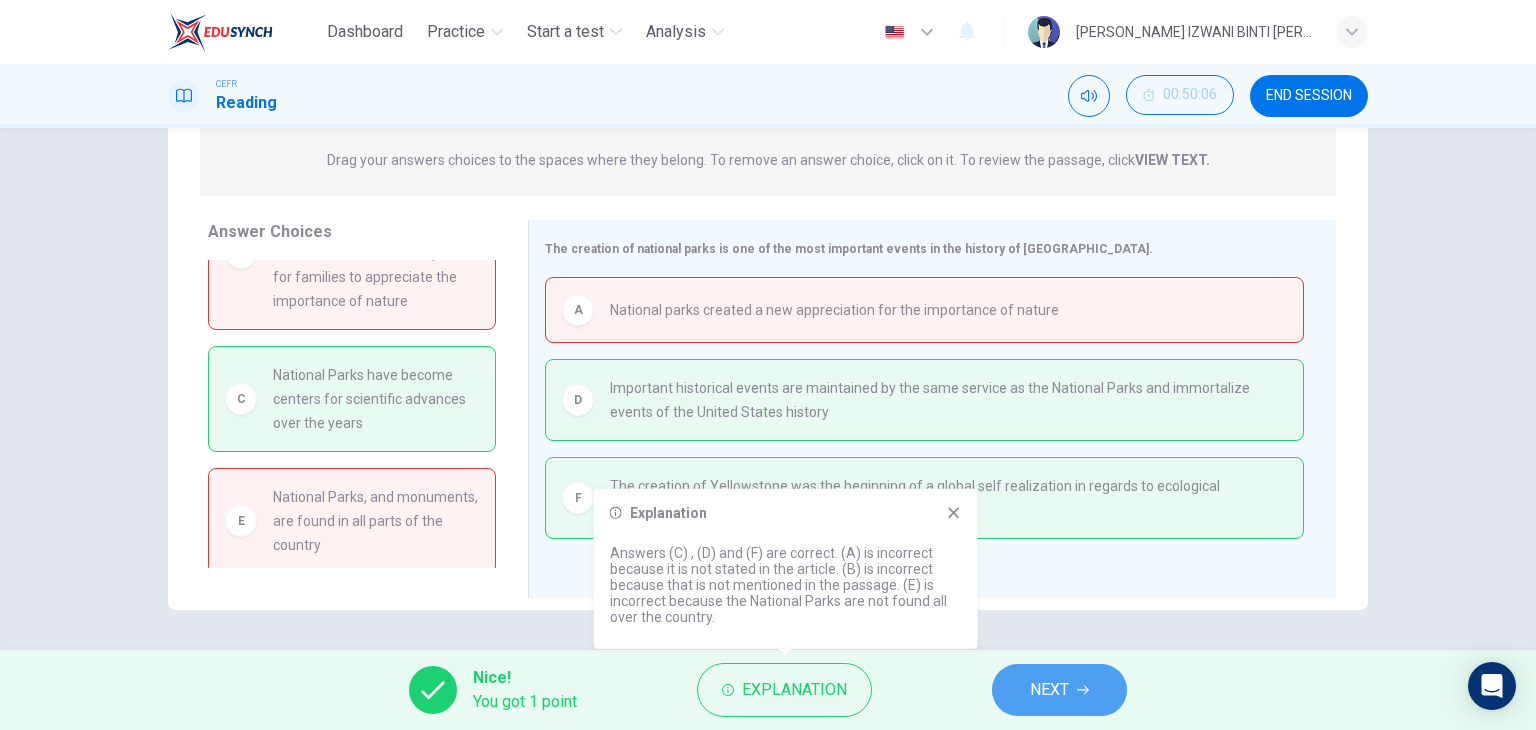 click on "NEXT" at bounding box center (1049, 690) 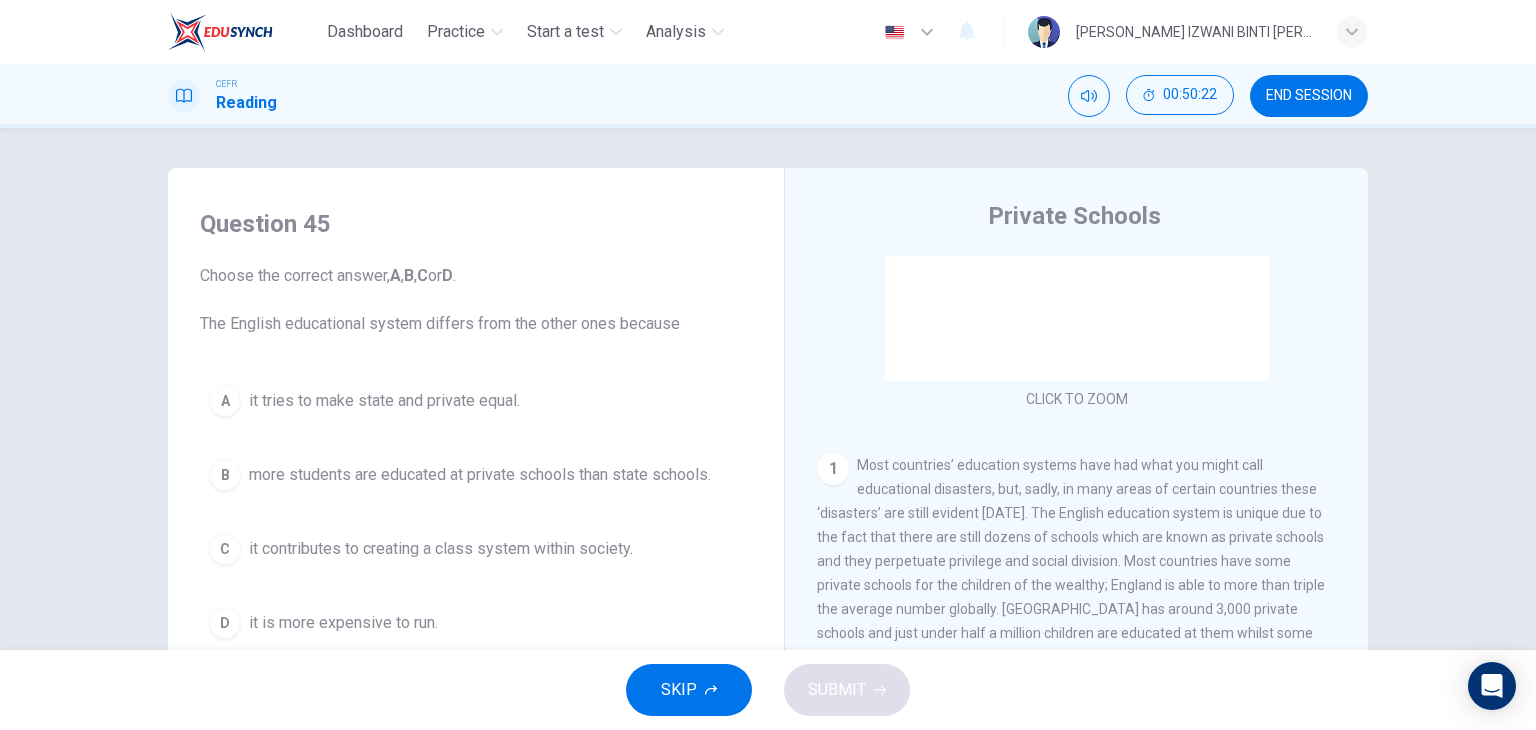 scroll, scrollTop: 72, scrollLeft: 0, axis: vertical 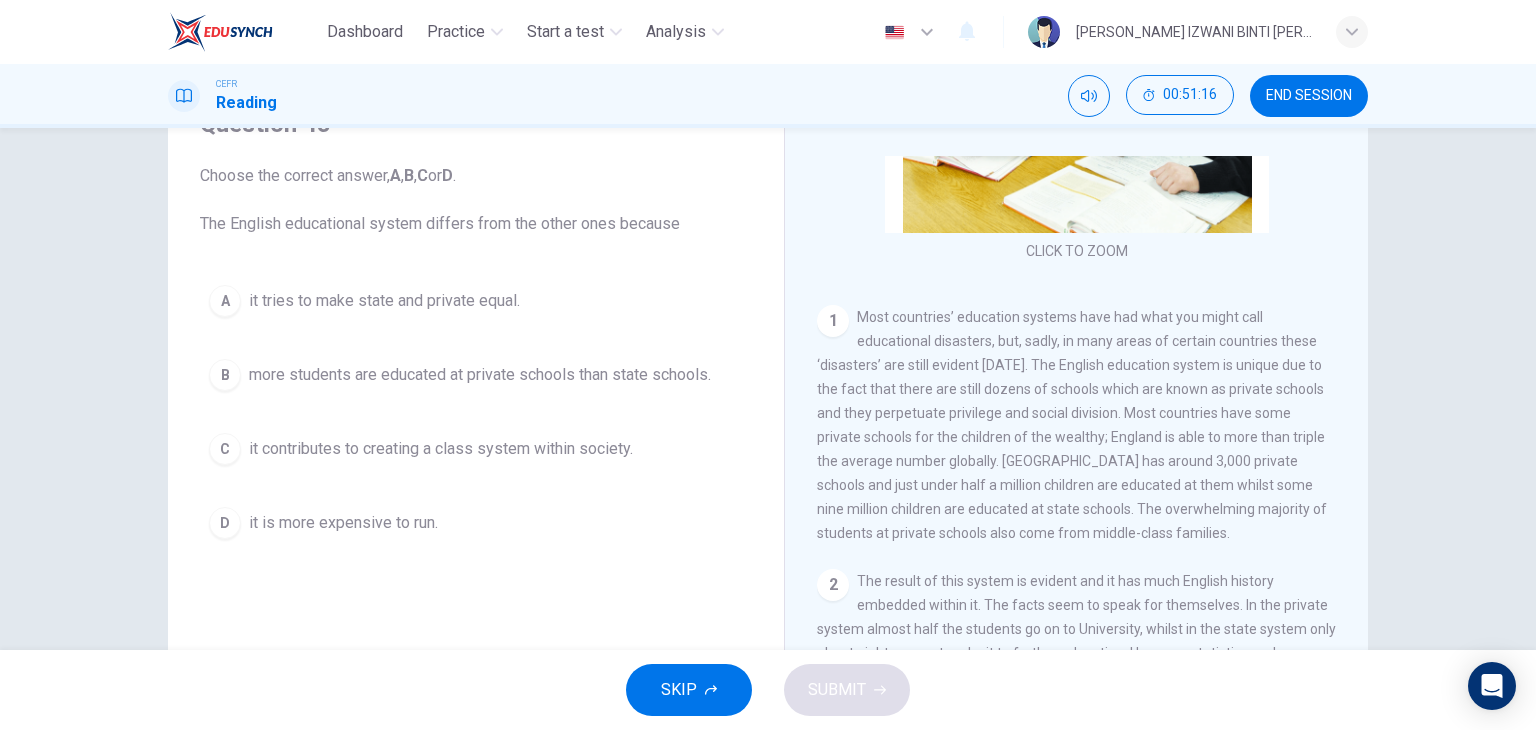 drag, startPoint x: 976, startPoint y: 515, endPoint x: 1113, endPoint y: 511, distance: 137.05838 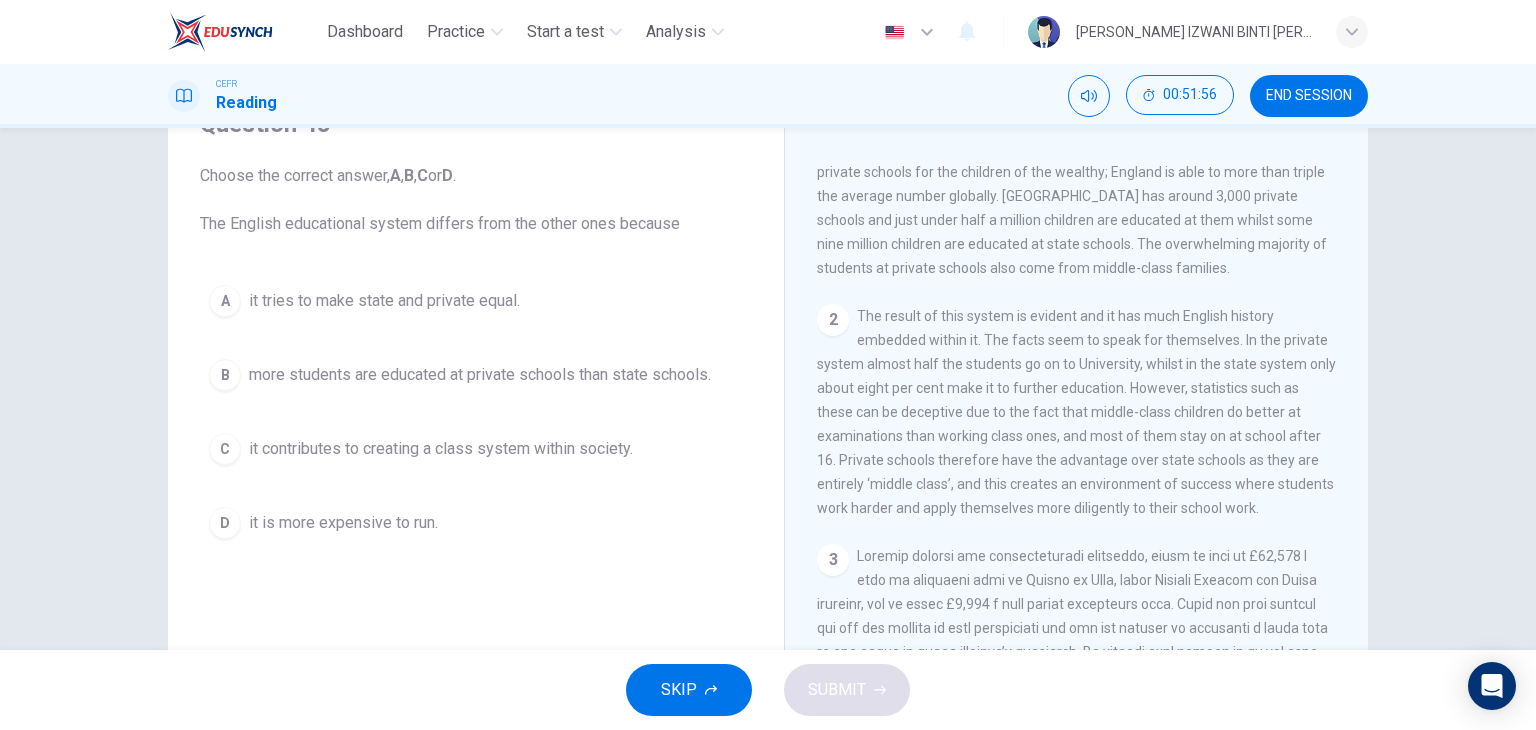 scroll, scrollTop: 572, scrollLeft: 0, axis: vertical 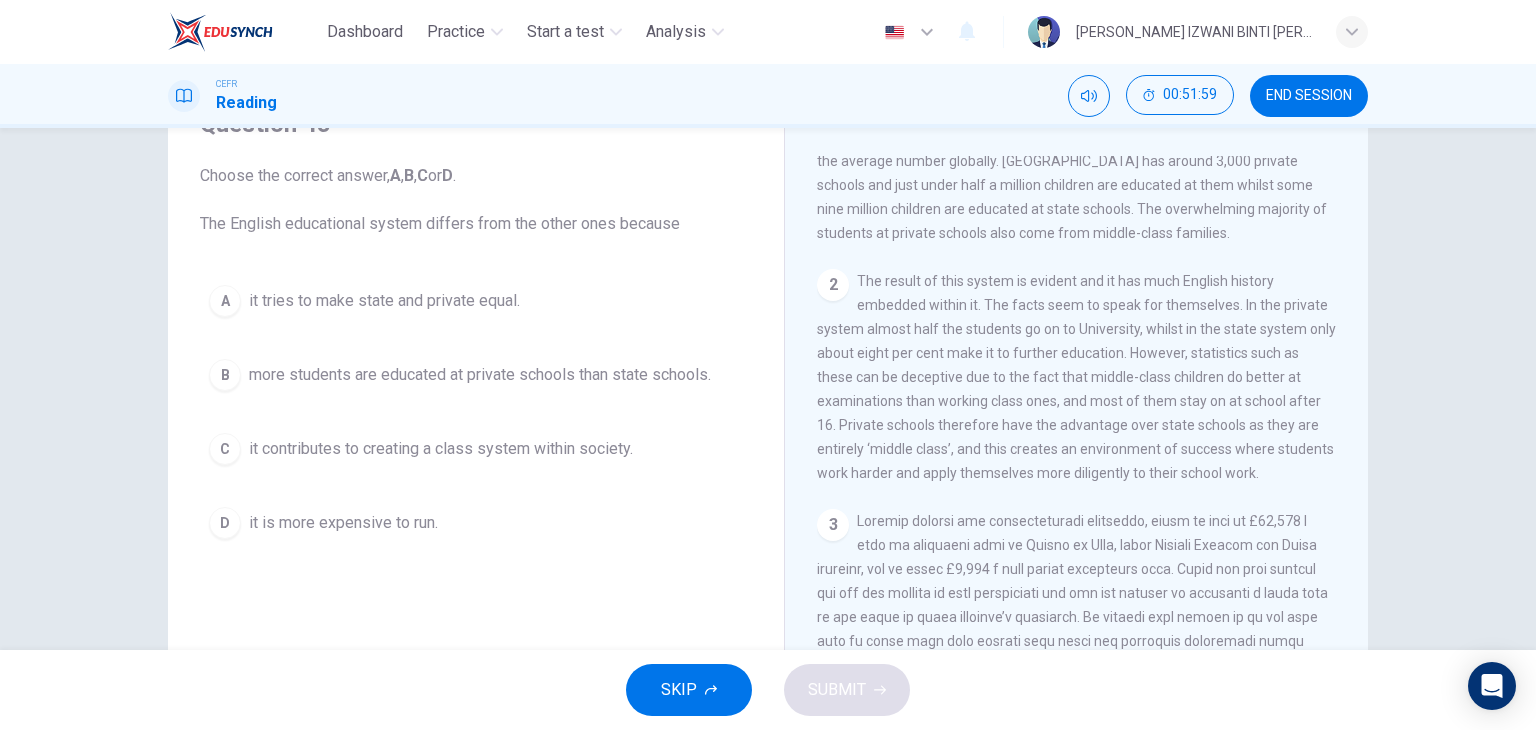 drag, startPoint x: 960, startPoint y: 464, endPoint x: 1108, endPoint y: 465, distance: 148.00337 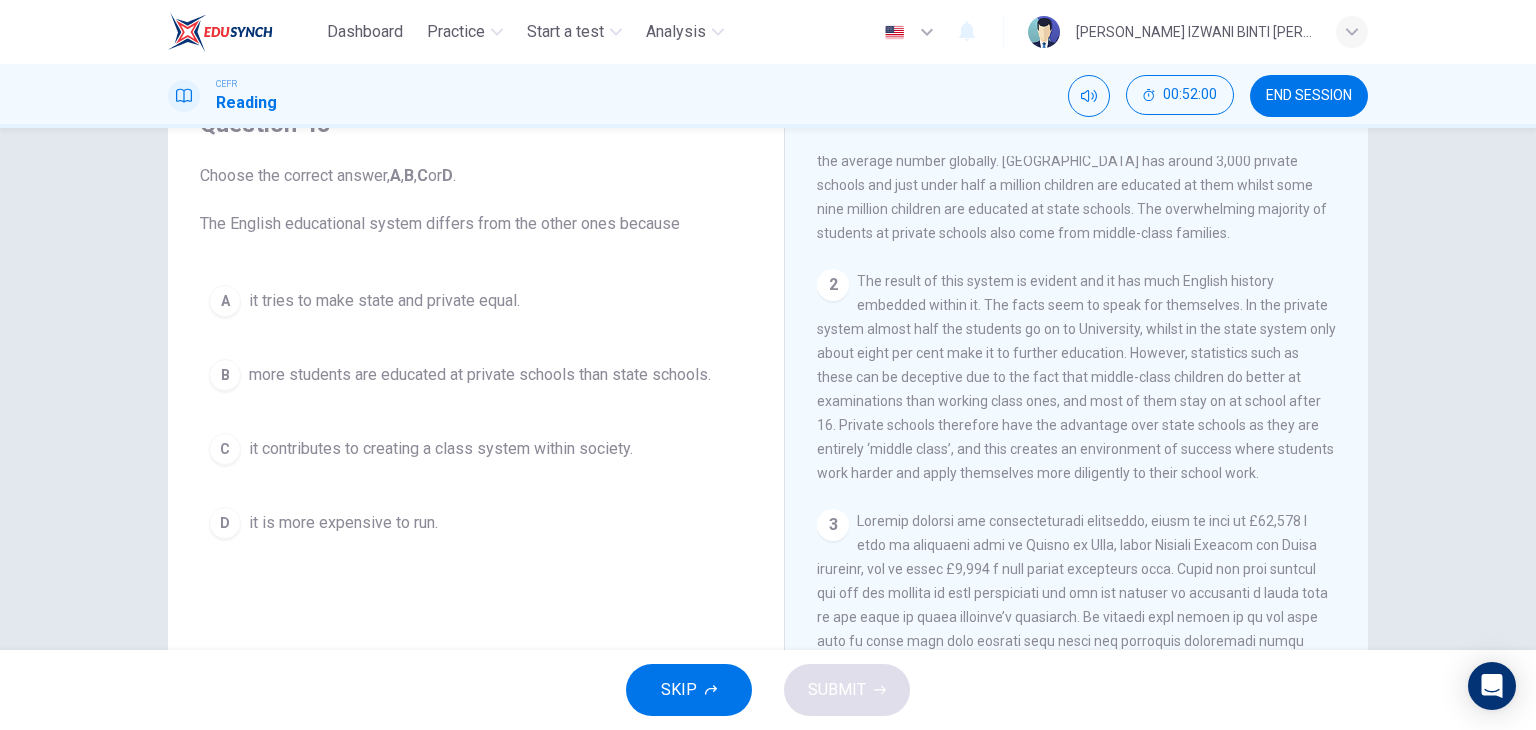 drag, startPoint x: 1108, startPoint y: 465, endPoint x: 1170, endPoint y: 468, distance: 62.072536 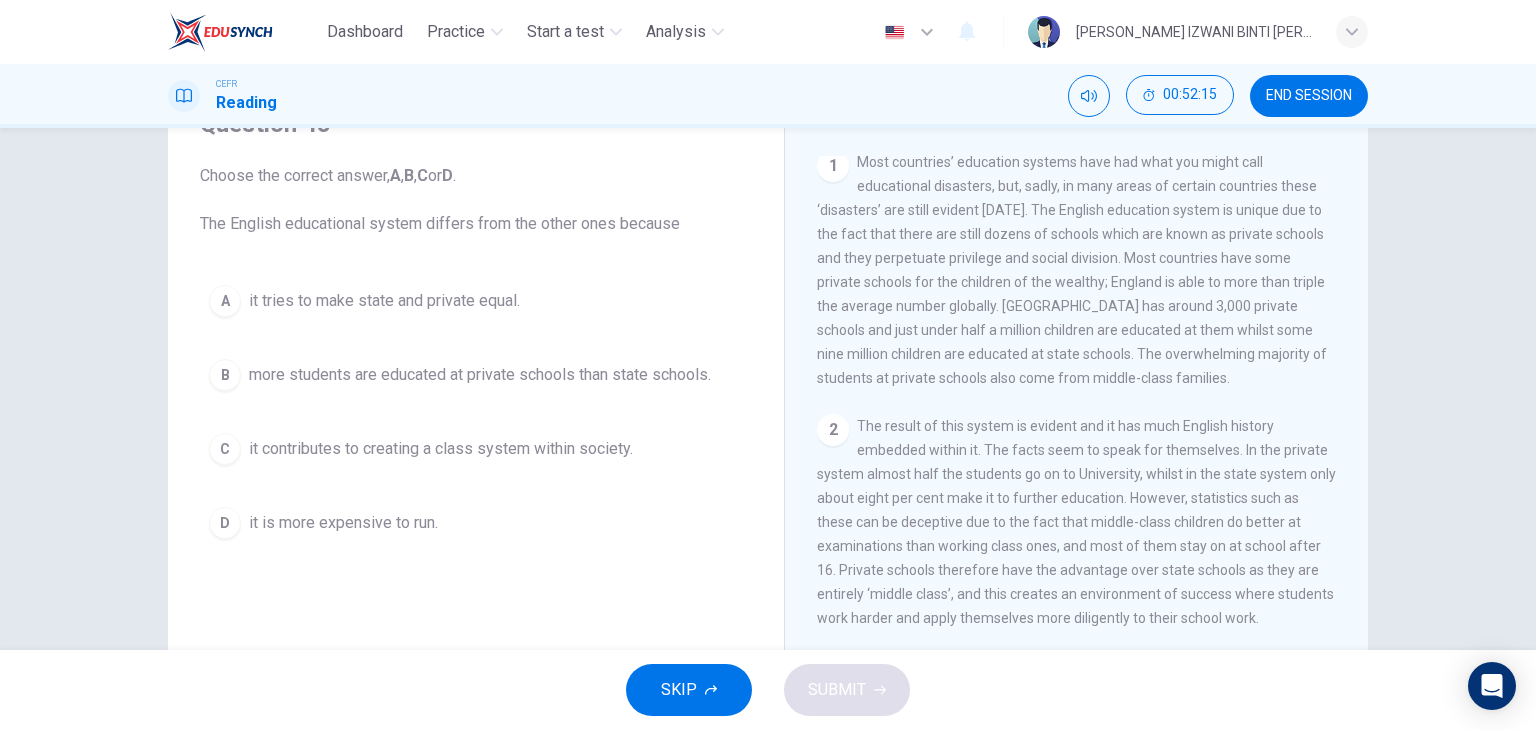 scroll, scrollTop: 372, scrollLeft: 0, axis: vertical 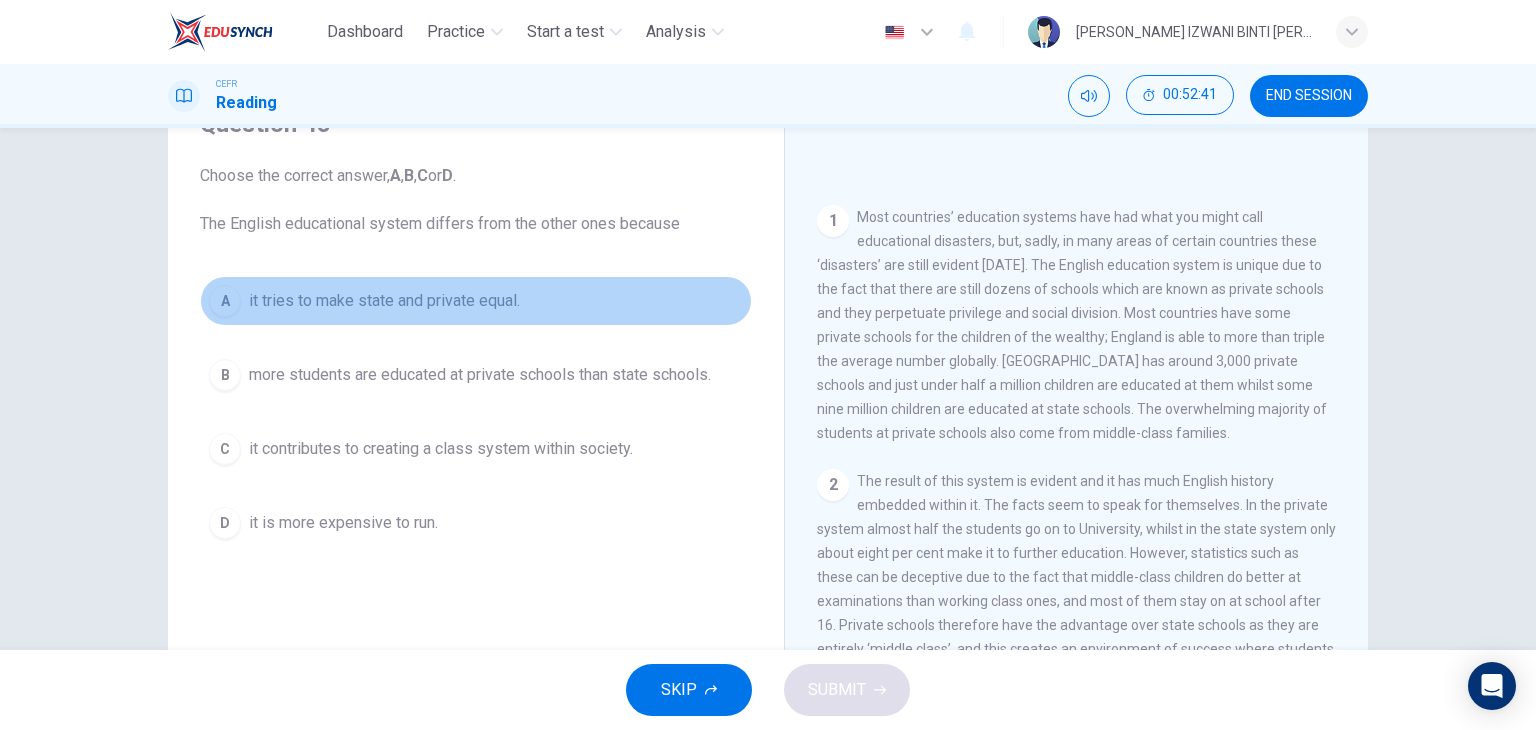 click on "A it tries to make state and private equal." at bounding box center [476, 301] 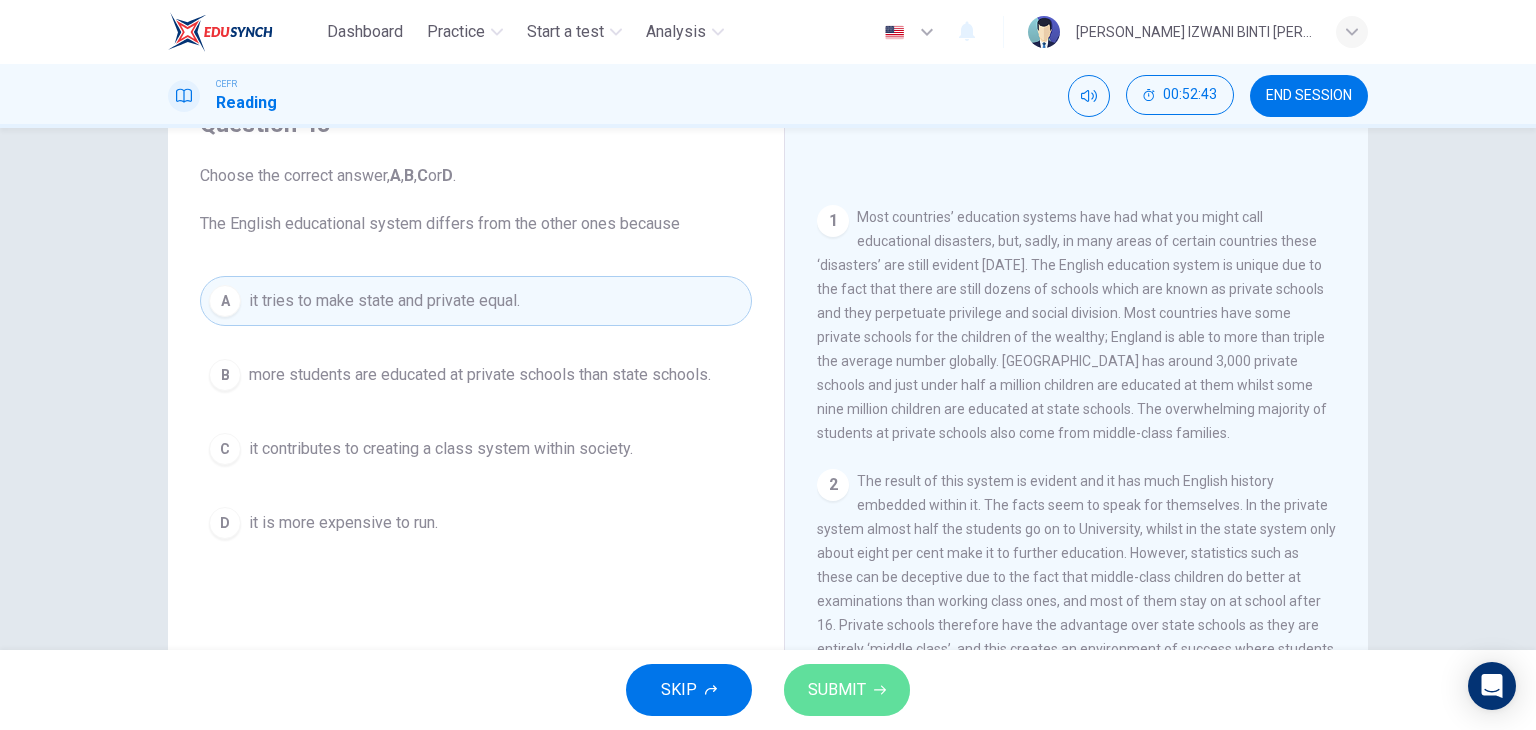 click on "SUBMIT" at bounding box center (847, 690) 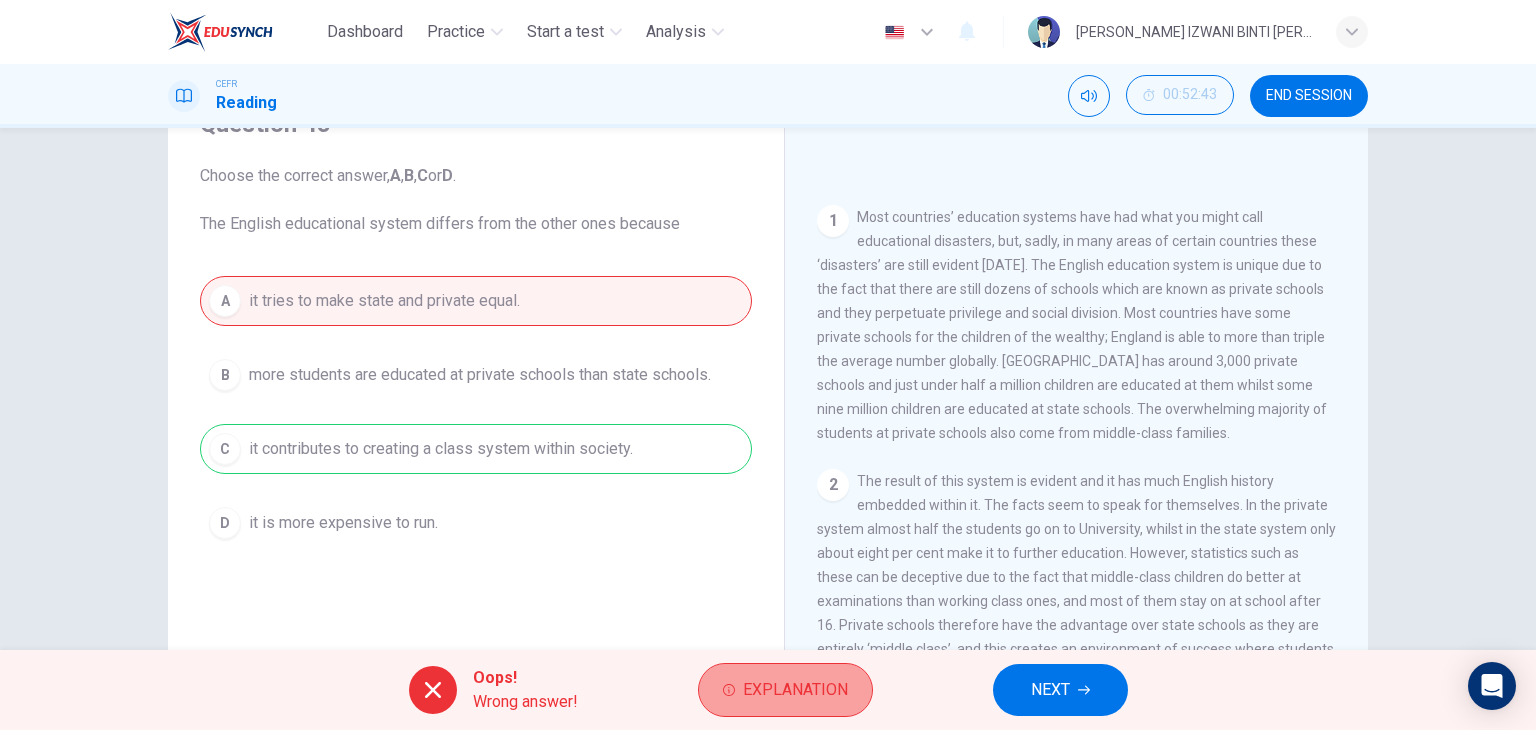 click on "Explanation" at bounding box center [795, 690] 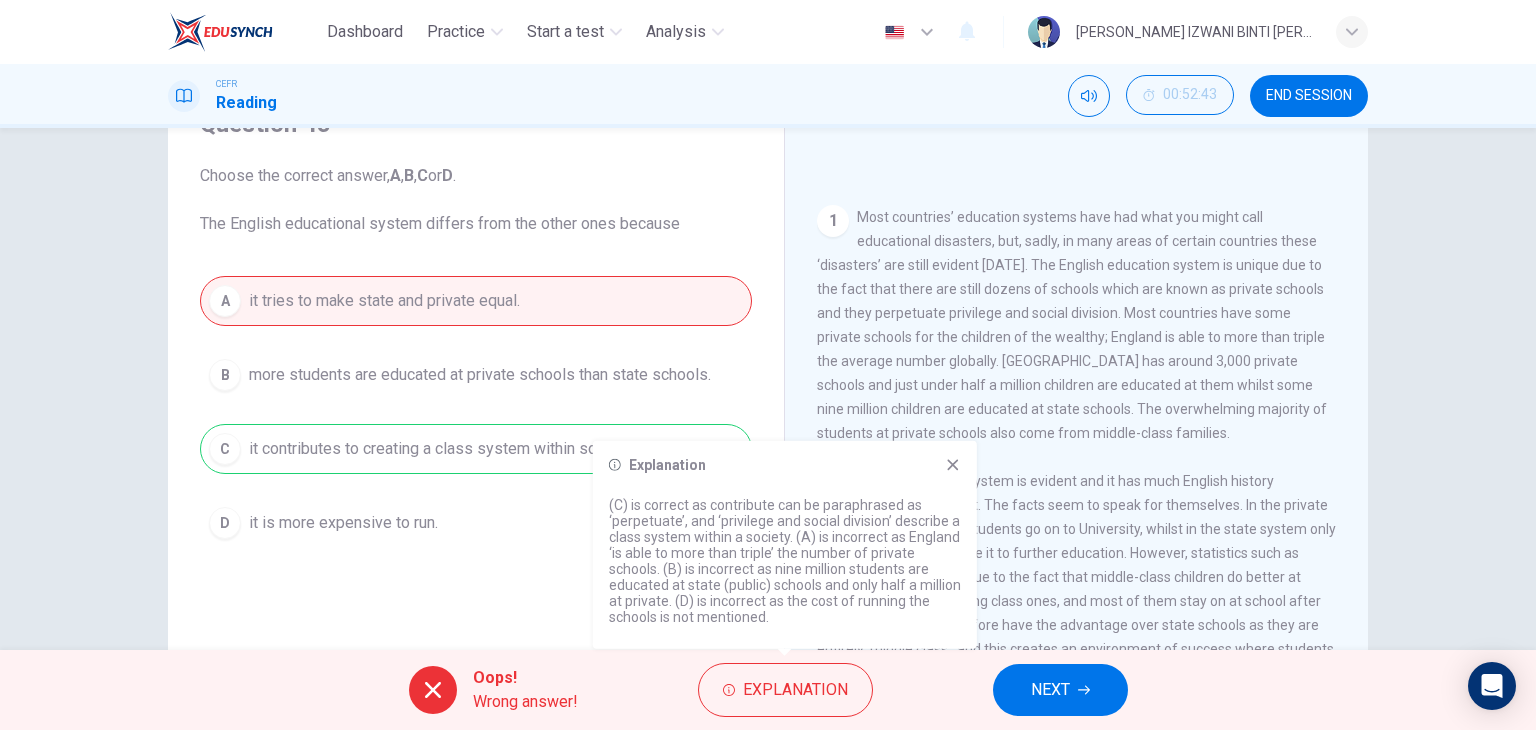 click 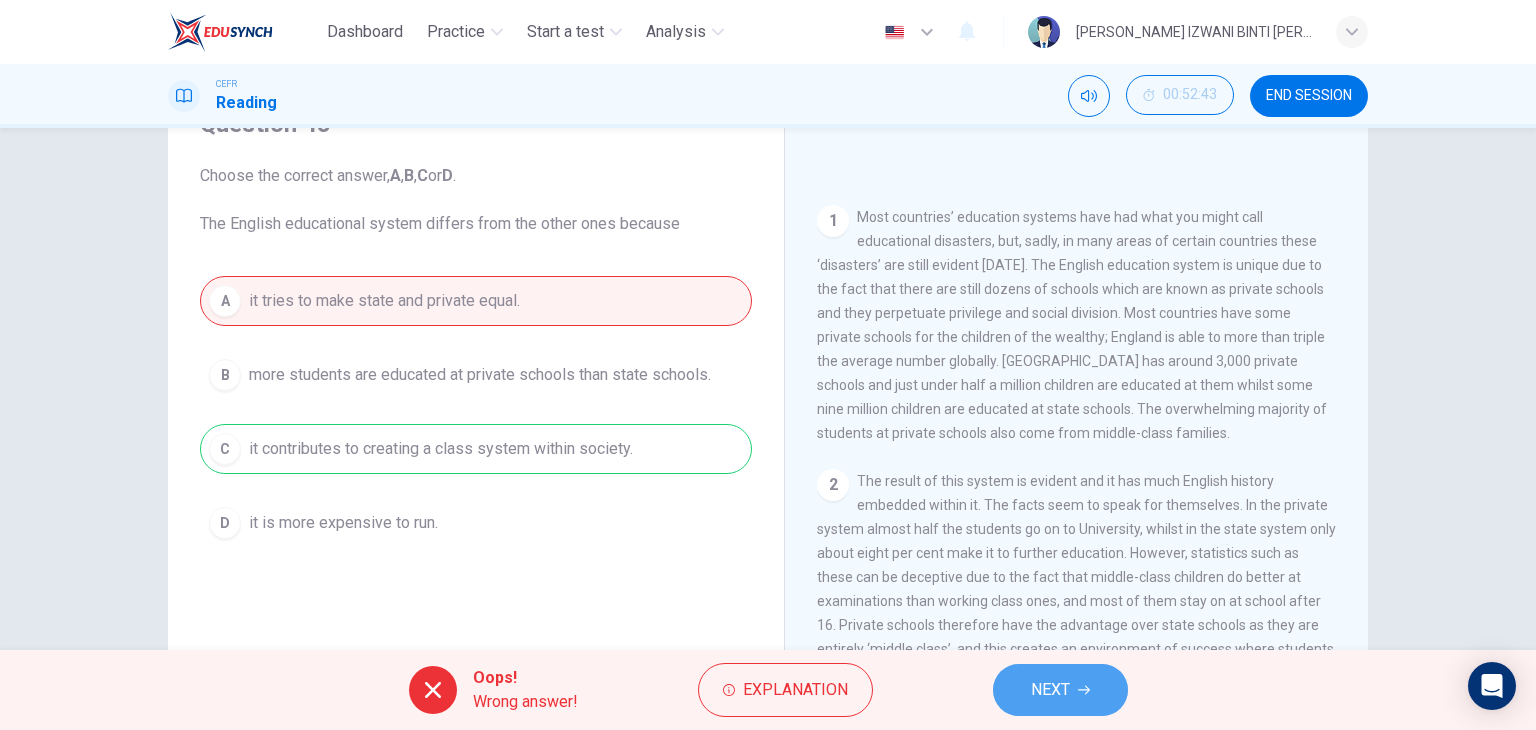 click on "NEXT" at bounding box center (1060, 690) 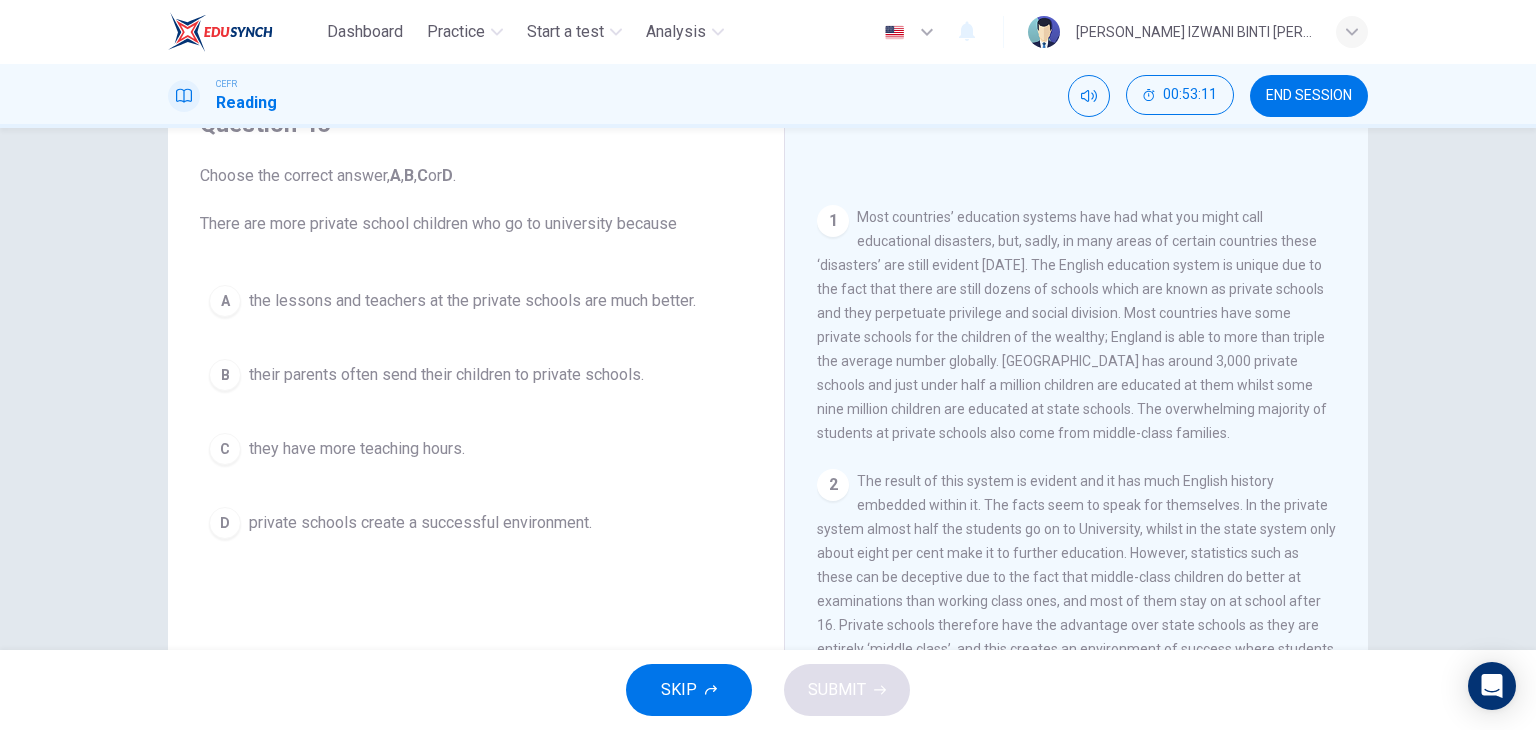 scroll, scrollTop: 572, scrollLeft: 0, axis: vertical 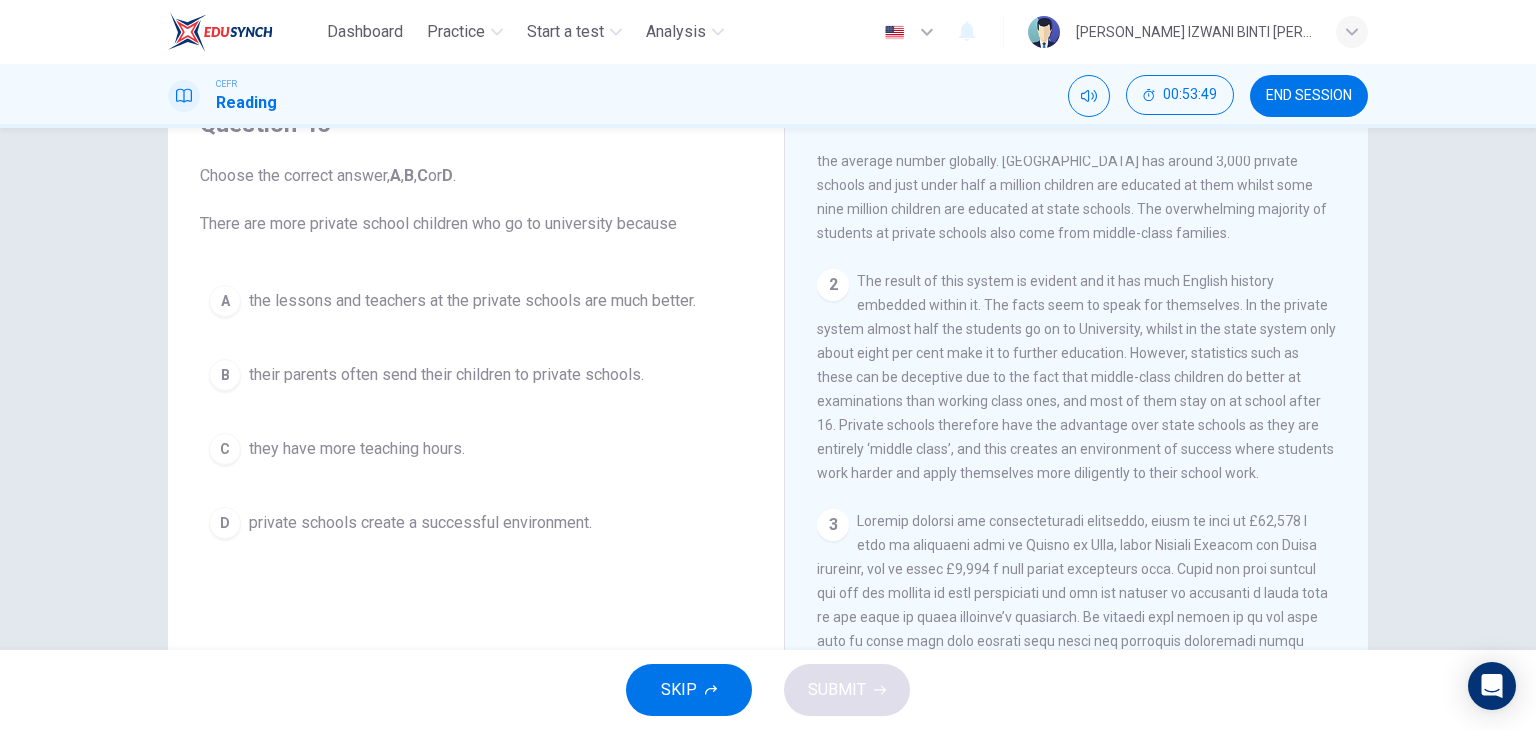 drag, startPoint x: 836, startPoint y: 417, endPoint x: 1056, endPoint y: 418, distance: 220.00227 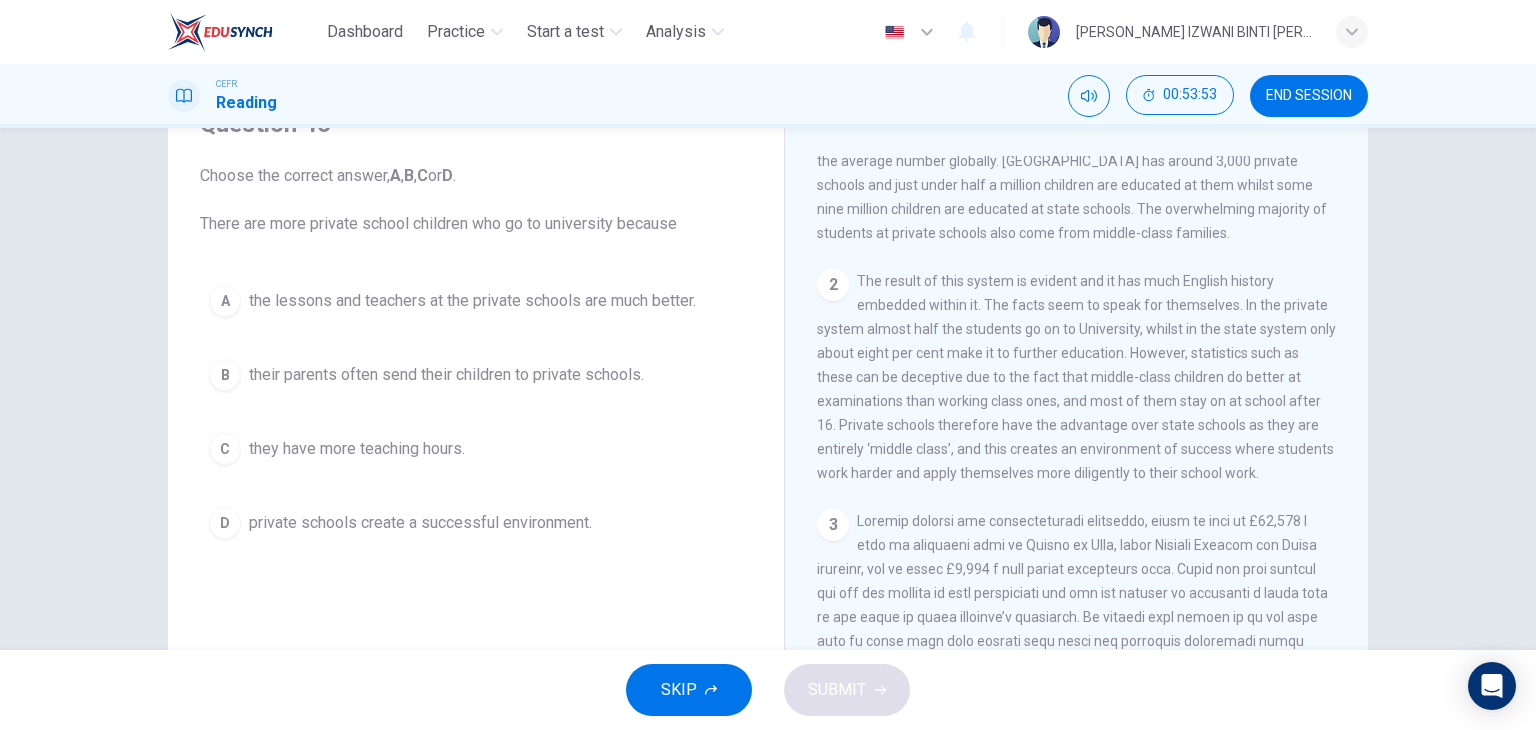 drag, startPoint x: 814, startPoint y: 441, endPoint x: 827, endPoint y: 437, distance: 13.601471 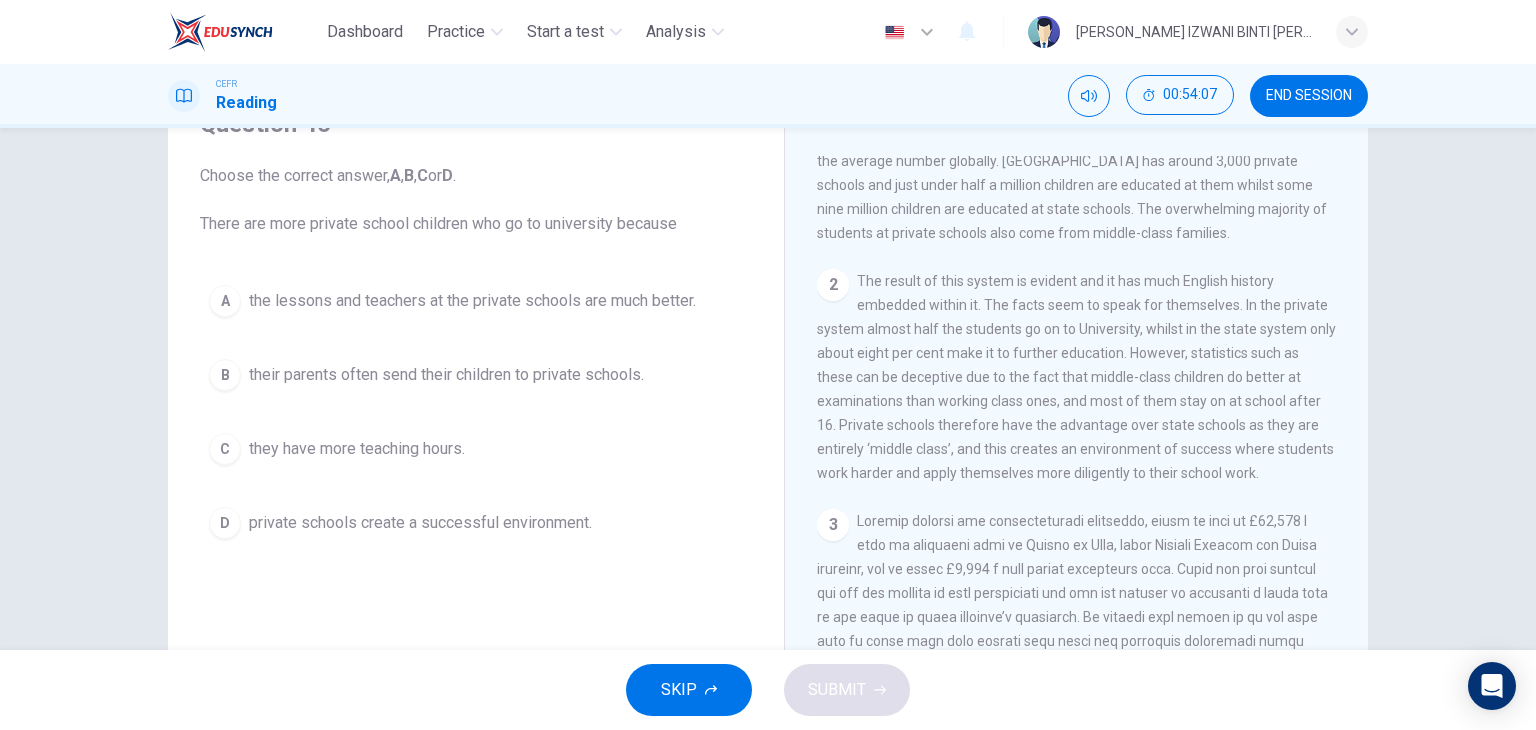 drag, startPoint x: 860, startPoint y: 443, endPoint x: 1154, endPoint y: 456, distance: 294.28726 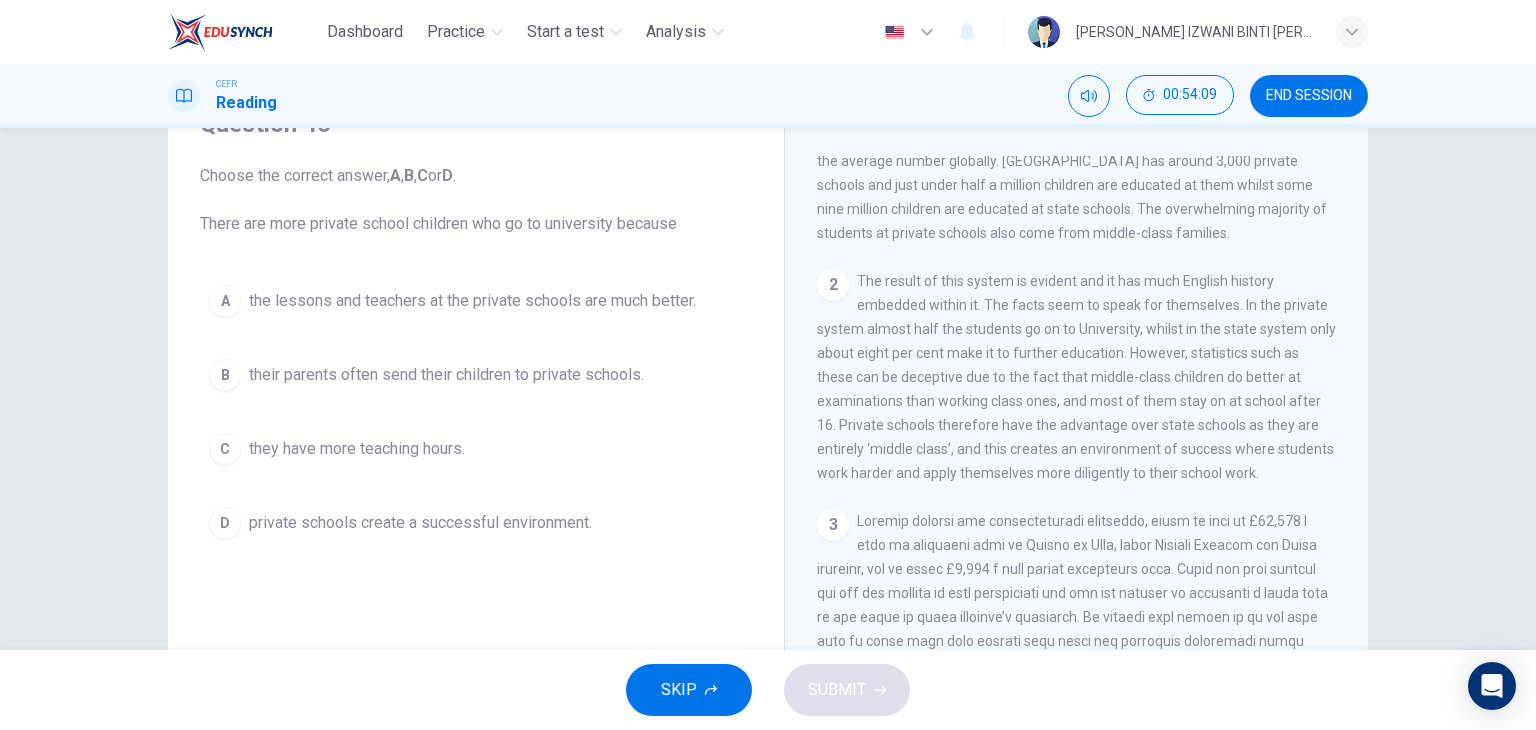 drag, startPoint x: 866, startPoint y: 463, endPoint x: 1162, endPoint y: 466, distance: 296.0152 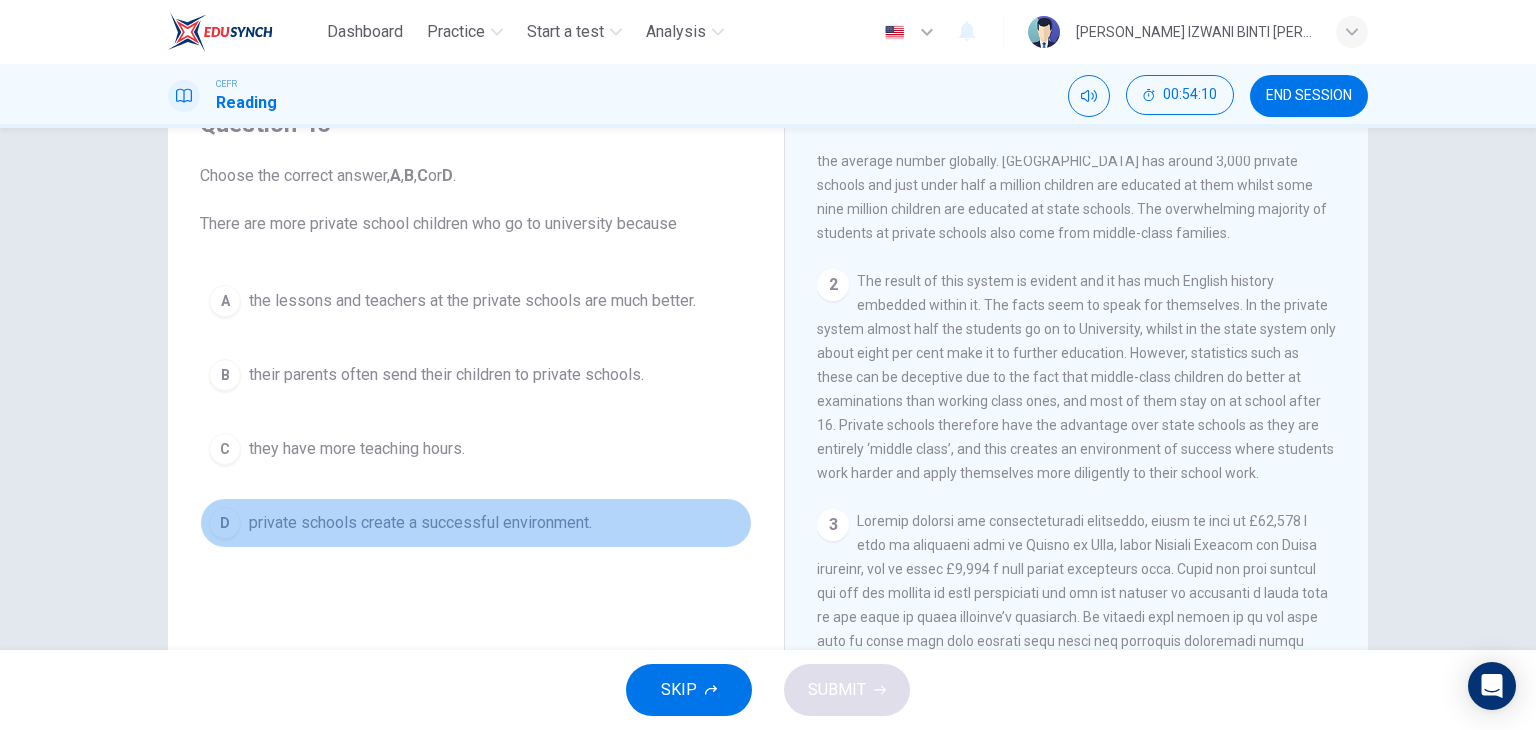 click on "private schools create a successful environment." at bounding box center (420, 523) 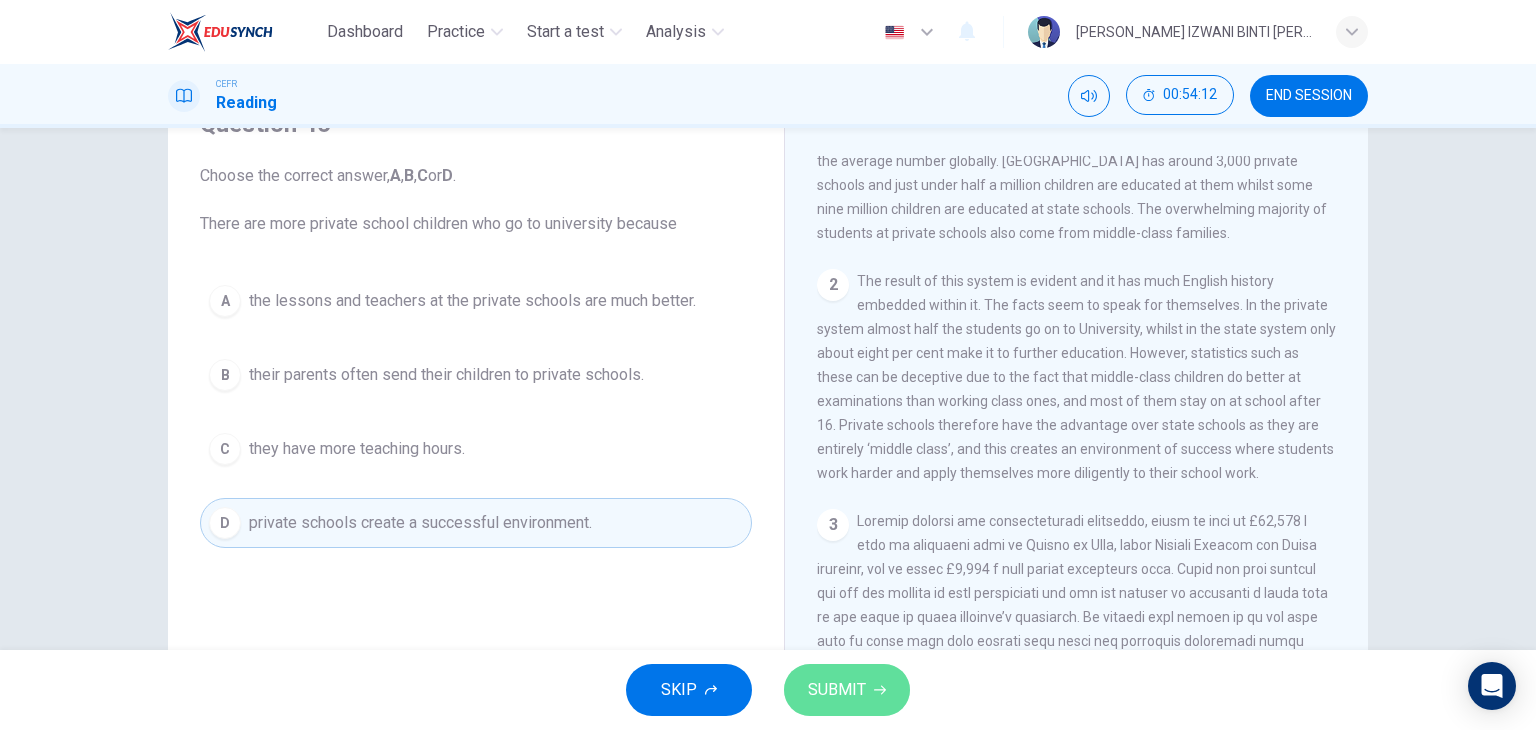 click on "SUBMIT" at bounding box center (837, 690) 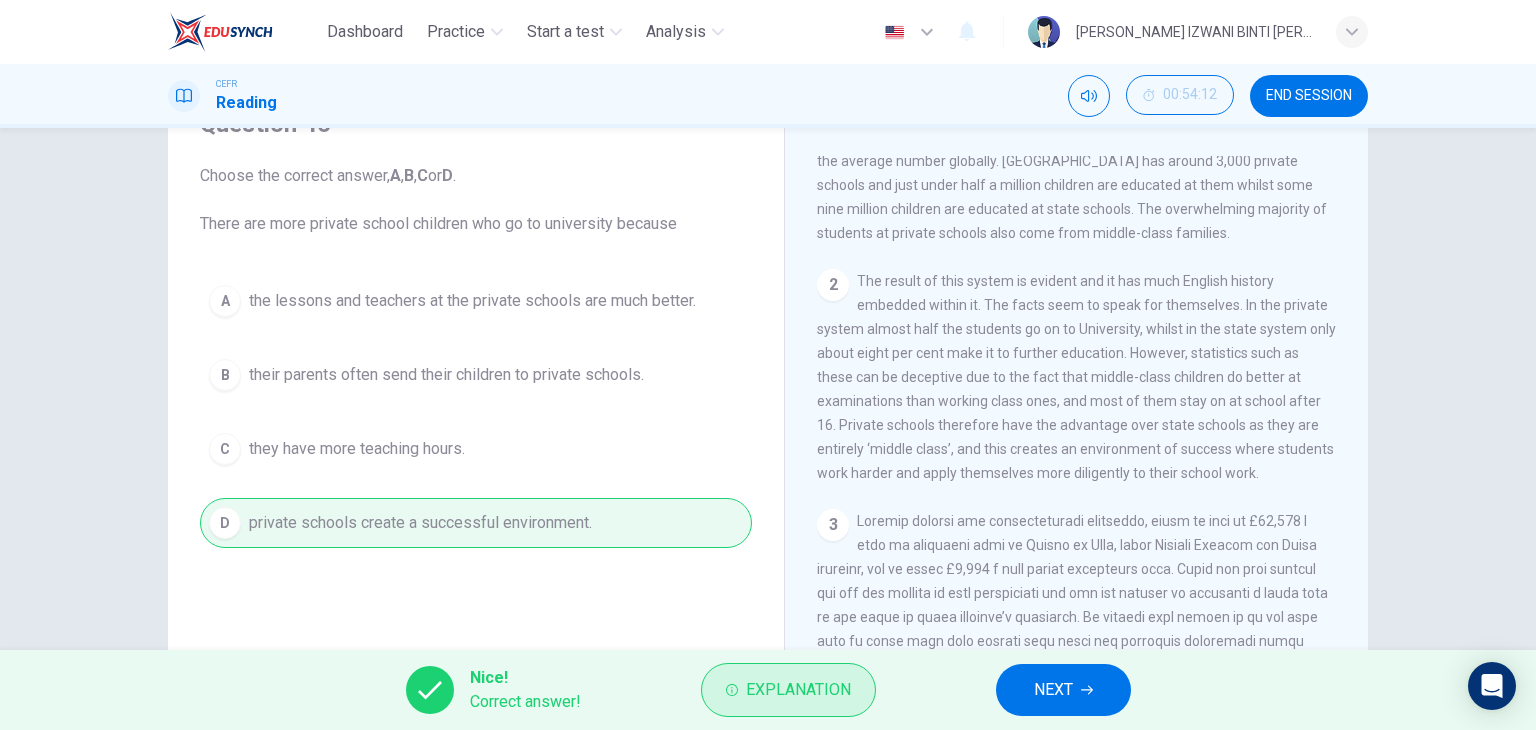 click 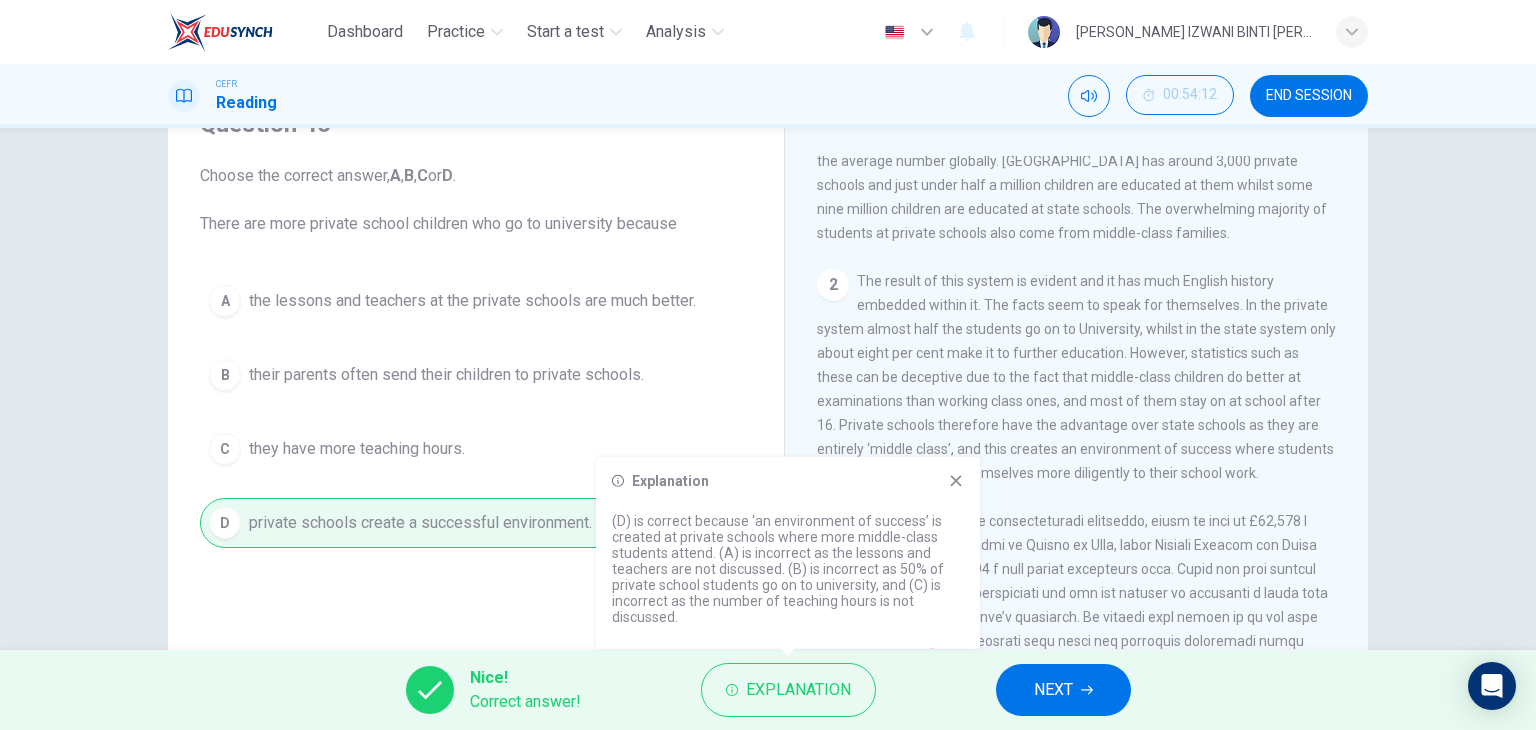 click 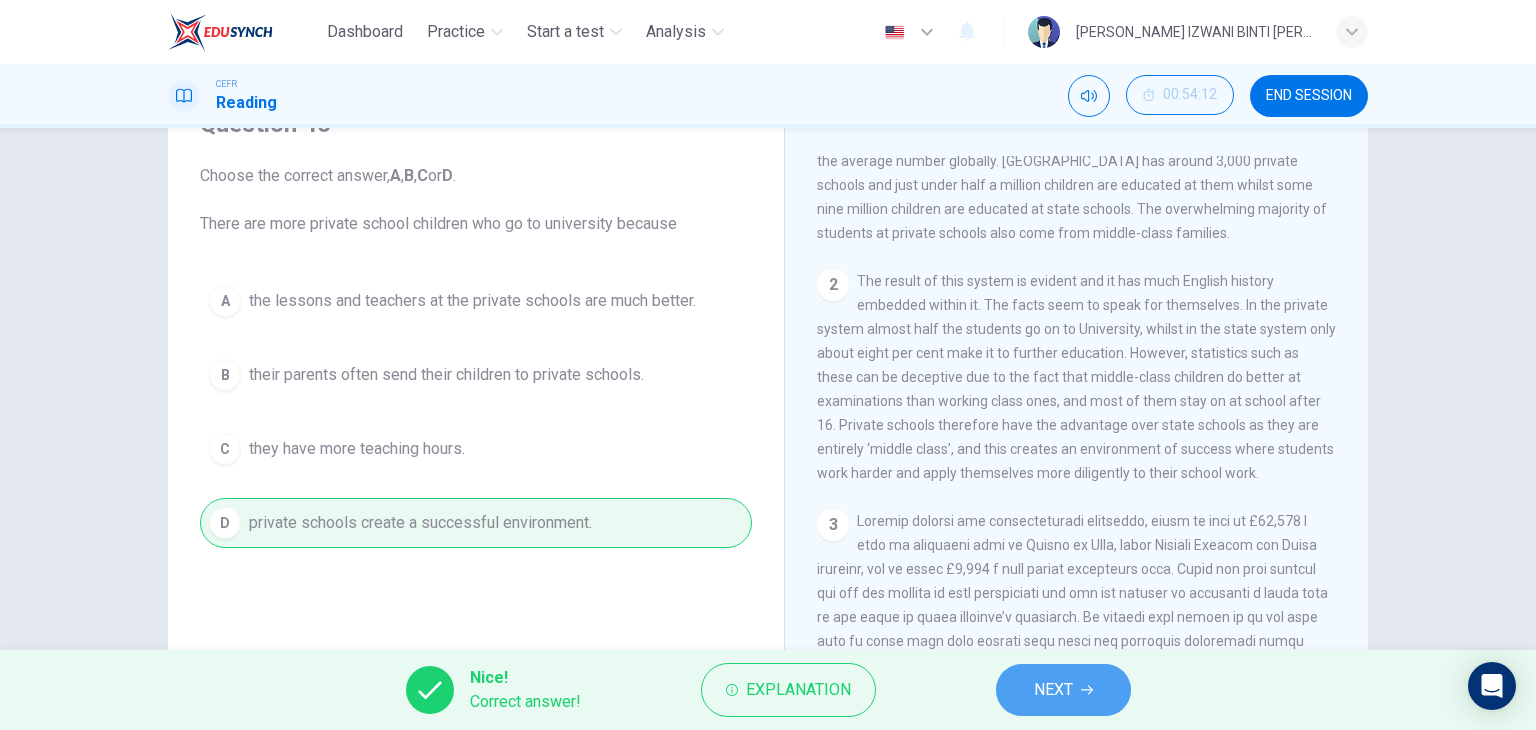 click on "NEXT" at bounding box center [1063, 690] 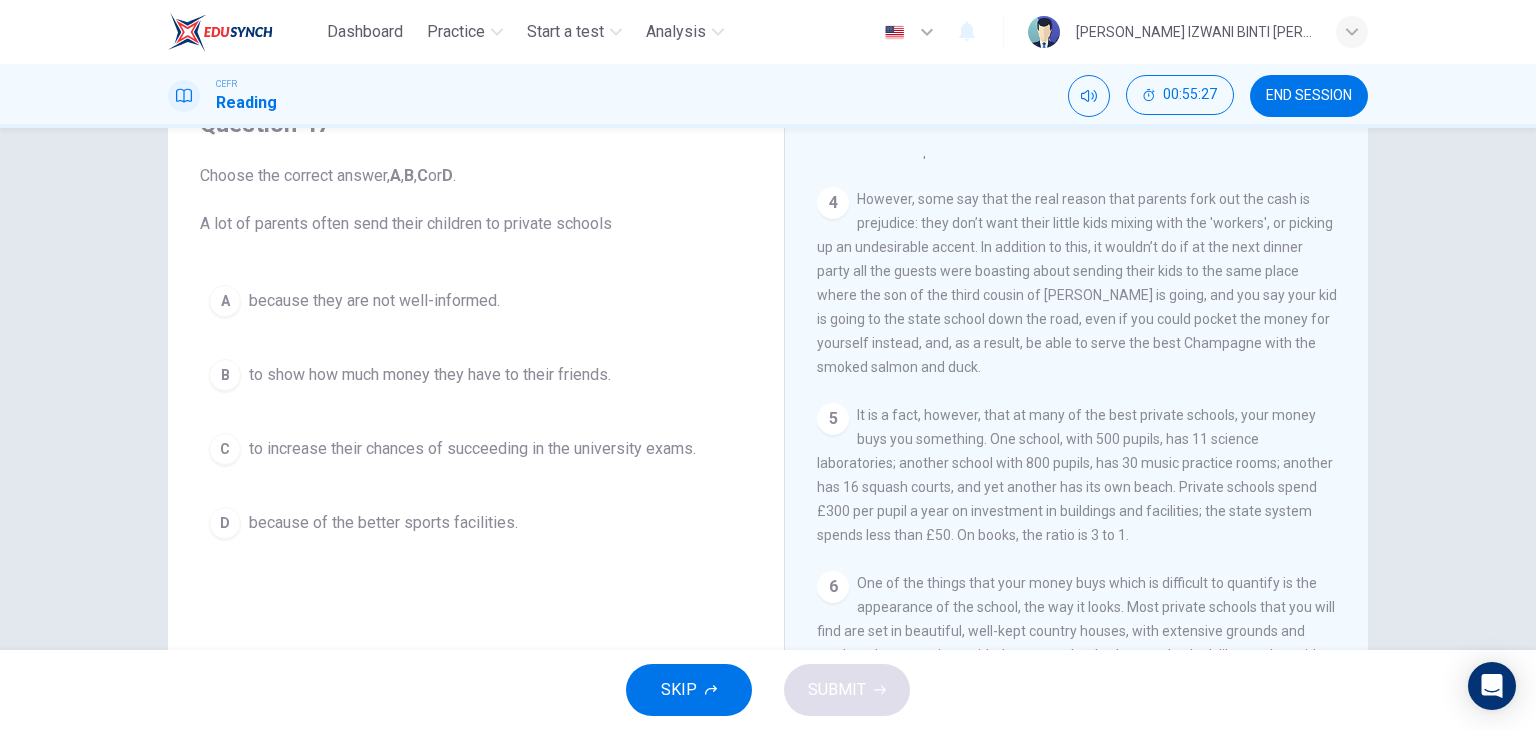 scroll, scrollTop: 1272, scrollLeft: 0, axis: vertical 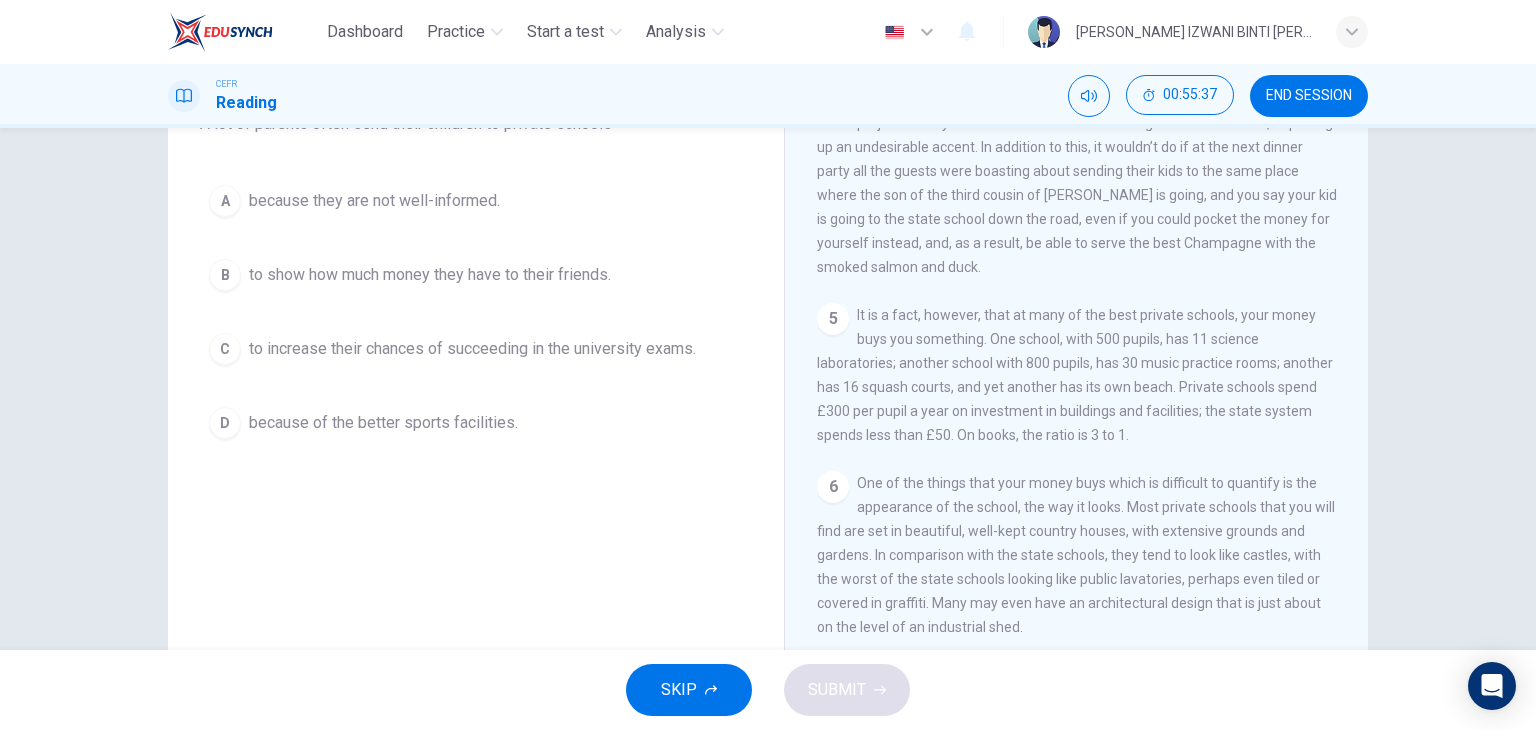 click on "Question 47 Choose the correct answer,  A ,  B ,  C  or  D .
A lot of parents often send their children to private schools A because they are not well-informed. B to show how much money they have to their friends. C to increase their chances of succeeding in the university exams. D because of the better sports facilities." at bounding box center [476, 228] 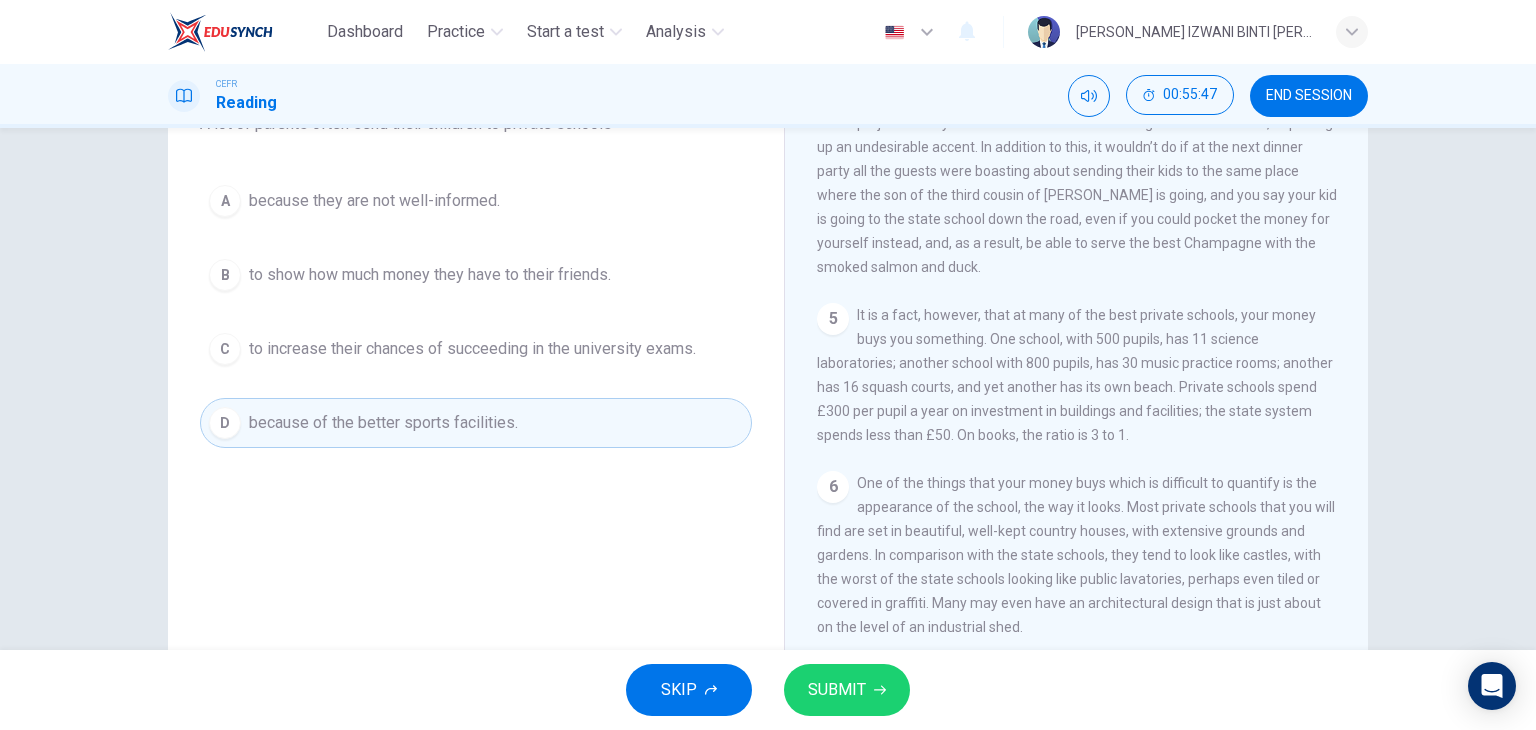 scroll, scrollTop: 100, scrollLeft: 0, axis: vertical 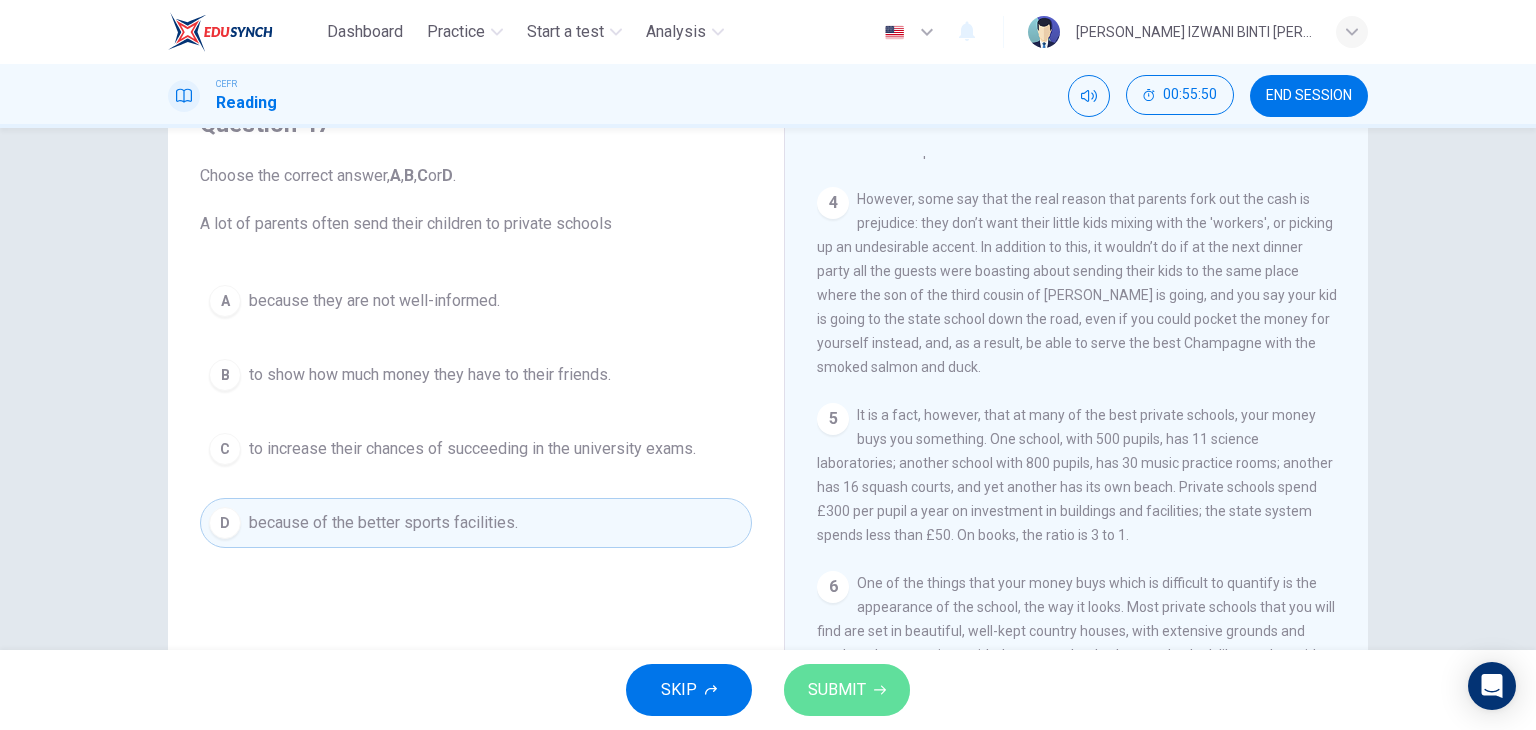 click on "SUBMIT" at bounding box center (847, 690) 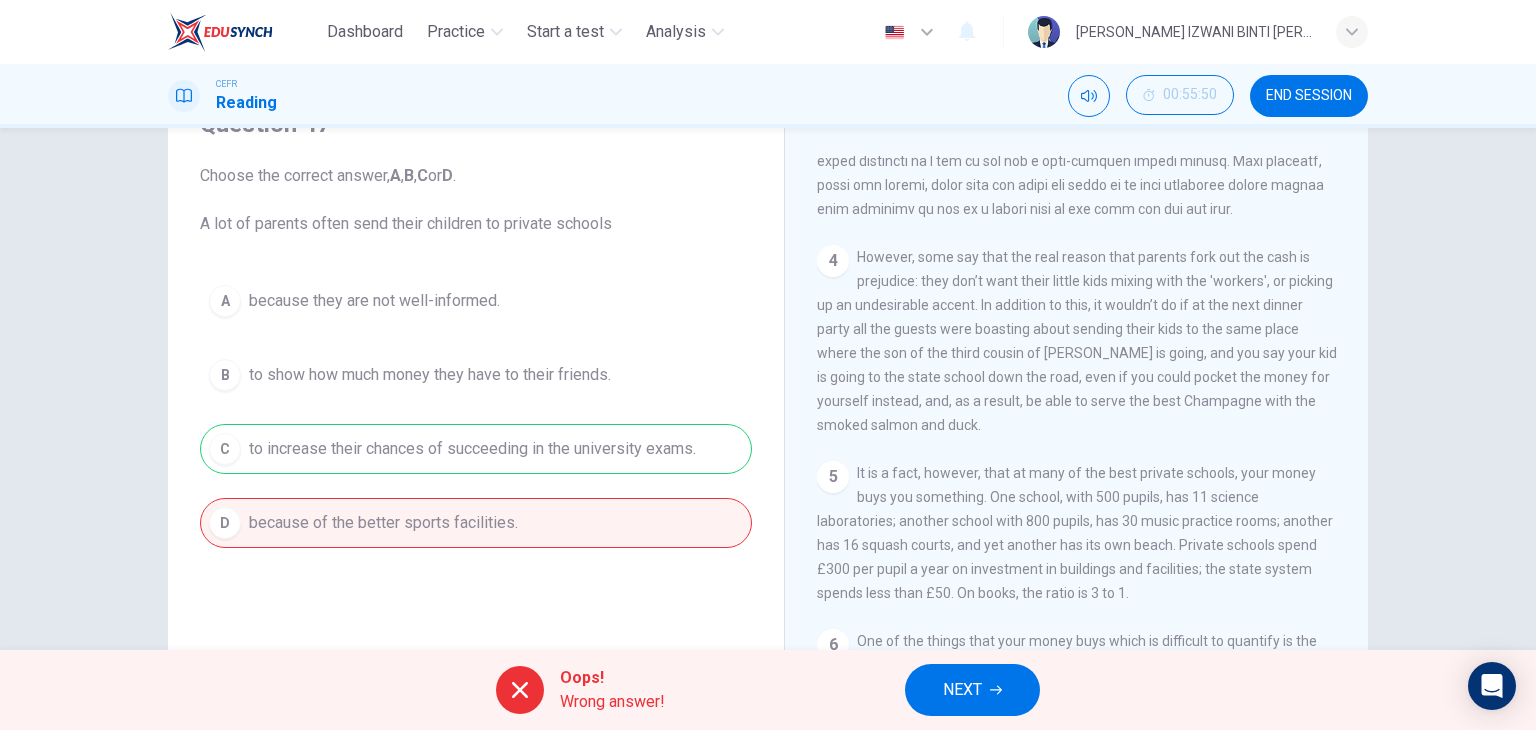 scroll, scrollTop: 1072, scrollLeft: 0, axis: vertical 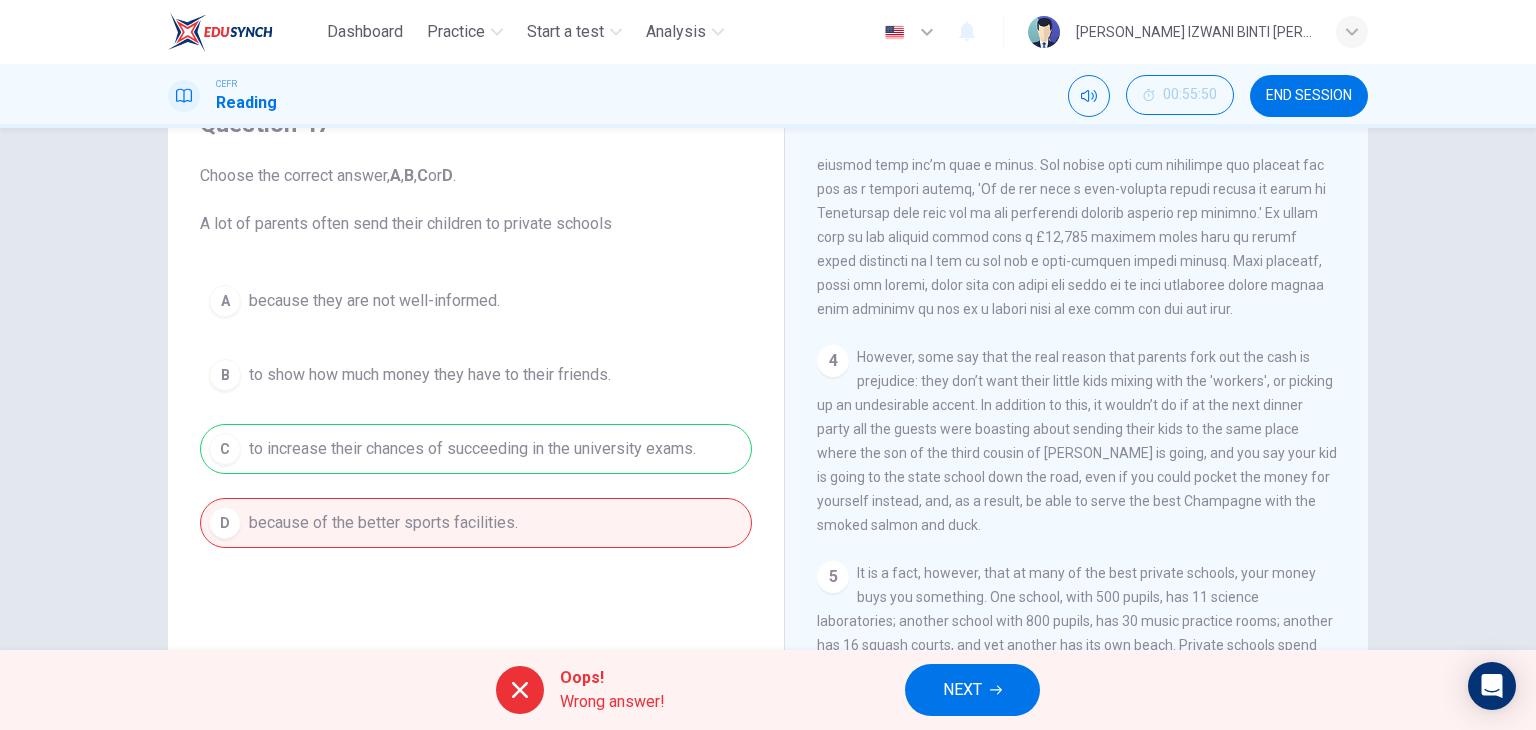 click at bounding box center (1072, 165) 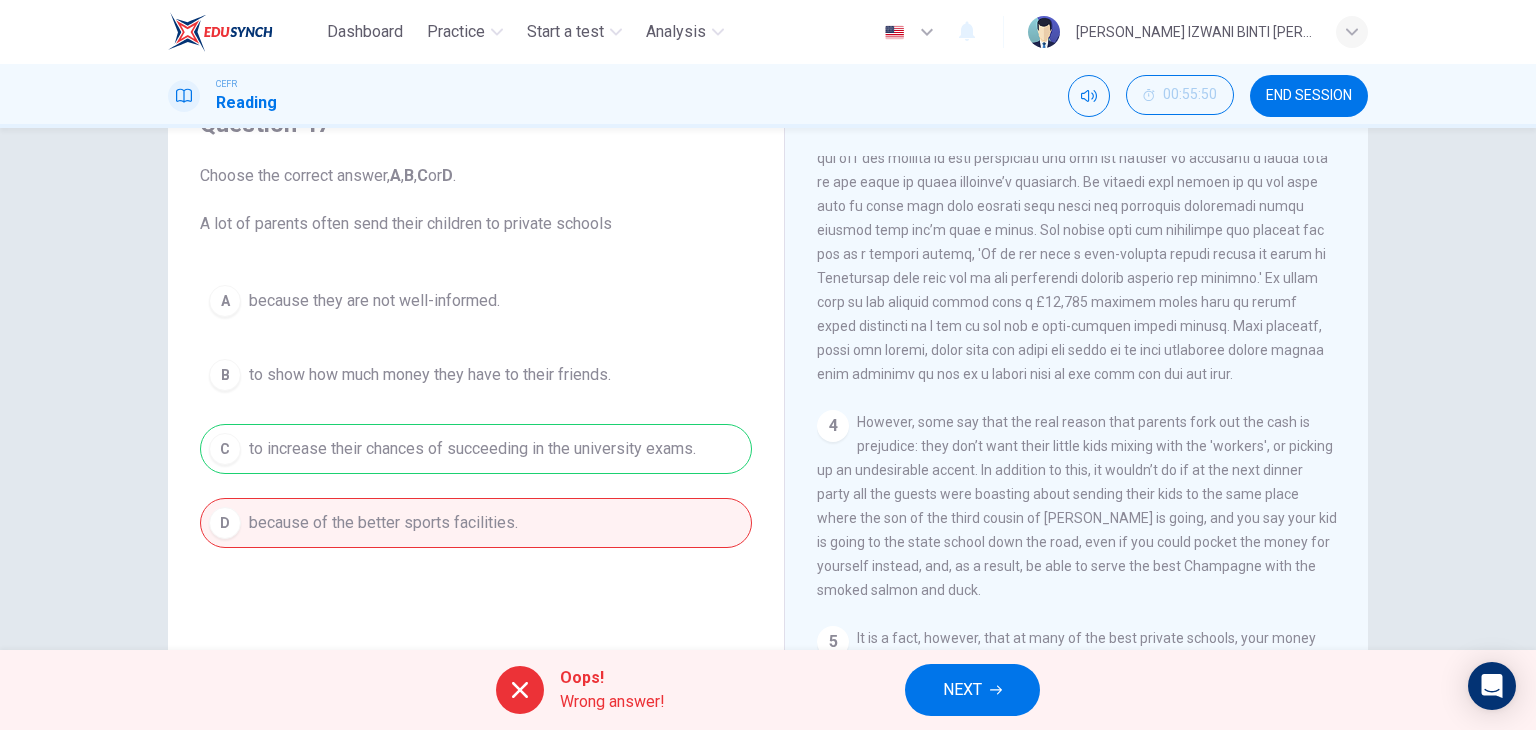 scroll, scrollTop: 972, scrollLeft: 0, axis: vertical 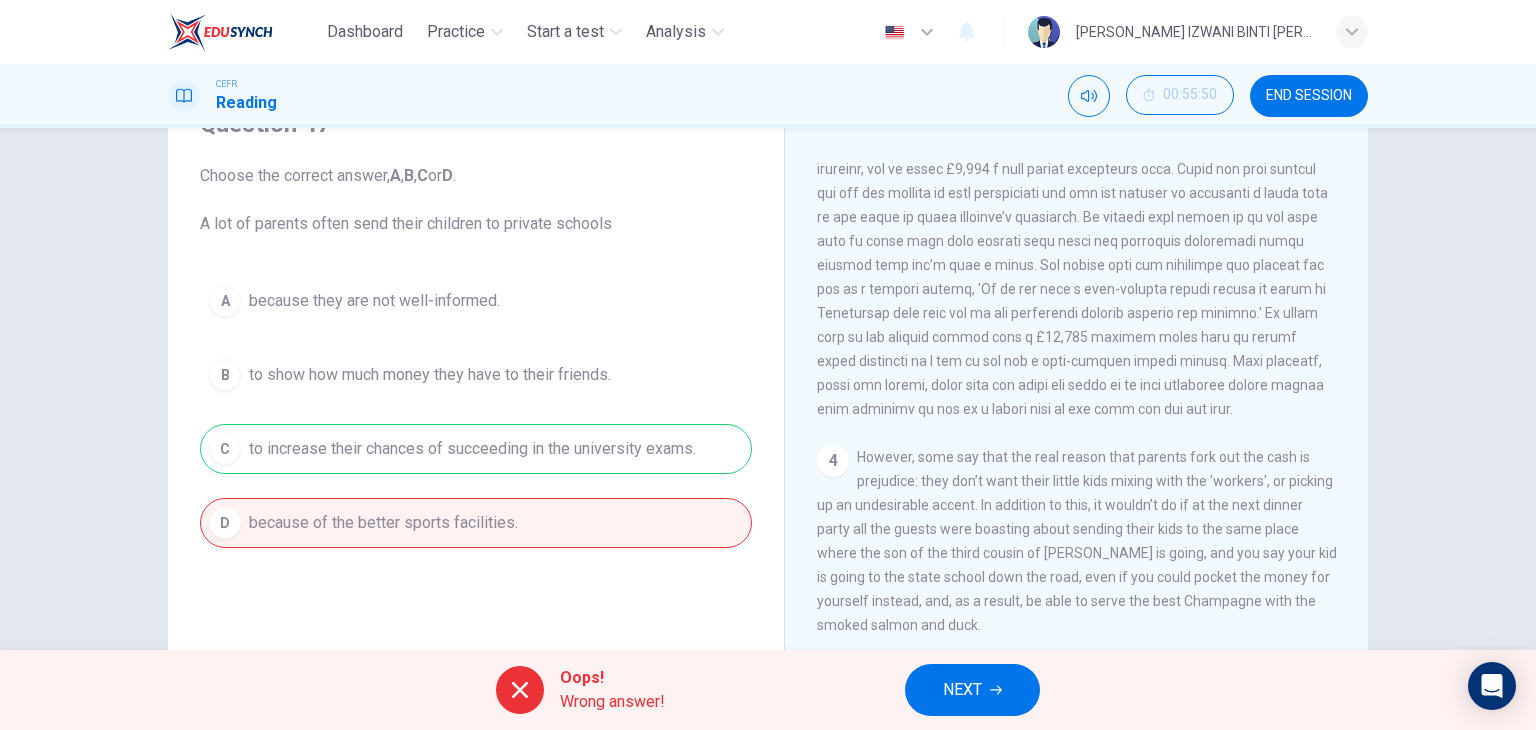 click on "Oops! Wrong answer! NEXT" at bounding box center [768, 690] 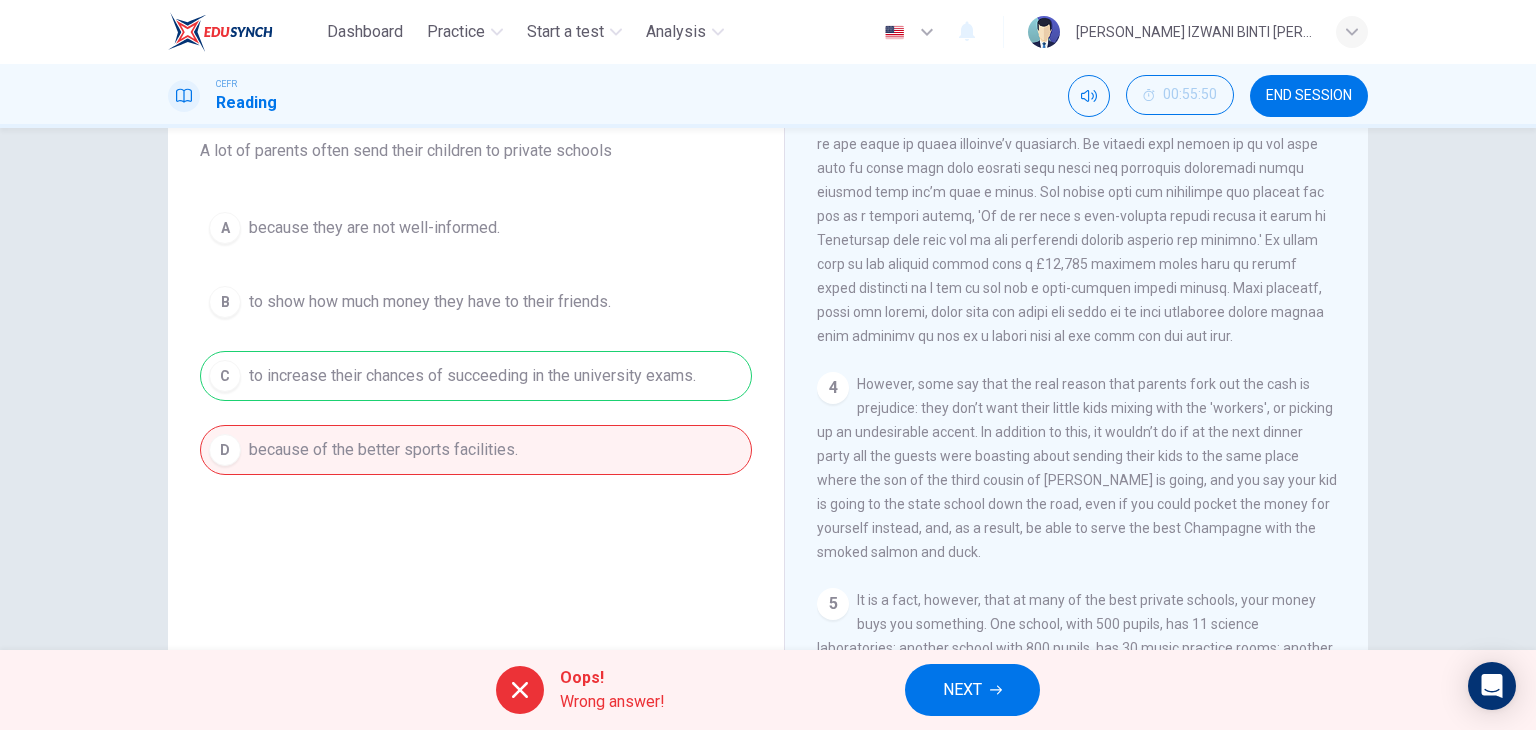 scroll, scrollTop: 200, scrollLeft: 0, axis: vertical 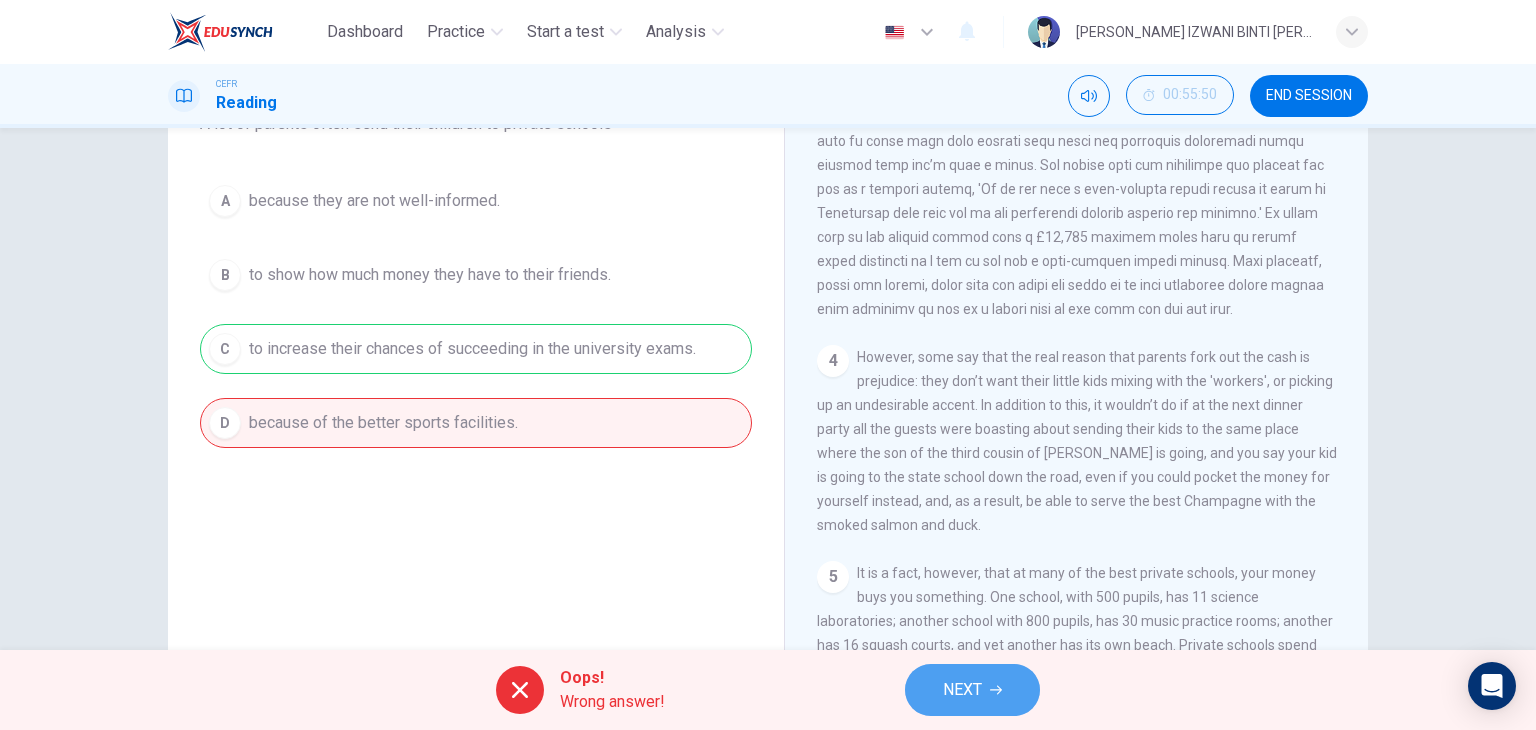 click on "NEXT" at bounding box center [962, 690] 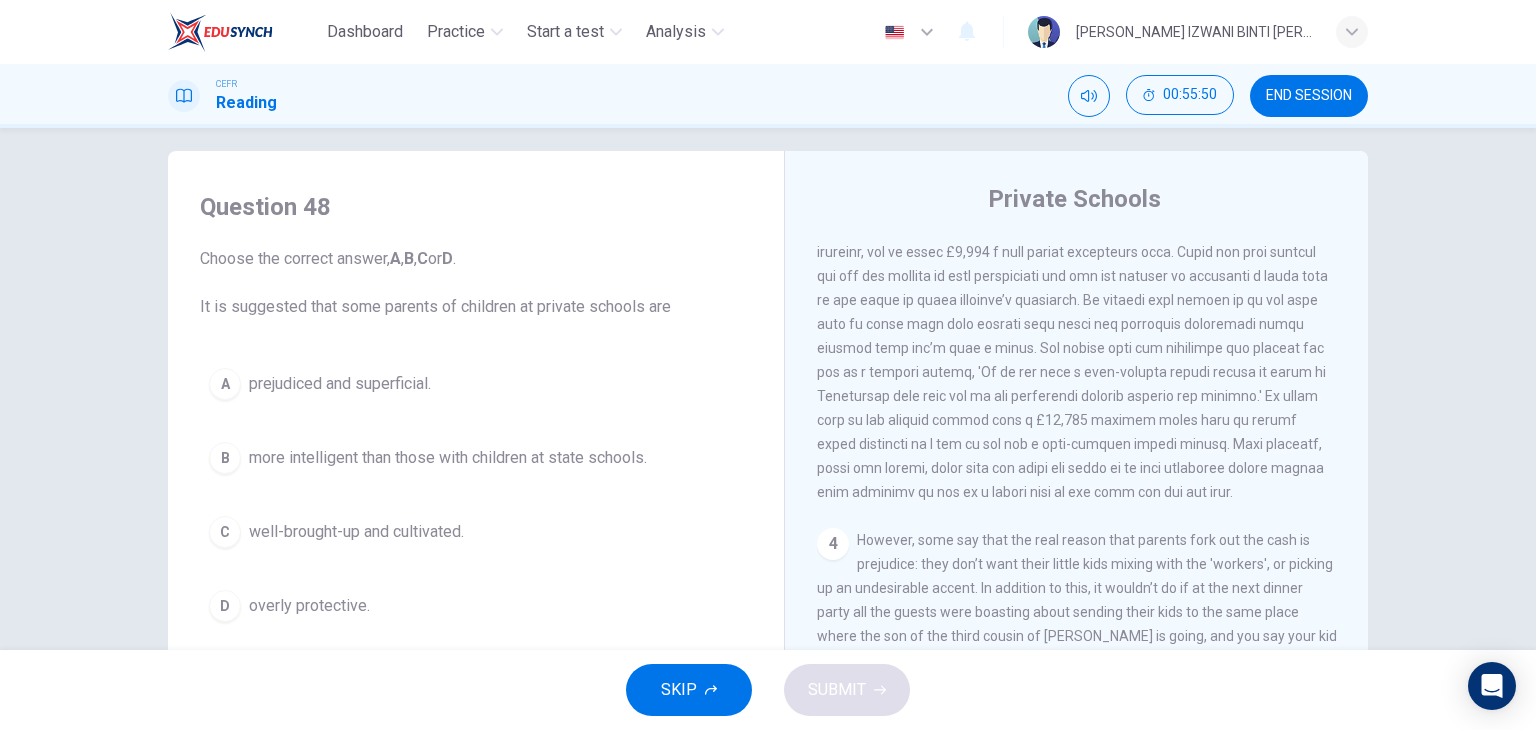 scroll, scrollTop: 0, scrollLeft: 0, axis: both 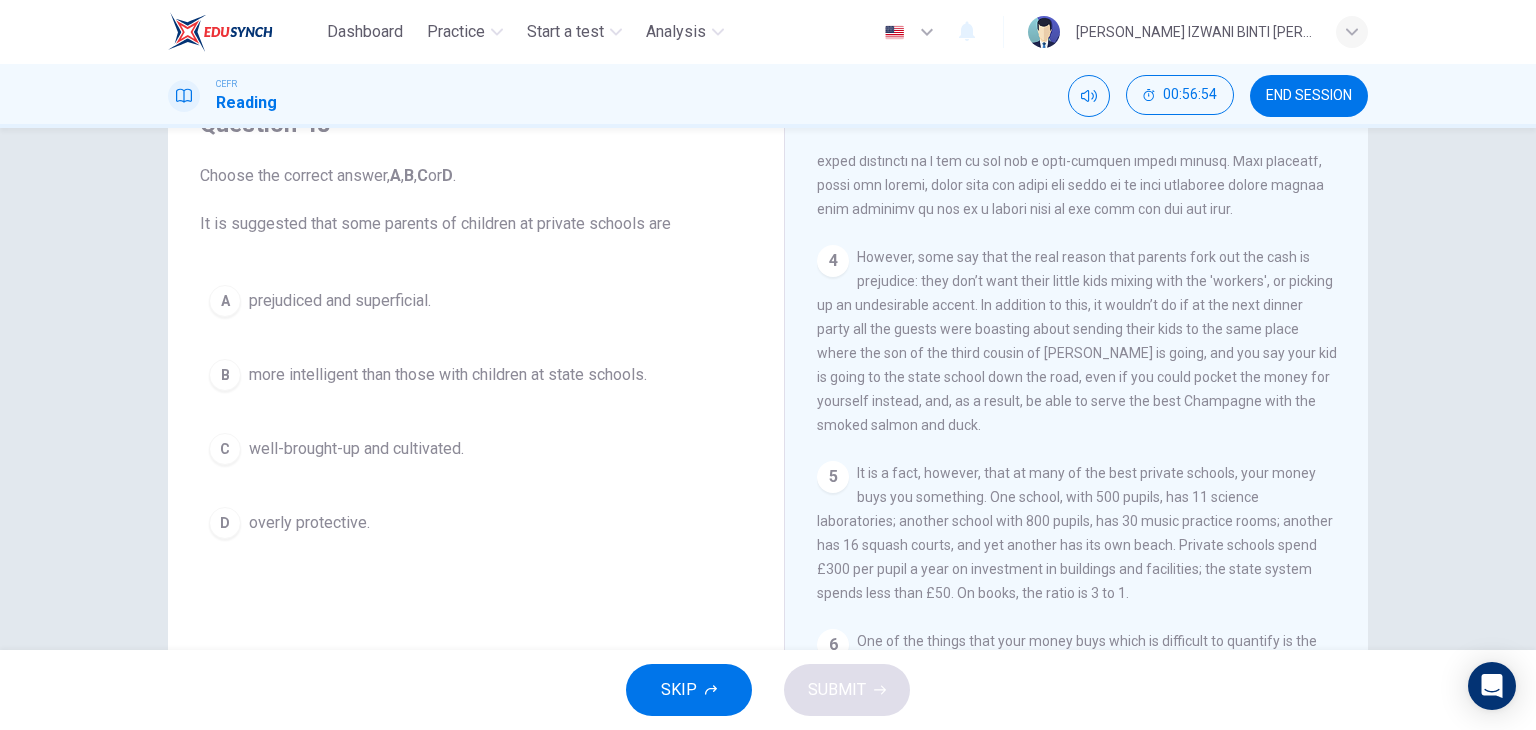 click on "prejudiced and superficial." at bounding box center (340, 301) 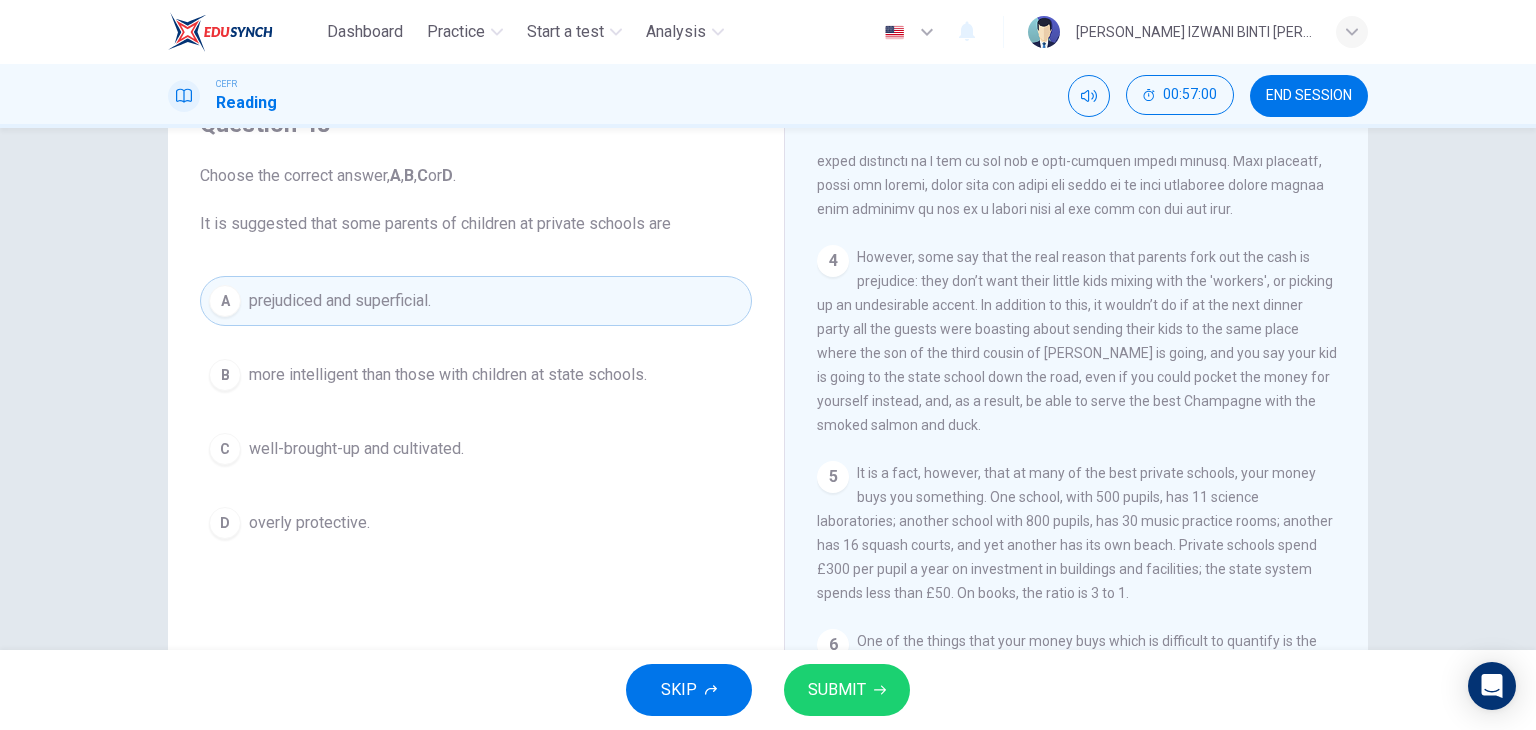 click on "SUBMIT" at bounding box center (847, 690) 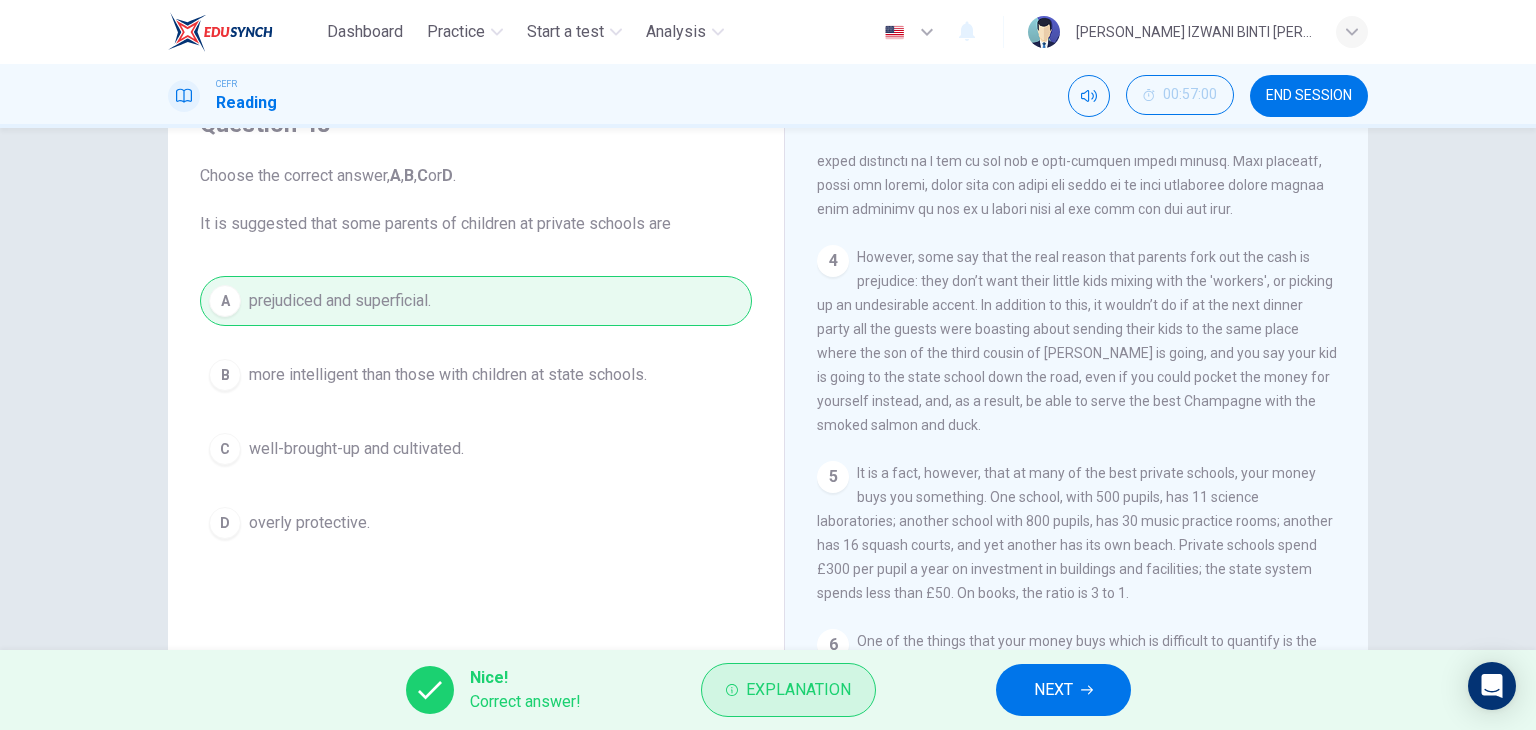 click on "Explanation" at bounding box center (798, 690) 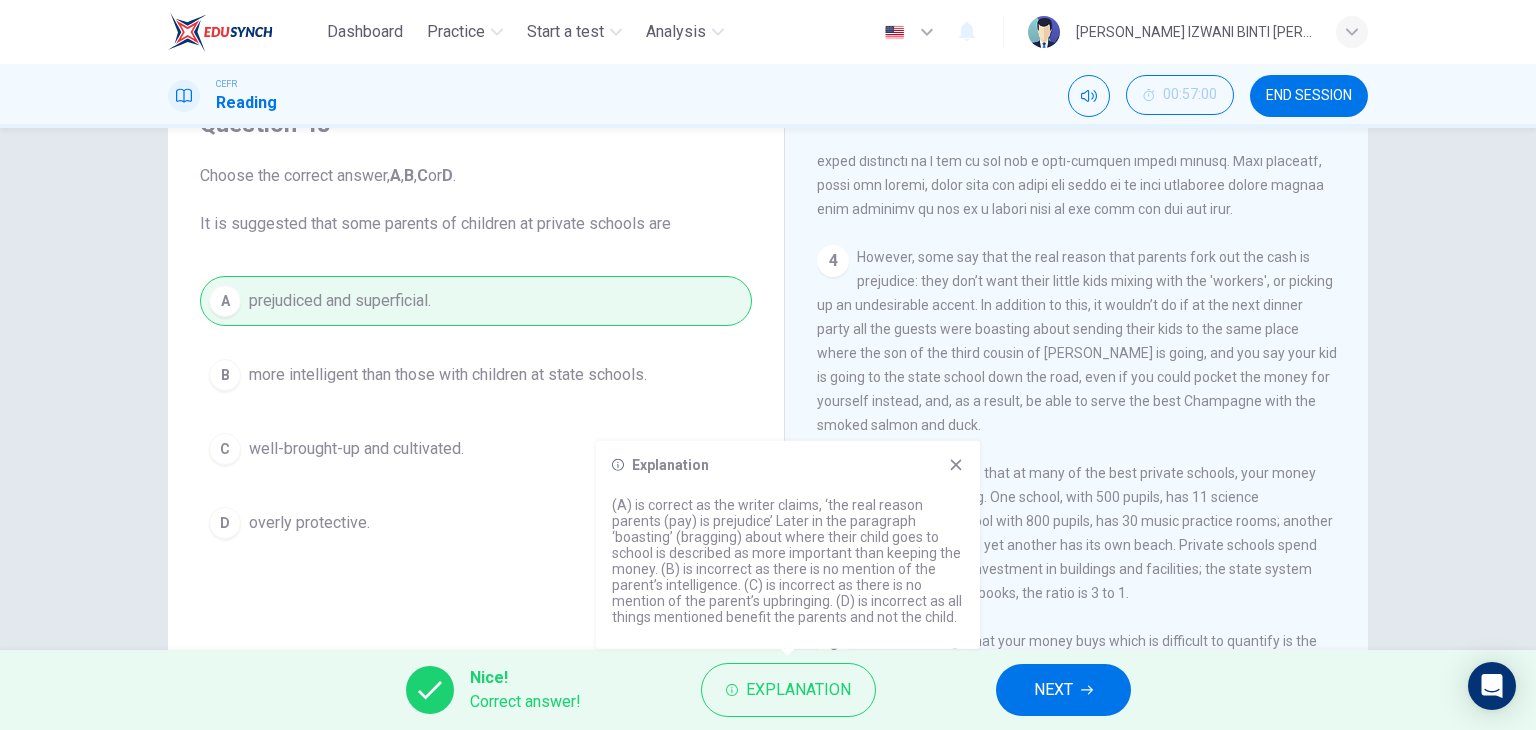 click 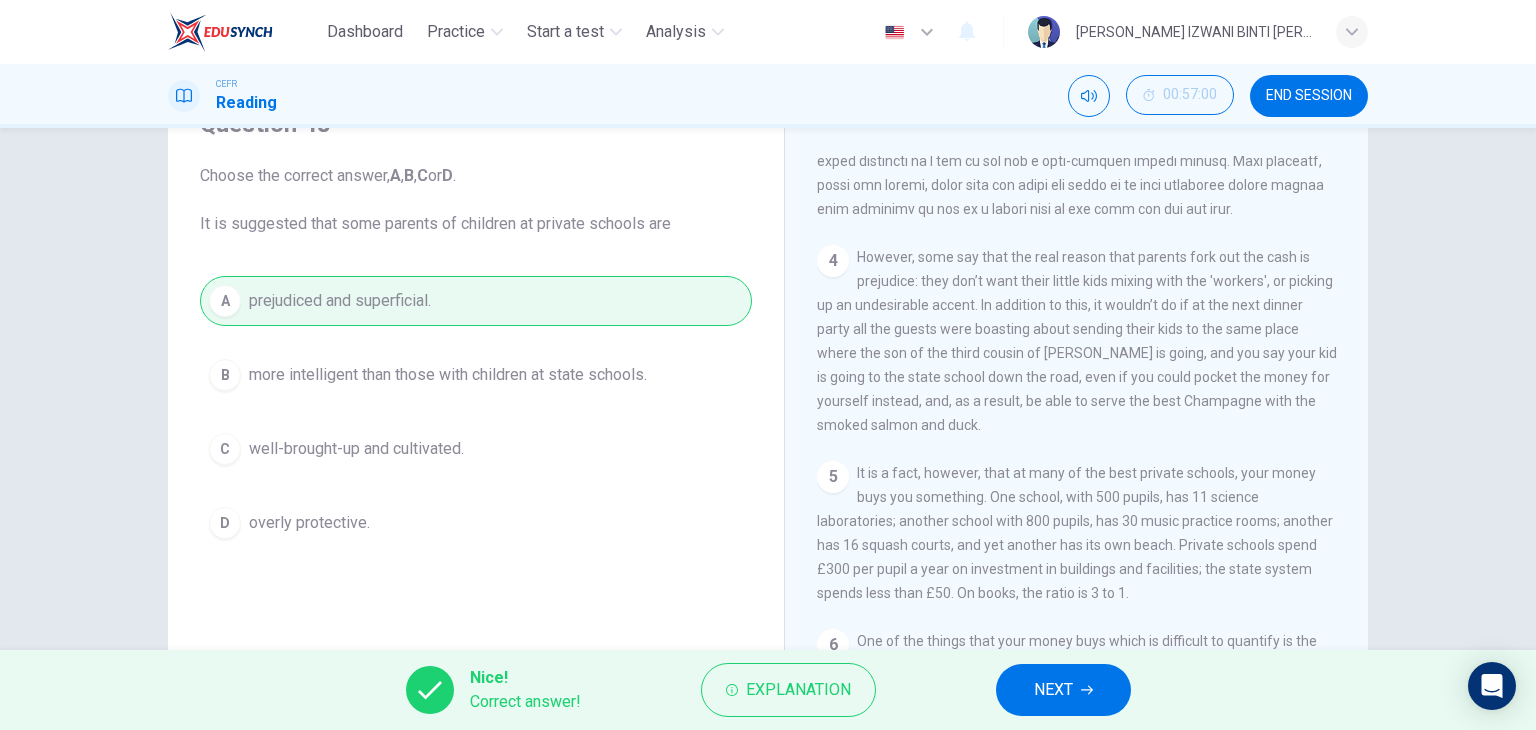 click on "NEXT" at bounding box center (1053, 690) 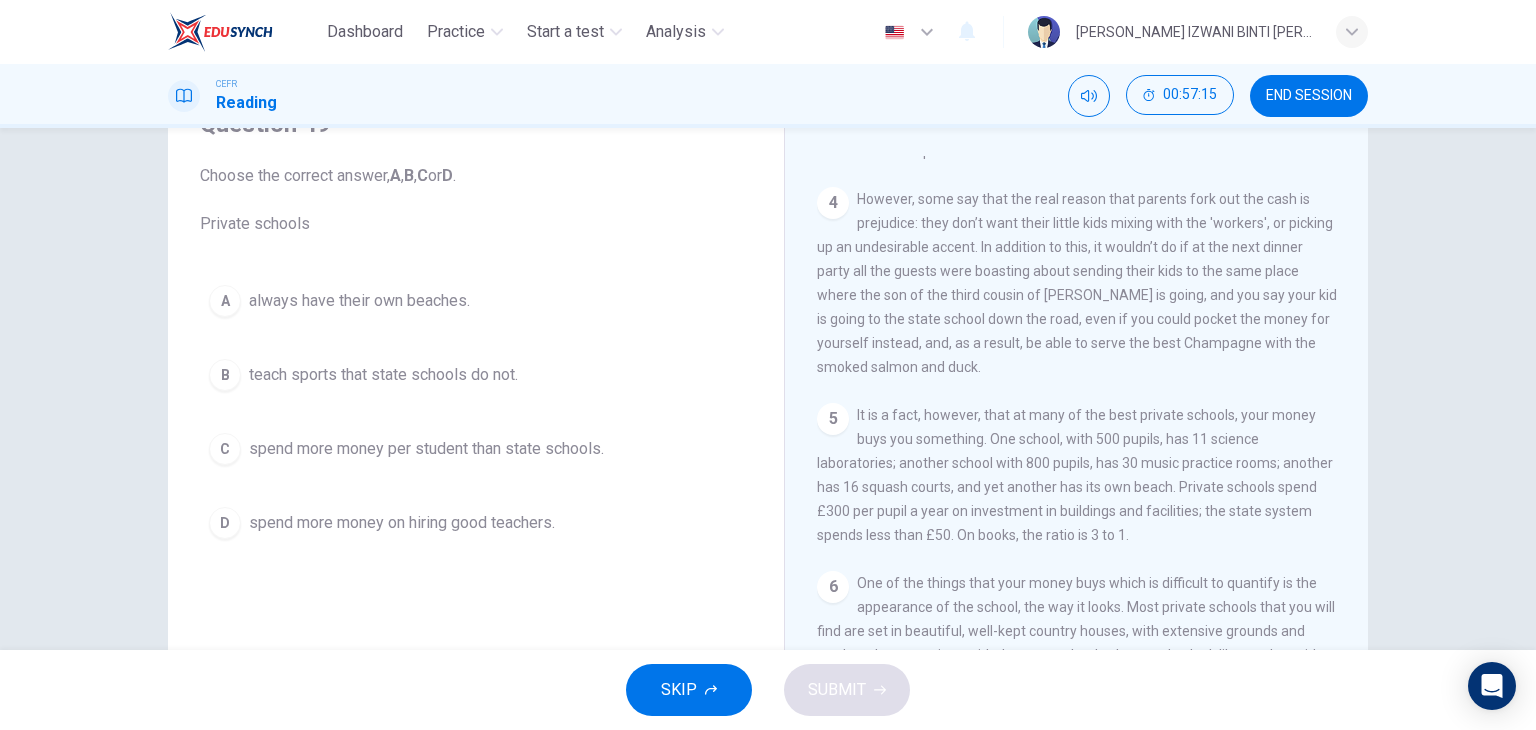 scroll, scrollTop: 1272, scrollLeft: 0, axis: vertical 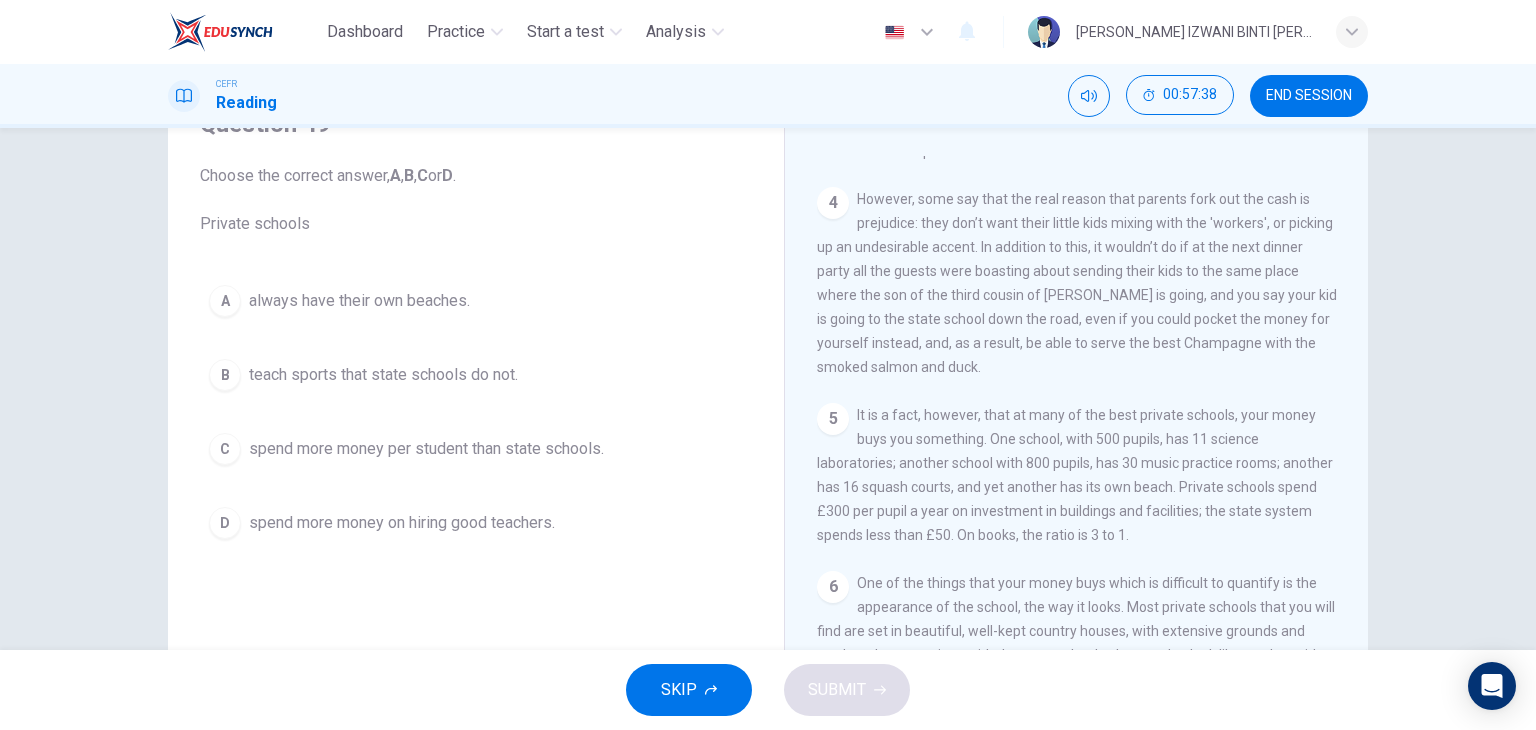 drag, startPoint x: 847, startPoint y: 505, endPoint x: 1017, endPoint y: 510, distance: 170.07352 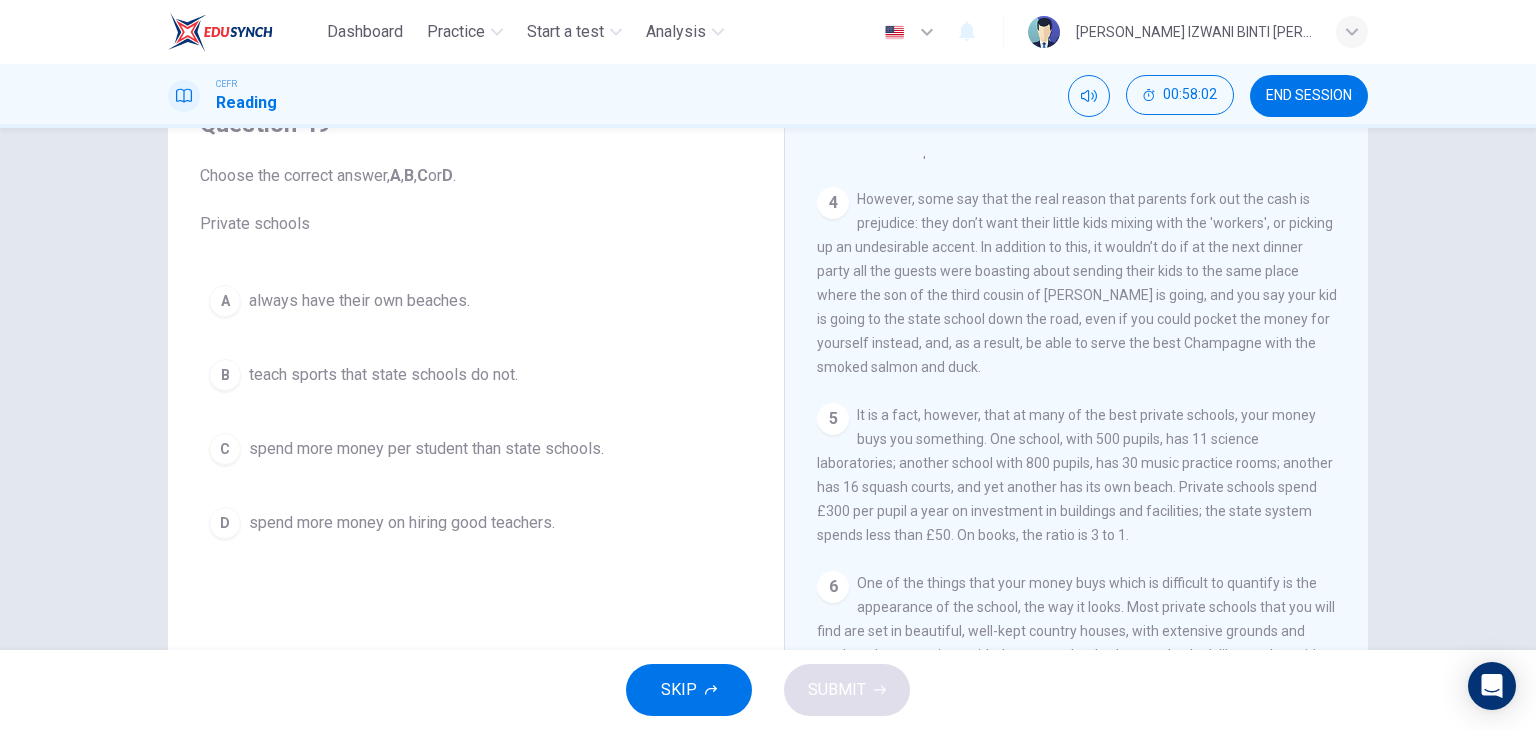 drag, startPoint x: 420, startPoint y: 439, endPoint x: 776, endPoint y: 617, distance: 398.0201 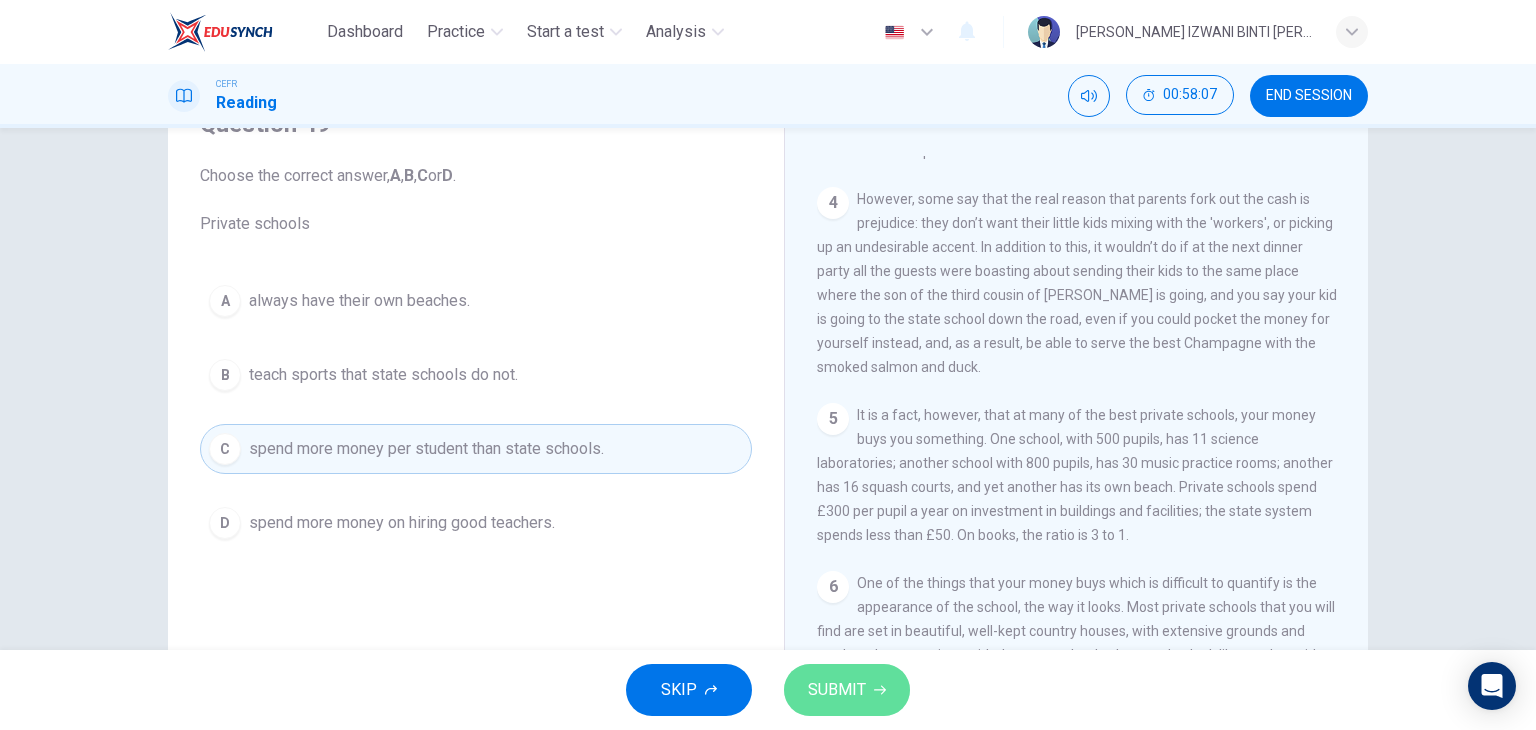 click on "SUBMIT" at bounding box center [837, 690] 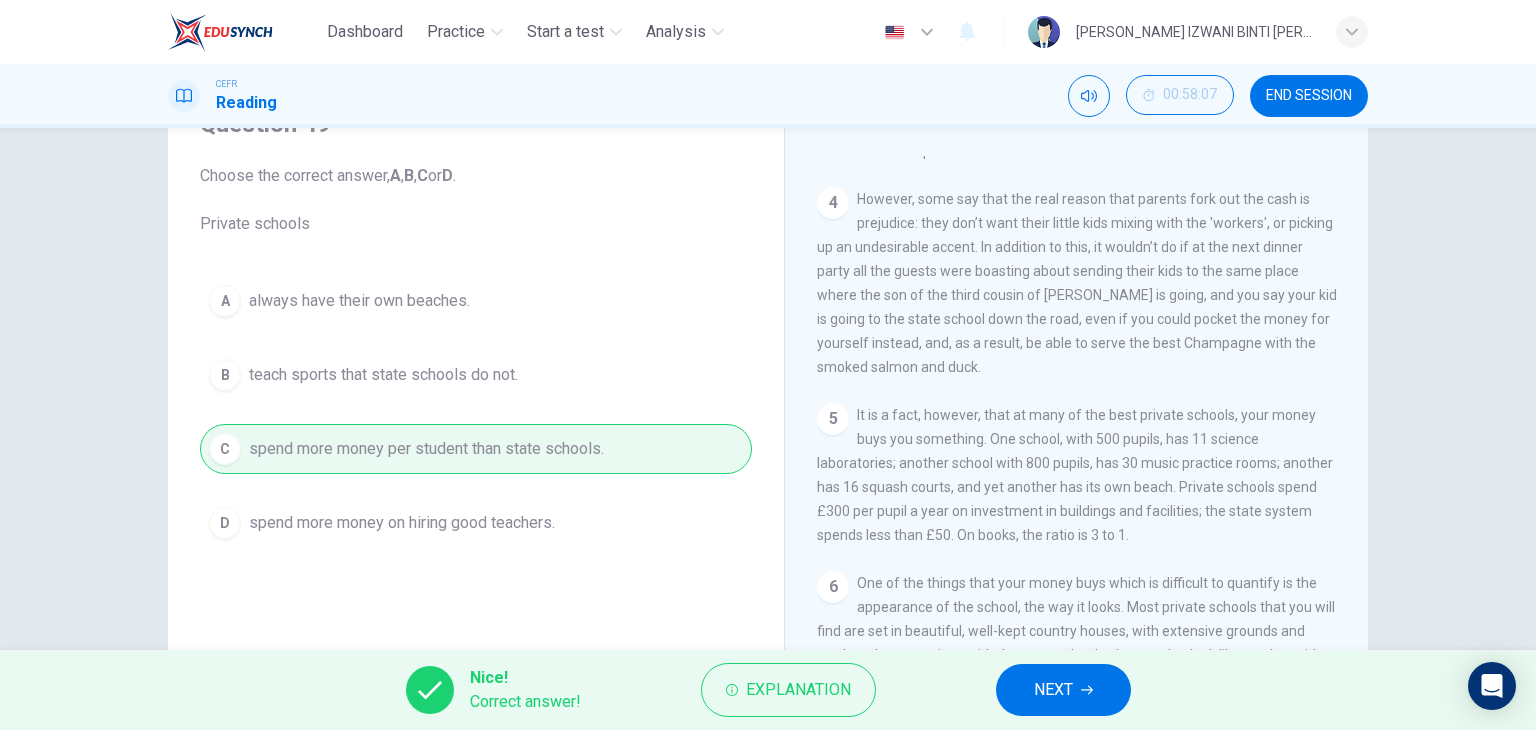 click on "A always have their own beaches. B teach sports that state schools do not. C spend more money per student than state schools. D spend more money on hiring good teachers." at bounding box center (476, 412) 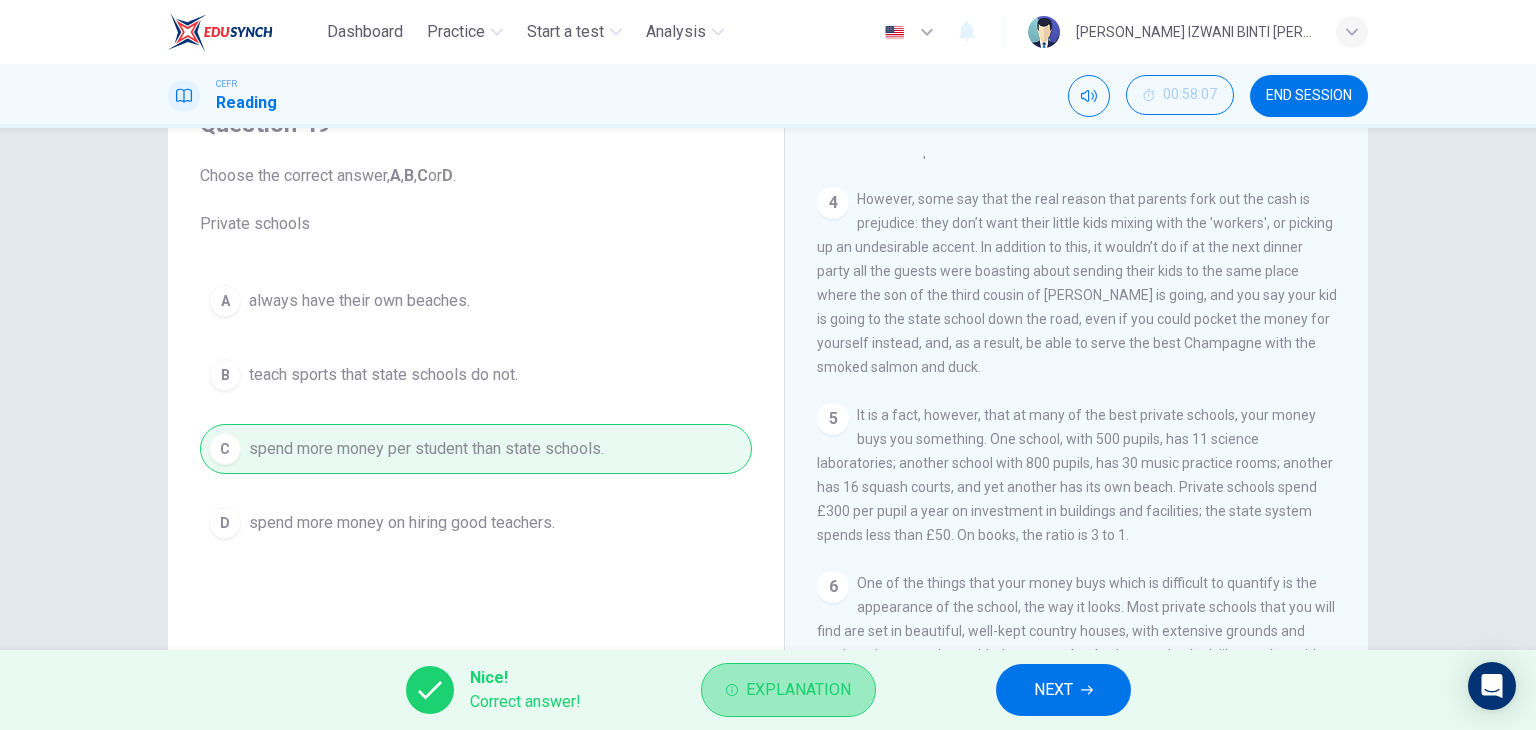 click on "Explanation" at bounding box center (798, 690) 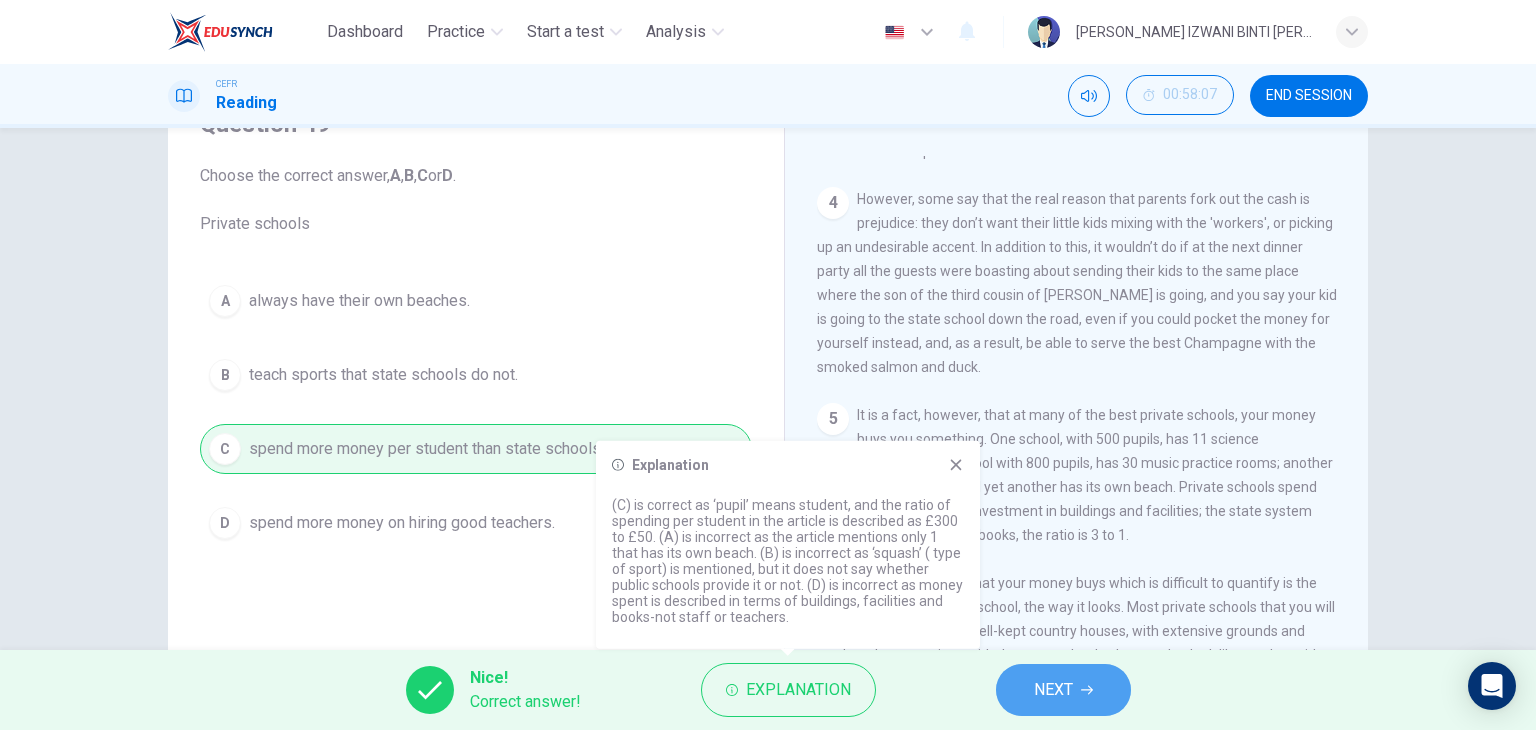 click on "NEXT" at bounding box center (1053, 690) 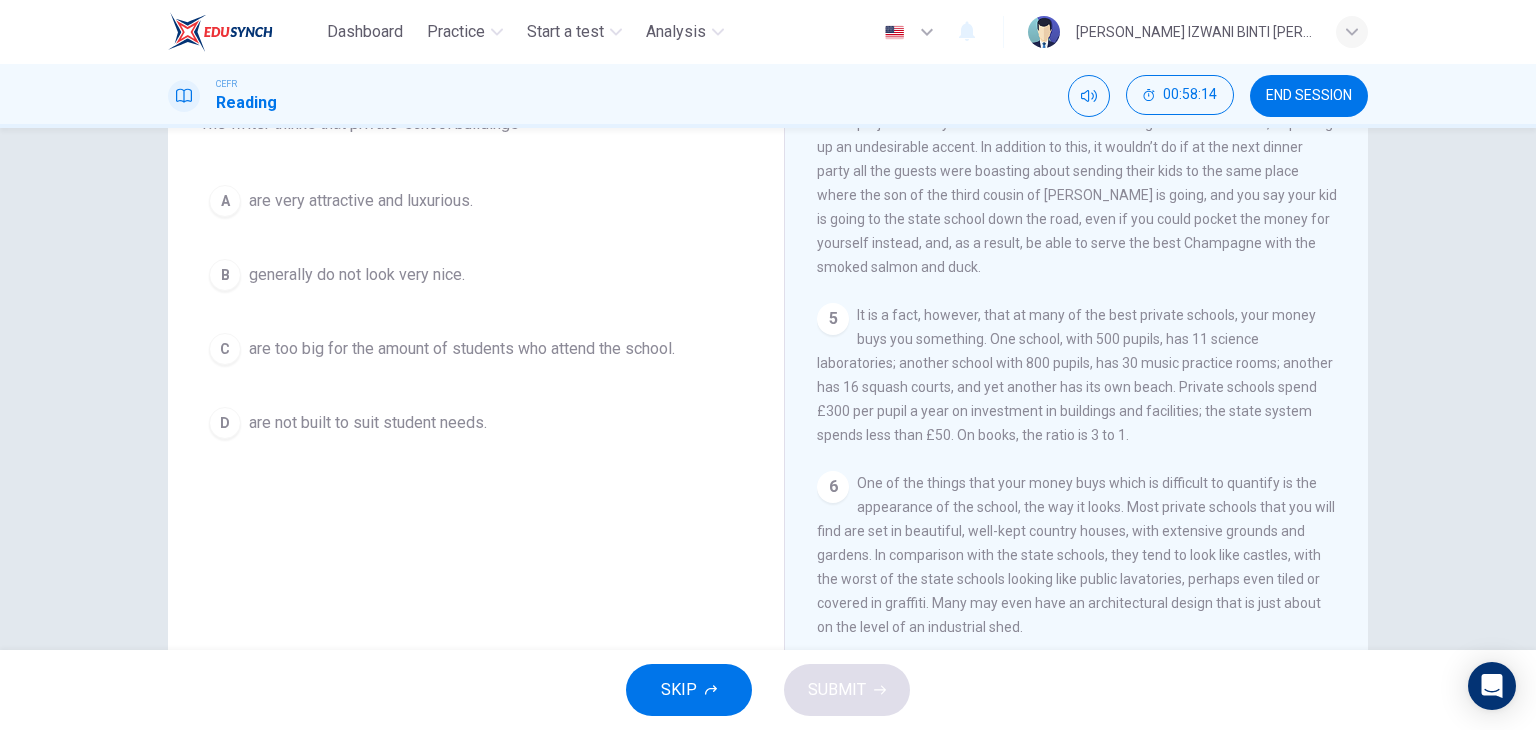 scroll, scrollTop: 253, scrollLeft: 0, axis: vertical 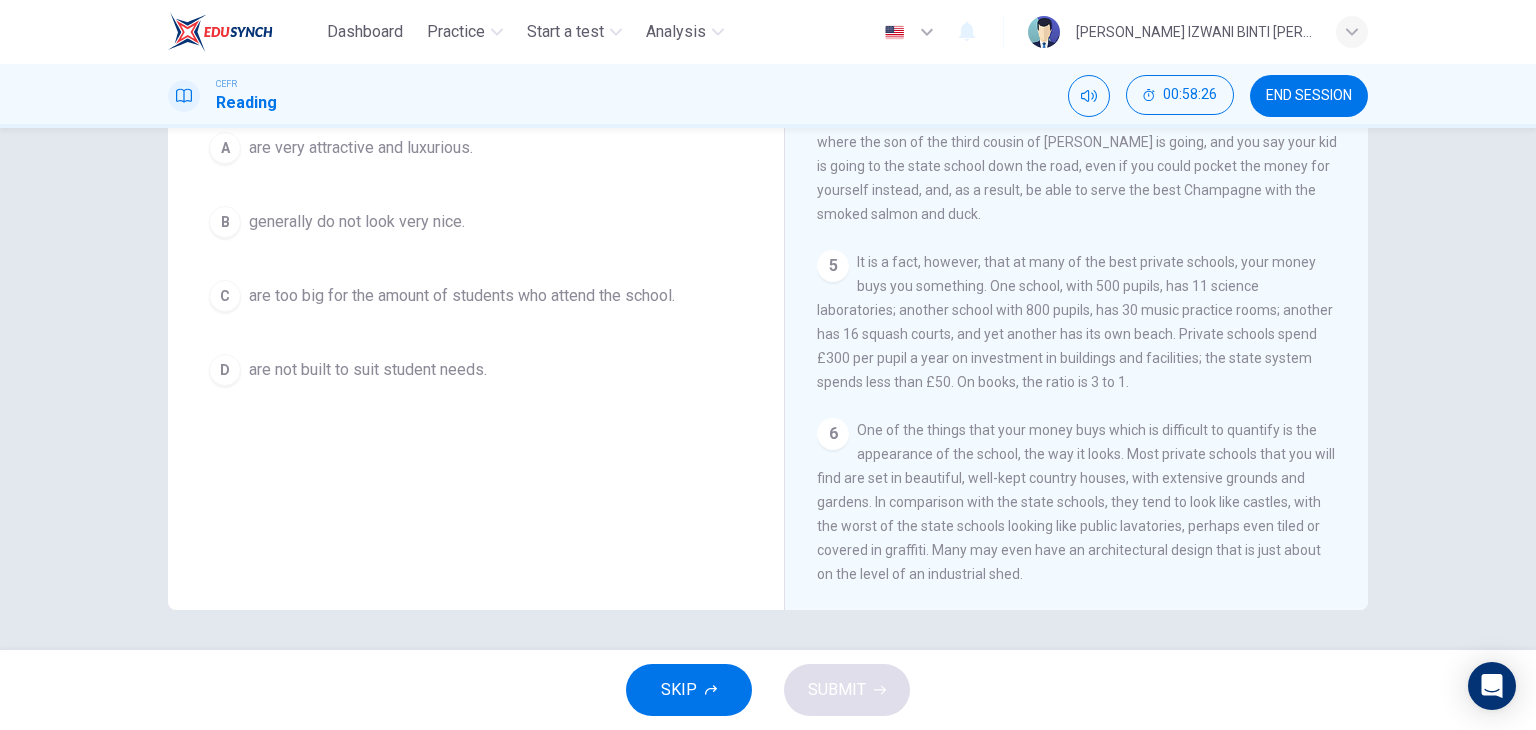 drag, startPoint x: 909, startPoint y: 521, endPoint x: 984, endPoint y: 529, distance: 75.42546 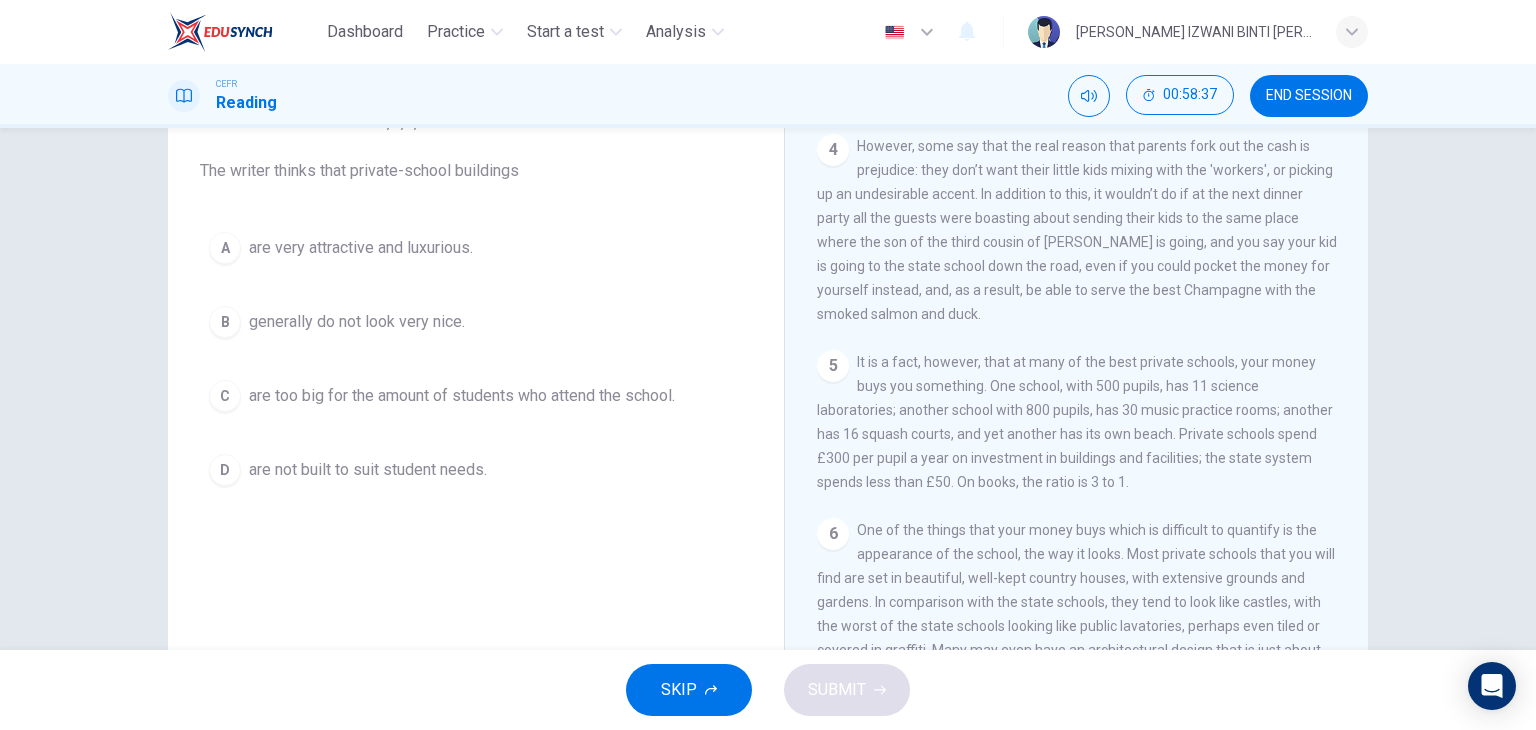 scroll, scrollTop: 53, scrollLeft: 0, axis: vertical 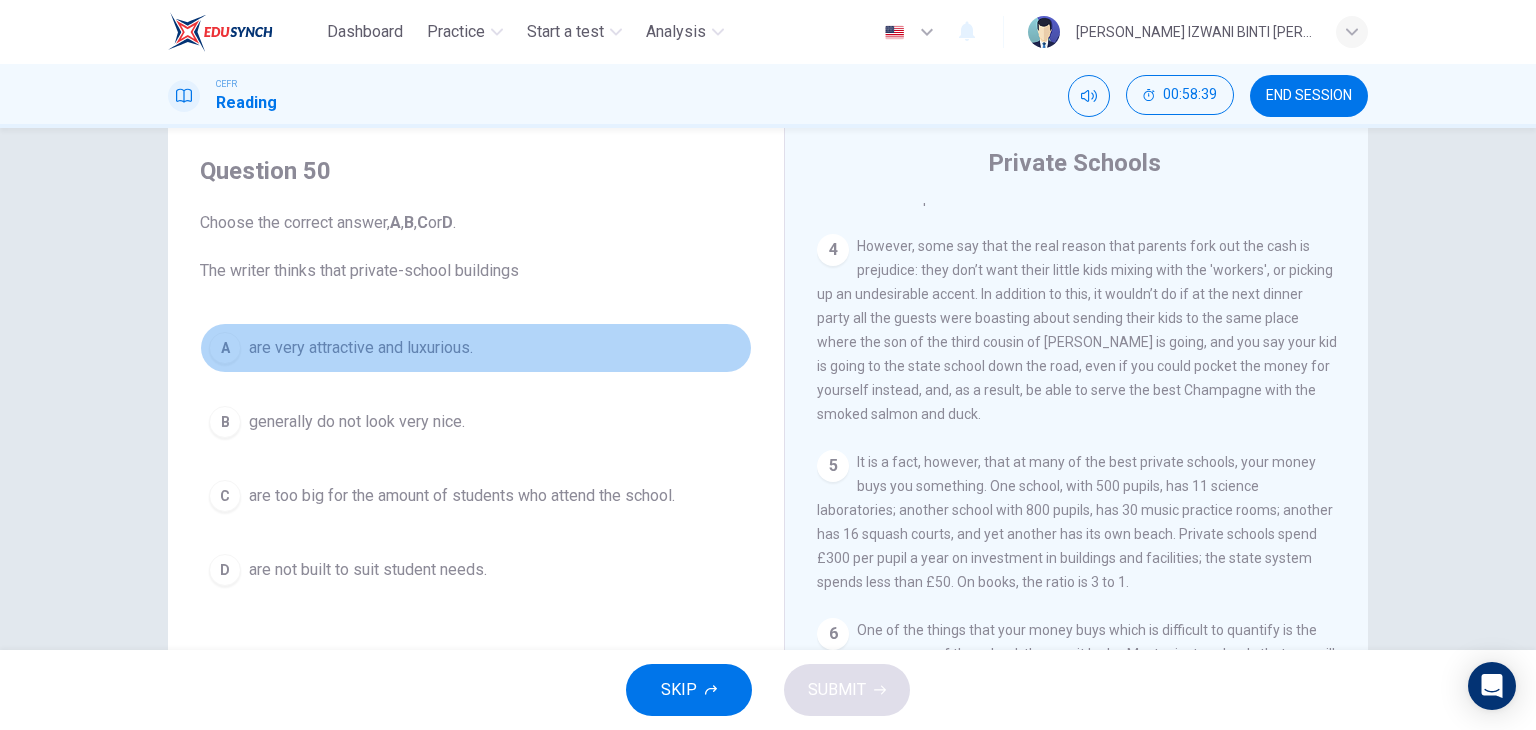 click on "are very attractive and luxurious." at bounding box center (361, 348) 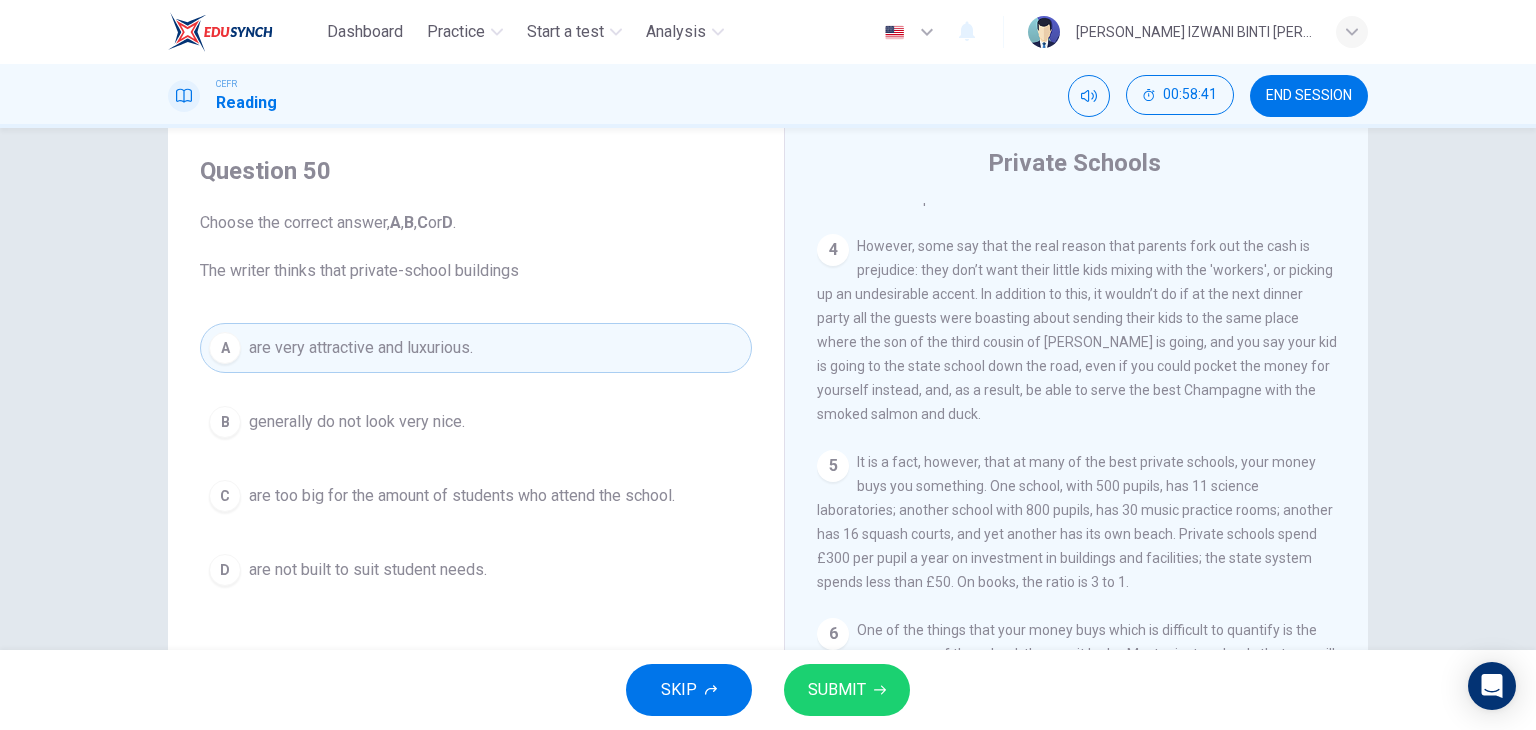 click on "SUBMIT" at bounding box center (847, 690) 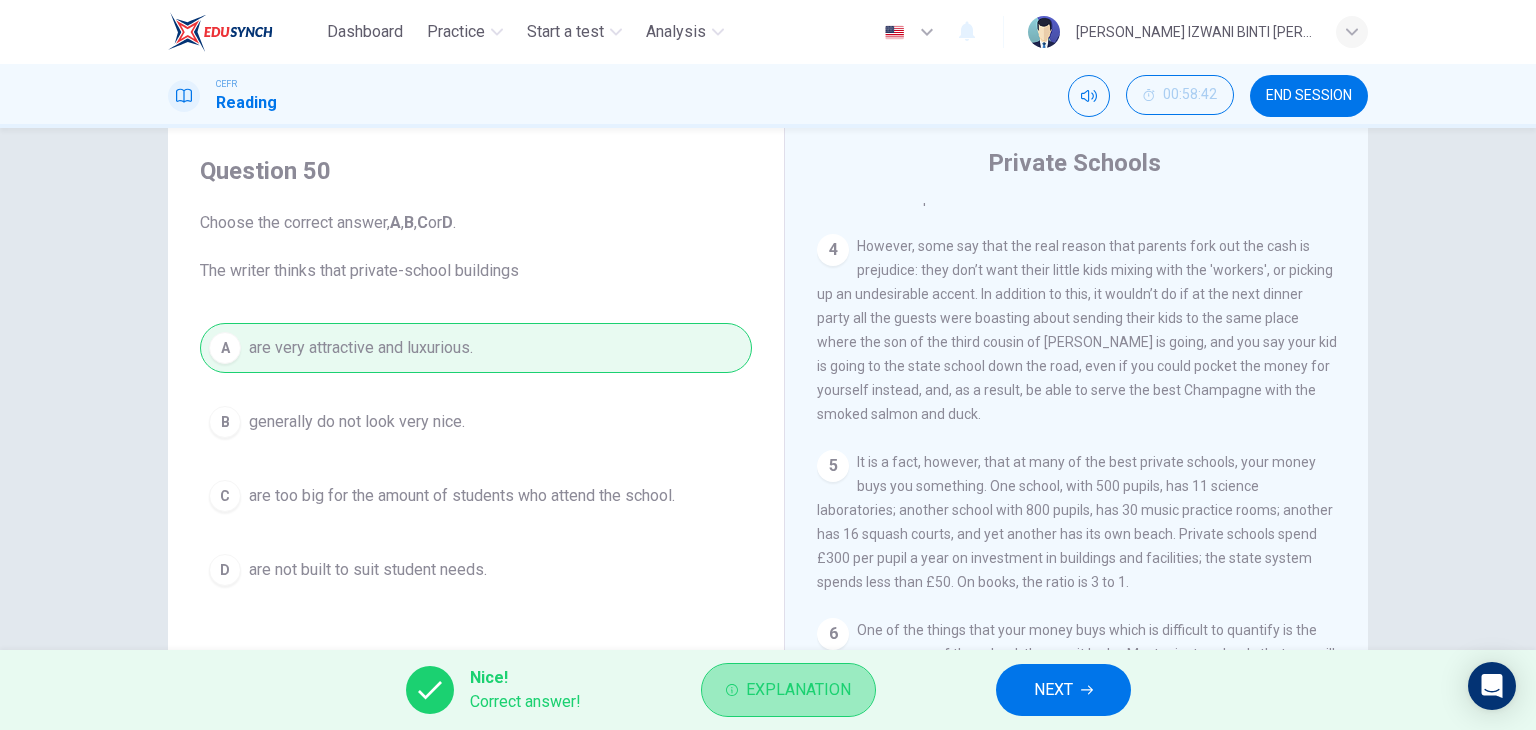 click on "Explanation" at bounding box center (788, 690) 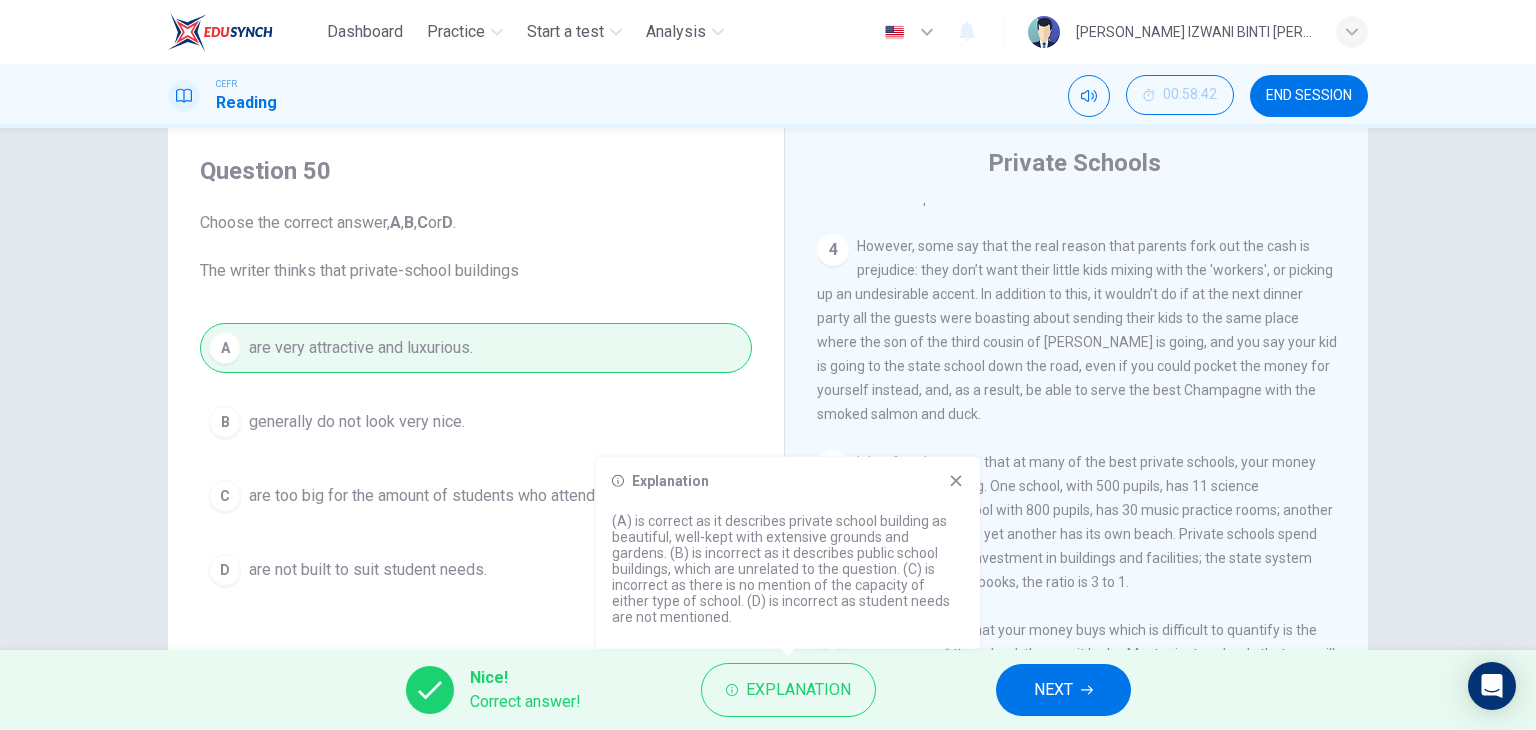 click on "NEXT" at bounding box center [1053, 690] 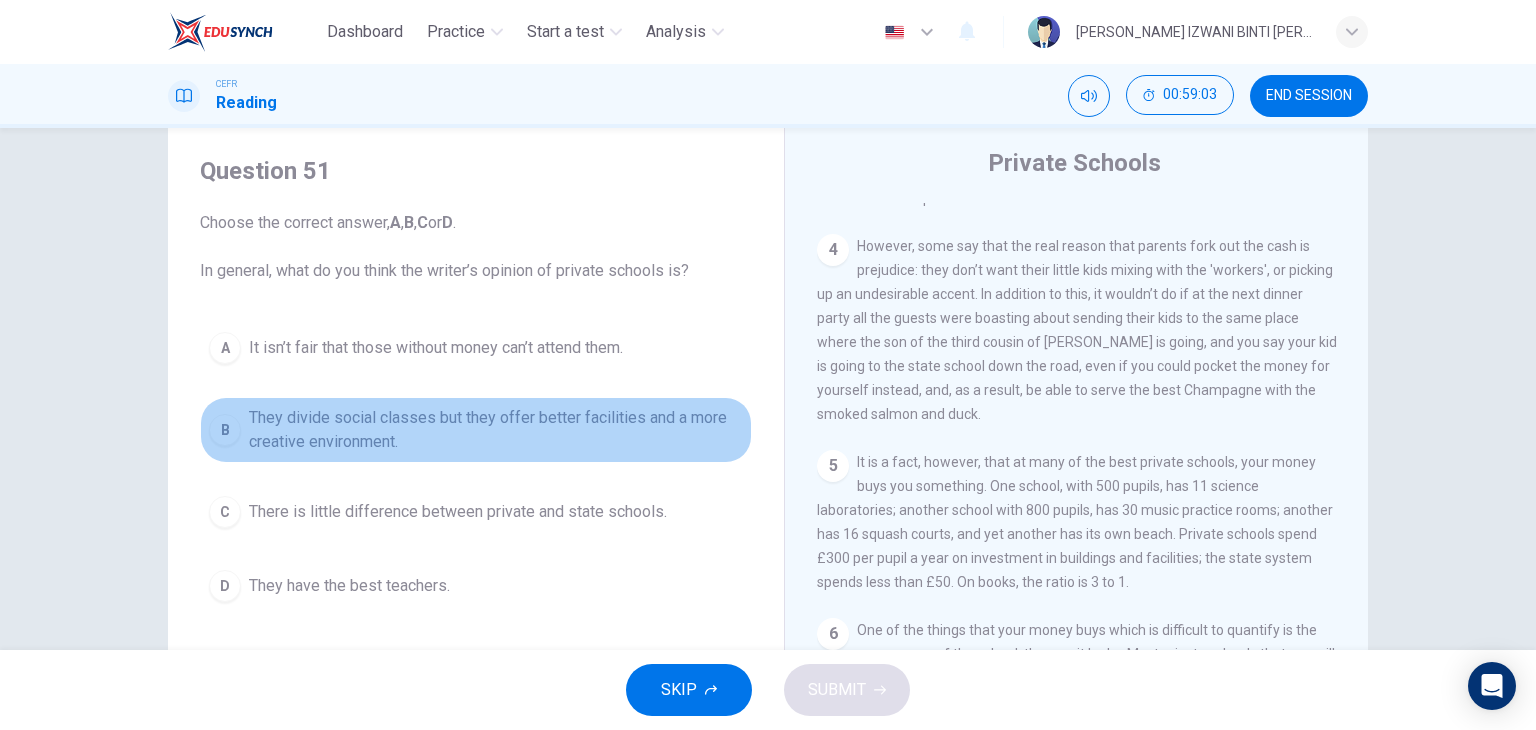 click on "They divide social classes but they offer better facilities and a more
creative environment." at bounding box center [496, 430] 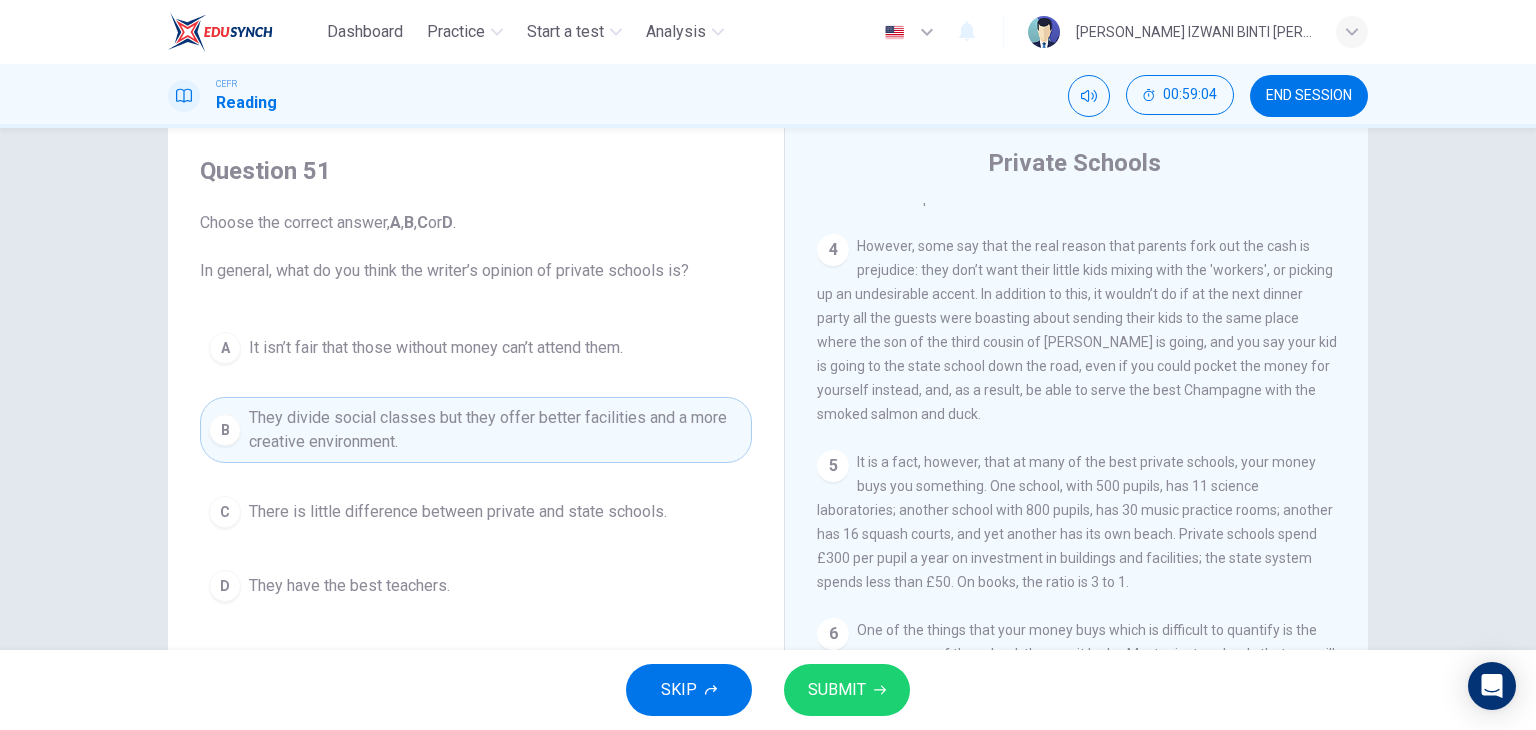 click on "SUBMIT" at bounding box center [847, 690] 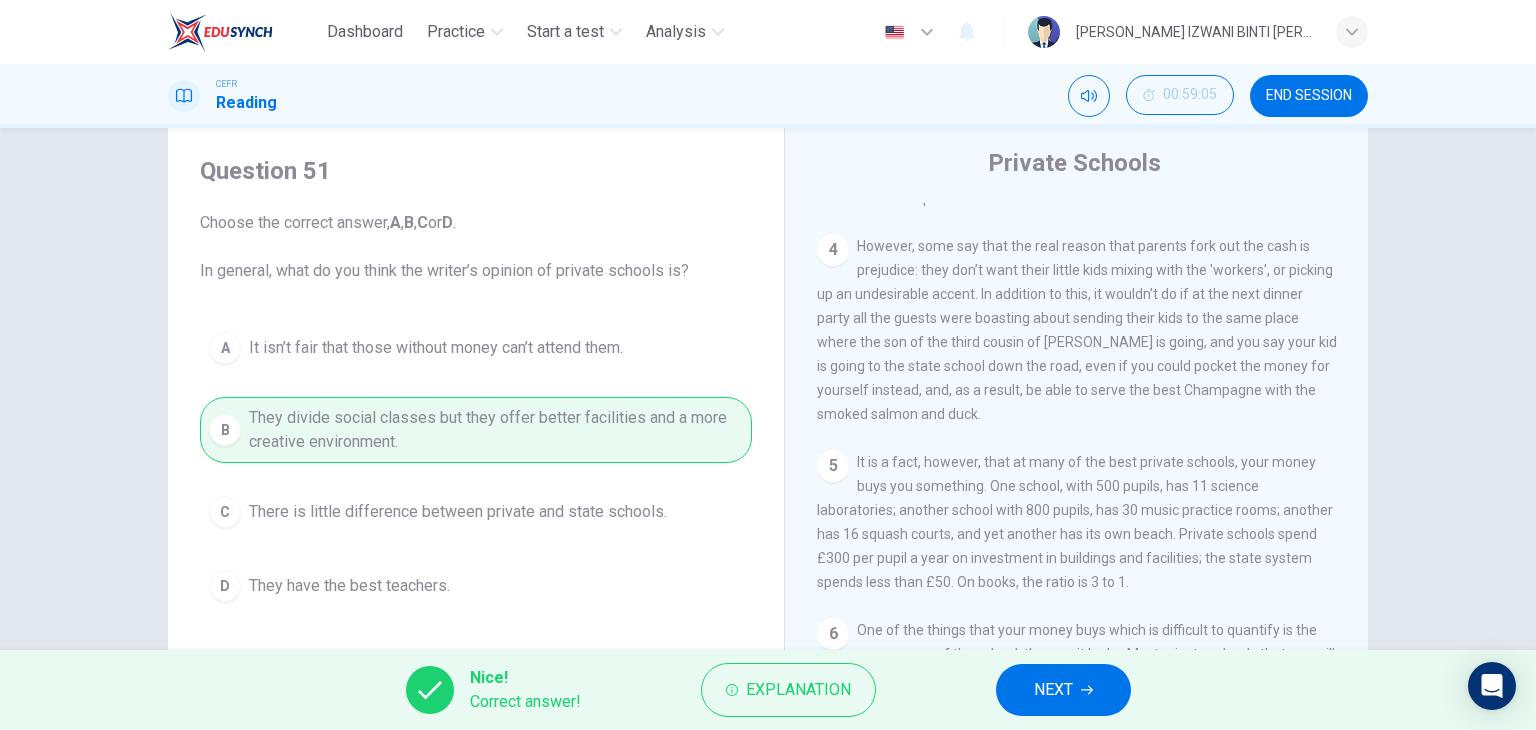 click on "NEXT" at bounding box center [1063, 690] 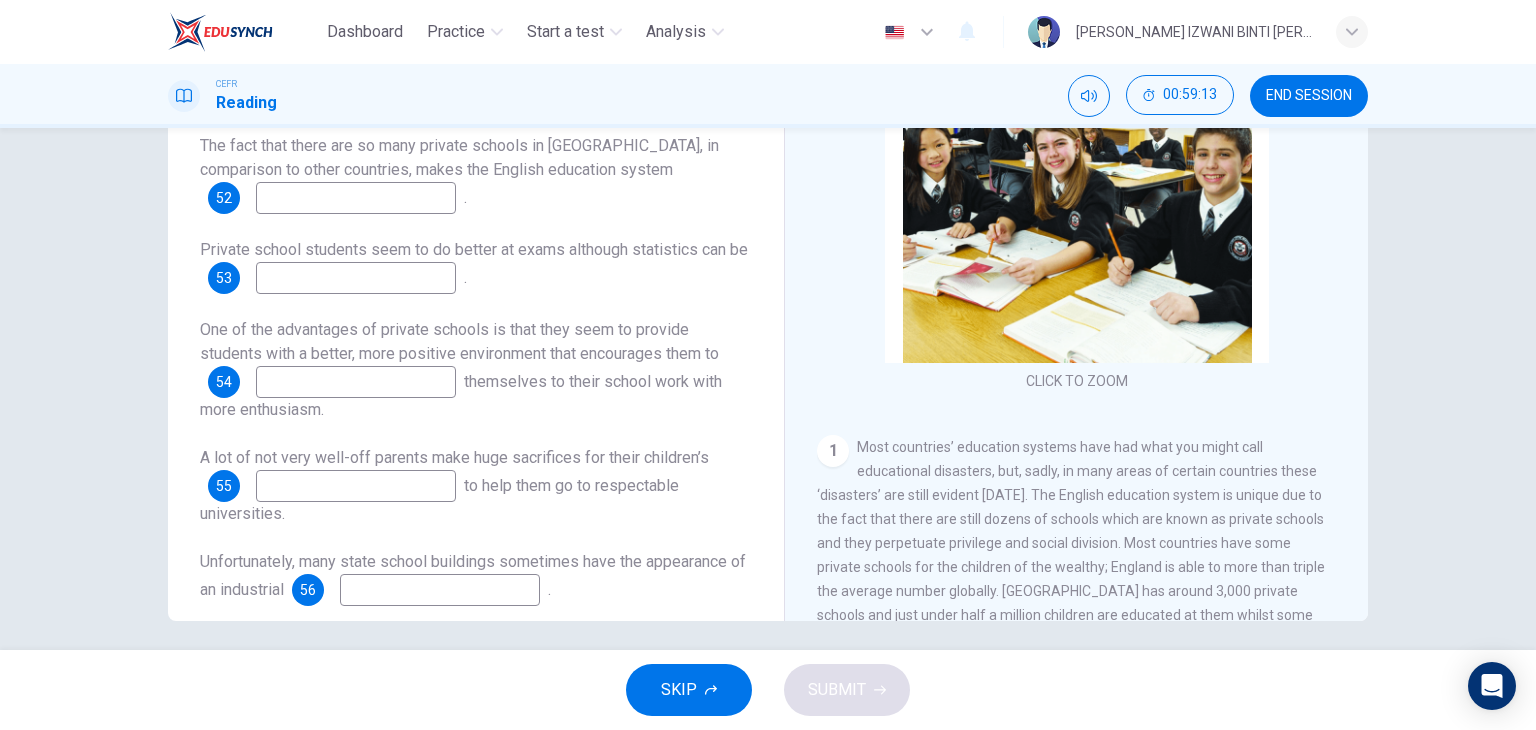 scroll, scrollTop: 253, scrollLeft: 0, axis: vertical 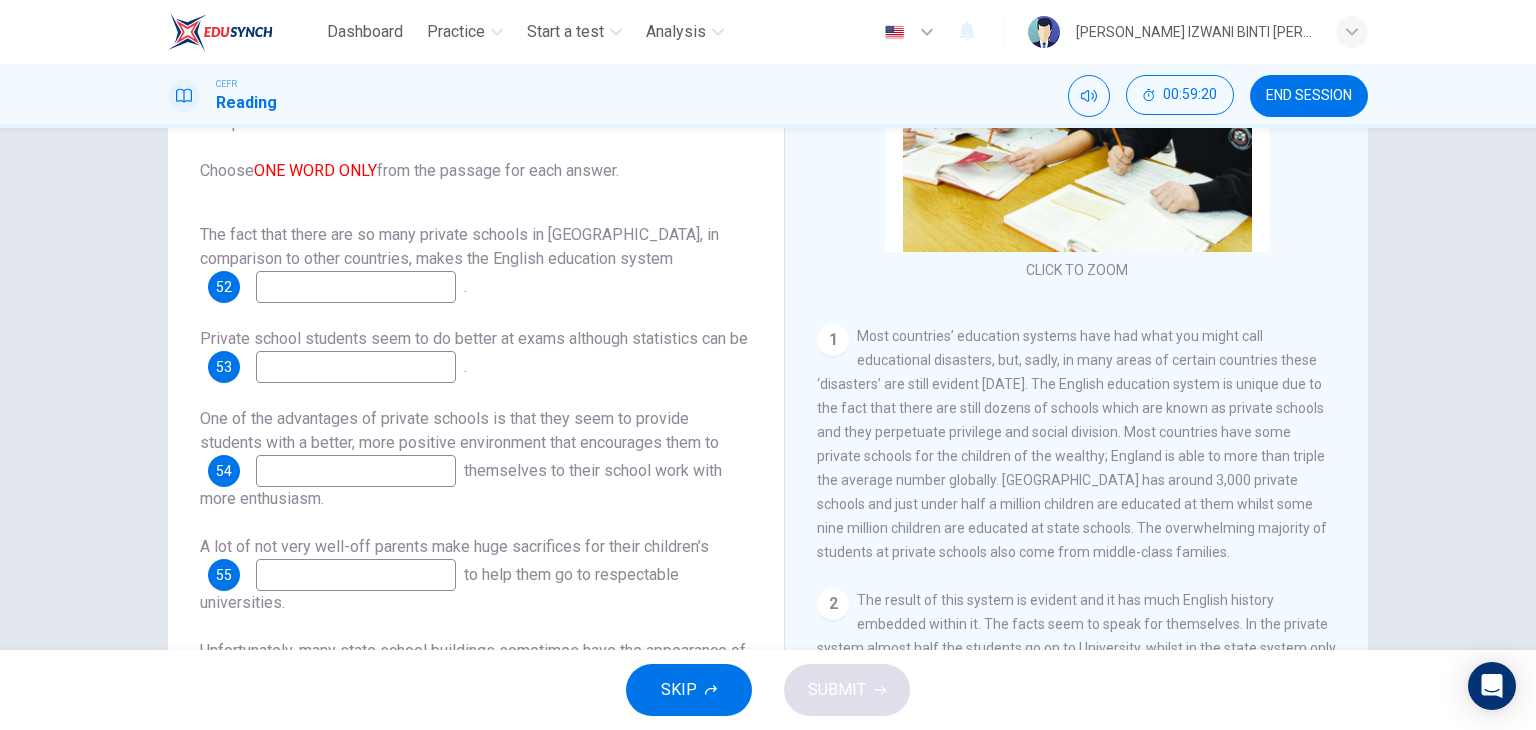 click on "The fact that there are so many private schools in [GEOGRAPHIC_DATA], in comparison to other countries, makes the English education system  52 . Private school students seem to do better at exams although statistics can
be  53 . One of the advantages of private schools is that they seem to provide students with a better, more positive environment that encourages them to  54  themselves to their school work with more enthusiasm. A lot of not very well-off parents make huge sacrifices for their children’s  55  to help them go to respectable universities. Unfortunately, many state school buildings sometimes have the appearance of an industrial  56 ." at bounding box center [476, 459] 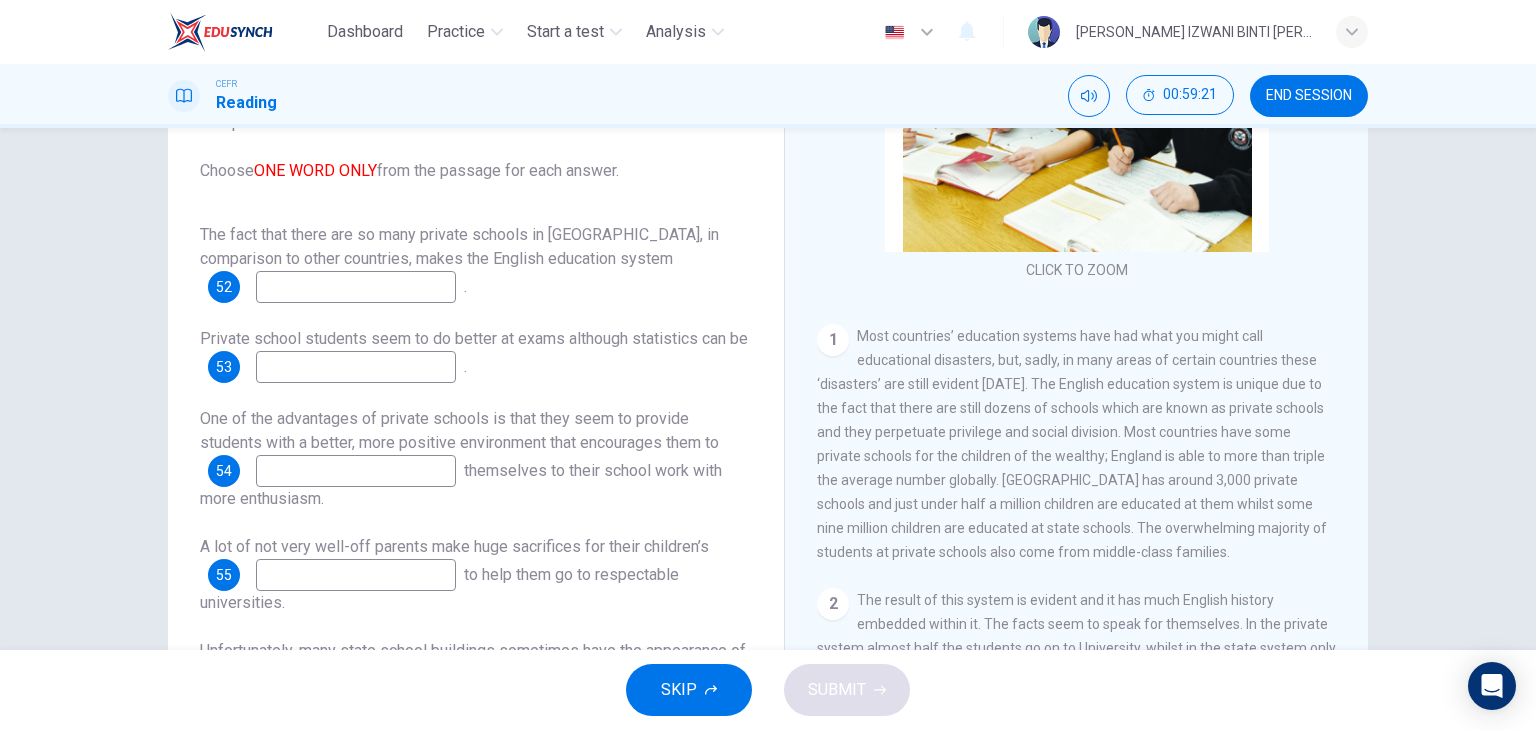 click at bounding box center [356, 287] 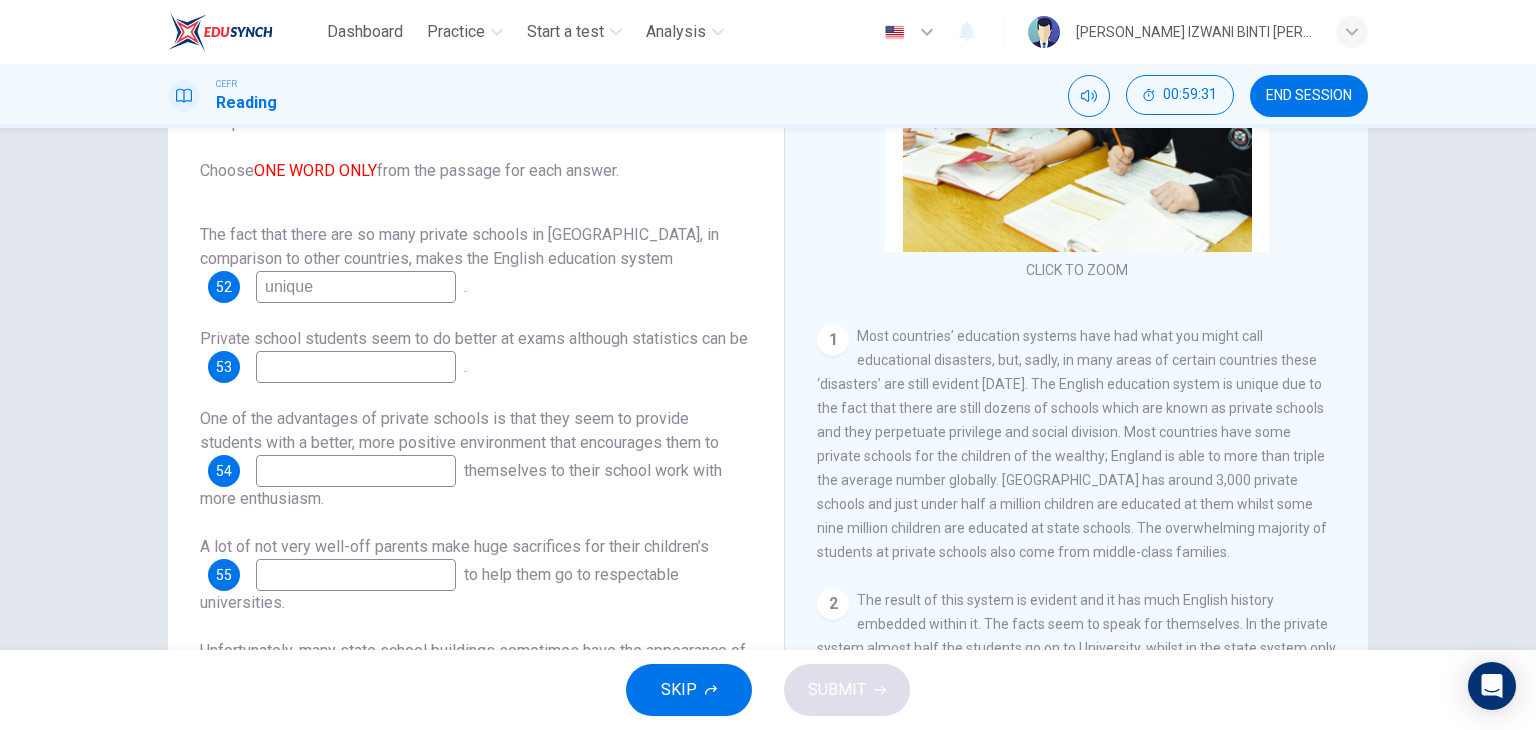 scroll, scrollTop: 300, scrollLeft: 0, axis: vertical 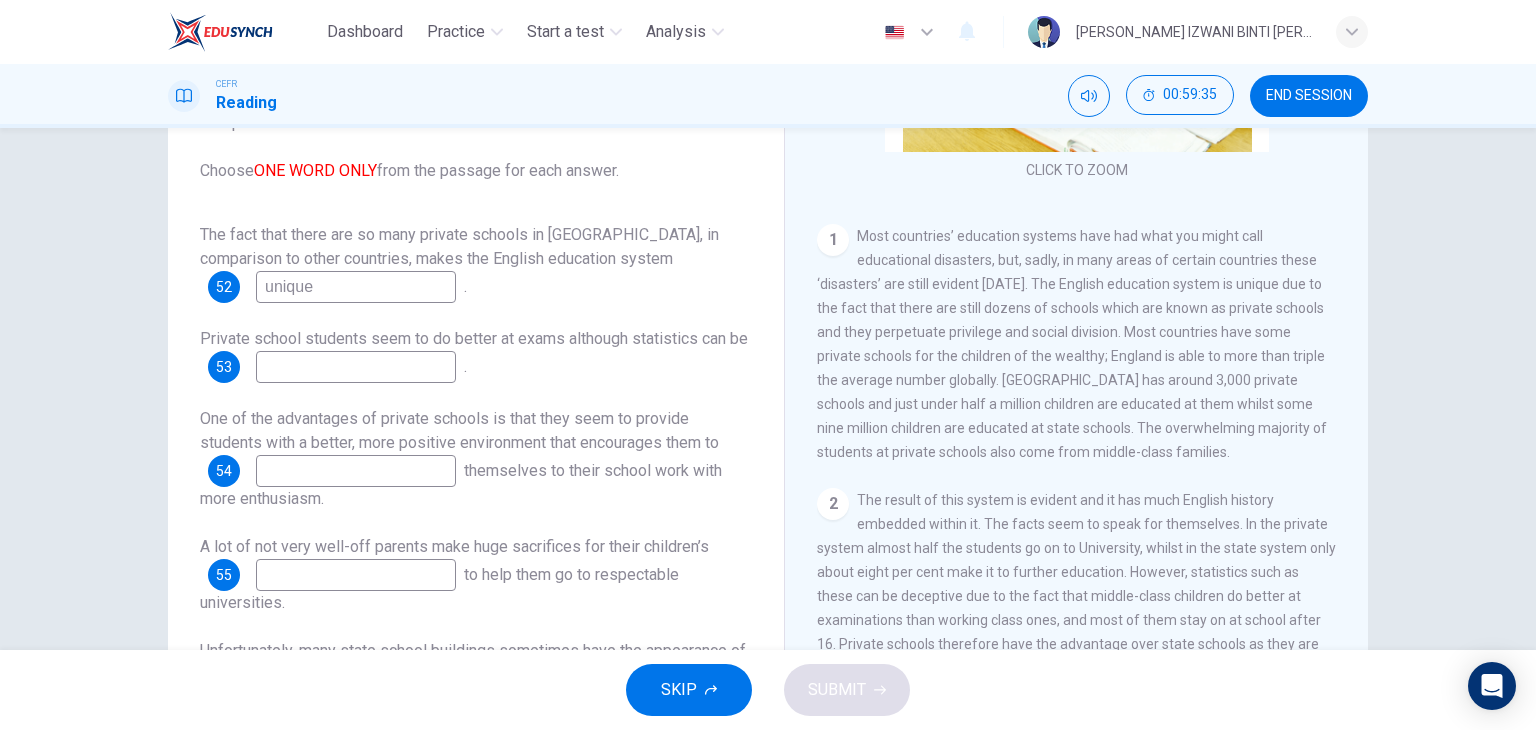 type on "unique" 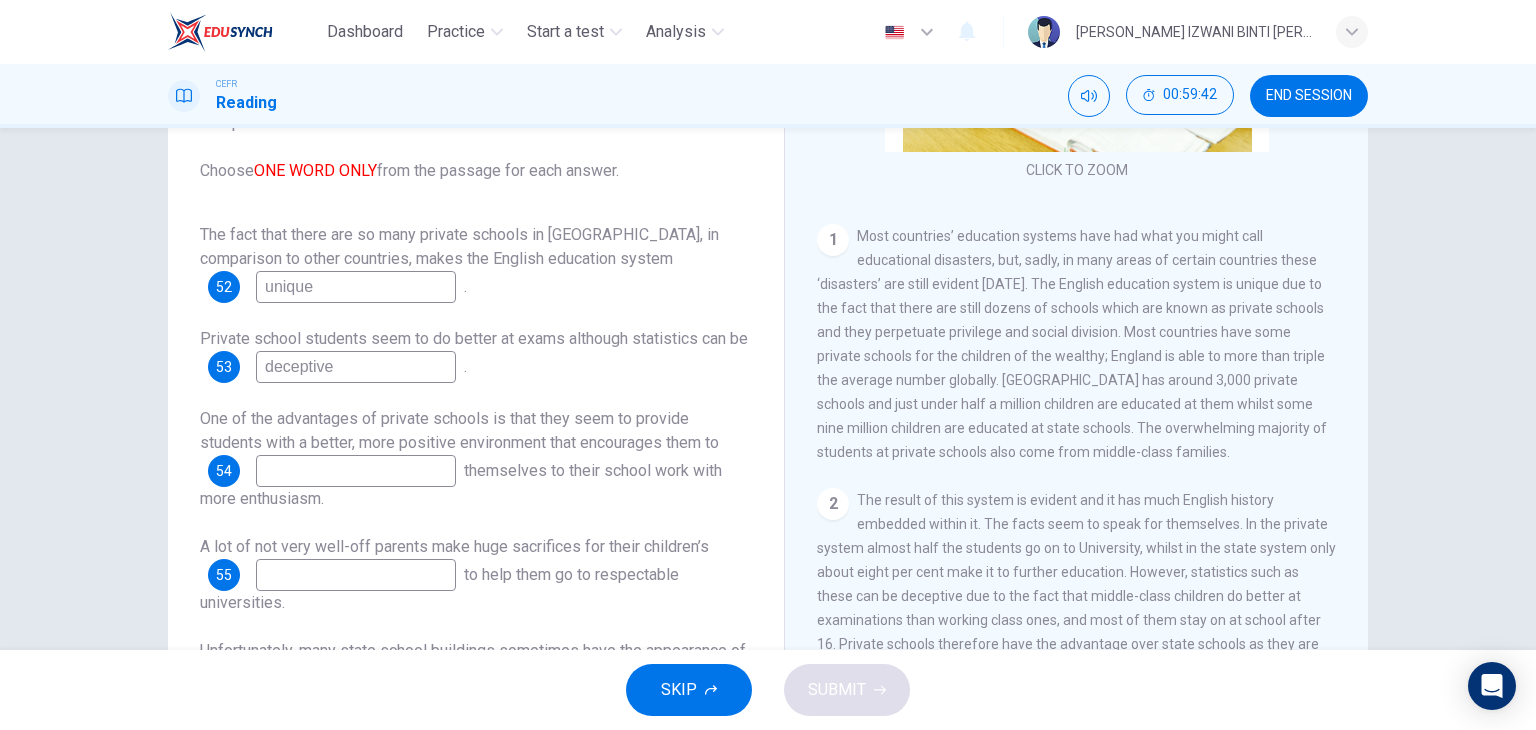 type on "deceptive" 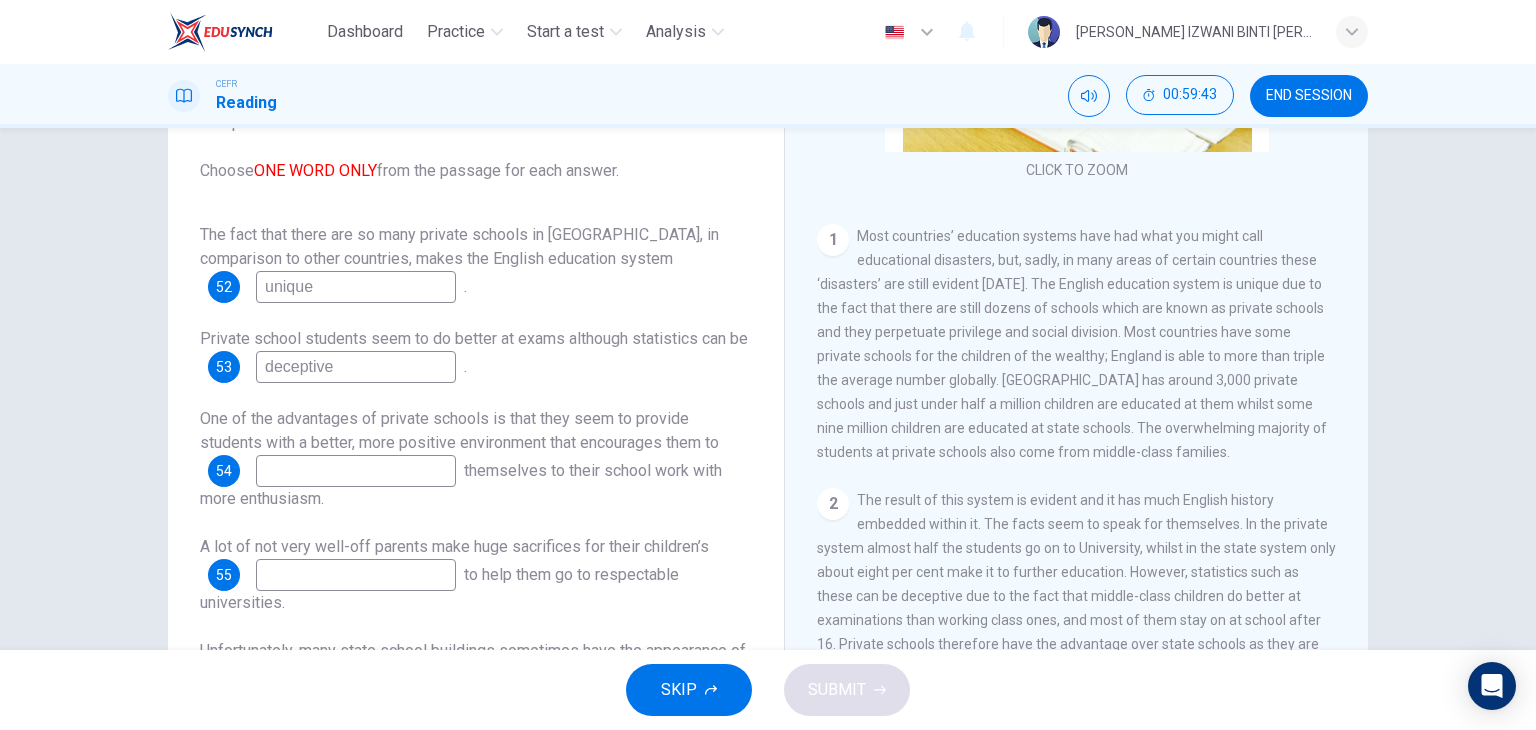 drag, startPoint x: 401, startPoint y: 430, endPoint x: 422, endPoint y: 427, distance: 21.213203 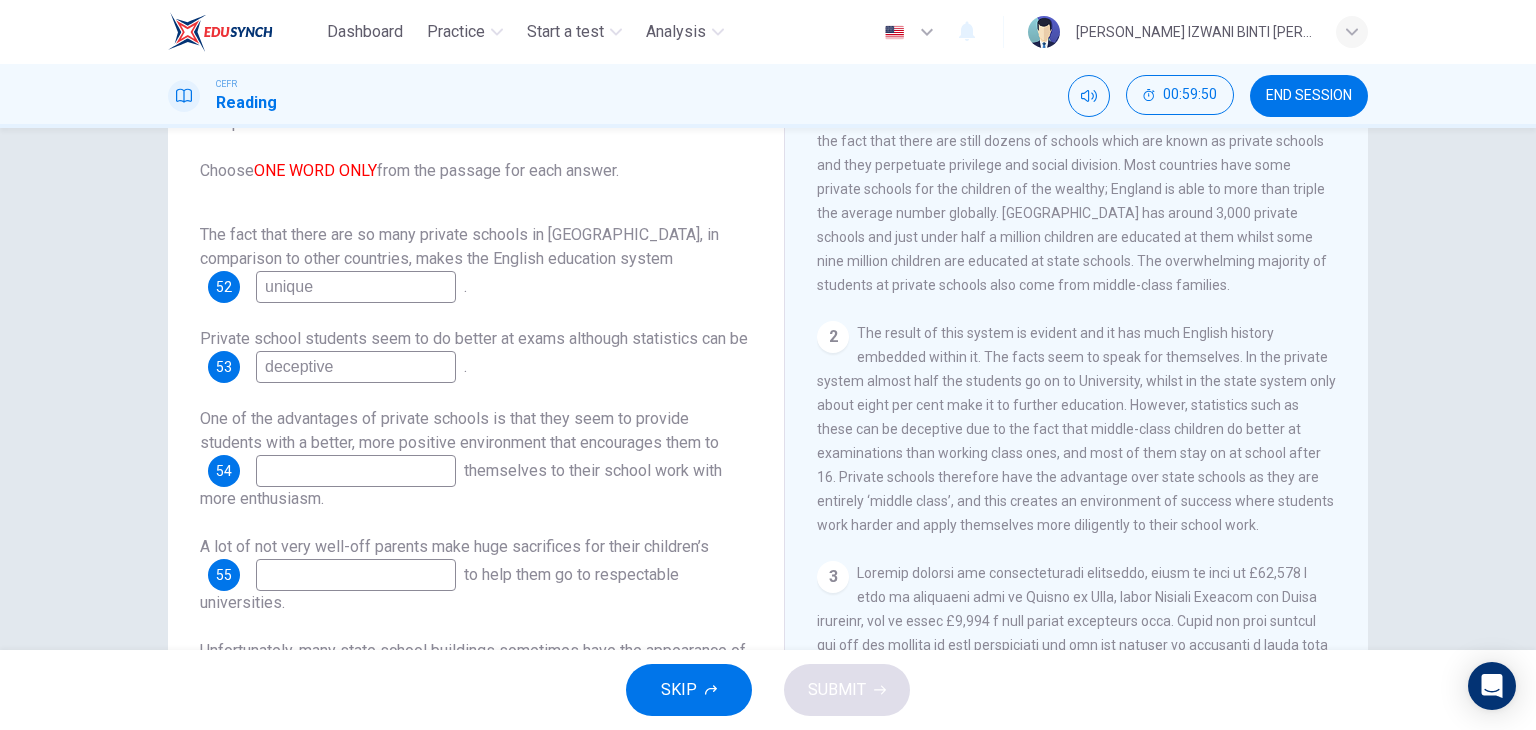 scroll, scrollTop: 500, scrollLeft: 0, axis: vertical 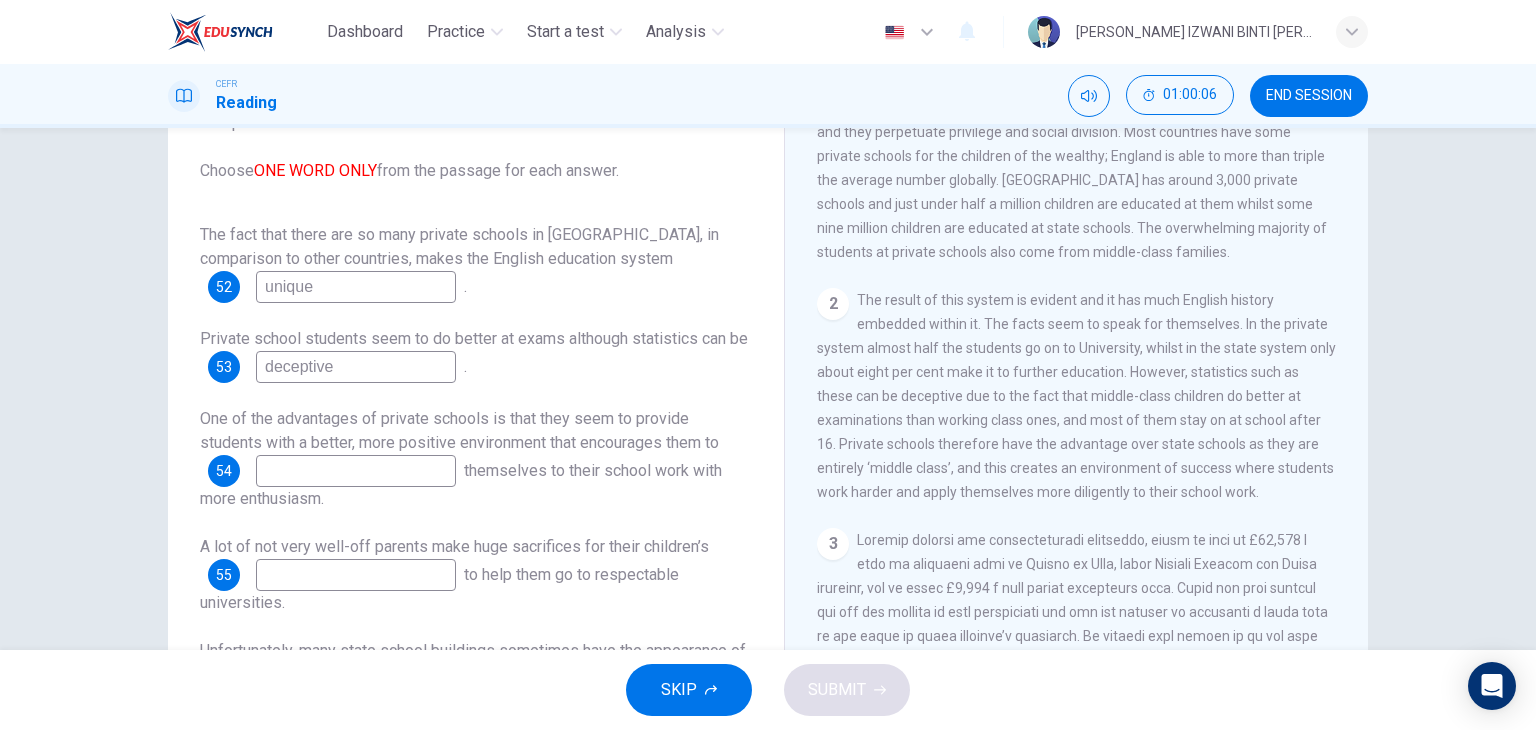 click at bounding box center [356, 471] 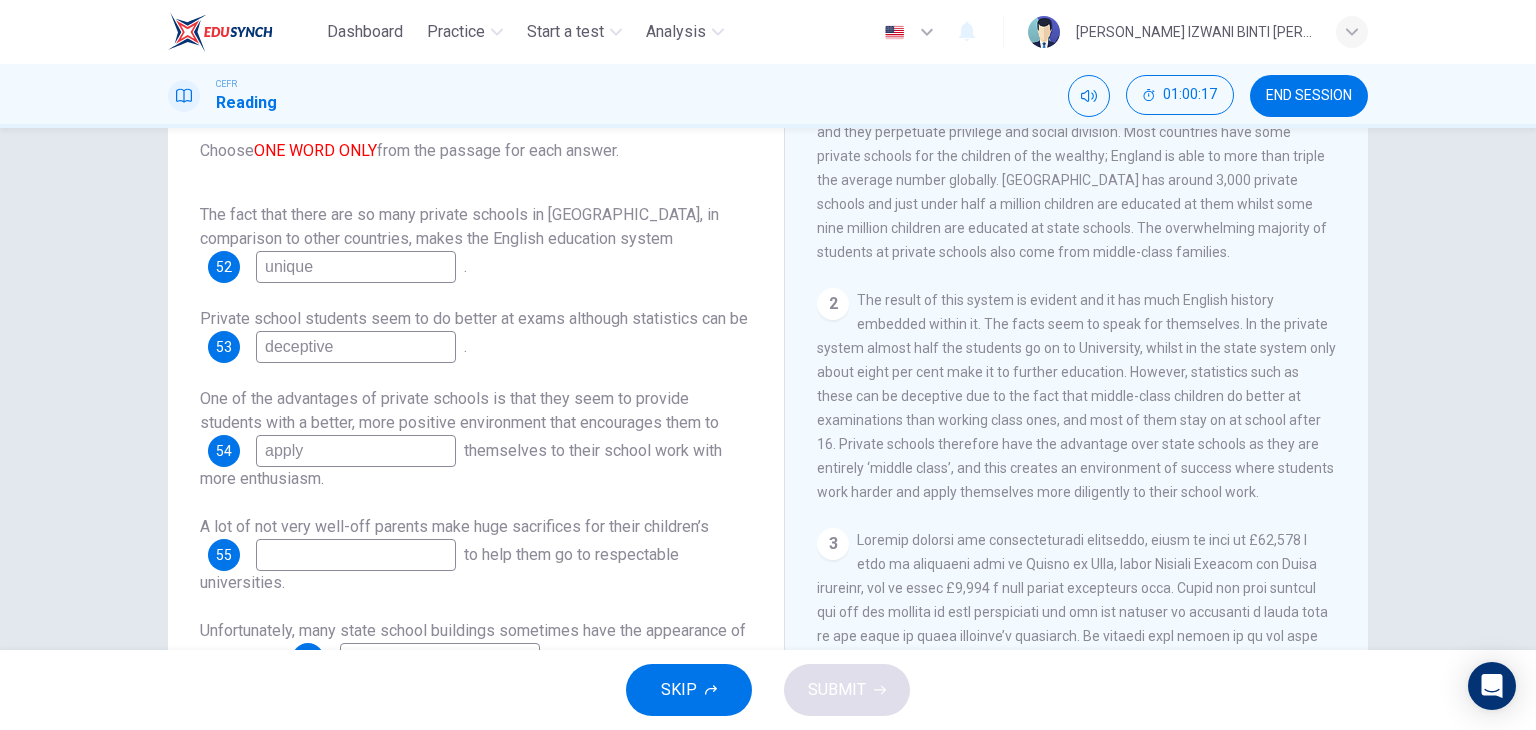 scroll, scrollTop: 24, scrollLeft: 0, axis: vertical 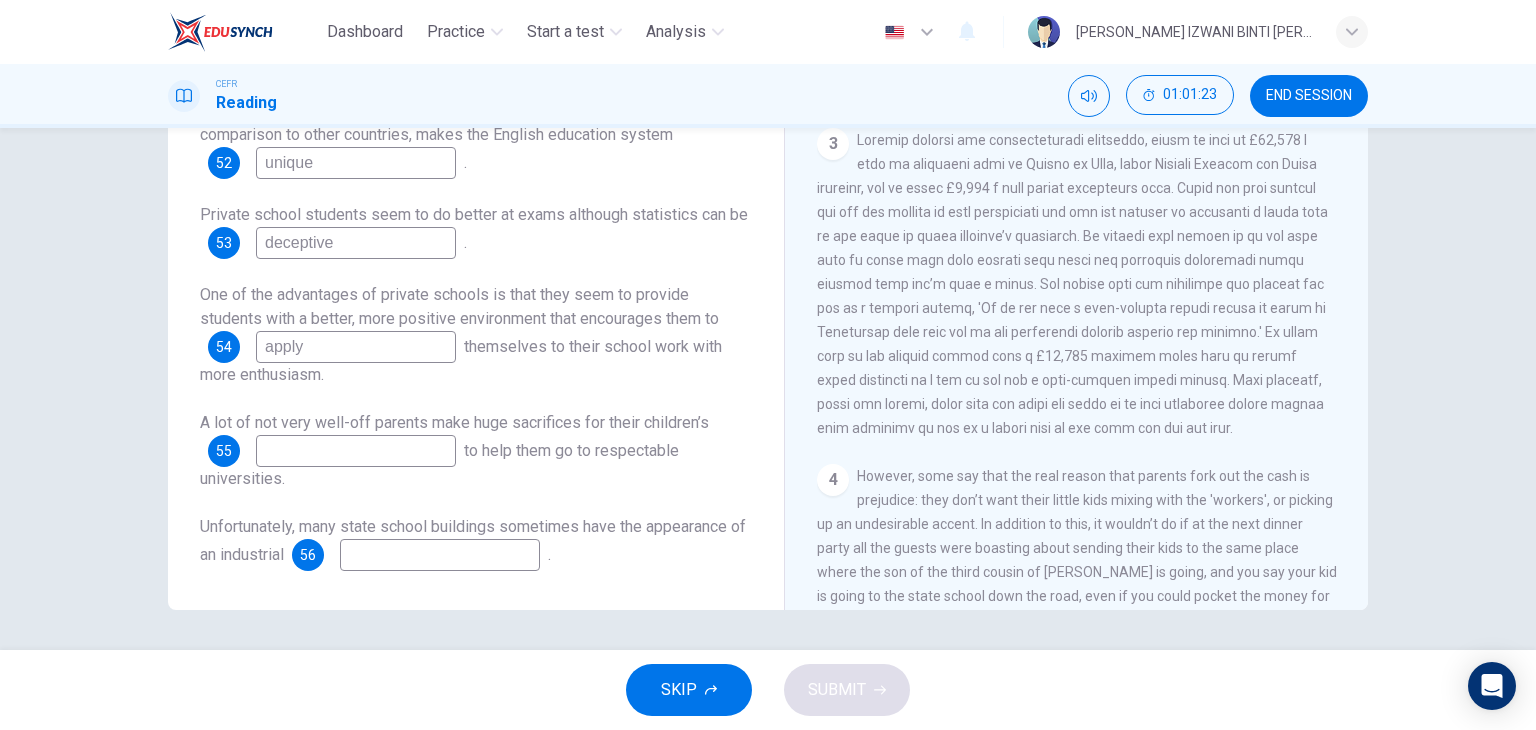 type on "apply" 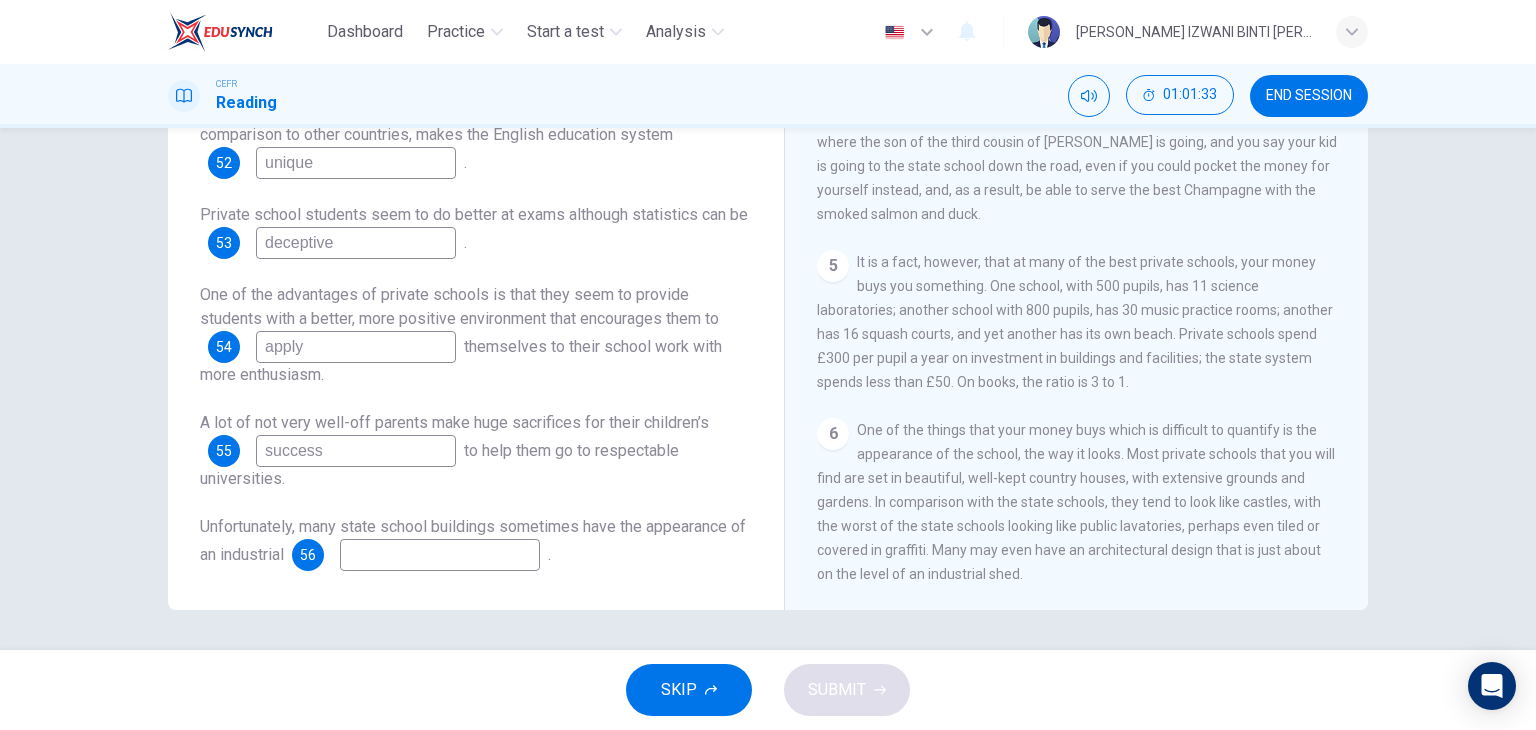 scroll, scrollTop: 1272, scrollLeft: 0, axis: vertical 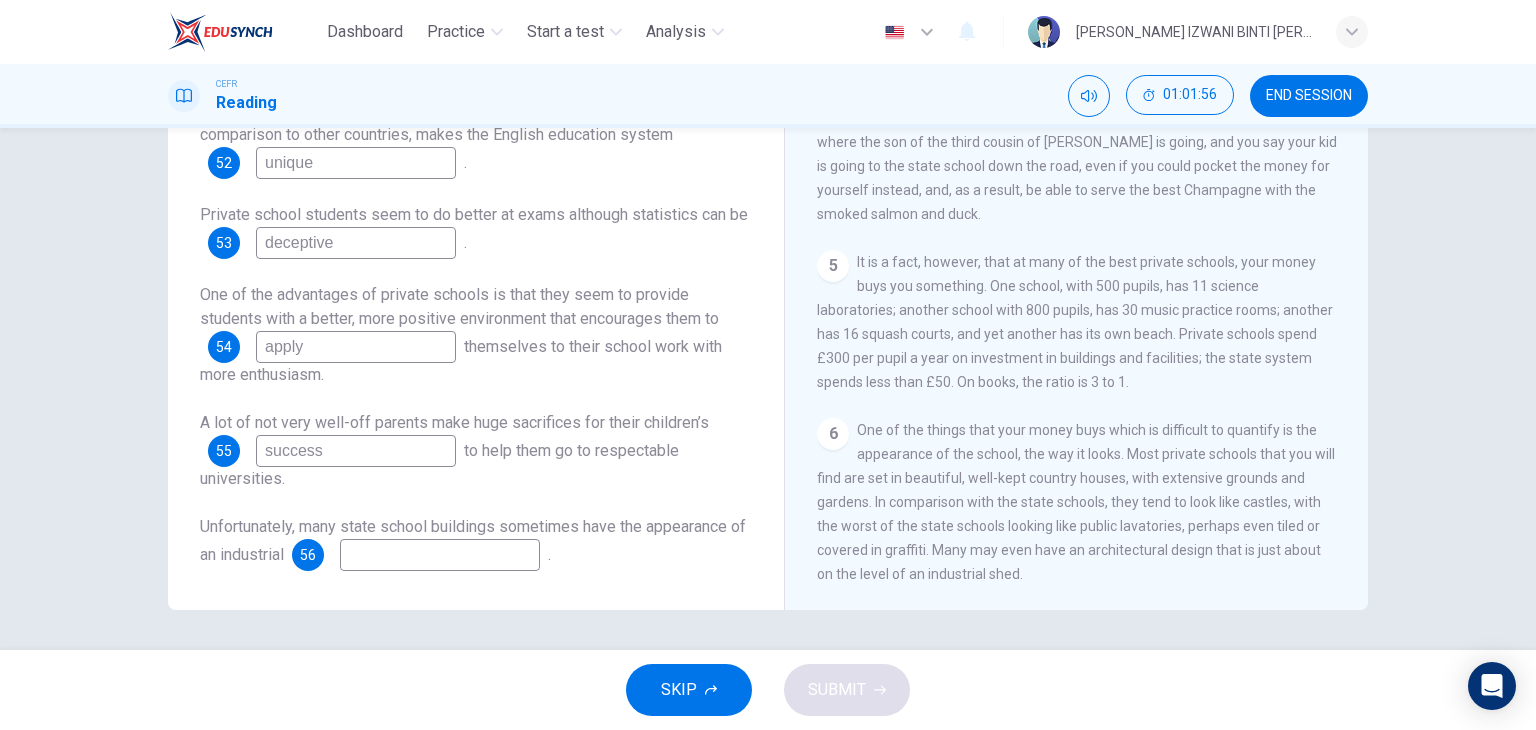 type on "success" 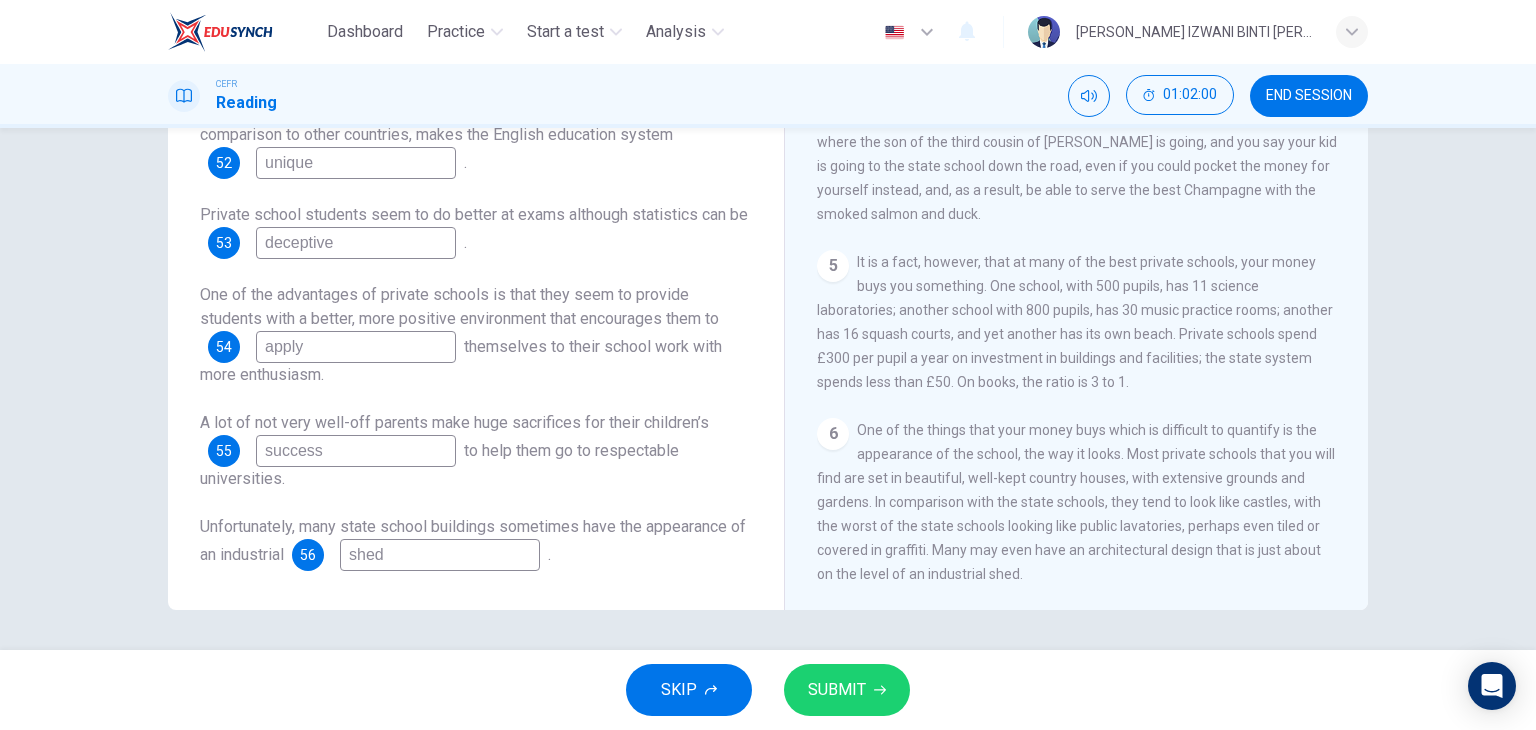 type on "shed" 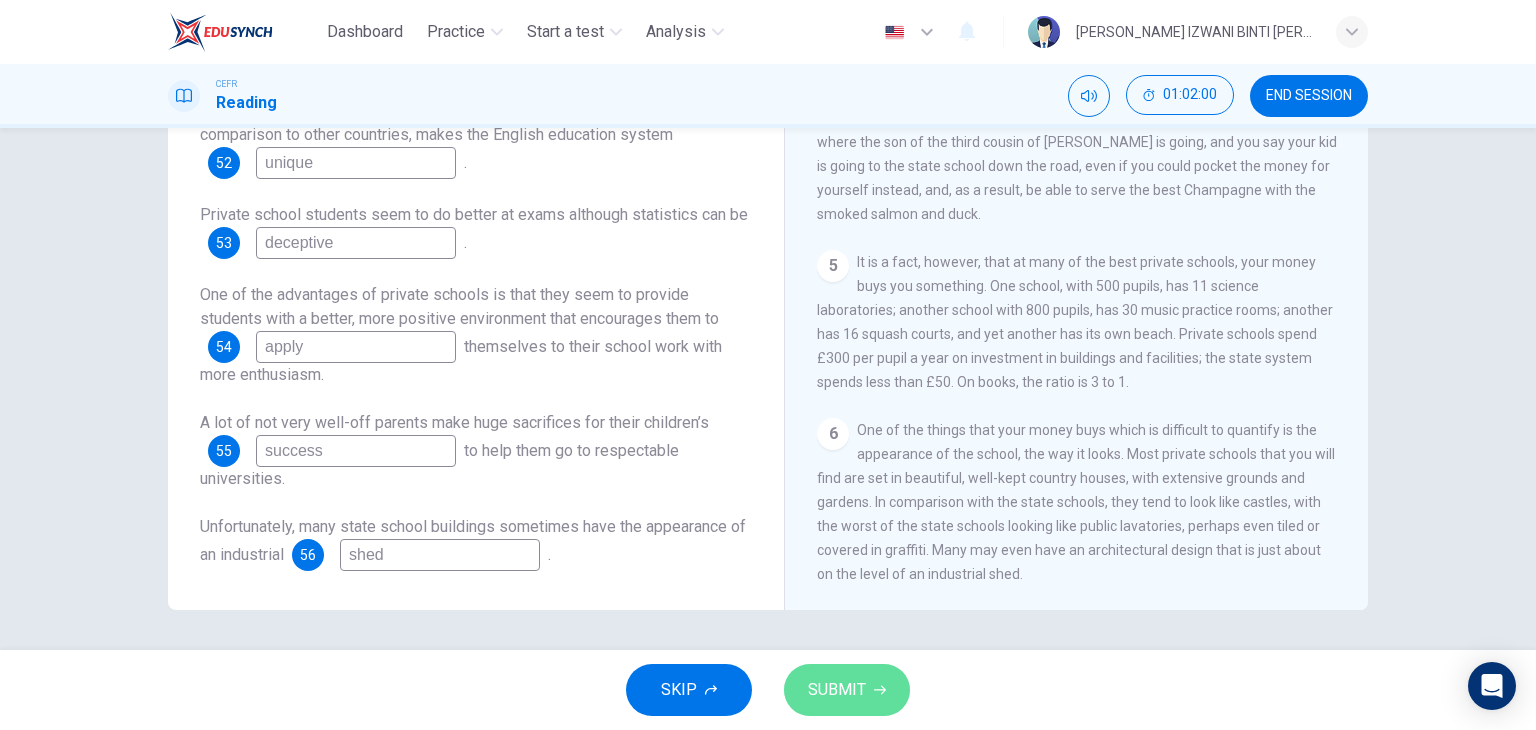click on "SUBMIT" at bounding box center (847, 690) 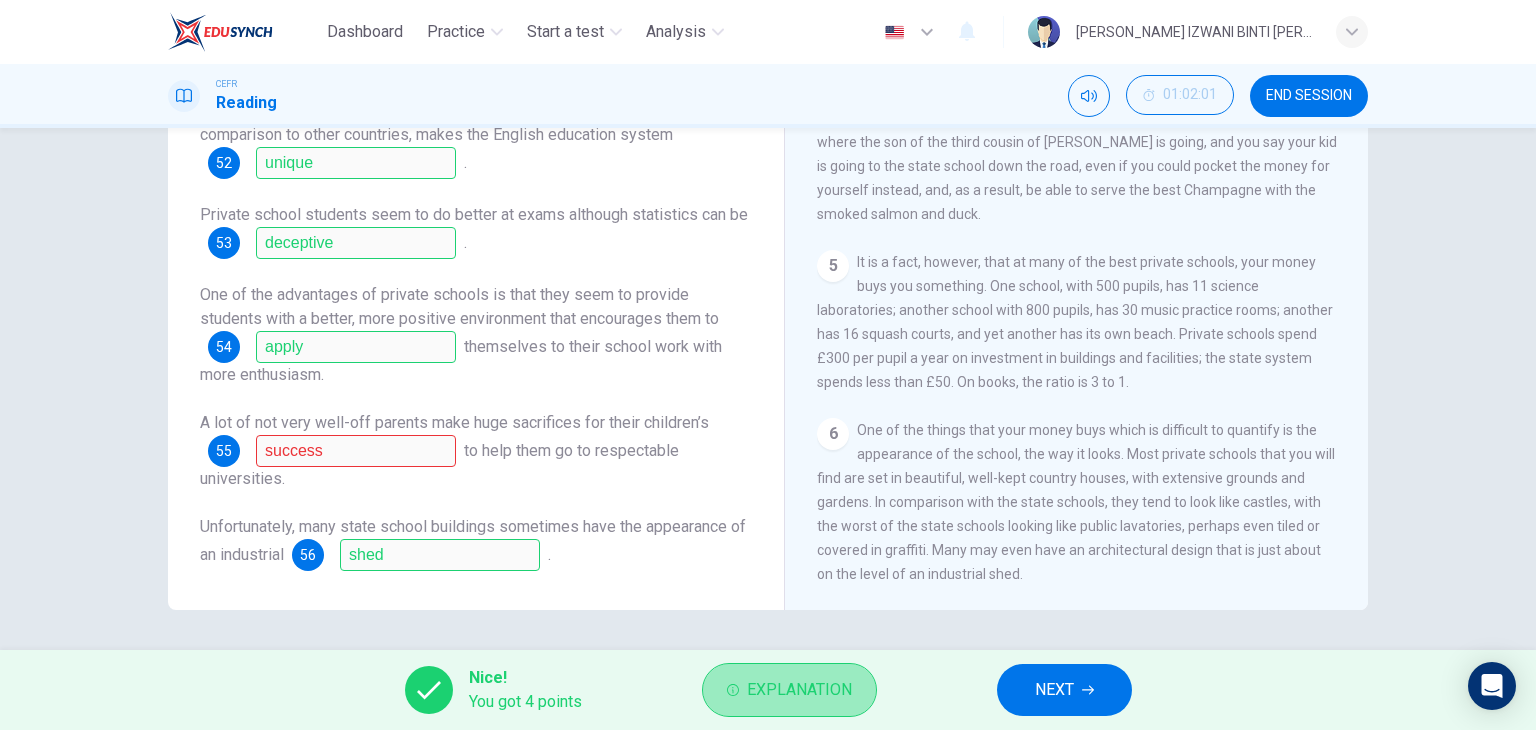 click on "Explanation" at bounding box center (789, 690) 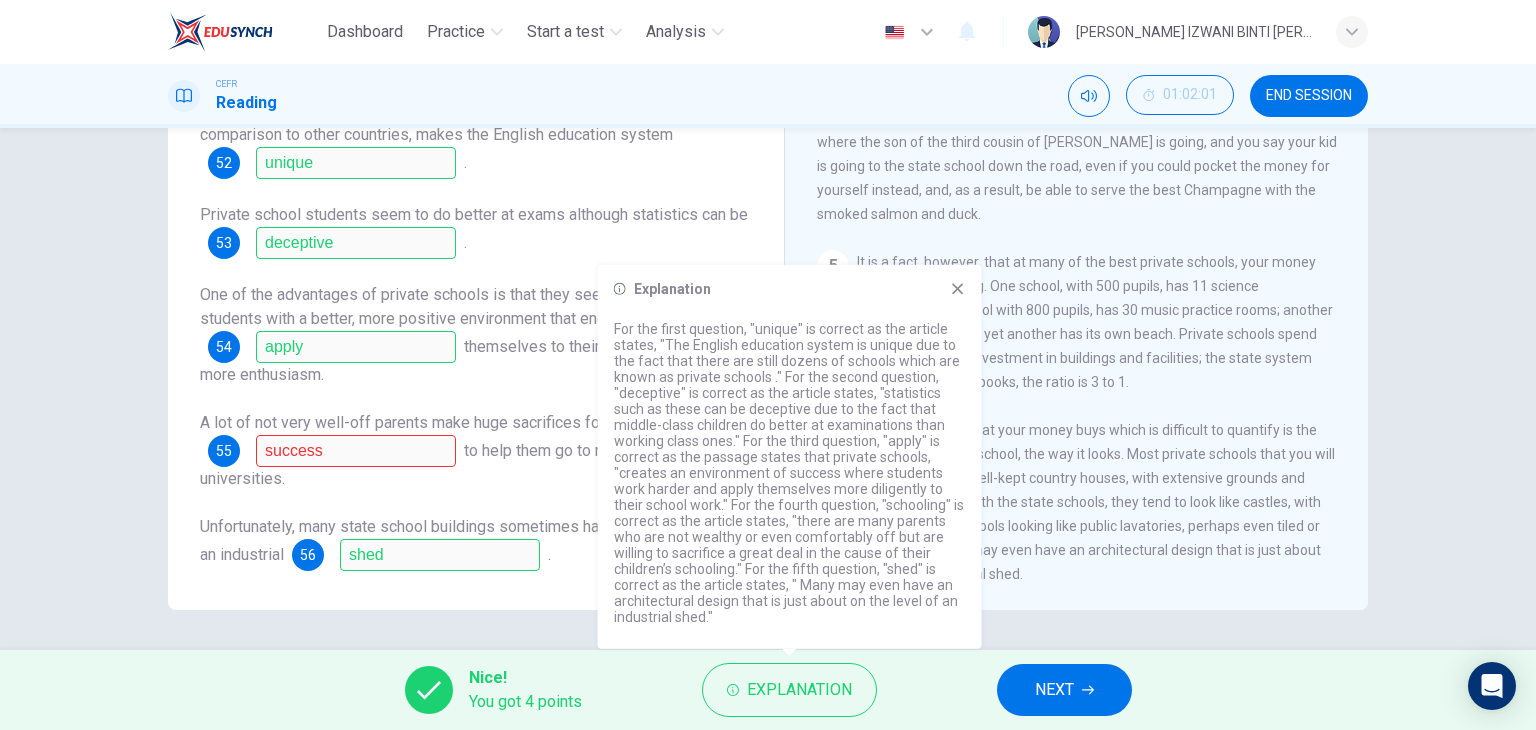 click 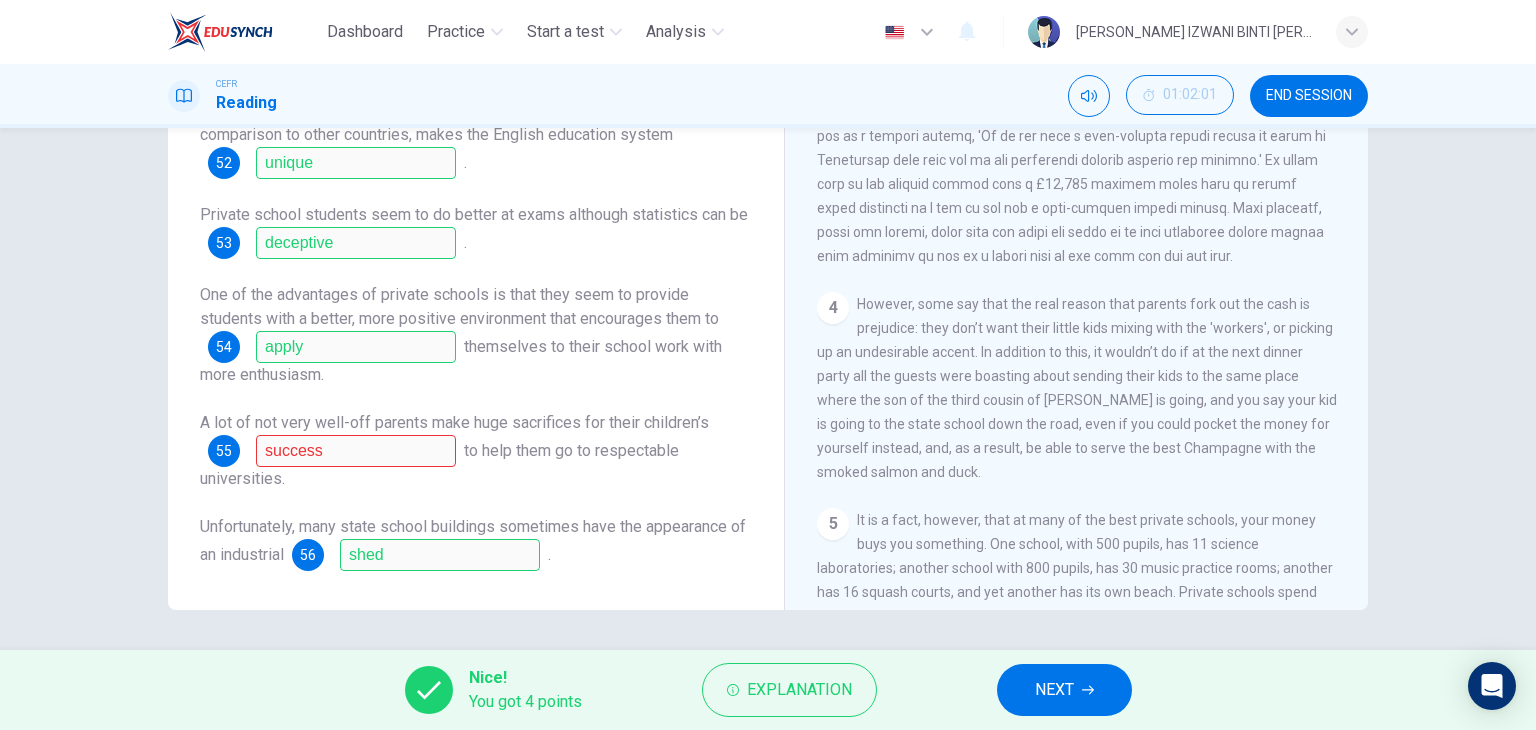 scroll, scrollTop: 772, scrollLeft: 0, axis: vertical 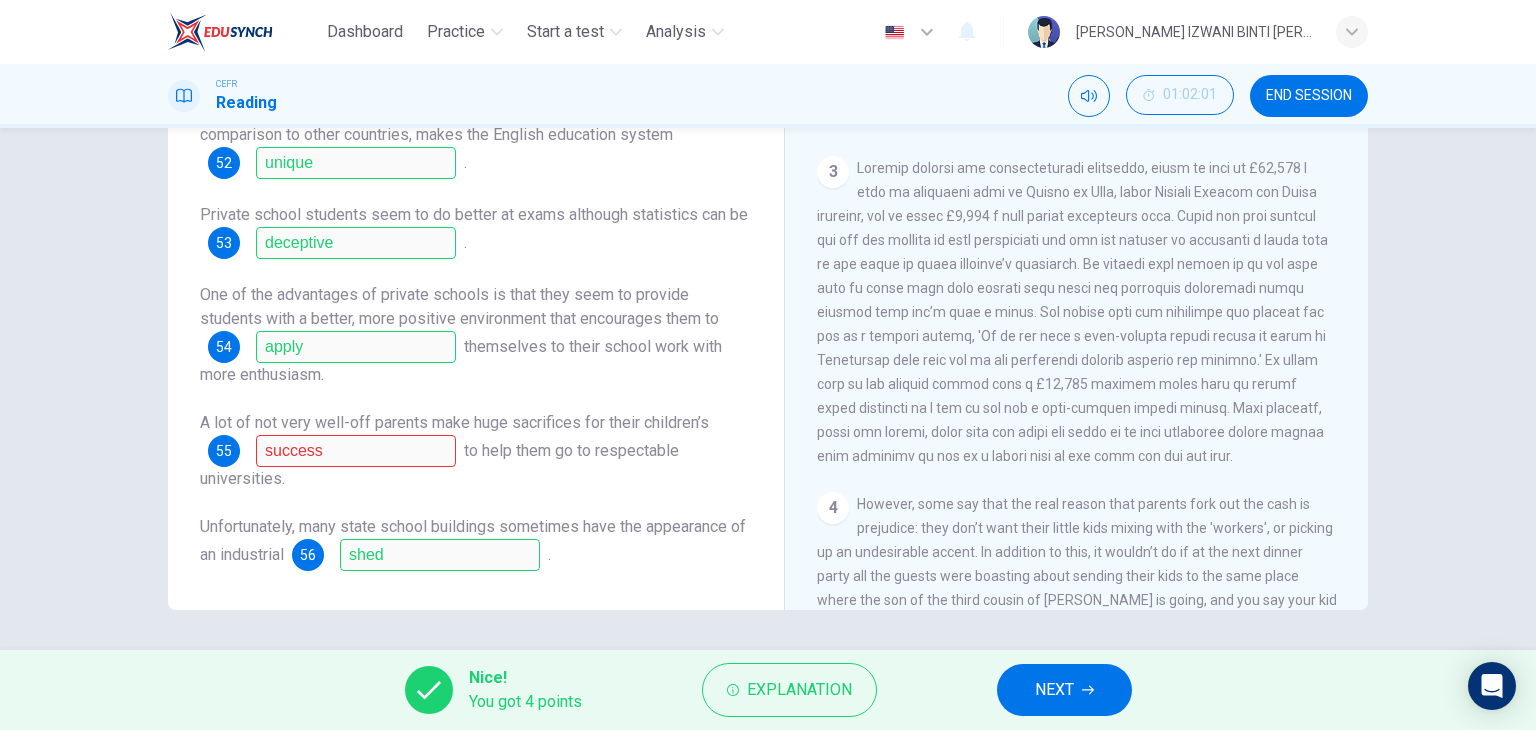 drag, startPoint x: 966, startPoint y: 254, endPoint x: 1264, endPoint y: 225, distance: 299.40775 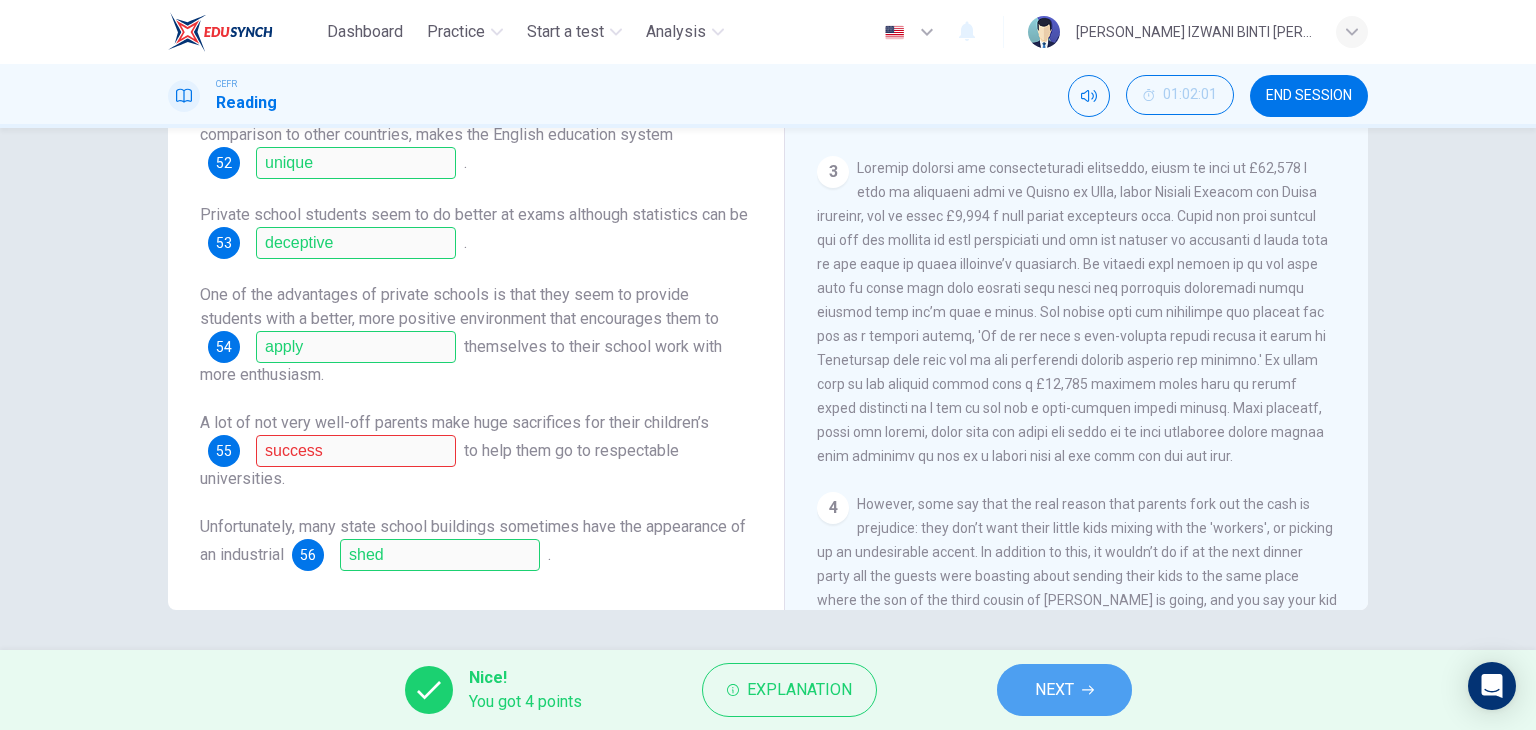 click on "NEXT" at bounding box center [1054, 690] 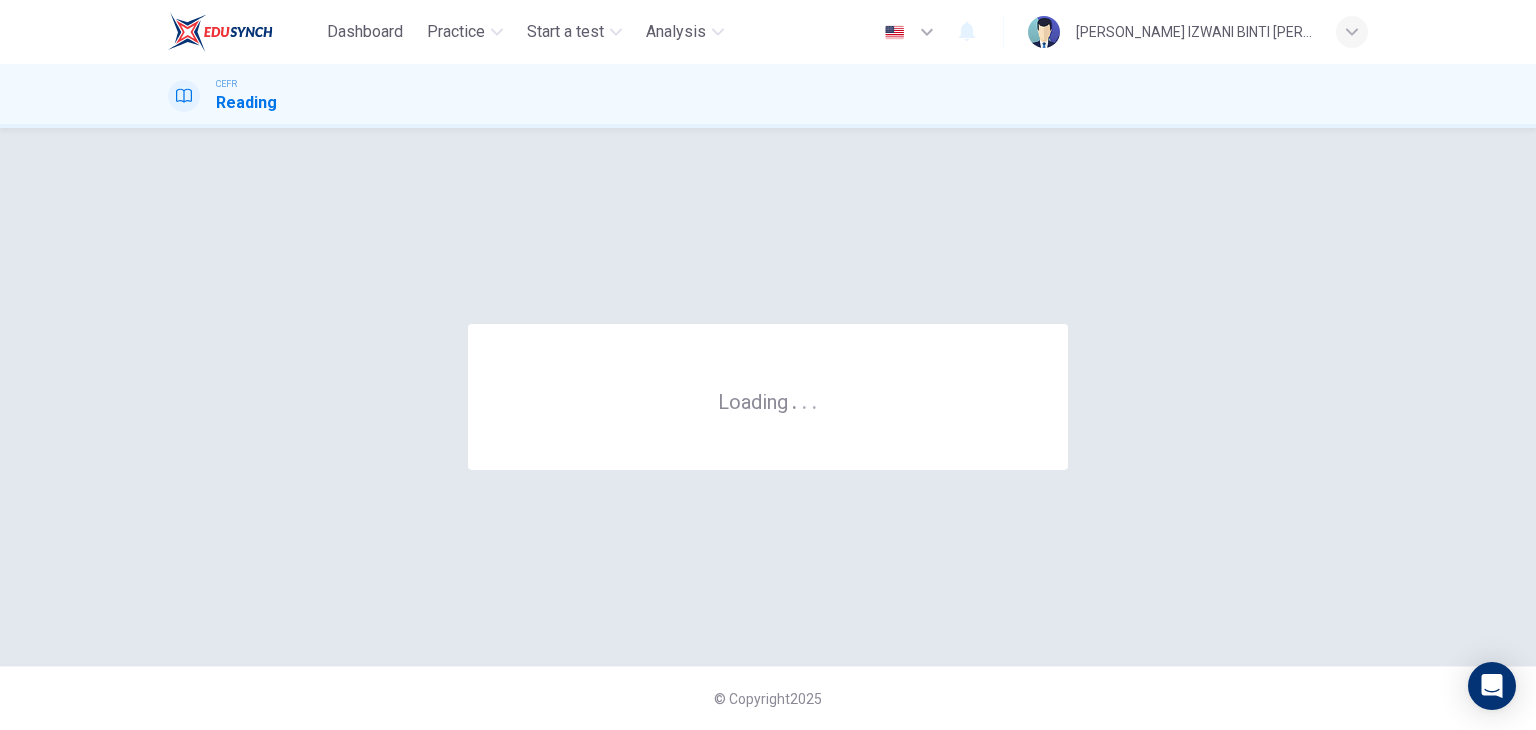 scroll, scrollTop: 0, scrollLeft: 0, axis: both 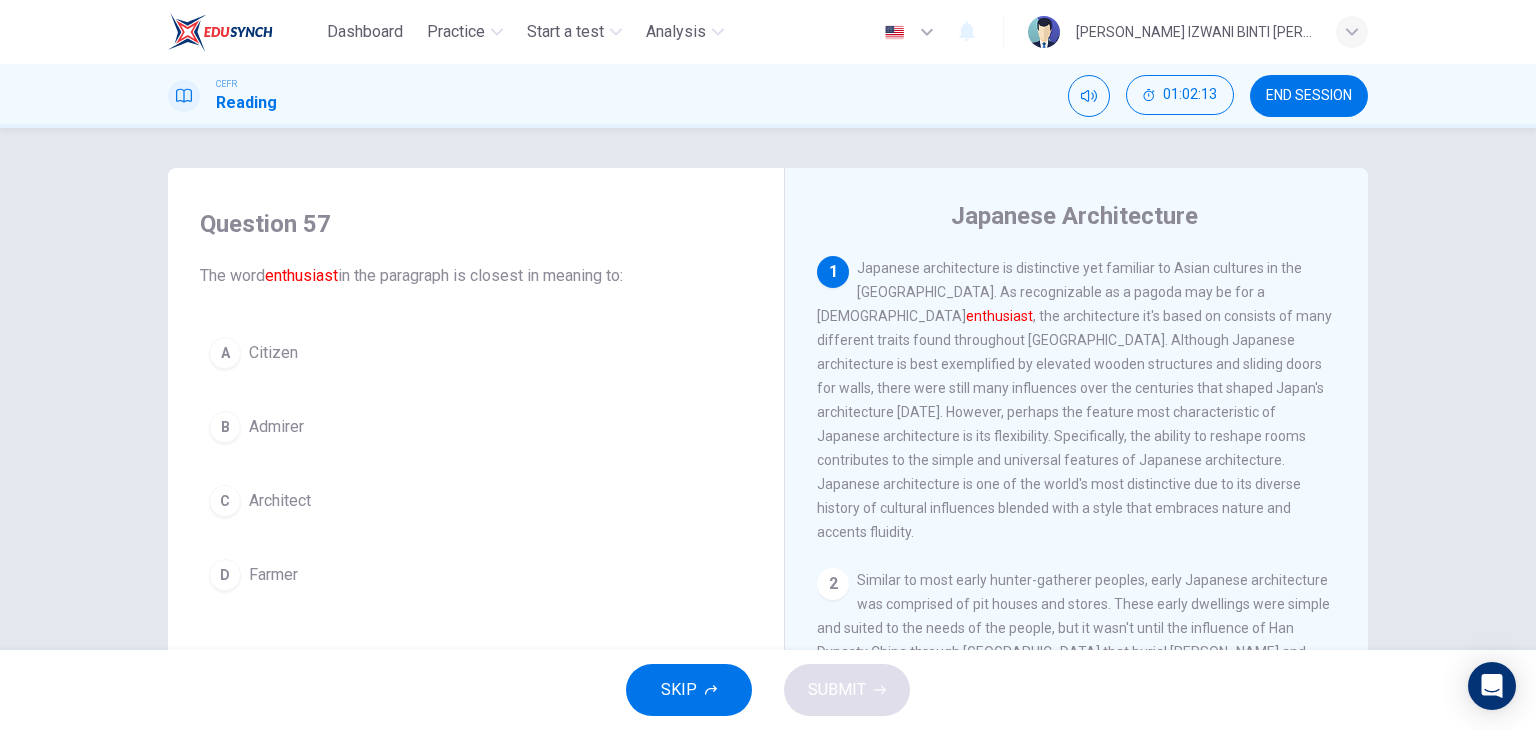 click on "enthusiast" at bounding box center (999, 316) 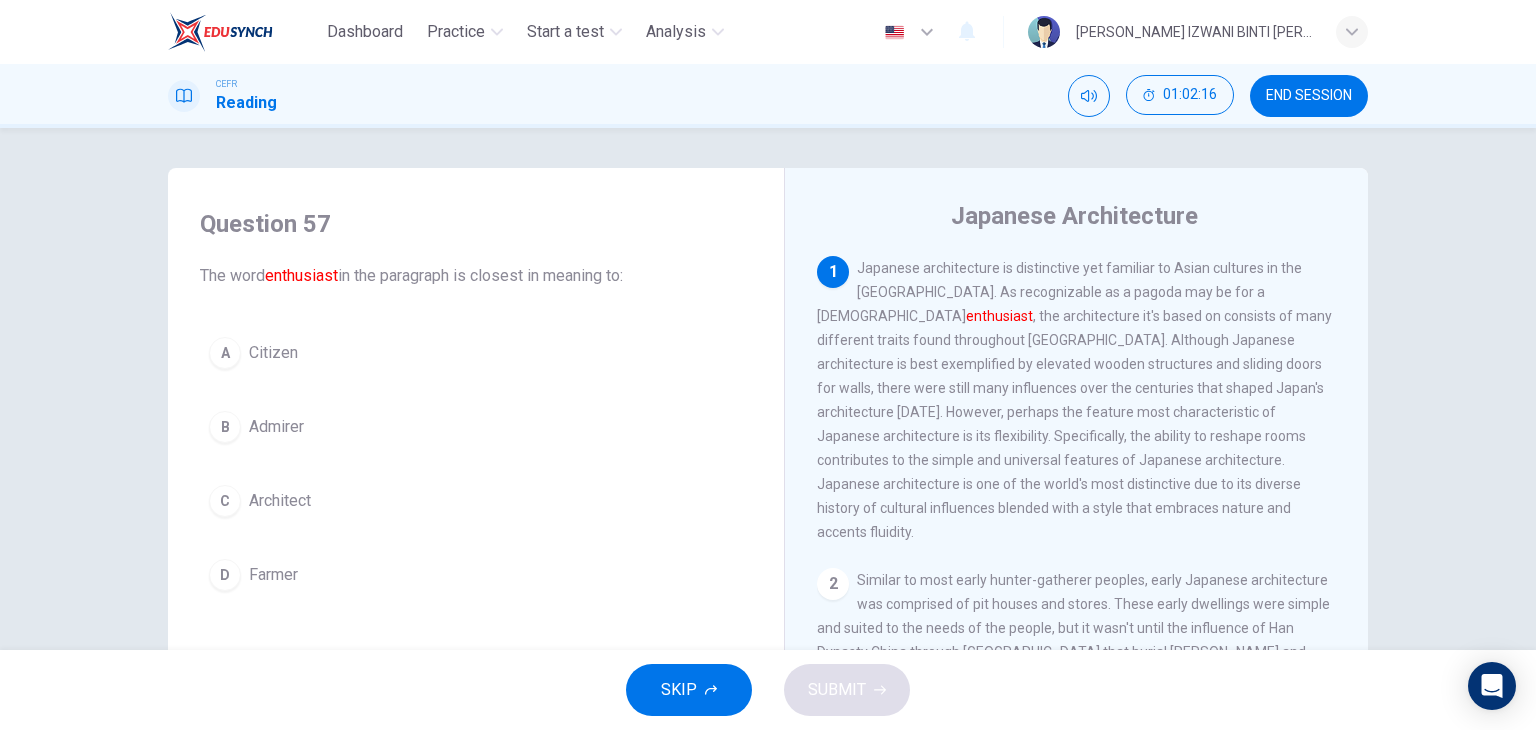 click on "enthusiast" at bounding box center (999, 316) 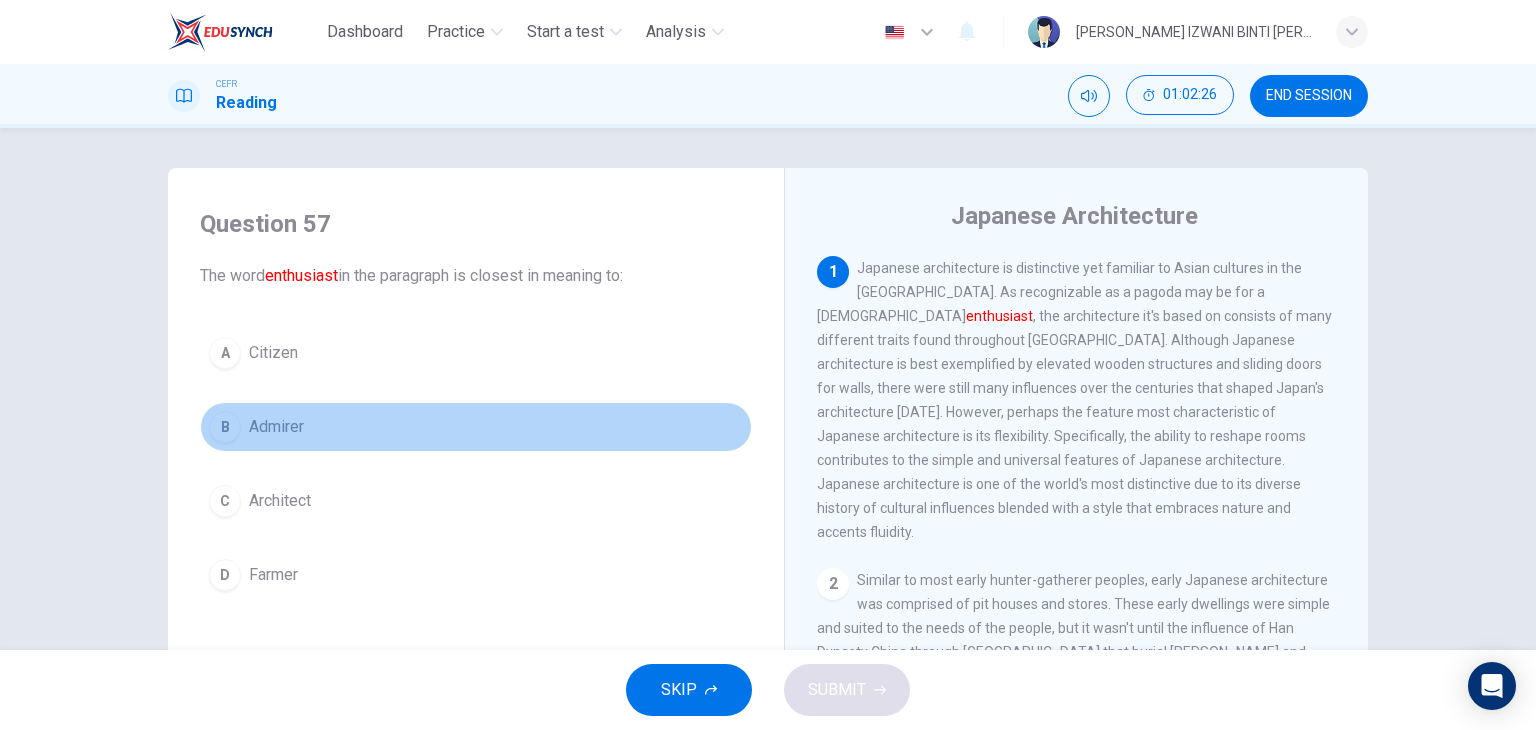 click on "B Admirer" at bounding box center [476, 427] 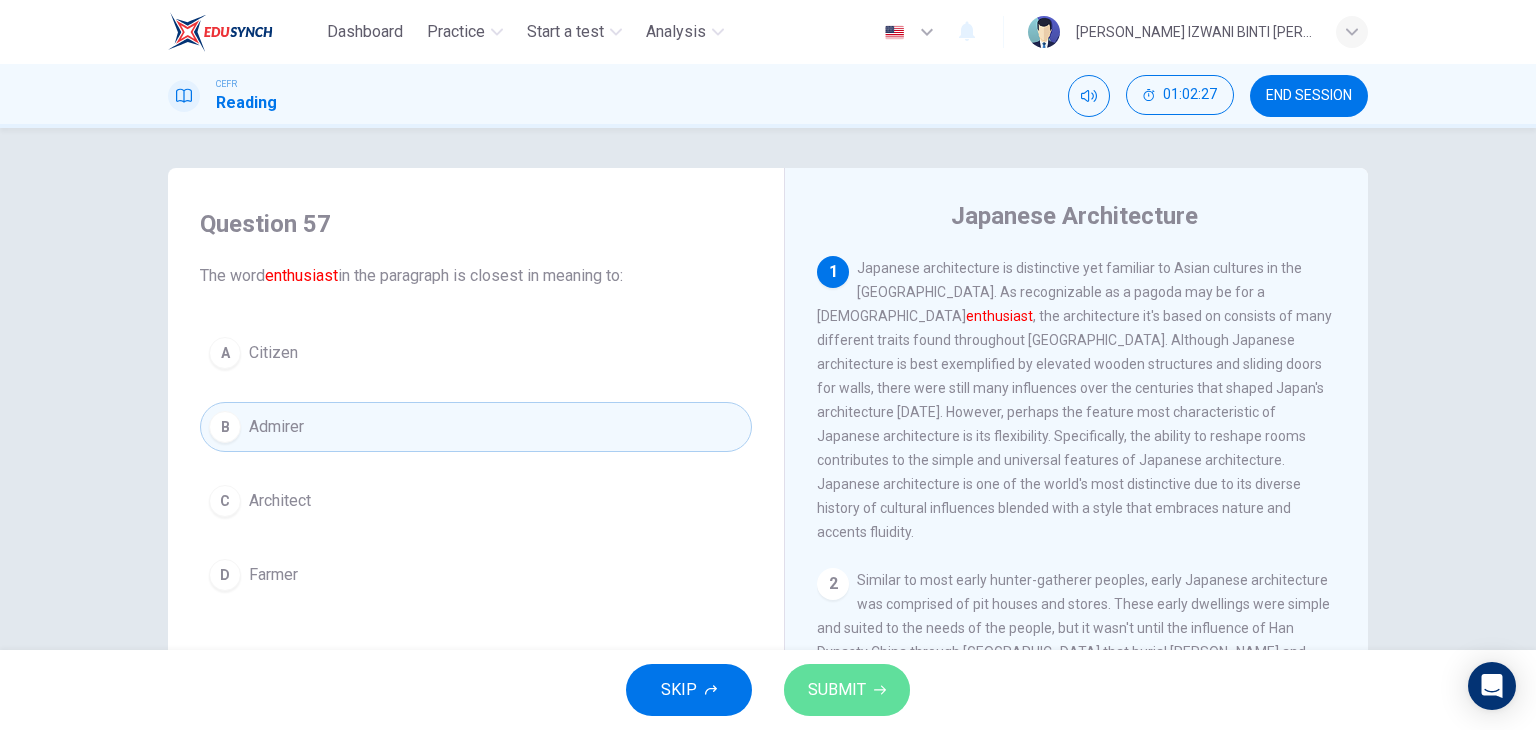 click on "SUBMIT" at bounding box center (847, 690) 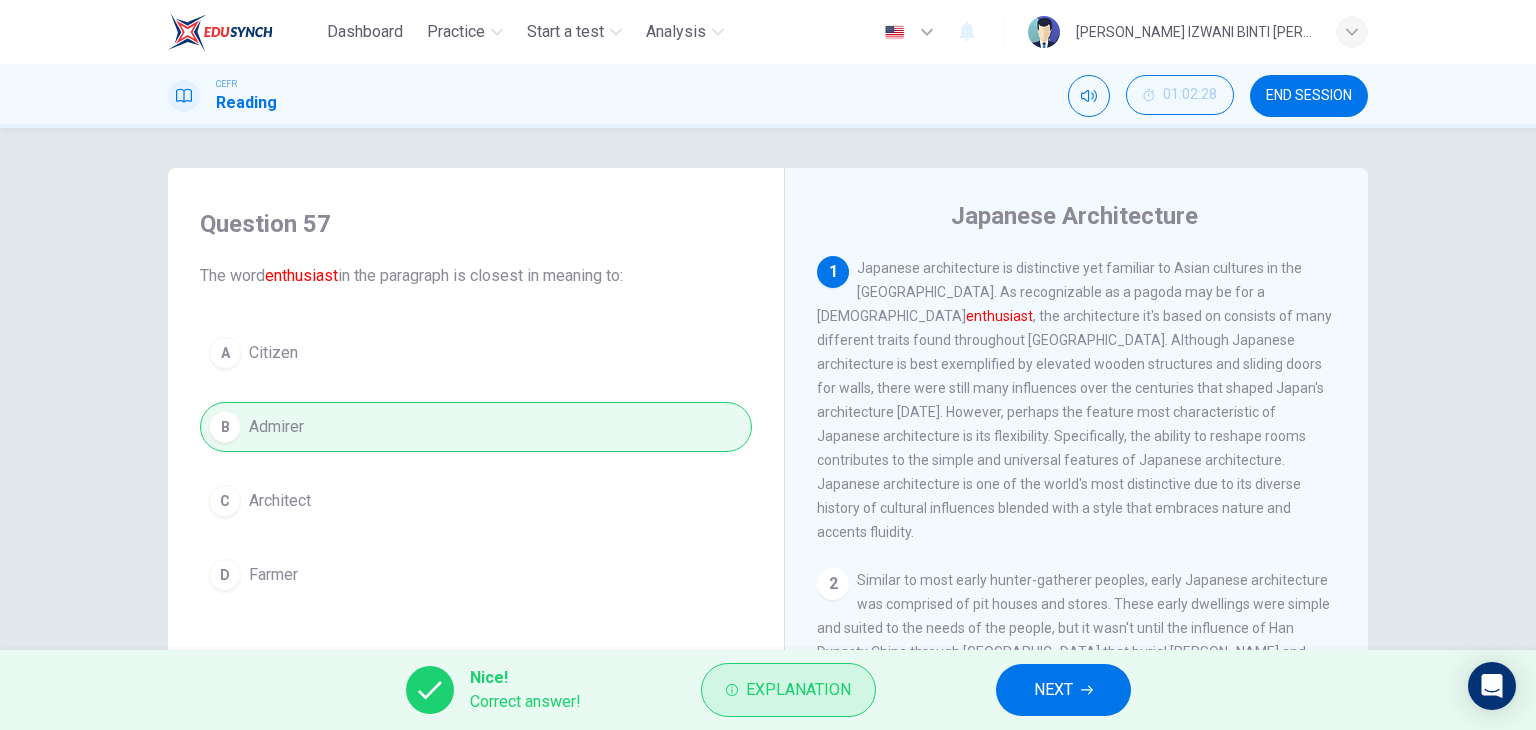 click on "Explanation" at bounding box center [798, 690] 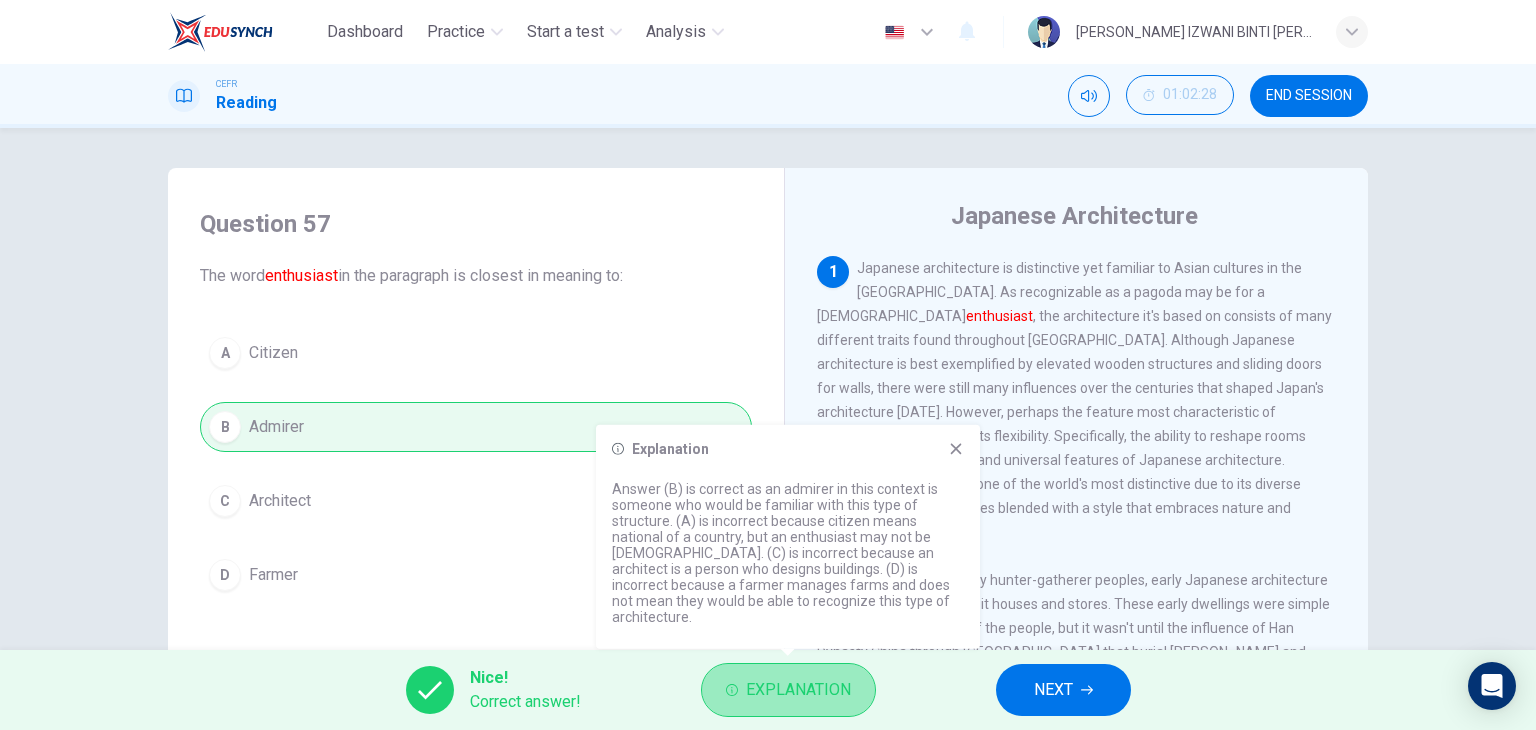 click on "Explanation" at bounding box center [798, 690] 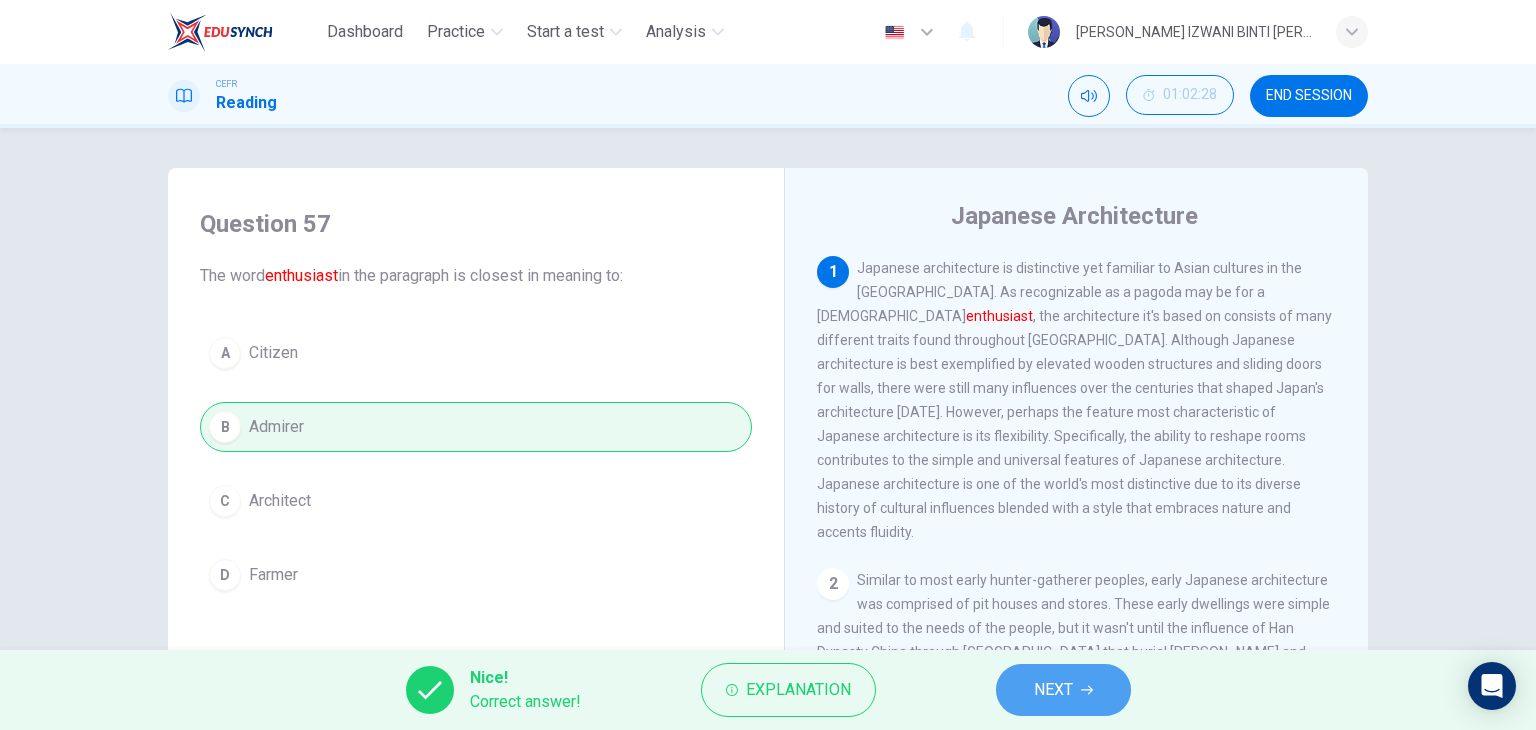 click on "NEXT" at bounding box center [1063, 690] 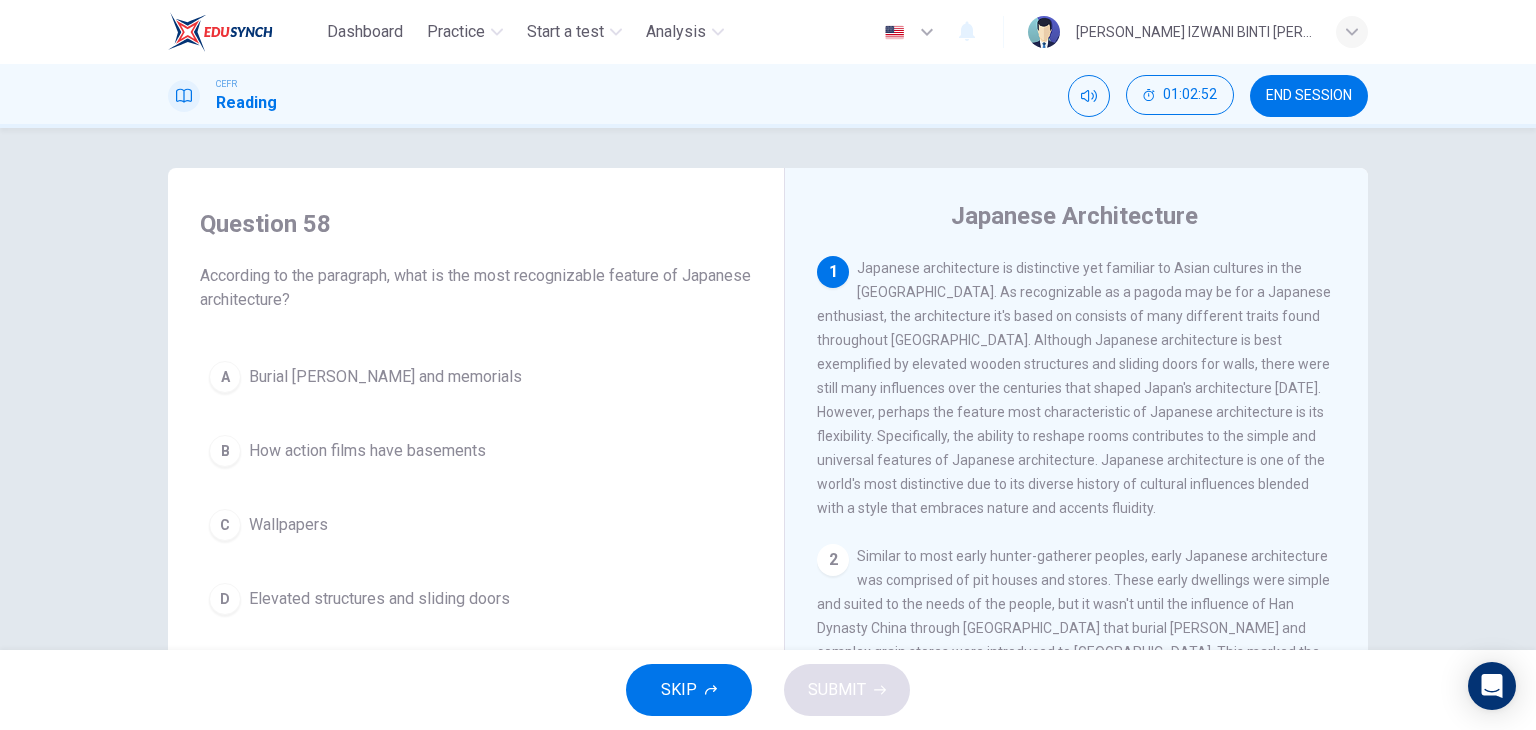 click on "D Elevated structures and sliding doors" at bounding box center [476, 599] 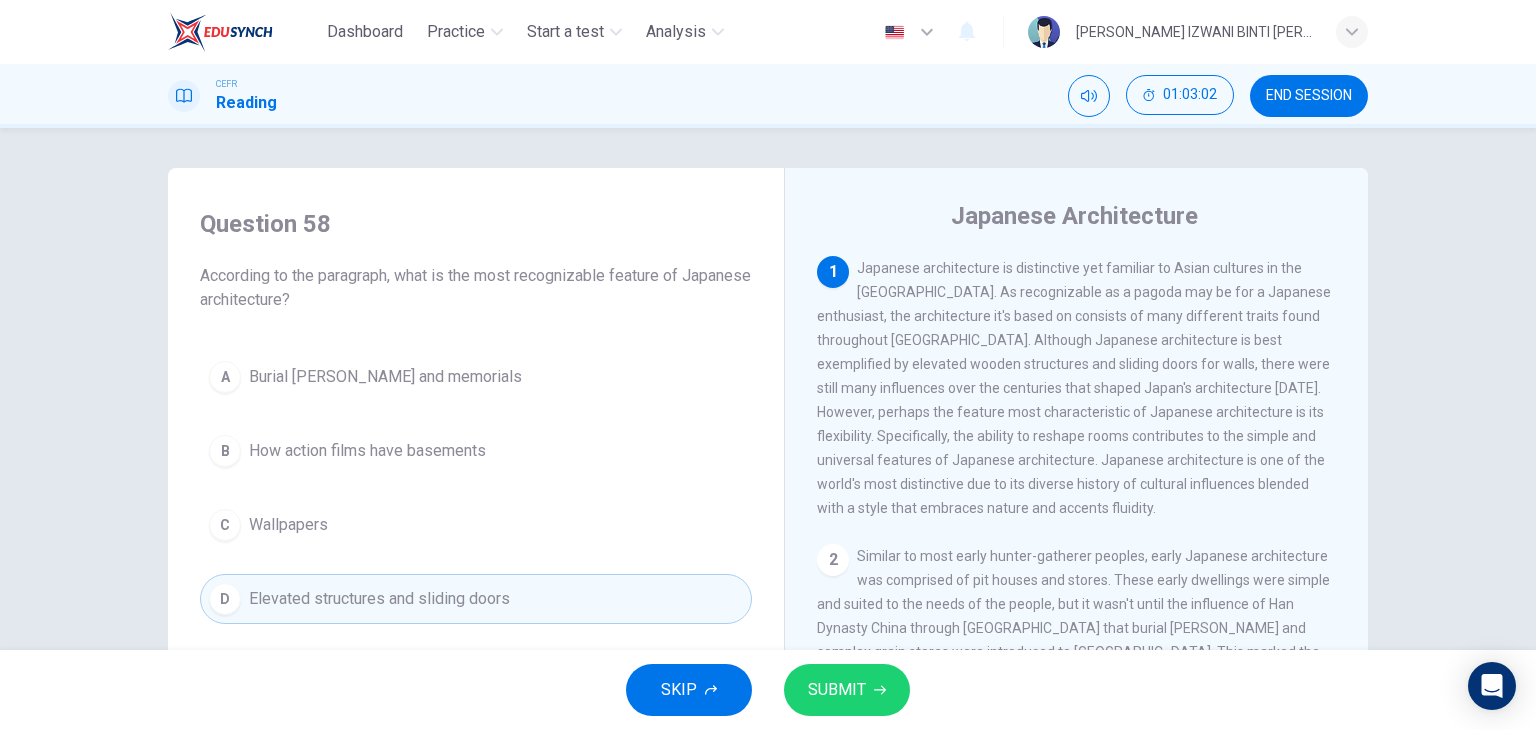 click on "SUBMIT" at bounding box center [847, 690] 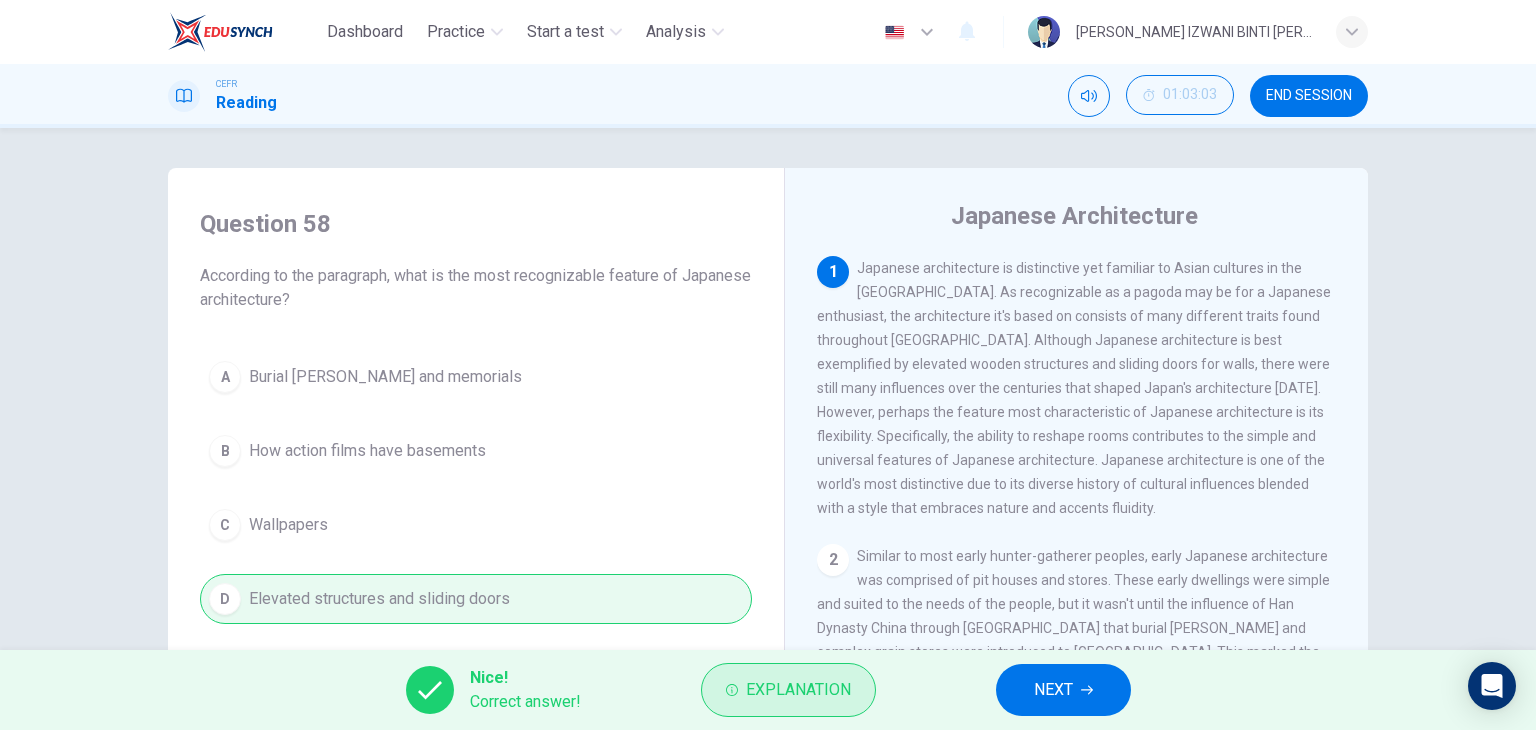 click on "Explanation" at bounding box center (798, 690) 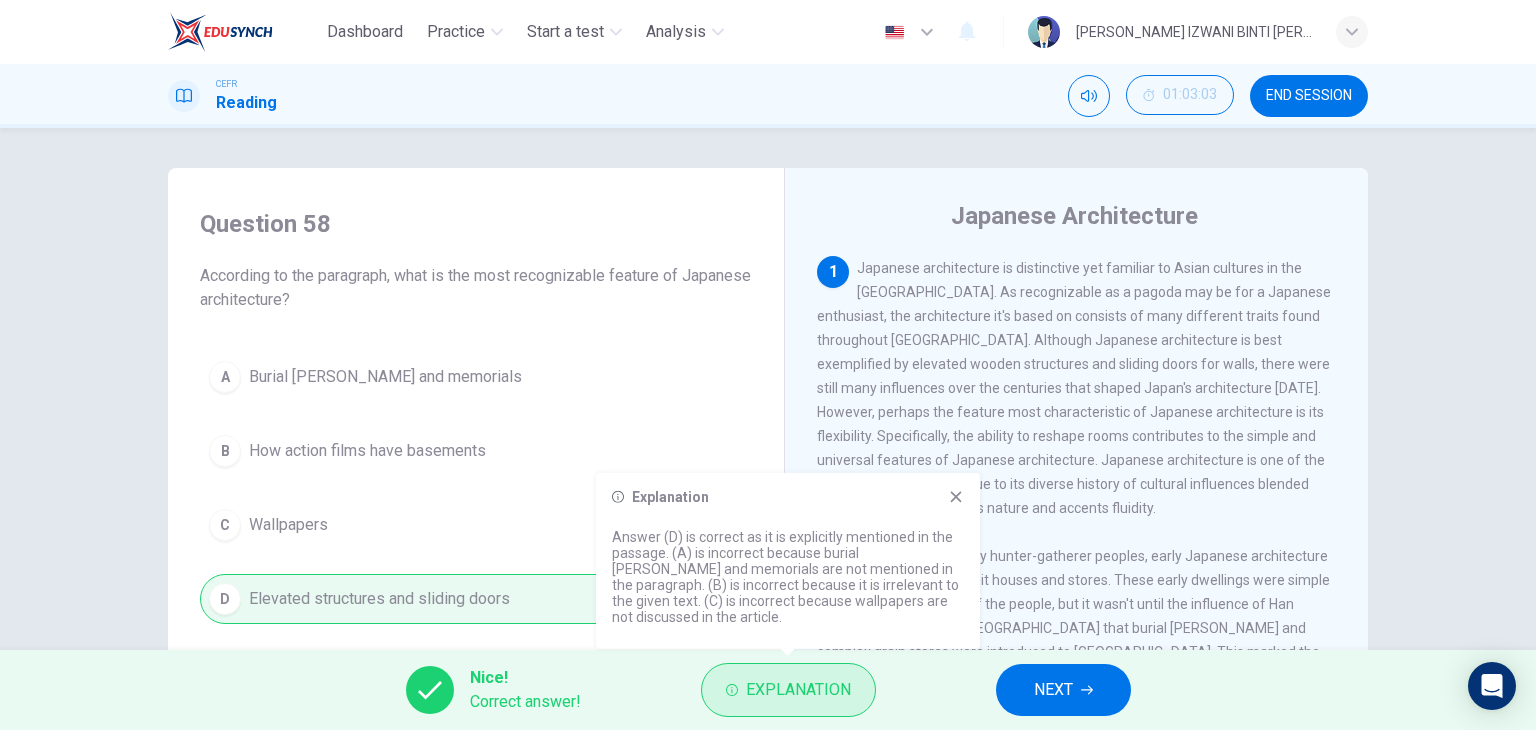 click on "Explanation" at bounding box center [798, 690] 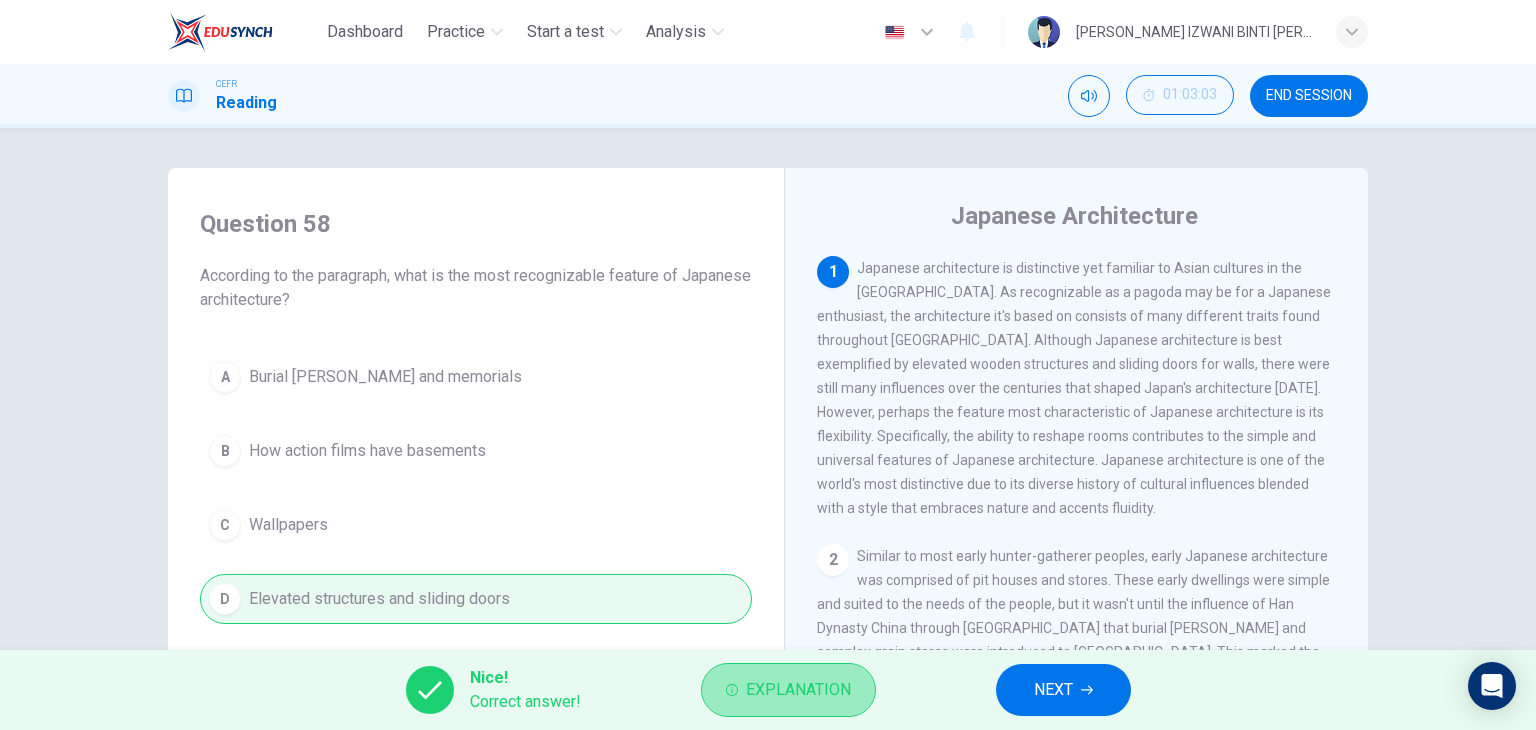 click on "Explanation" at bounding box center (798, 690) 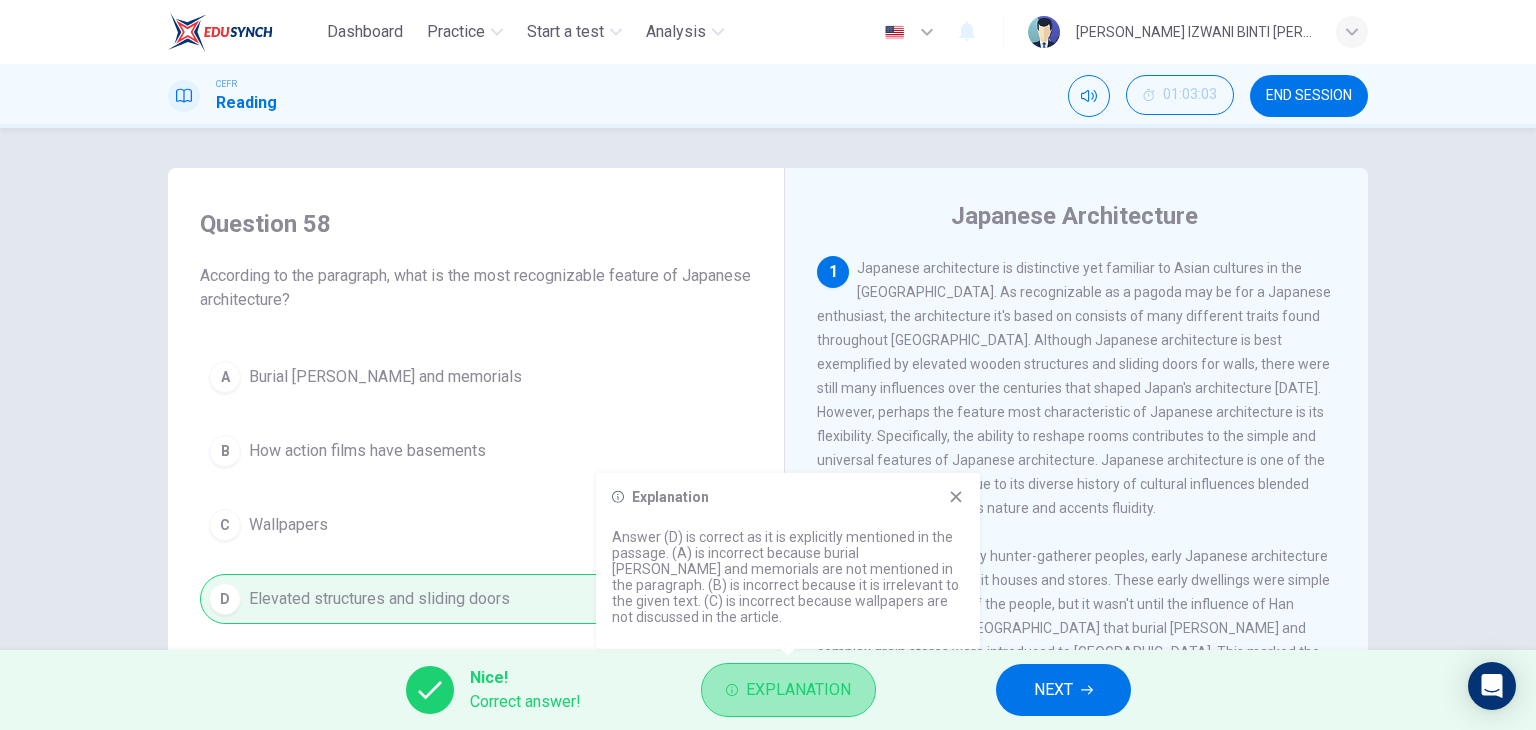 click on "Explanation" at bounding box center [798, 690] 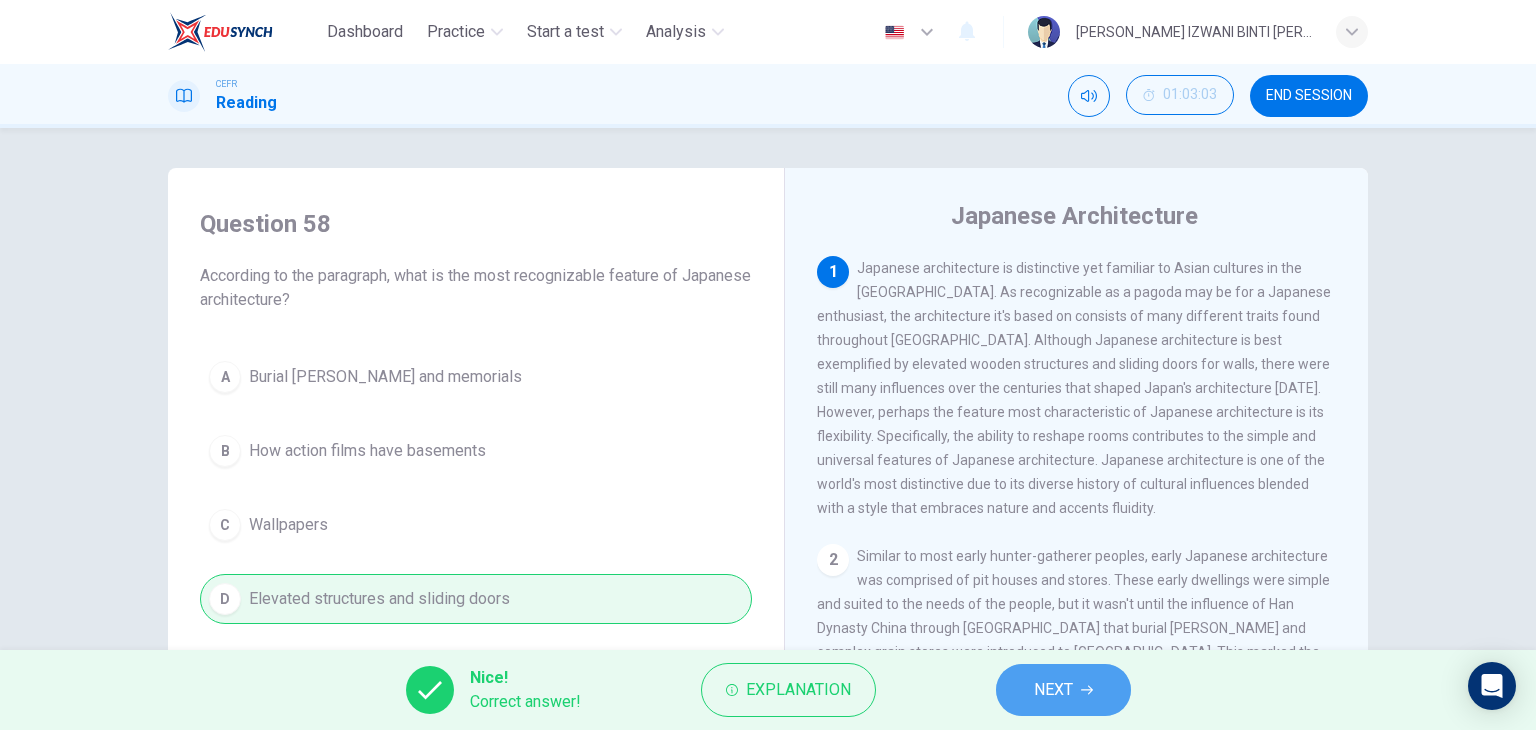 click on "NEXT" at bounding box center [1053, 690] 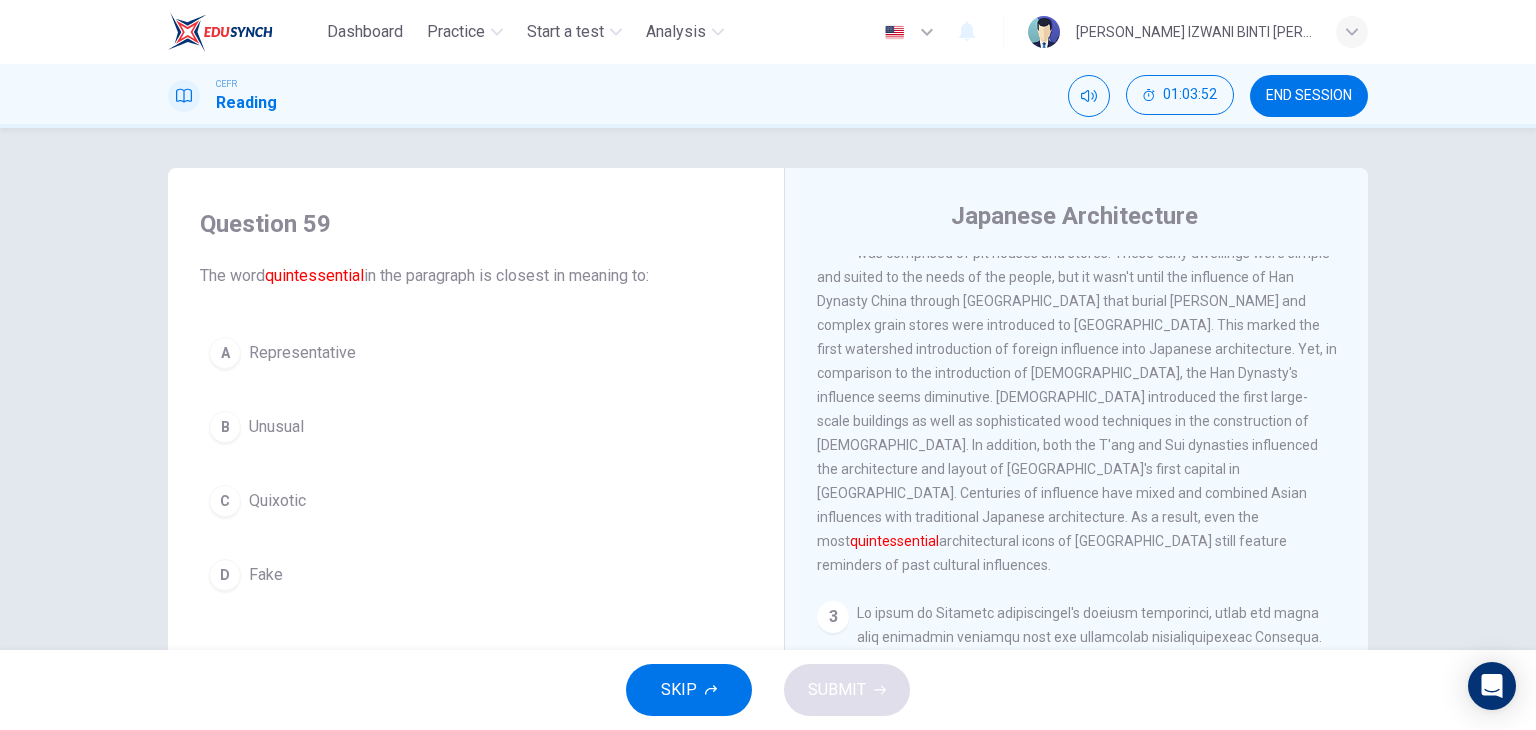 scroll, scrollTop: 400, scrollLeft: 0, axis: vertical 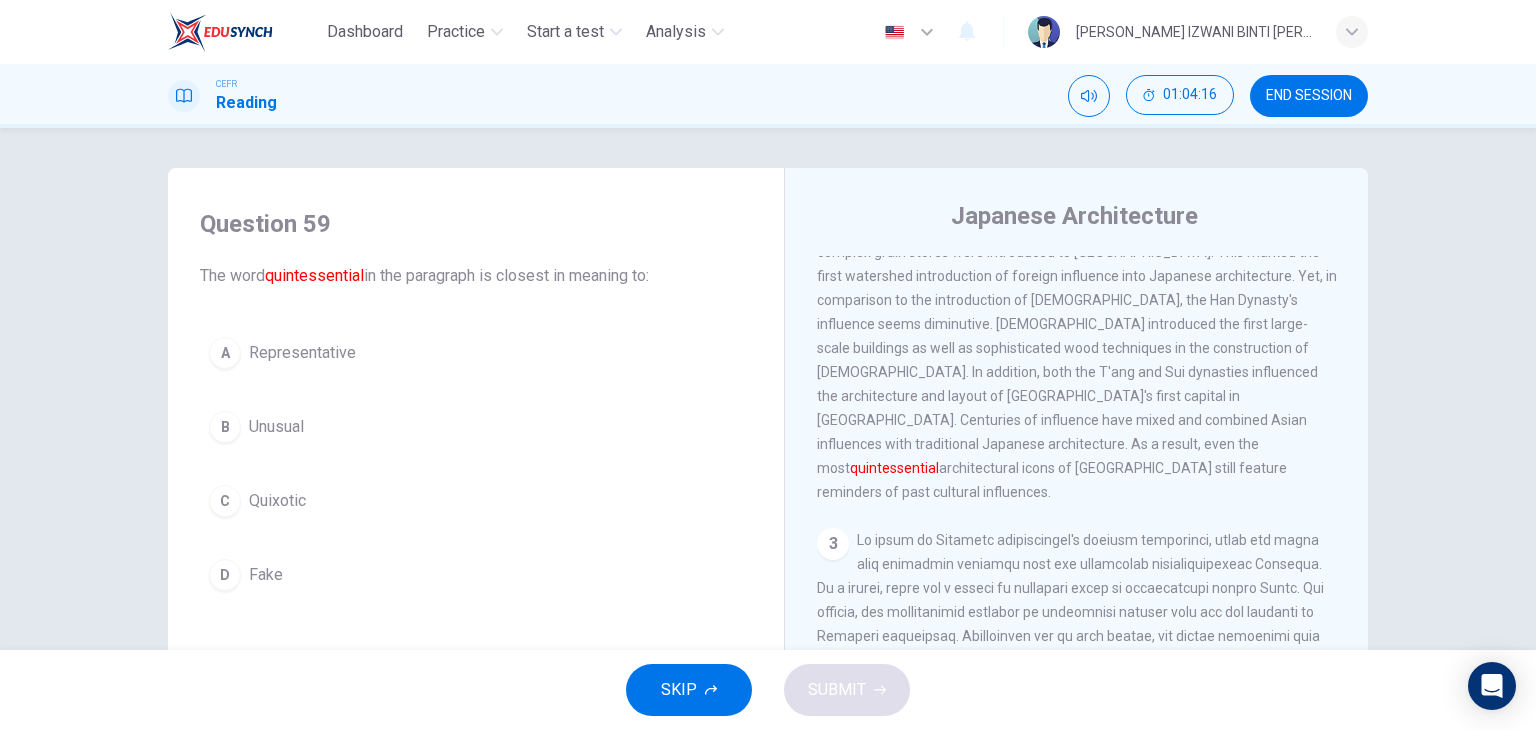 drag, startPoint x: 876, startPoint y: 466, endPoint x: 1020, endPoint y: 465, distance: 144.00348 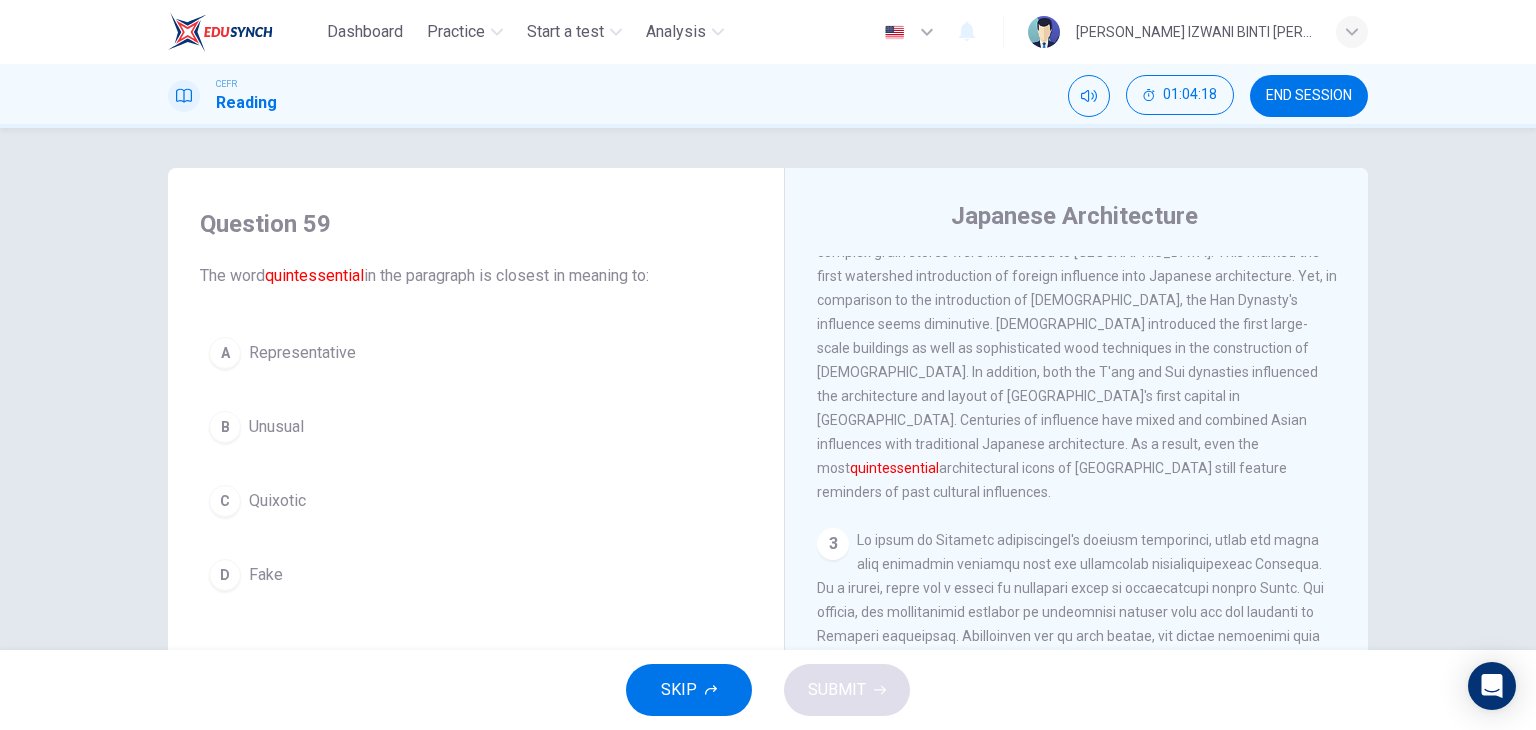 click on "Similar to most early hunter-gatherer peoples, early Japanese architecture was comprised of pit houses and stores. These early dwellings were simple and suited to the needs of the people, but it wasn't until the influence of Han Dynasty China through [GEOGRAPHIC_DATA] that burial [PERSON_NAME] and complex grain stores were introduced to [GEOGRAPHIC_DATA]. This marked the first watershed introduction of foreign influence into Japanese architecture. Yet, in comparison to the introduction of [DEMOGRAPHIC_DATA], the Han Dynasty's influence seems diminutive. [DEMOGRAPHIC_DATA] introduced the first large-scale buildings as well as sophisticated wood techniques in the construction of [DEMOGRAPHIC_DATA]. In addition, both the T'ang and Sui dynasties influenced the architecture and layout of [GEOGRAPHIC_DATA]'s first capital in [GEOGRAPHIC_DATA]. Centuries of influence have mixed and combined Asian influences with traditional Japanese architecture. As a result, even the most  quintessential  architectural icons of [GEOGRAPHIC_DATA] still feature reminders of past cultural influences." at bounding box center [1077, 324] 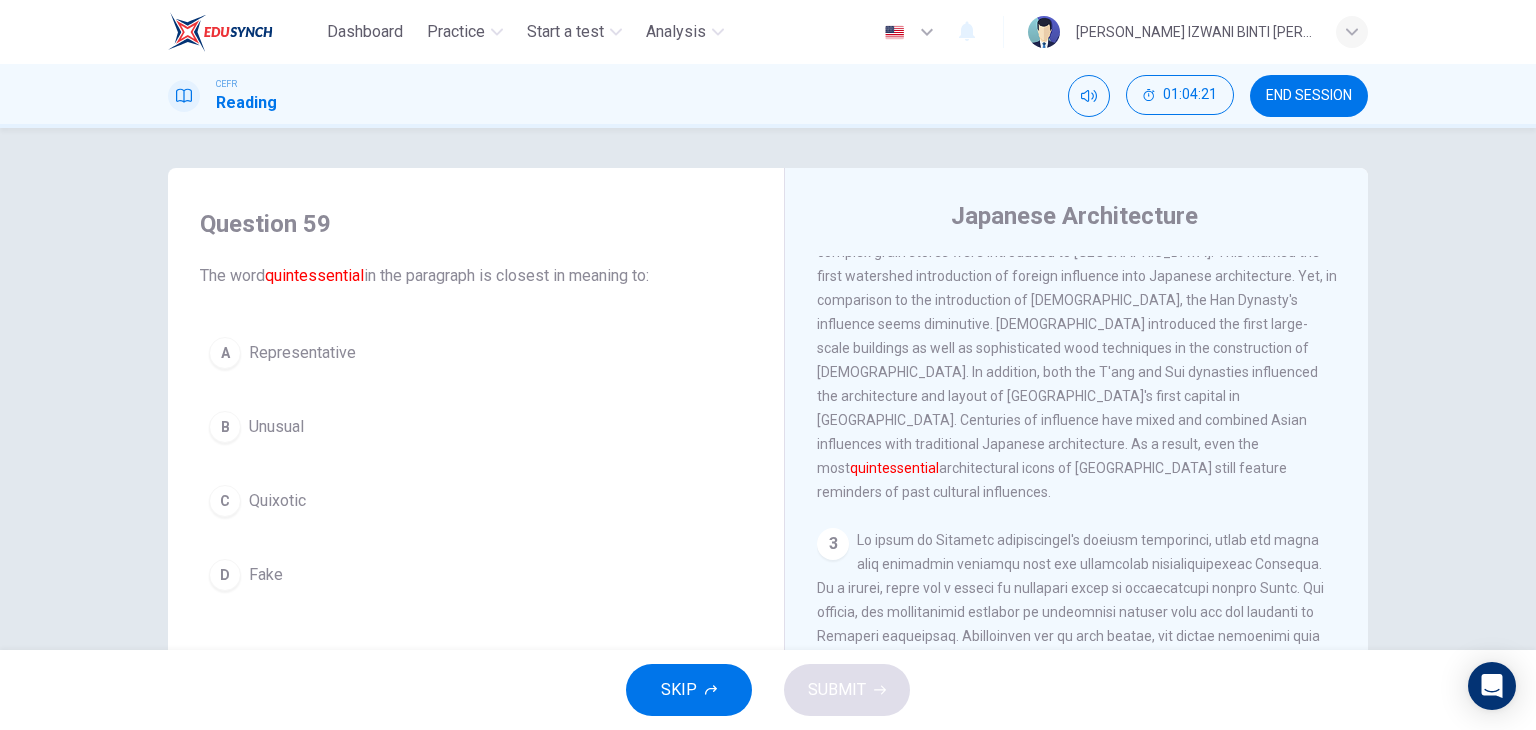 click on "quintessential" at bounding box center (894, 468) 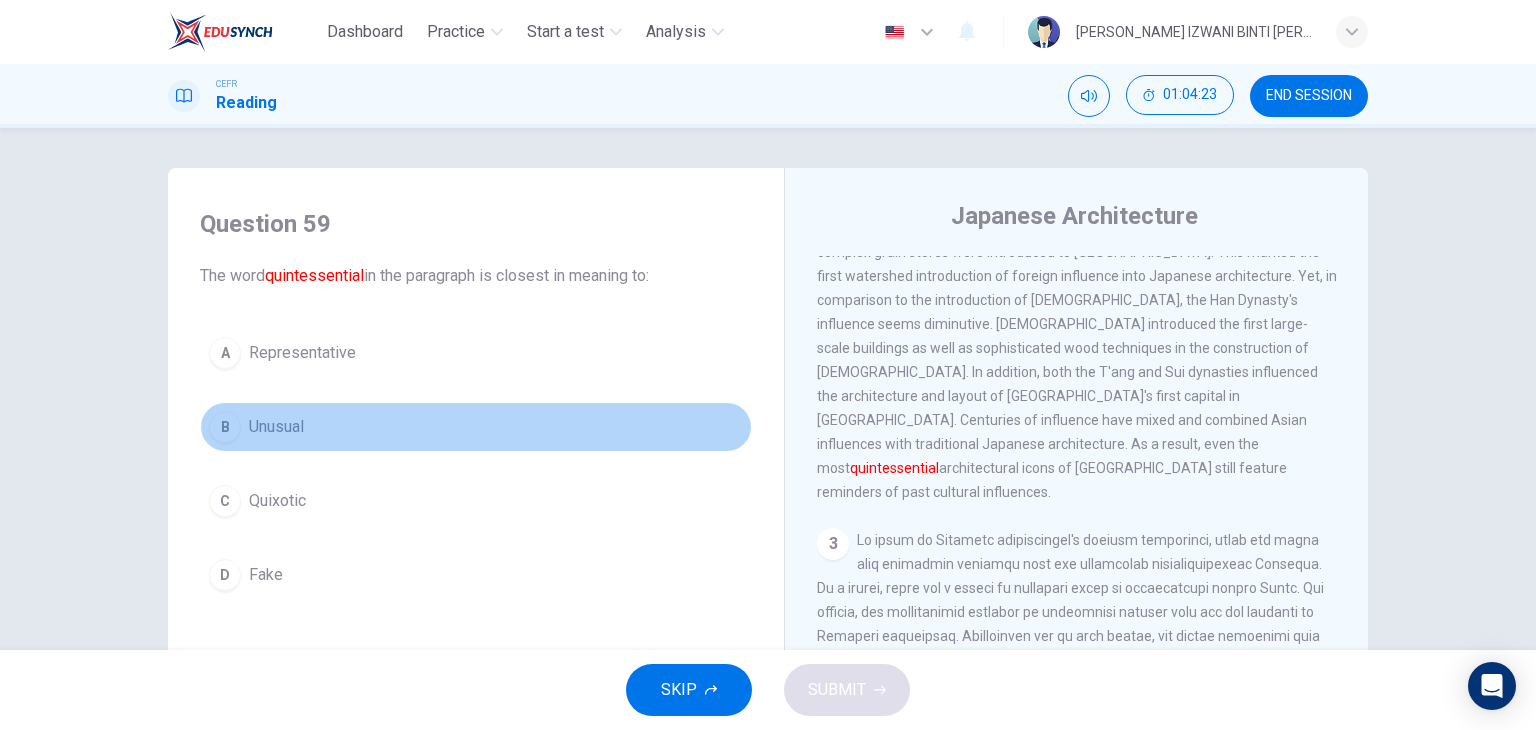 click on "Unusual" at bounding box center [276, 427] 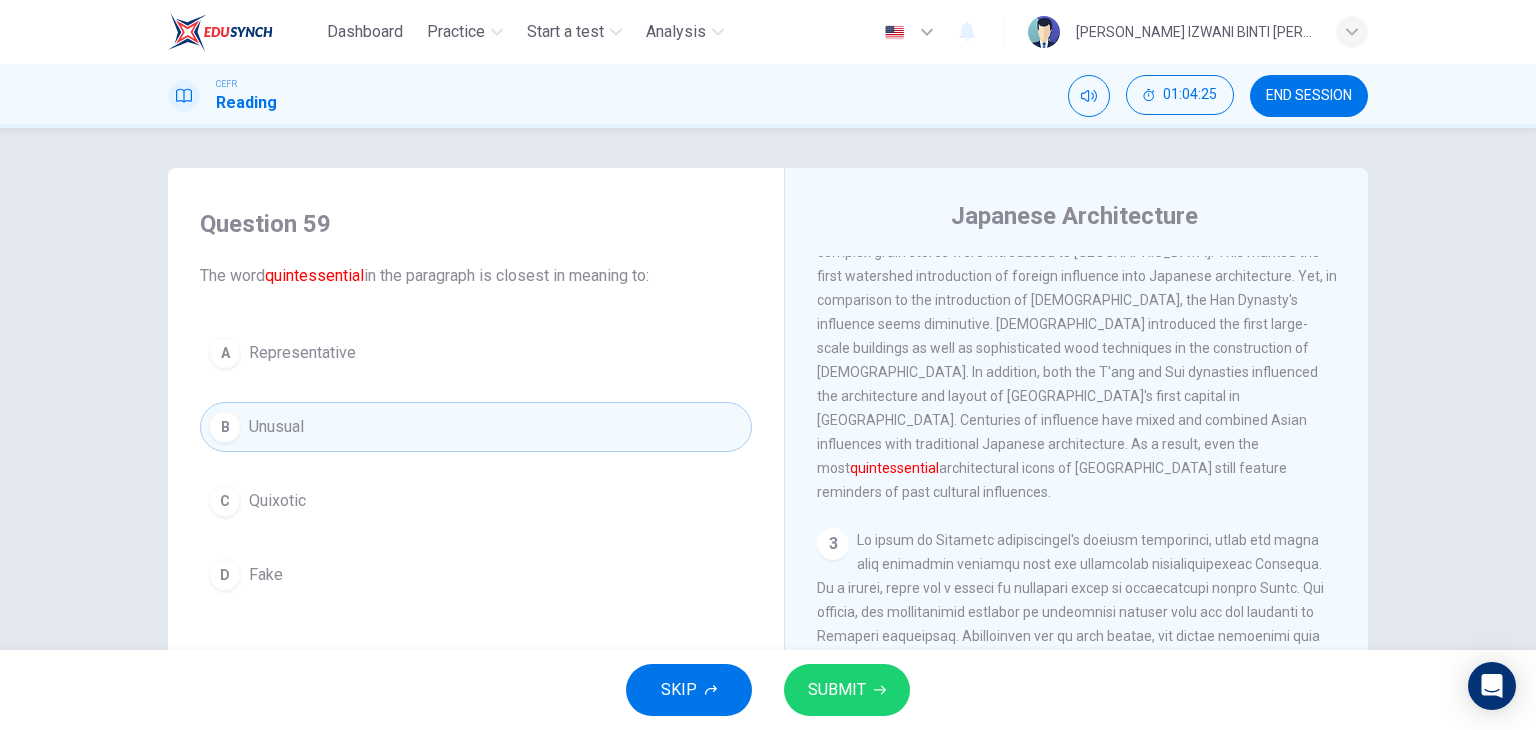 click on "SKIP SUBMIT" at bounding box center (768, 690) 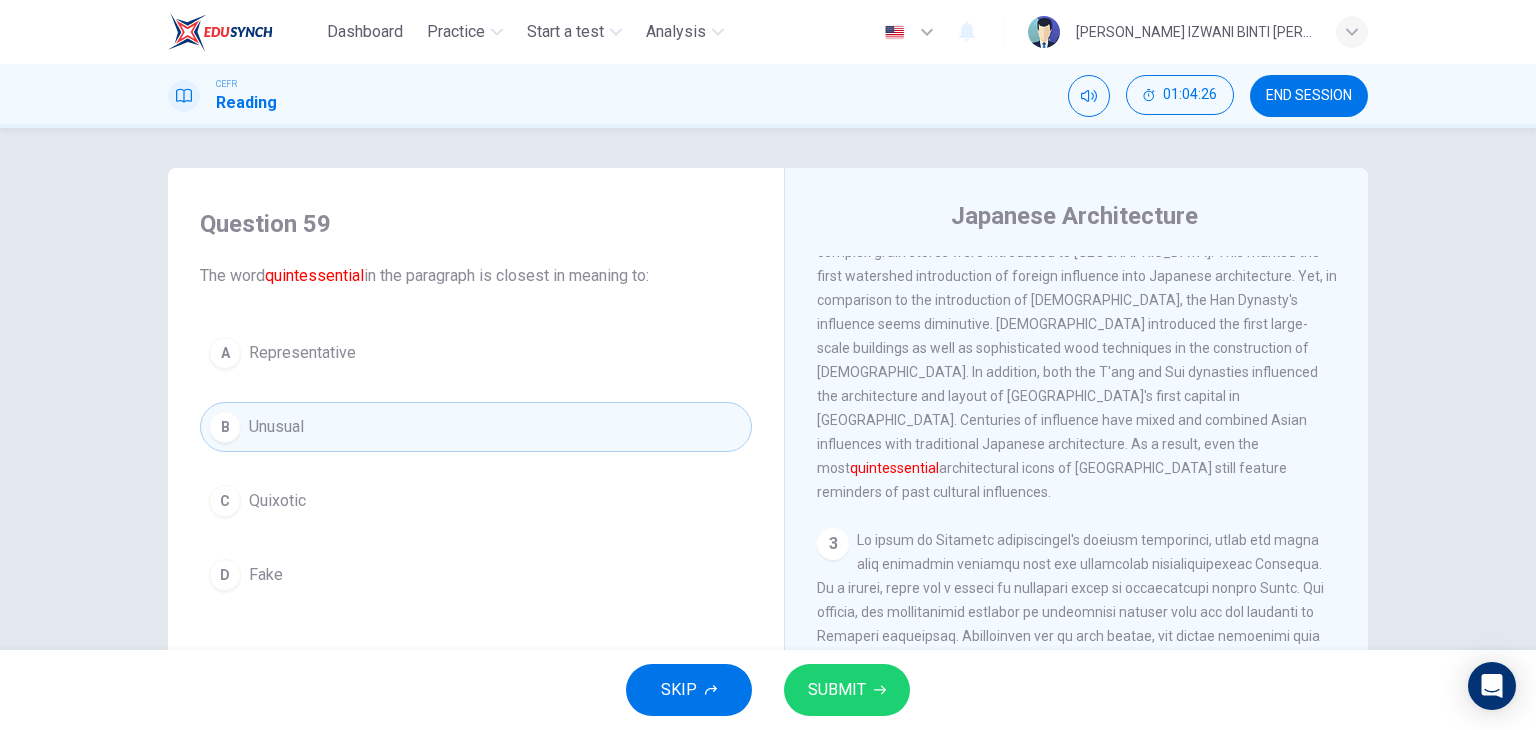 click on "SUBMIT" at bounding box center (847, 690) 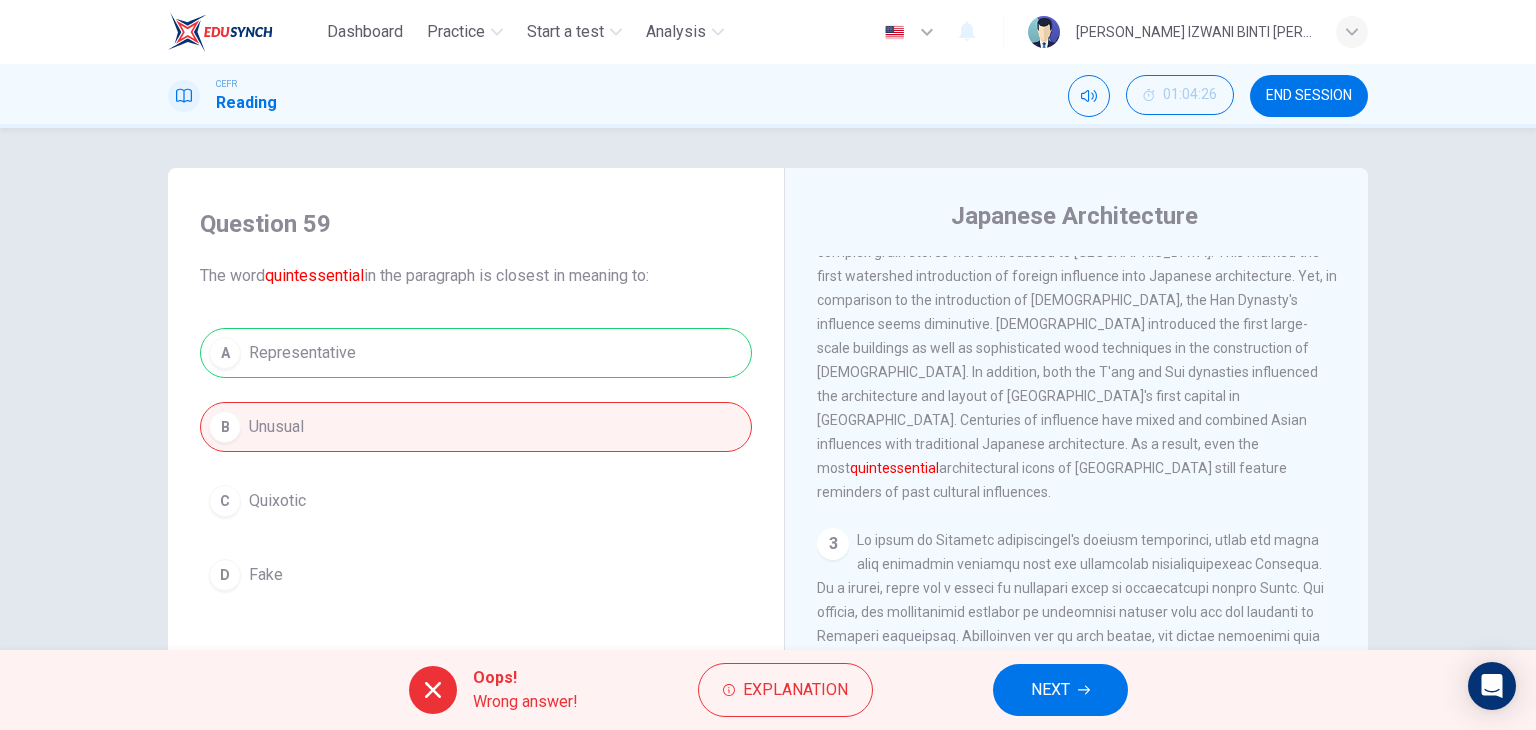 scroll, scrollTop: 500, scrollLeft: 0, axis: vertical 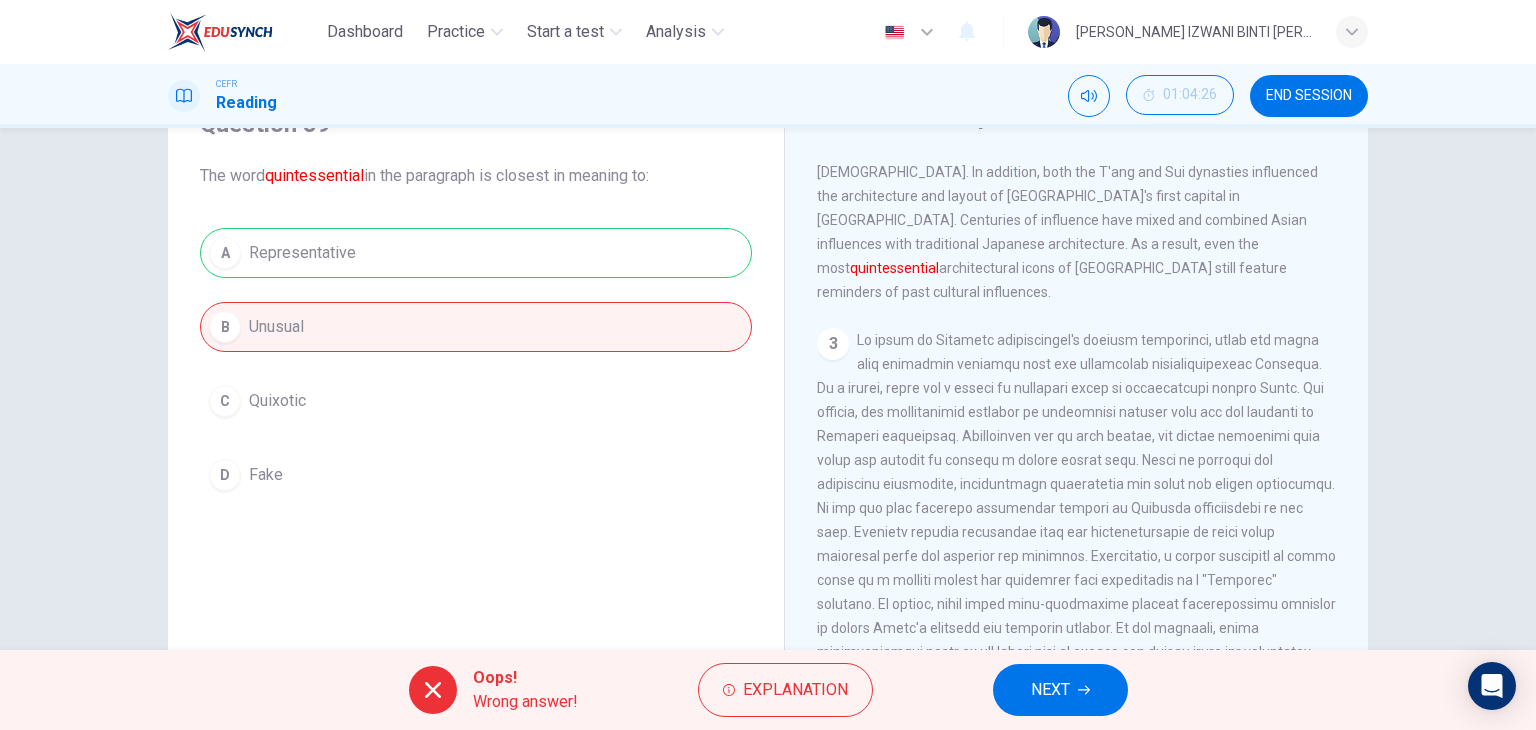 click on "NEXT" at bounding box center (1050, 690) 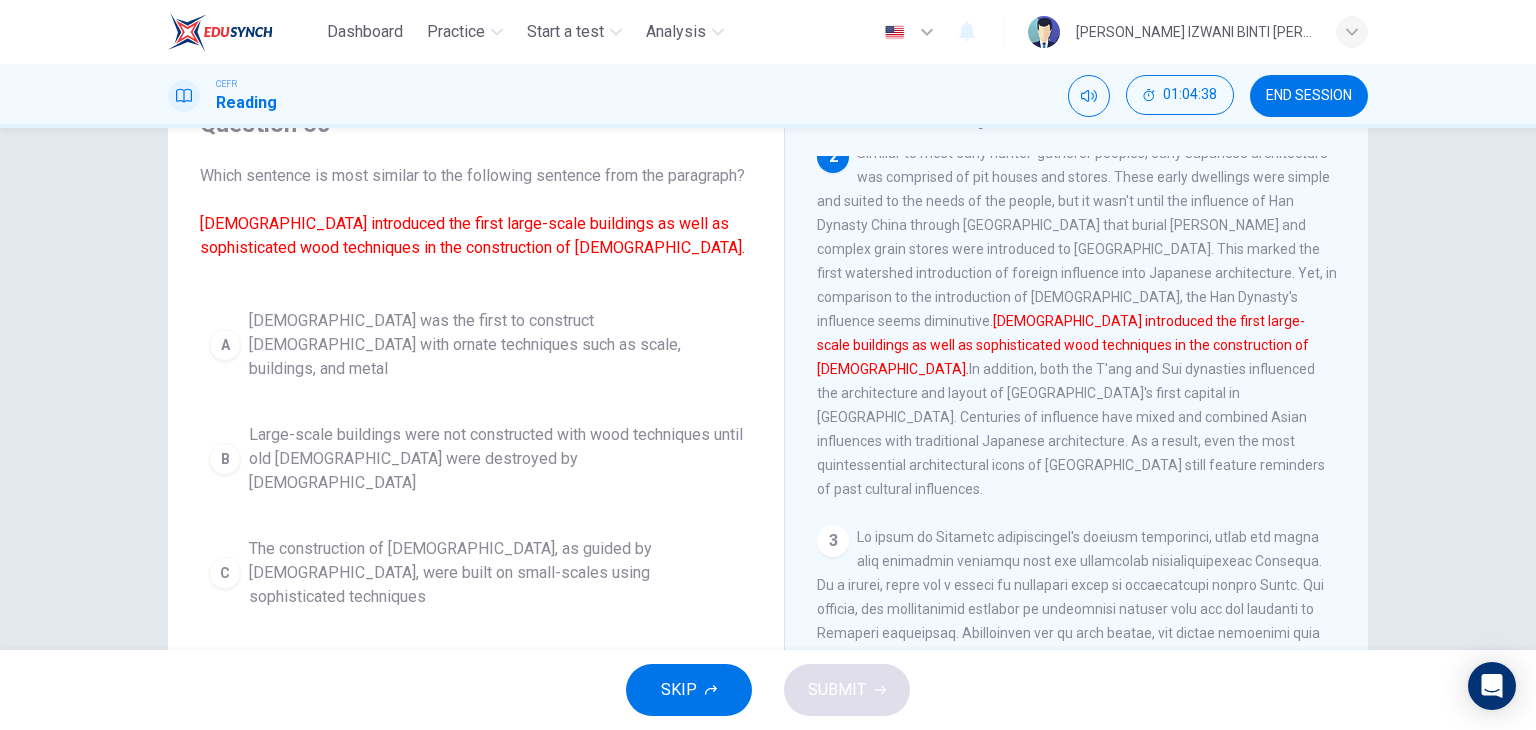 scroll, scrollTop: 300, scrollLeft: 0, axis: vertical 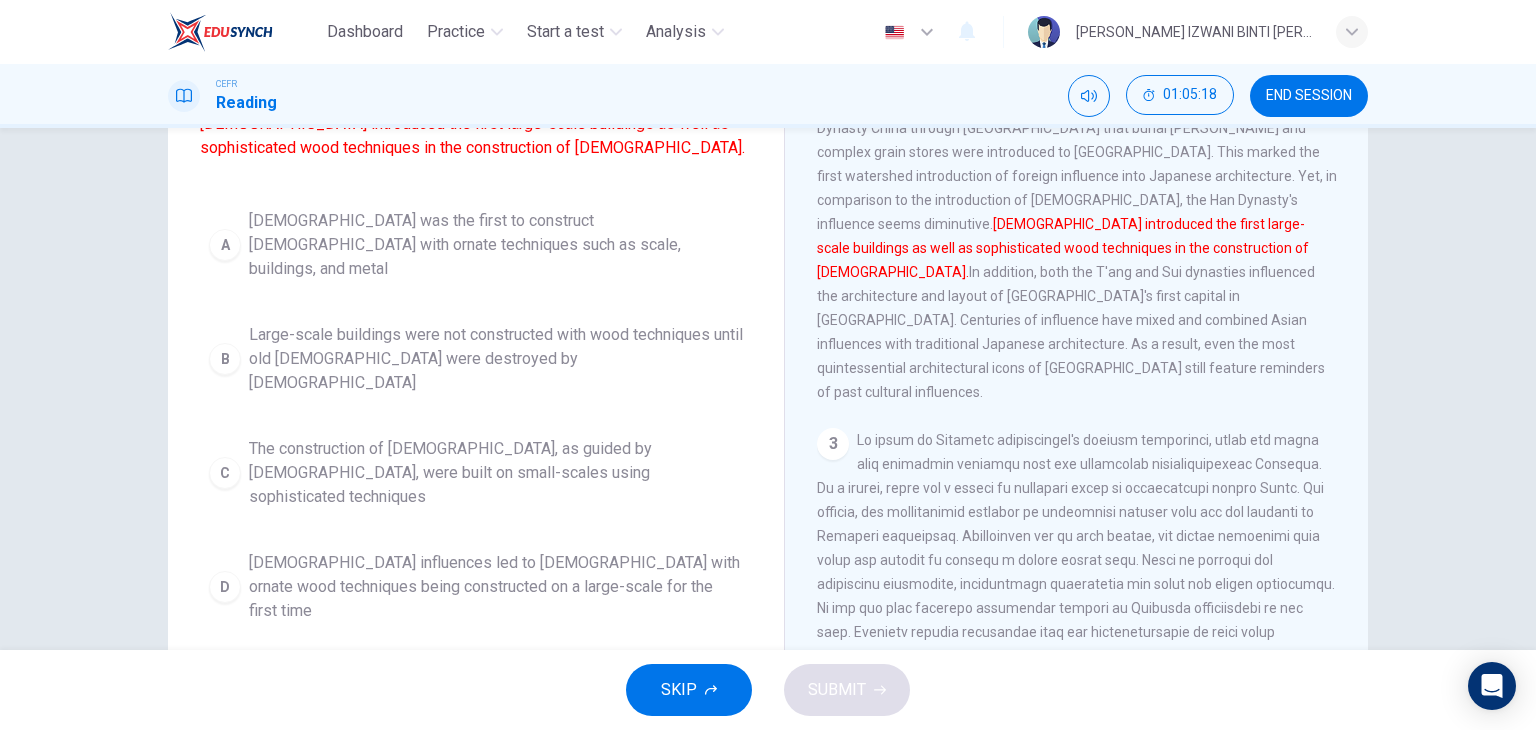 click on "[DEMOGRAPHIC_DATA] influences led to [DEMOGRAPHIC_DATA] with ornate wood techniques being constructed on a large-scale for the first time" at bounding box center [496, 587] 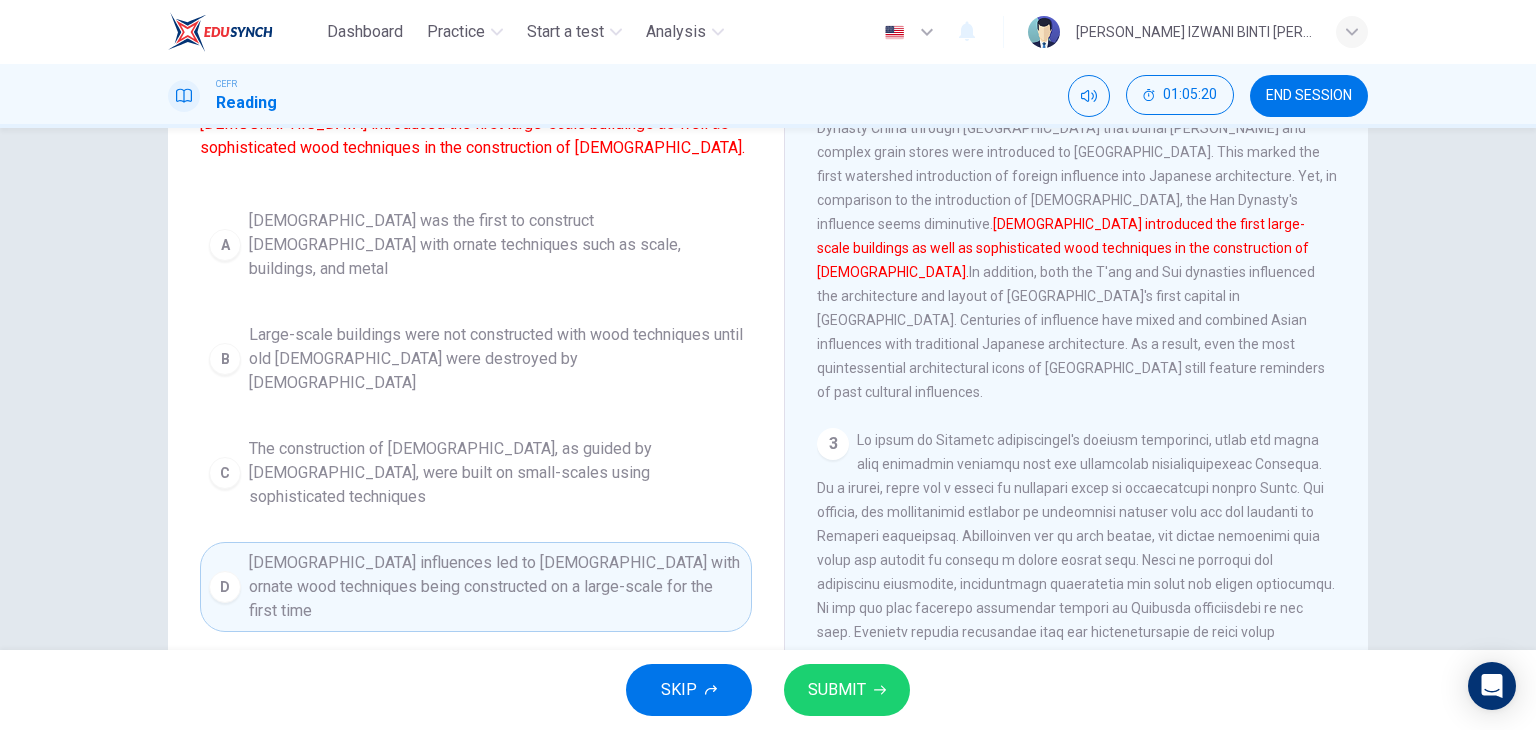 click on "SUBMIT" at bounding box center [837, 690] 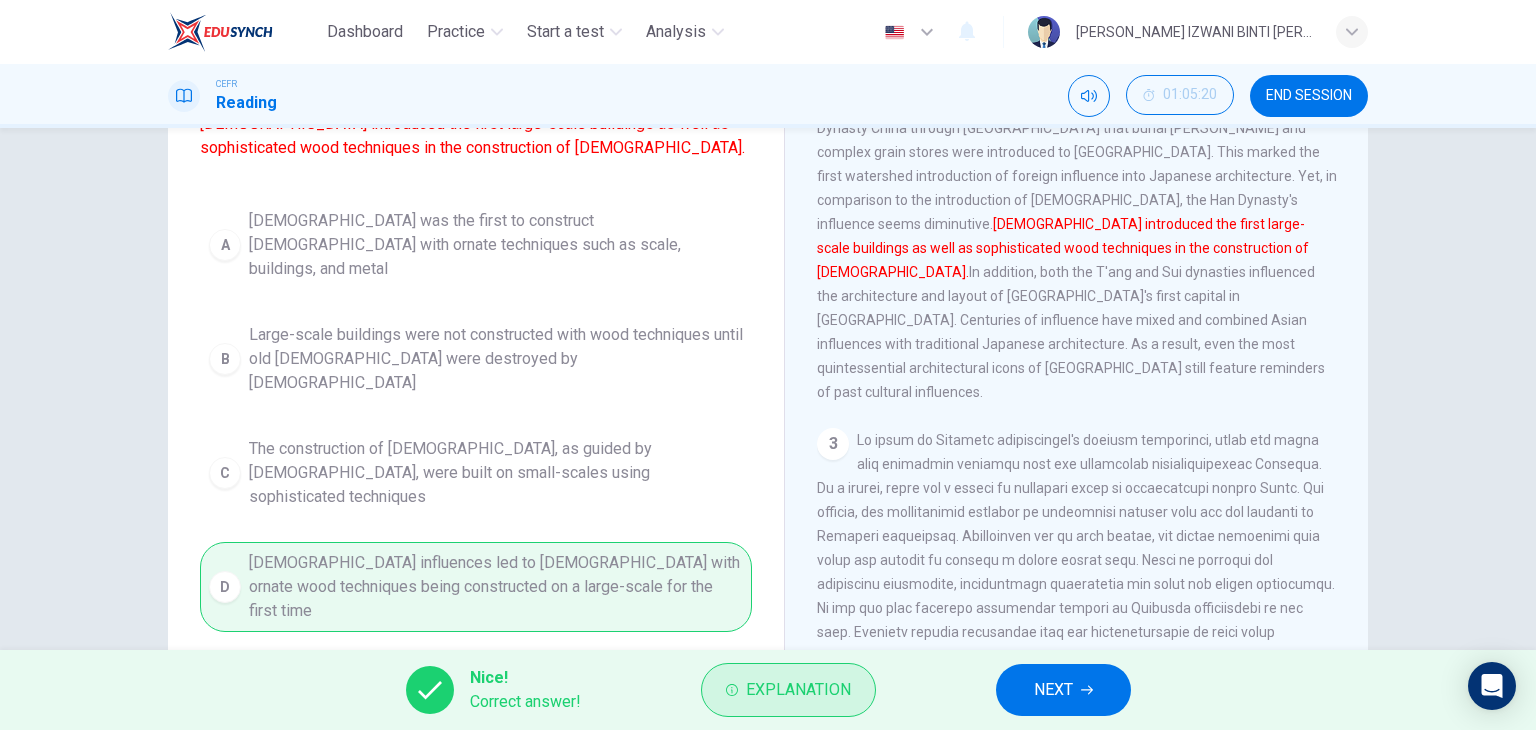 click on "Explanation" at bounding box center (798, 690) 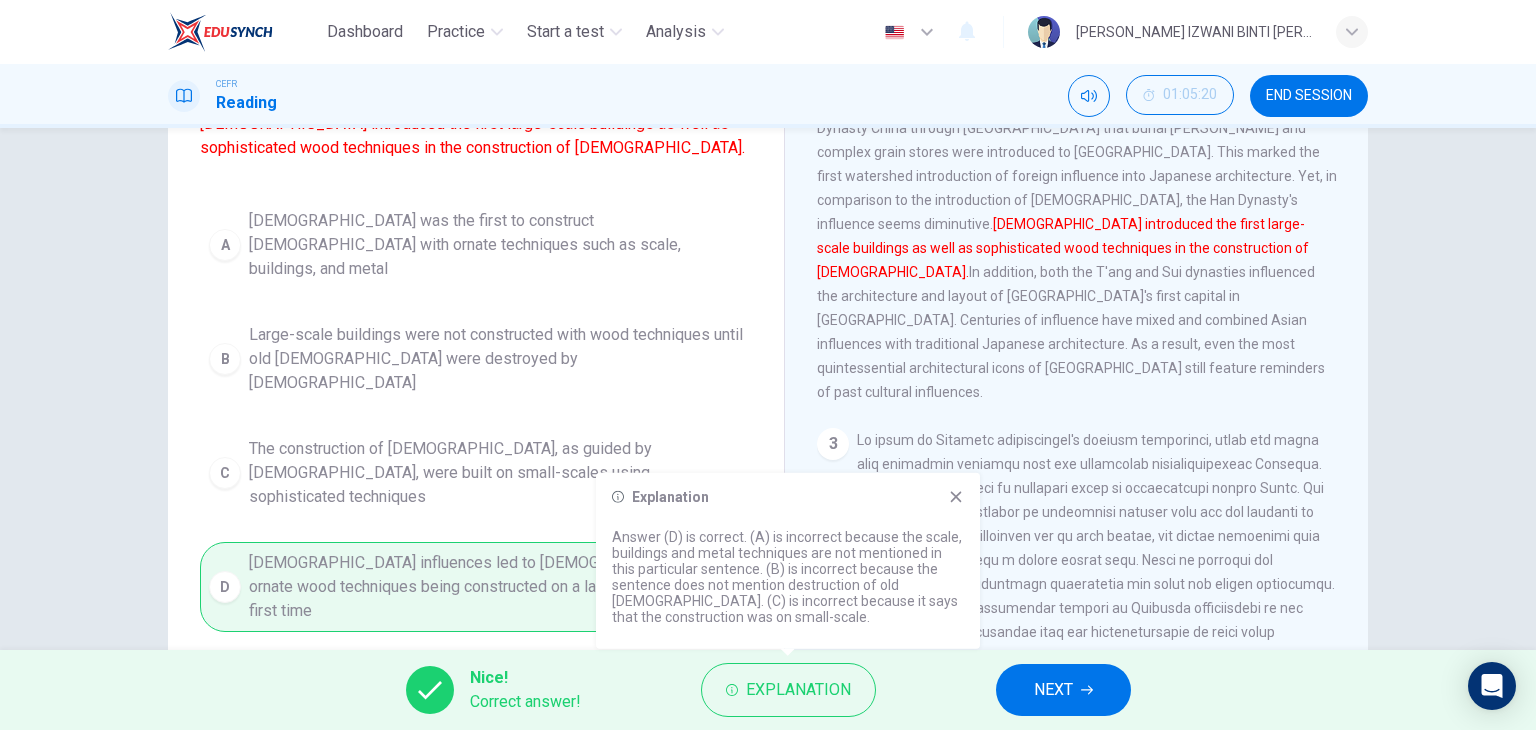 click on "Explanation Answer (D) is correct. (A) is incorrect because the scale, buildings and metal techniques are not mentioned in this particular sentence. (B) is incorrect because the sentence does not mention destruction of old [DEMOGRAPHIC_DATA]. (C) is incorrect because it says that the construction was on small-scale." at bounding box center (788, 561) 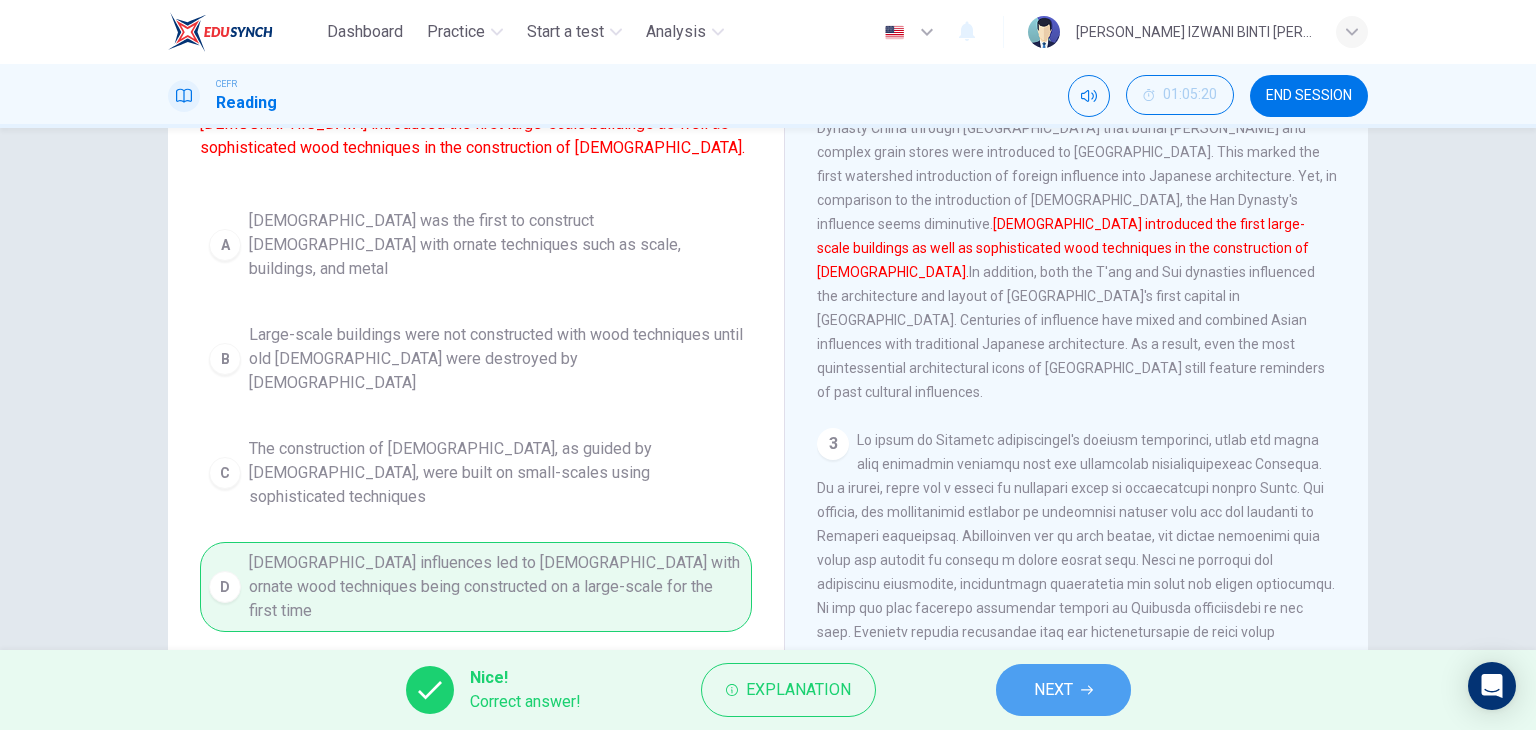 click on "NEXT" at bounding box center [1063, 690] 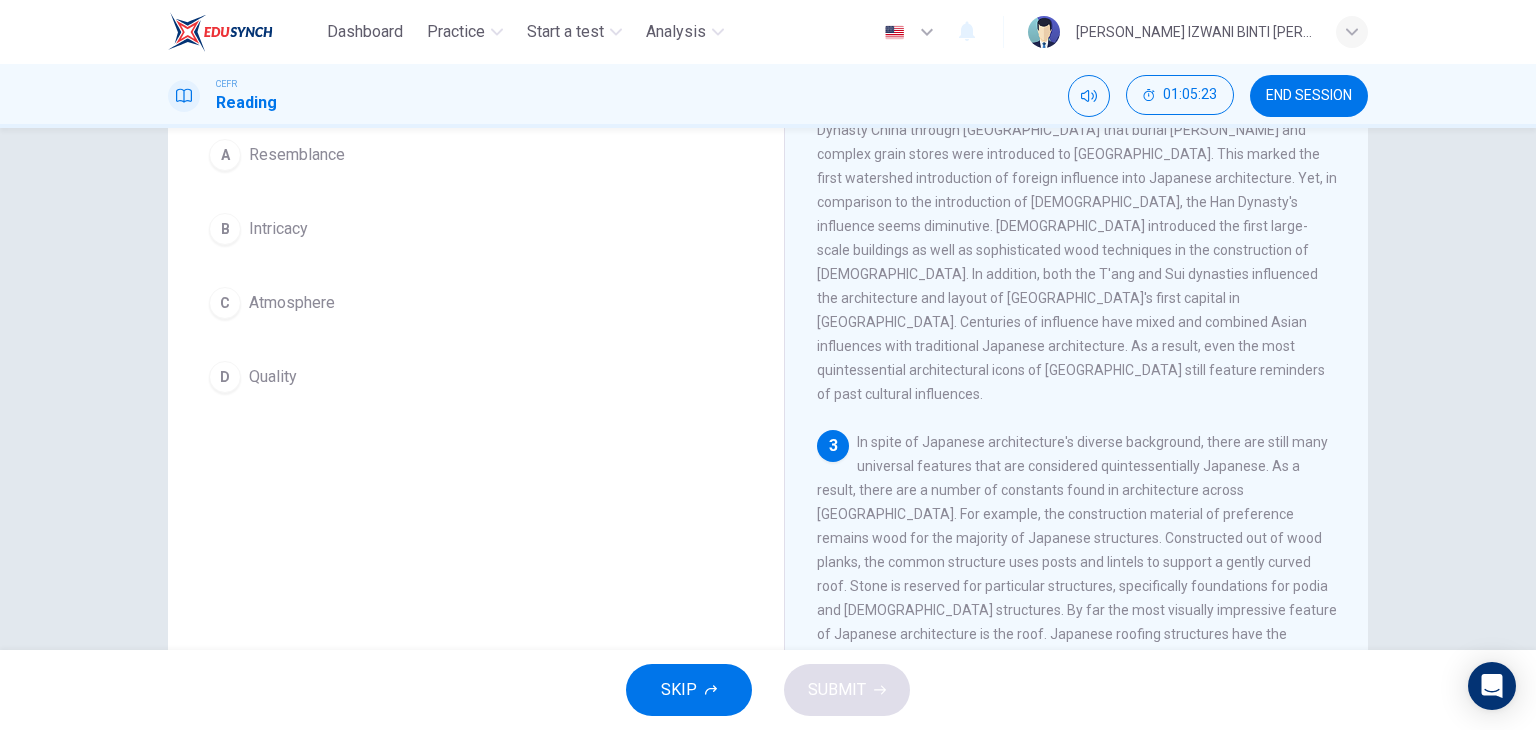 scroll, scrollTop: 200, scrollLeft: 0, axis: vertical 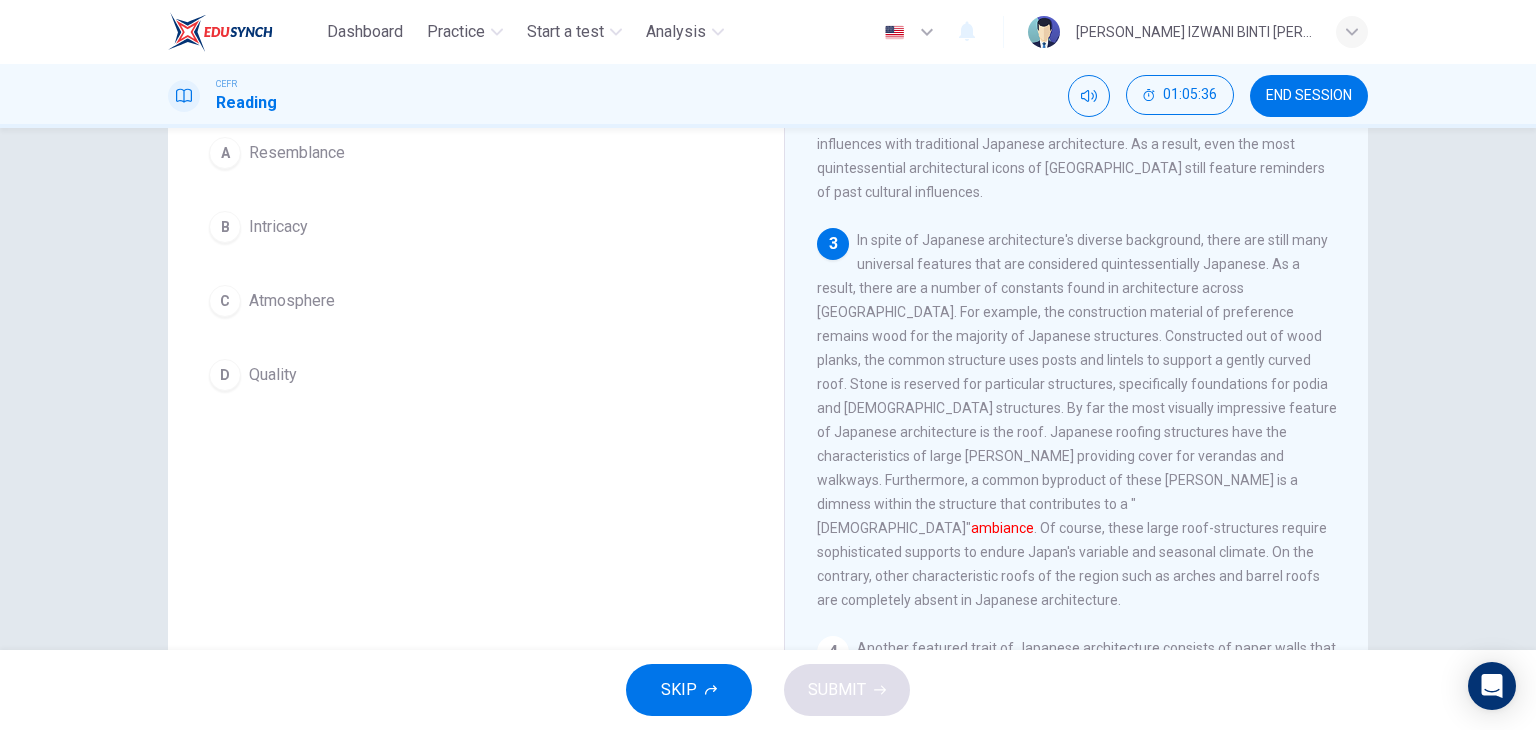 click on "Atmosphere" at bounding box center [292, 301] 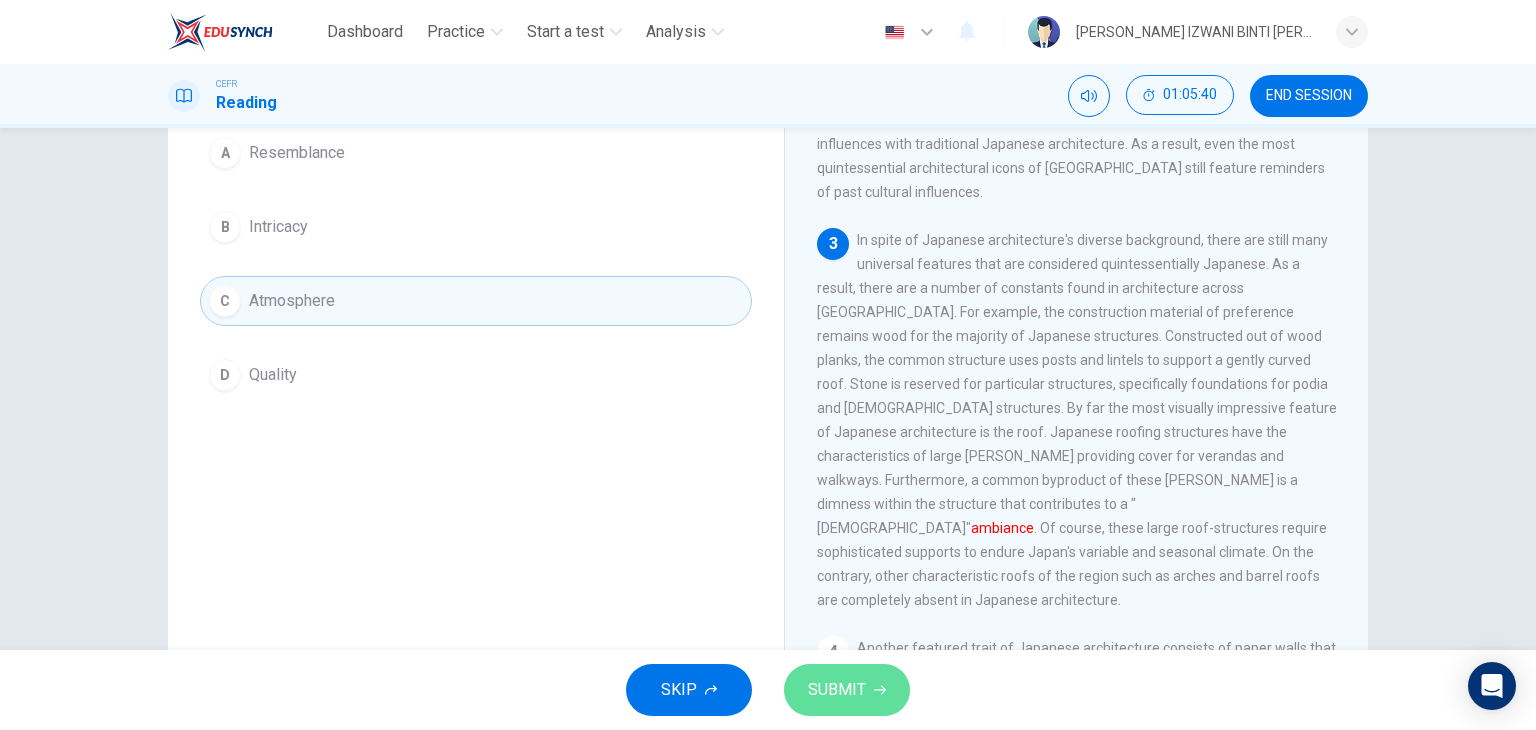click on "SUBMIT" at bounding box center (847, 690) 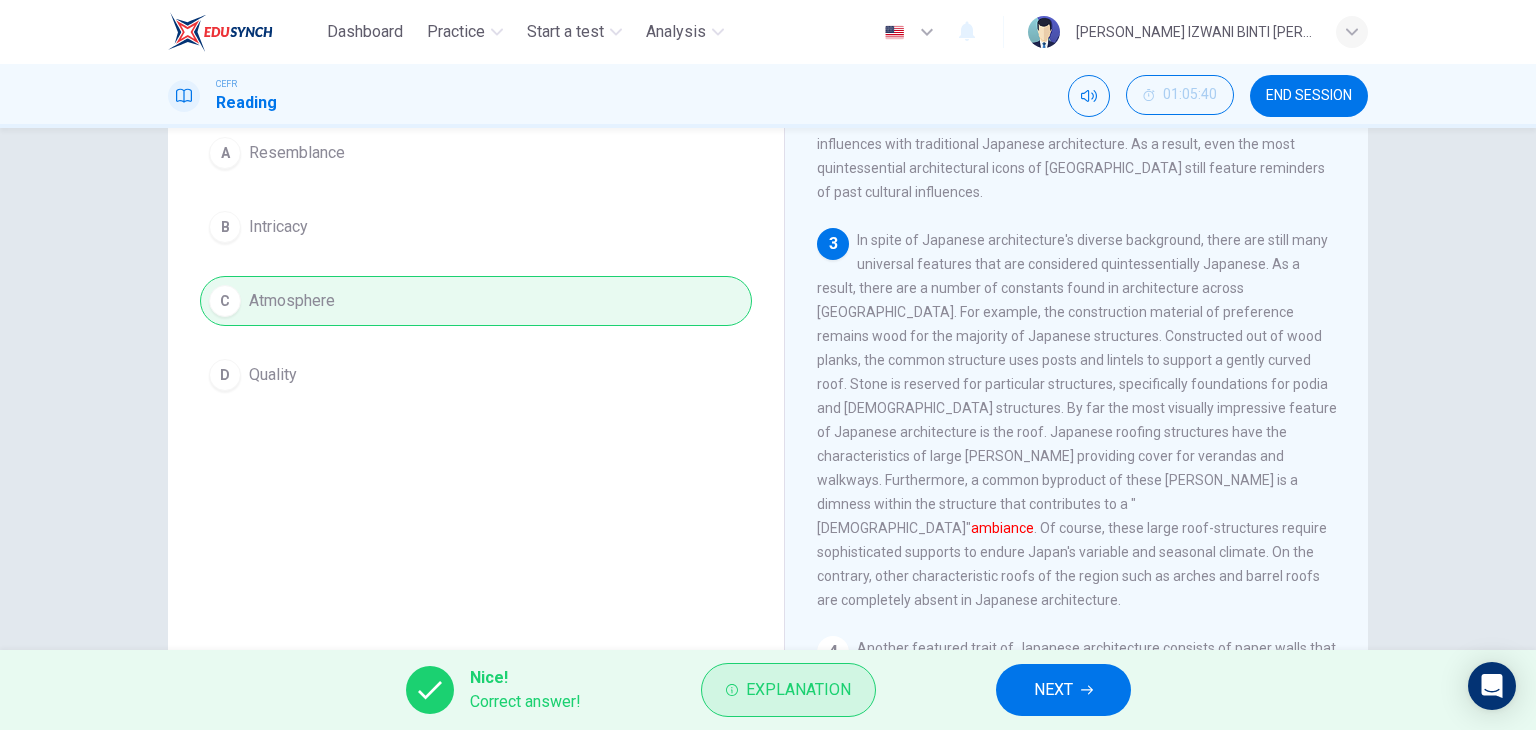 click on "Explanation" at bounding box center (788, 690) 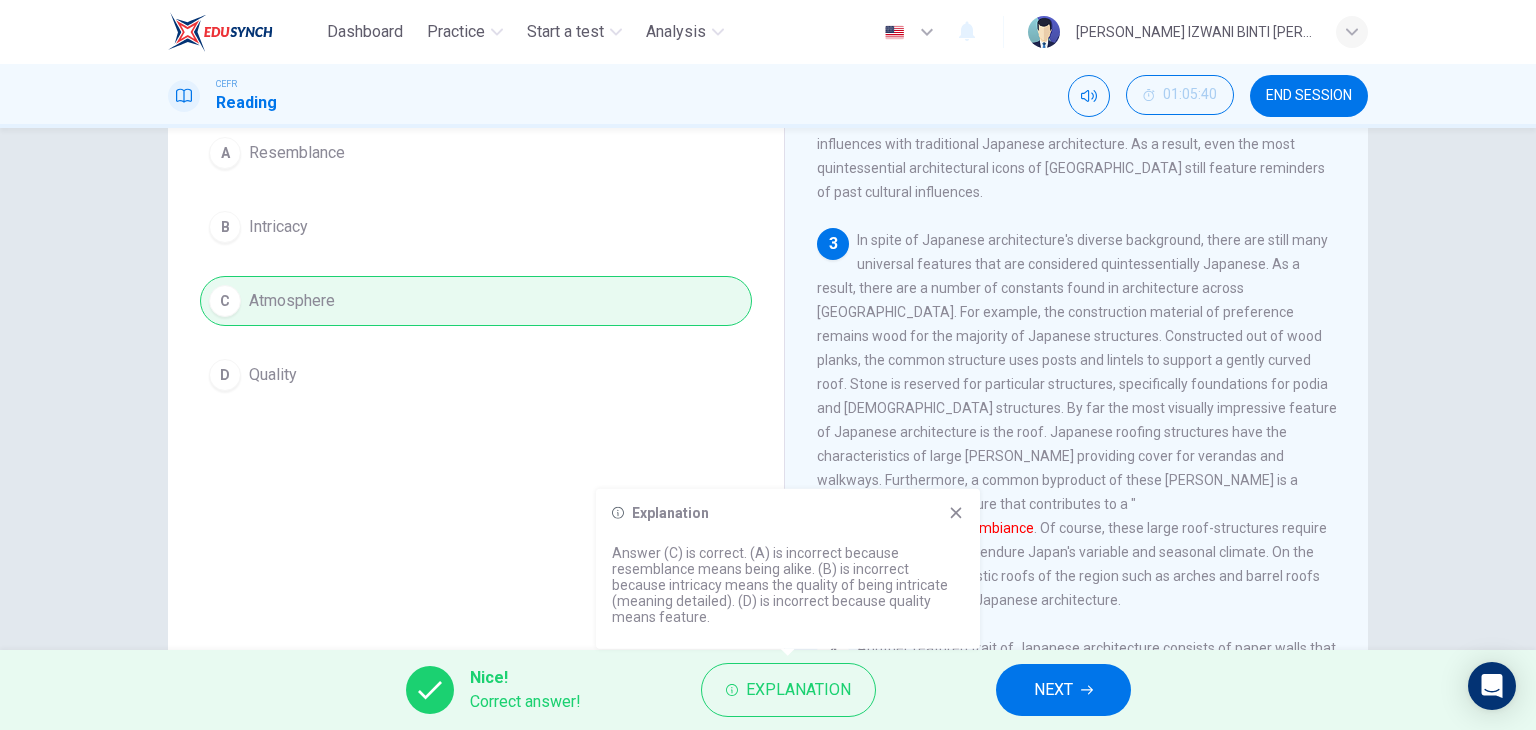 click on "NEXT" at bounding box center (1053, 690) 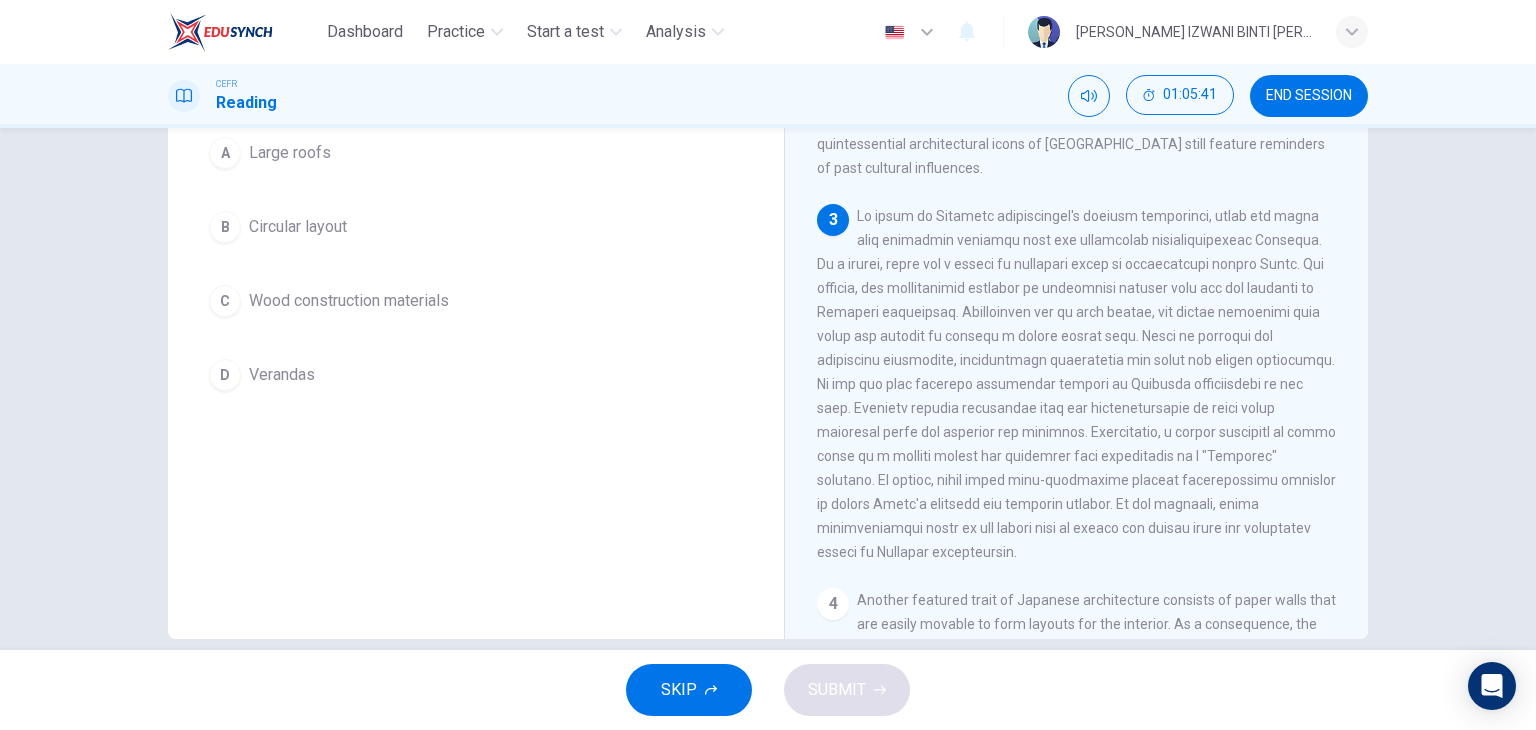 scroll, scrollTop: 0, scrollLeft: 0, axis: both 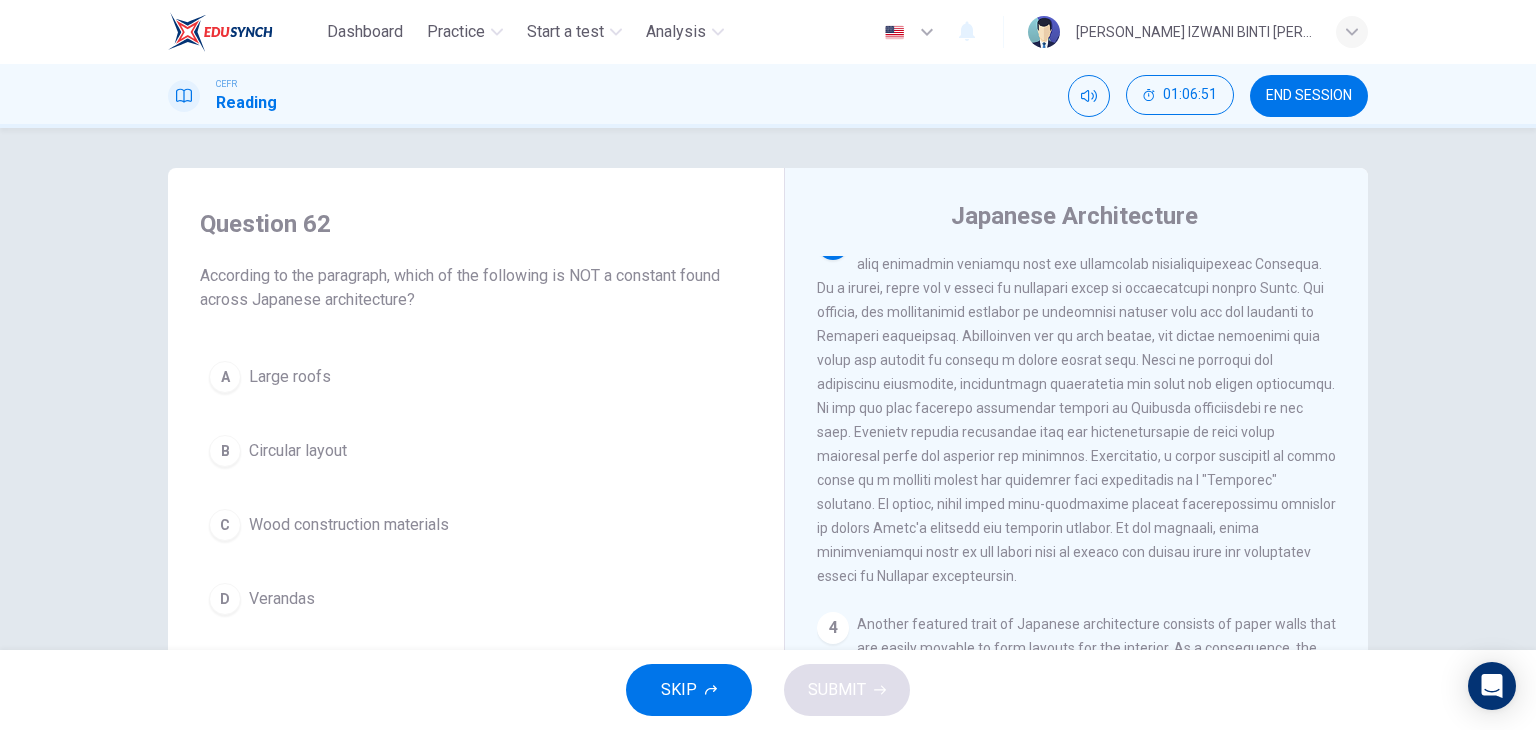 click on "Circular layout" at bounding box center (298, 451) 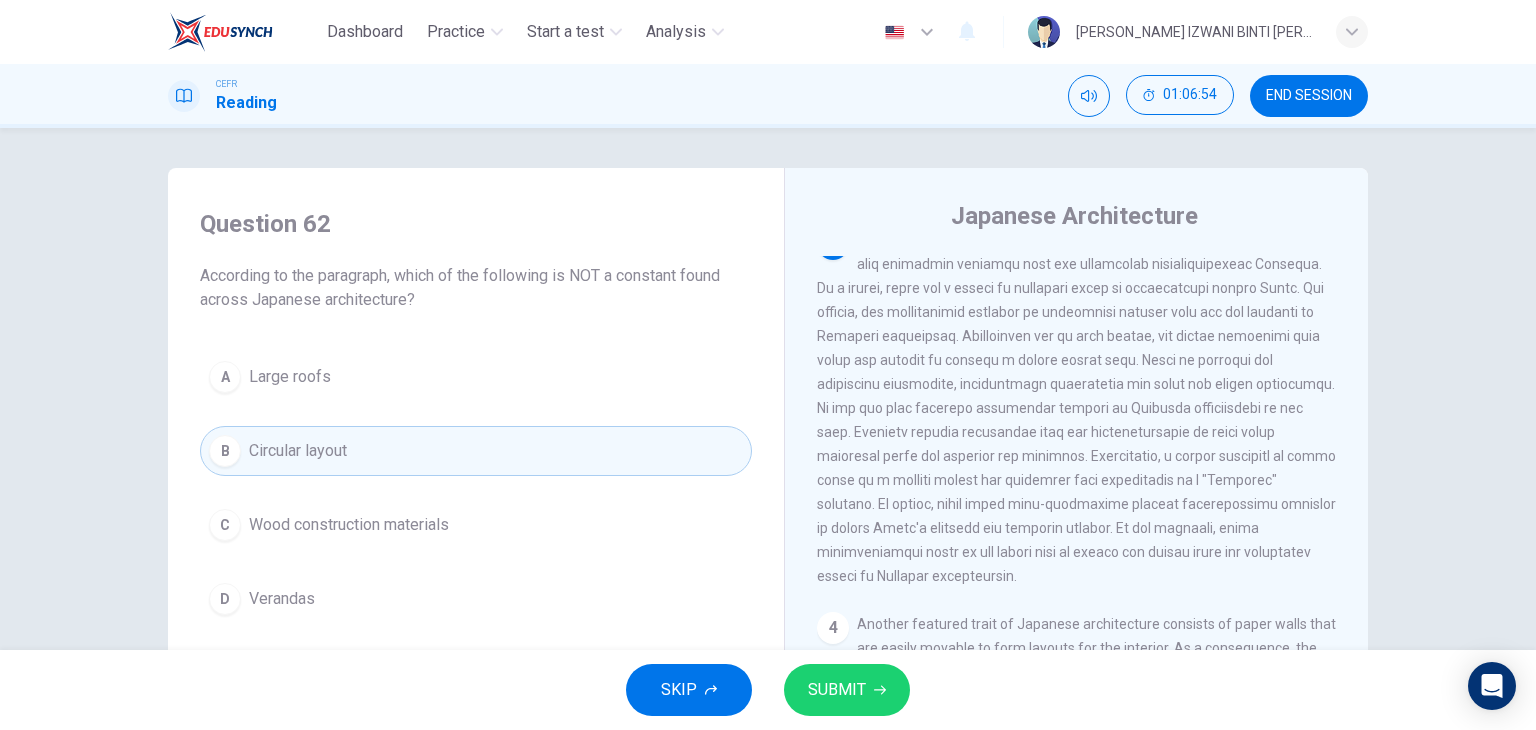 click on "SUBMIT" at bounding box center [847, 690] 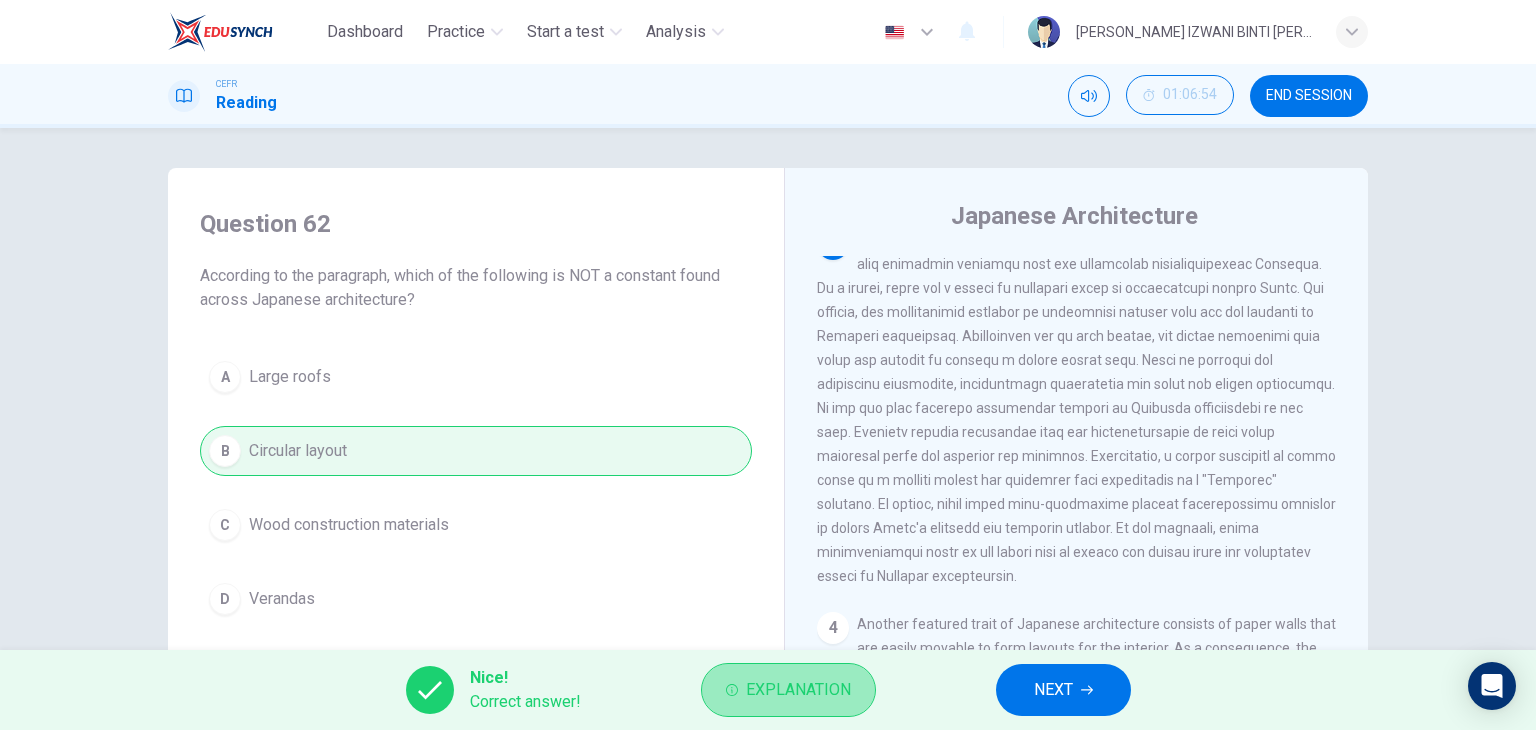click on "Explanation" at bounding box center (788, 690) 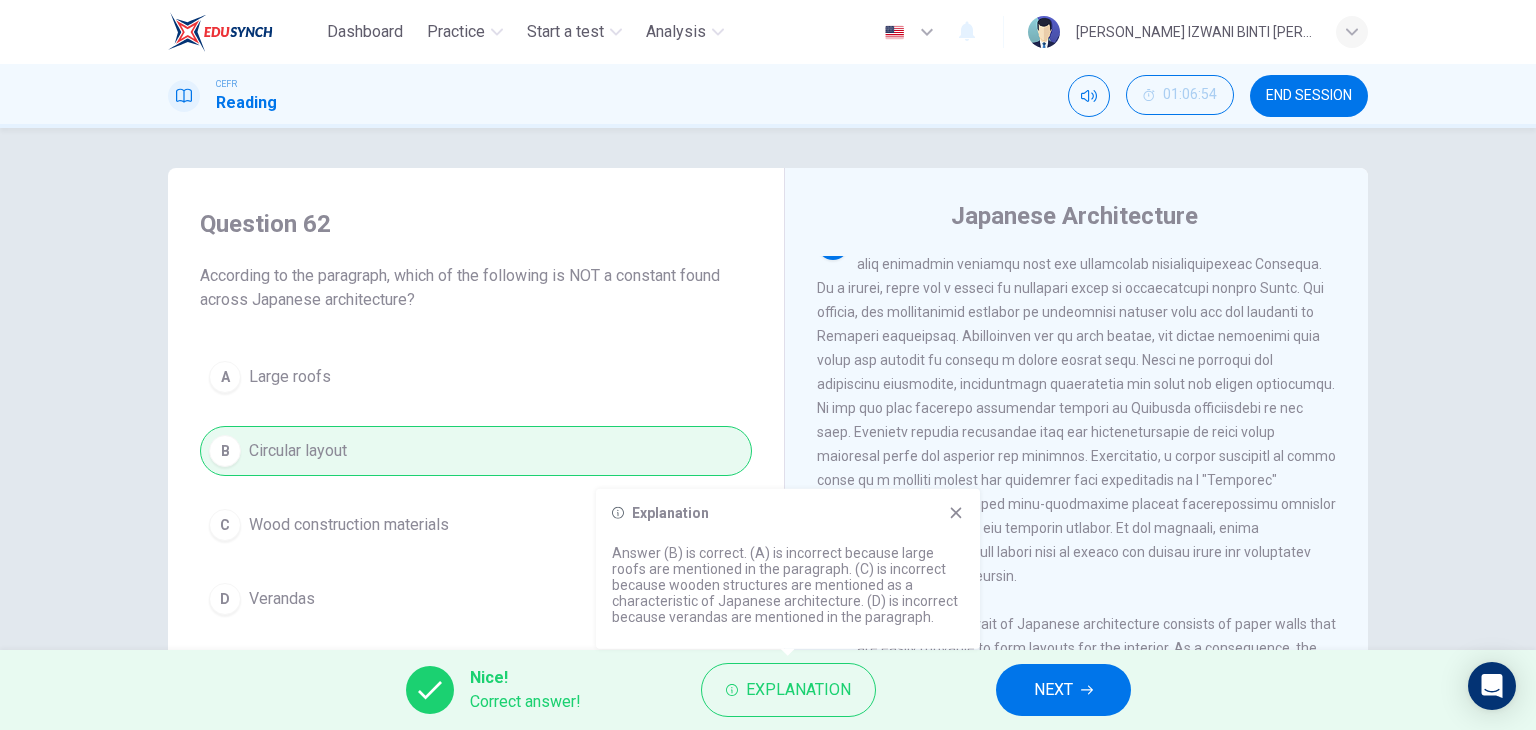 click 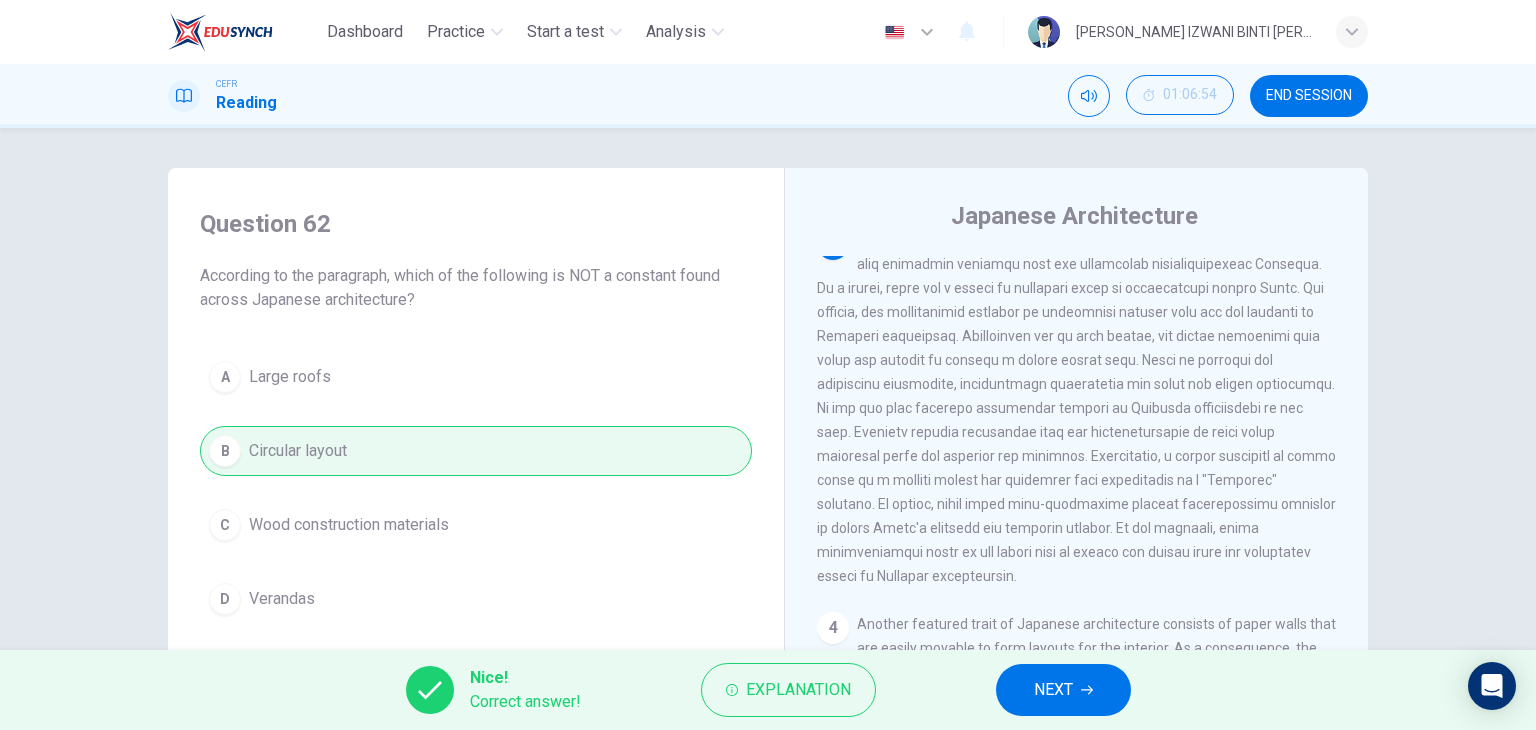 click on "NEXT" at bounding box center [1063, 690] 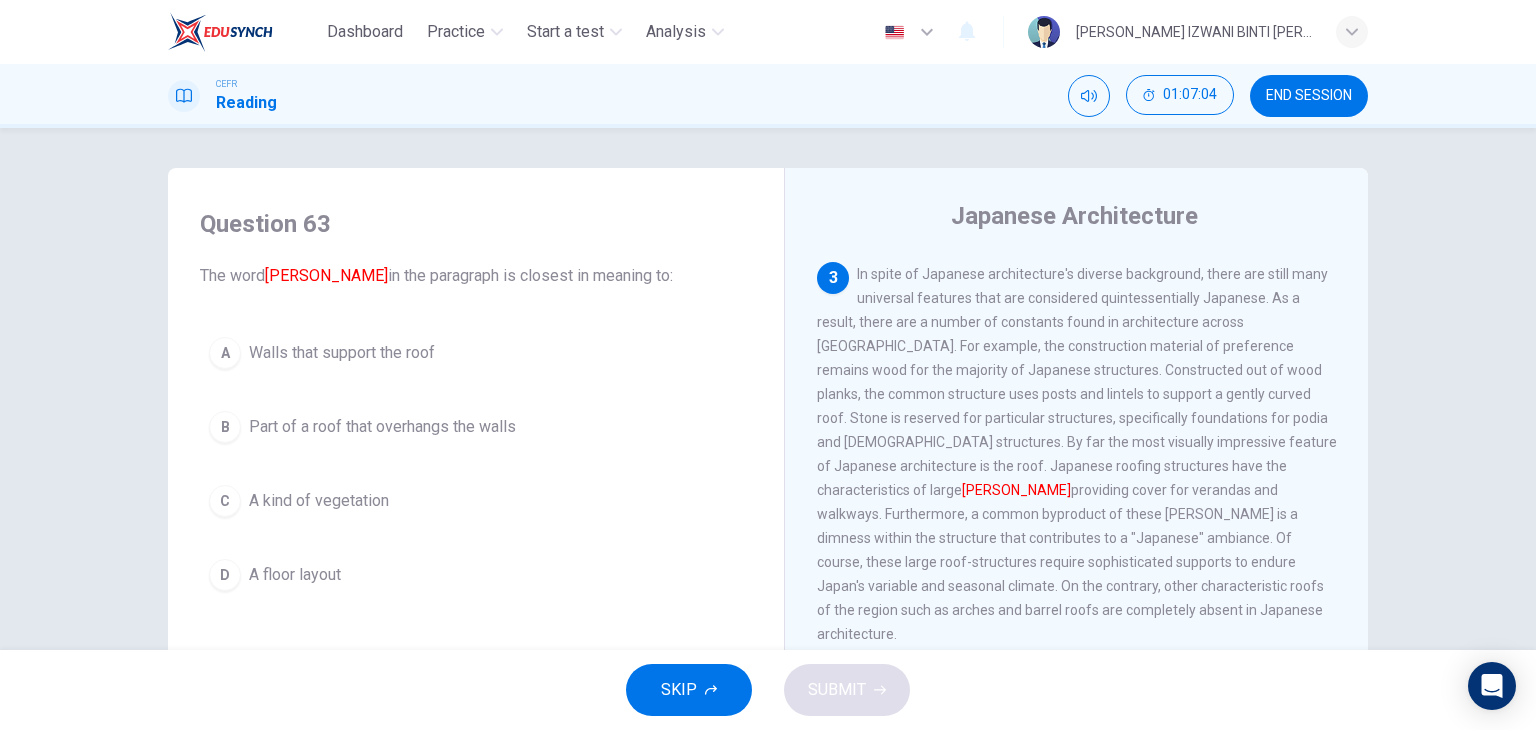 scroll, scrollTop: 700, scrollLeft: 0, axis: vertical 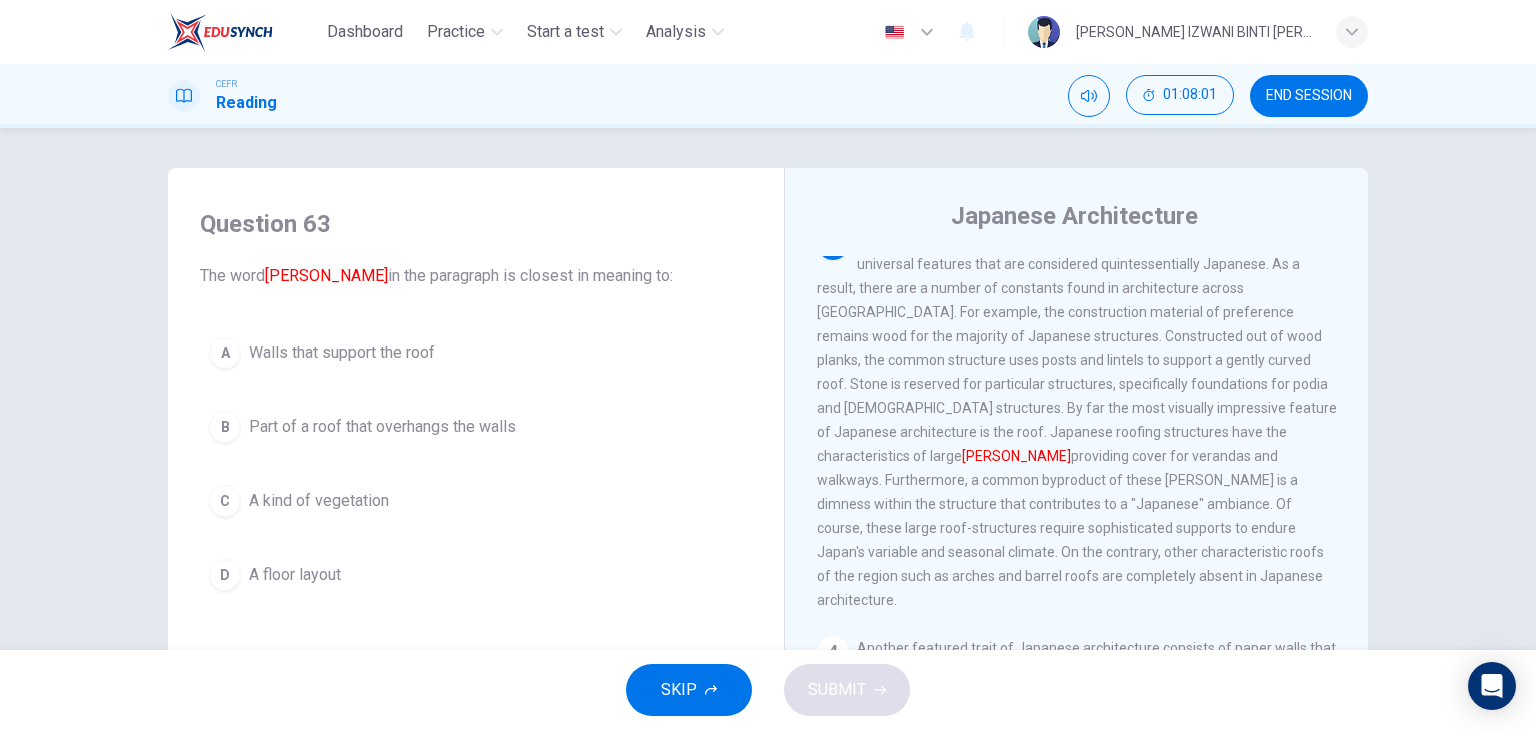 click on "Walls that support the roof" at bounding box center [342, 353] 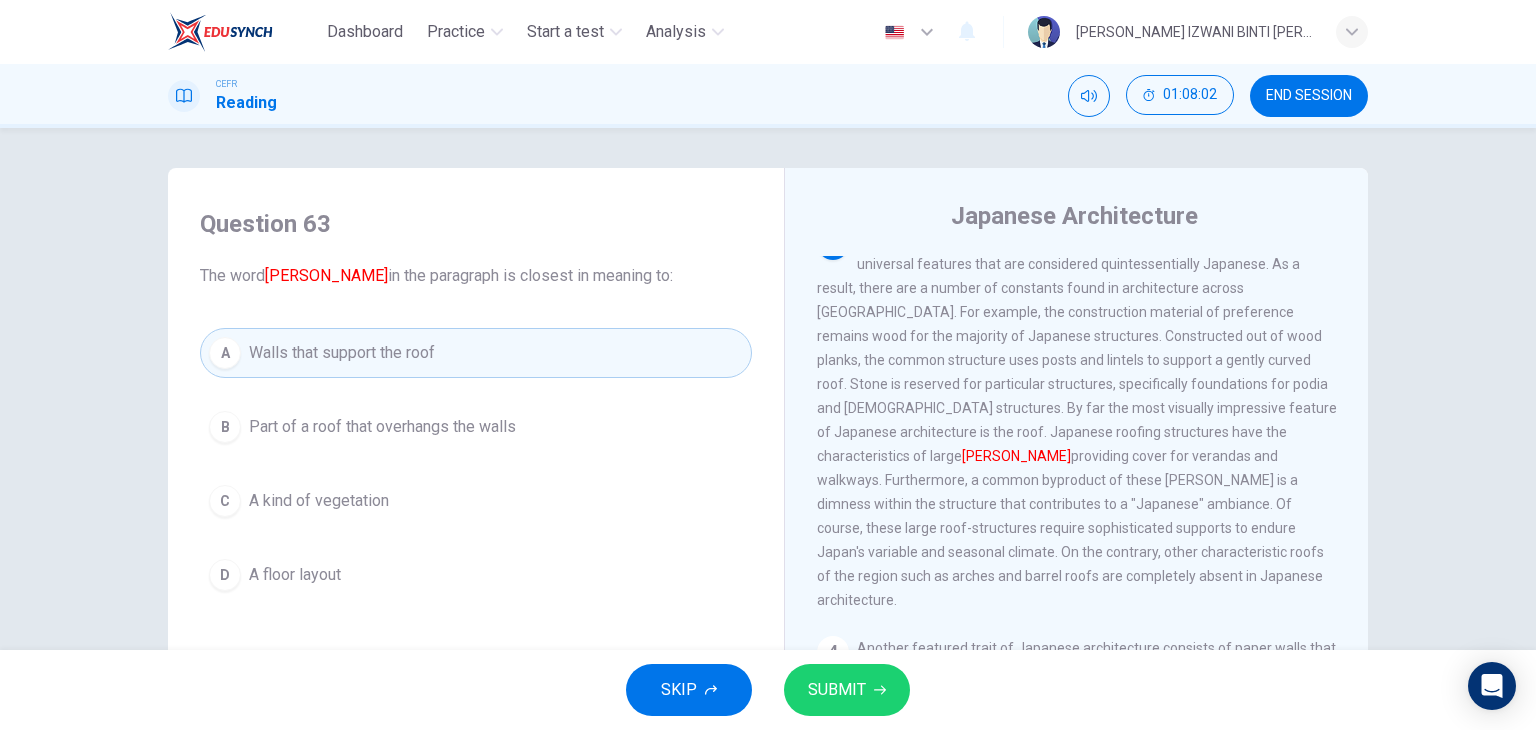 click 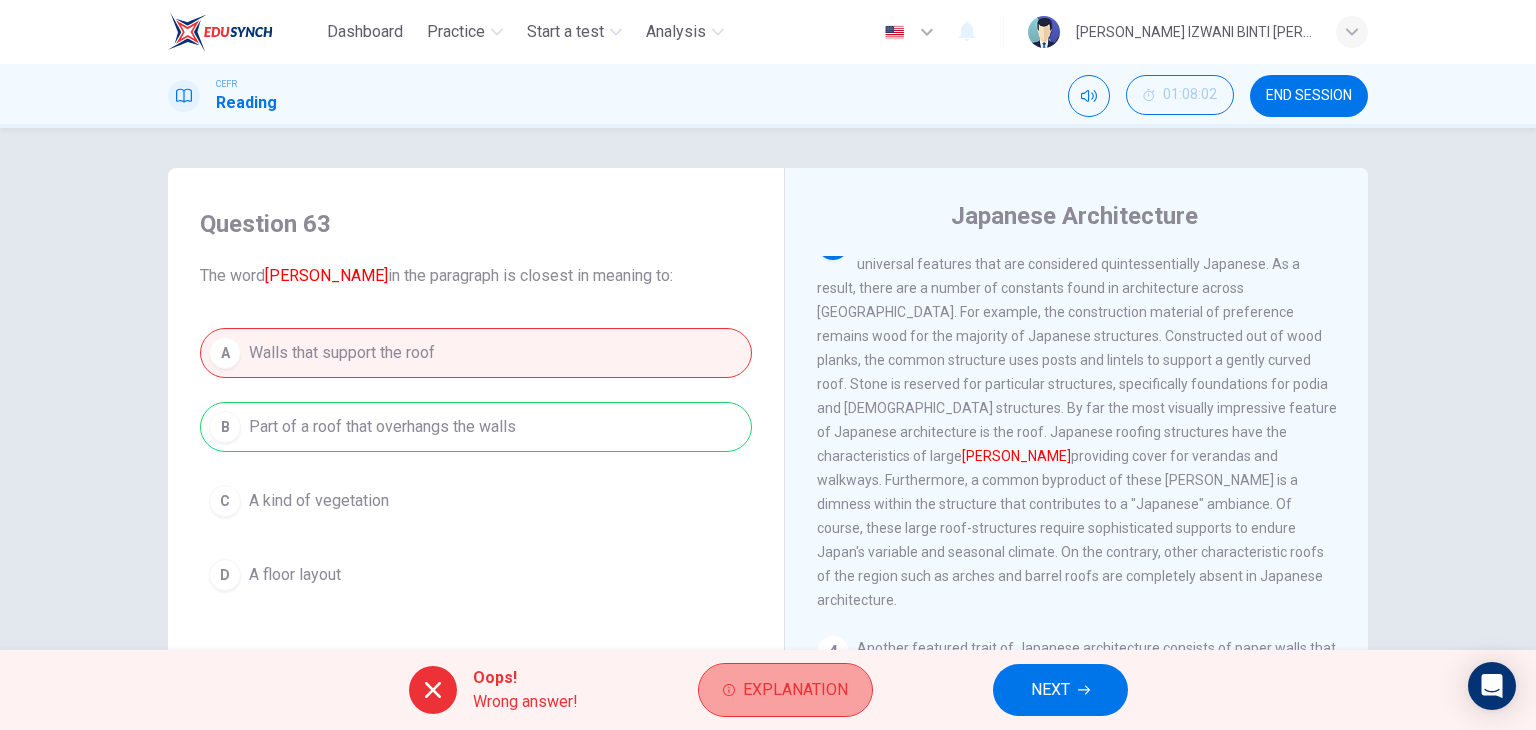 click on "Explanation" at bounding box center (785, 690) 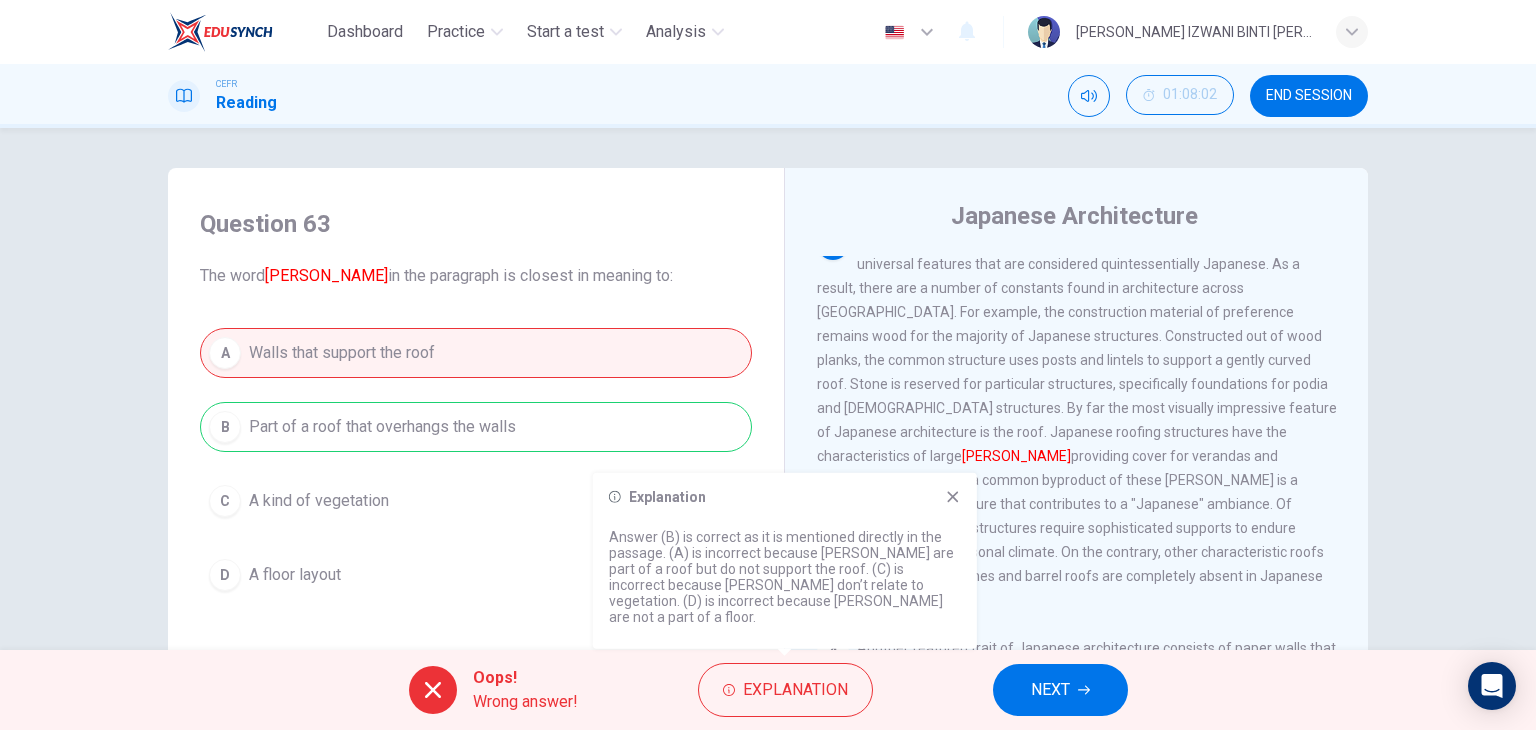 click on "Answer (B) is correct as it is mentioned directly in the passage. (A) is incorrect because [PERSON_NAME] are part of a roof but do not support the roof. (C) is incorrect because [PERSON_NAME] don’t relate to vegetation. (D) is incorrect because [PERSON_NAME] are not a part of a floor." at bounding box center [785, 577] 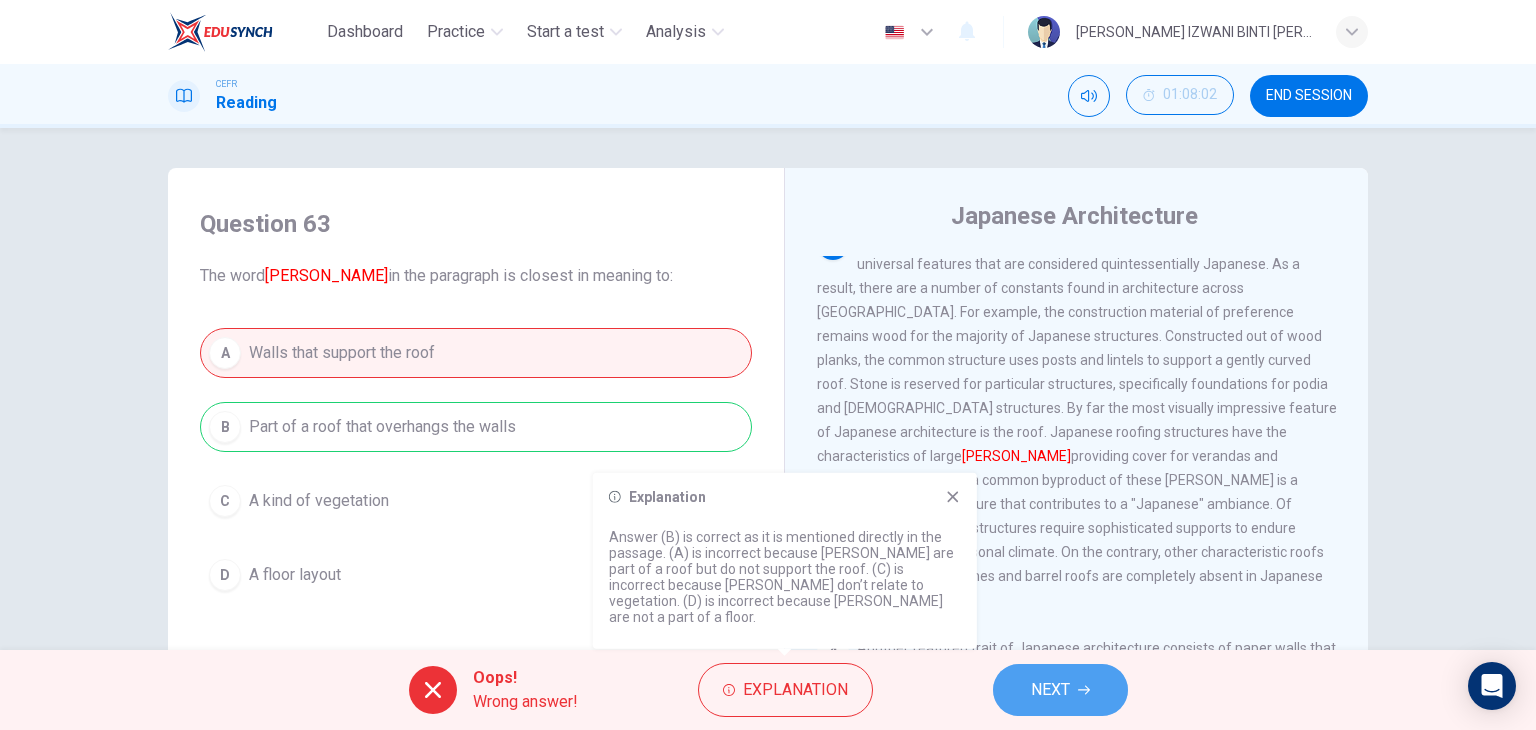 click on "NEXT" at bounding box center (1060, 690) 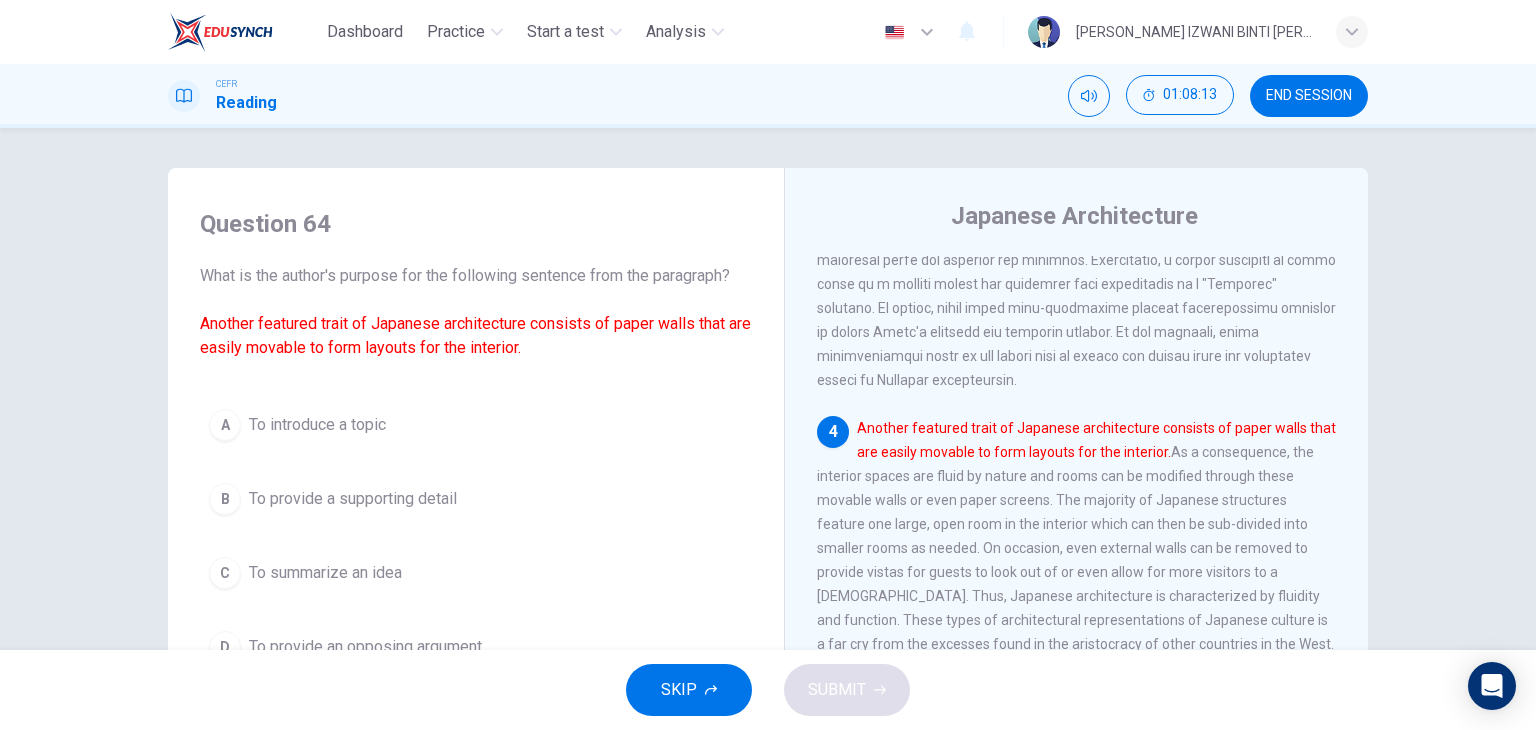 scroll, scrollTop: 900, scrollLeft: 0, axis: vertical 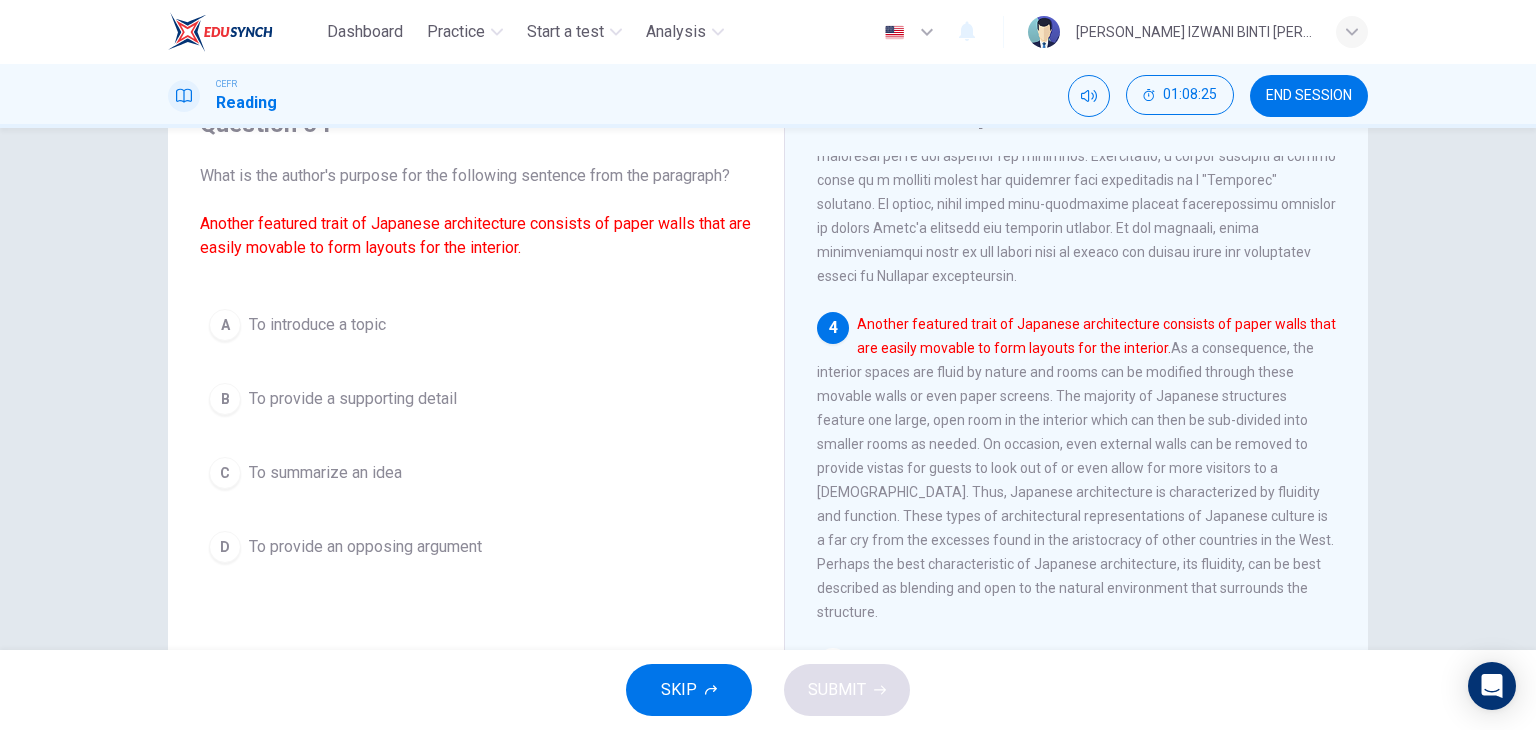 click on "To provide a supporting detail" at bounding box center [353, 399] 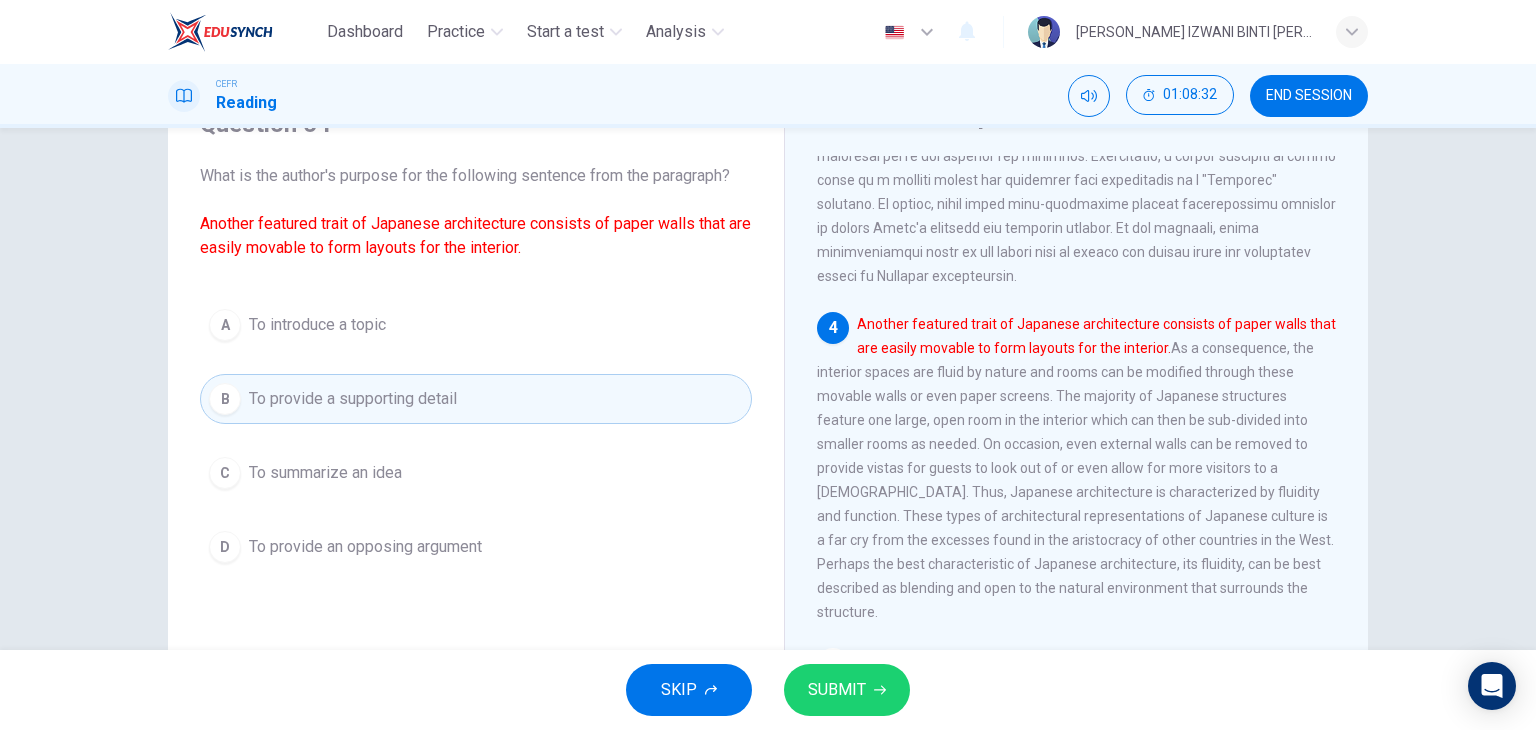 click on "SUBMIT" at bounding box center (847, 690) 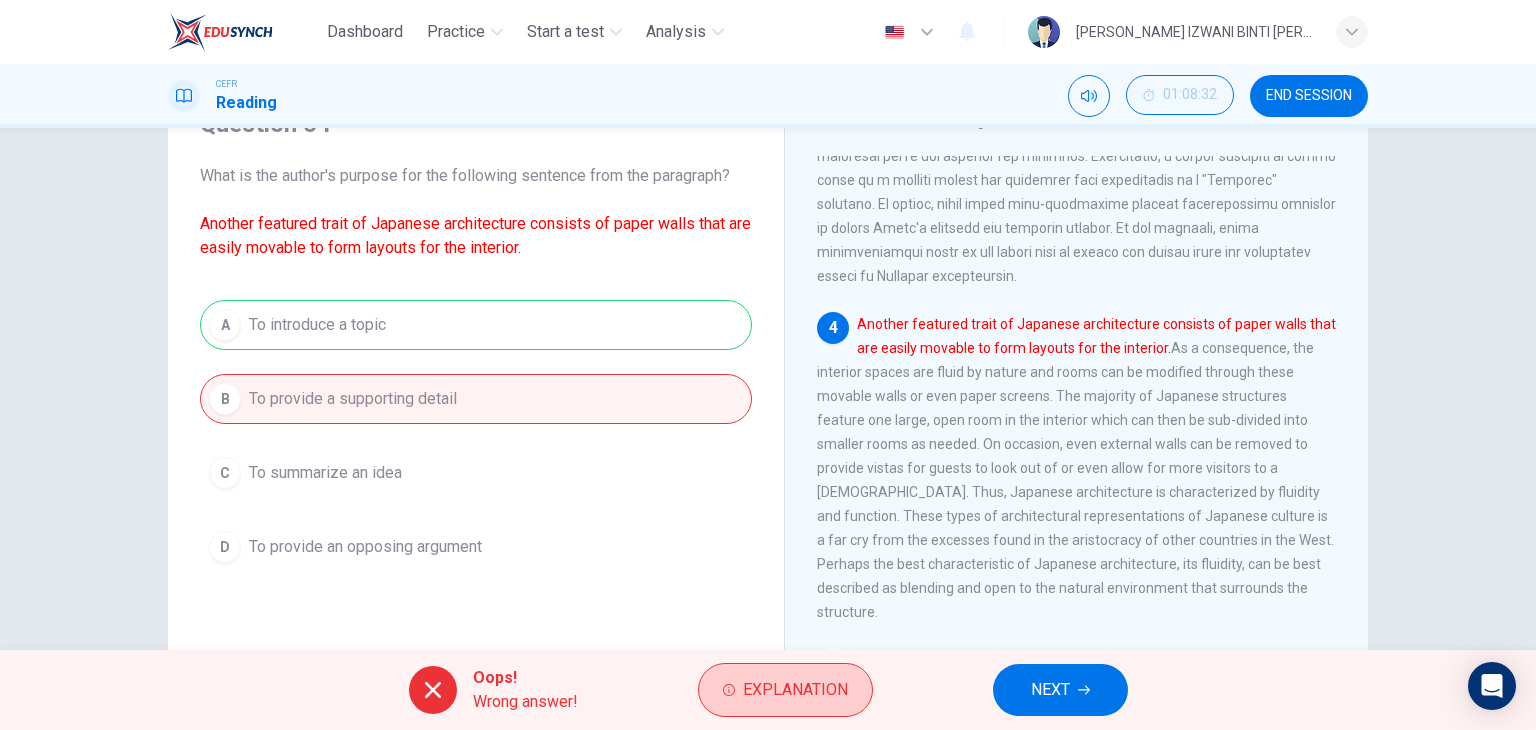click on "Explanation" at bounding box center [795, 690] 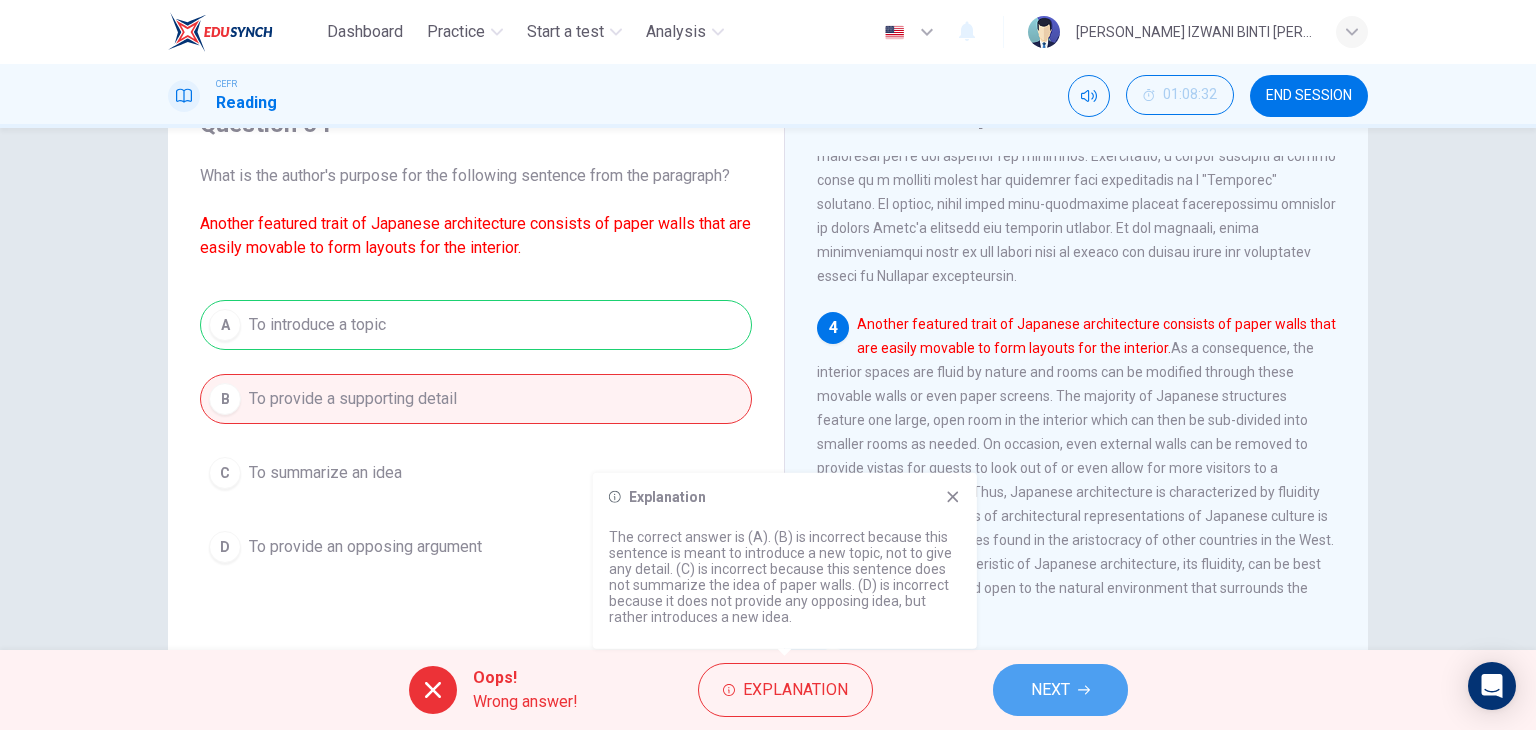 click on "NEXT" at bounding box center [1060, 690] 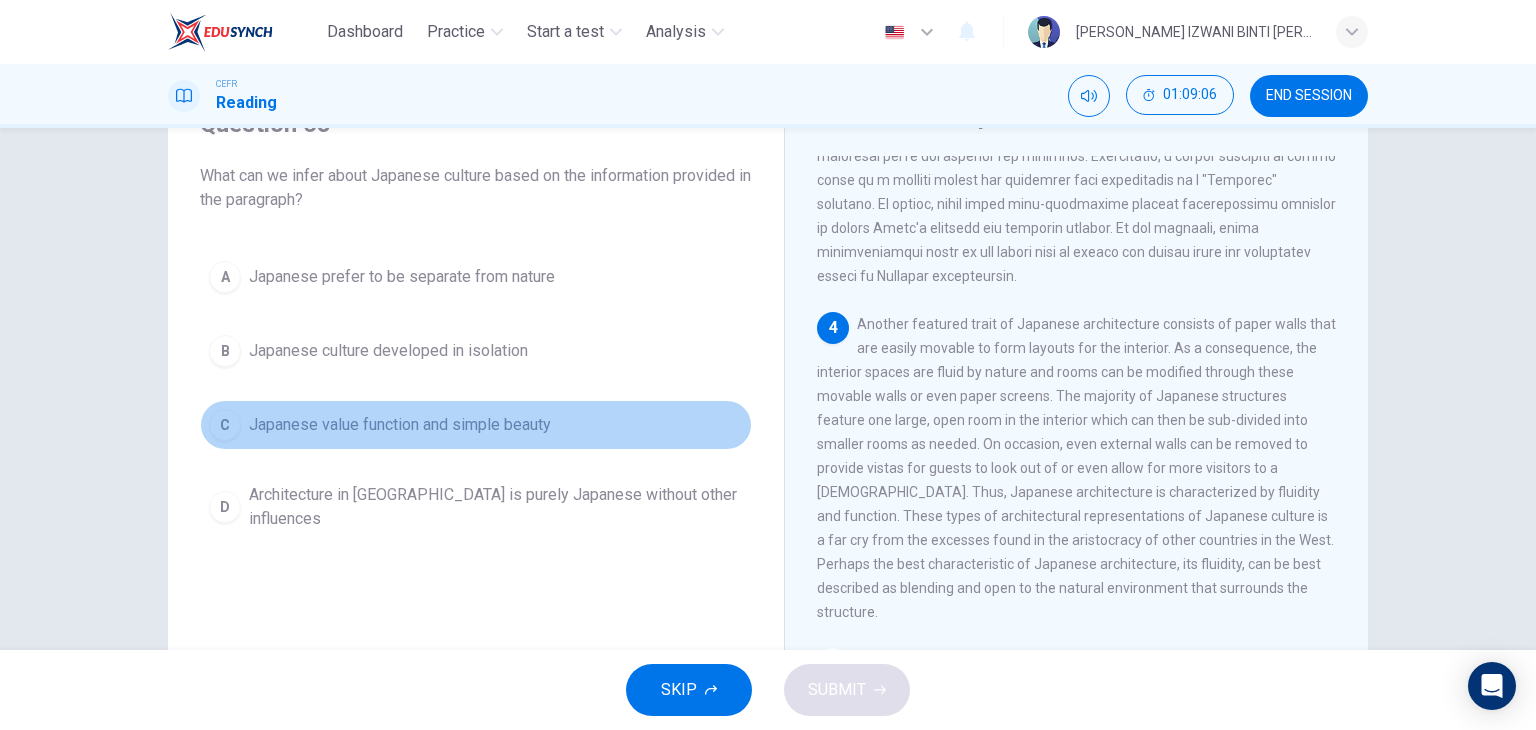 click on "C Japanese value function and simple beauty" at bounding box center [476, 425] 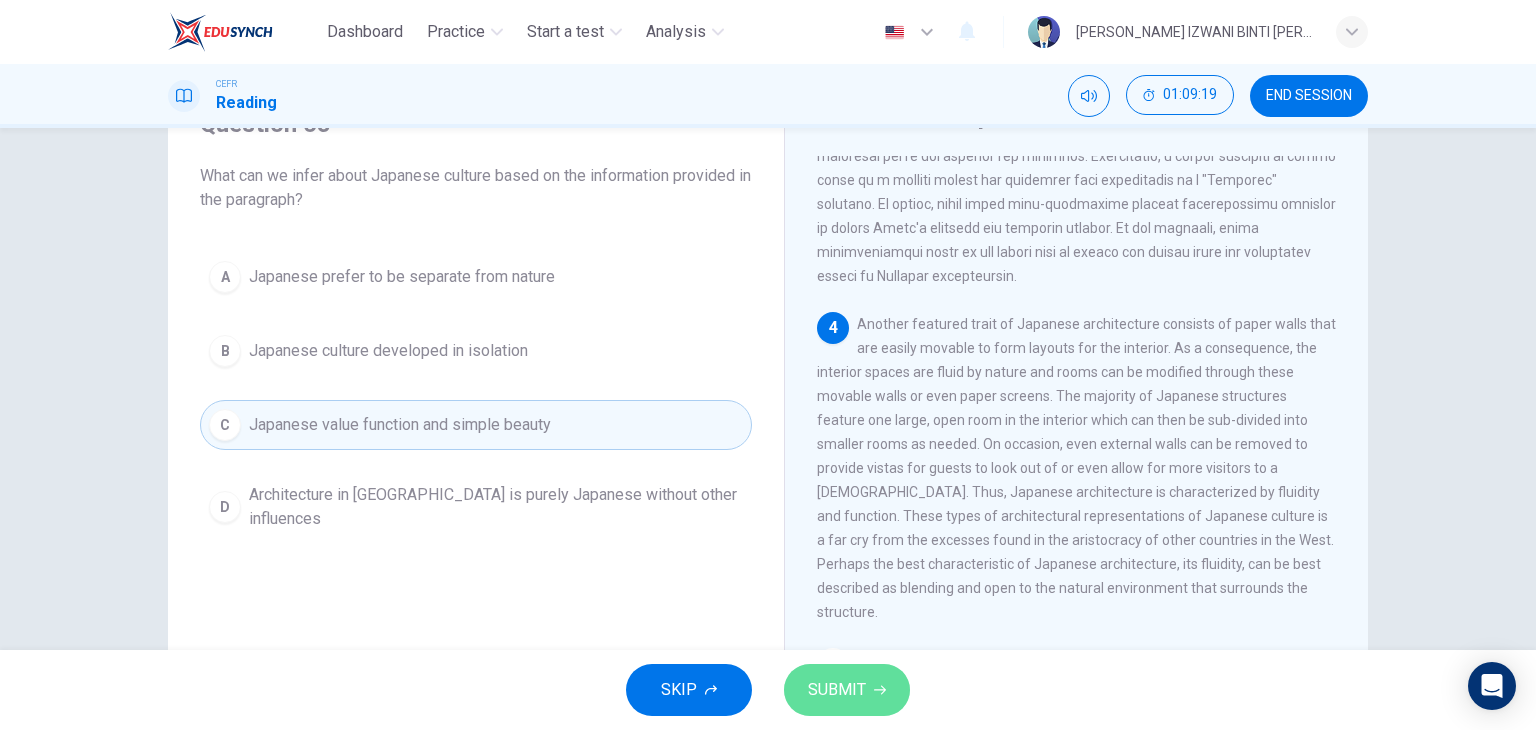 click on "SUBMIT" at bounding box center (847, 690) 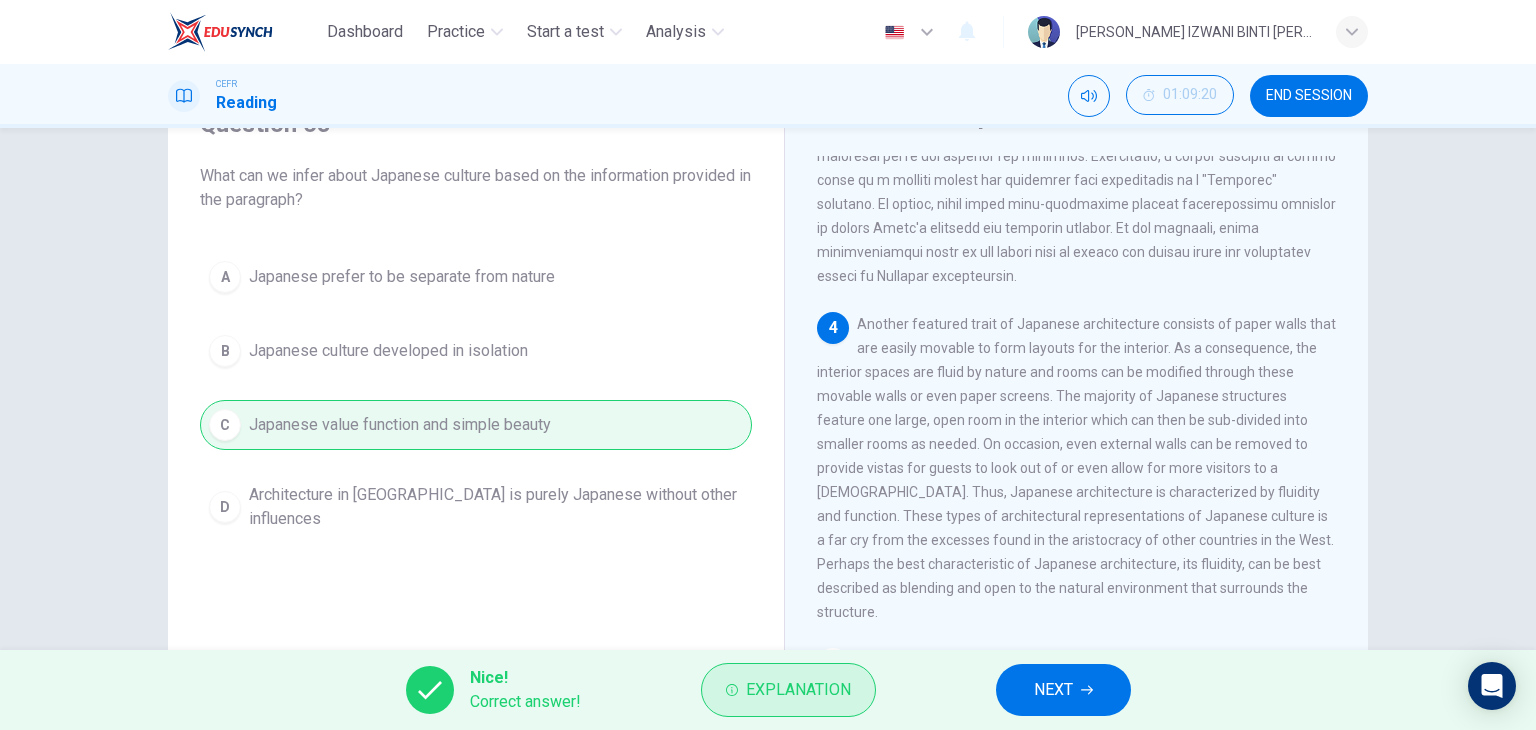click on "Explanation" at bounding box center [788, 690] 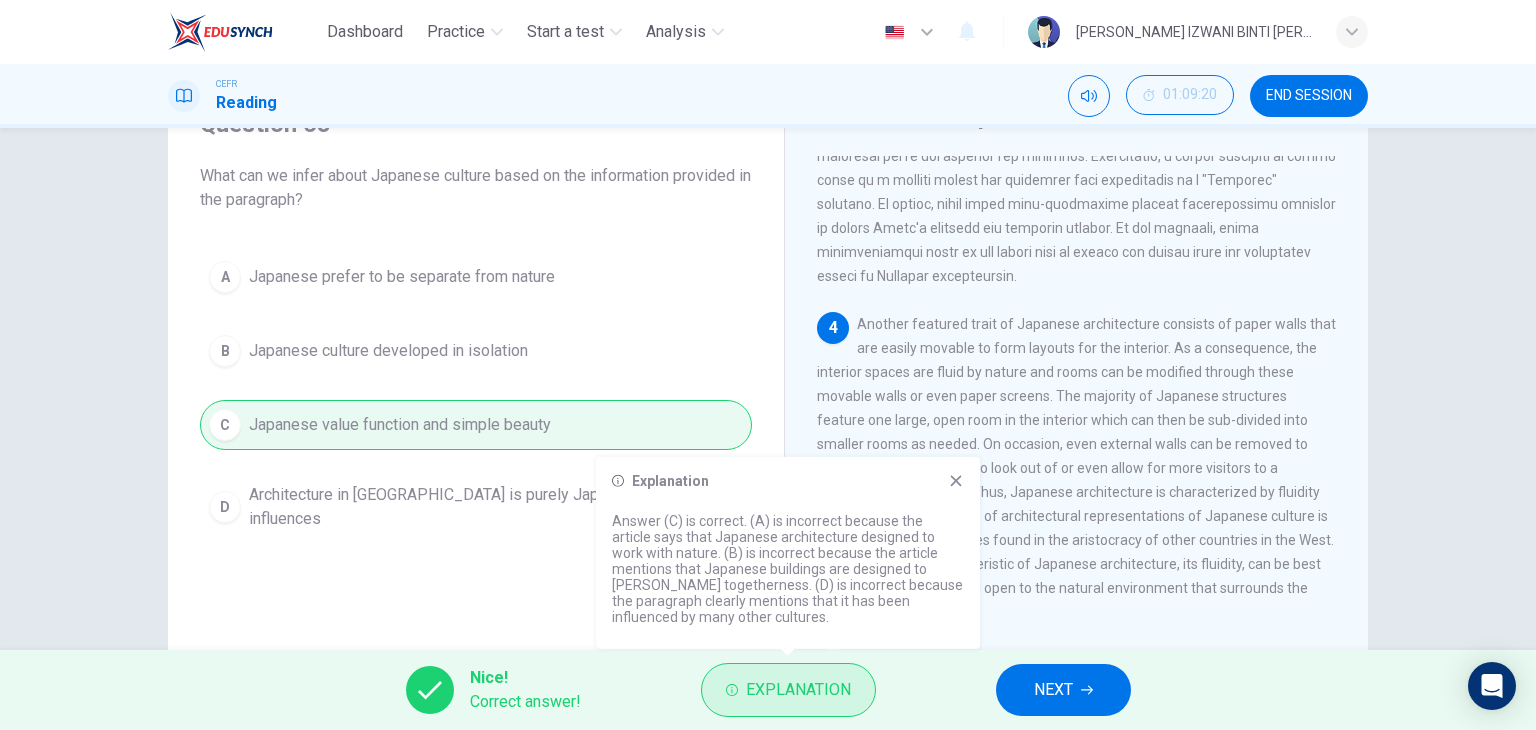 click on "Explanation" at bounding box center (798, 690) 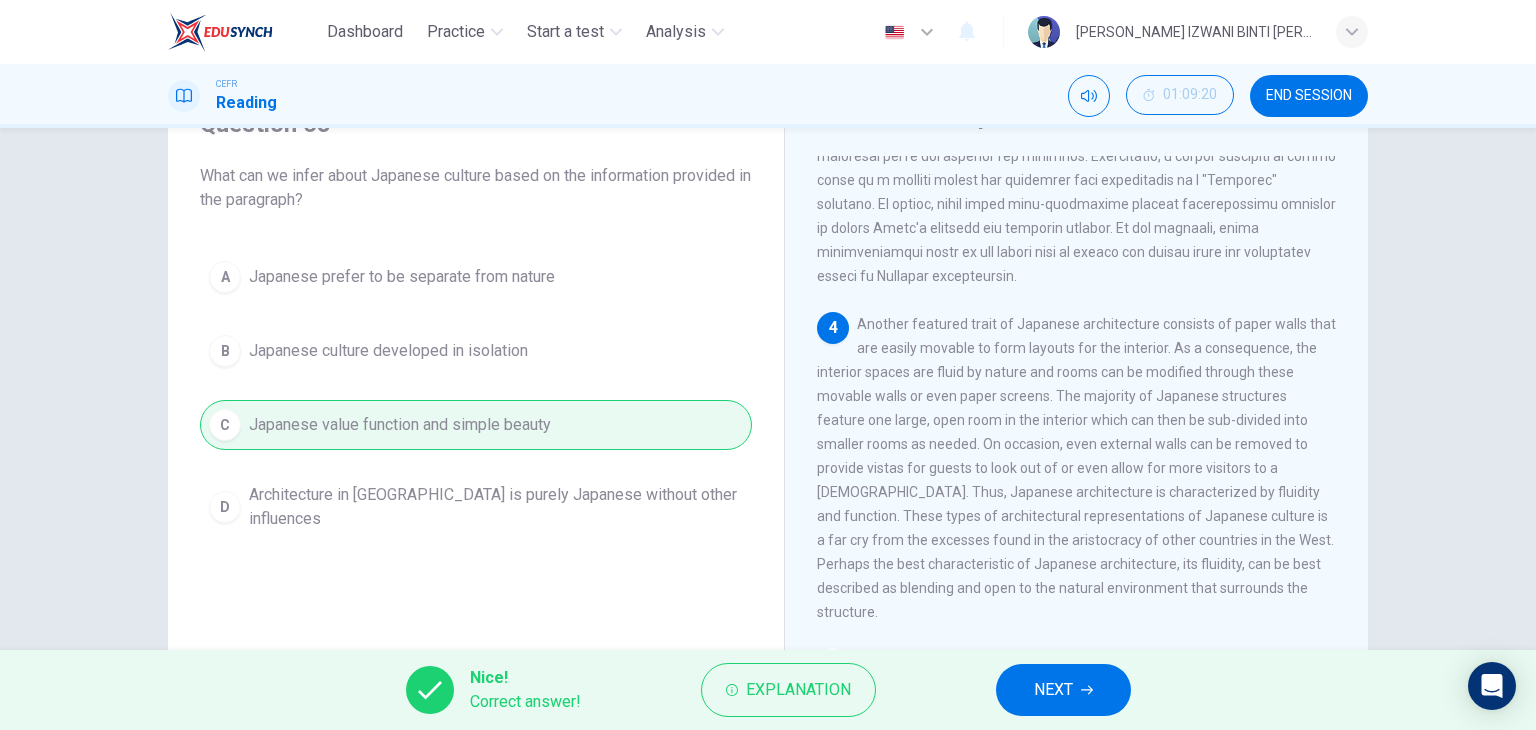 click on "NEXT" at bounding box center [1063, 690] 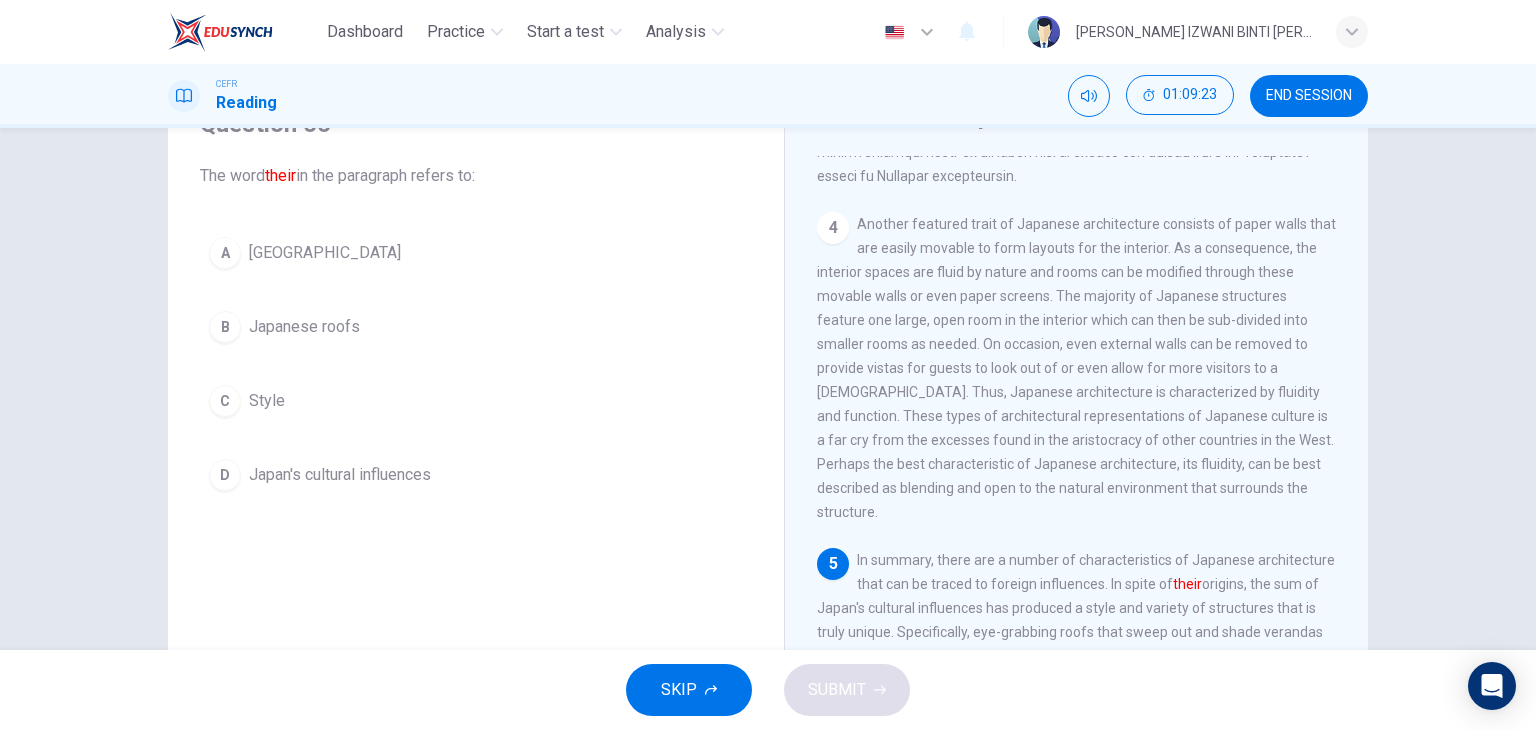 scroll, scrollTop: 1050, scrollLeft: 0, axis: vertical 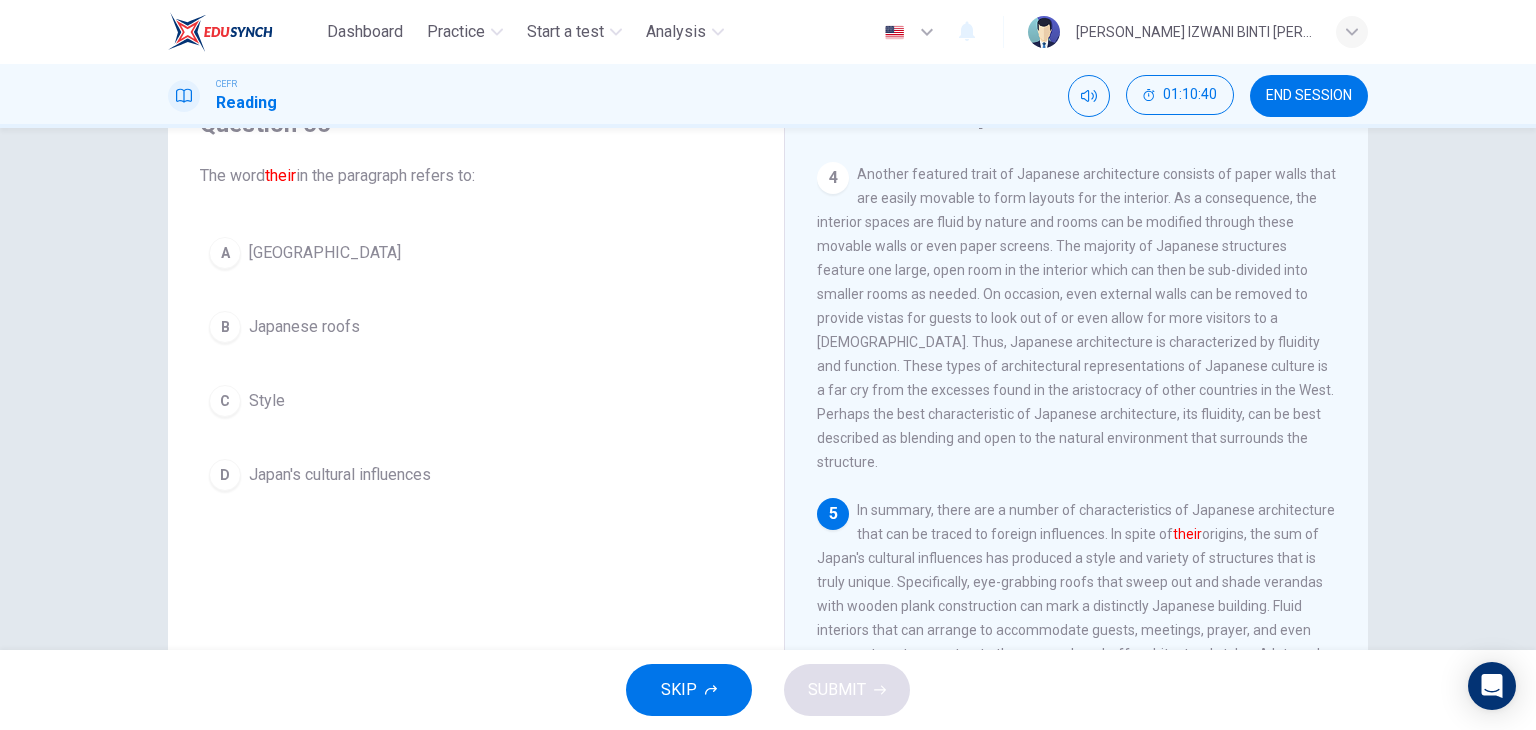 click on "[GEOGRAPHIC_DATA]" at bounding box center (325, 253) 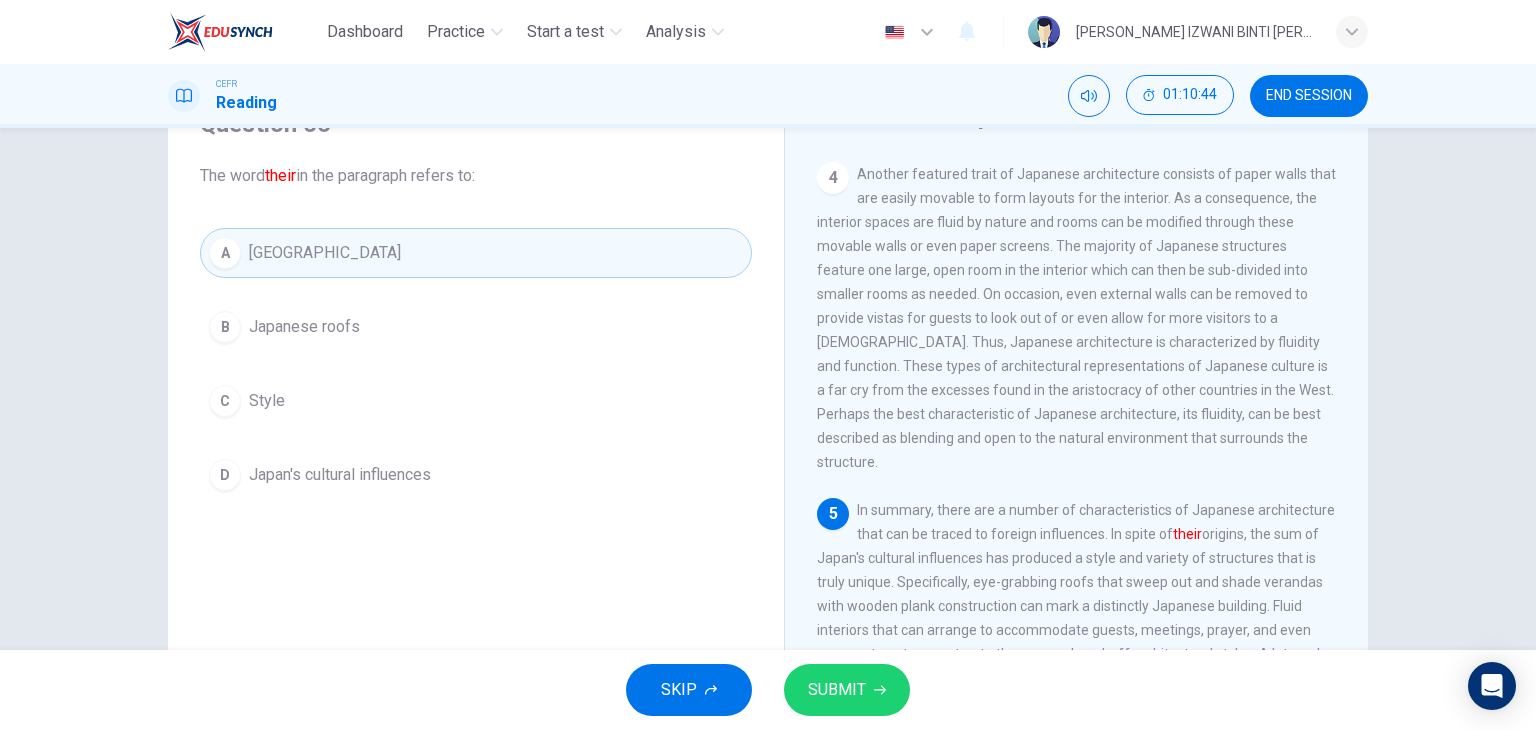 click on "SUBMIT" at bounding box center (837, 690) 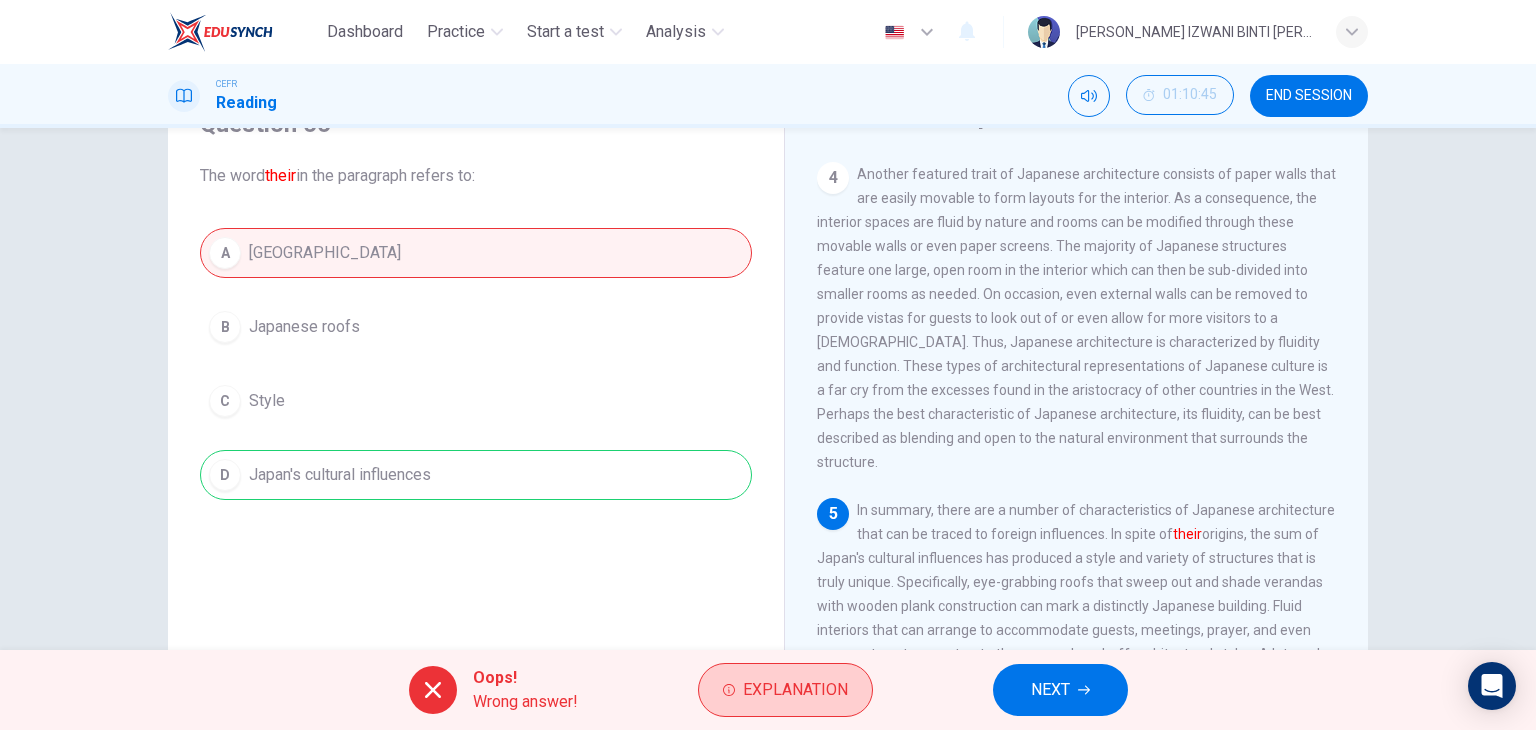 click on "Explanation" at bounding box center [785, 690] 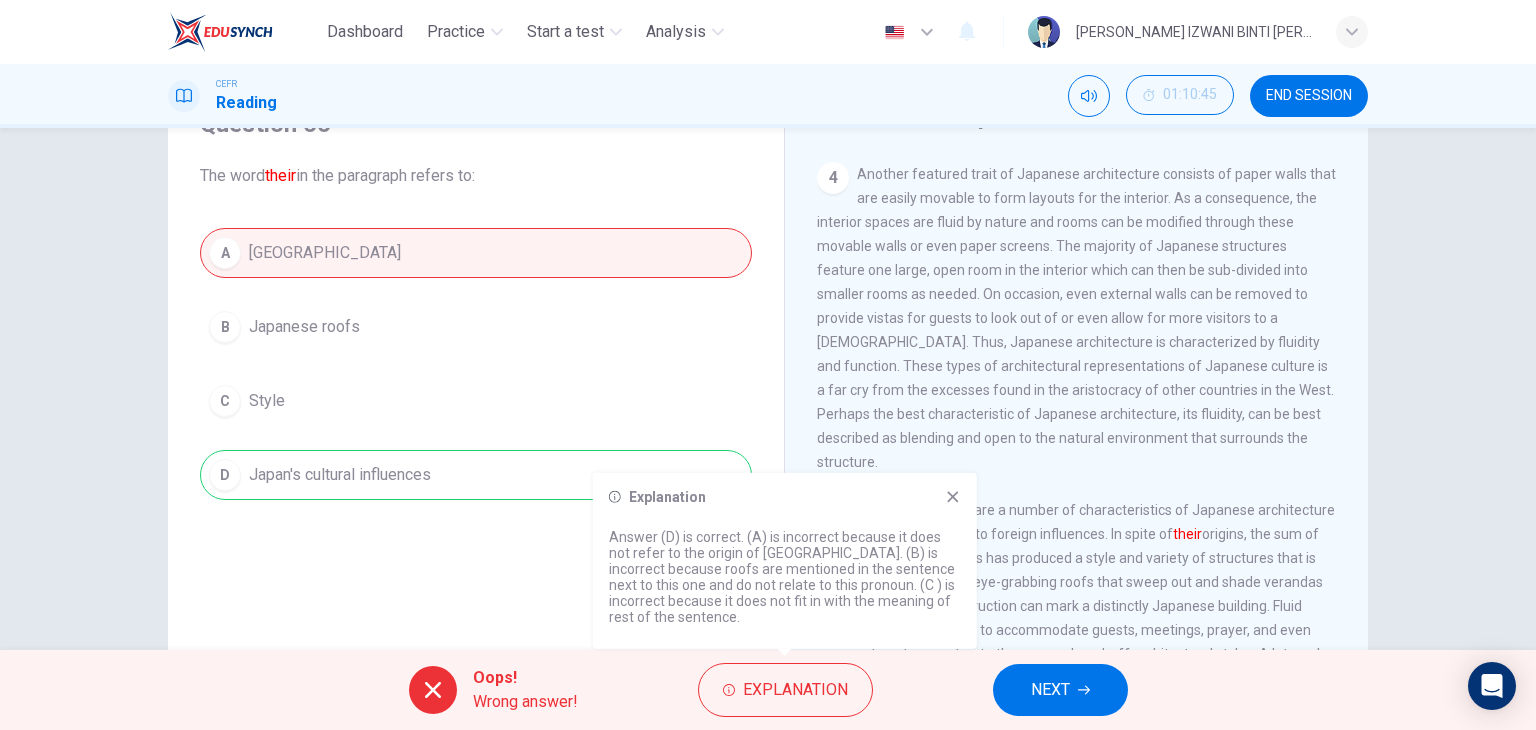 click 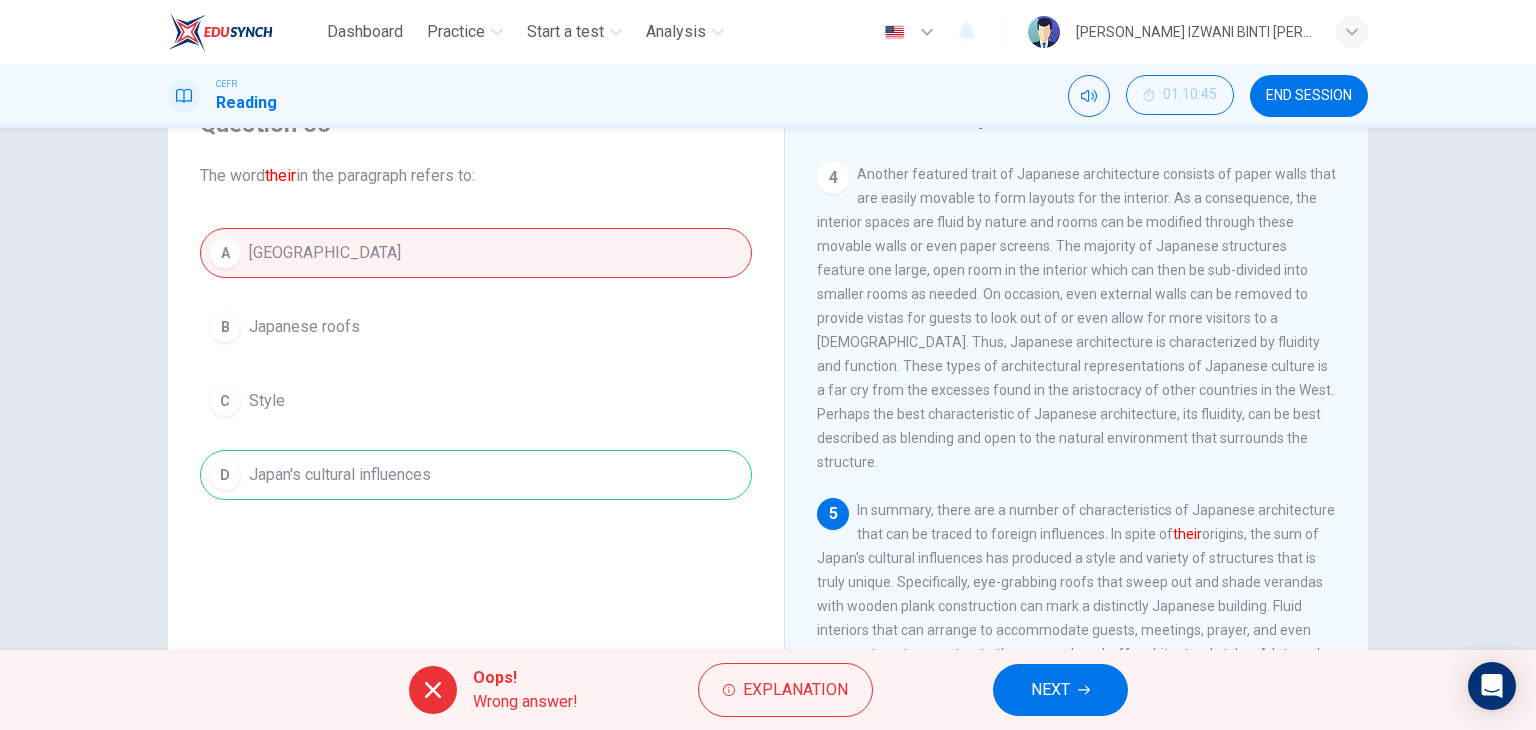 drag, startPoint x: 1062, startPoint y: 680, endPoint x: 1027, endPoint y: 657, distance: 41.880783 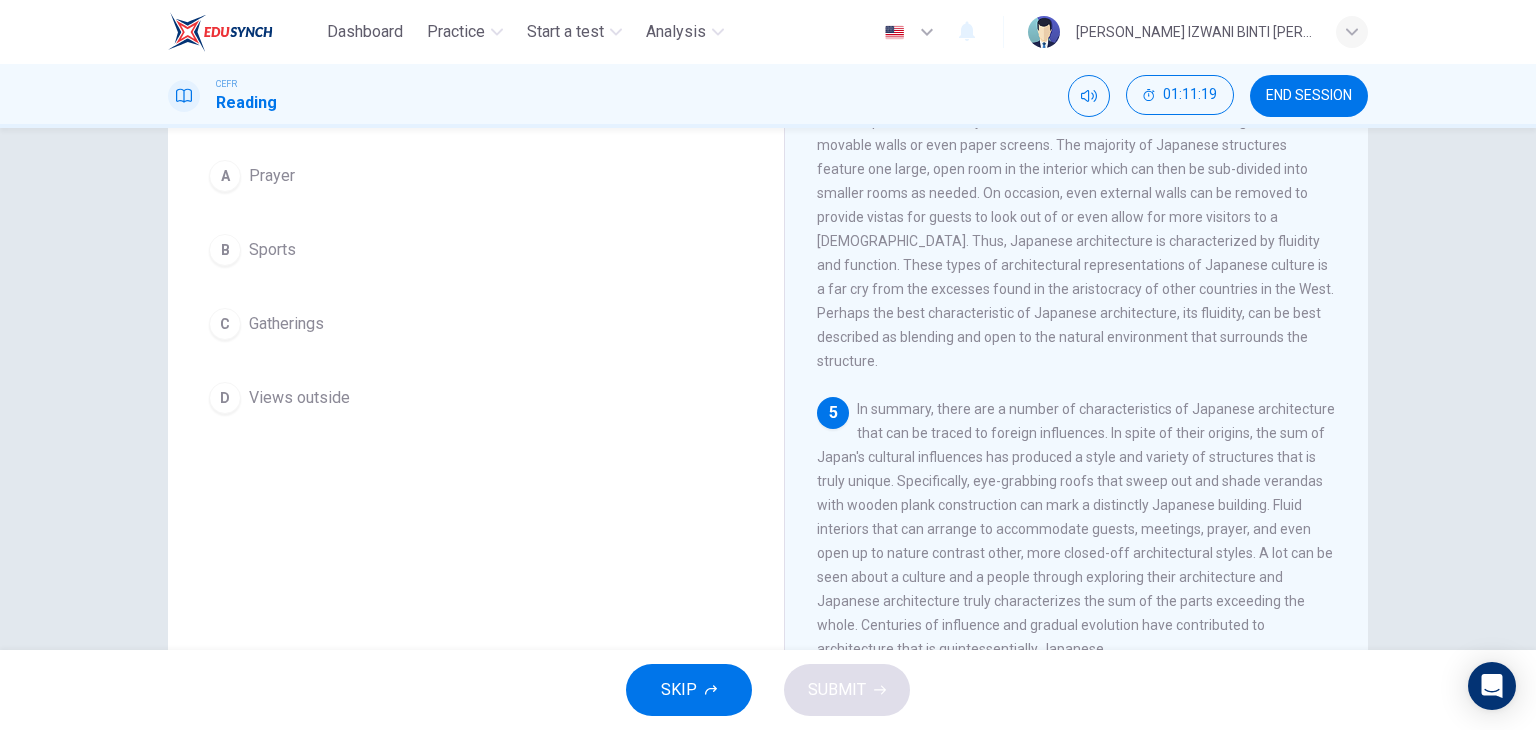 scroll, scrollTop: 153, scrollLeft: 0, axis: vertical 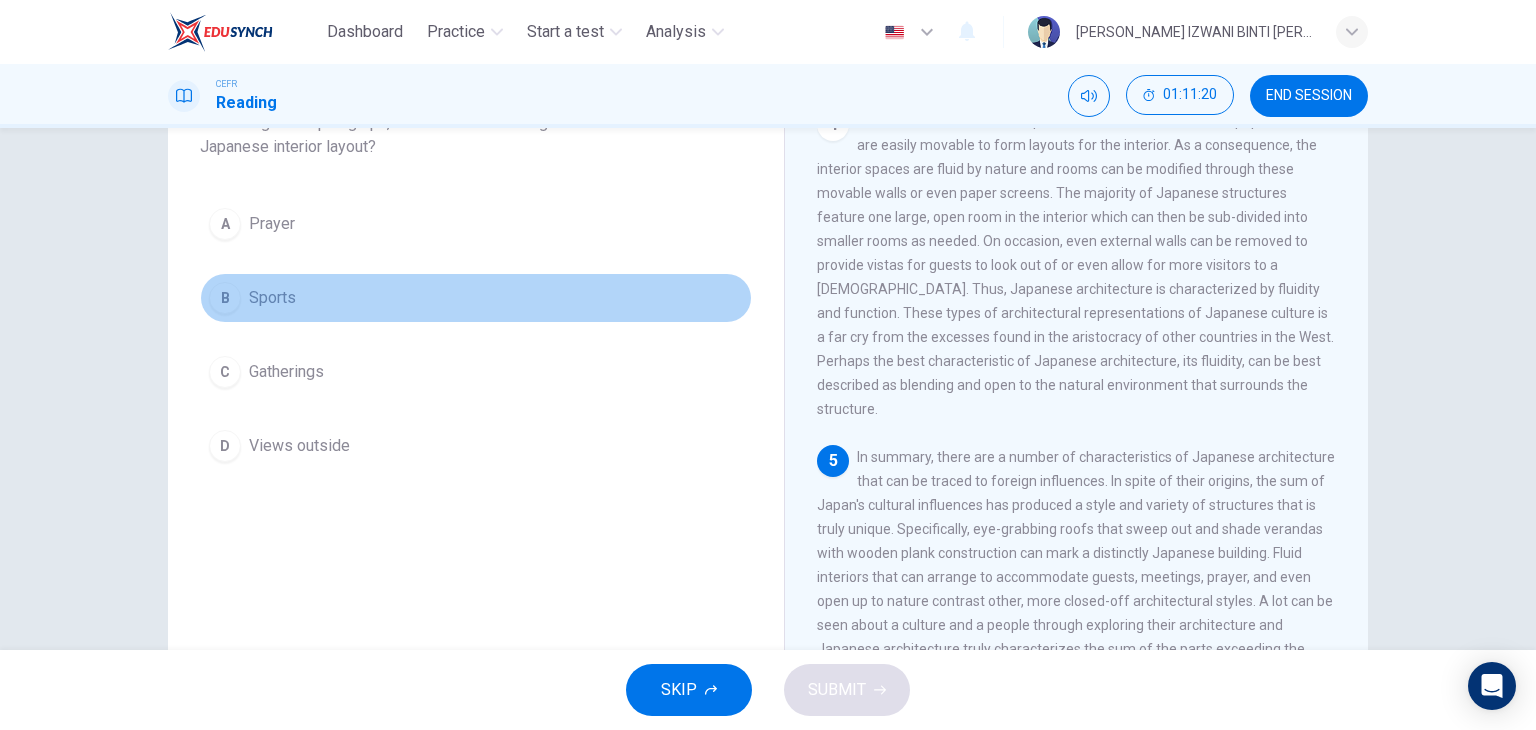 click on "B Sports" at bounding box center [476, 298] 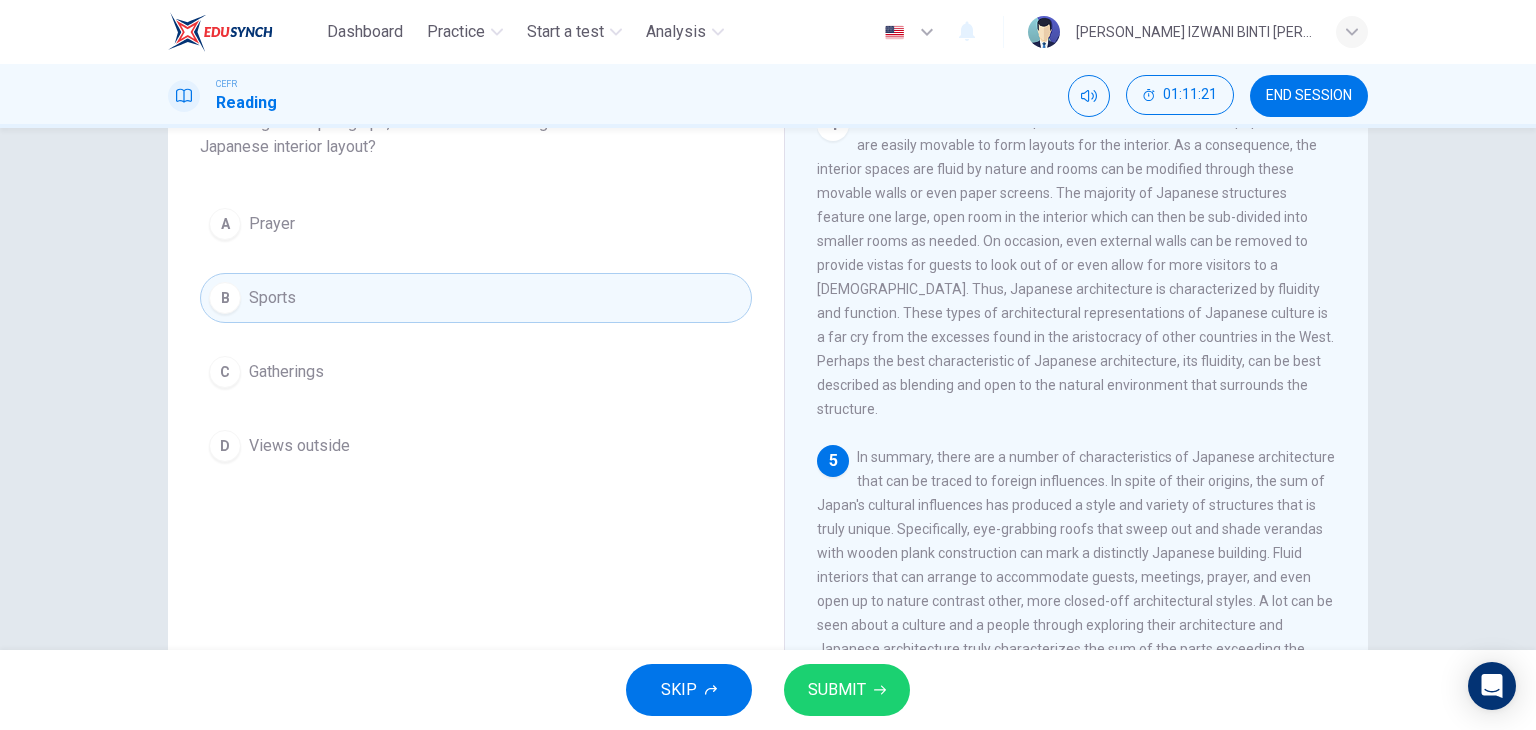 scroll, scrollTop: 253, scrollLeft: 0, axis: vertical 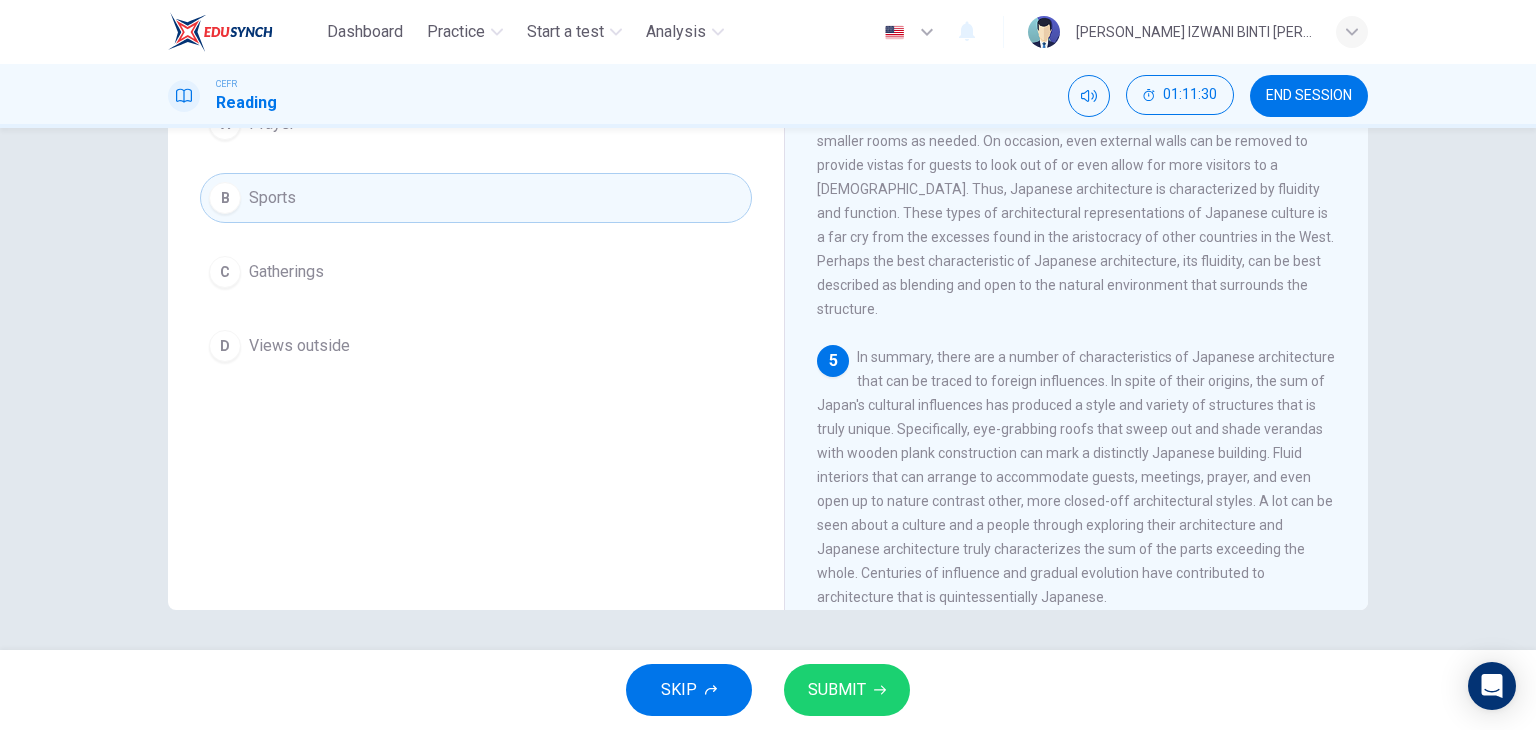 click on "SUBMIT" at bounding box center (847, 690) 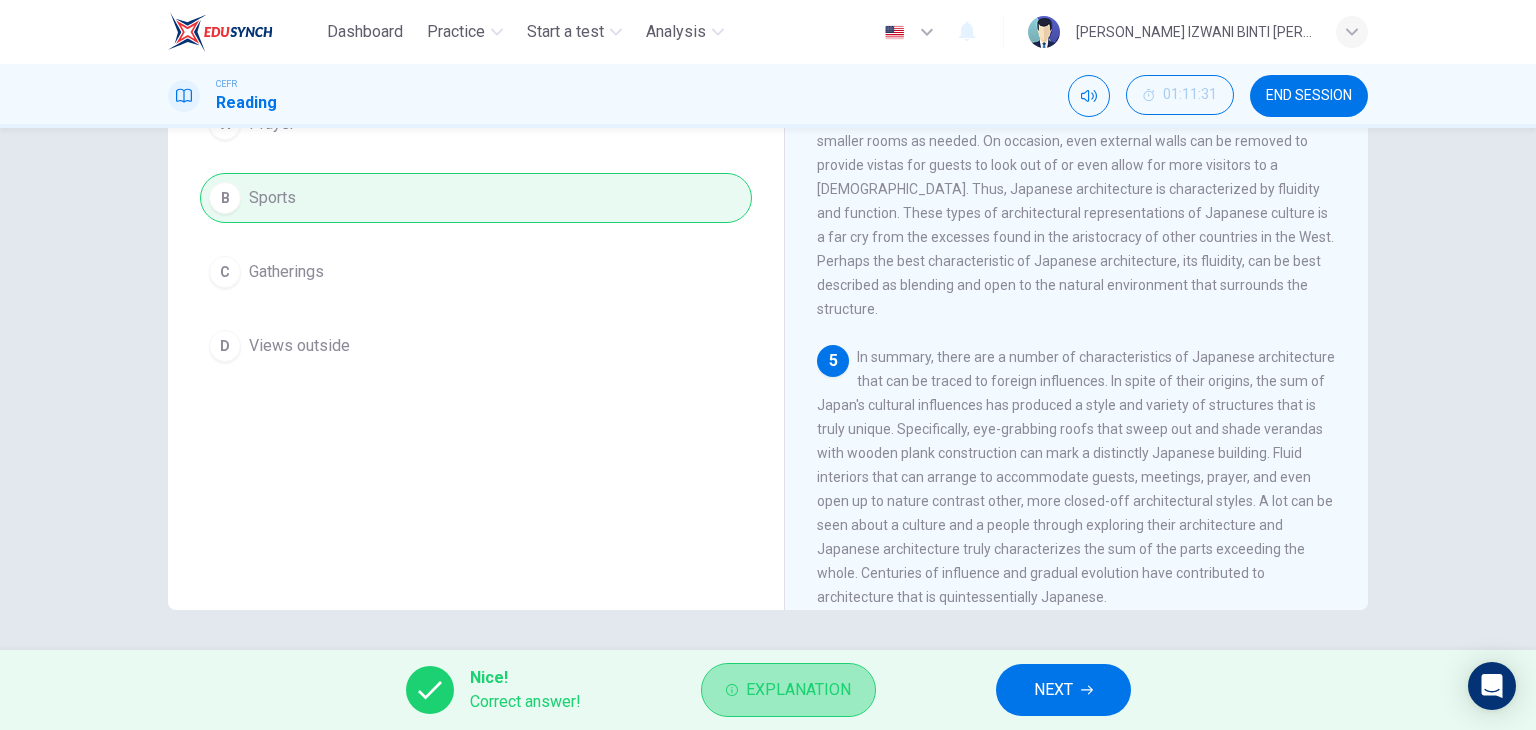 click on "Explanation" at bounding box center [798, 690] 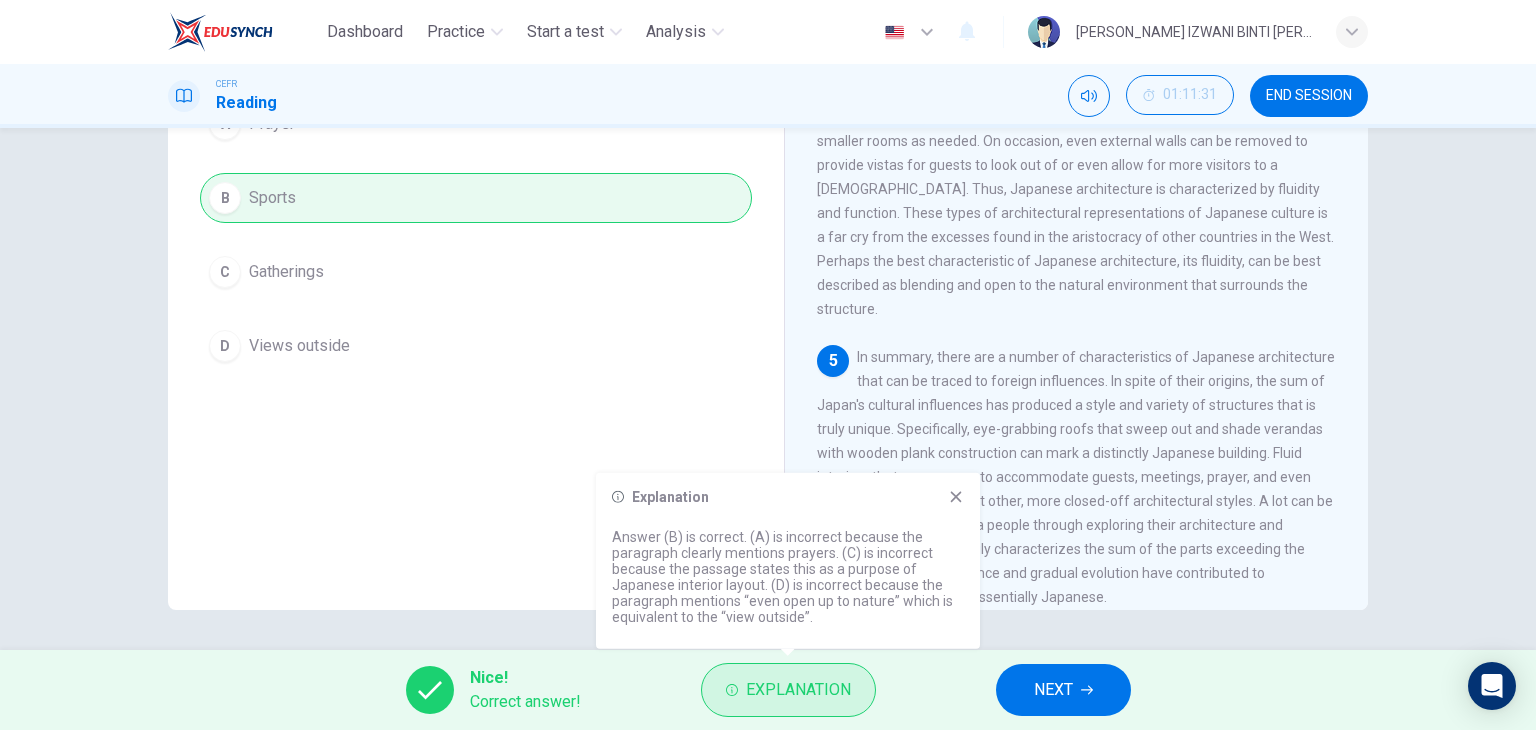 click on "Explanation" at bounding box center (788, 690) 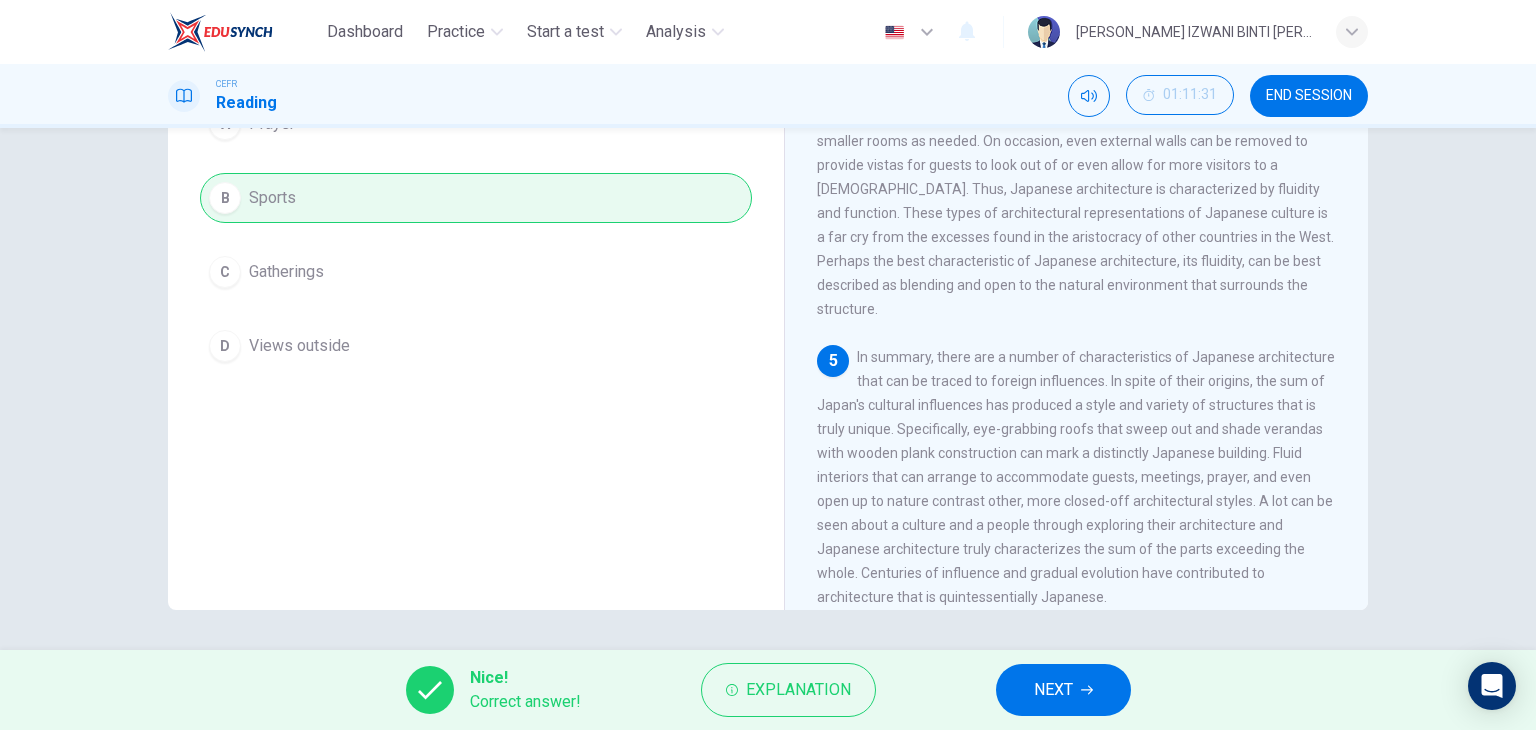 click on "NEXT" at bounding box center (1063, 690) 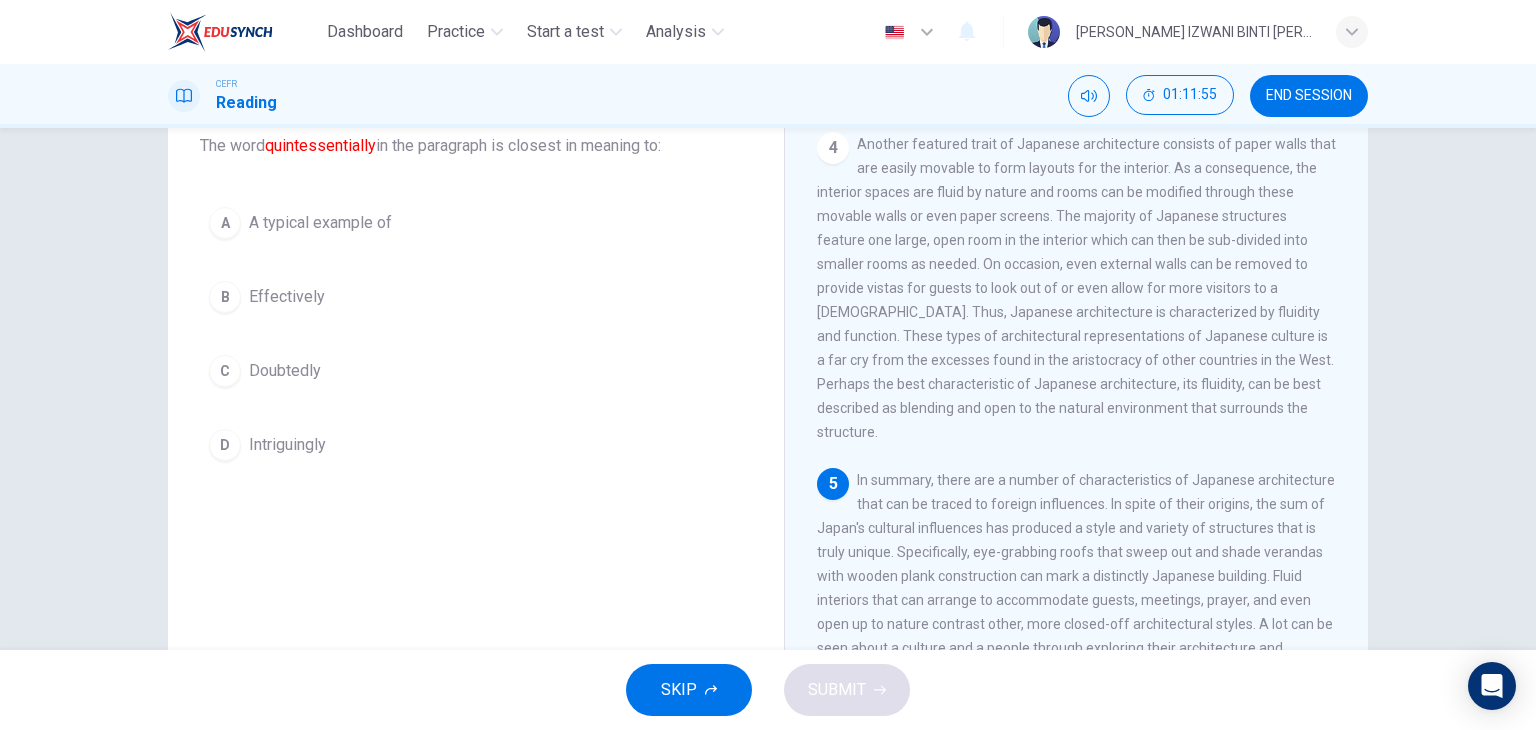 scroll, scrollTop: 129, scrollLeft: 0, axis: vertical 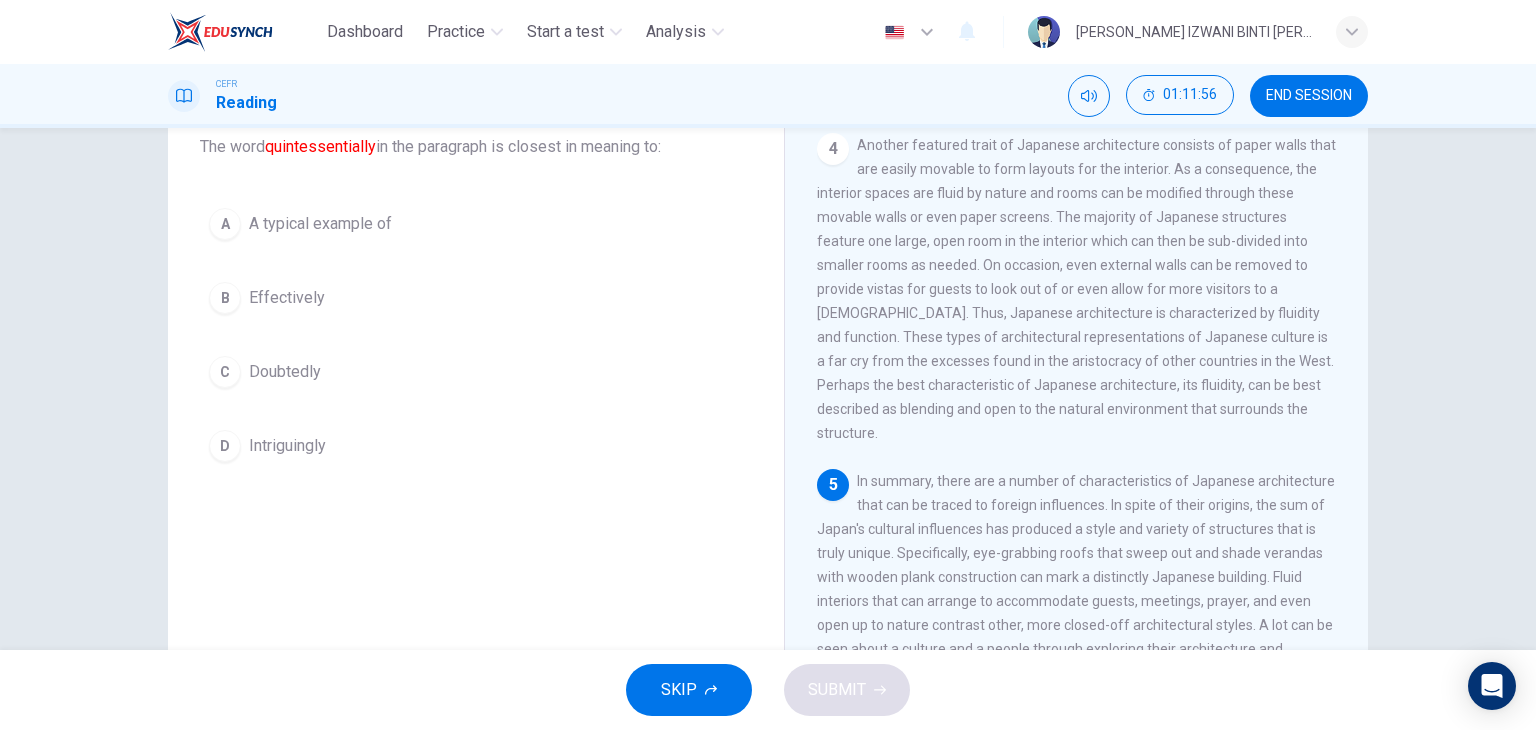 click on "A typical example of" at bounding box center (320, 224) 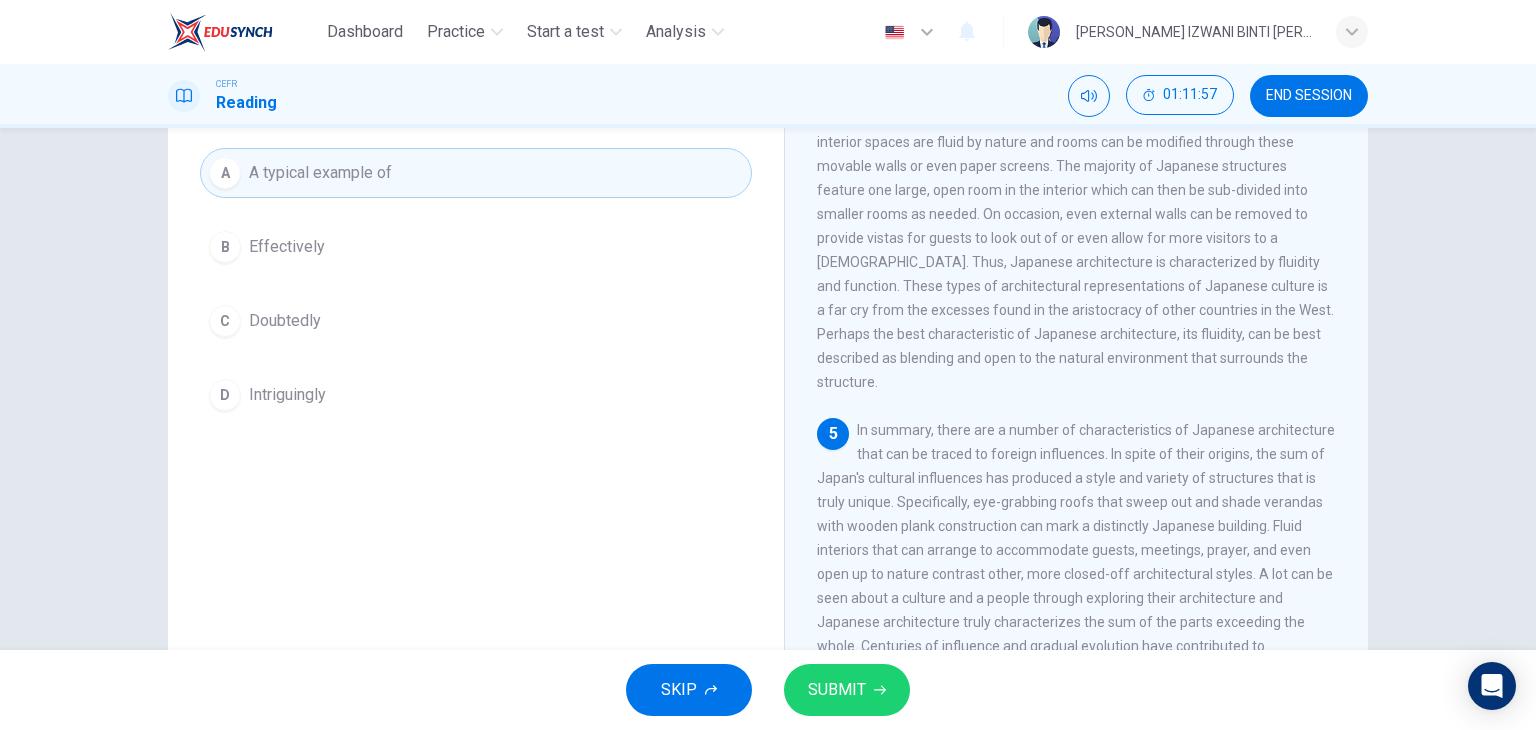 scroll, scrollTop: 253, scrollLeft: 0, axis: vertical 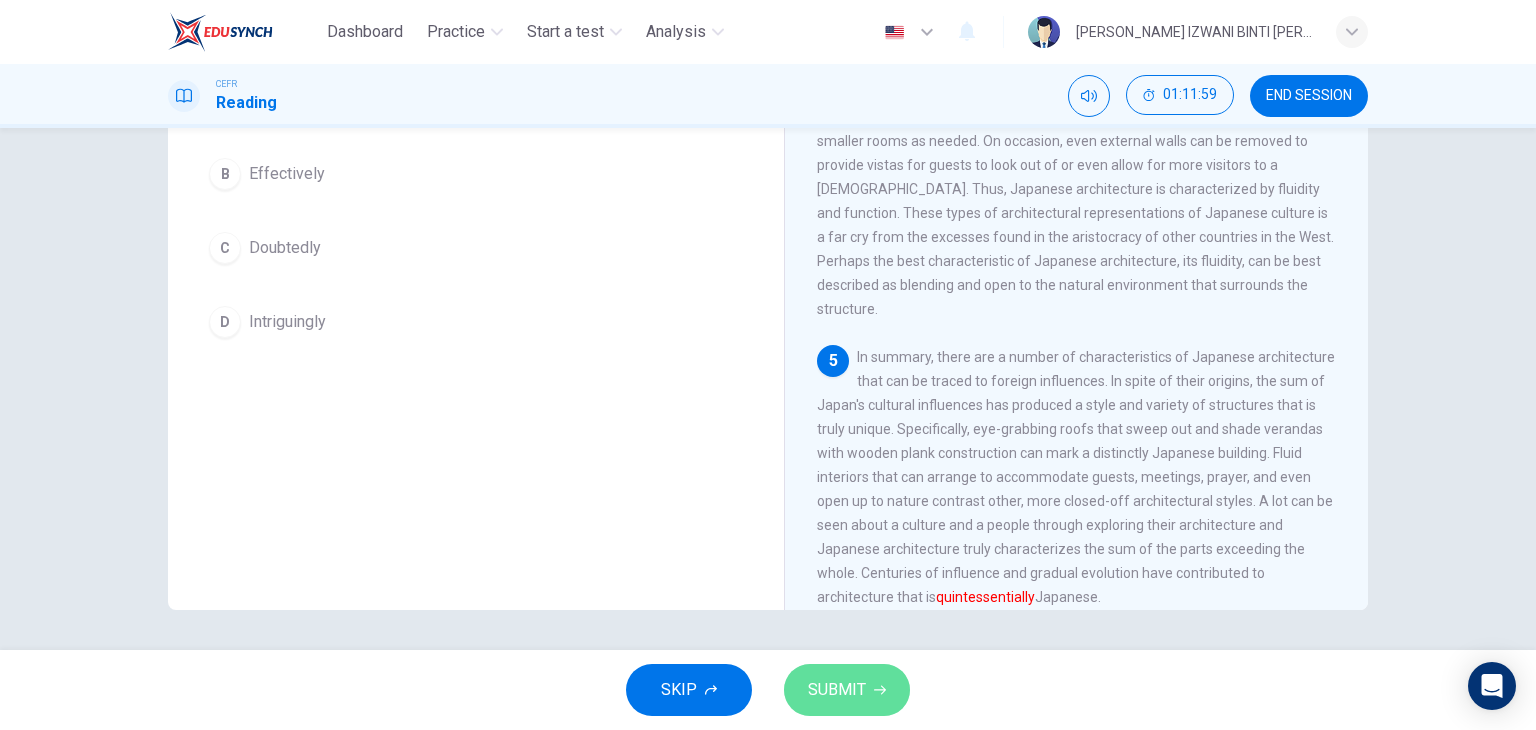 click on "SUBMIT" at bounding box center [847, 690] 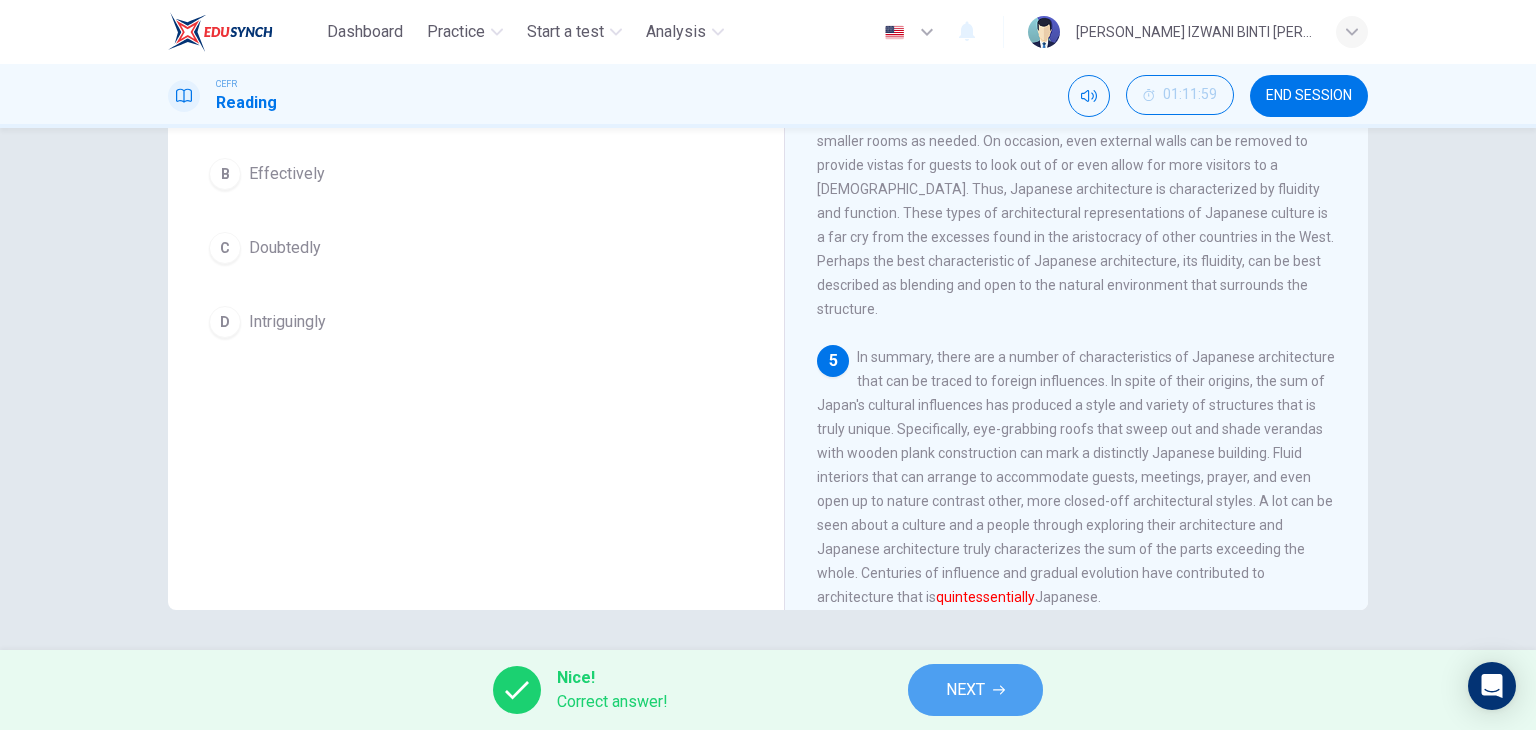 click on "NEXT" at bounding box center (965, 690) 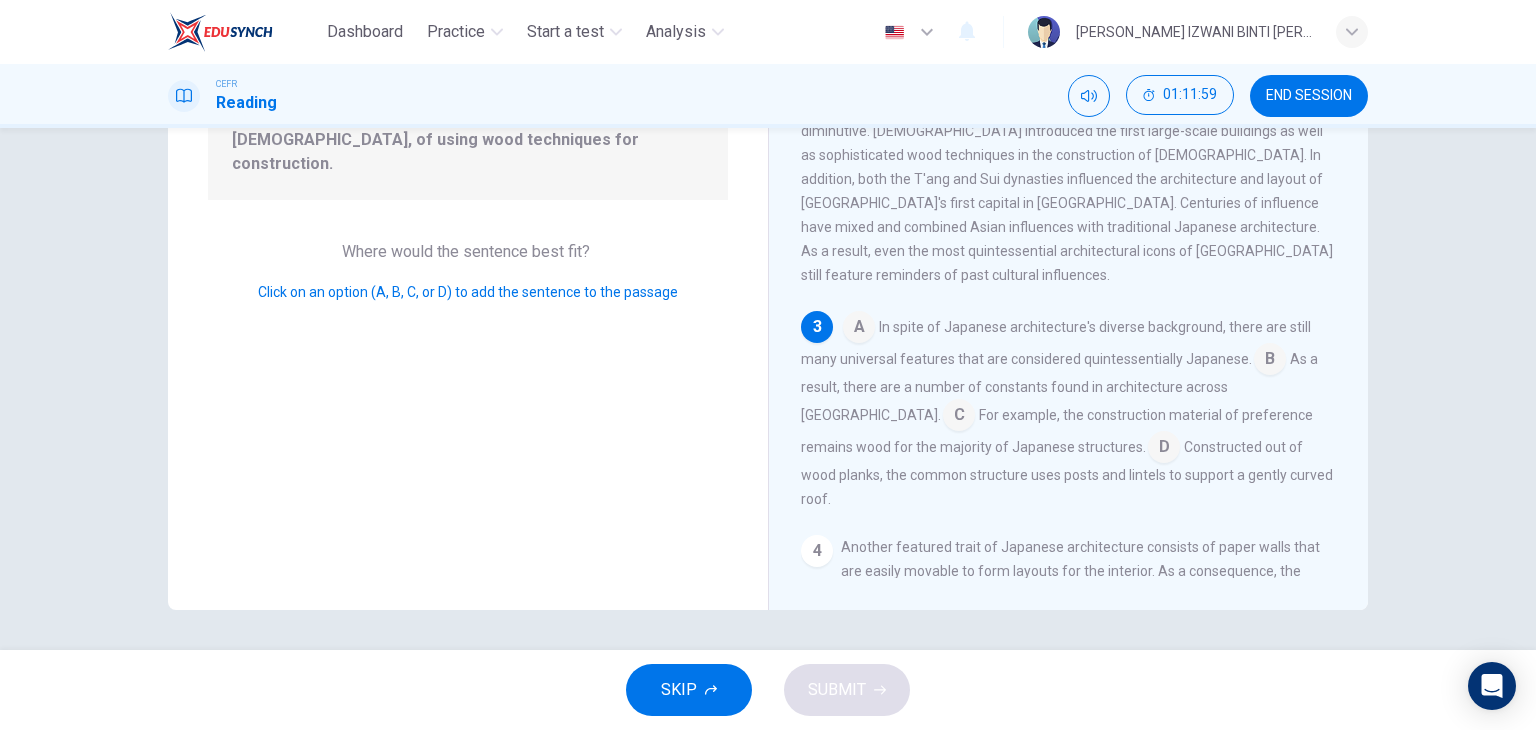scroll, scrollTop: 419, scrollLeft: 0, axis: vertical 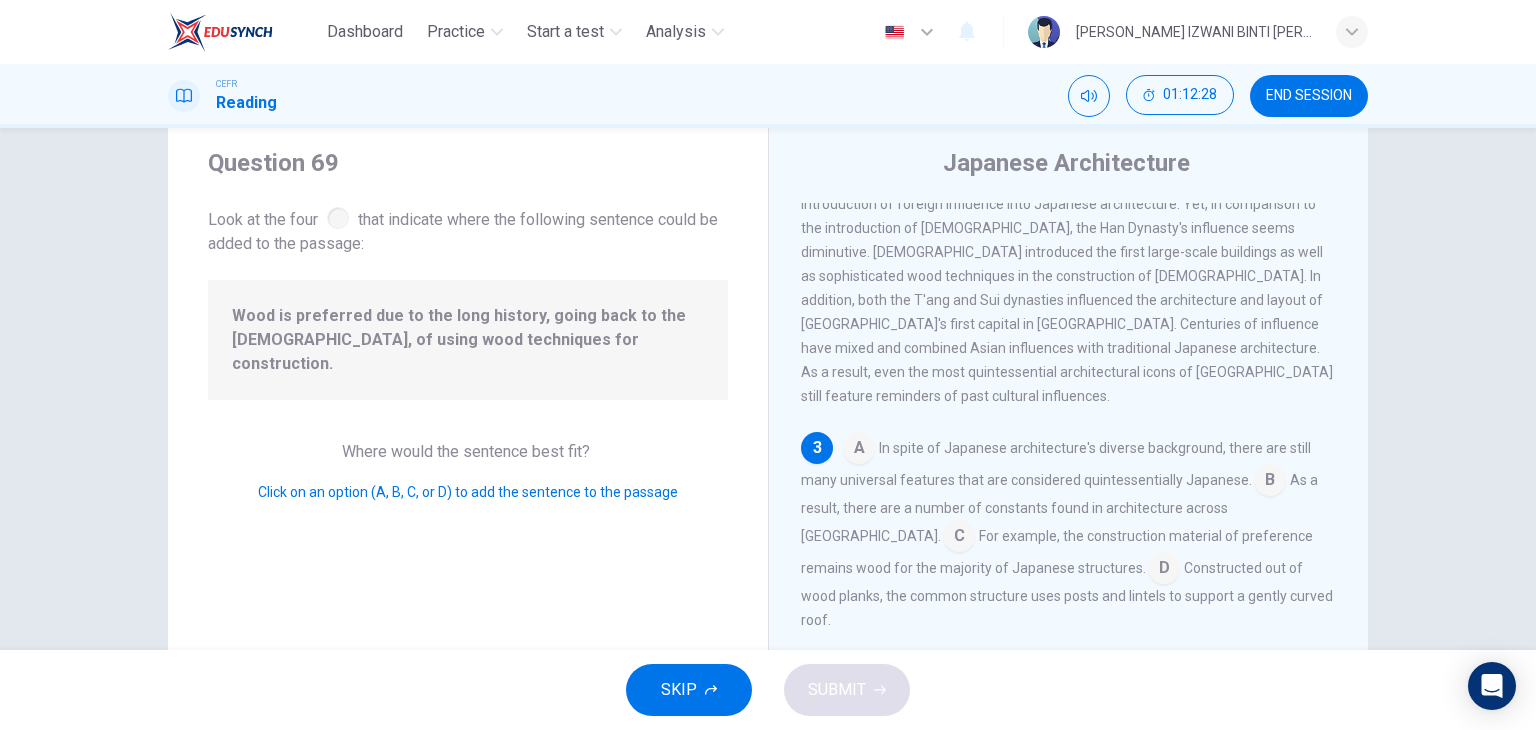 click at bounding box center [1164, 570] 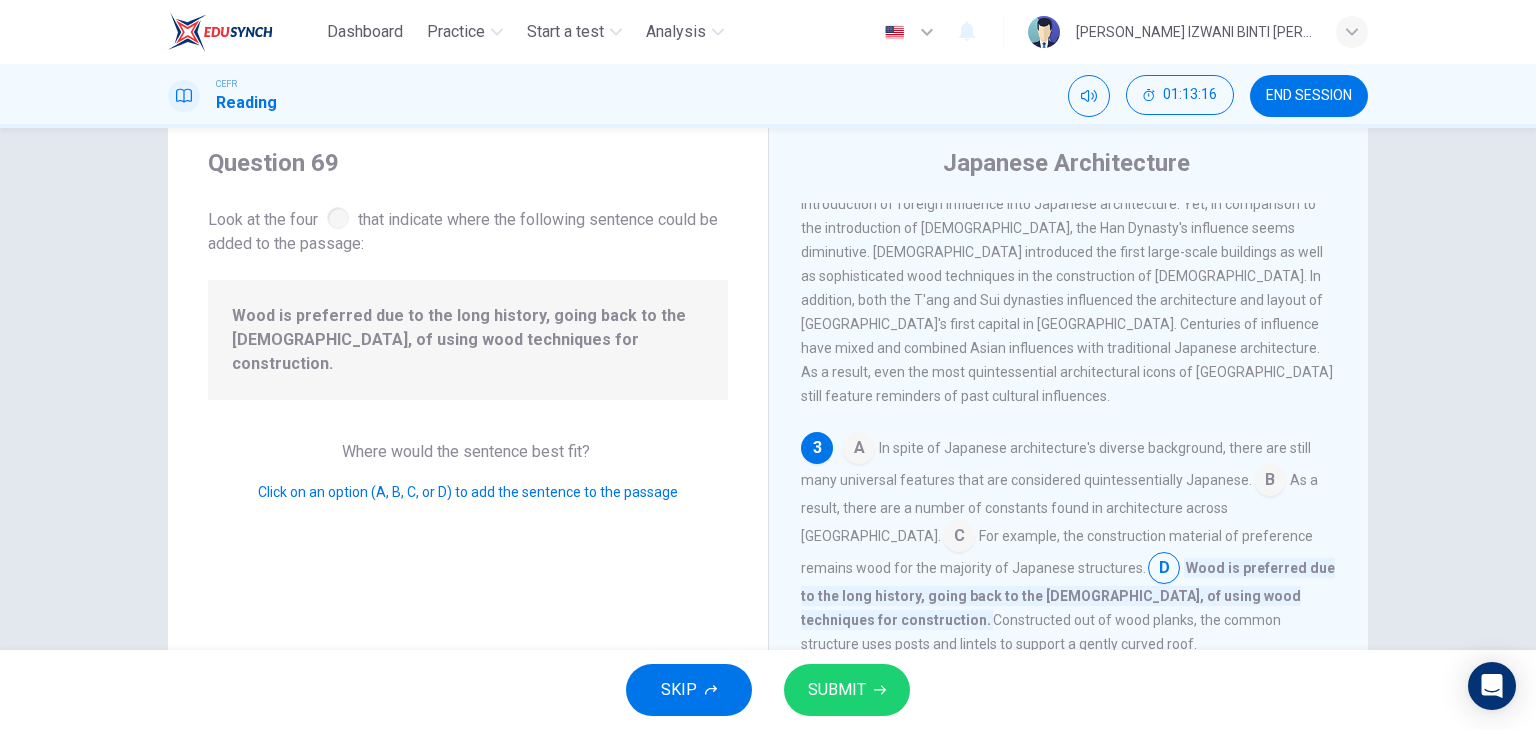click on "SUBMIT" at bounding box center (847, 690) 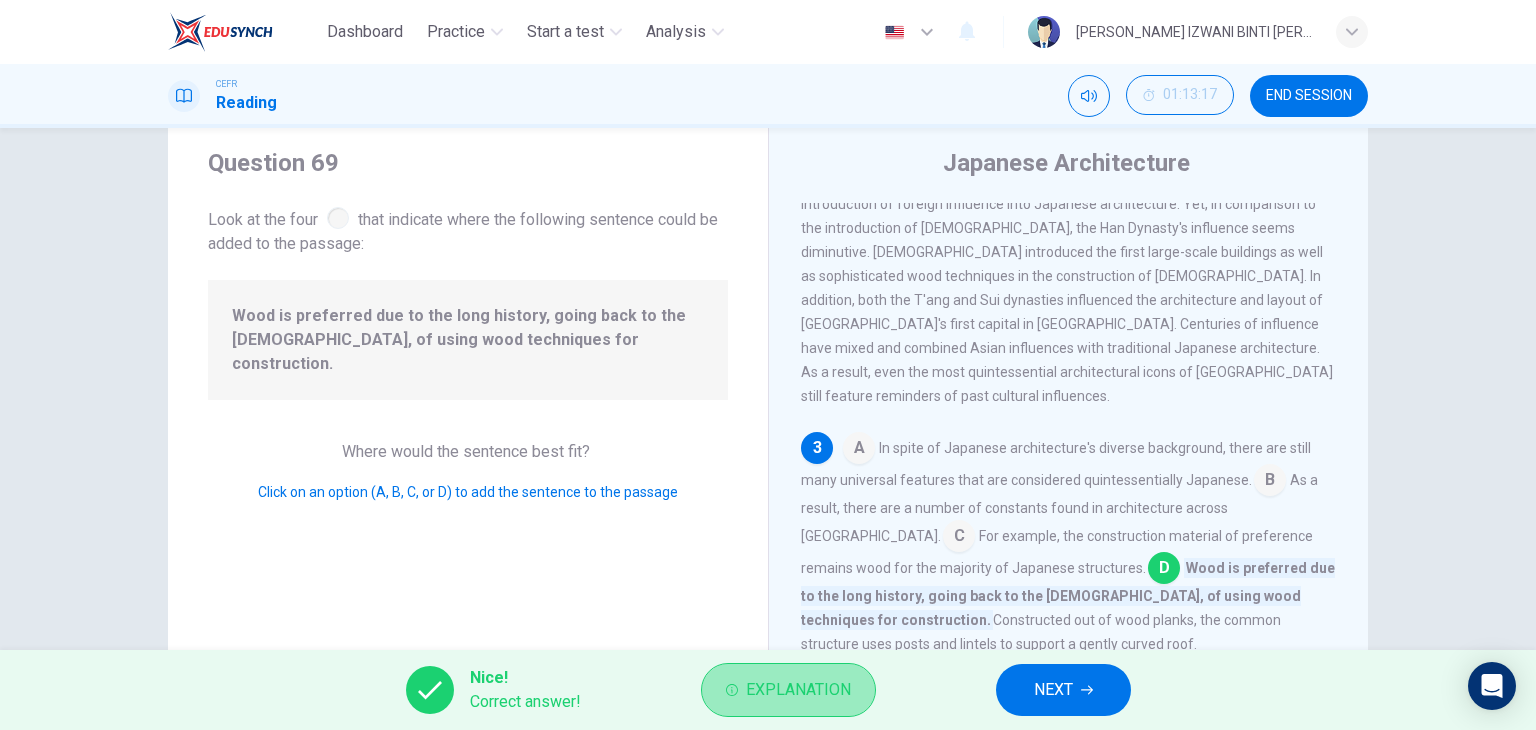 click on "Explanation" at bounding box center (788, 690) 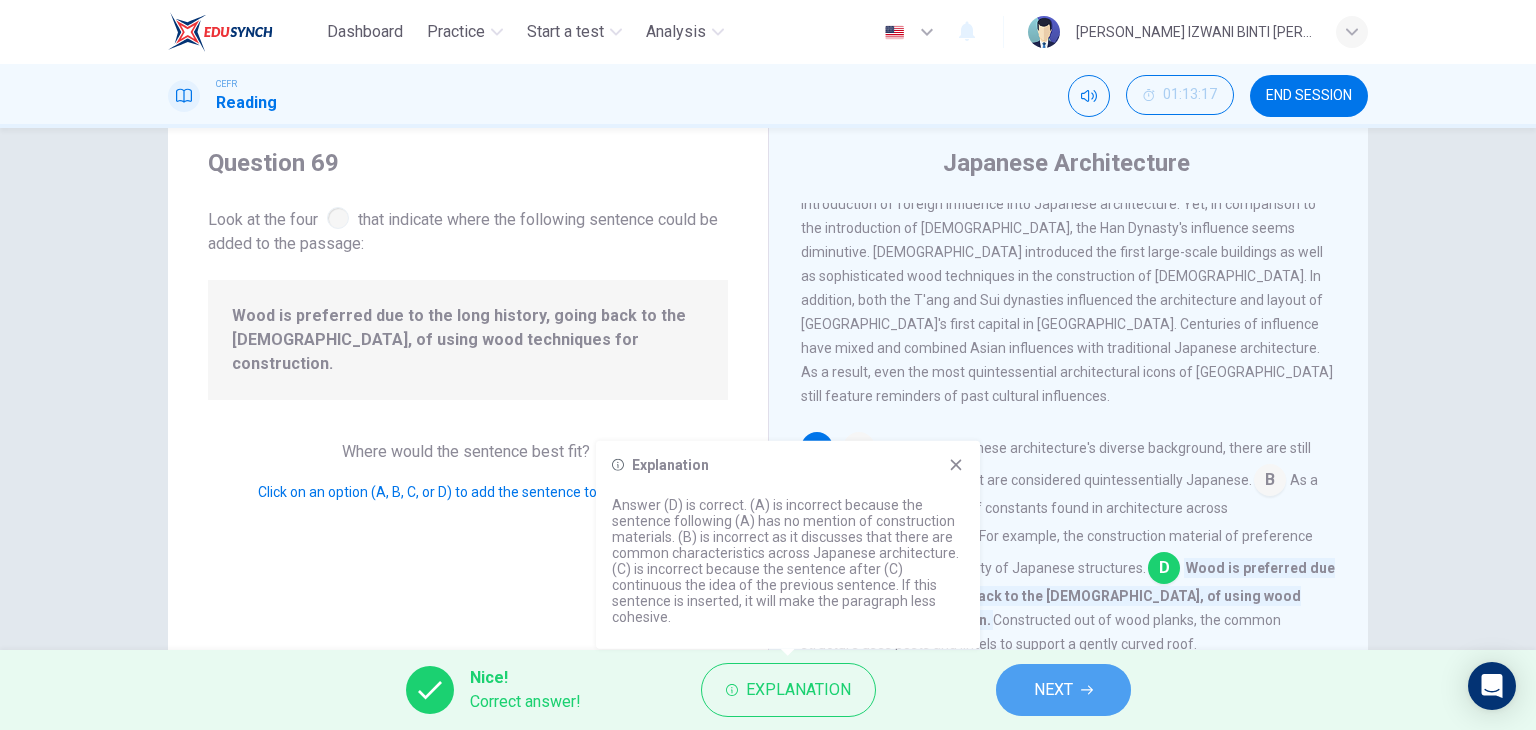 click on "NEXT" at bounding box center (1063, 690) 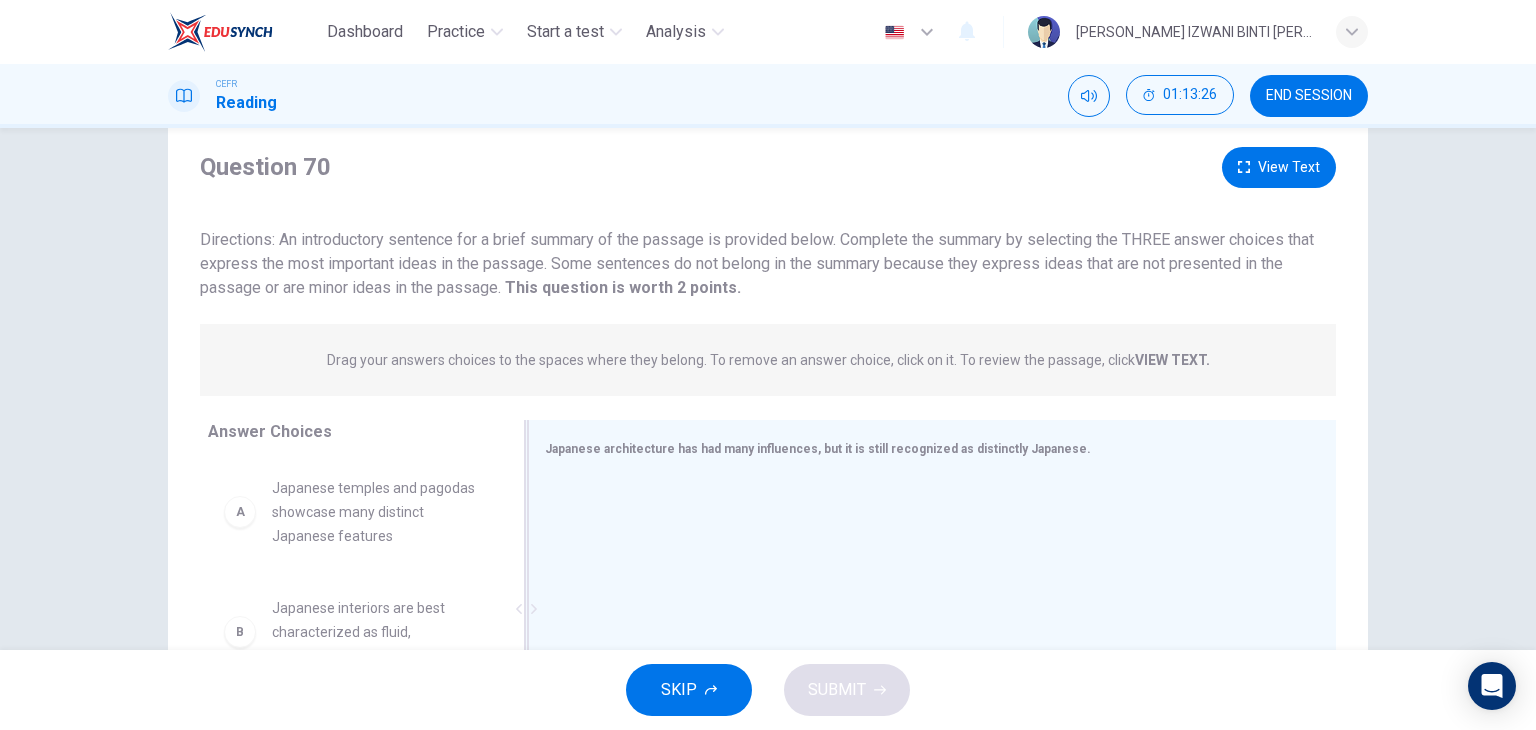 scroll, scrollTop: 253, scrollLeft: 0, axis: vertical 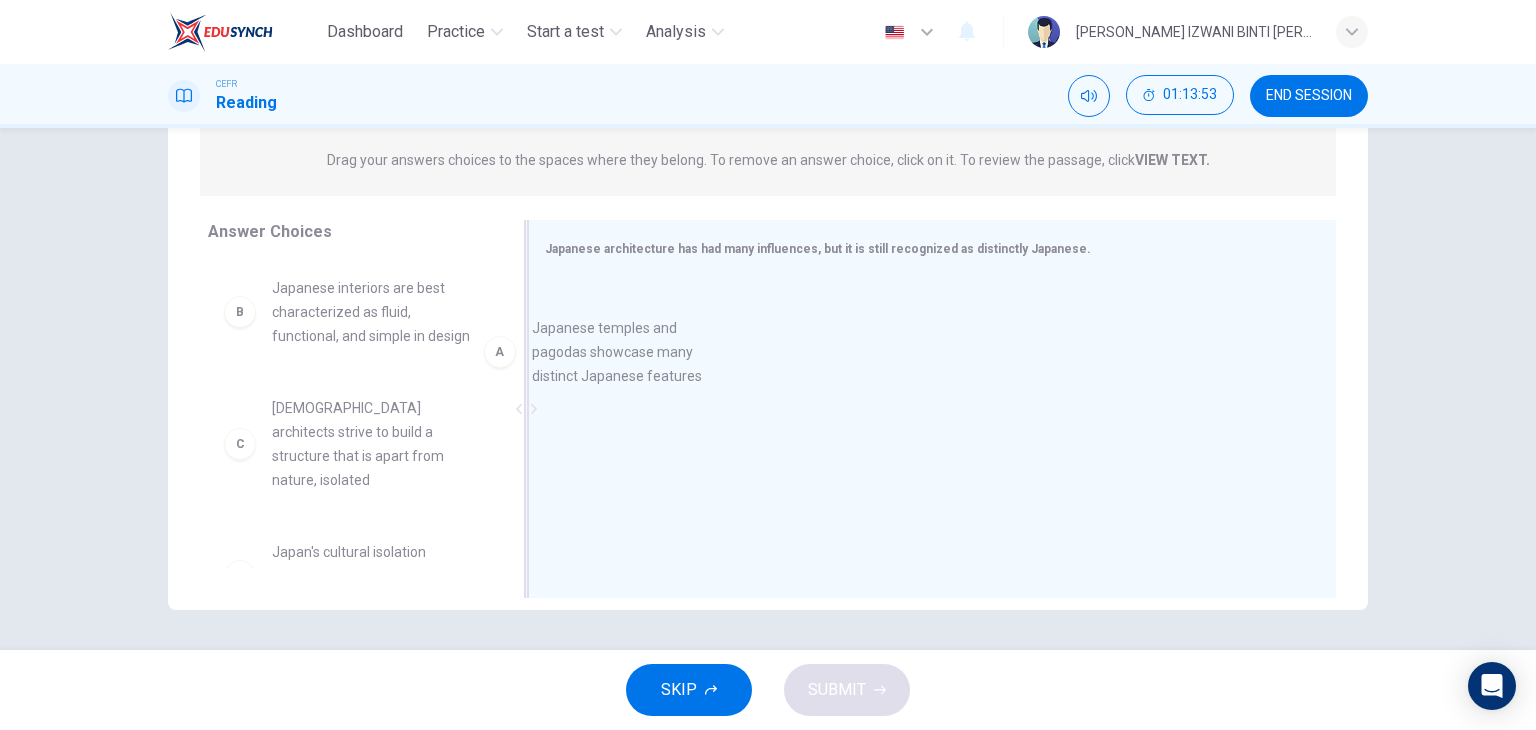 drag, startPoint x: 342, startPoint y: 331, endPoint x: 616, endPoint y: 372, distance: 277.05054 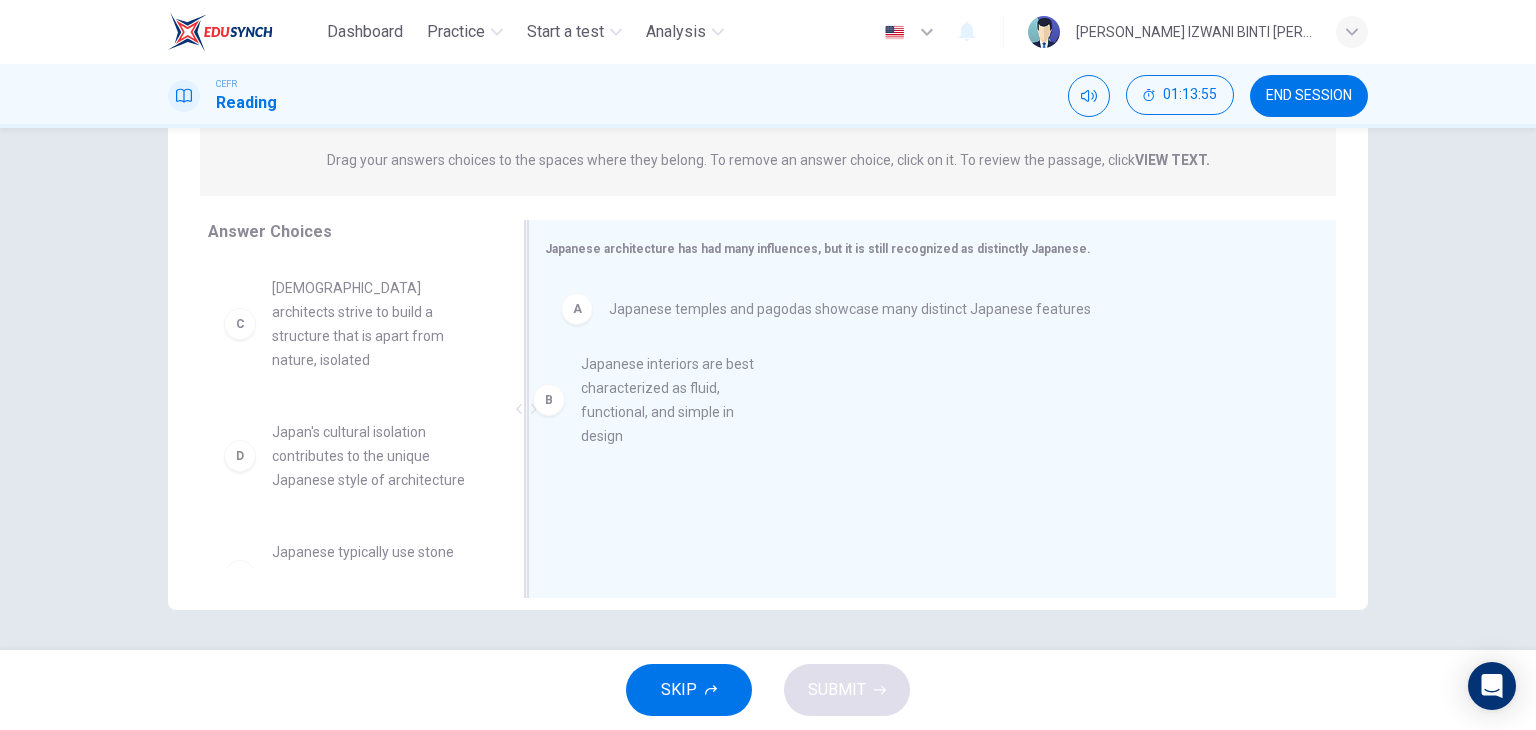 drag, startPoint x: 392, startPoint y: 336, endPoint x: 708, endPoint y: 413, distance: 325.24606 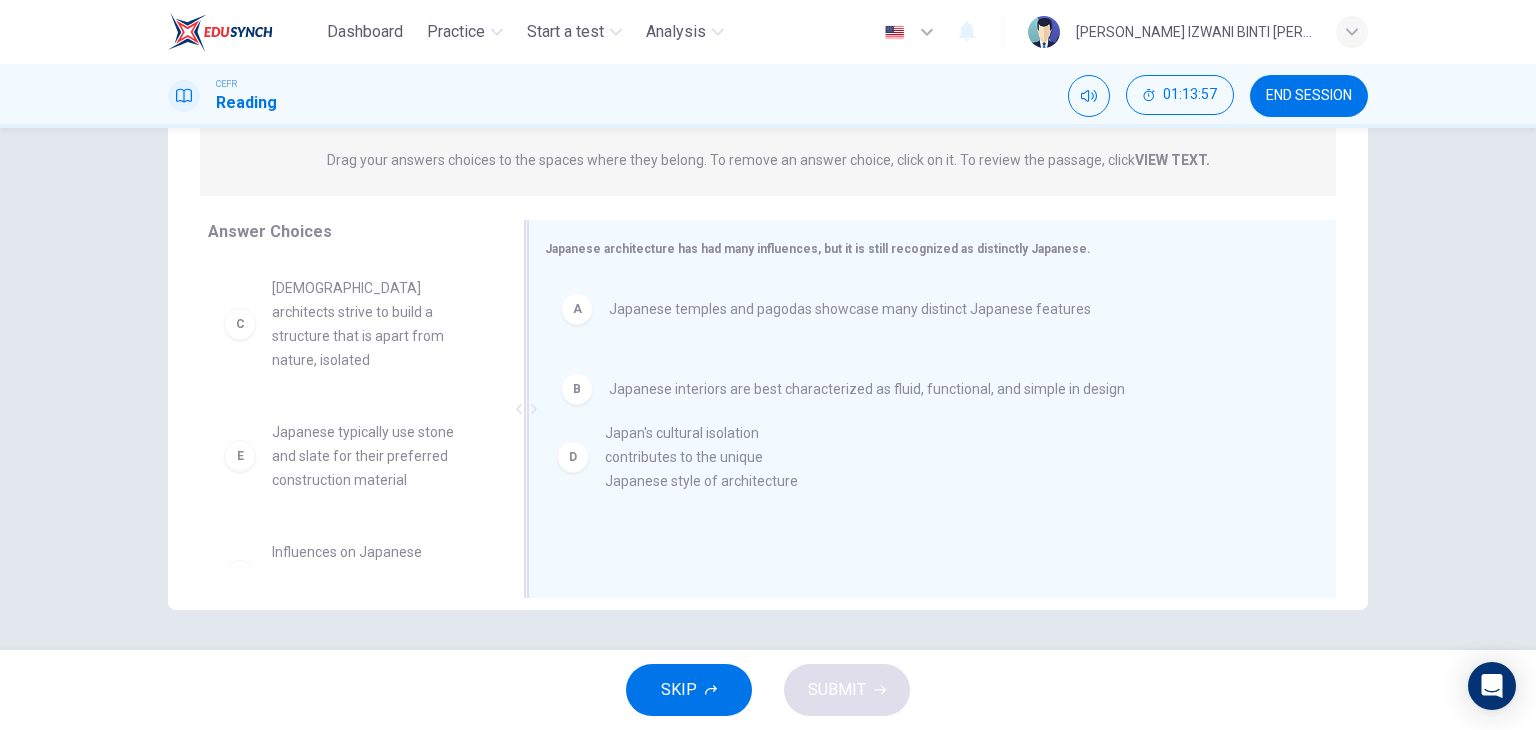 drag, startPoint x: 380, startPoint y: 437, endPoint x: 744, endPoint y: 461, distance: 364.79034 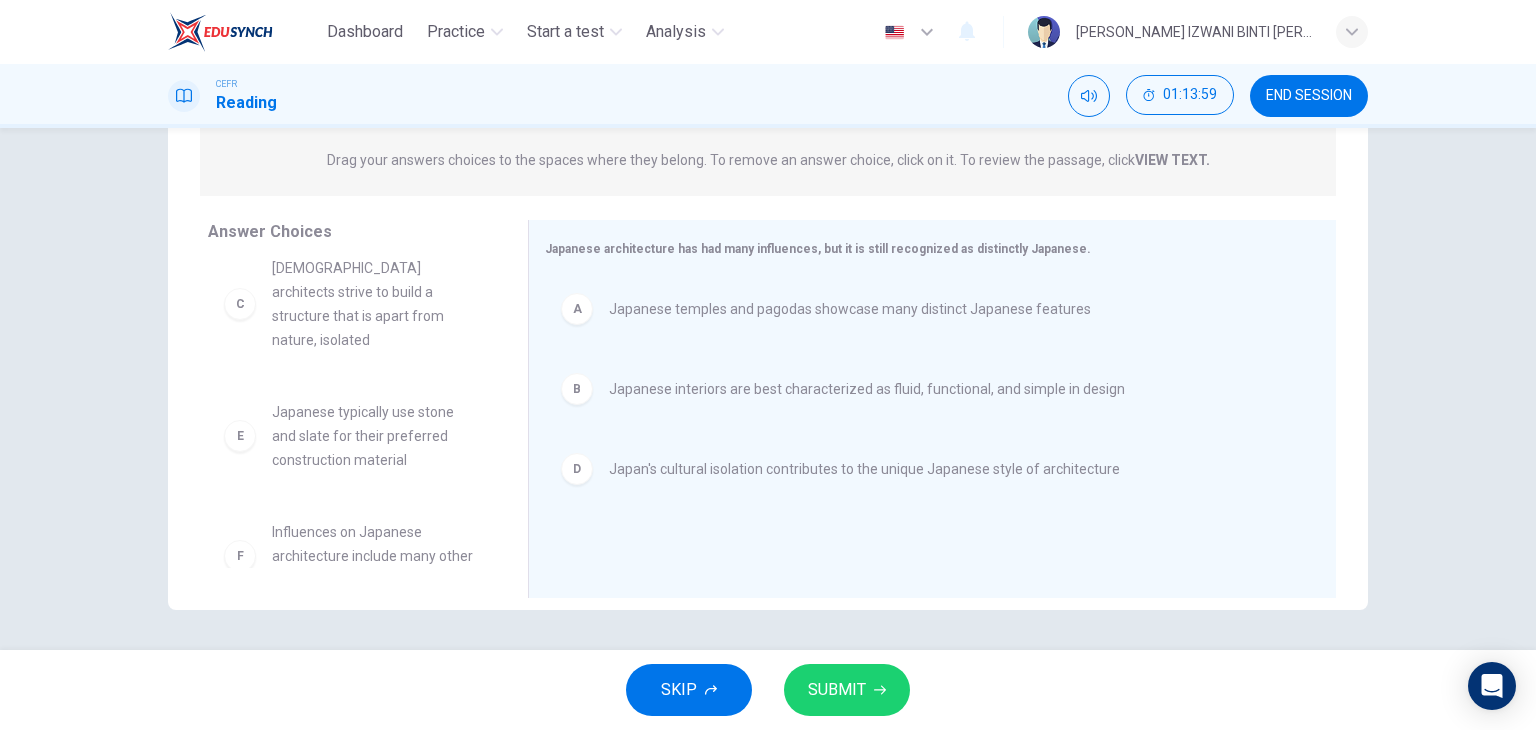 scroll, scrollTop: 36, scrollLeft: 0, axis: vertical 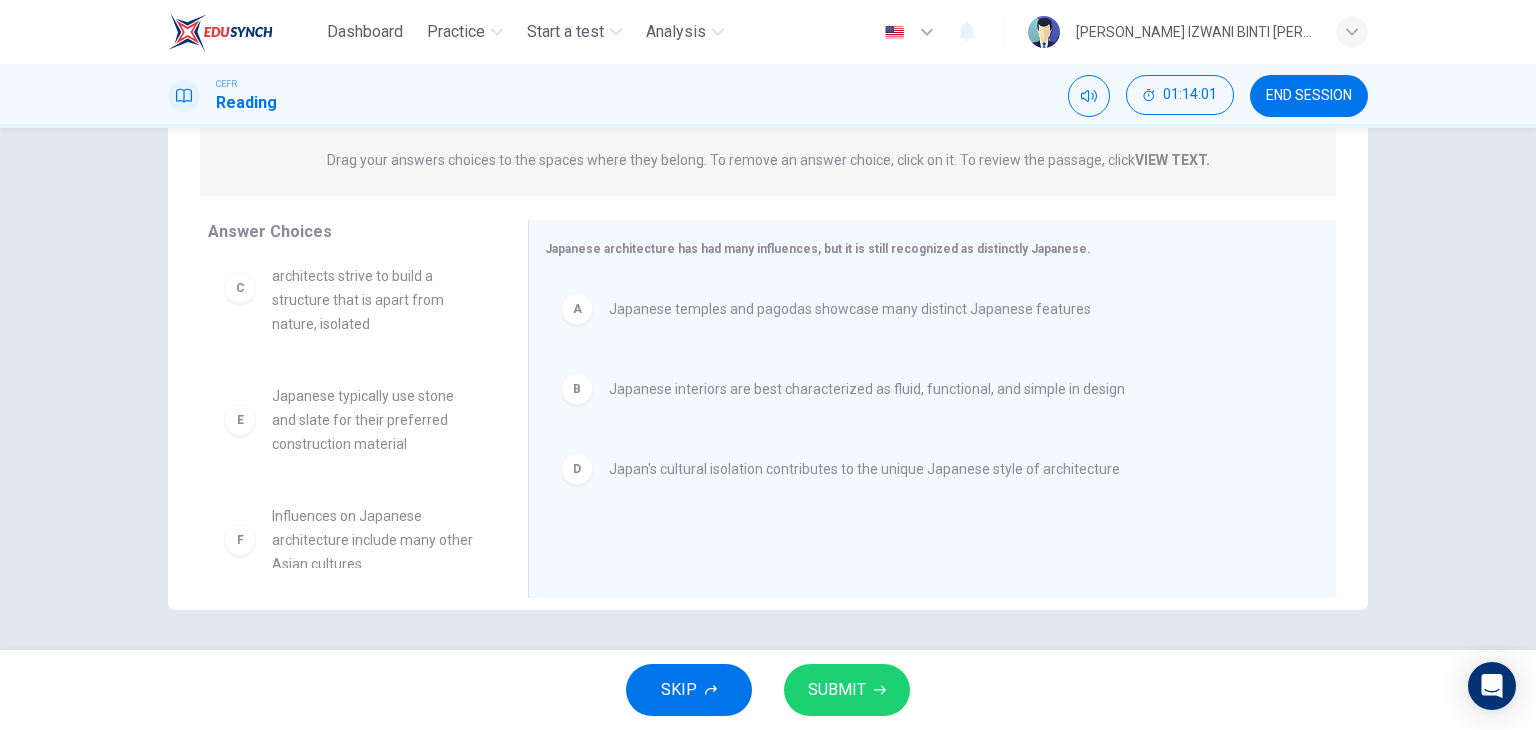 click on "SKIP SUBMIT" at bounding box center (768, 690) 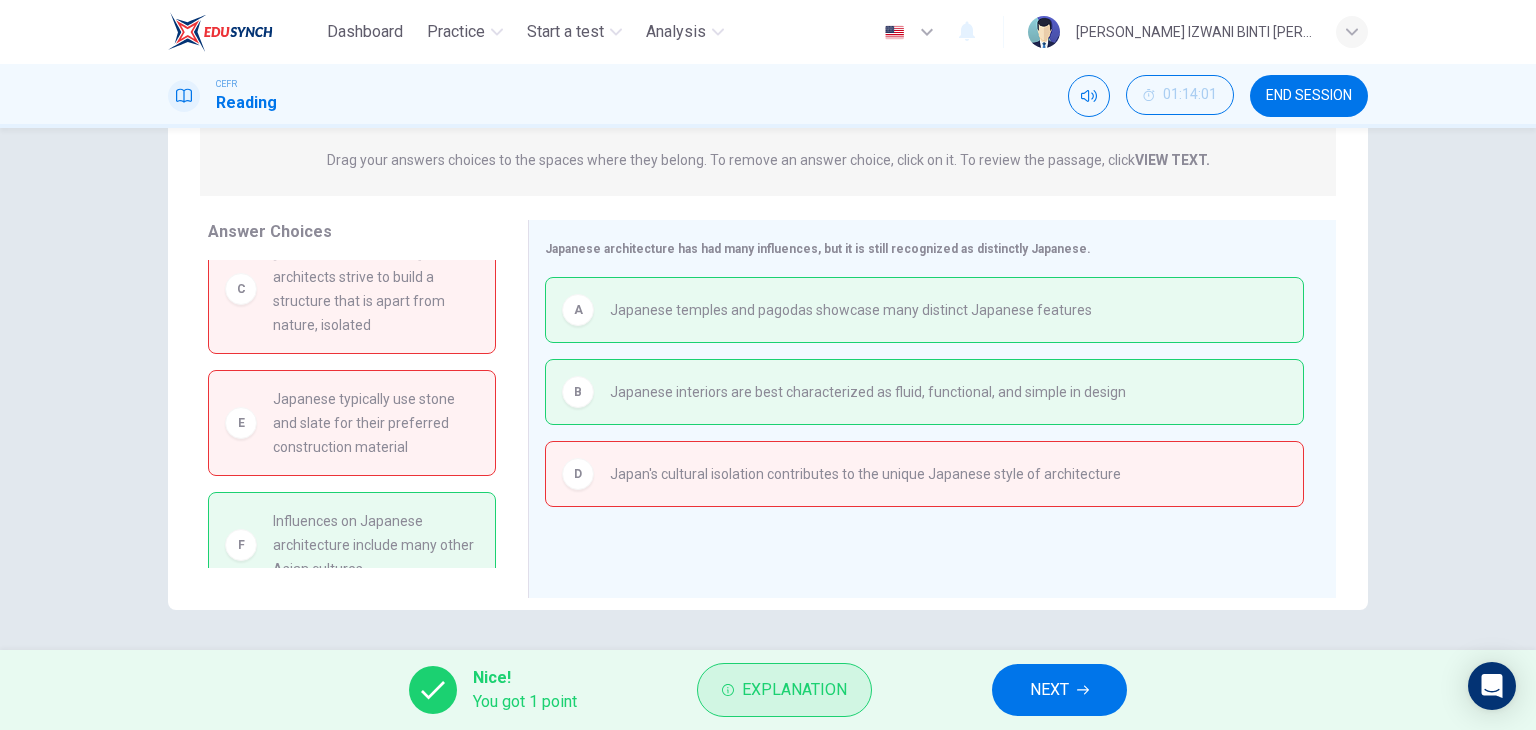 click on "Explanation" at bounding box center [784, 690] 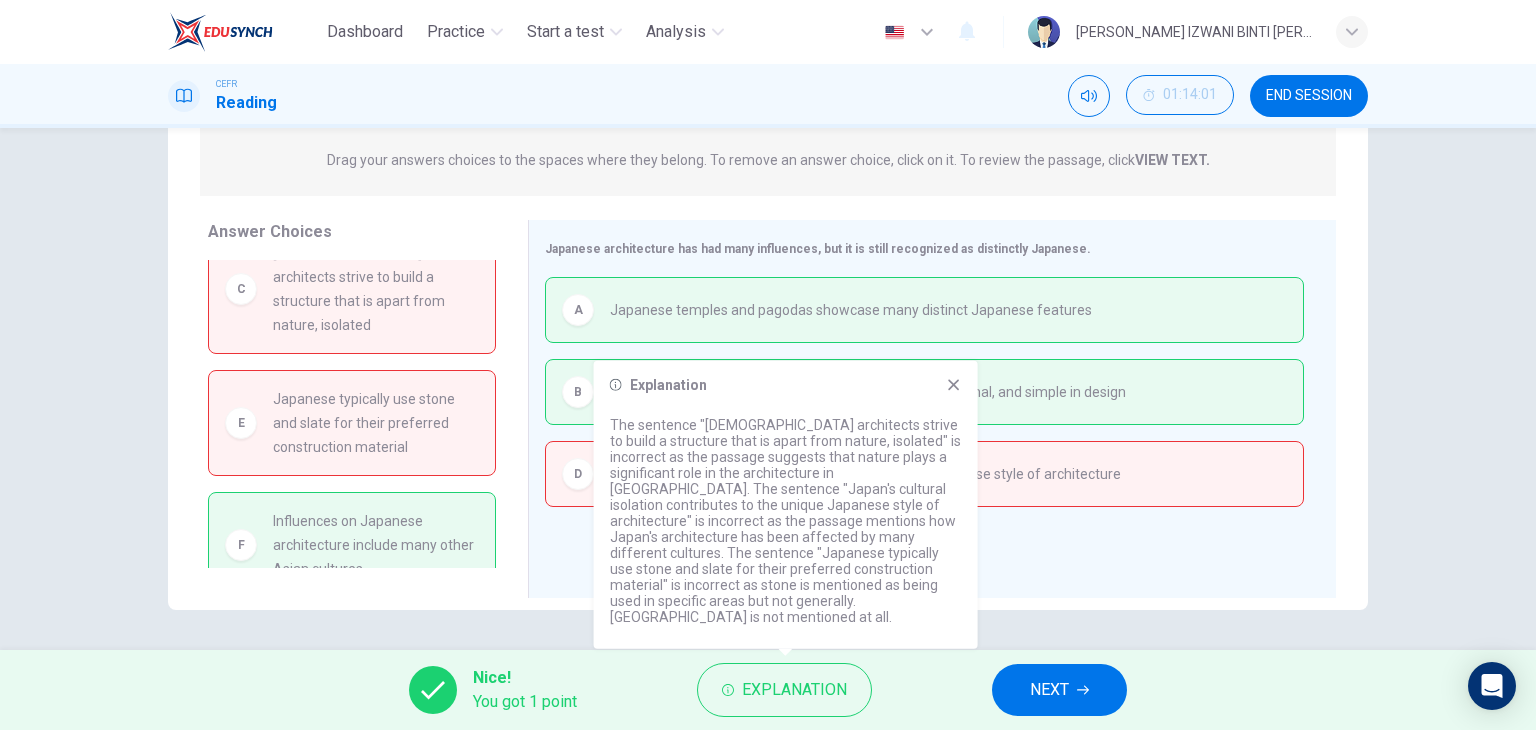 click 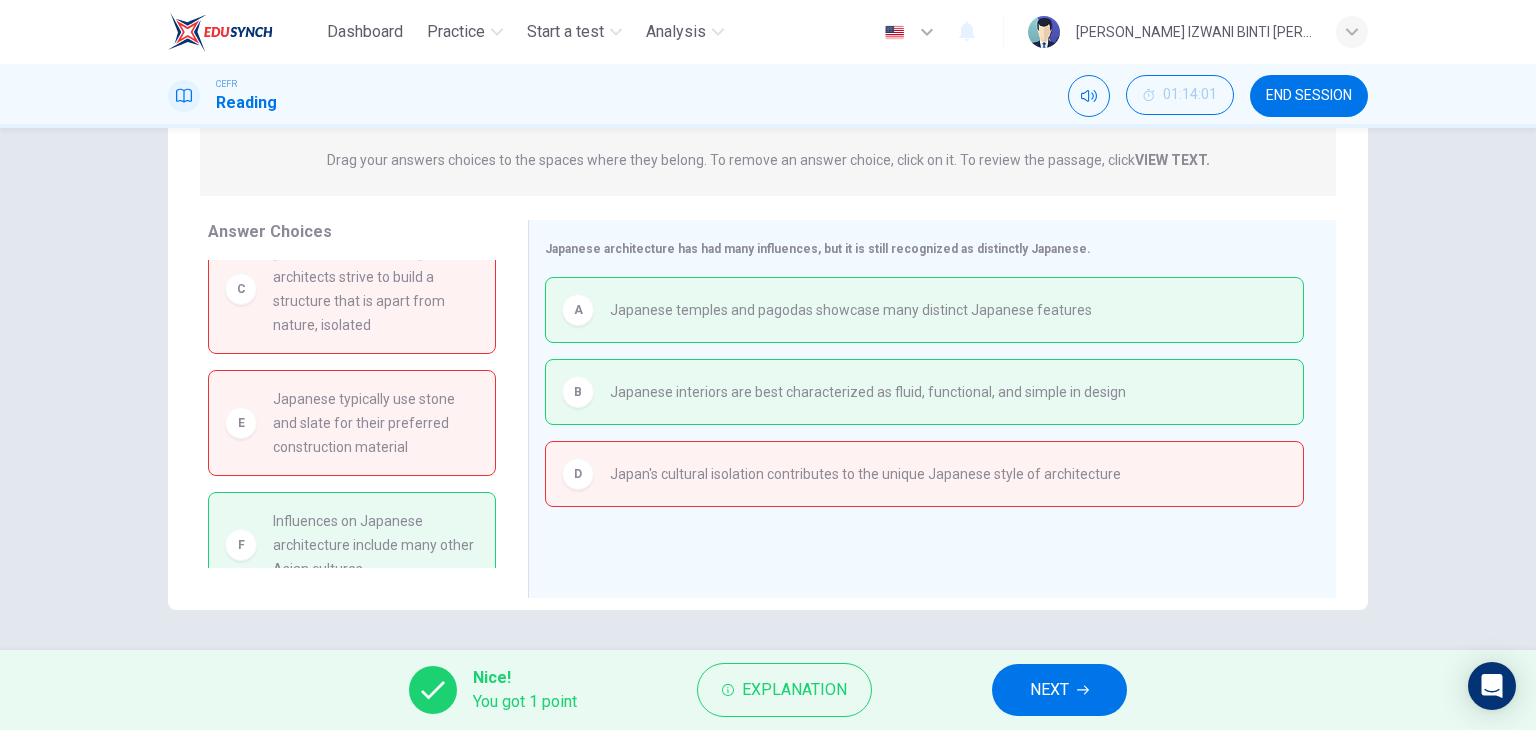 scroll, scrollTop: 40, scrollLeft: 0, axis: vertical 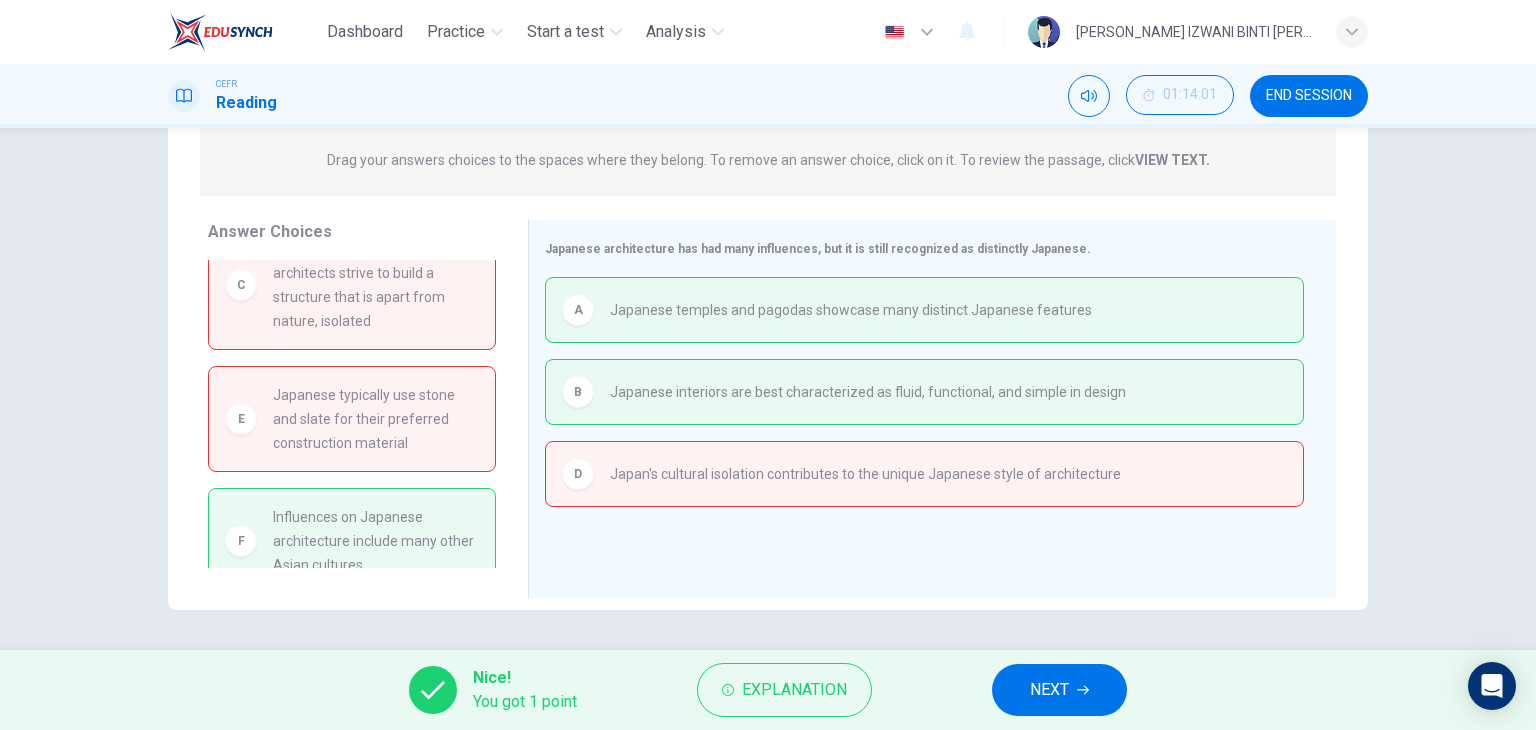 click on "NEXT" at bounding box center (1049, 690) 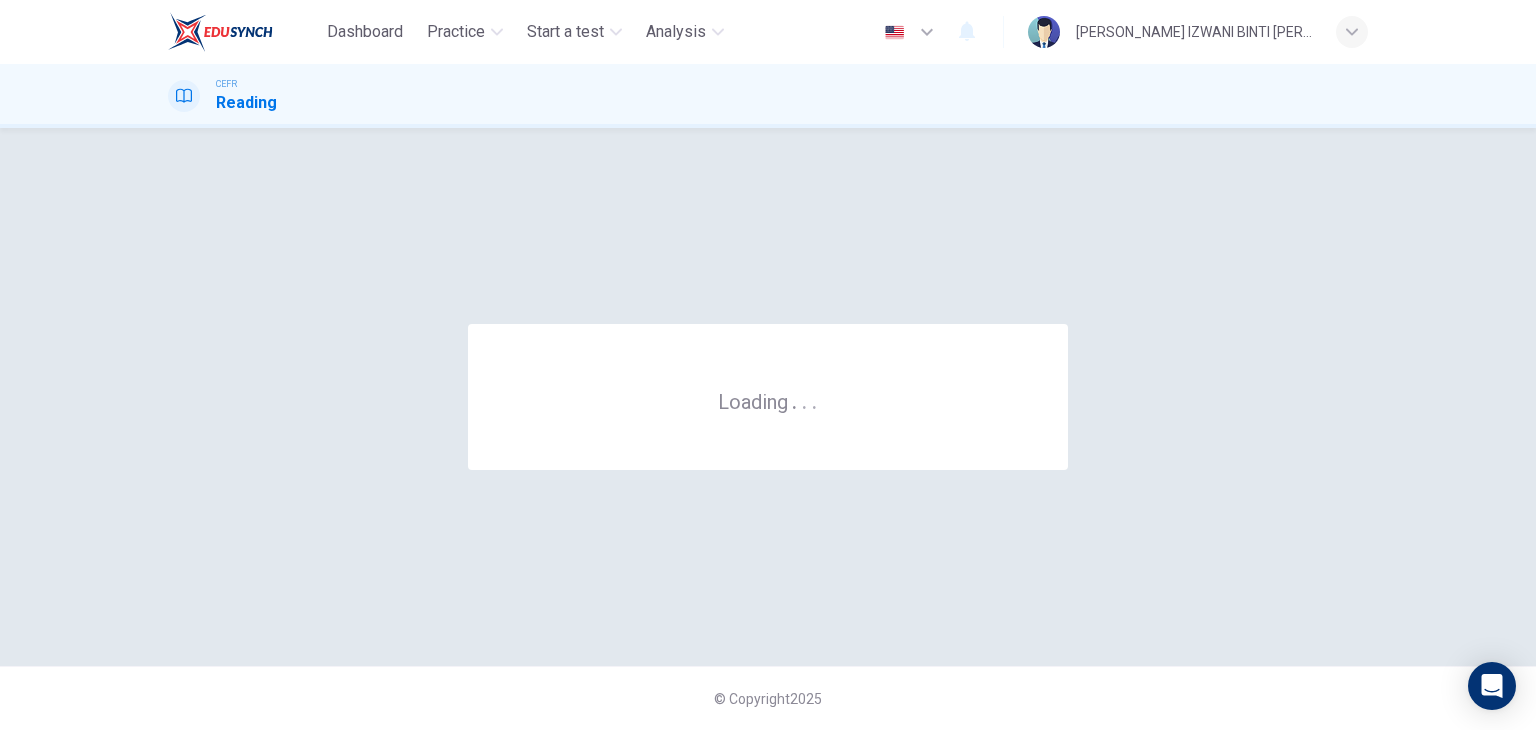scroll, scrollTop: 0, scrollLeft: 0, axis: both 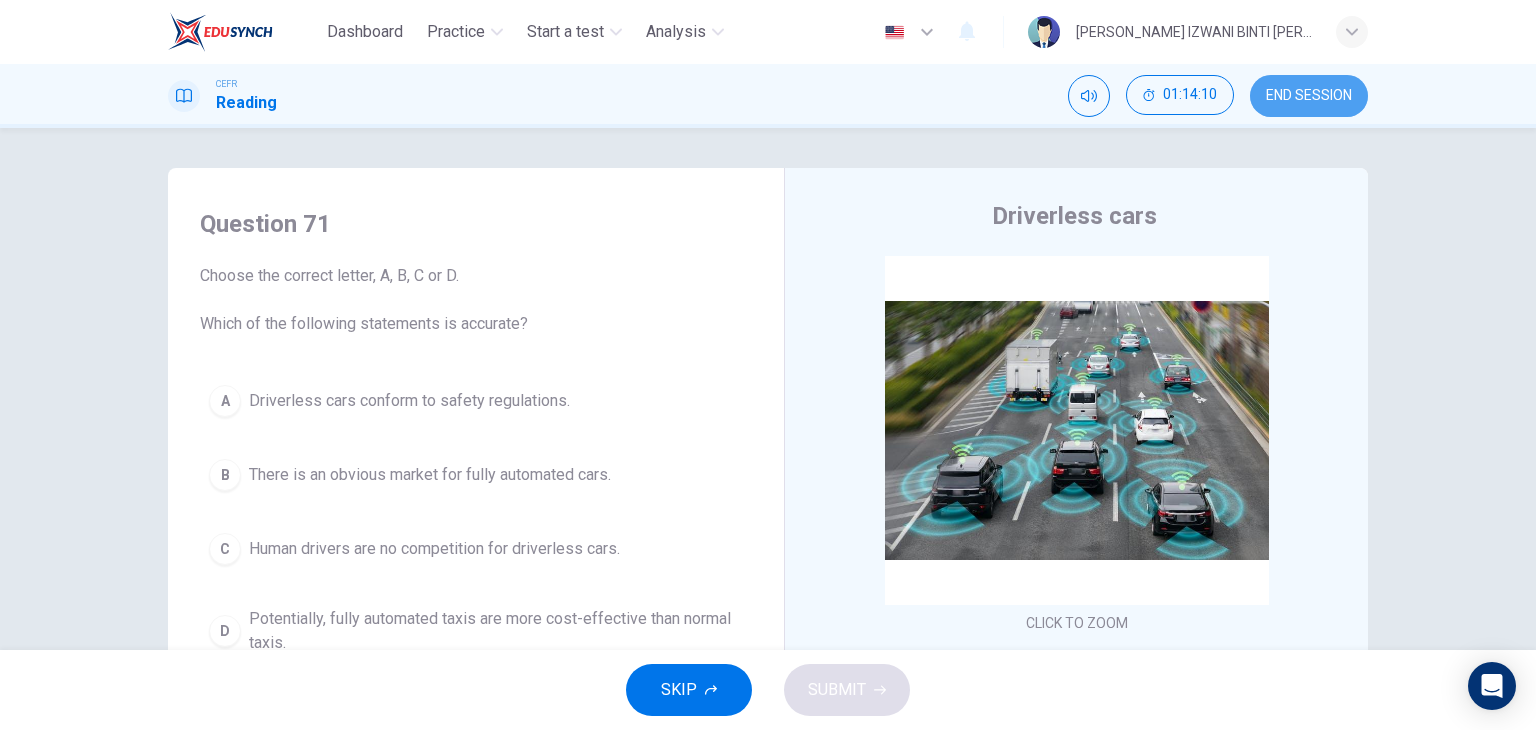 click on "END SESSION" at bounding box center [1309, 96] 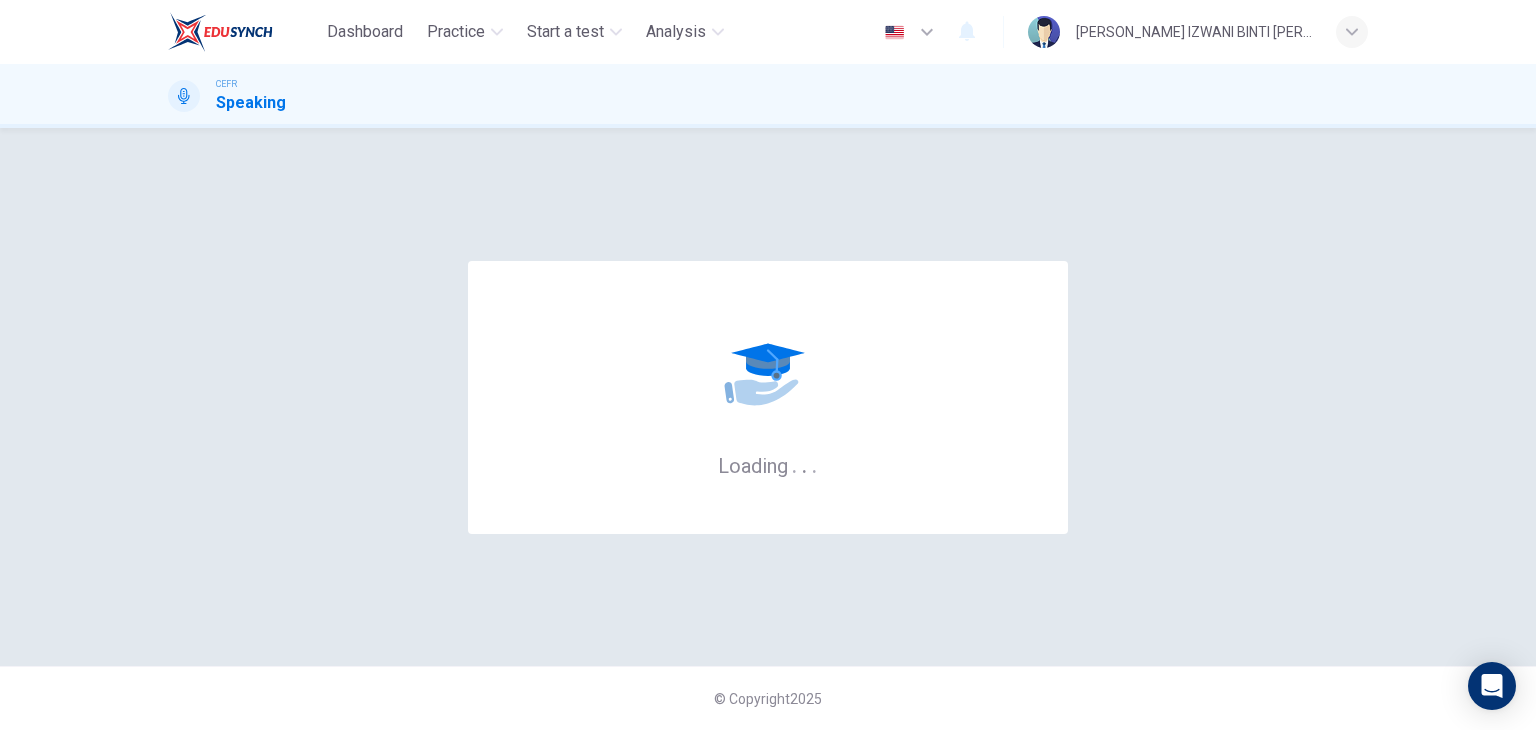 scroll, scrollTop: 0, scrollLeft: 0, axis: both 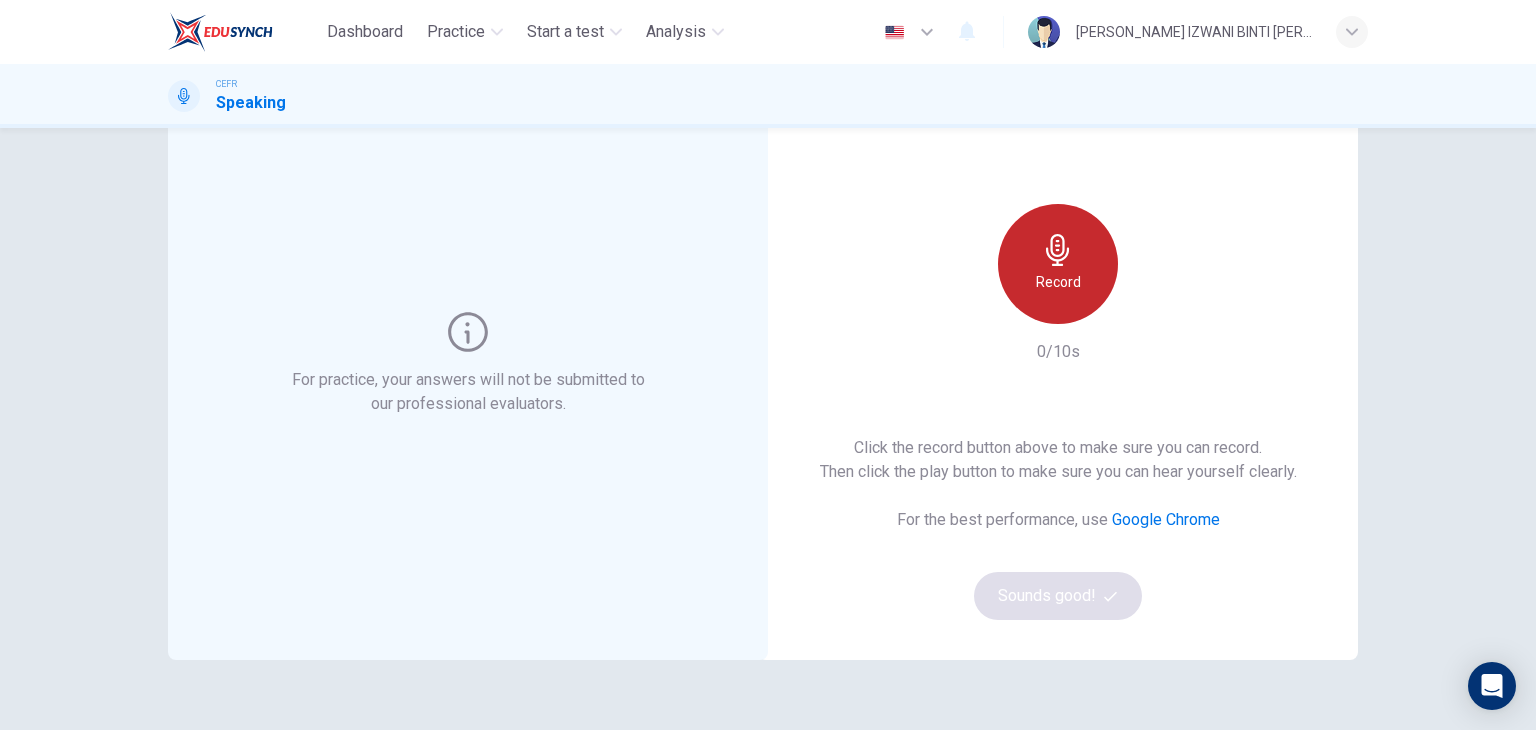 click on "Record" at bounding box center [1058, 282] 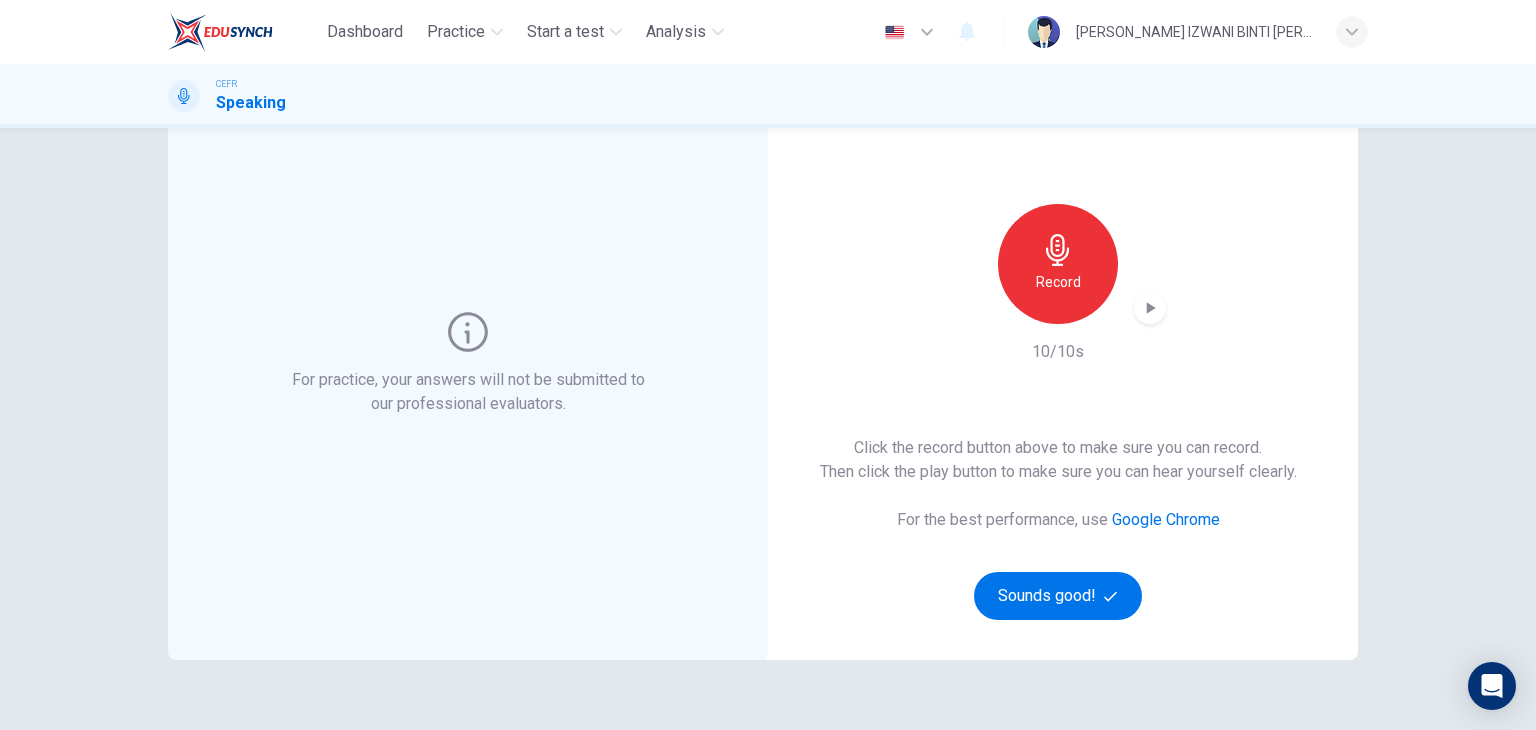 click at bounding box center [1150, 308] 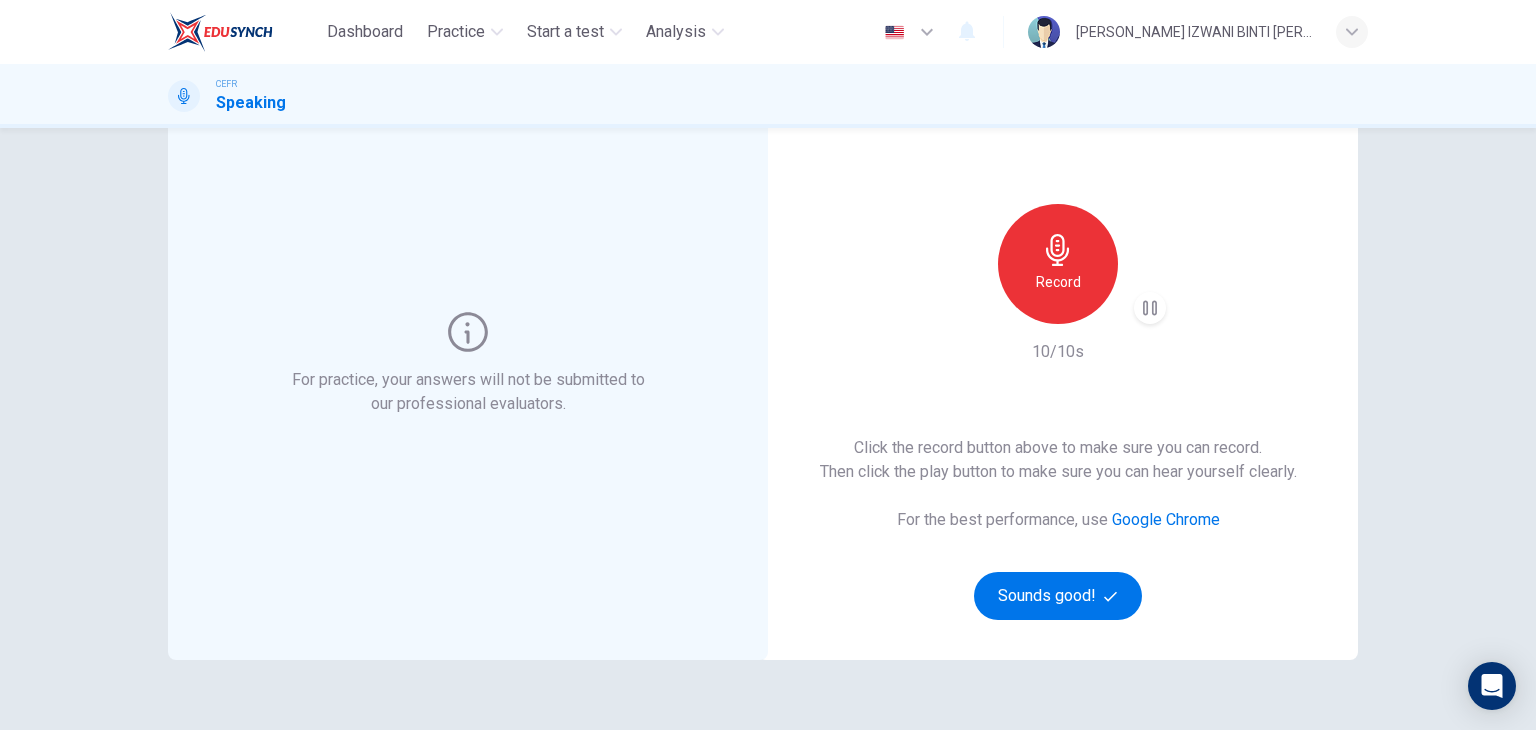 type 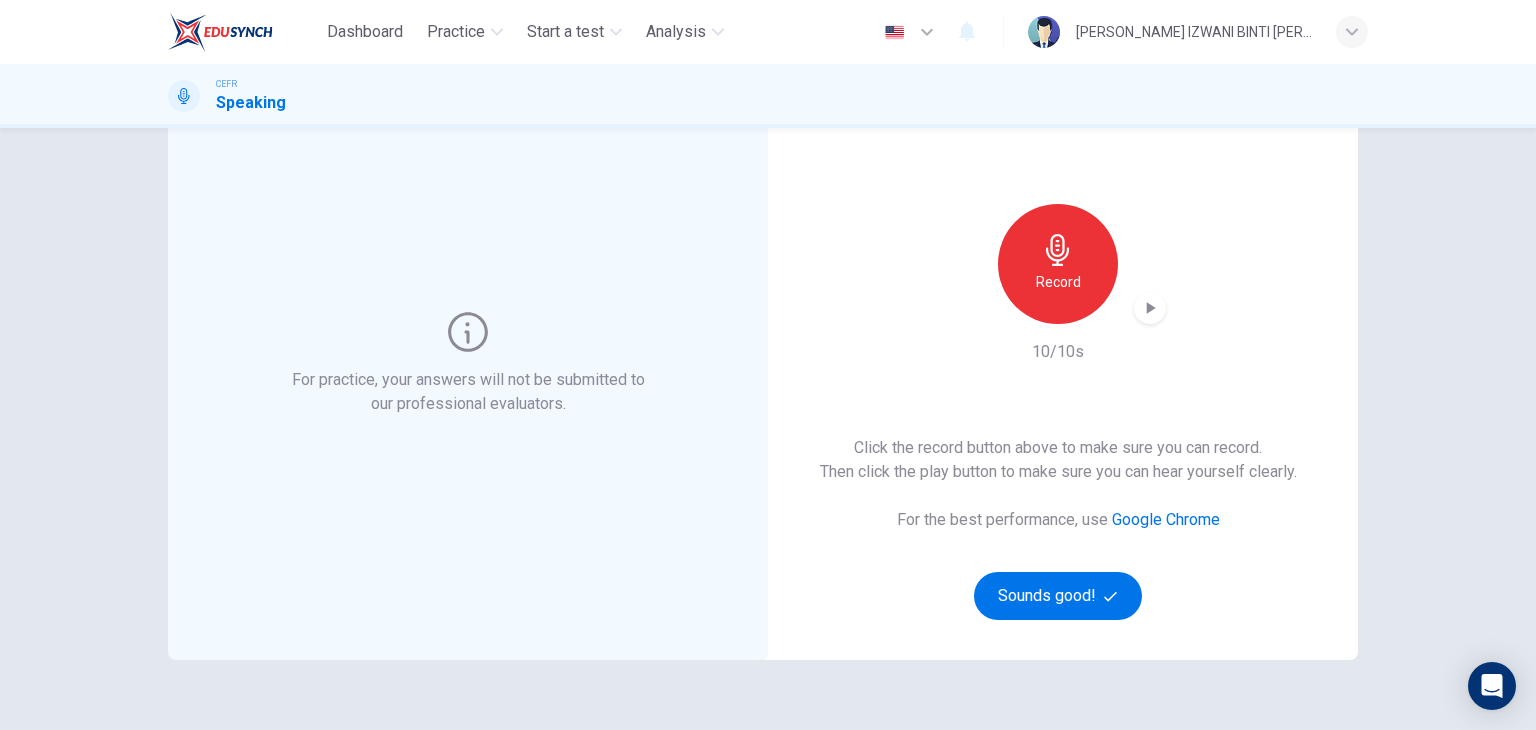 click 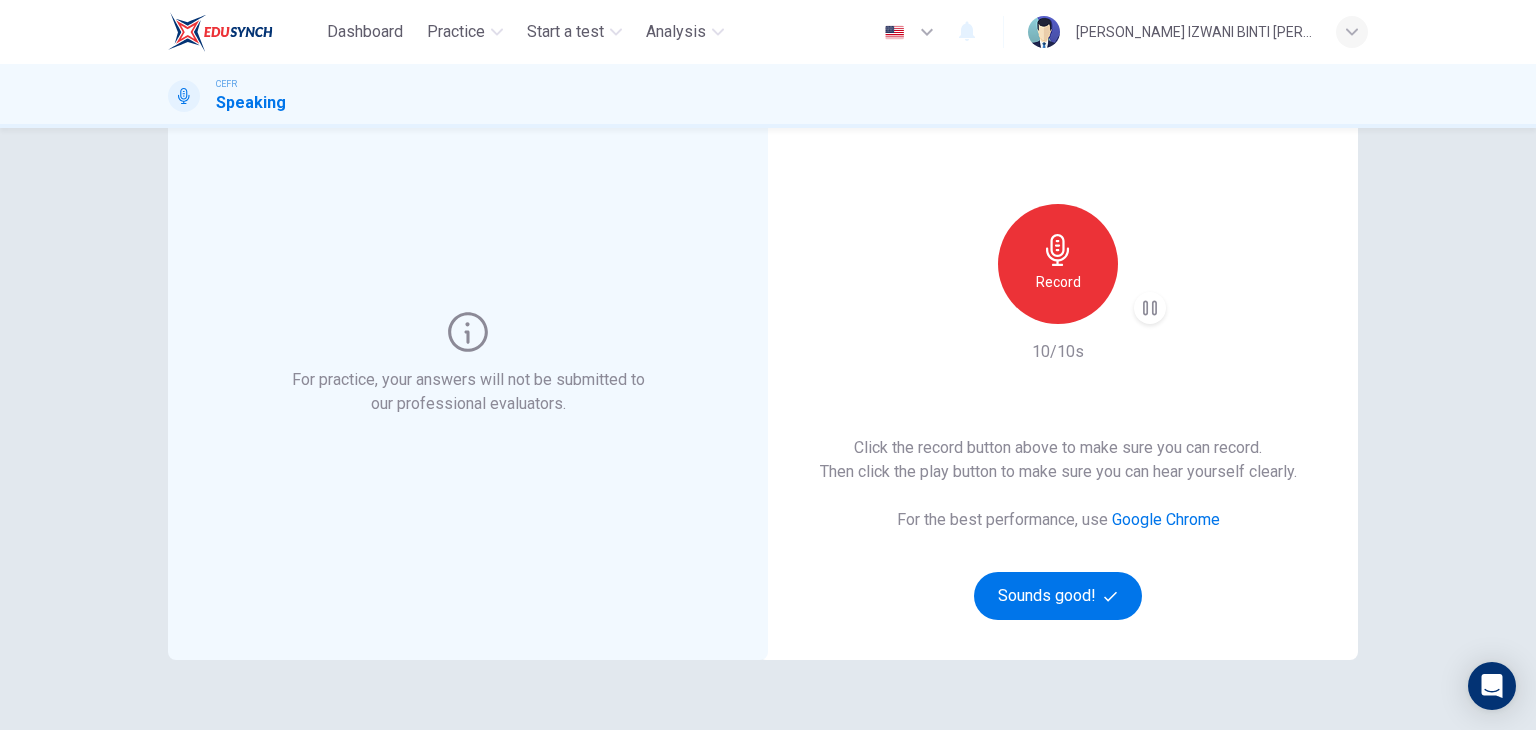 click on "Record" at bounding box center [1058, 264] 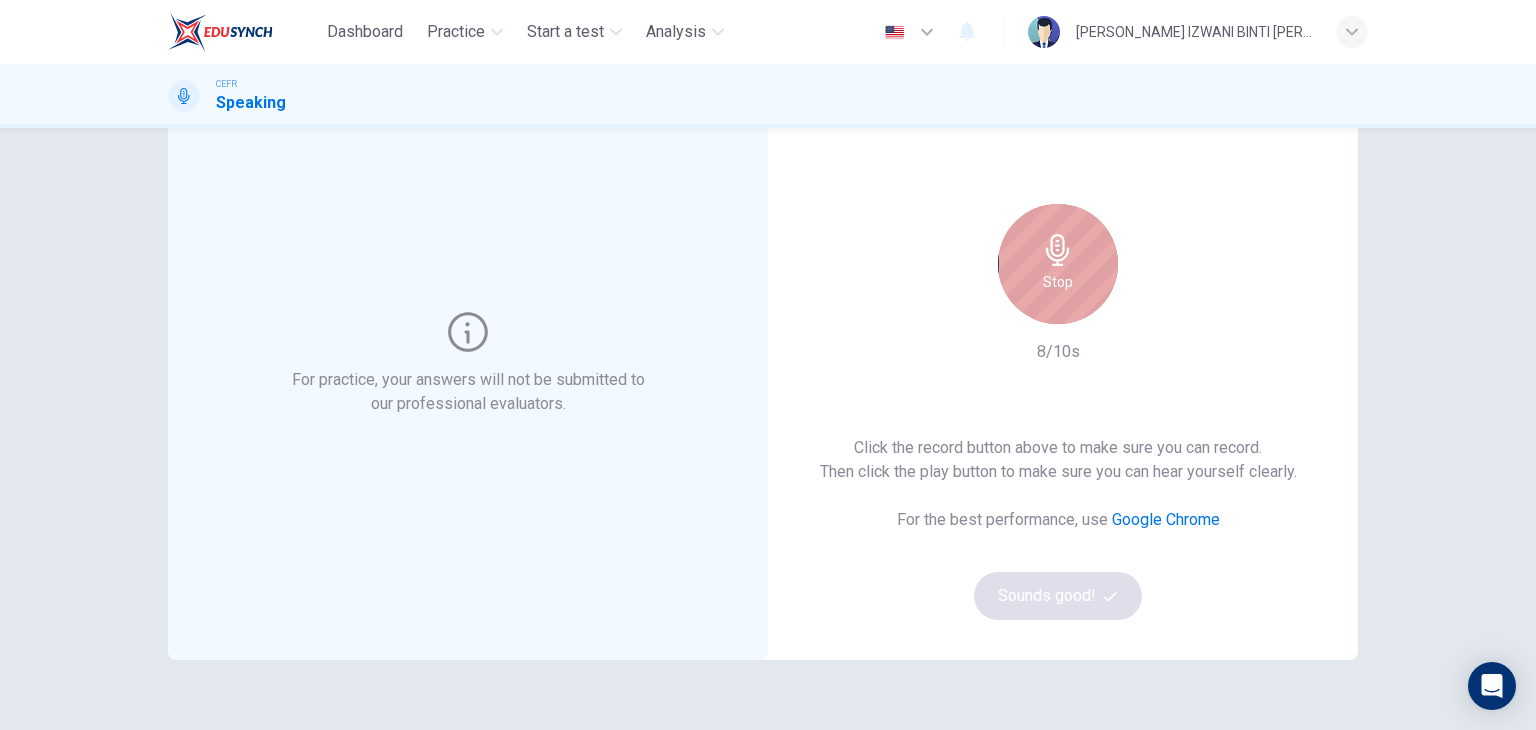 click on "Stop" at bounding box center [1058, 264] 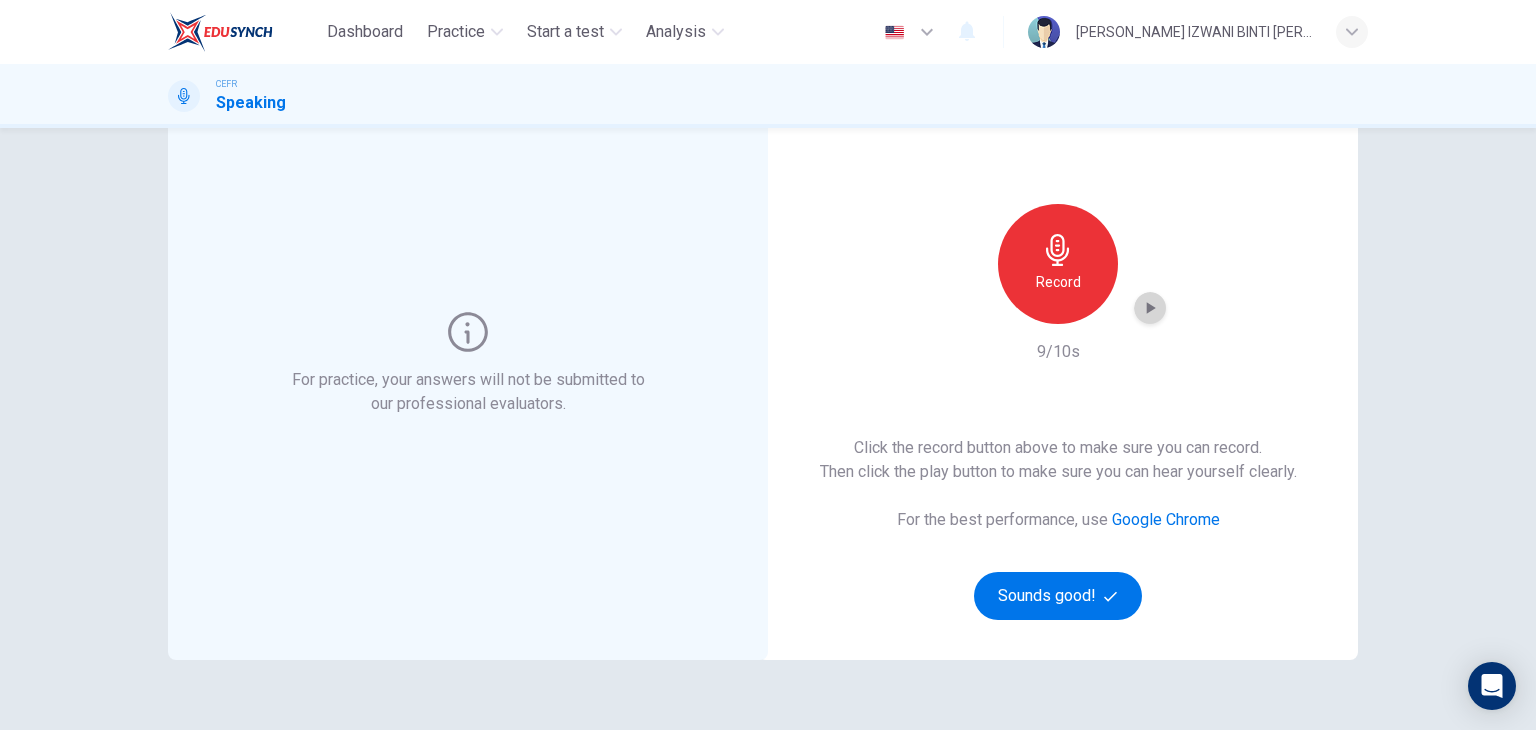 click 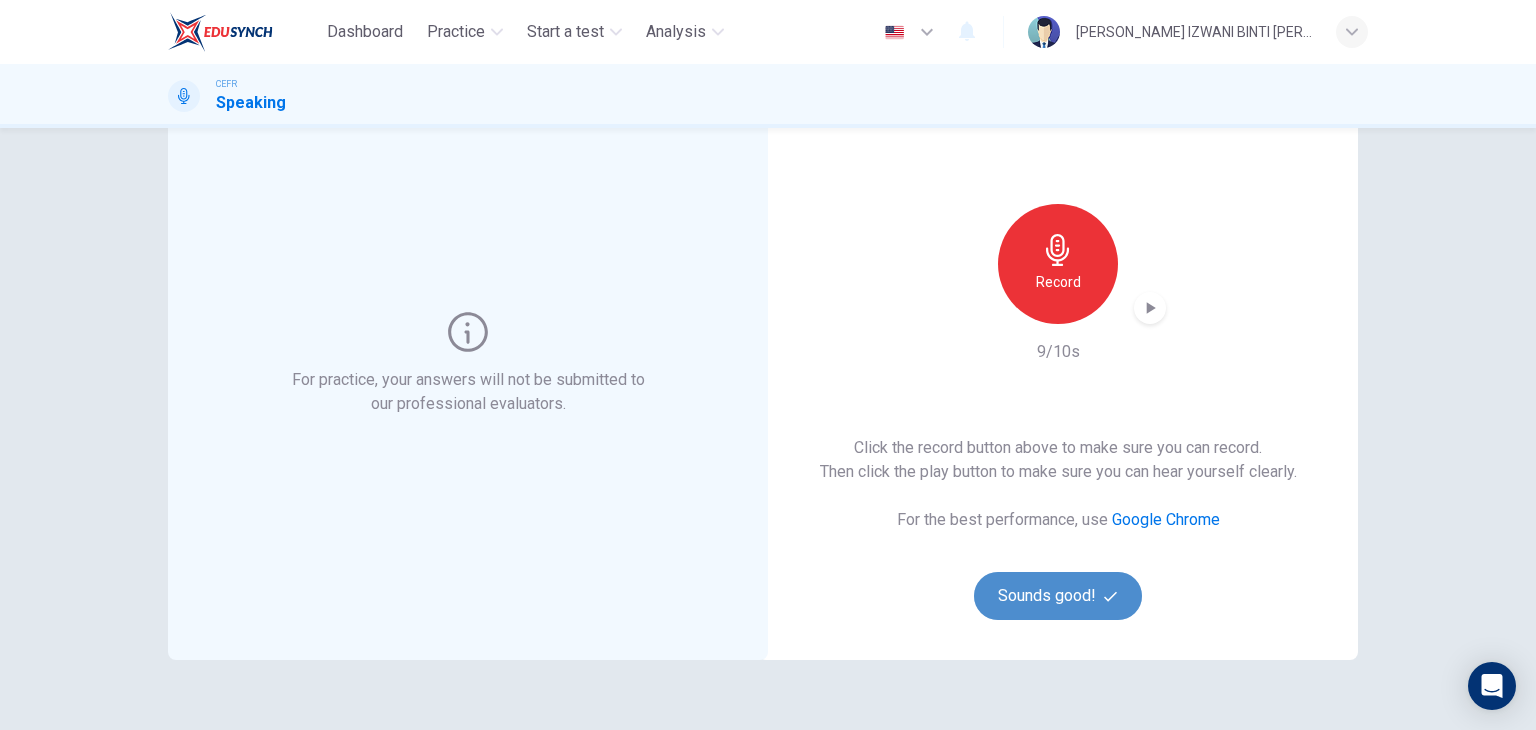 click on "Sounds good!" at bounding box center (1058, 596) 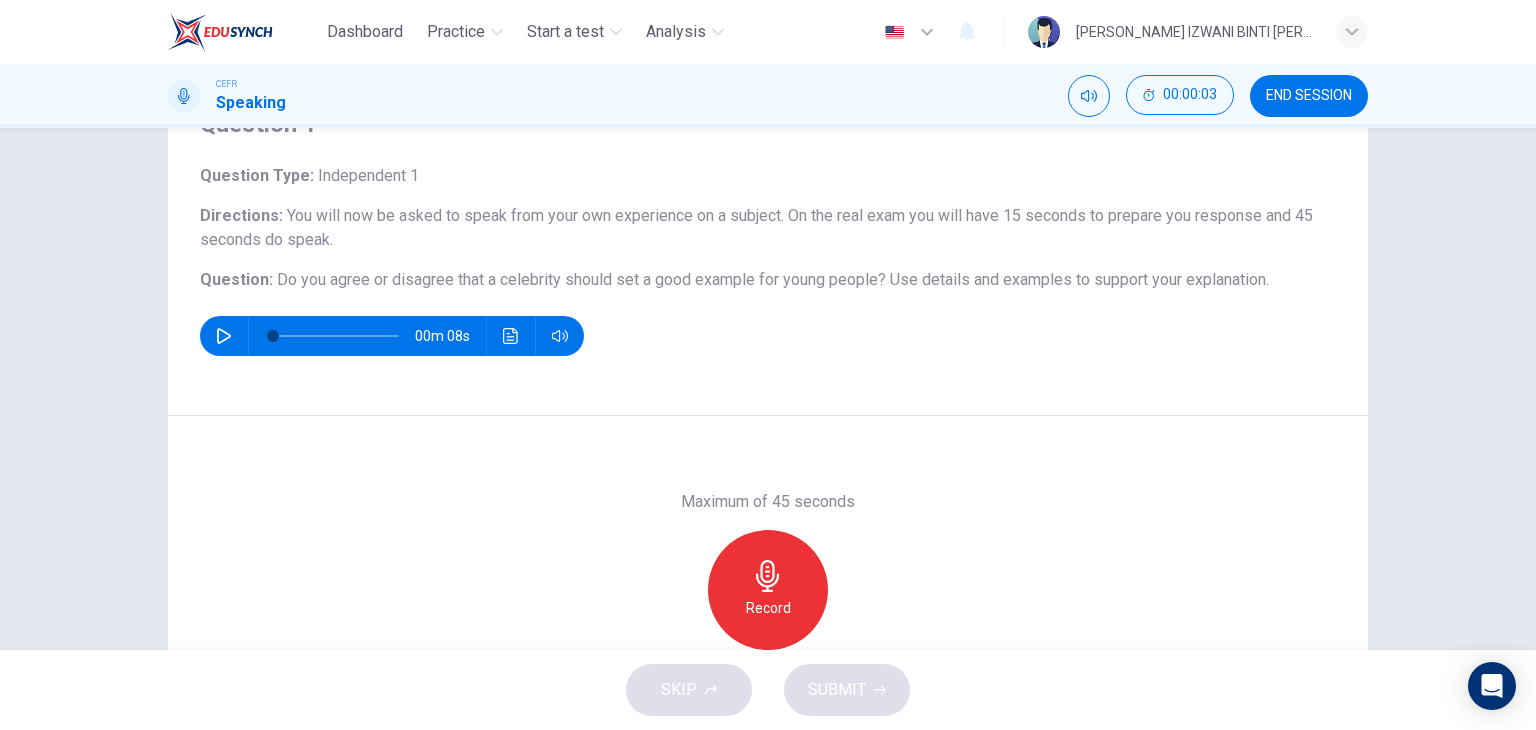 click 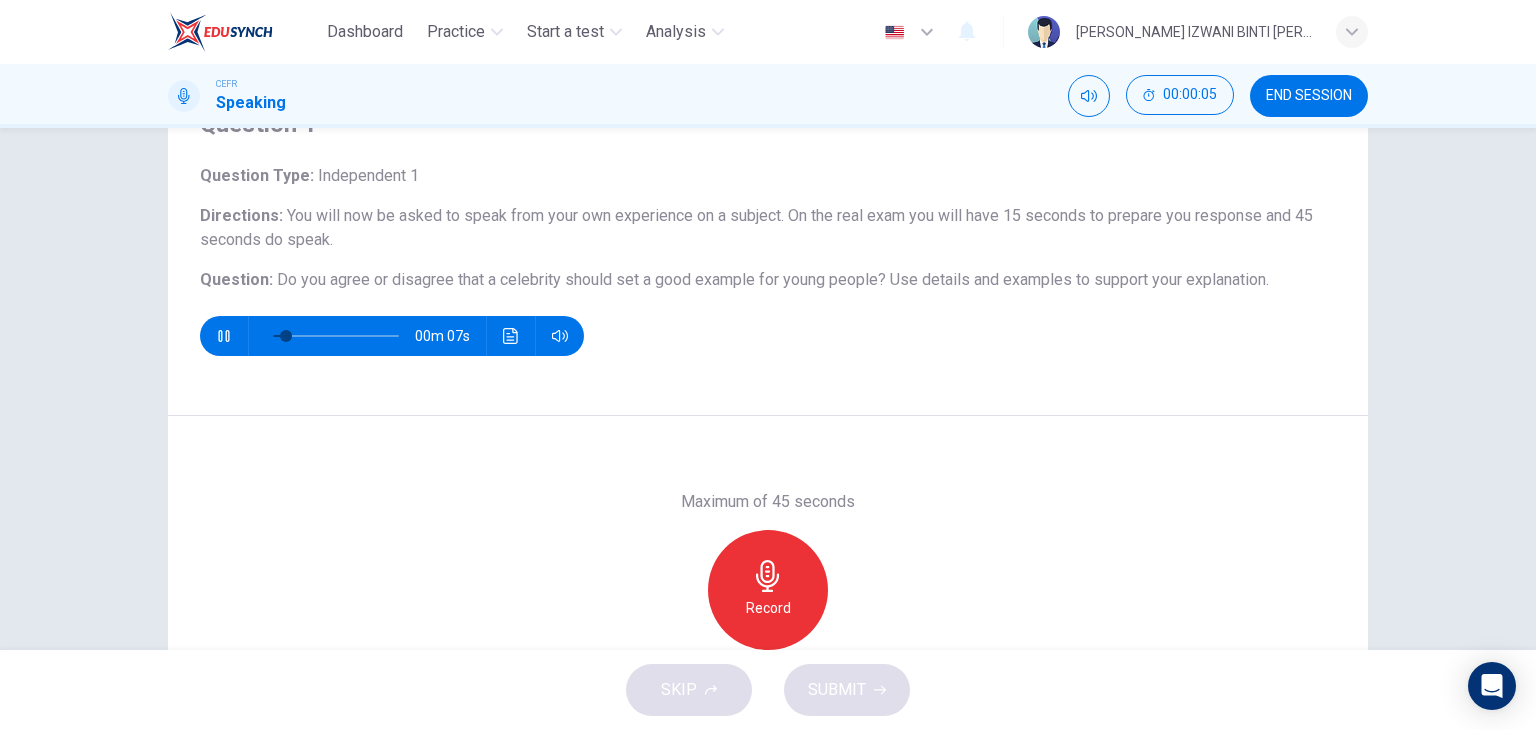 type on "22" 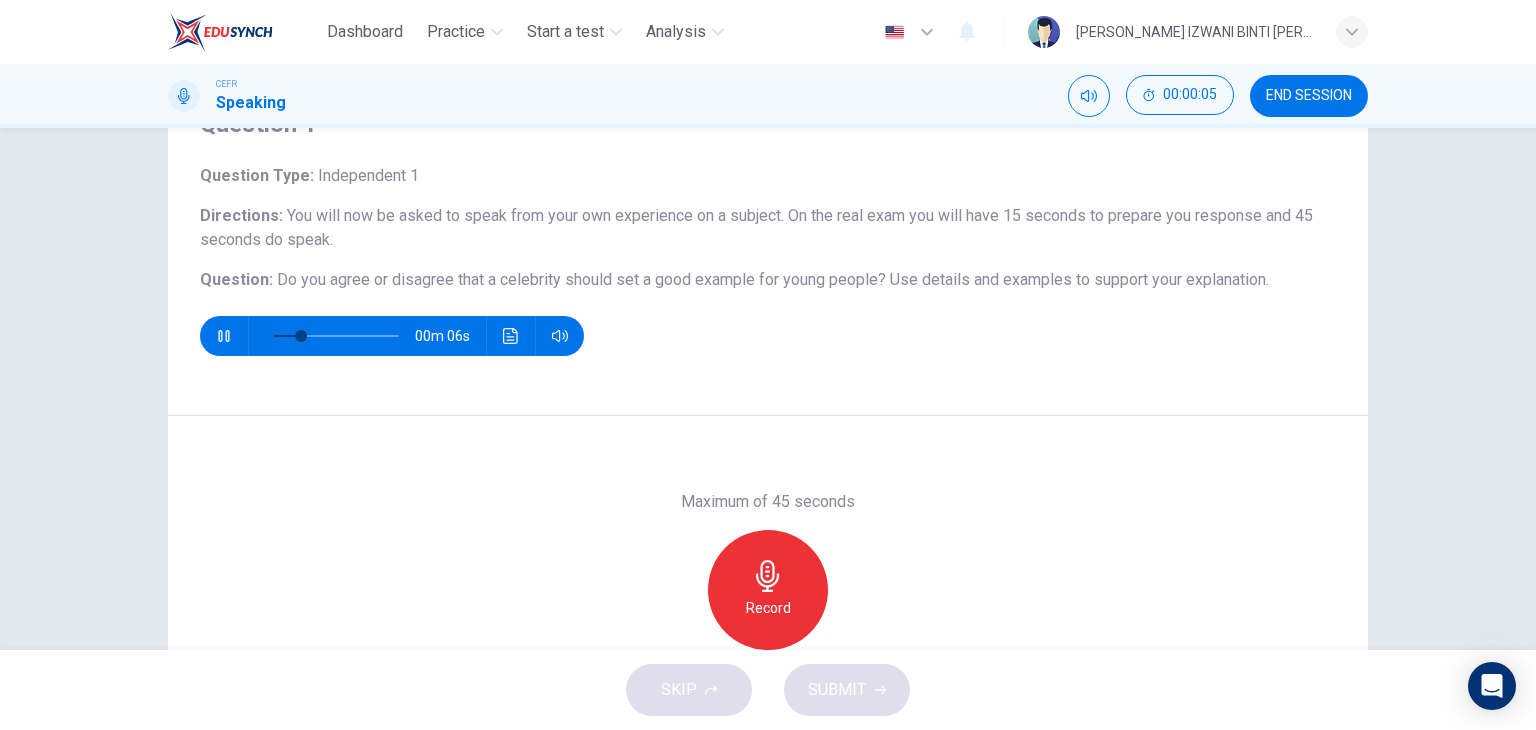 type 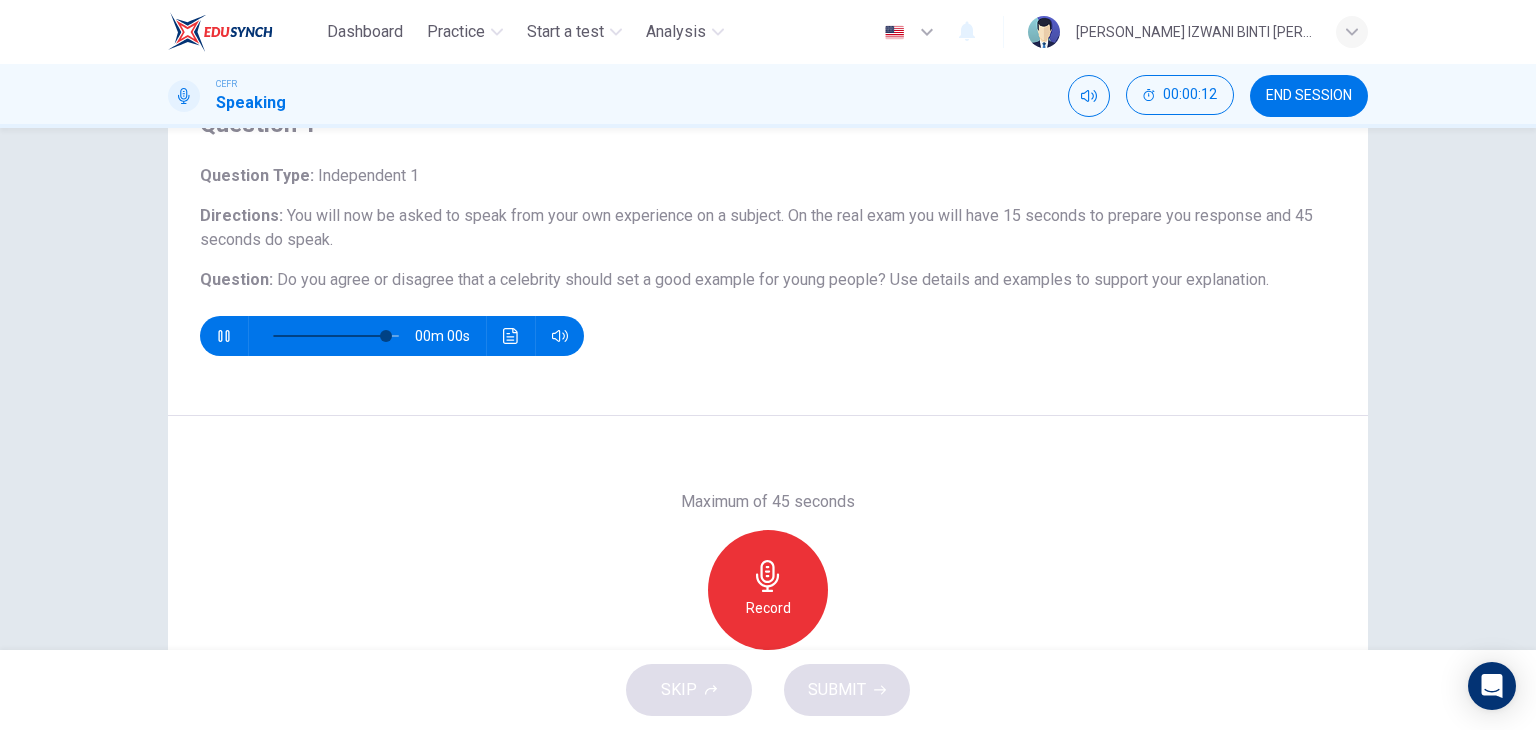 type on "0" 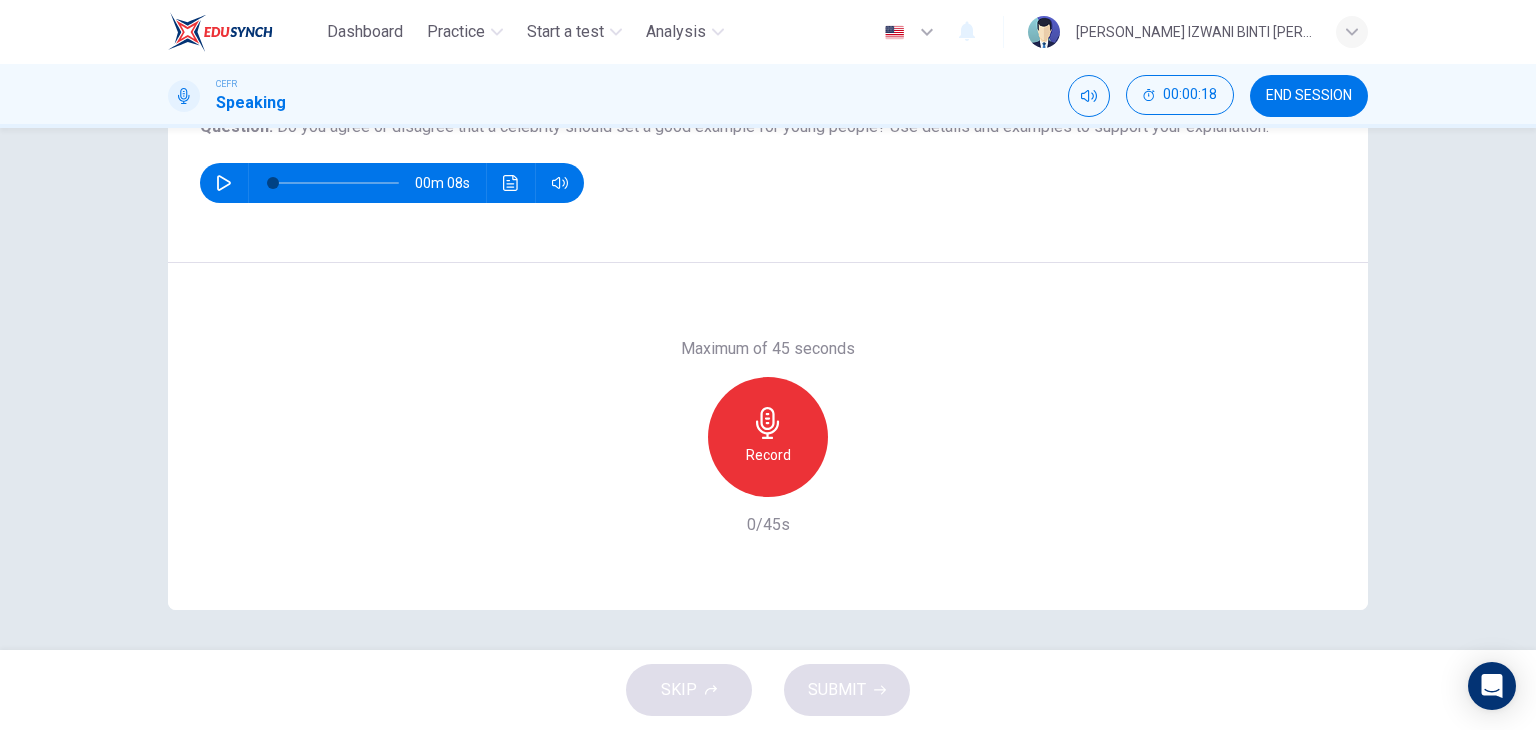 scroll, scrollTop: 153, scrollLeft: 0, axis: vertical 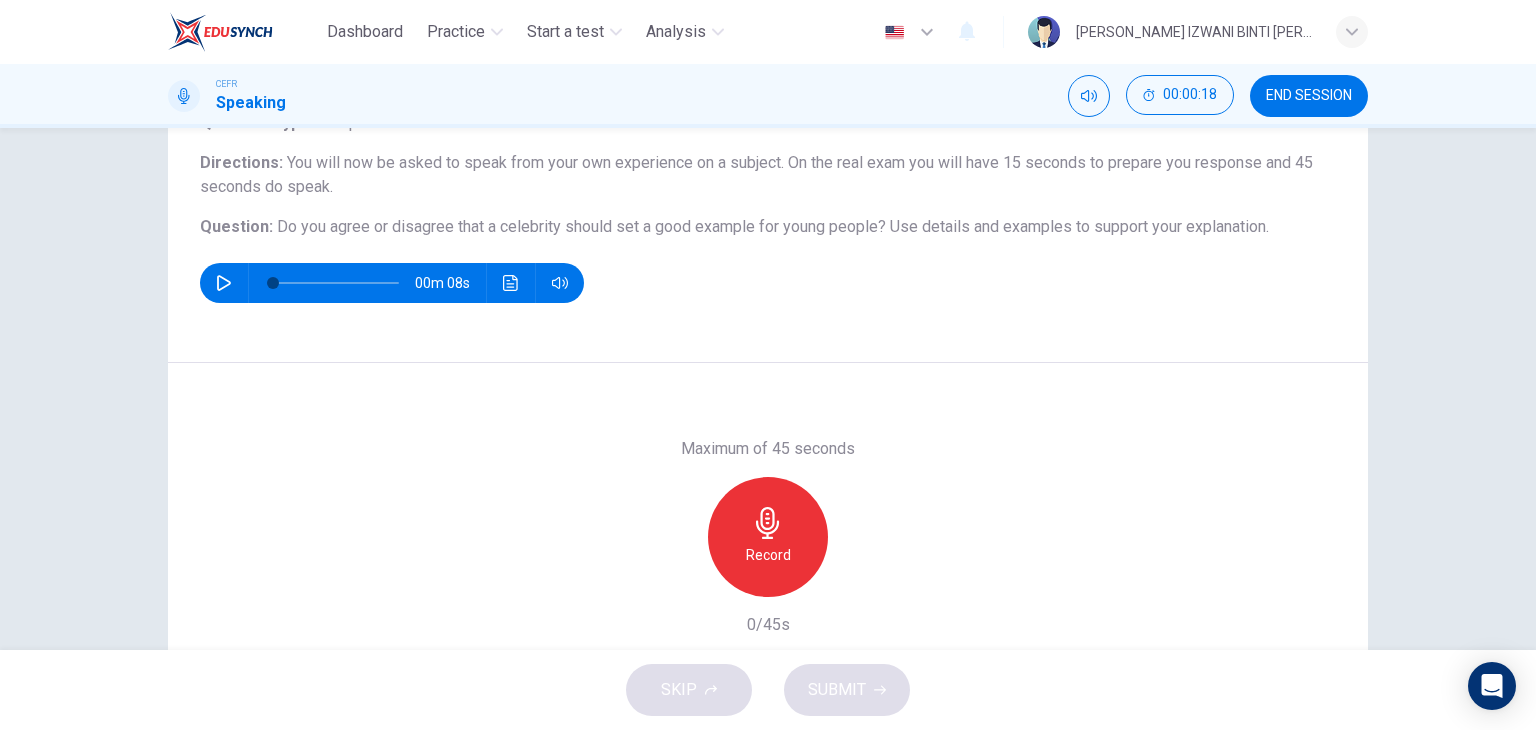 click 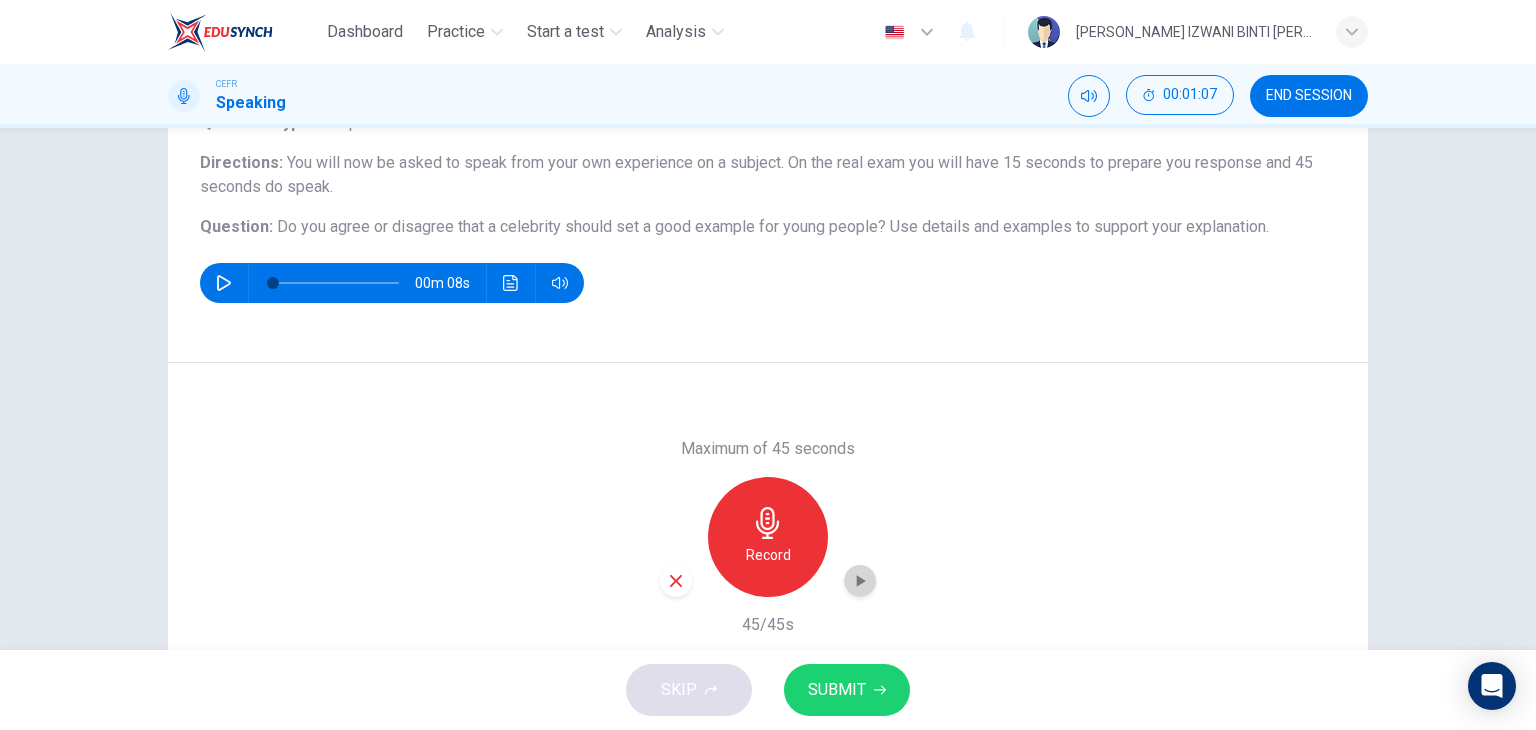 click 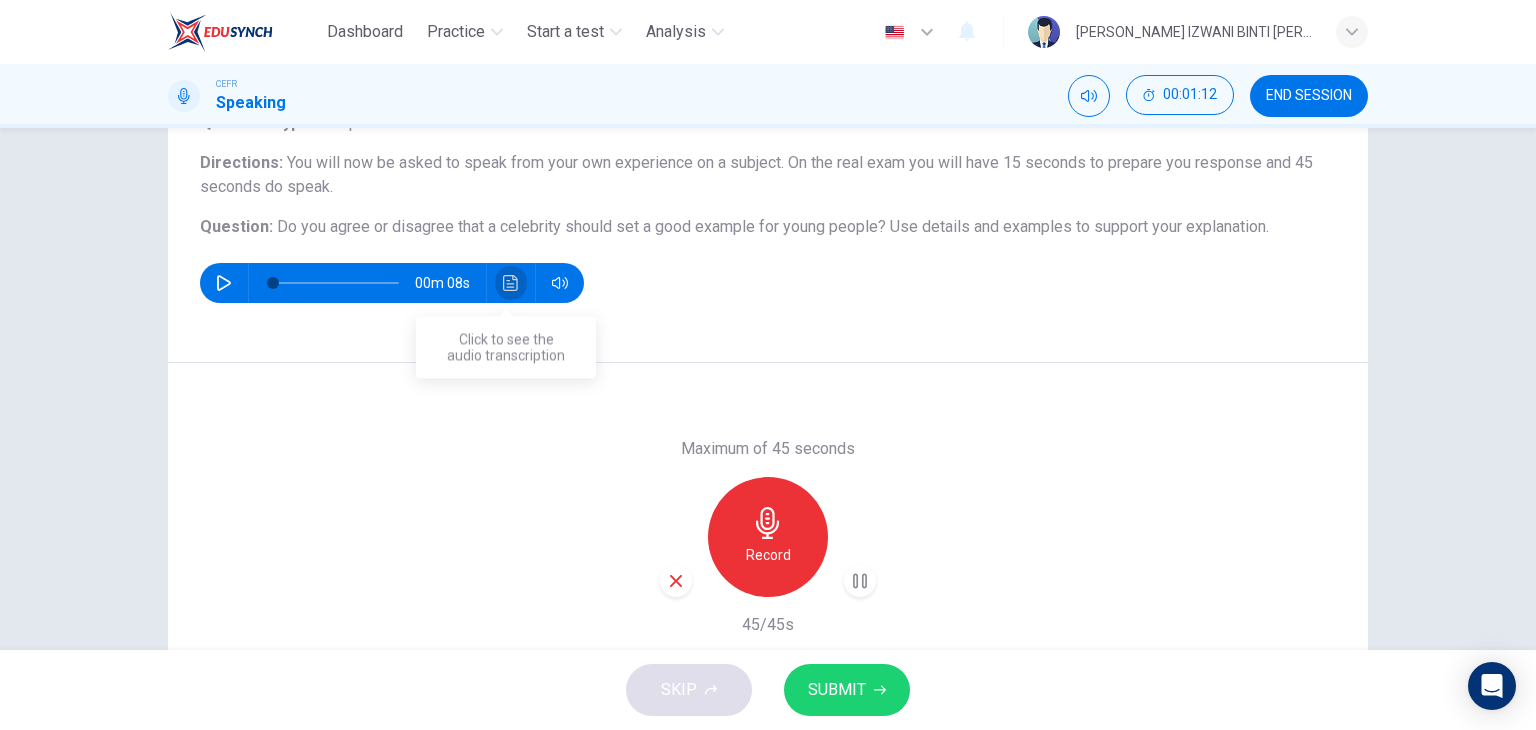 click 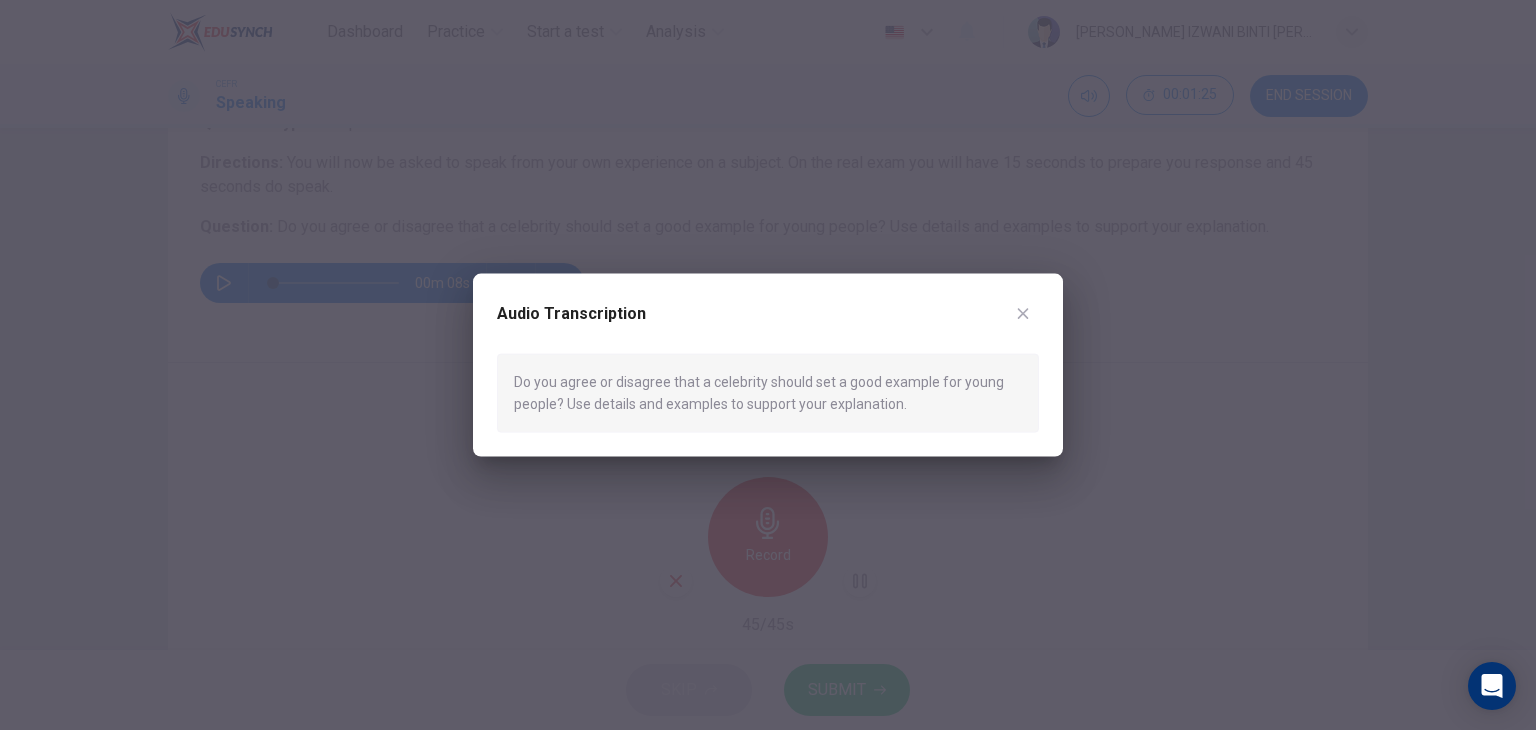 drag, startPoint x: 900, startPoint y: 402, endPoint x: 519, endPoint y: 384, distance: 381.42496 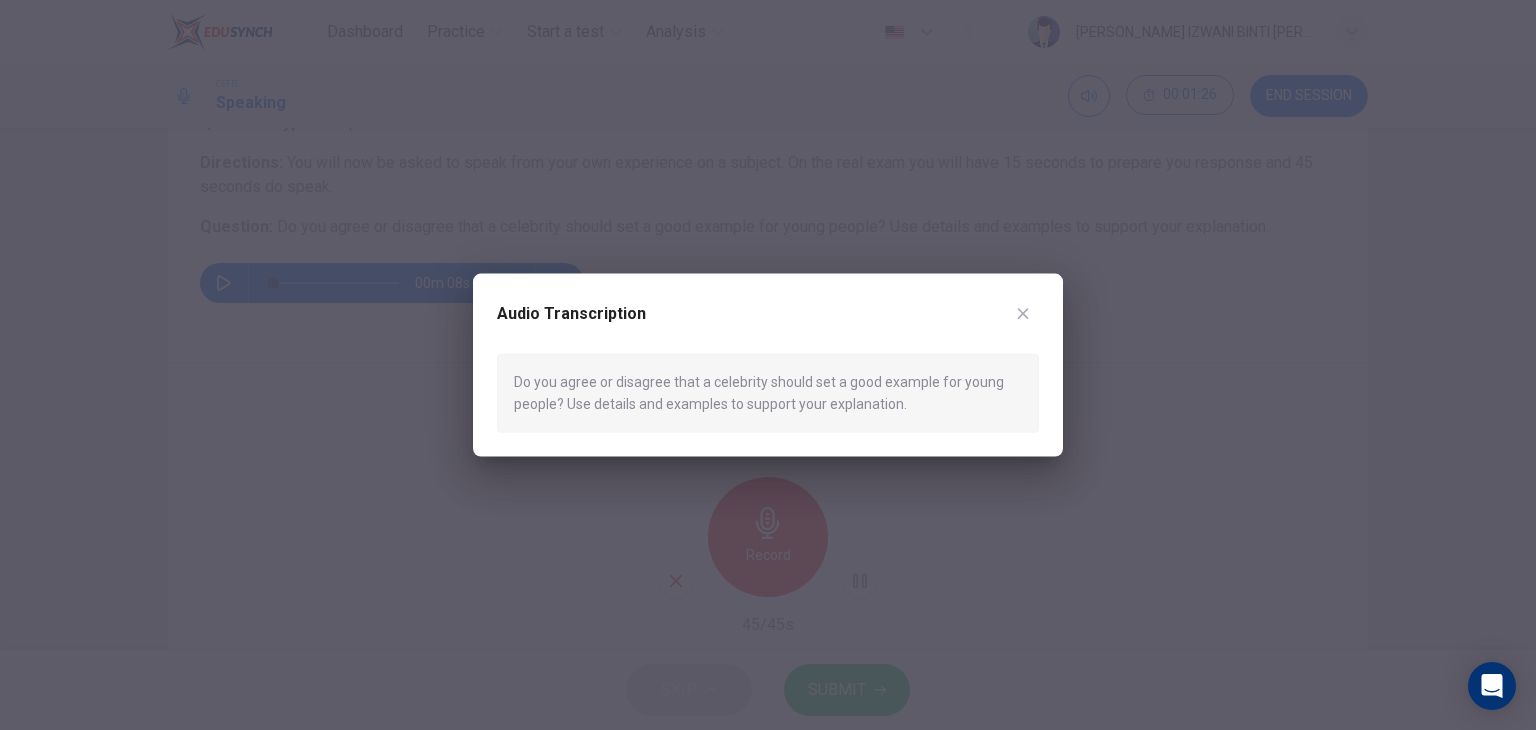 drag, startPoint x: 512, startPoint y: 379, endPoint x: 928, endPoint y: 426, distance: 418.64664 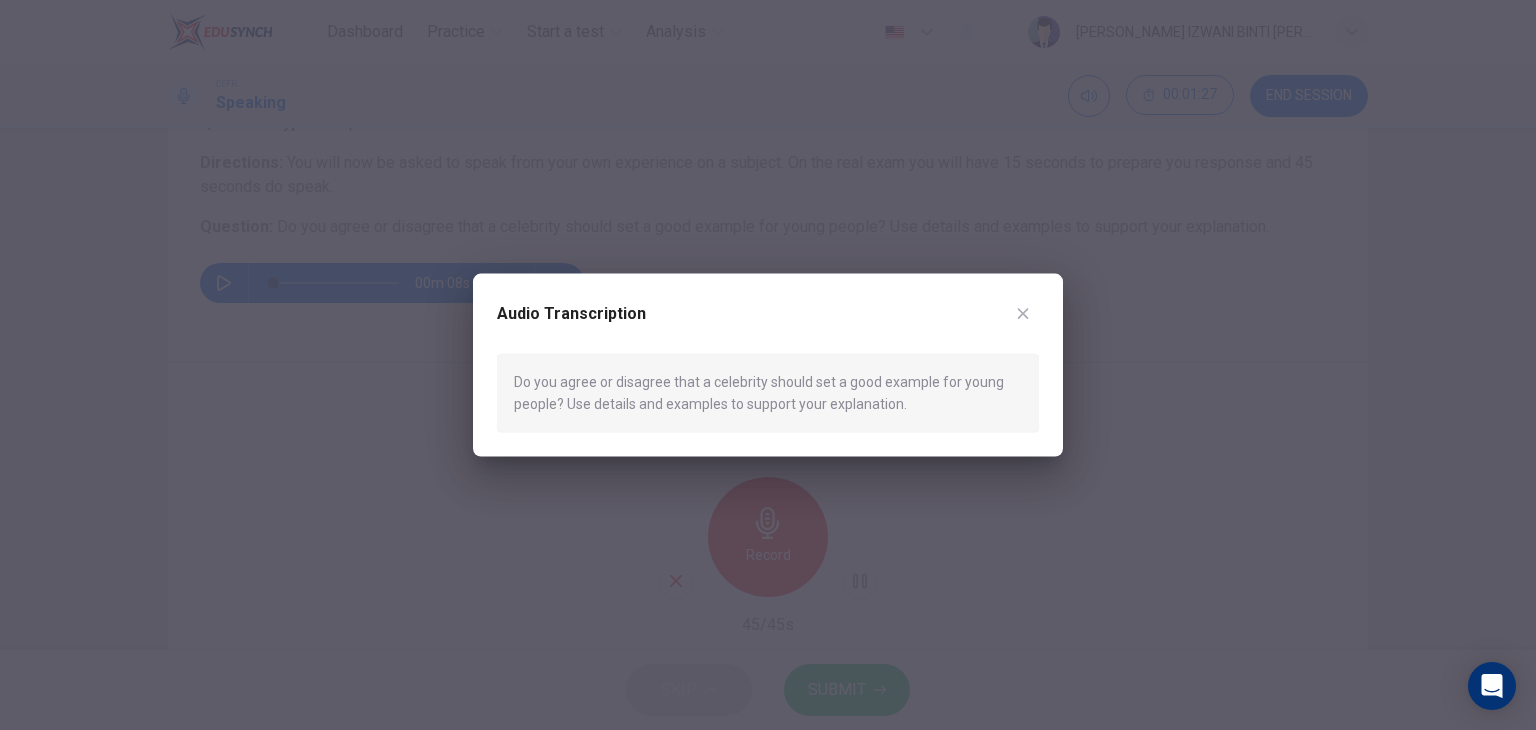 click on "Do you agree or disagree that a celebrity should set a good example for young people? Use details and examples to support your explanation." at bounding box center [768, 393] 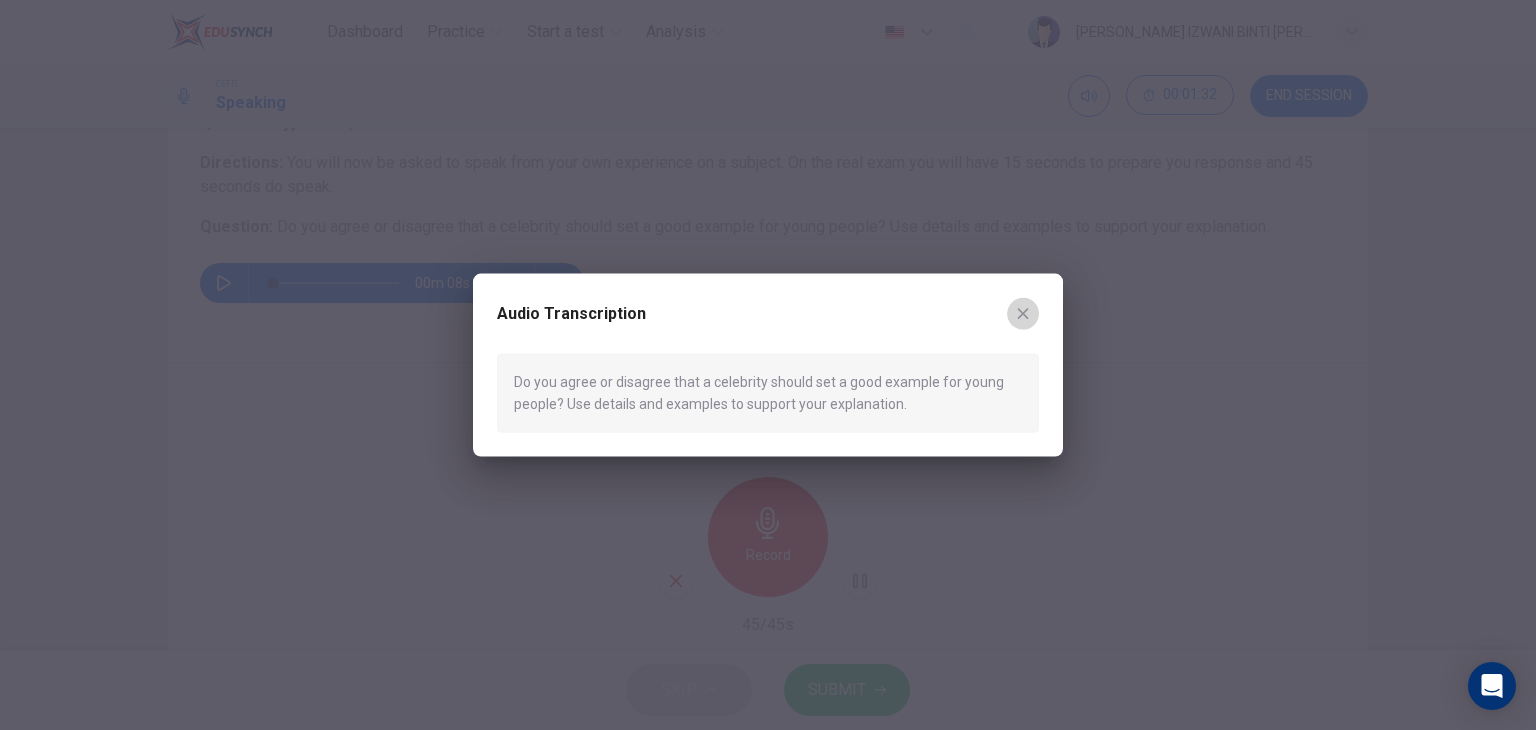 click 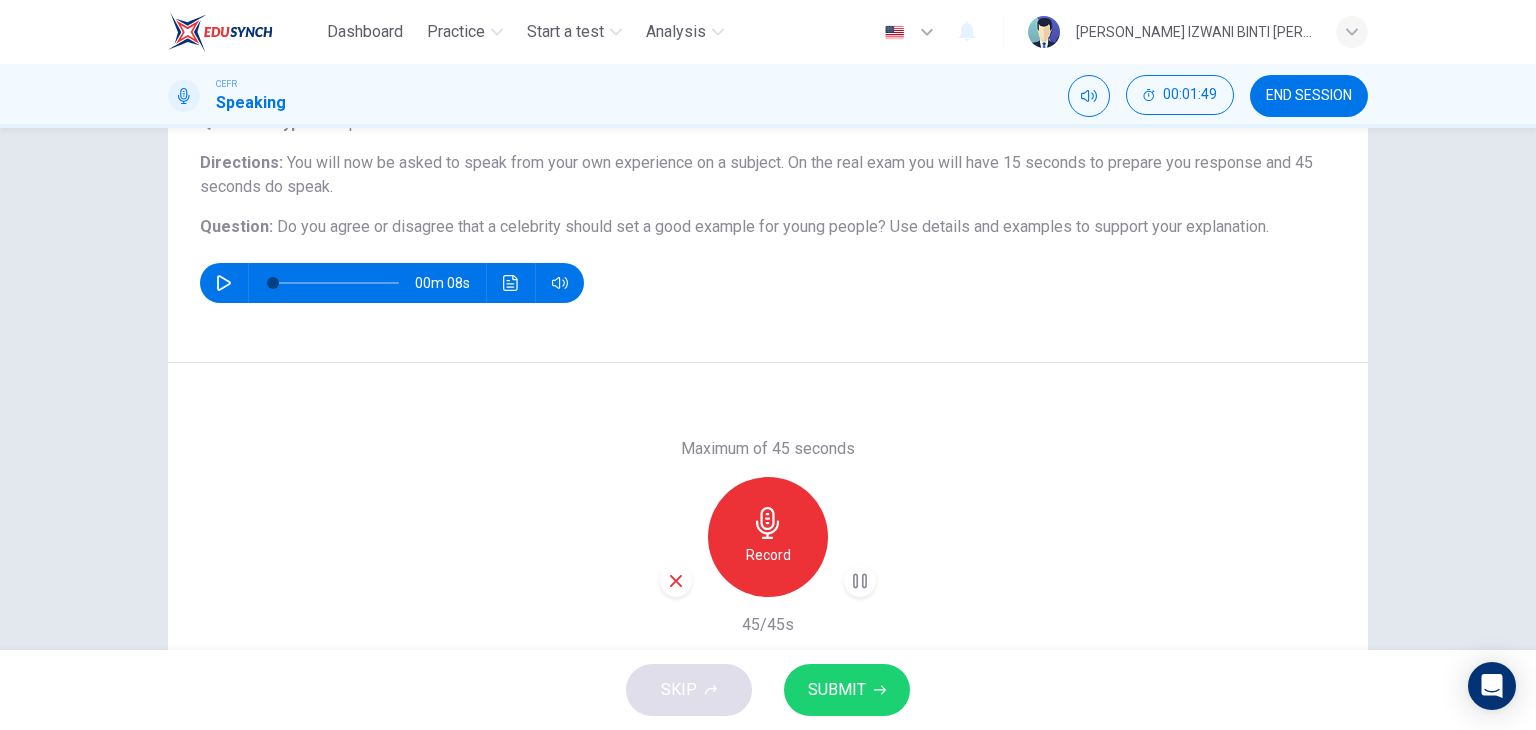 drag, startPoint x: 271, startPoint y: 228, endPoint x: 699, endPoint y: 175, distance: 431.26904 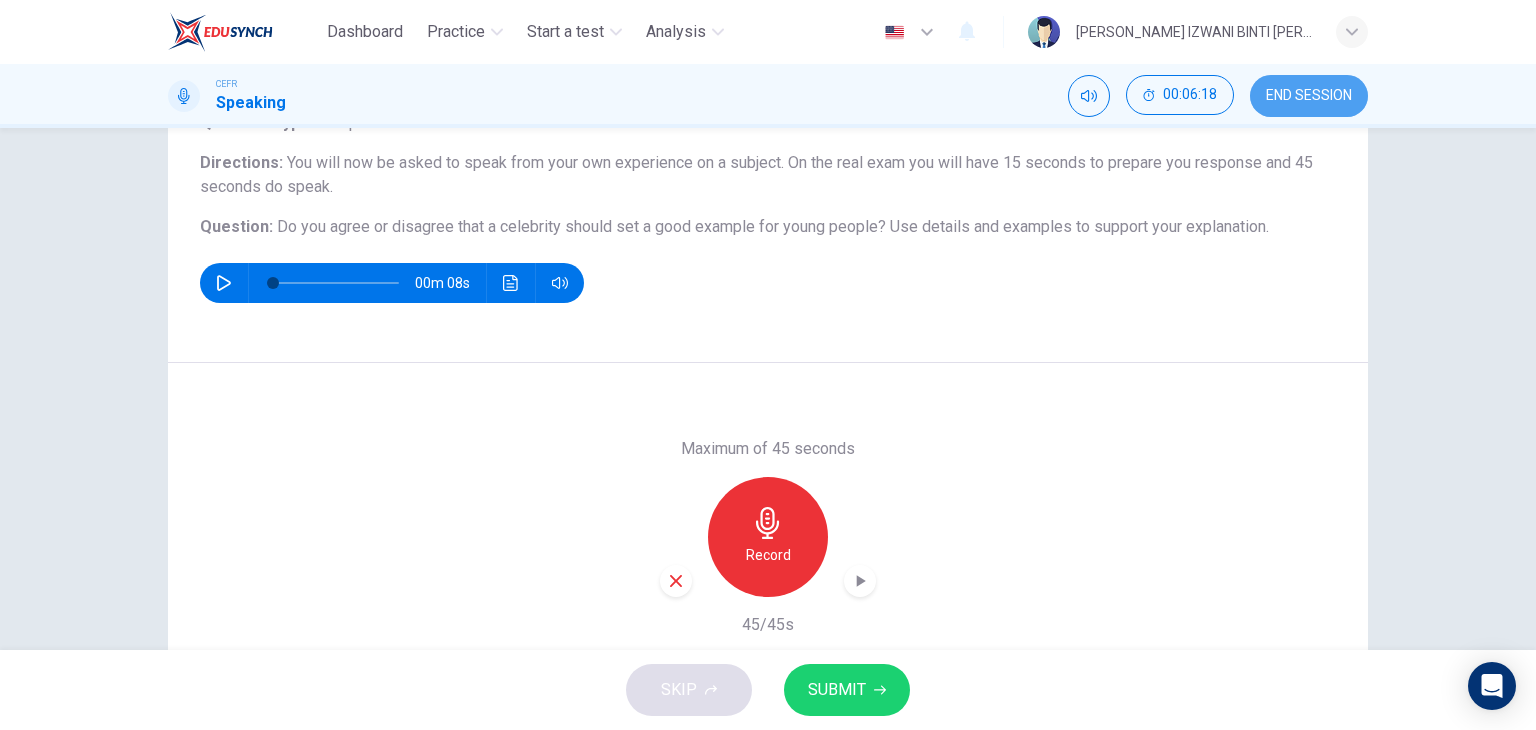 click on "END SESSION" at bounding box center (1309, 96) 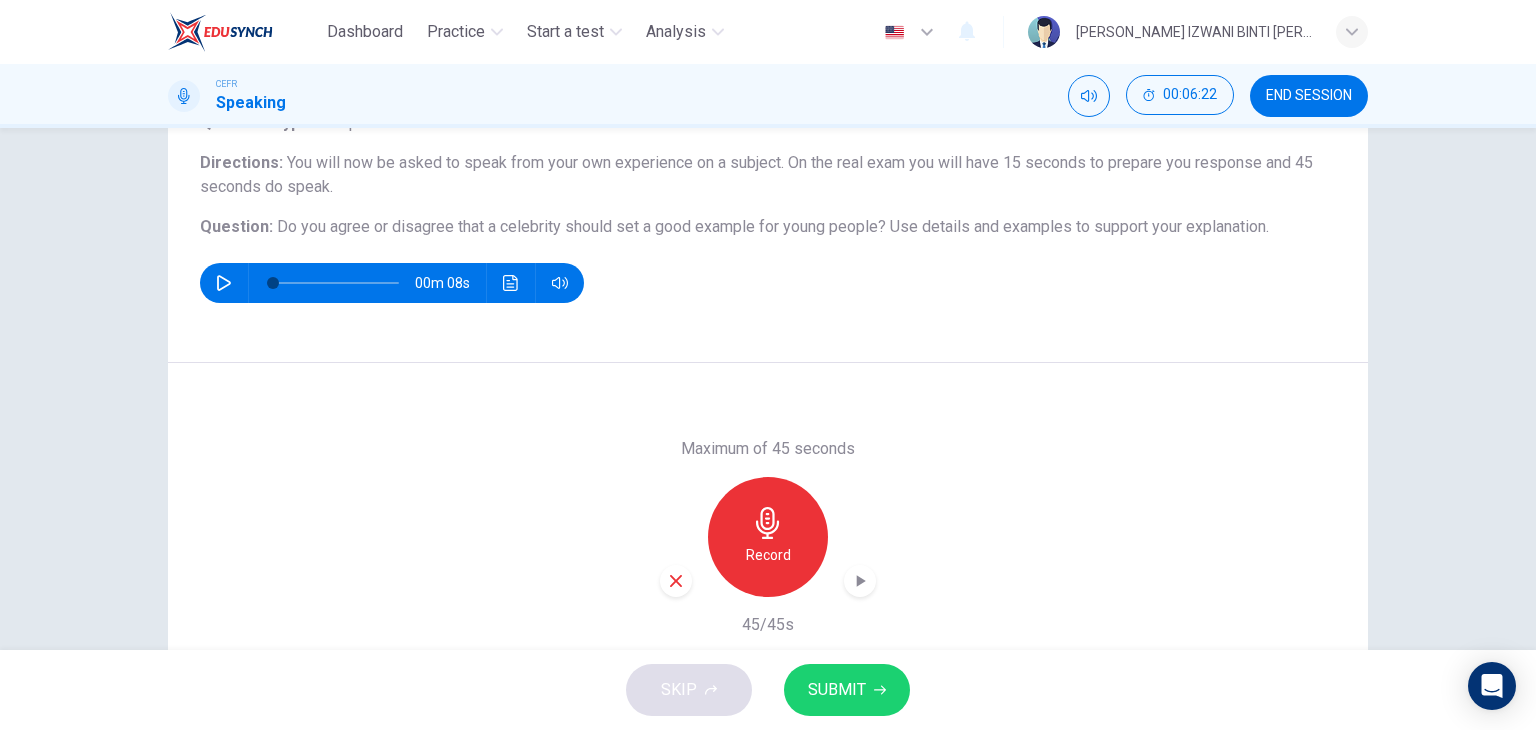 click 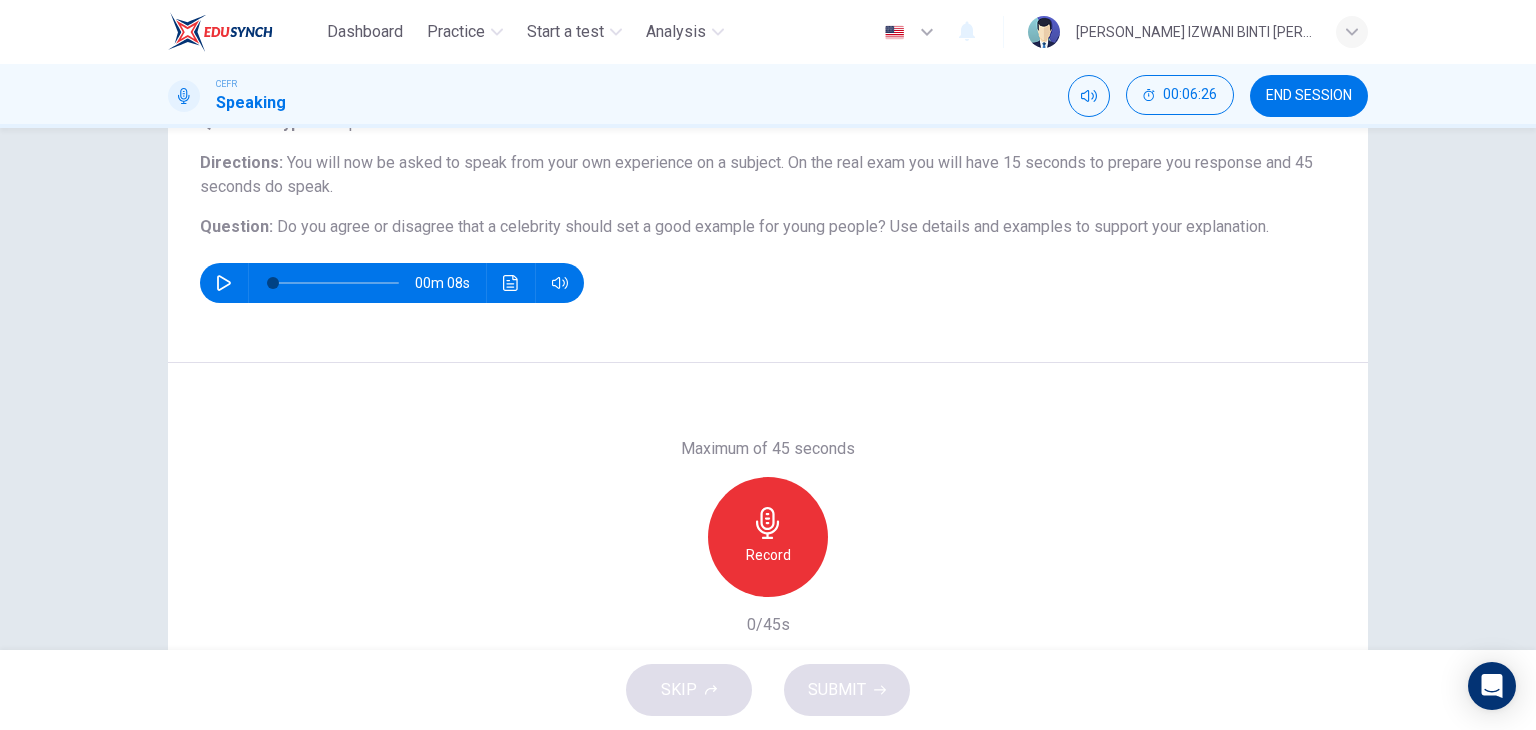 click on "Record" at bounding box center [768, 537] 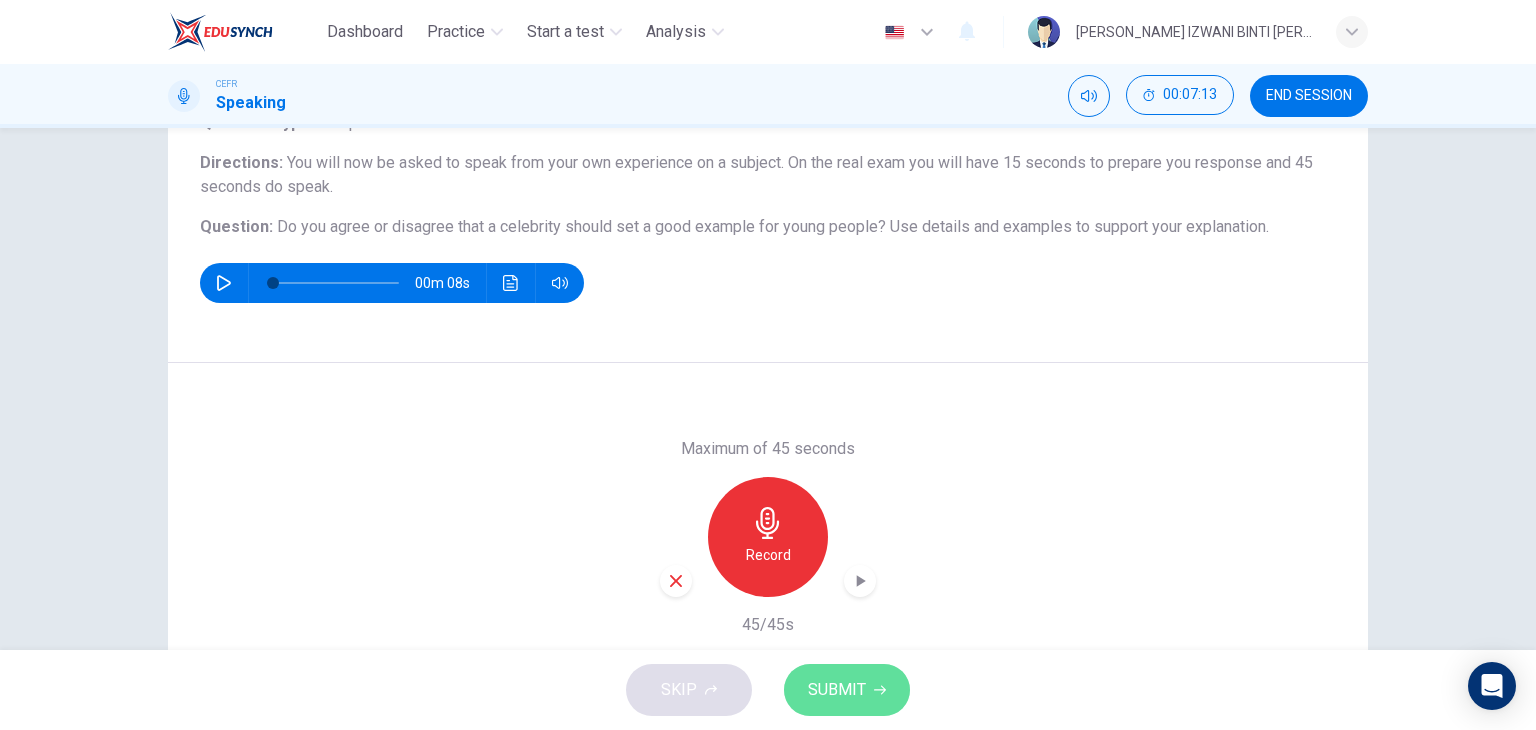 click on "SUBMIT" at bounding box center [847, 690] 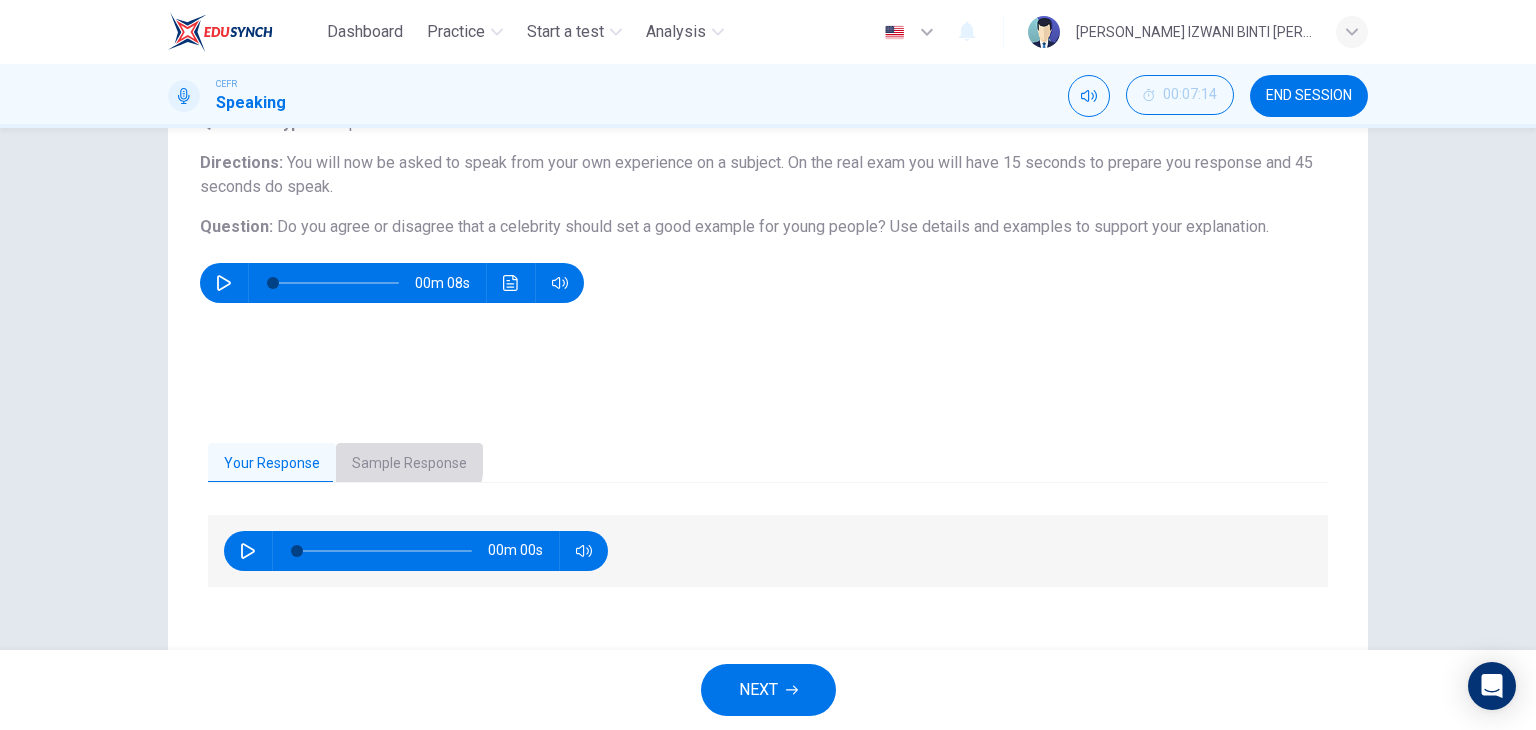 click on "Sample Response" at bounding box center [409, 464] 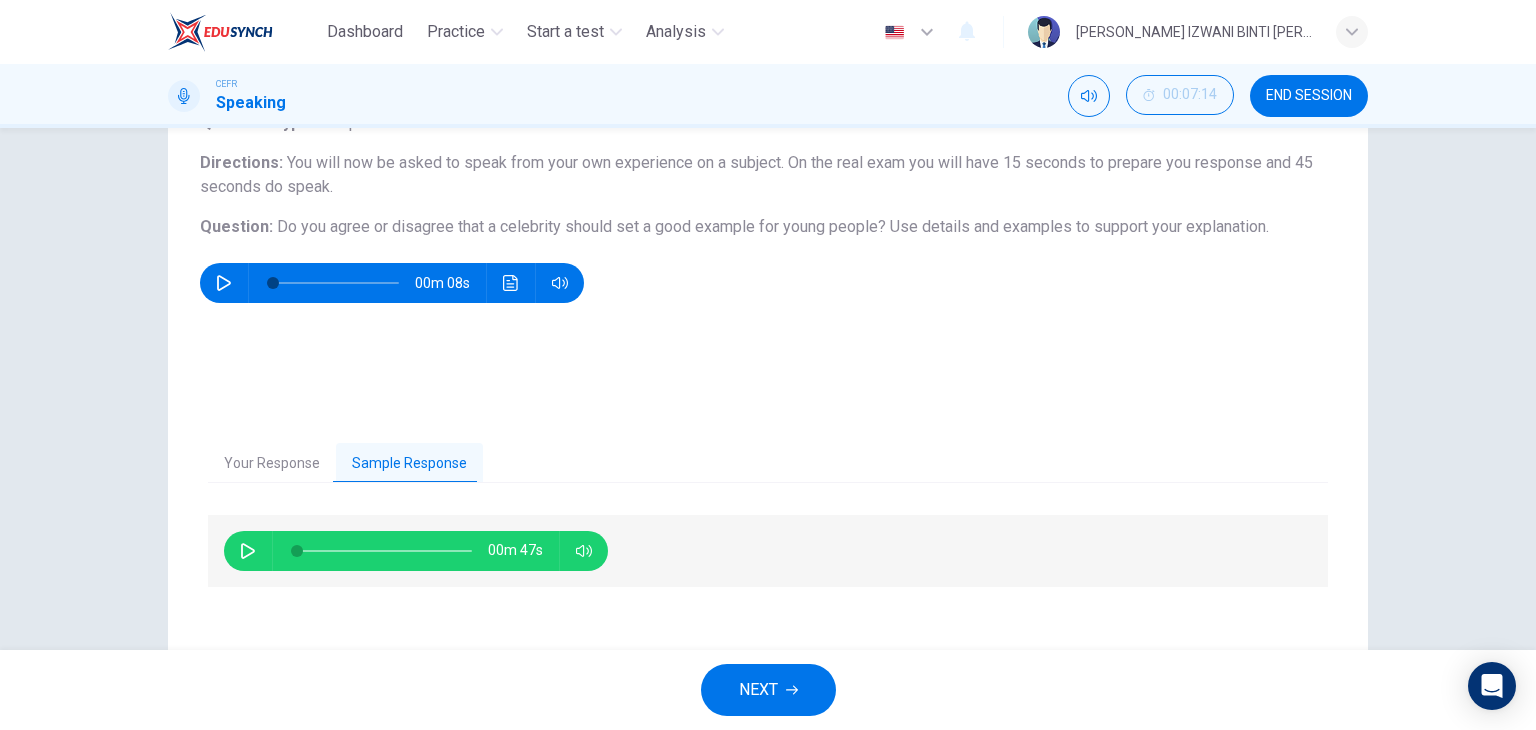 click 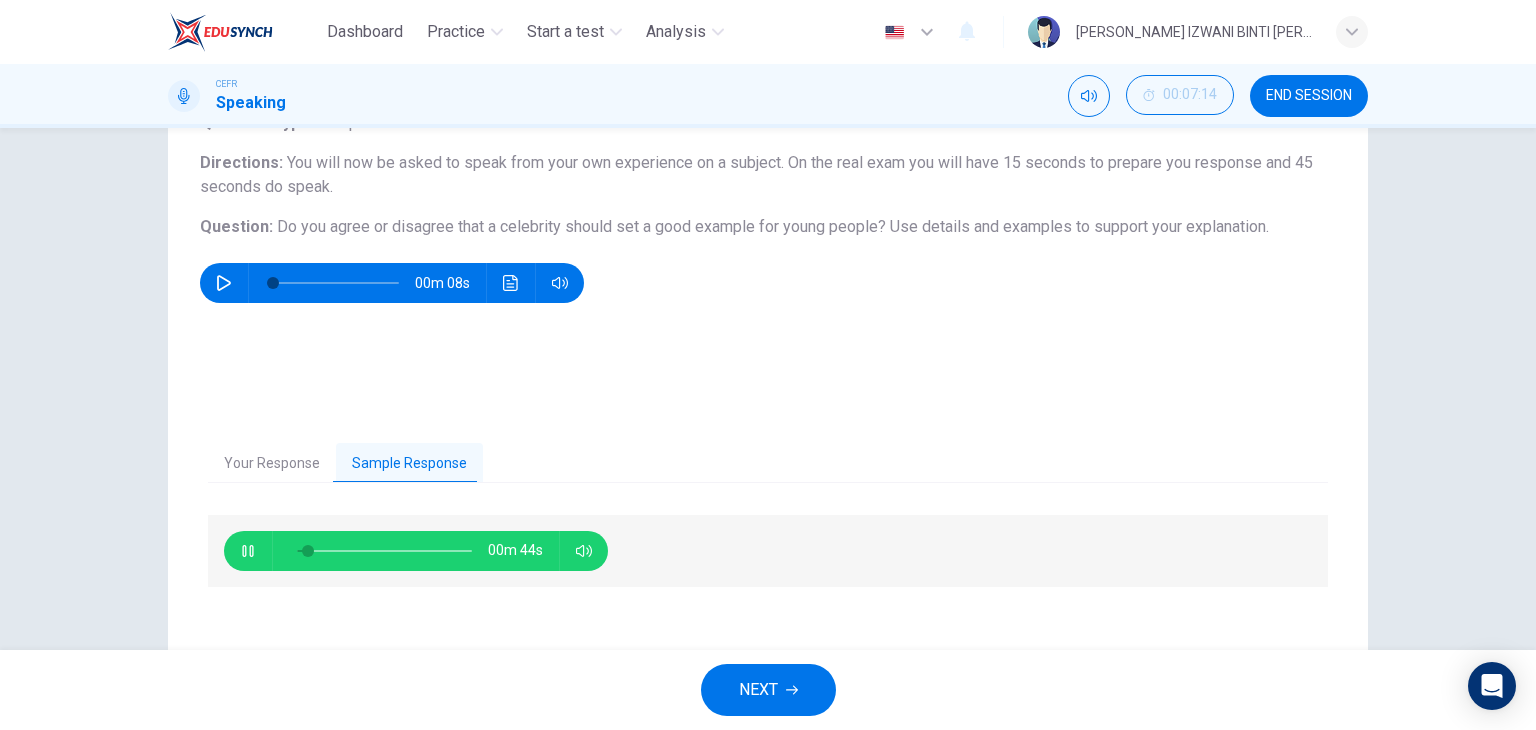 type on "8" 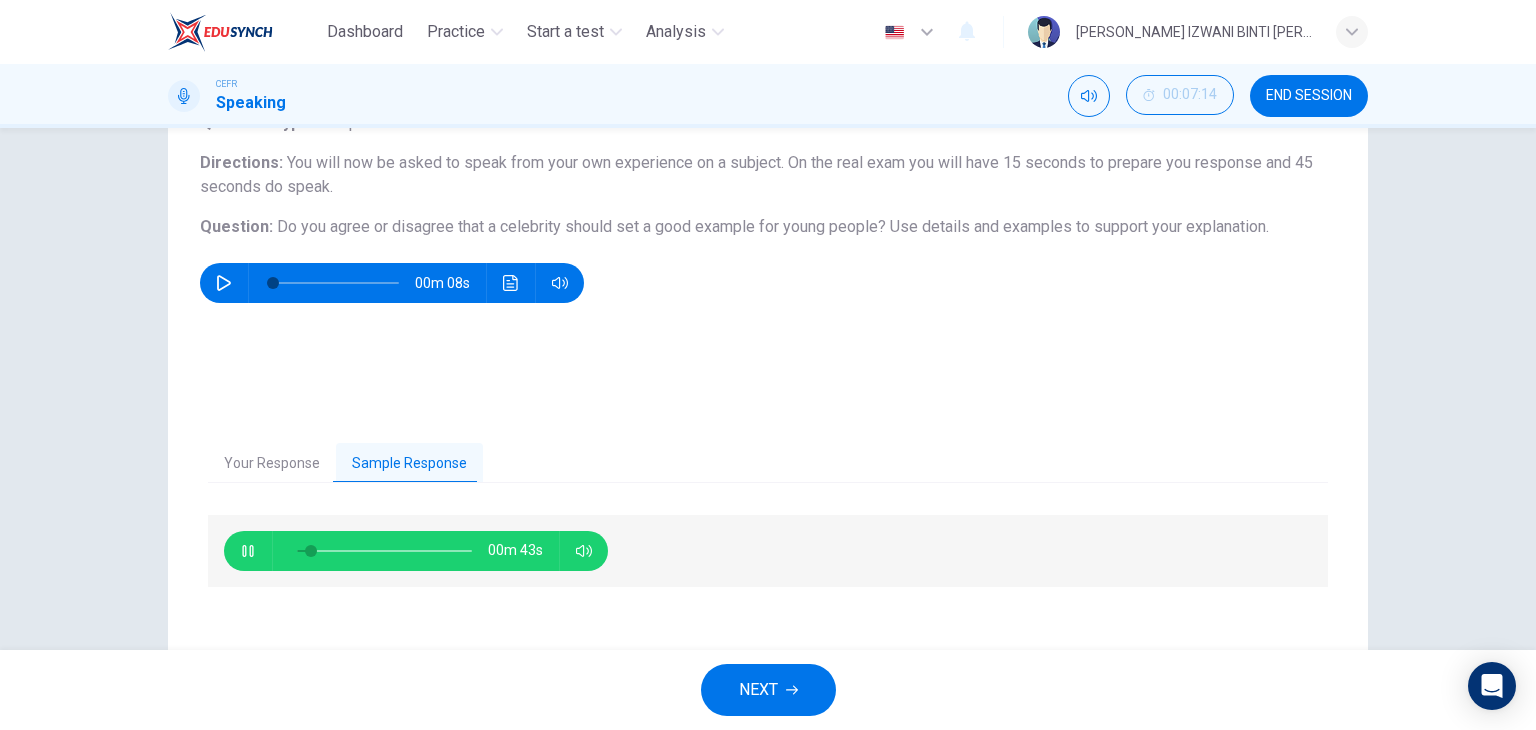 type 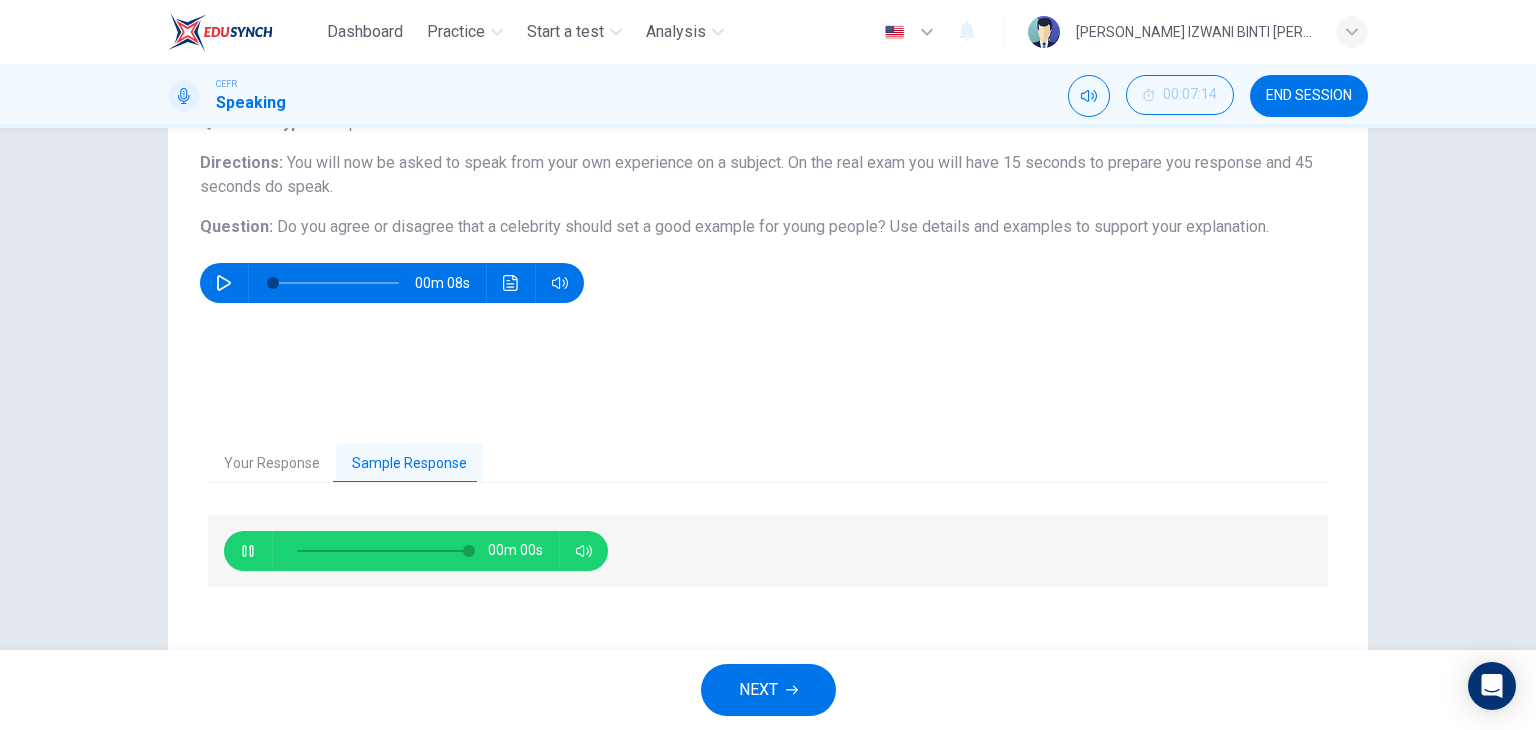 type on "0" 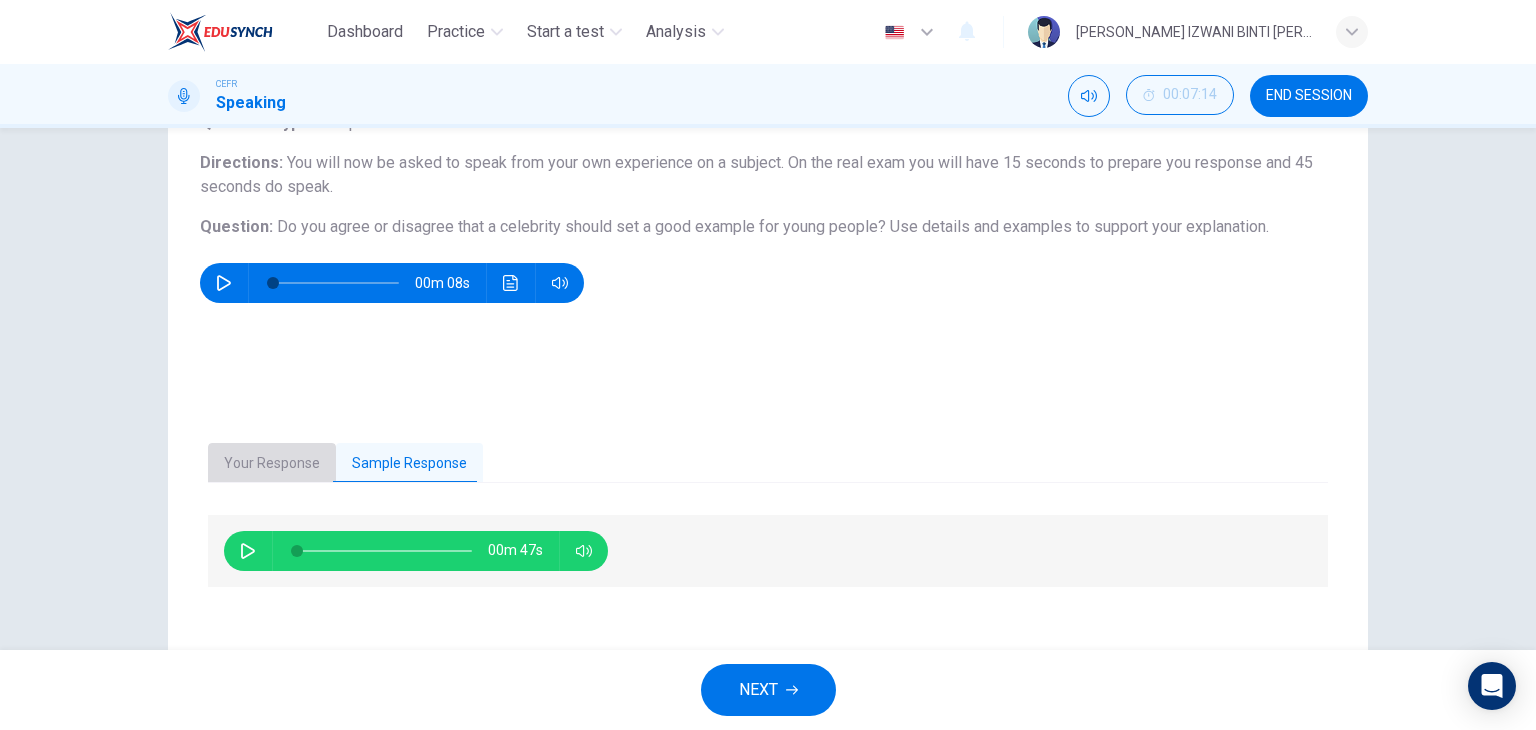 click on "Your Response" at bounding box center (272, 464) 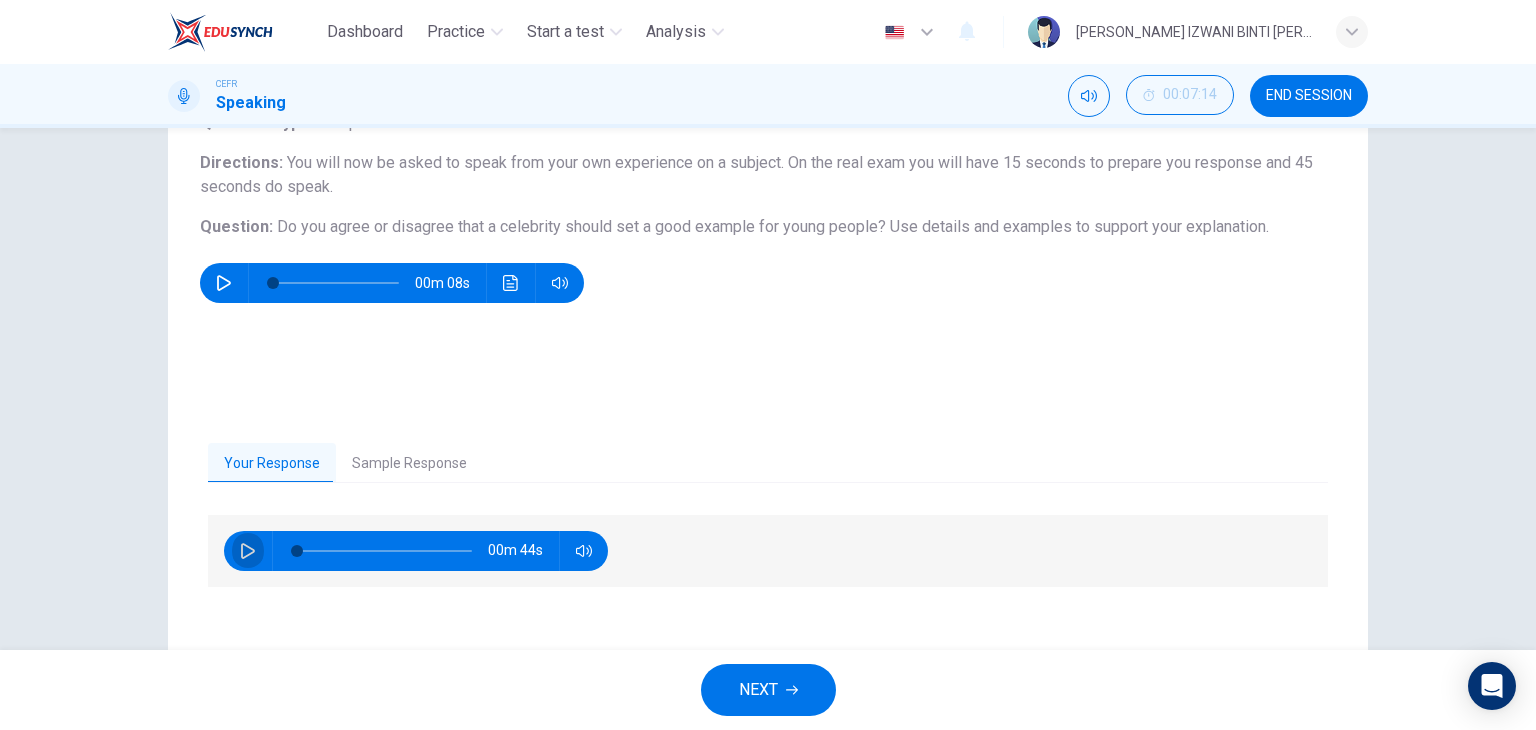 click at bounding box center (248, 551) 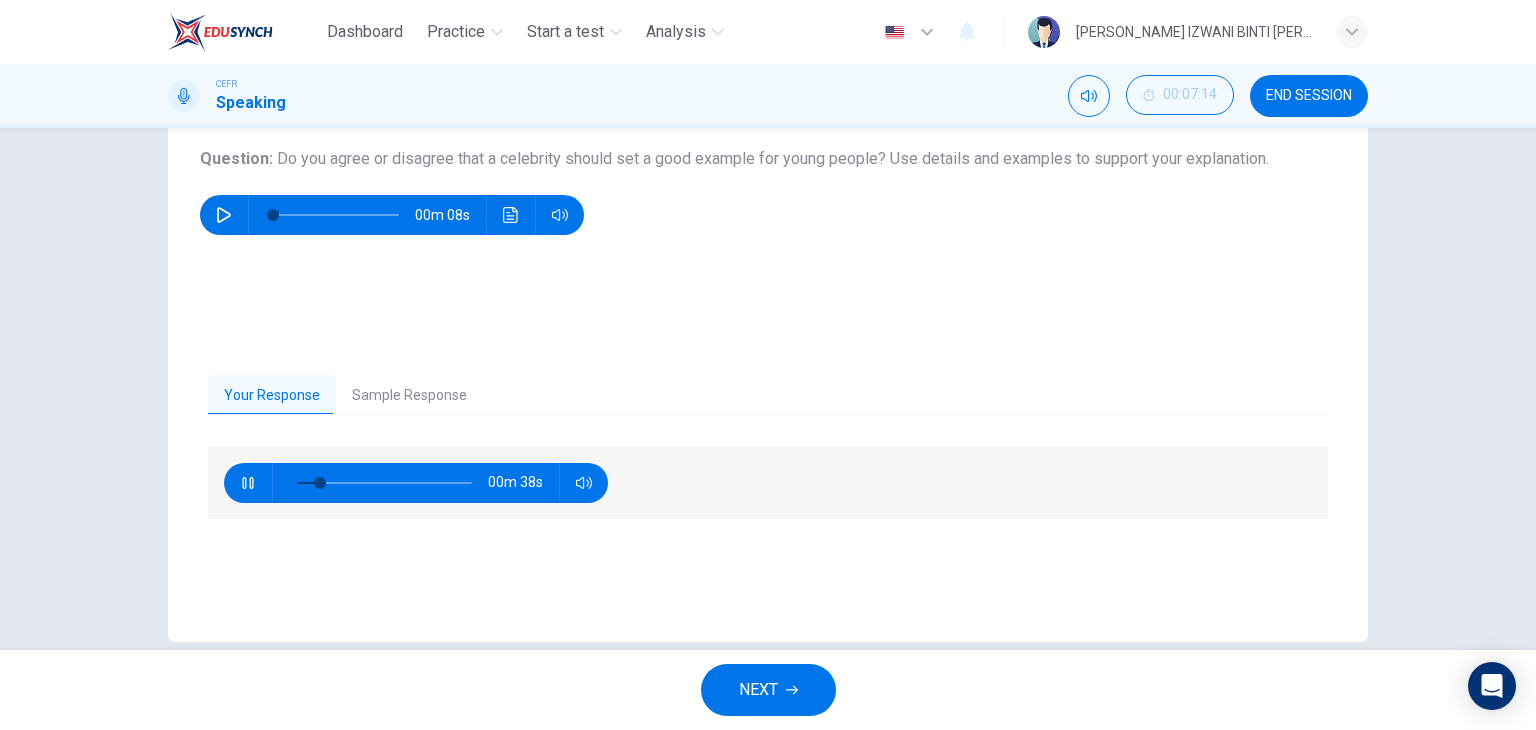 scroll, scrollTop: 253, scrollLeft: 0, axis: vertical 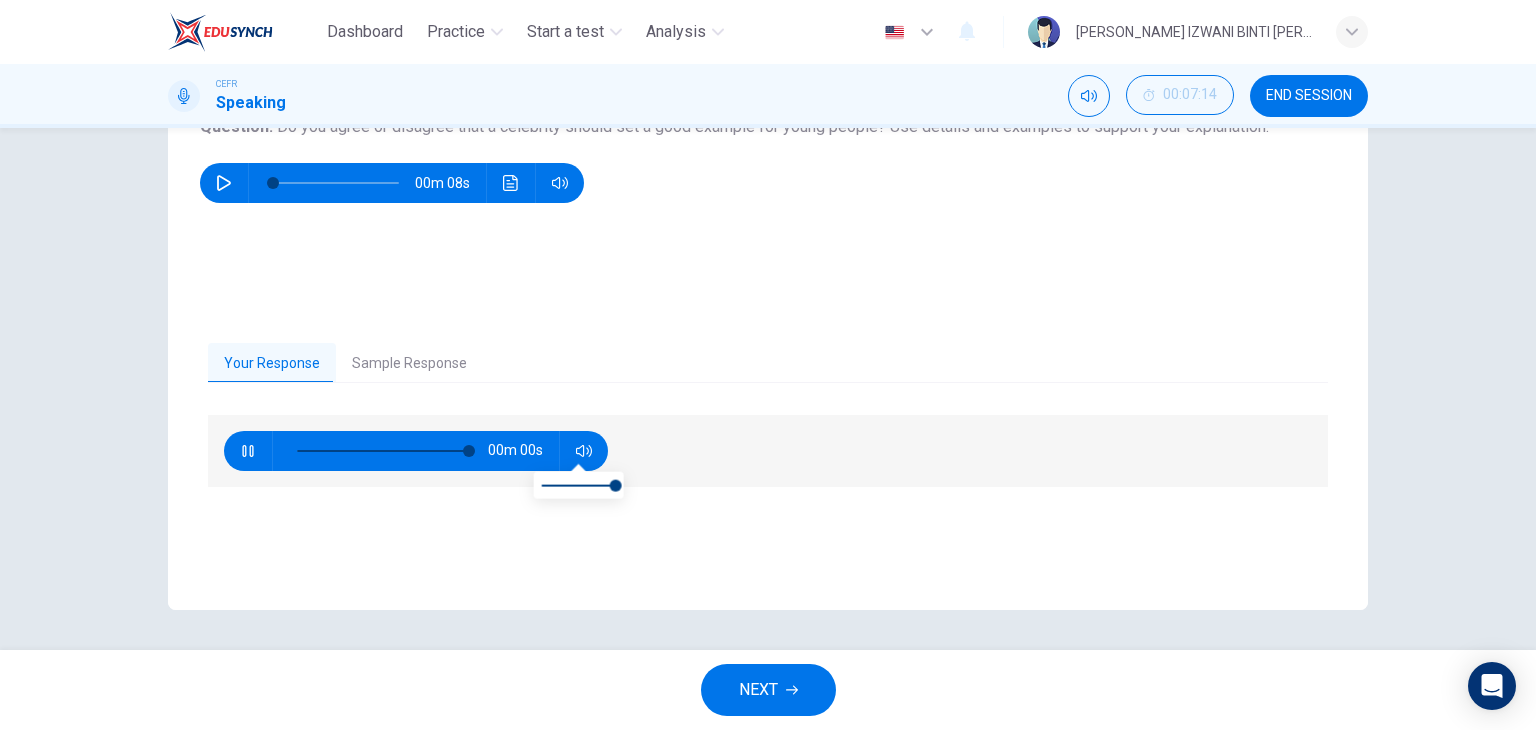 type on "0" 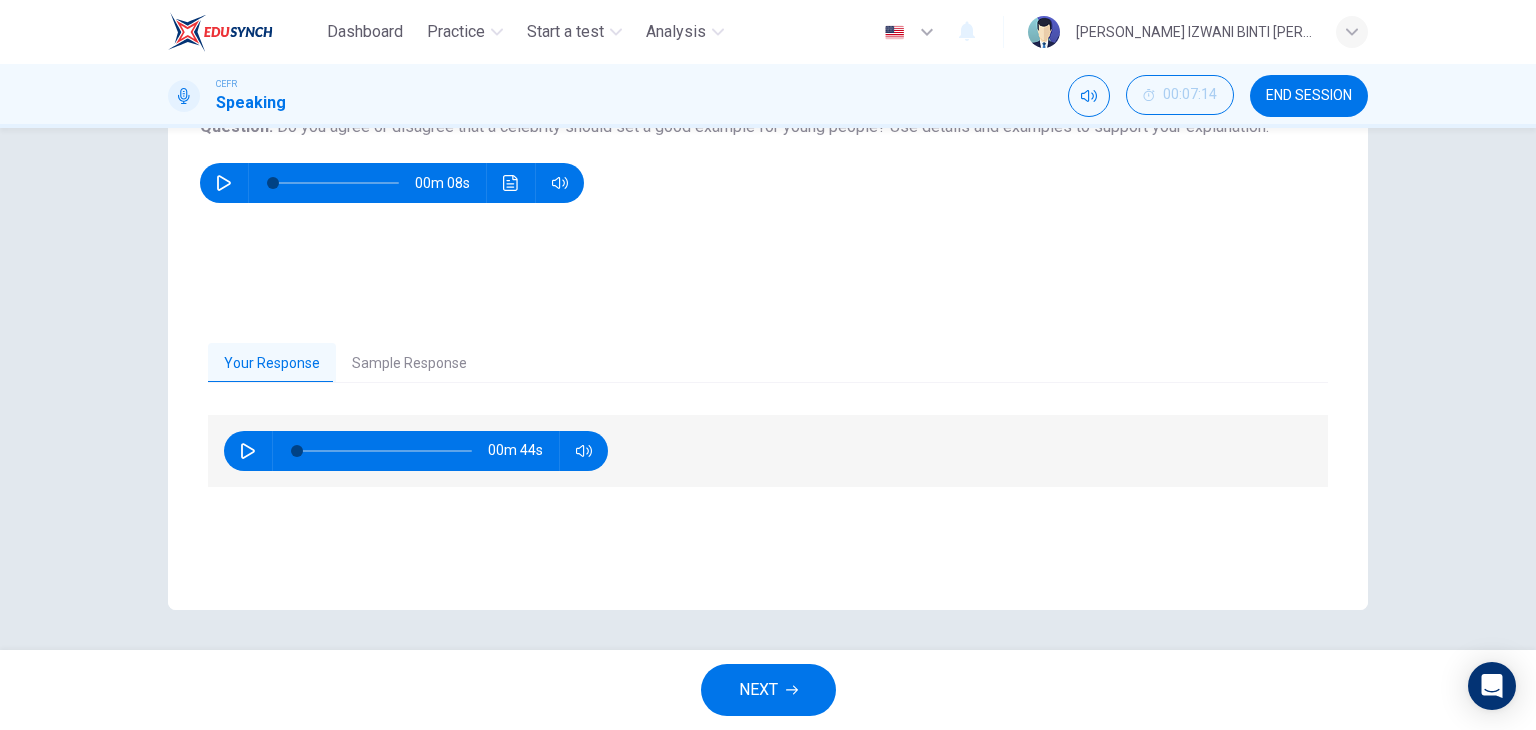 click on "Sample Response" at bounding box center (409, 364) 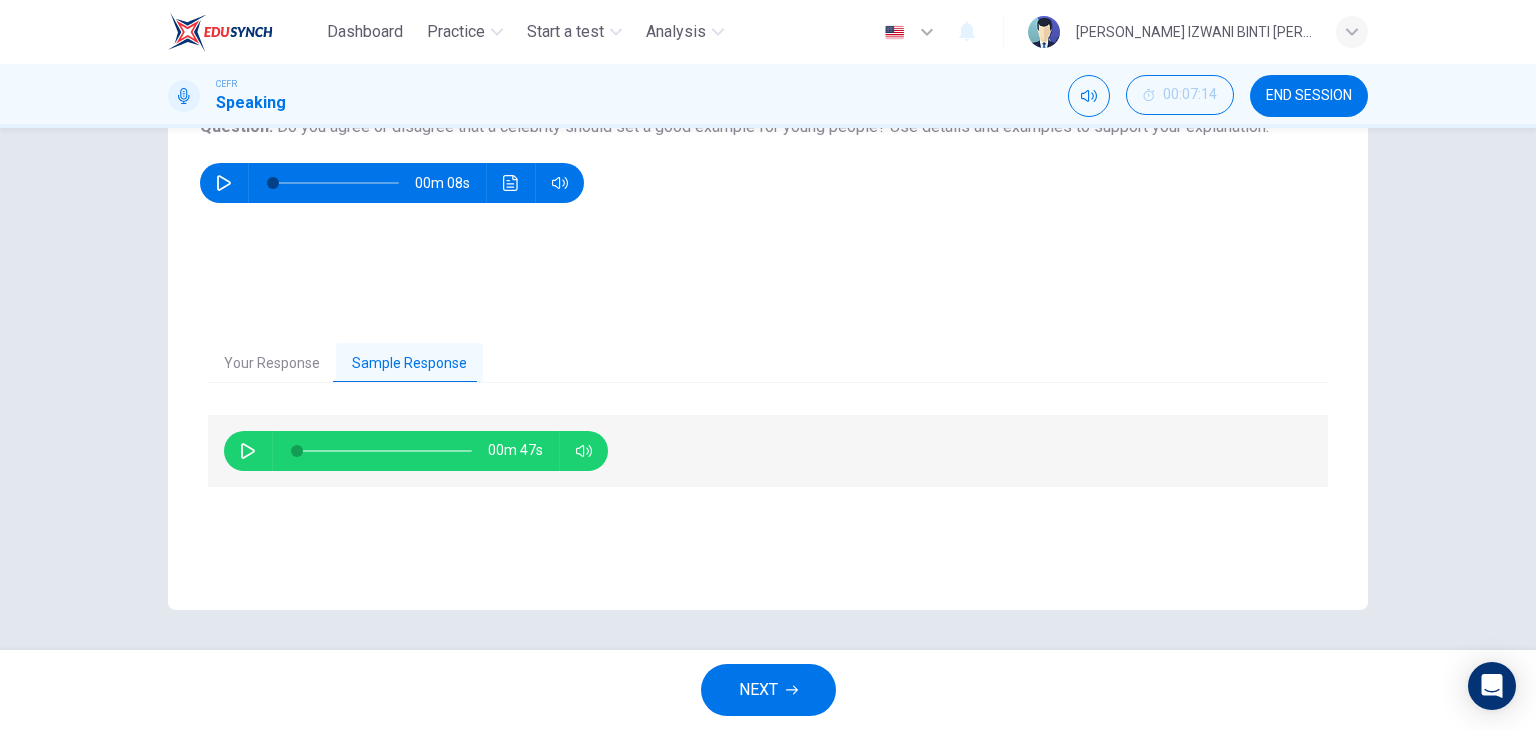 click on "00m 47s" at bounding box center (416, 451) 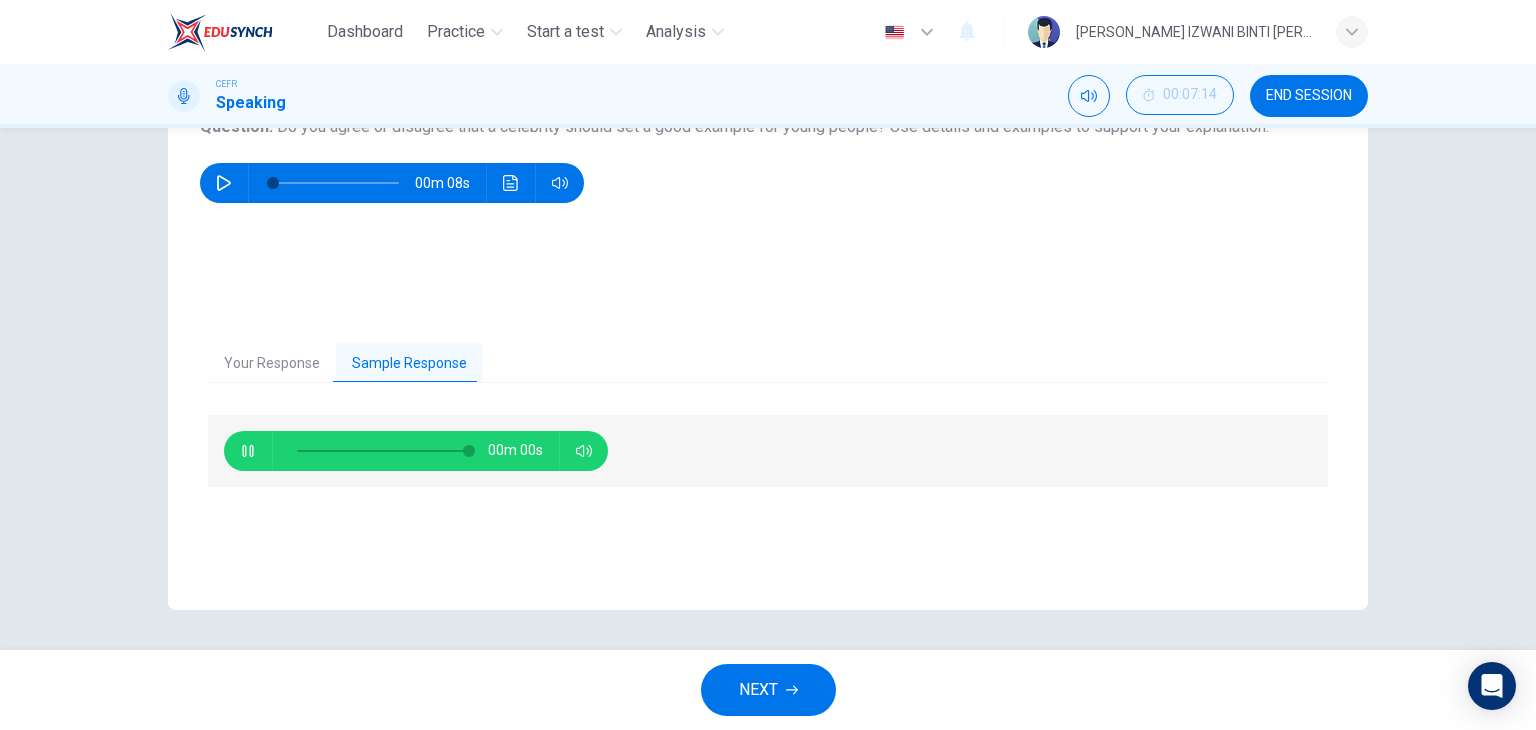 type on "0" 